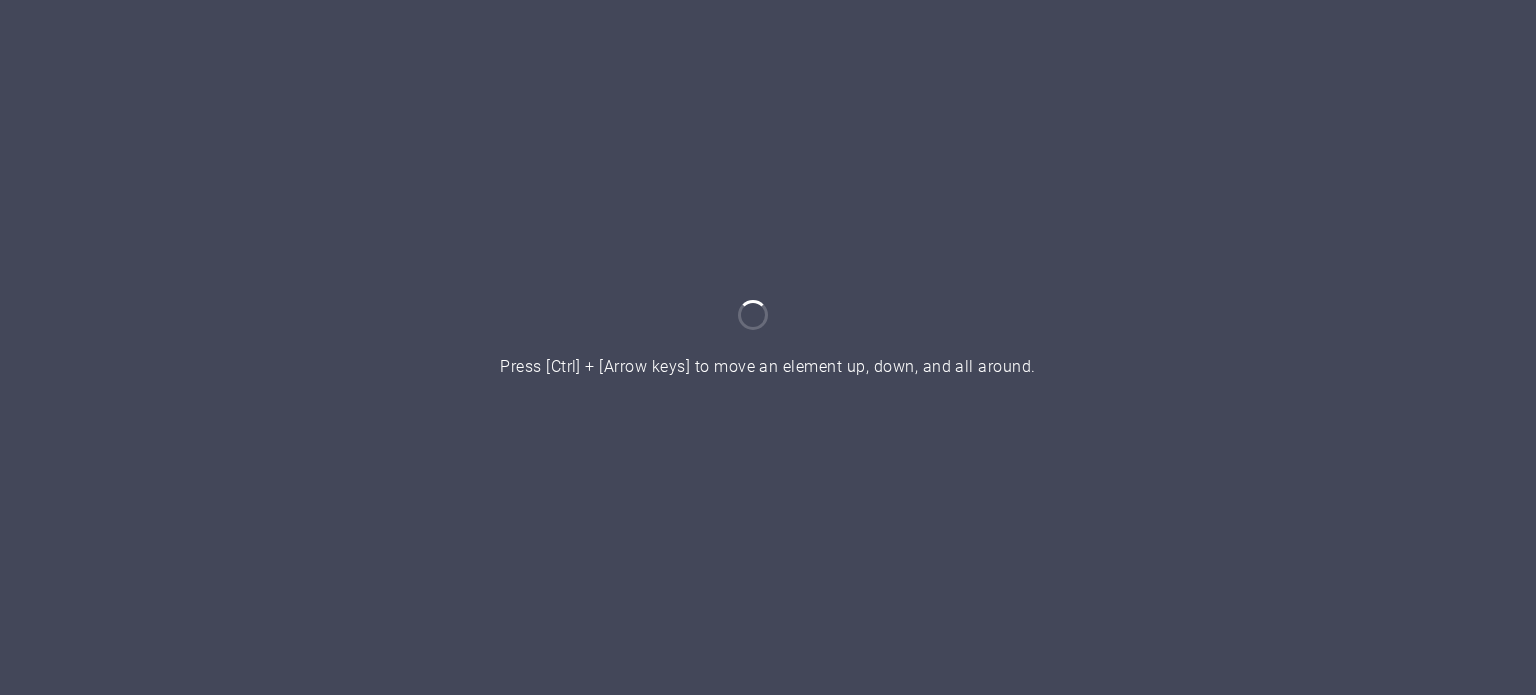 scroll, scrollTop: 0, scrollLeft: 0, axis: both 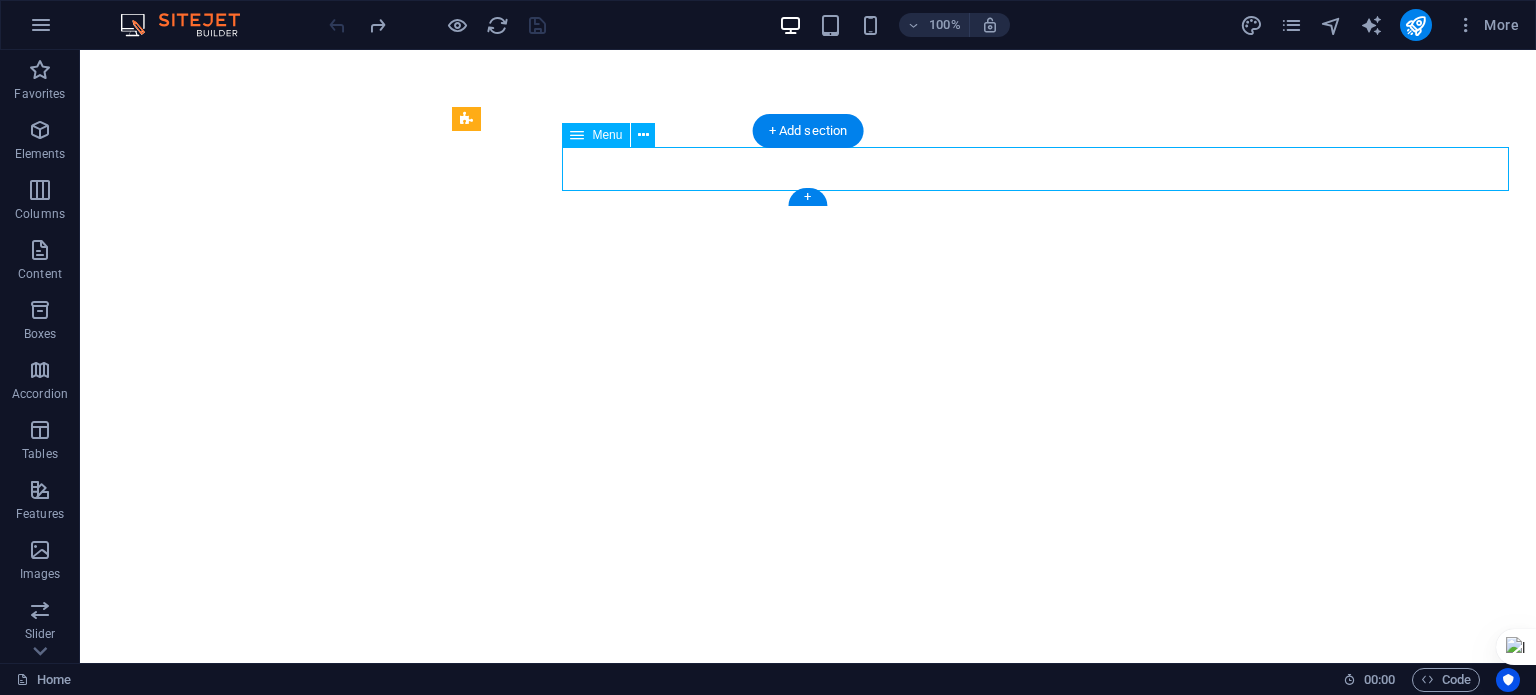 select 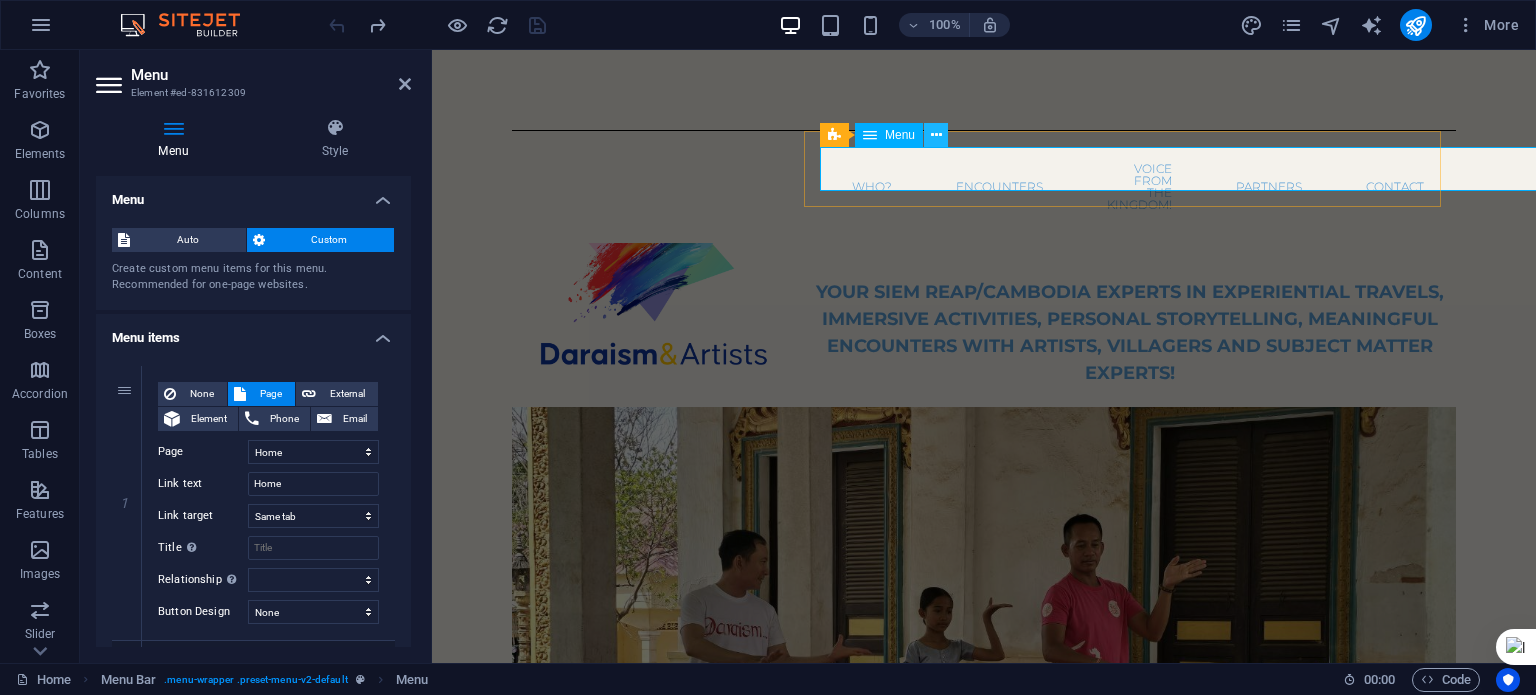 scroll, scrollTop: 0, scrollLeft: 0, axis: both 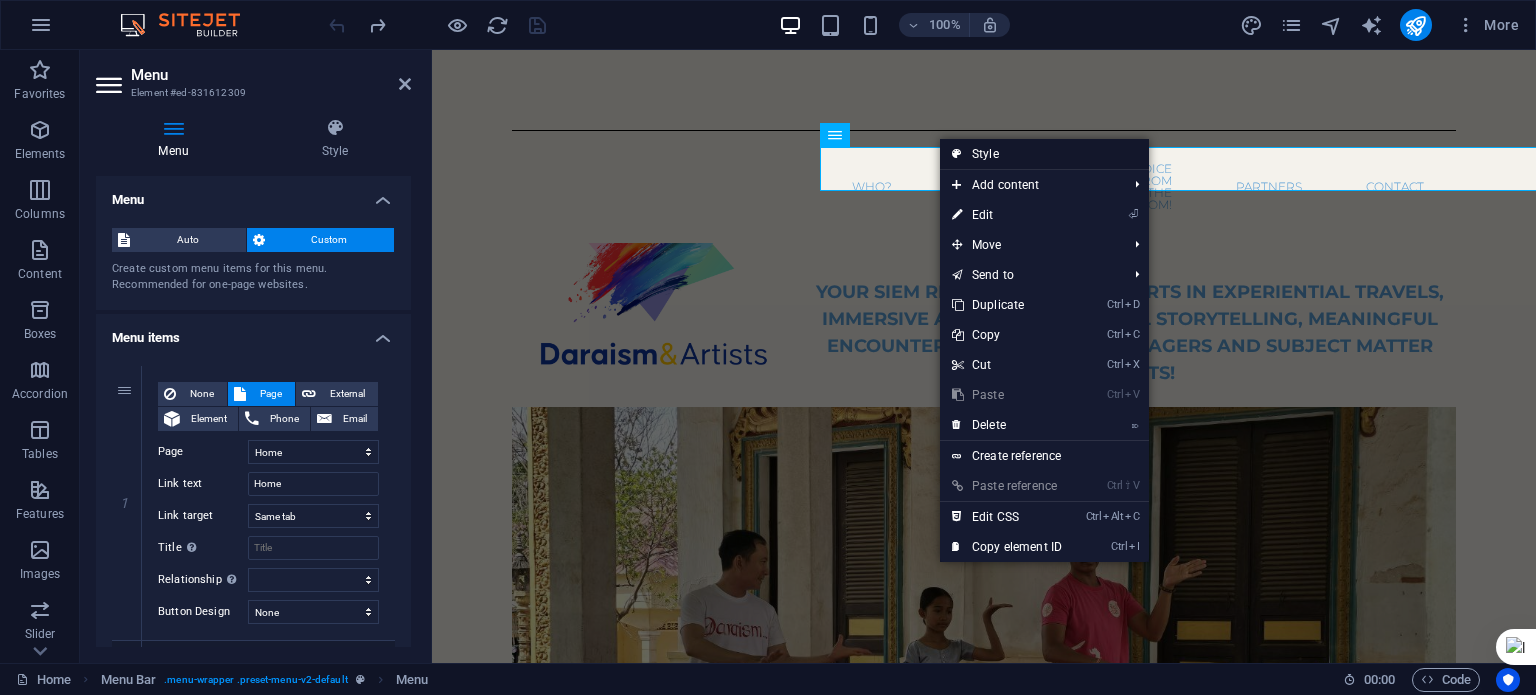 click on "Style" at bounding box center (1044, 154) 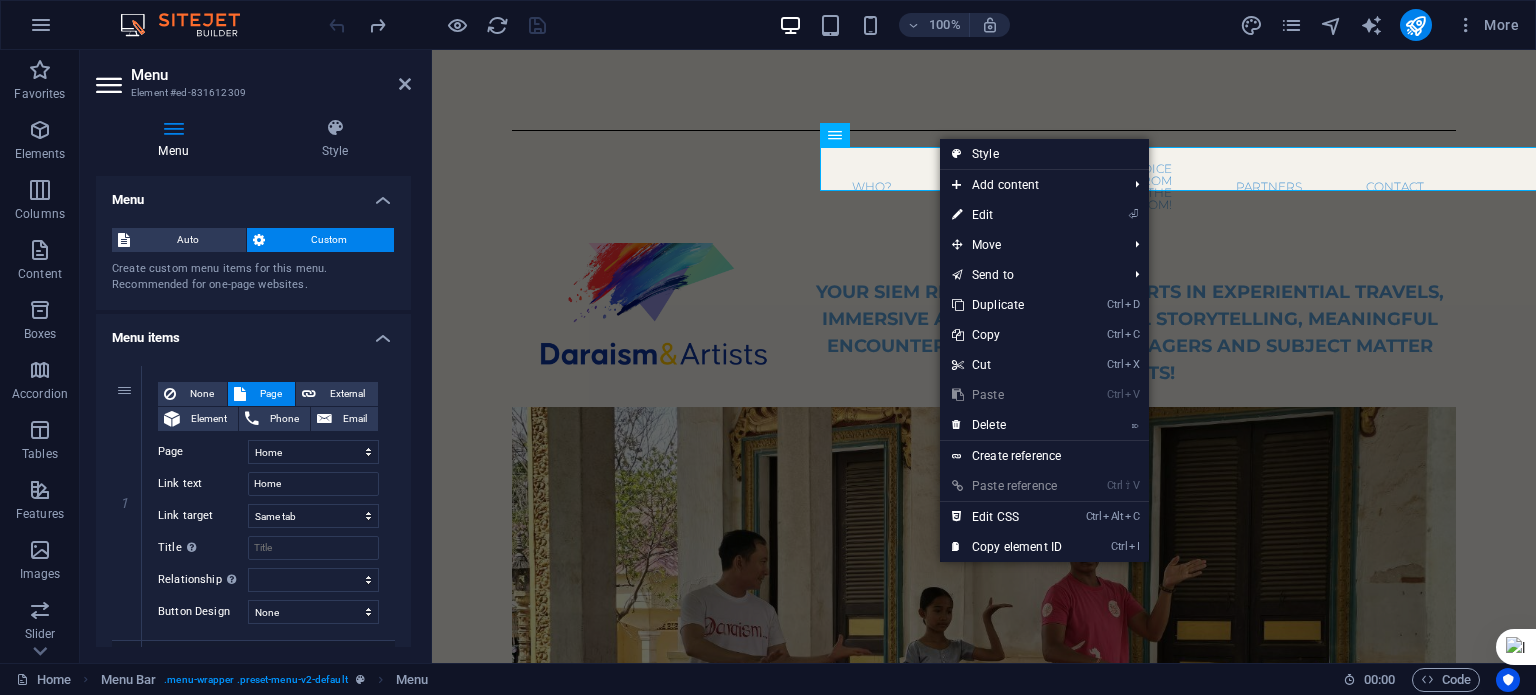 select on "rem" 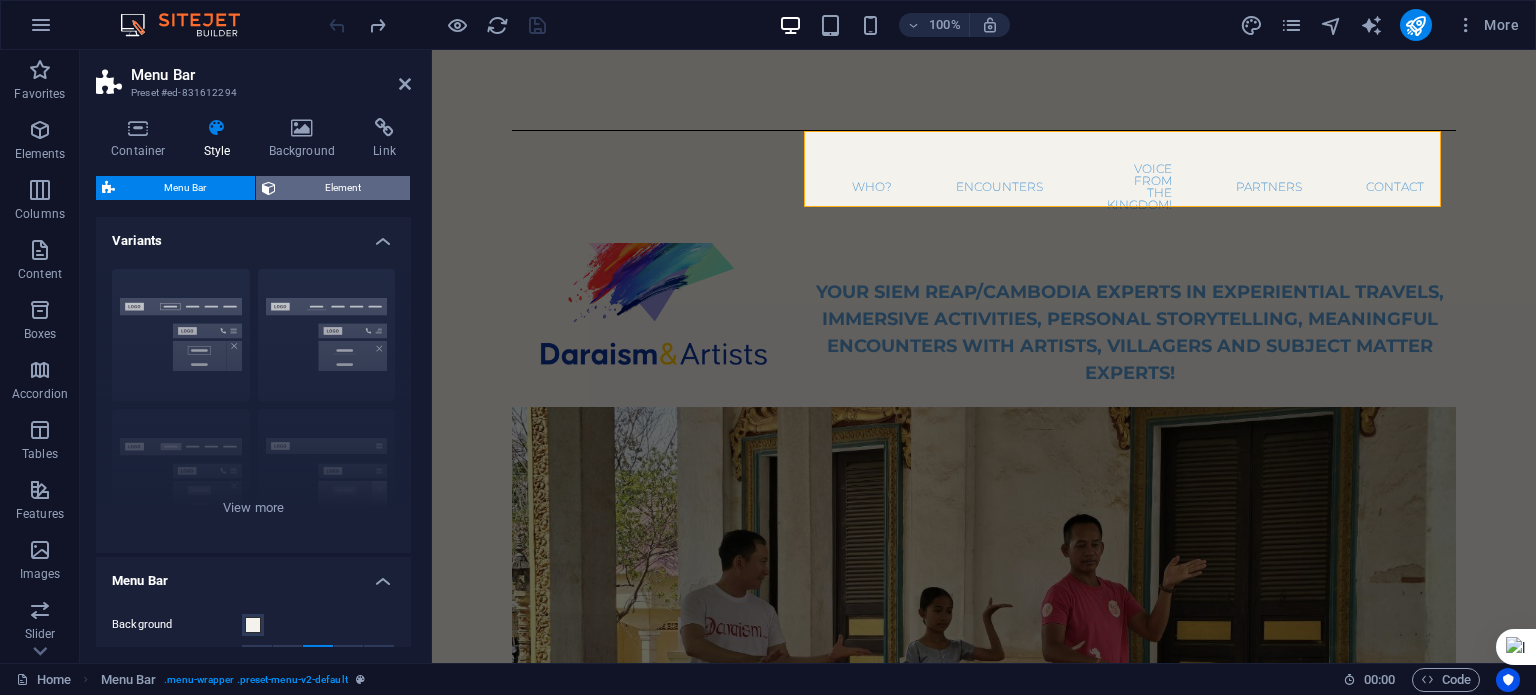 click on "Element" at bounding box center [343, 188] 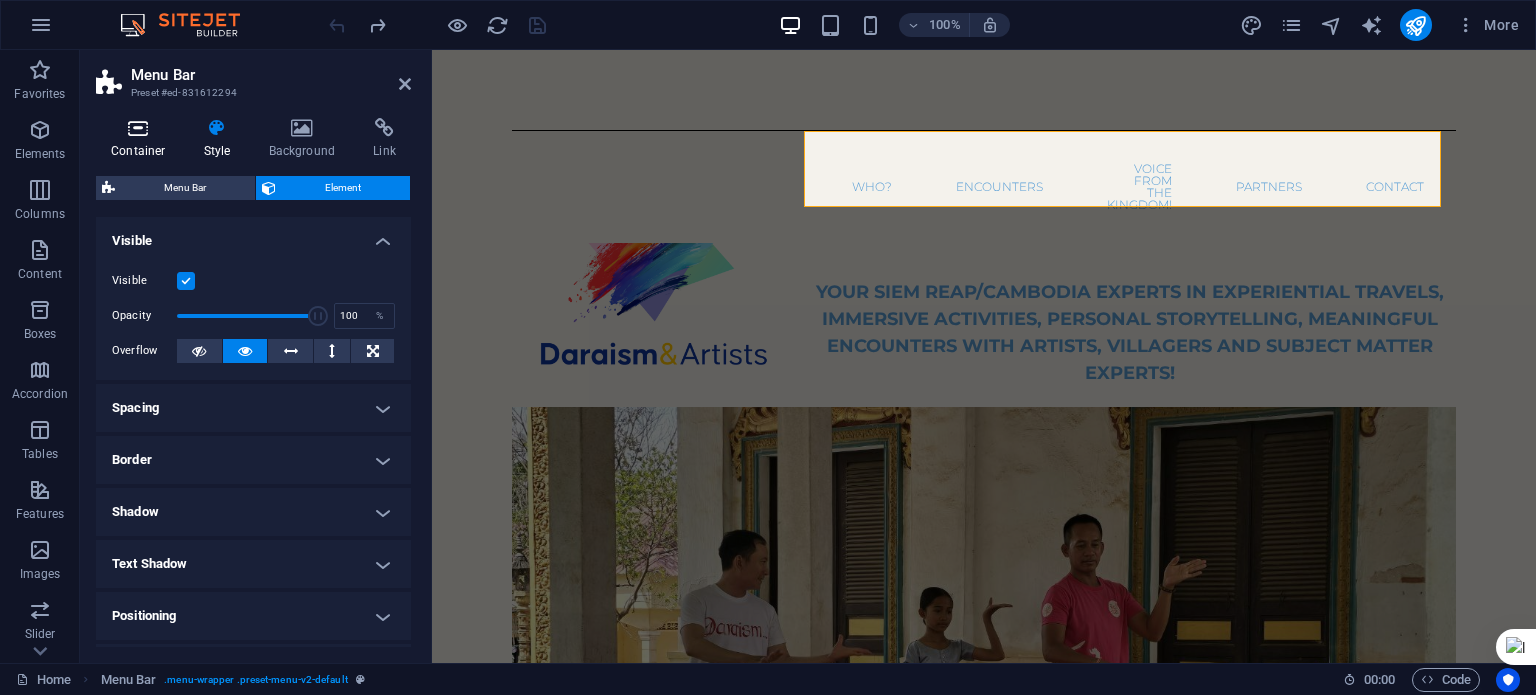 click on "Container" at bounding box center [142, 139] 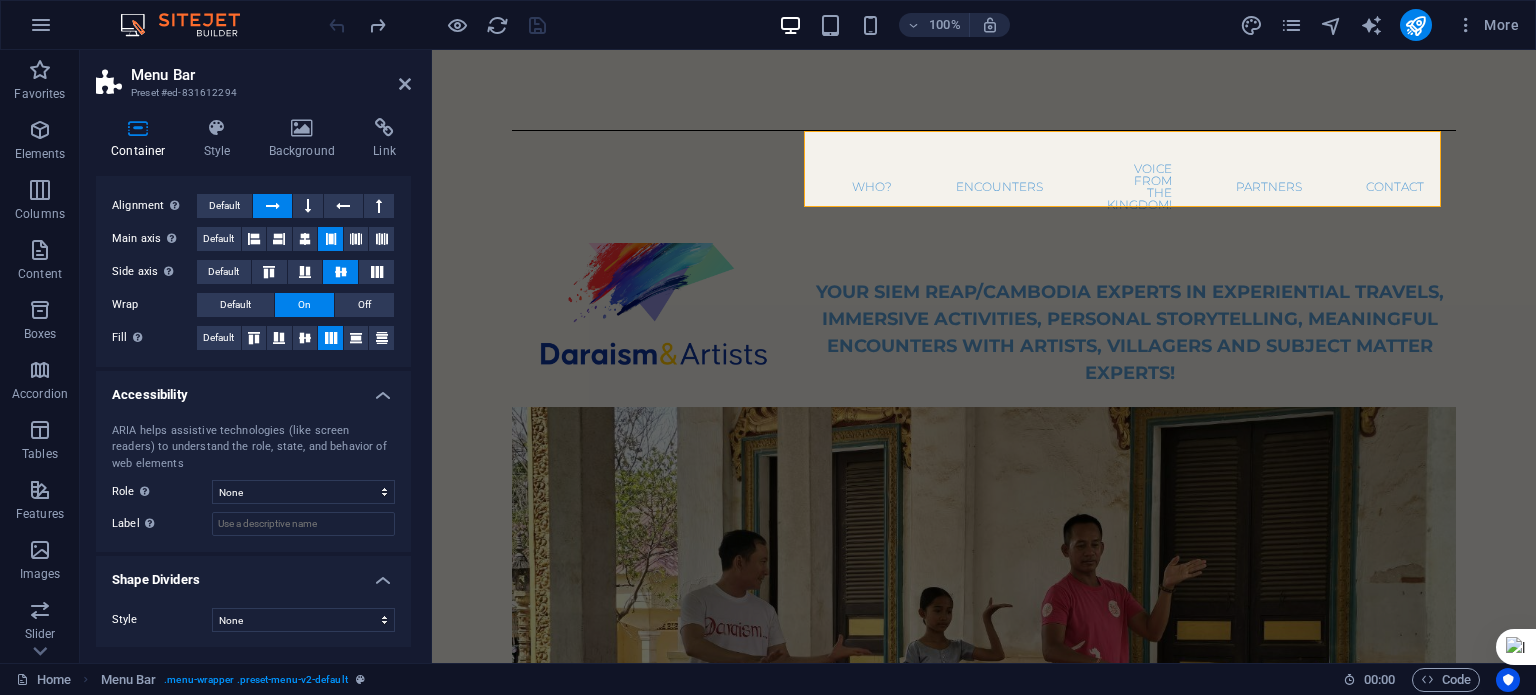 scroll, scrollTop: 0, scrollLeft: 0, axis: both 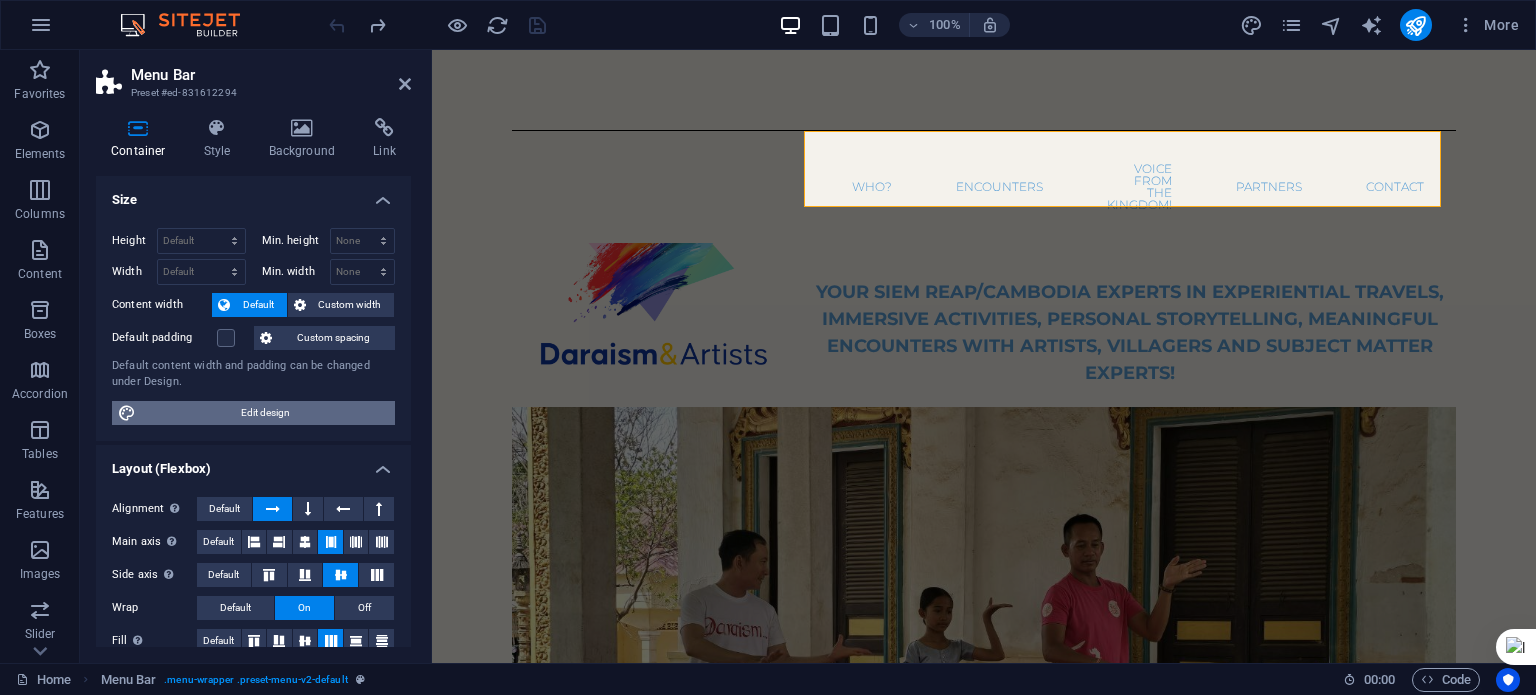 click on "Edit design" at bounding box center (265, 413) 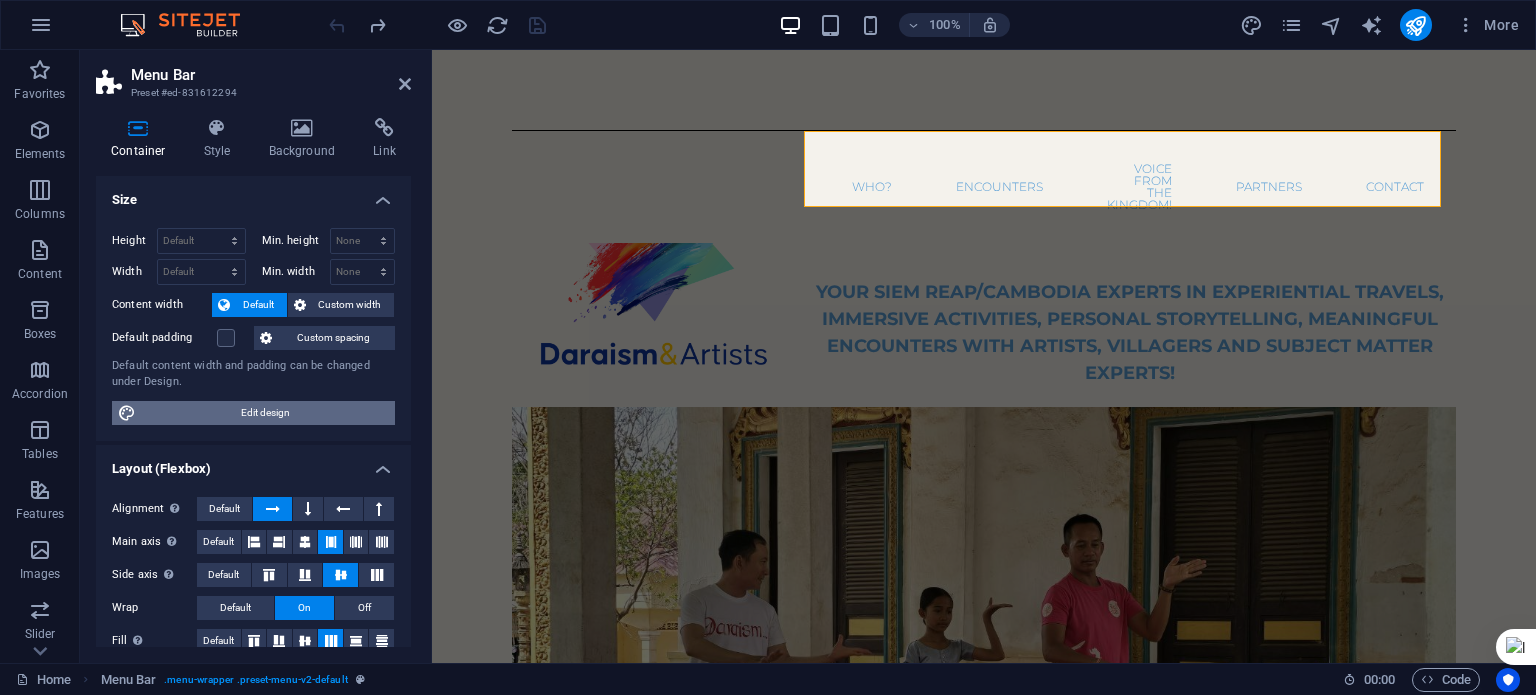 select on "px" 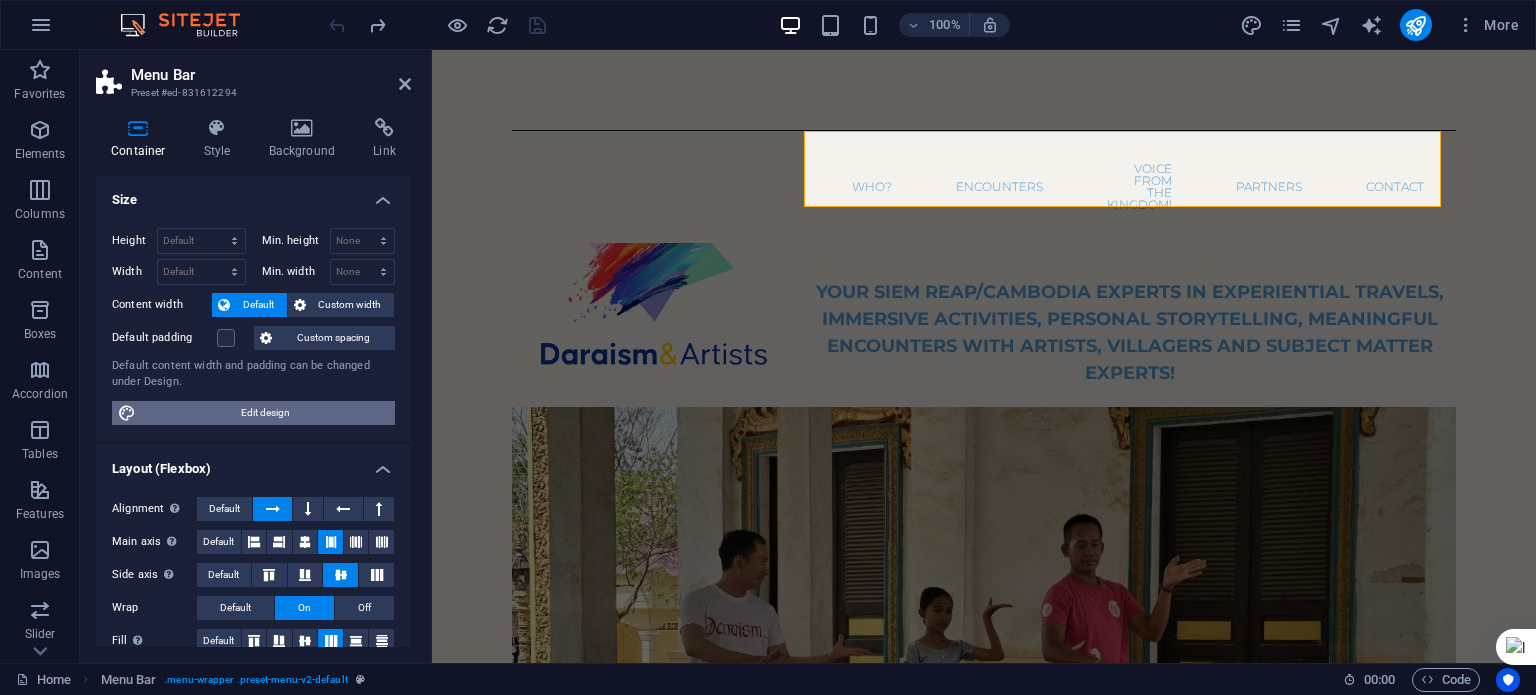 select on "300" 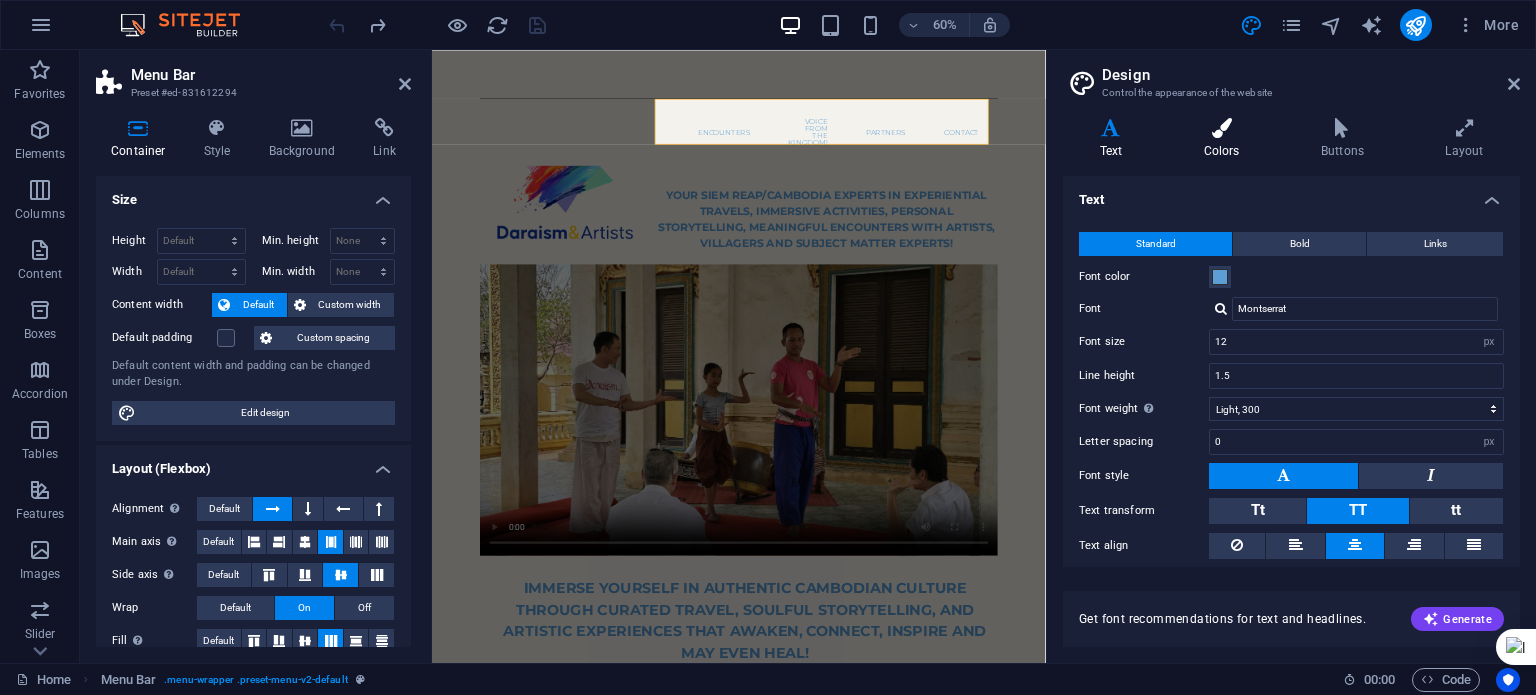 click at bounding box center [1221, 128] 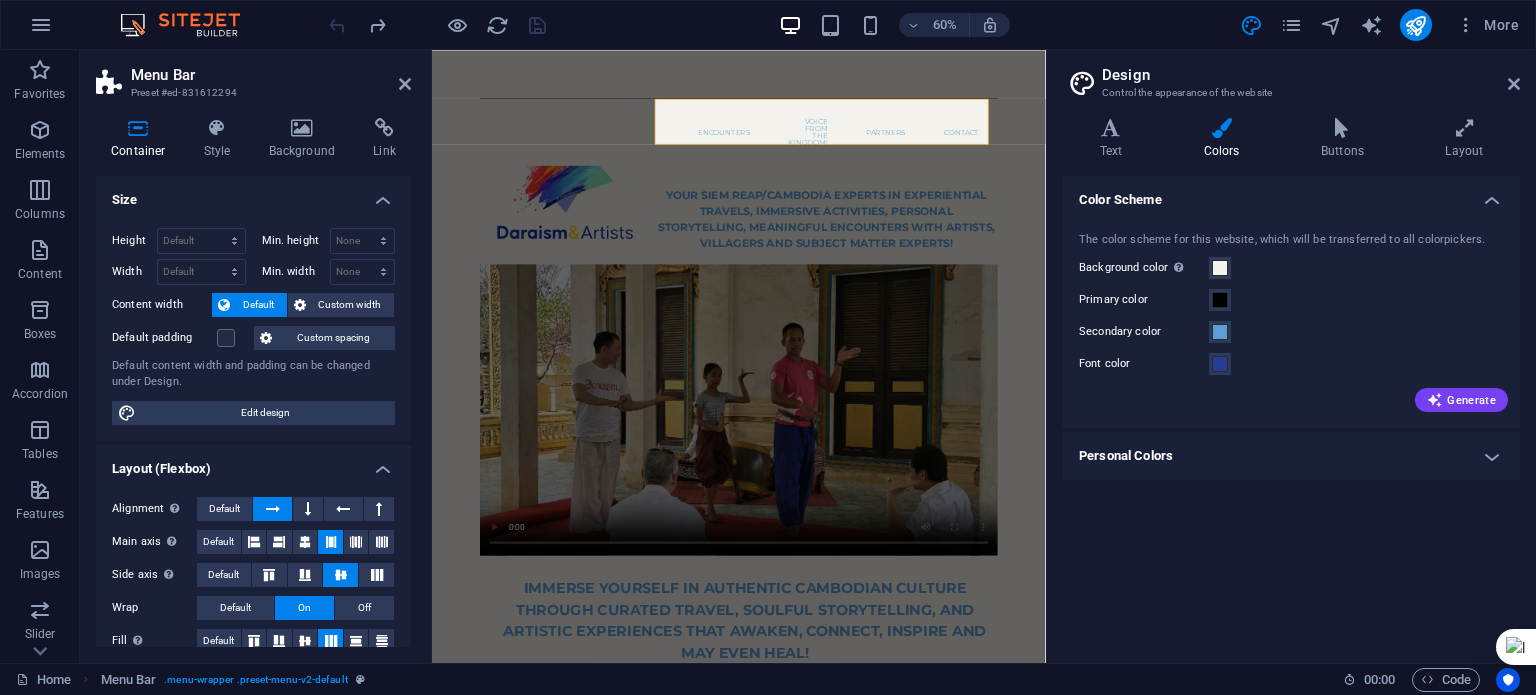 click at bounding box center (1221, 128) 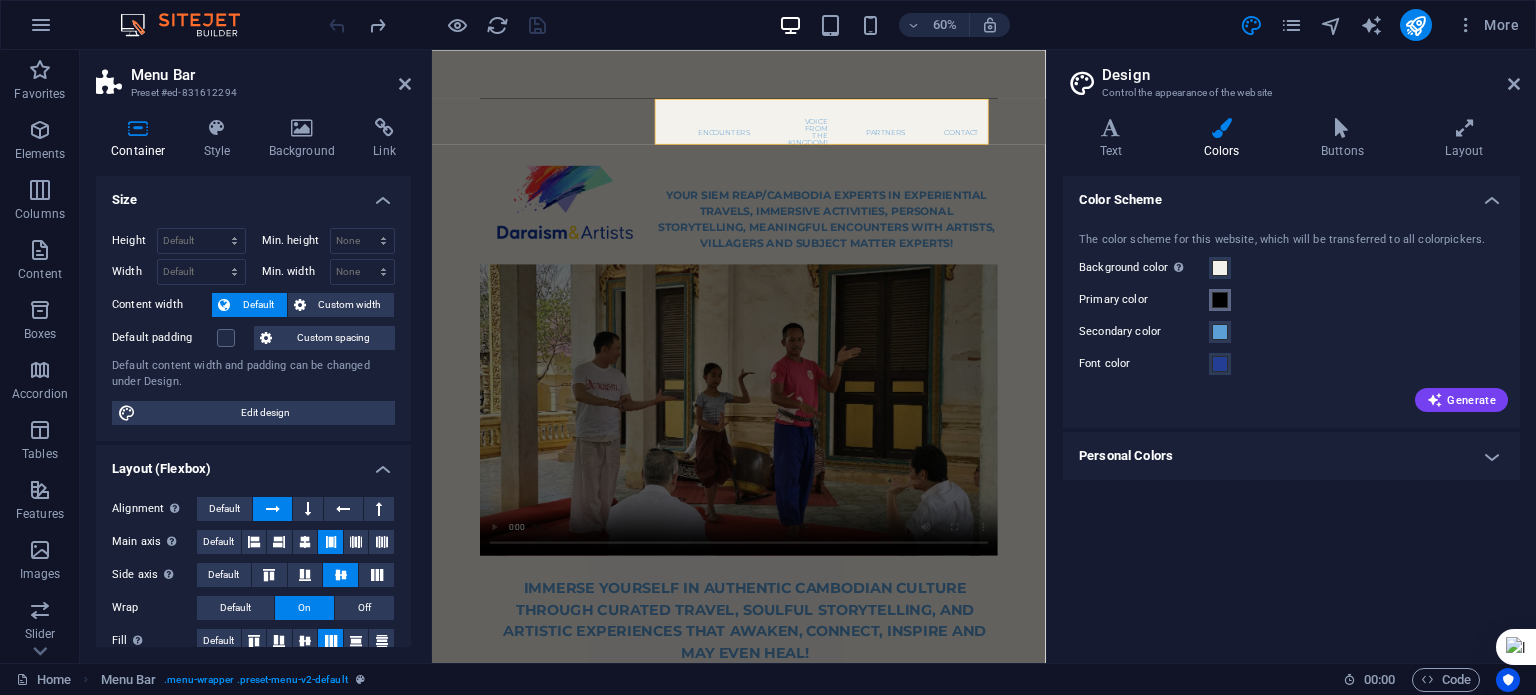 click at bounding box center (1220, 300) 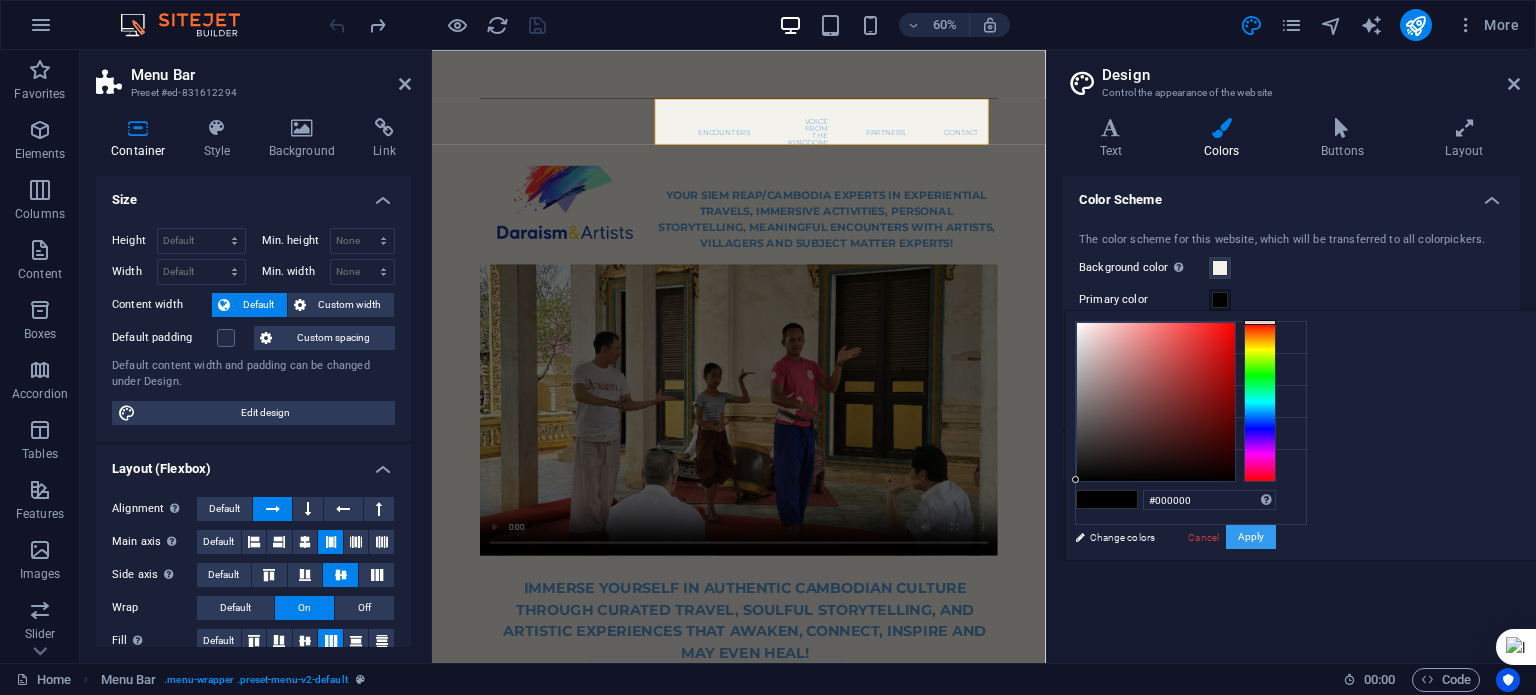 click on "Apply" at bounding box center (1251, 537) 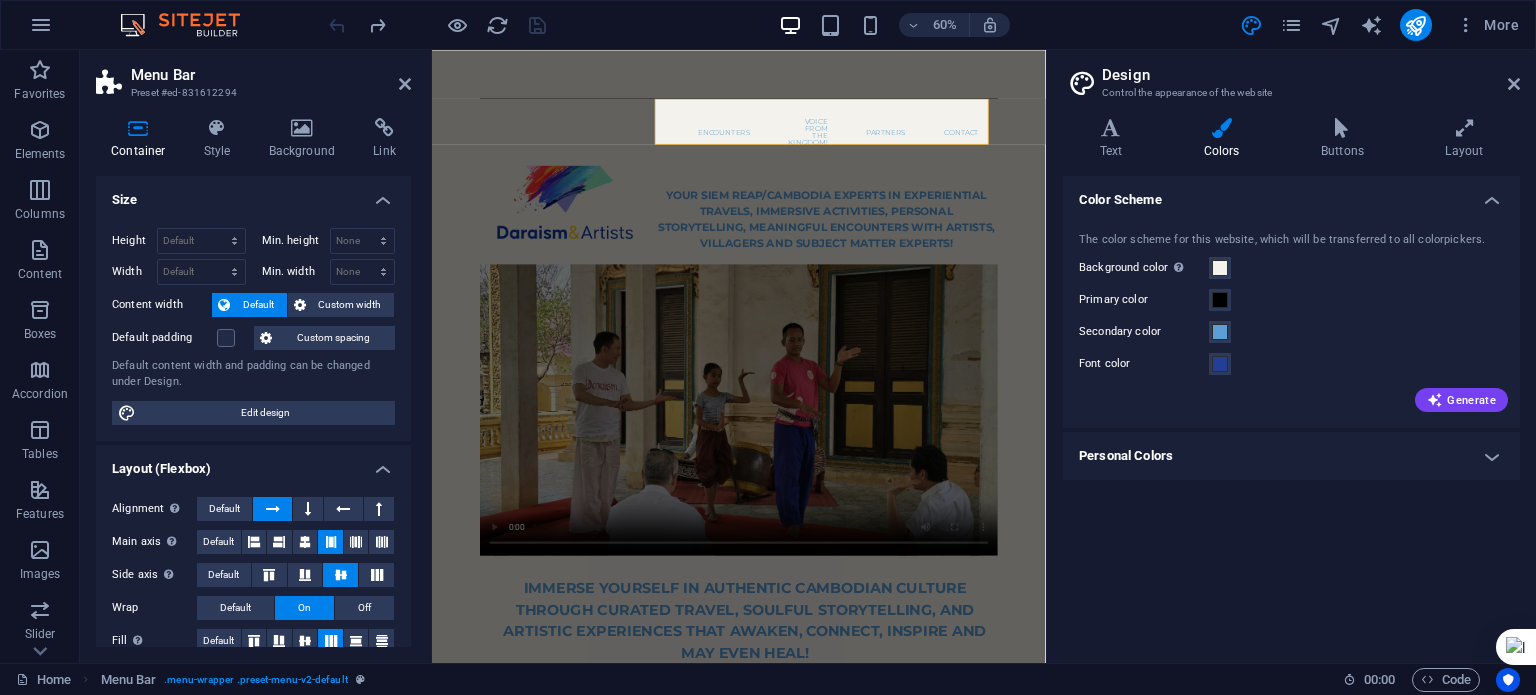 click on "Skip to main content
Menu Home The Story WHO? ENCOUNTERS Voice from the Kingdom! Partners Contact Menu Your Siem Reap/[COUNTRY] Experts in Experiential Travels, Immersive Activities, personal Storytelling, Meaningful Encounters with Artists, Villagers and Subject Matter Experts!  Immerse yourself in authentic Cambodian culture through curated travel, soulful storytelling, and artistic experiences that awaken, connect, inspire and may even heal!  WE'D LOVE TO HAVE YOU!  Our carefully curated encounters, experiences, tours, and activities are personally handpicked by Dara, tested, and refined. They connect visitors with Cambodian artists and culture, creating meaningful exchanges and opening up opportunities for artists, artisans, and villagers. Visitors will return with the essence of what we affectionately refer to as "Cambodianess!" One of the unique experiences we offer is your very own private wellness boutique hotel! About me Encounrters Partners Contact see more Drop content here or  Add elements x" at bounding box center [943, 2233] 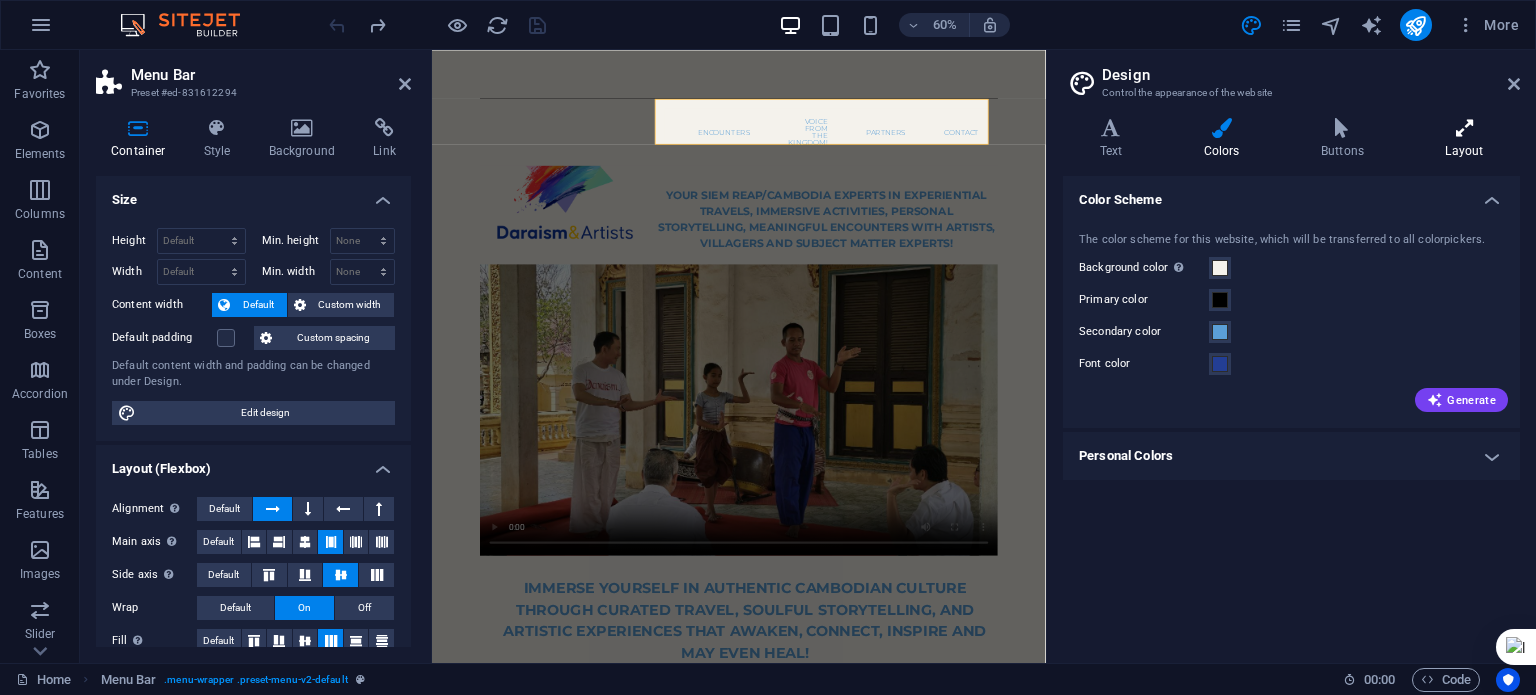 click at bounding box center (1464, 128) 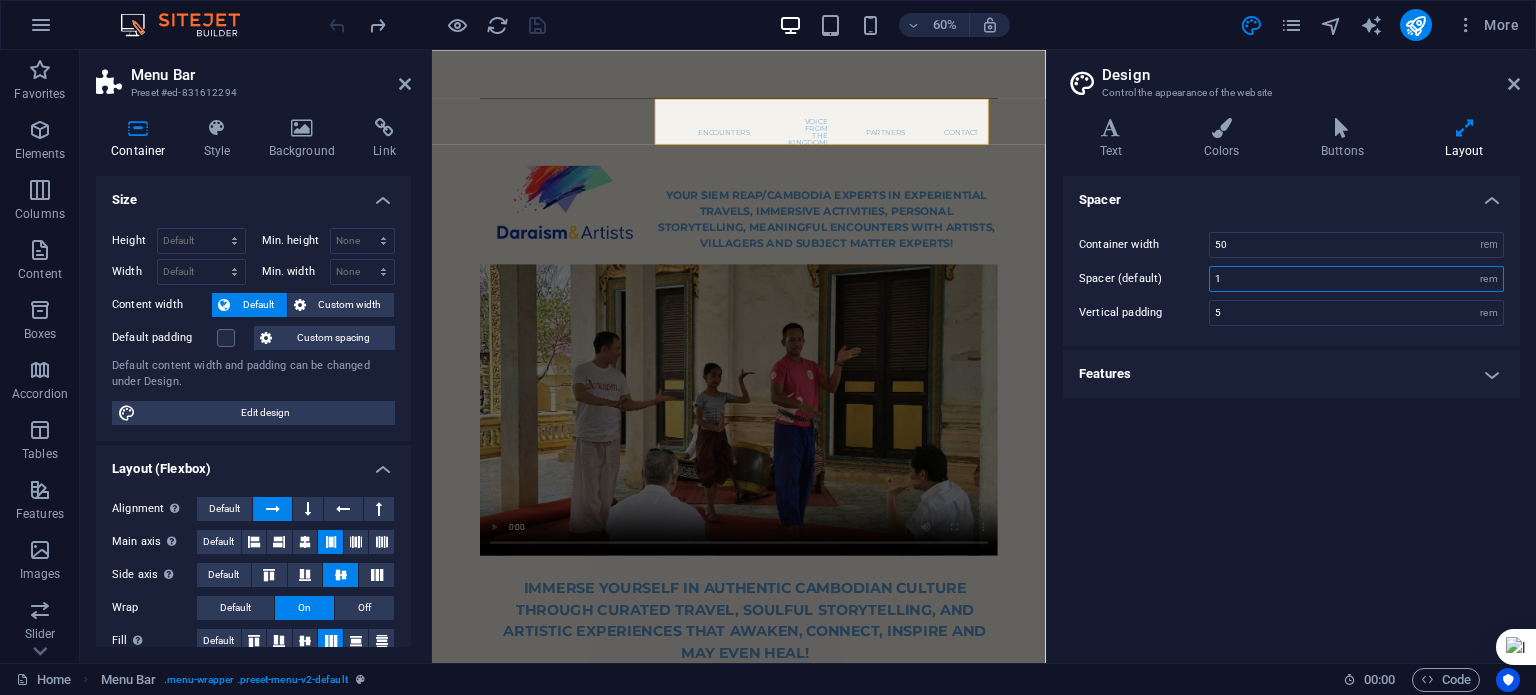 click on "1" at bounding box center [1356, 279] 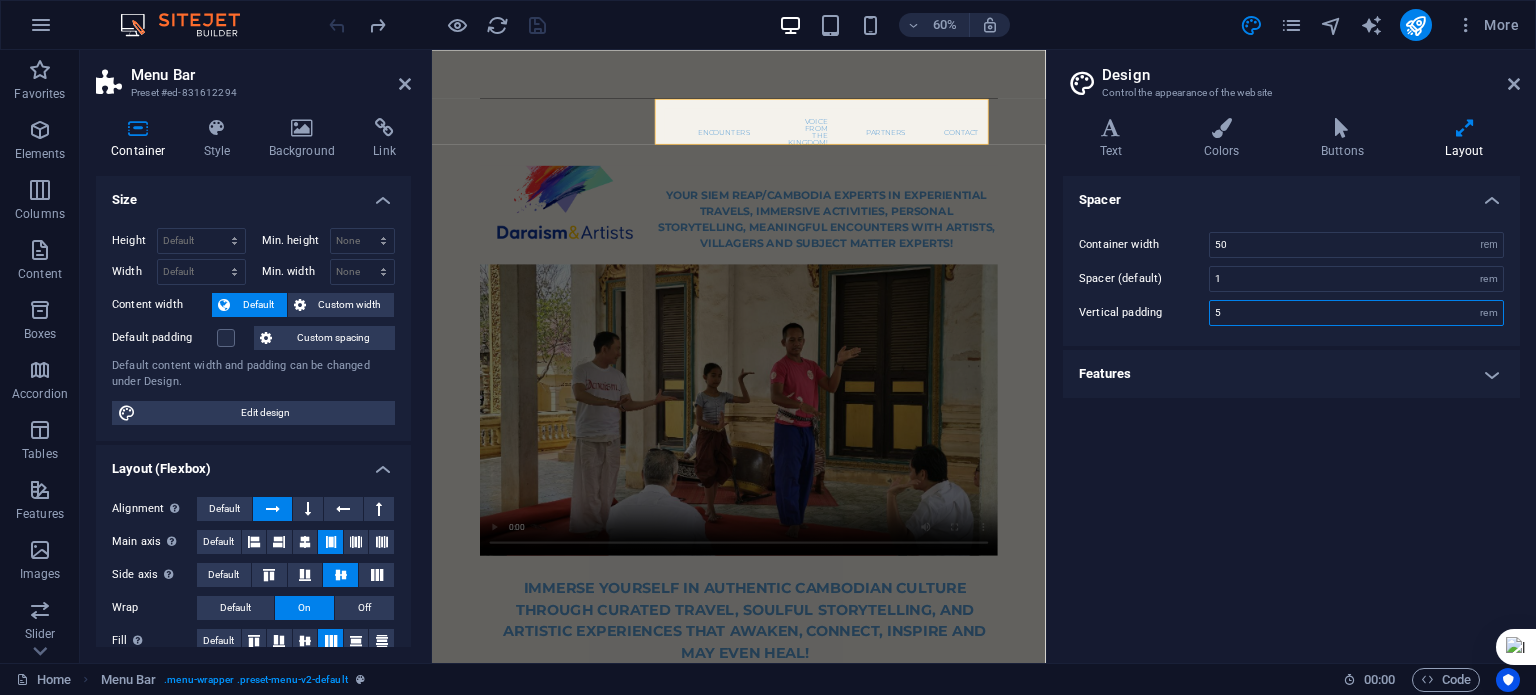 drag, startPoint x: 1292, startPoint y: 304, endPoint x: 1188, endPoint y: 305, distance: 104.00481 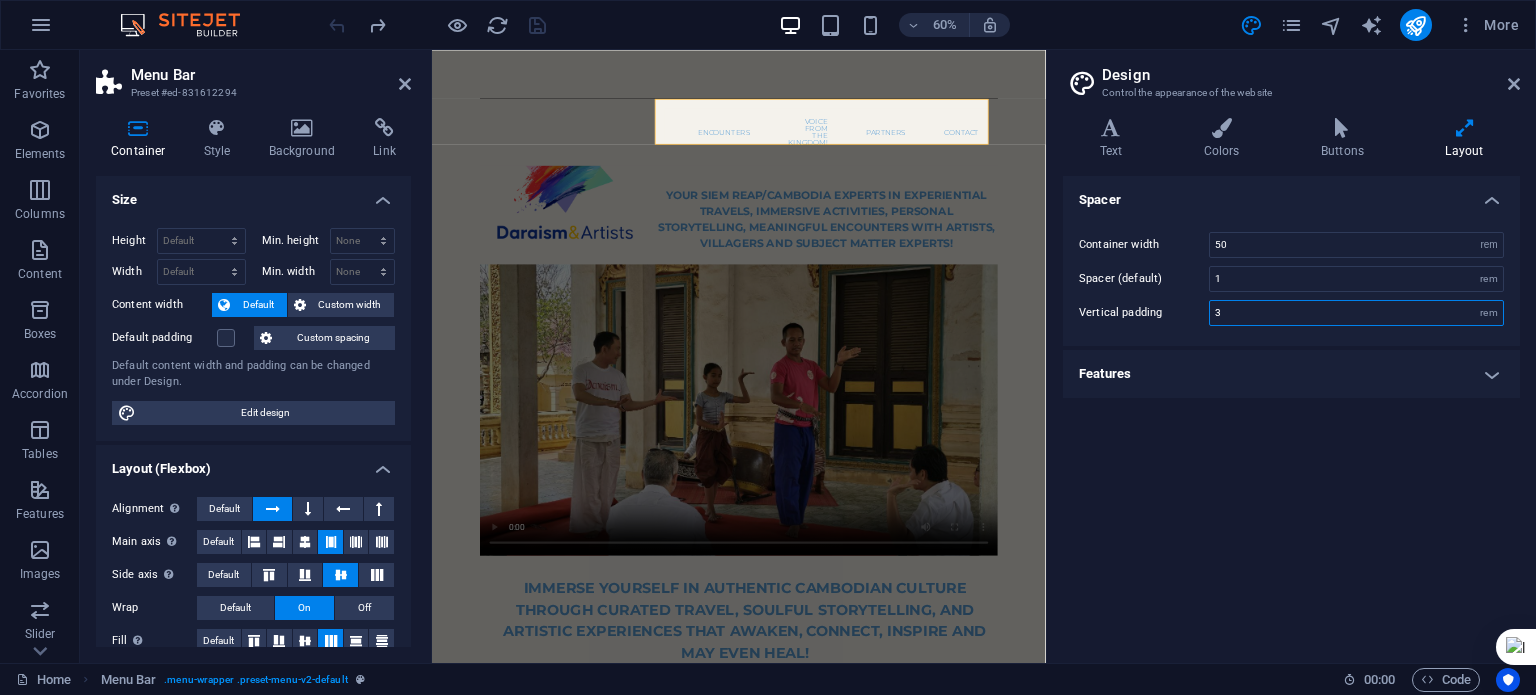 type on "3" 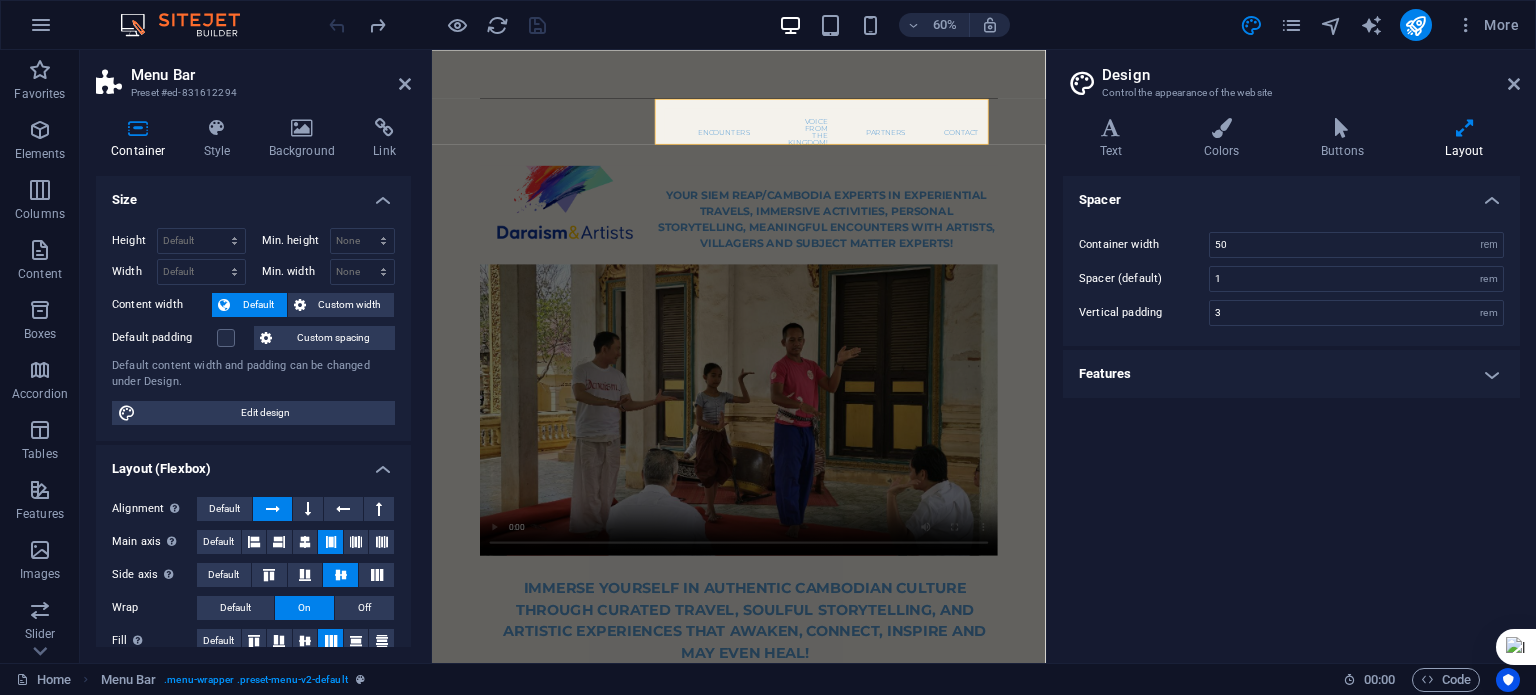click on "Features" at bounding box center (1291, 374) 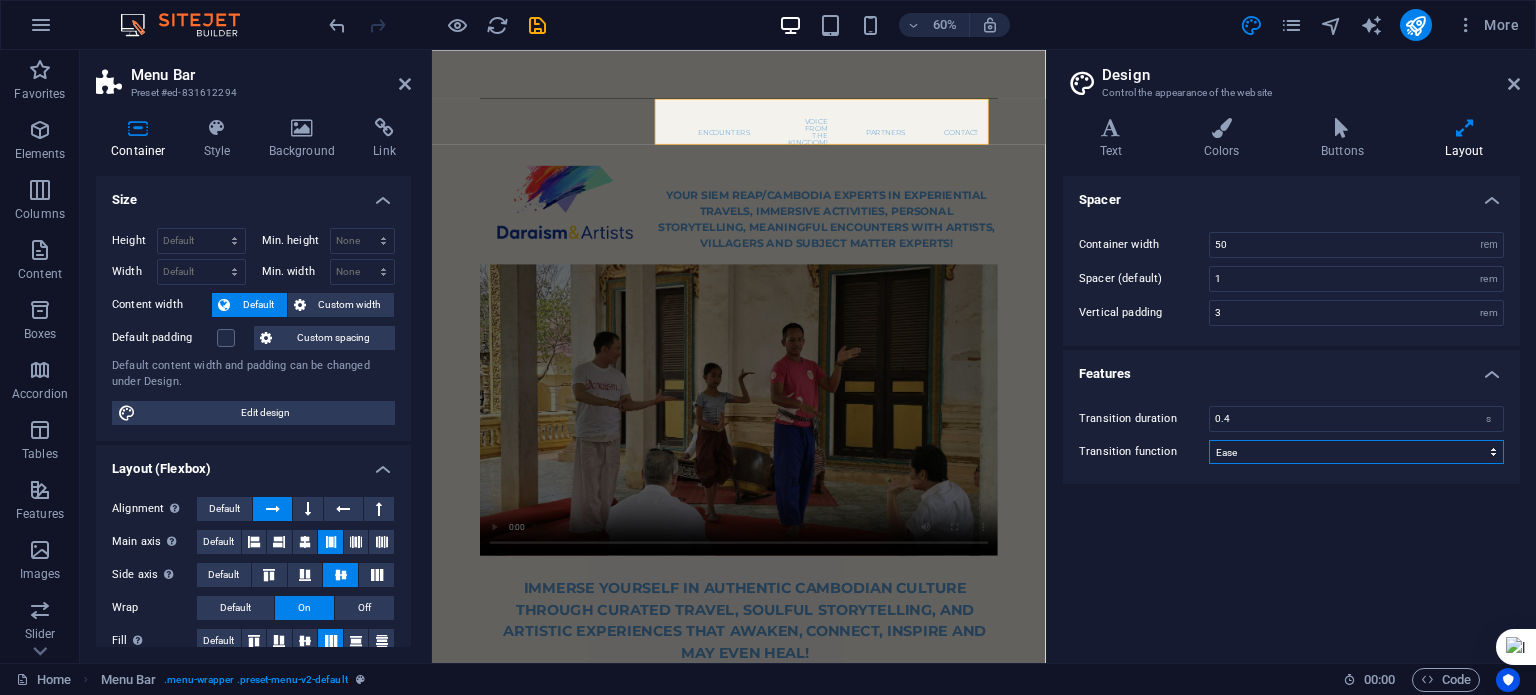 click on "Ease Ease In Ease Out Ease In/Ease Out Linear" at bounding box center [1356, 452] 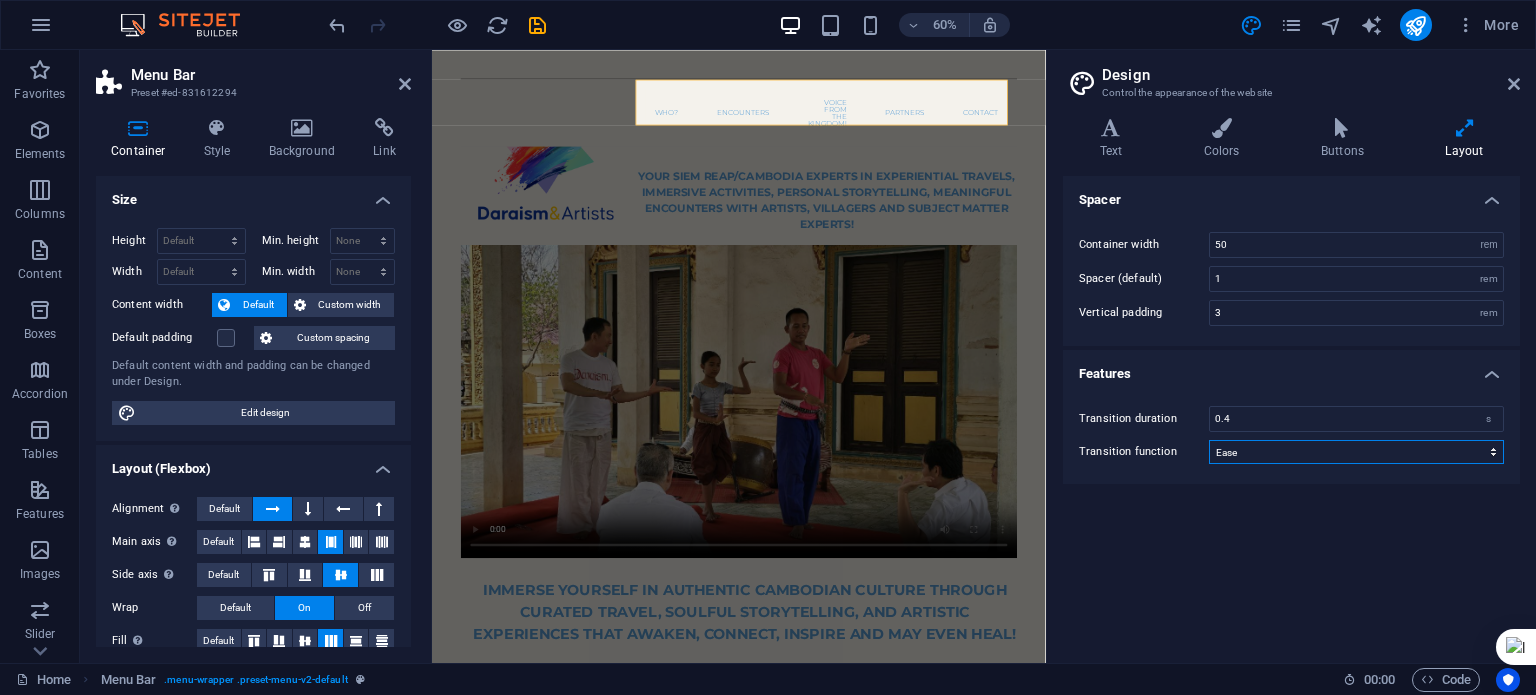 select on "linear" 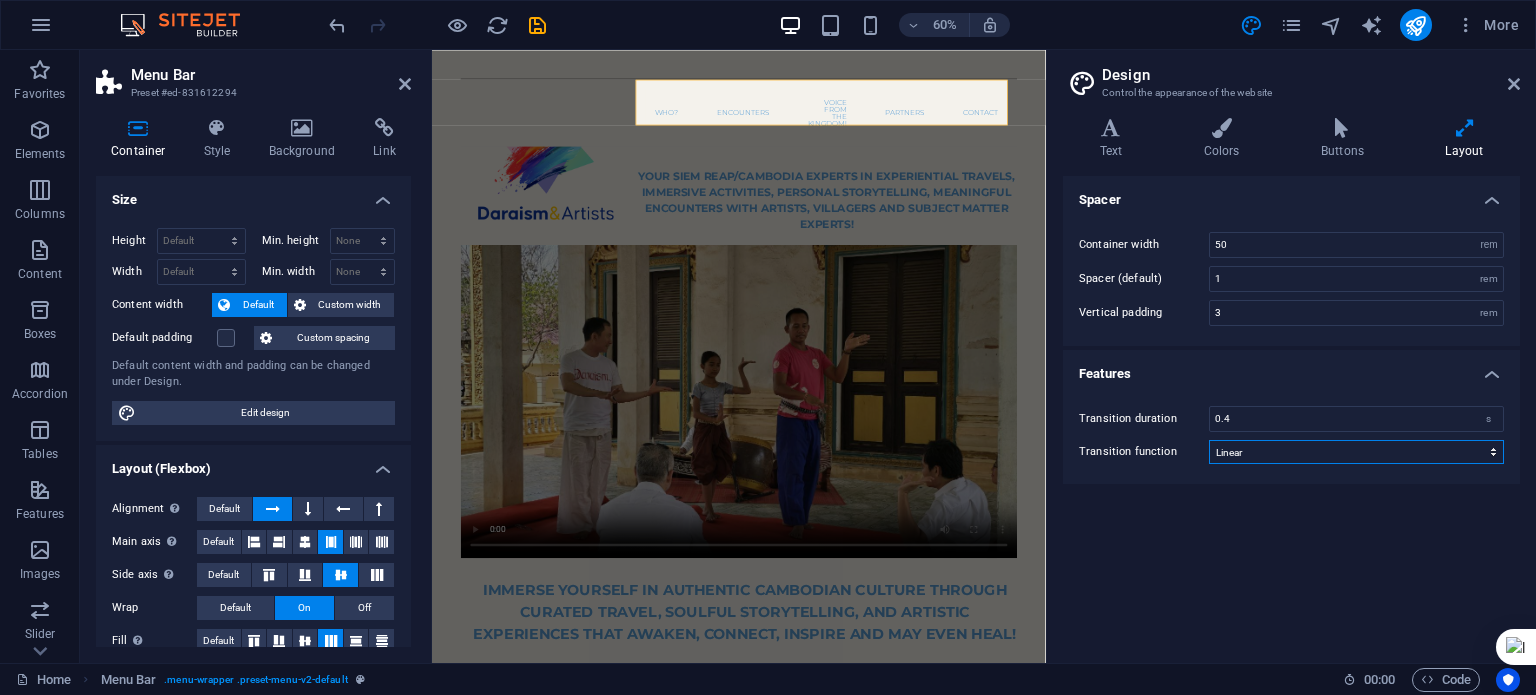 click on "Ease Ease In Ease Out Ease In/Ease Out Linear" at bounding box center [1356, 452] 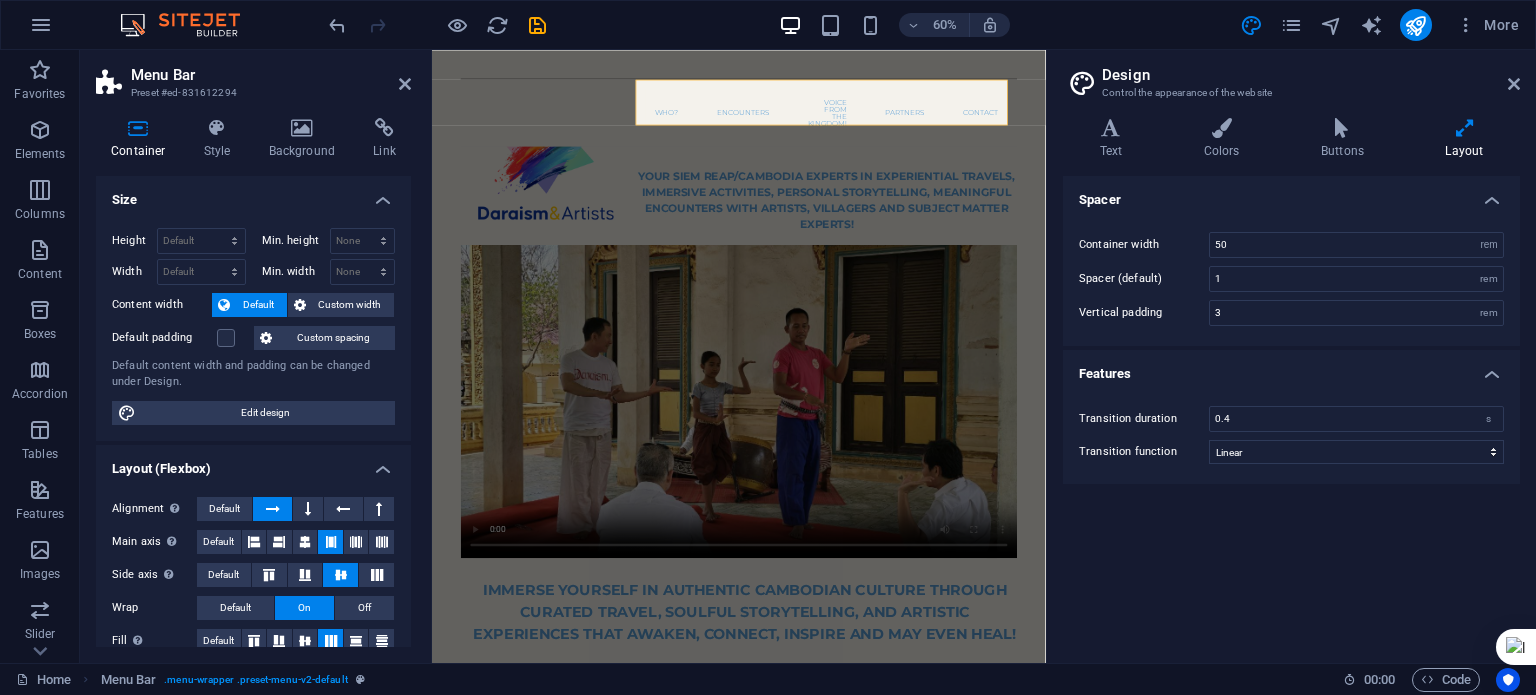 click on "Spacer Container width 50 rem px Spacer (default) 1 rem Vertical padding 3 rem Features Transition duration 0.4 s Transition function Ease Ease In Ease Out Ease In/Ease Out Linear" at bounding box center (1291, 411) 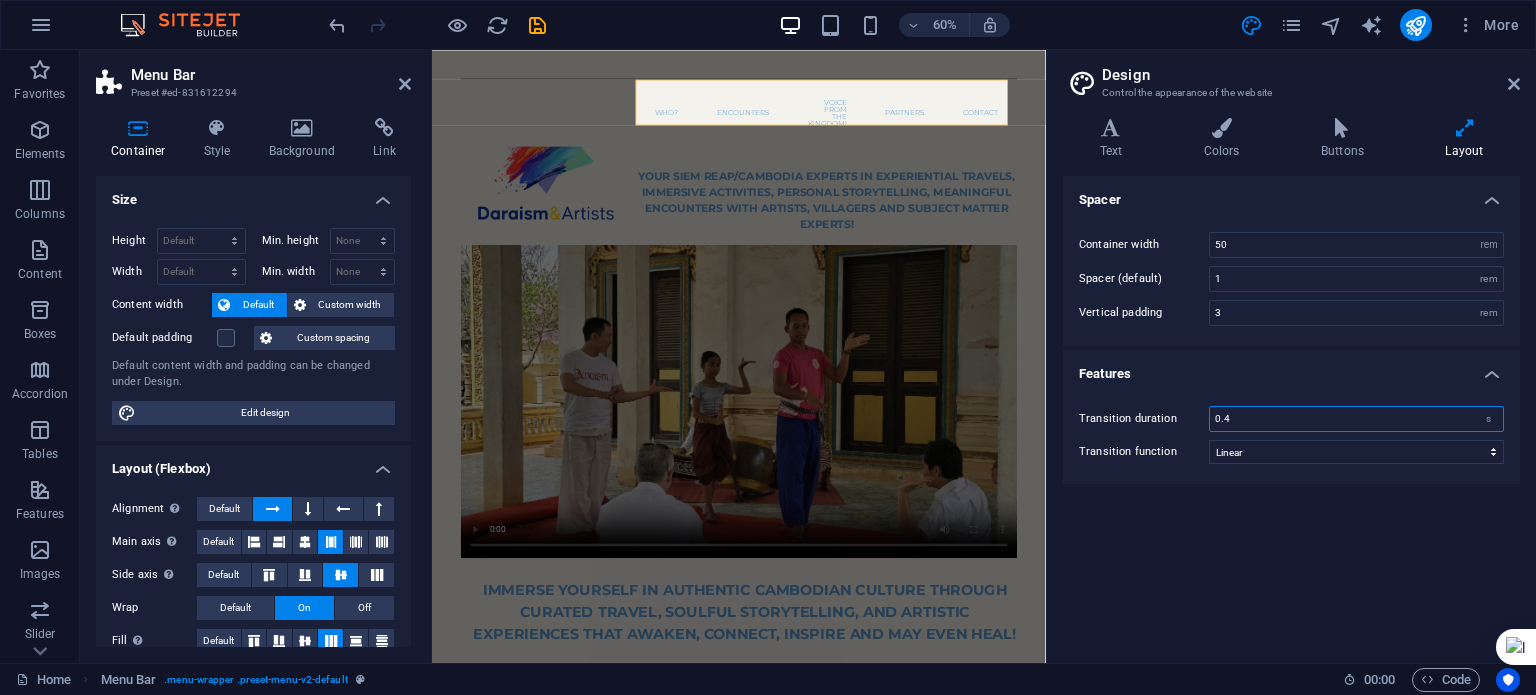 click on "0.4" at bounding box center [1356, 419] 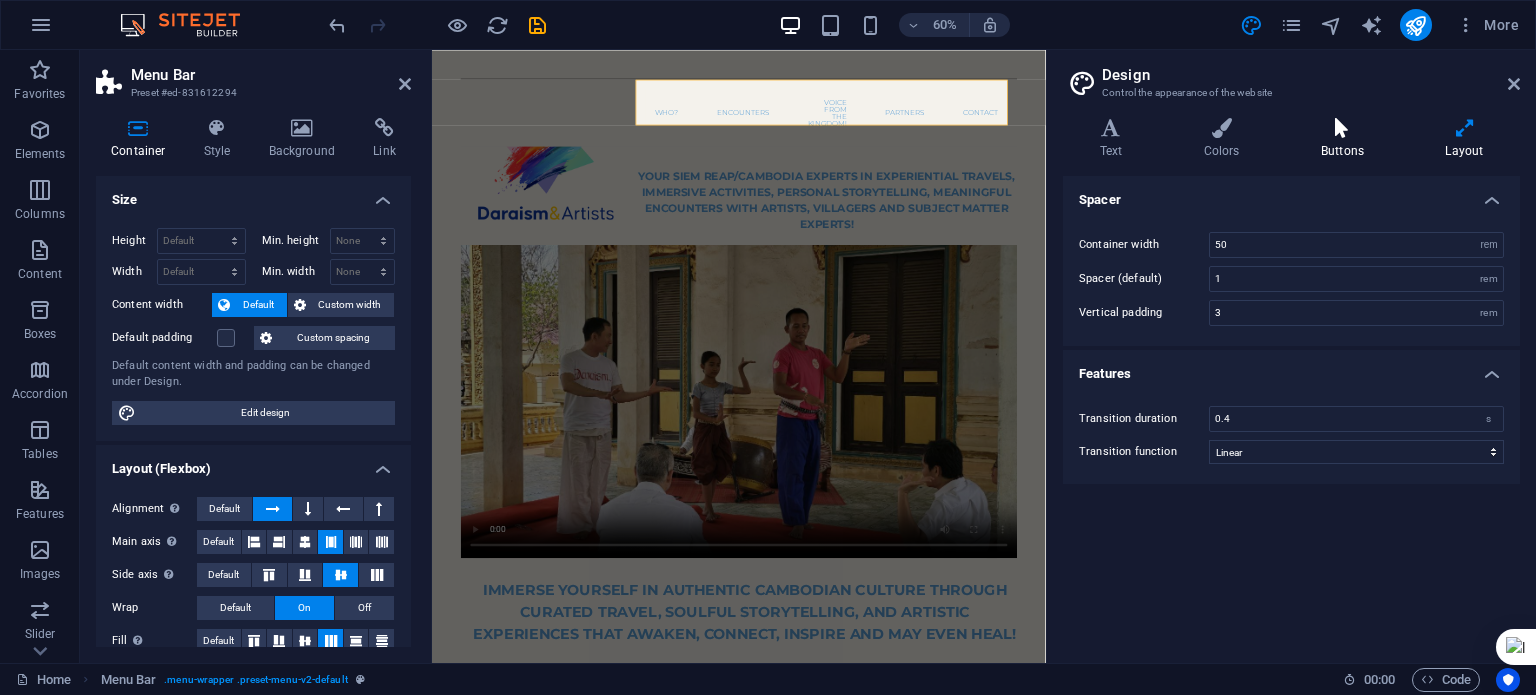 click on "Buttons" at bounding box center (1346, 139) 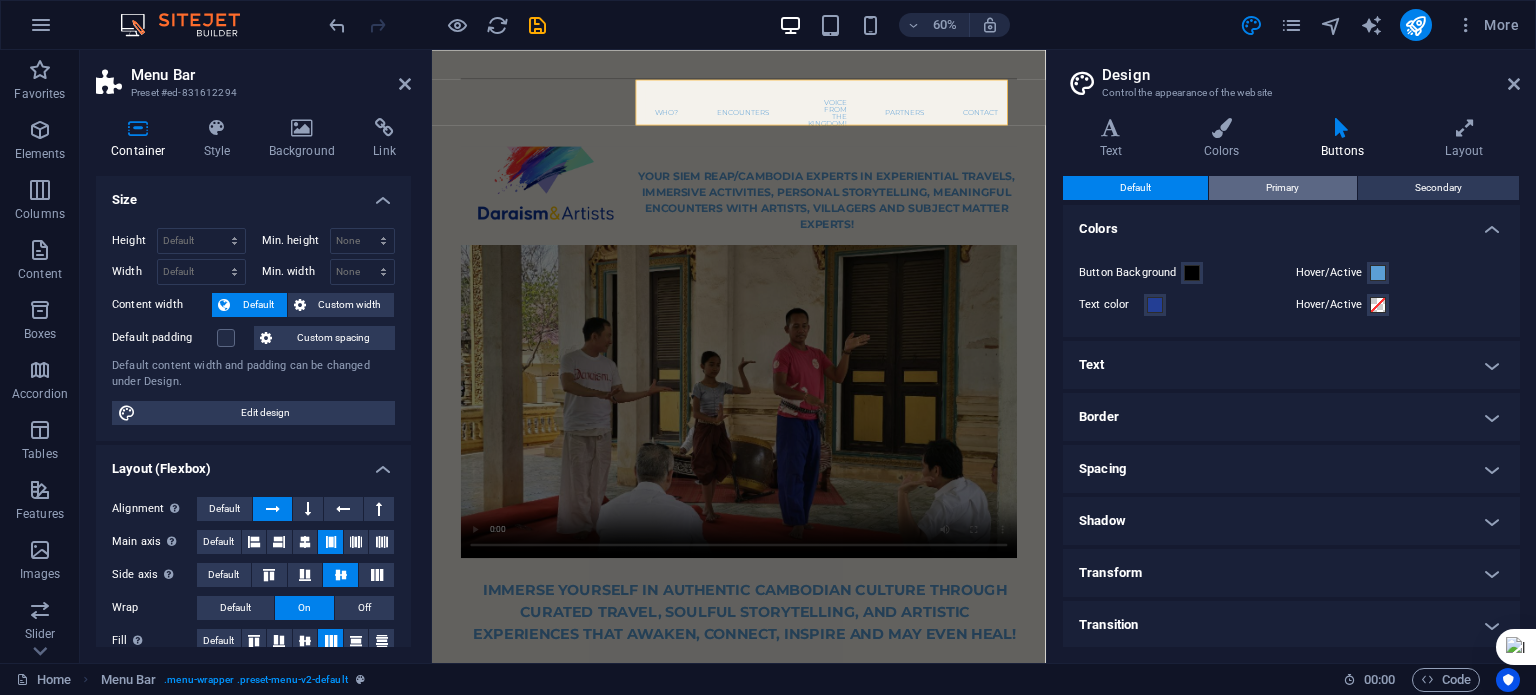 click on "Primary" at bounding box center (1282, 188) 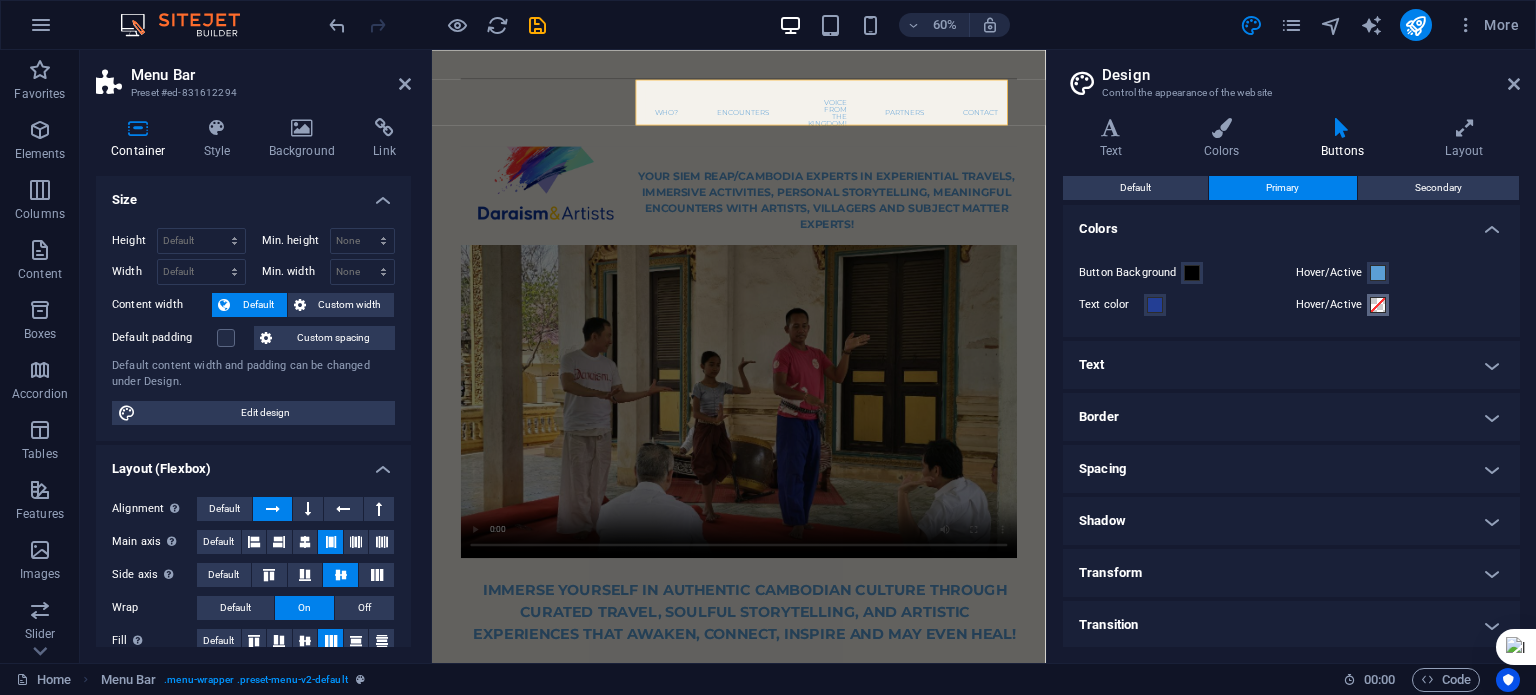 drag, startPoint x: 1366, startPoint y: 310, endPoint x: 1375, endPoint y: 305, distance: 10.29563 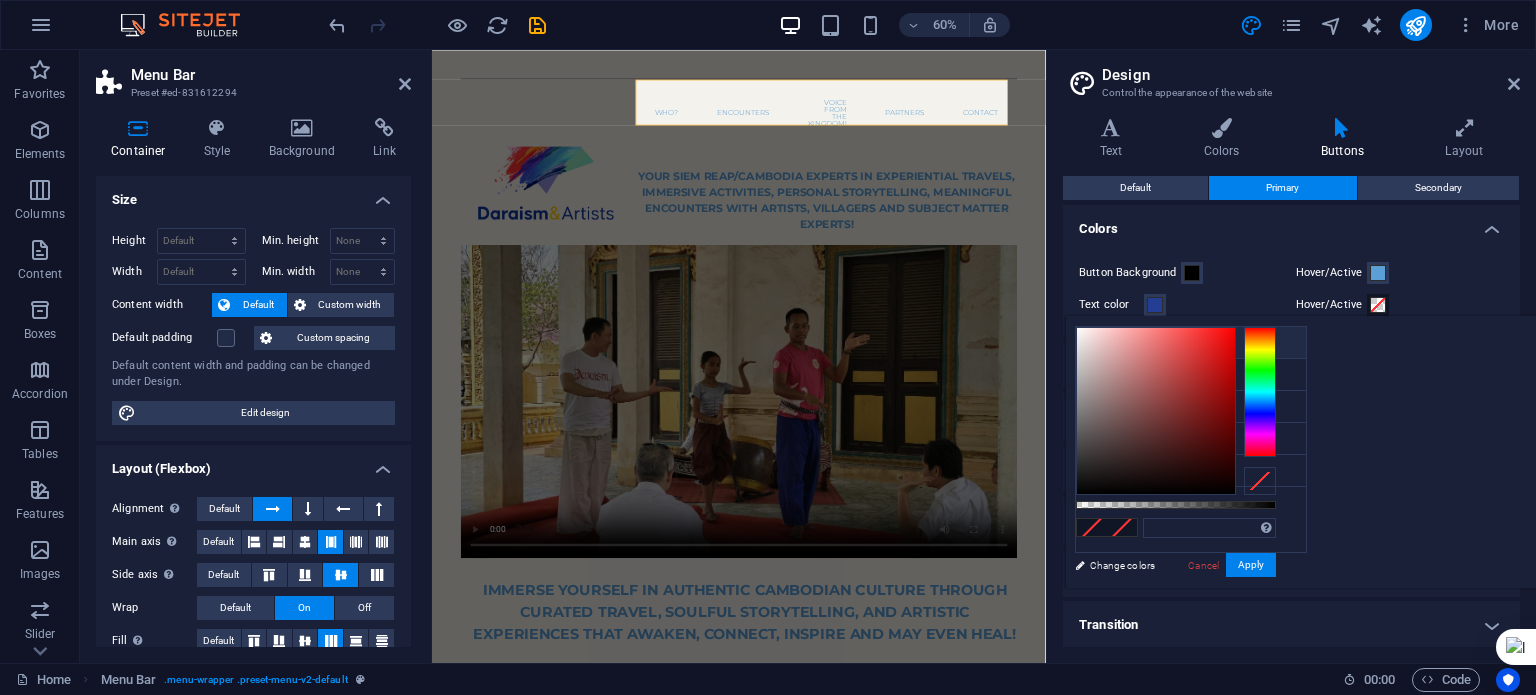 click on "Background color
#f4f2ec" at bounding box center [1191, 343] 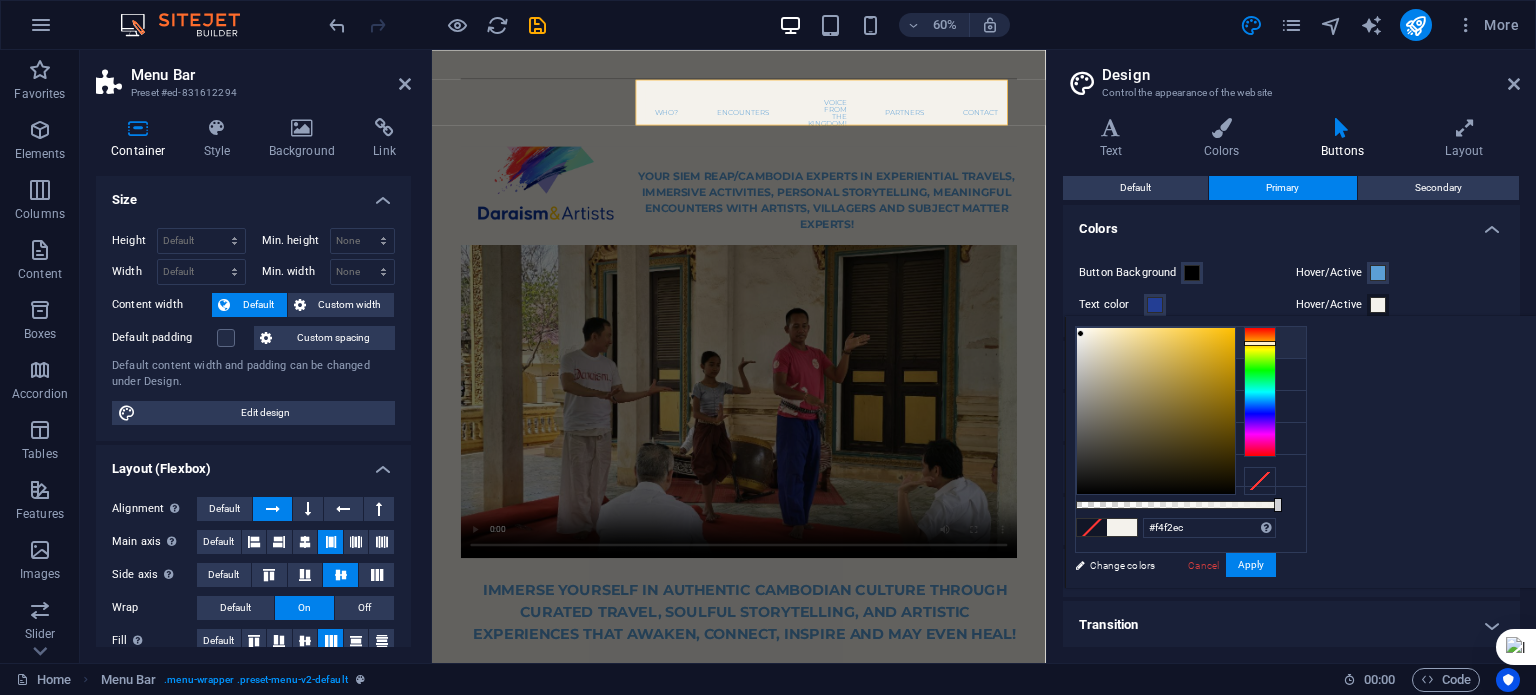 drag, startPoint x: 1516, startPoint y: 566, endPoint x: 1478, endPoint y: 561, distance: 38.327538 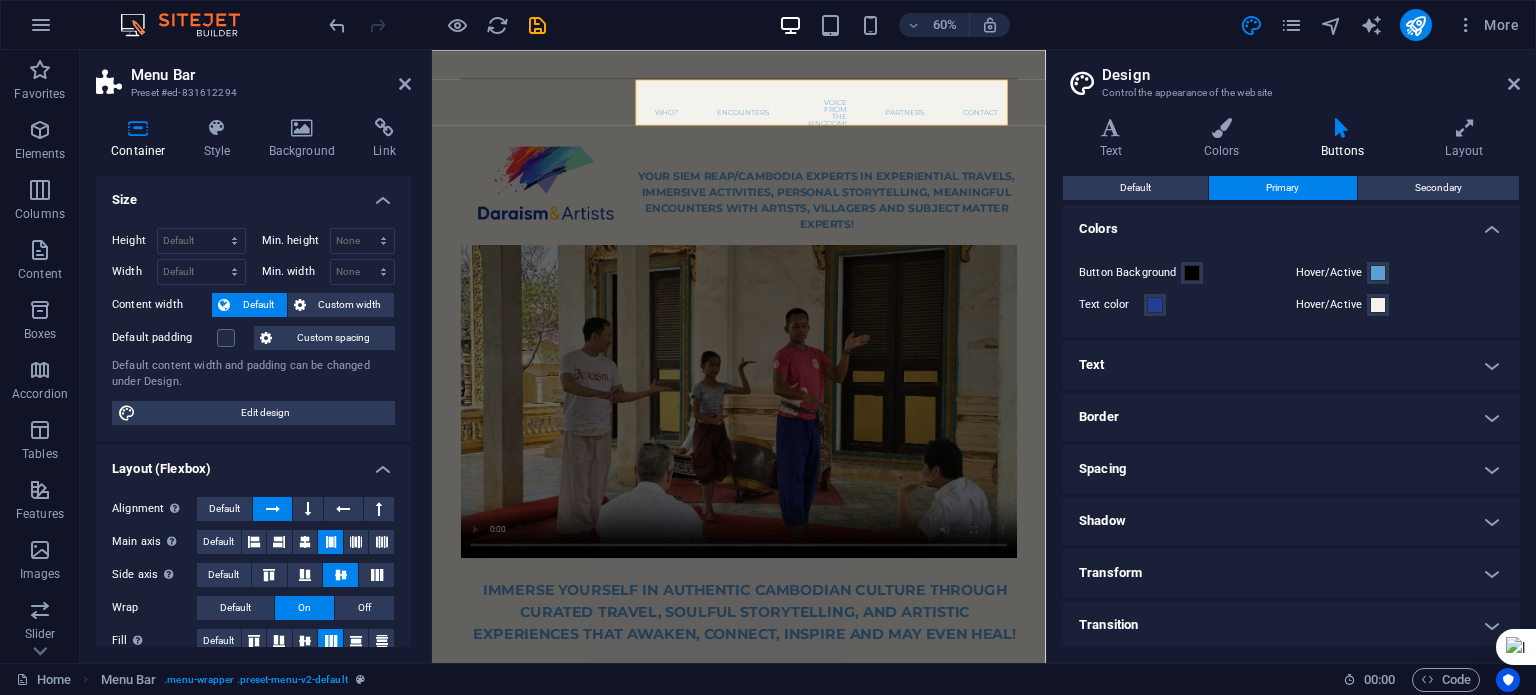 click on "Transform" at bounding box center [1291, 573] 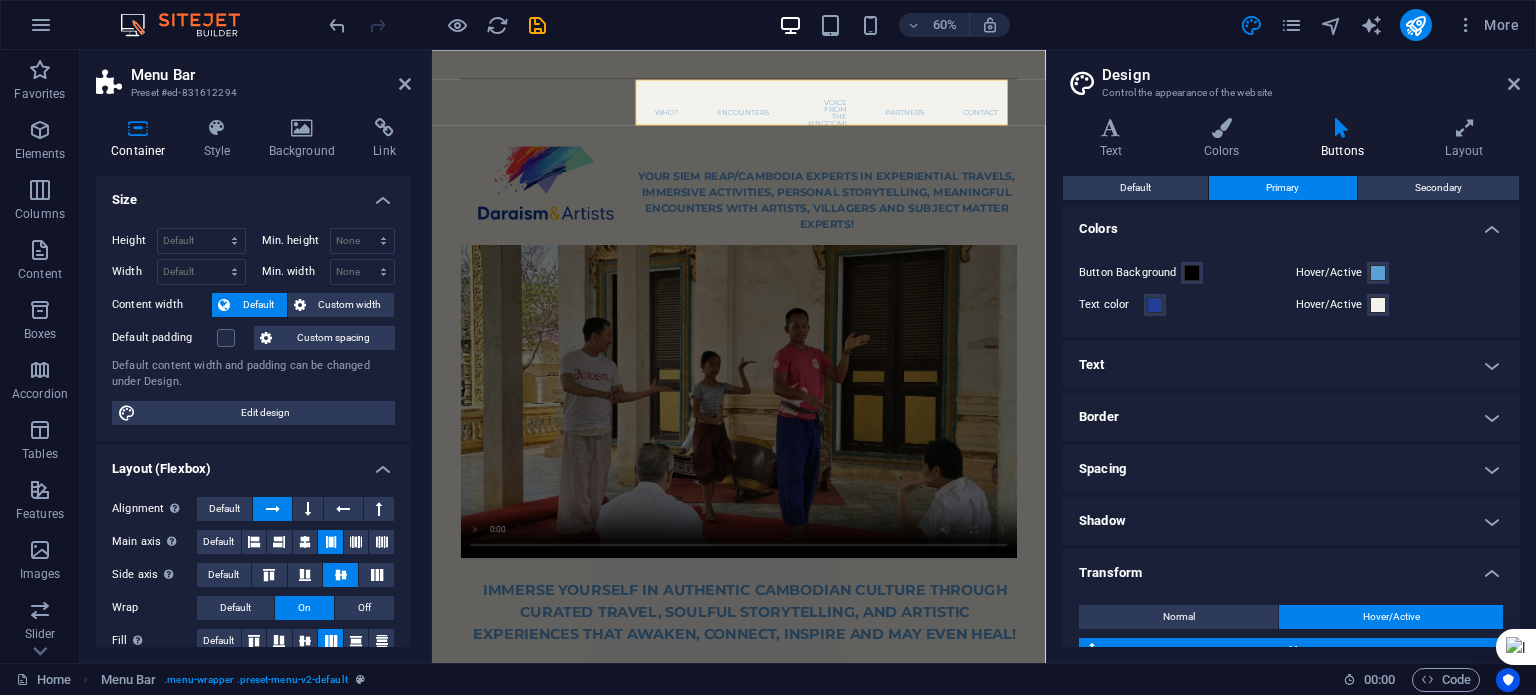 scroll, scrollTop: 370, scrollLeft: 0, axis: vertical 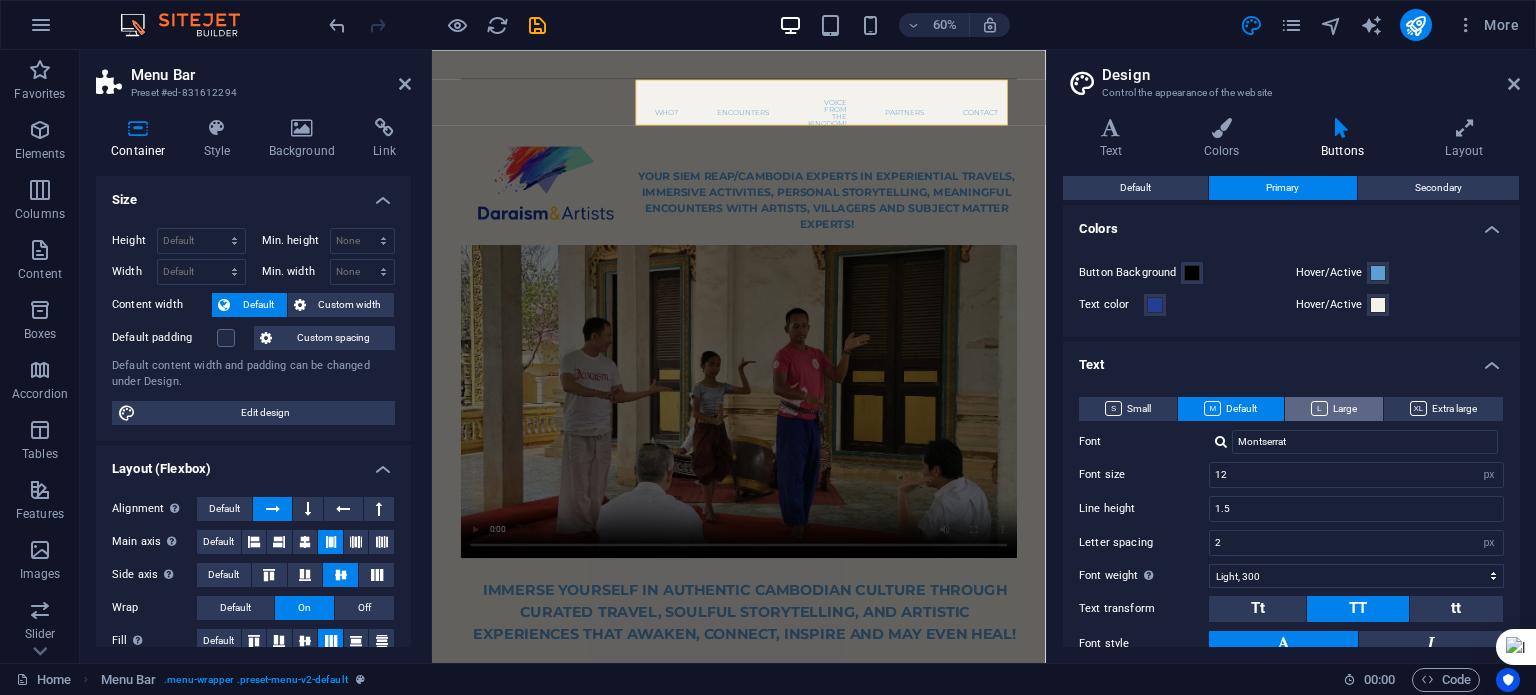 click on "Large" at bounding box center [1334, 409] 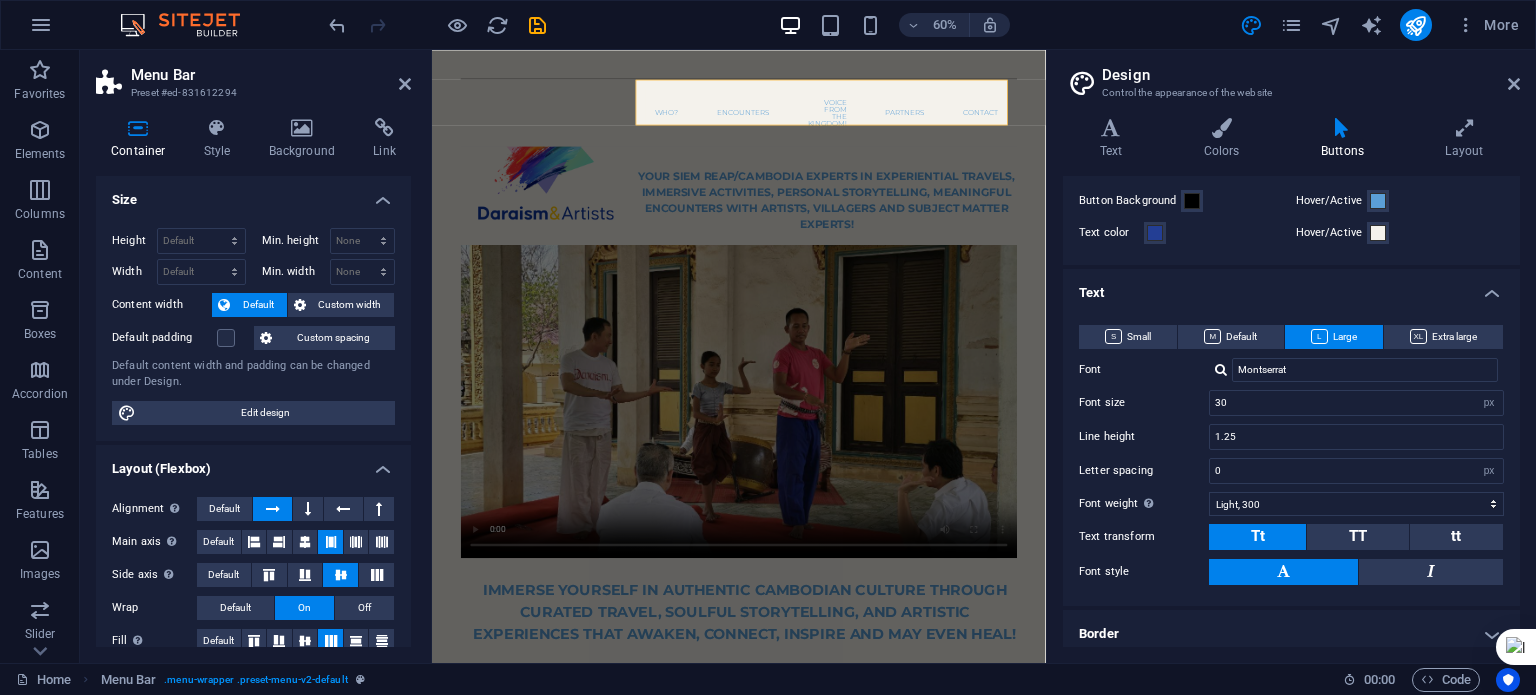 scroll, scrollTop: 100, scrollLeft: 0, axis: vertical 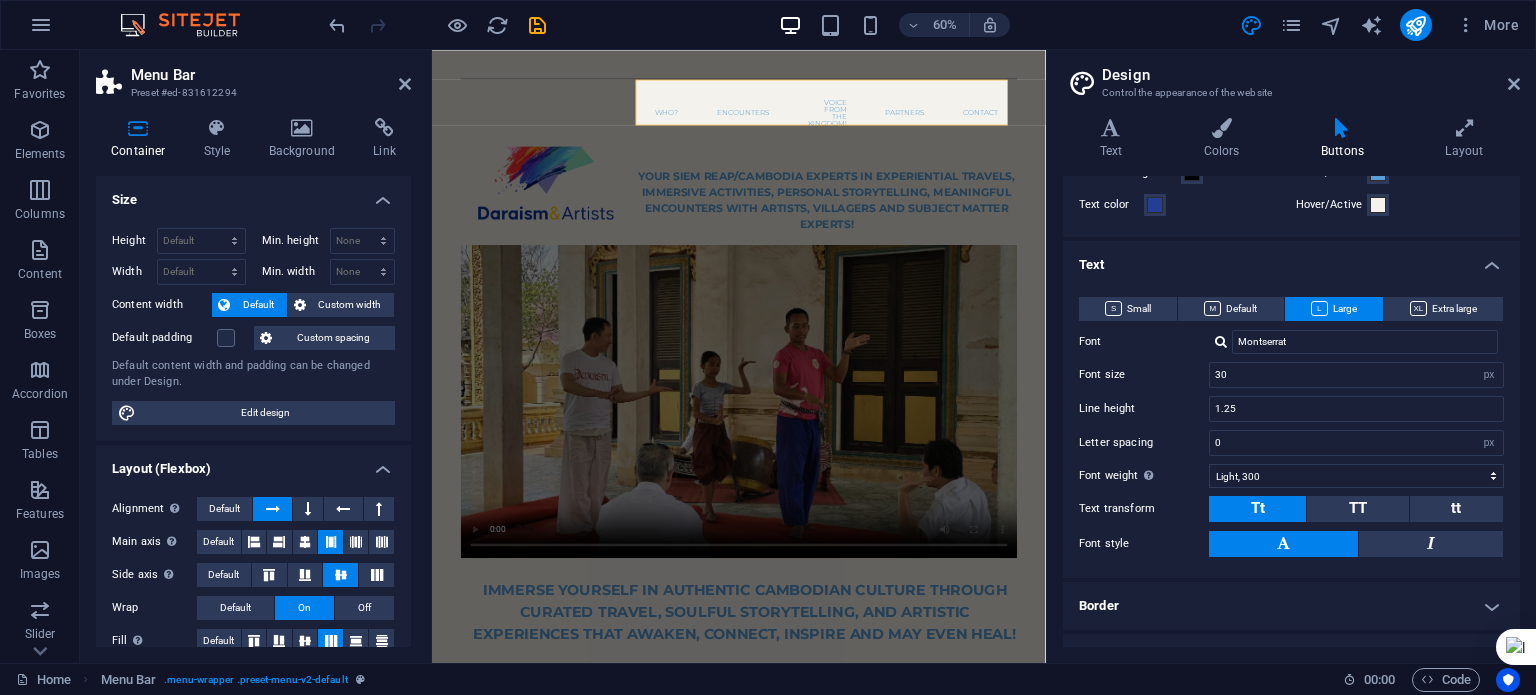 click at bounding box center (1283, 544) 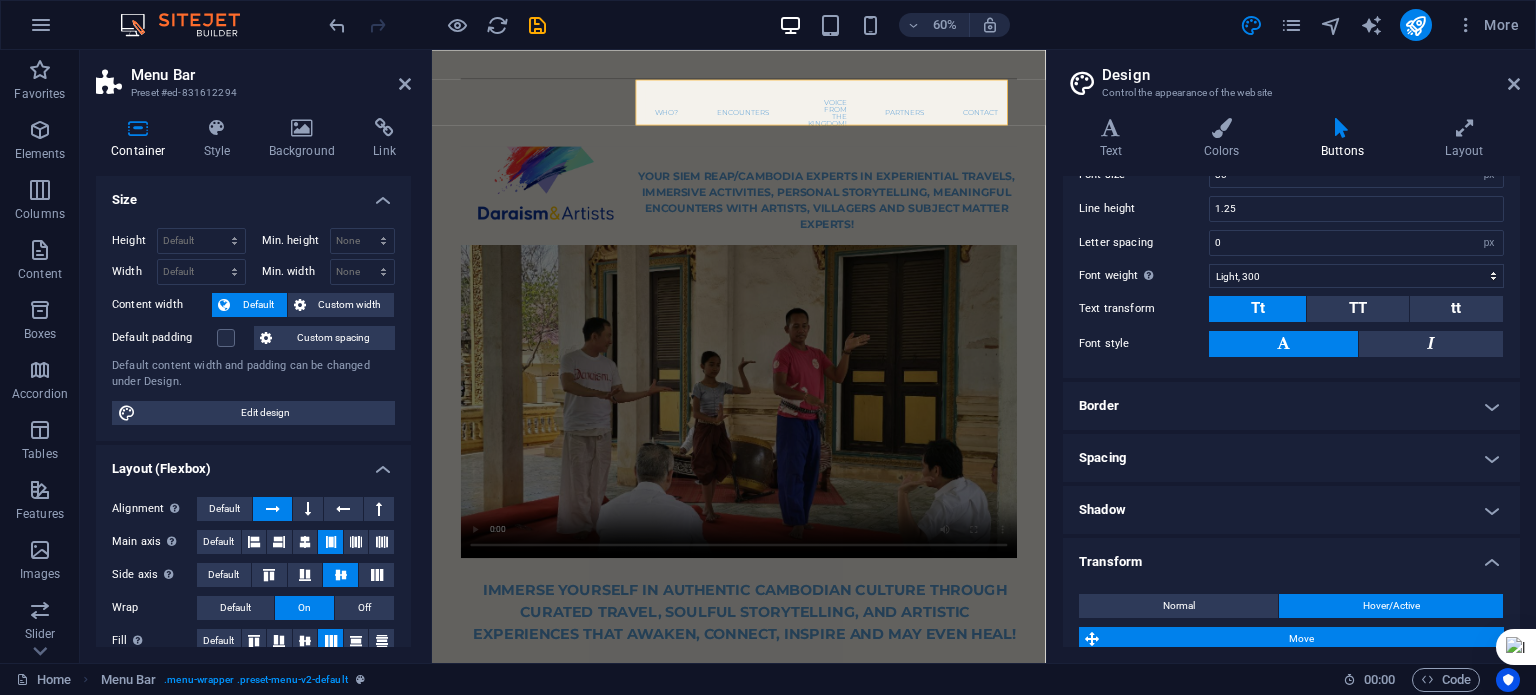 click on "Border" at bounding box center [1291, 406] 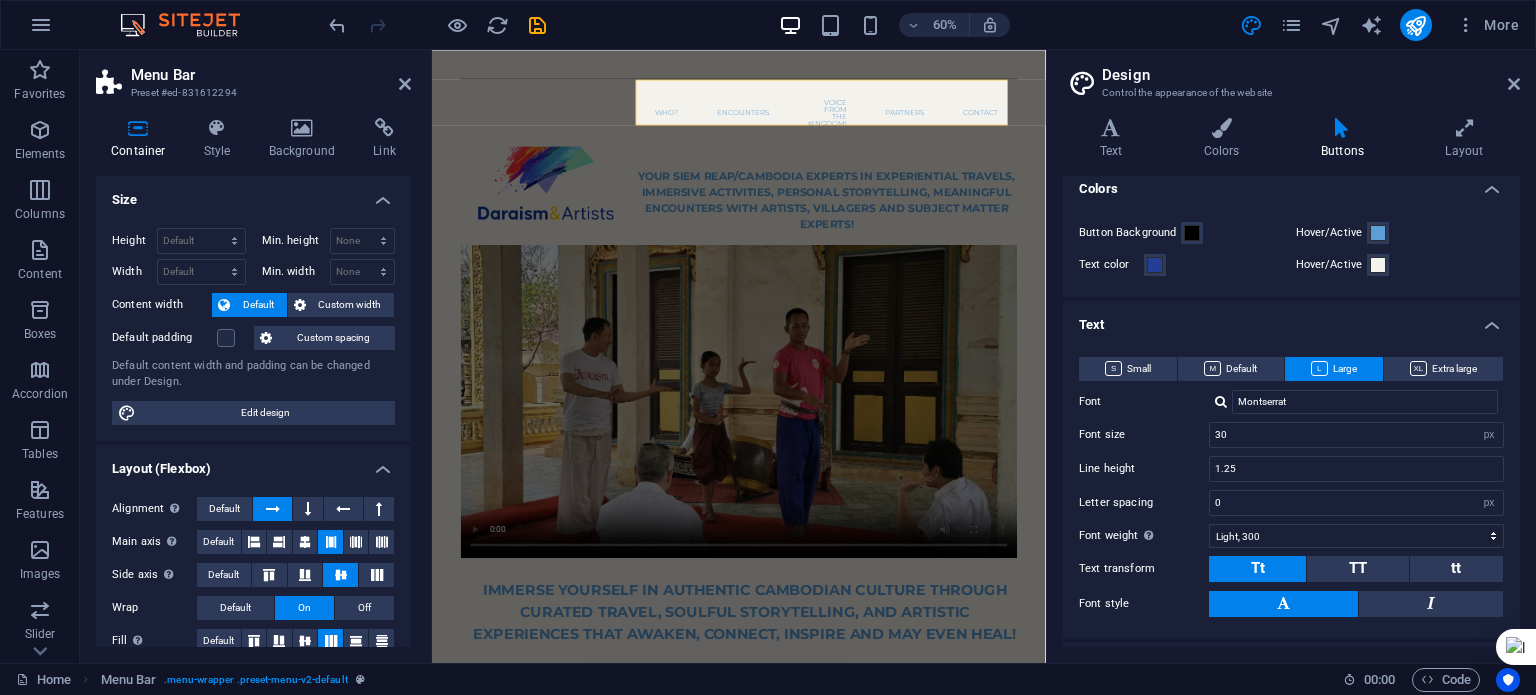 scroll, scrollTop: 0, scrollLeft: 0, axis: both 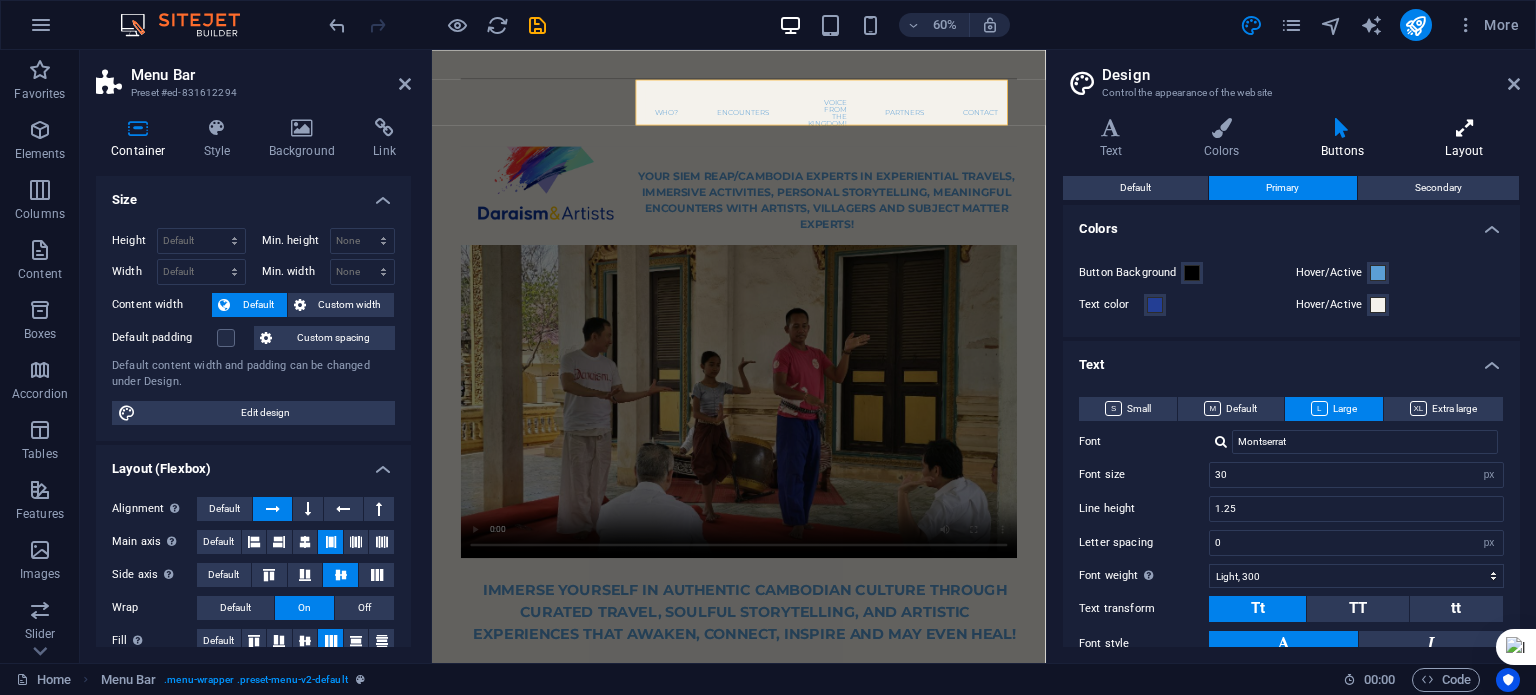click on "Layout" at bounding box center [1464, 139] 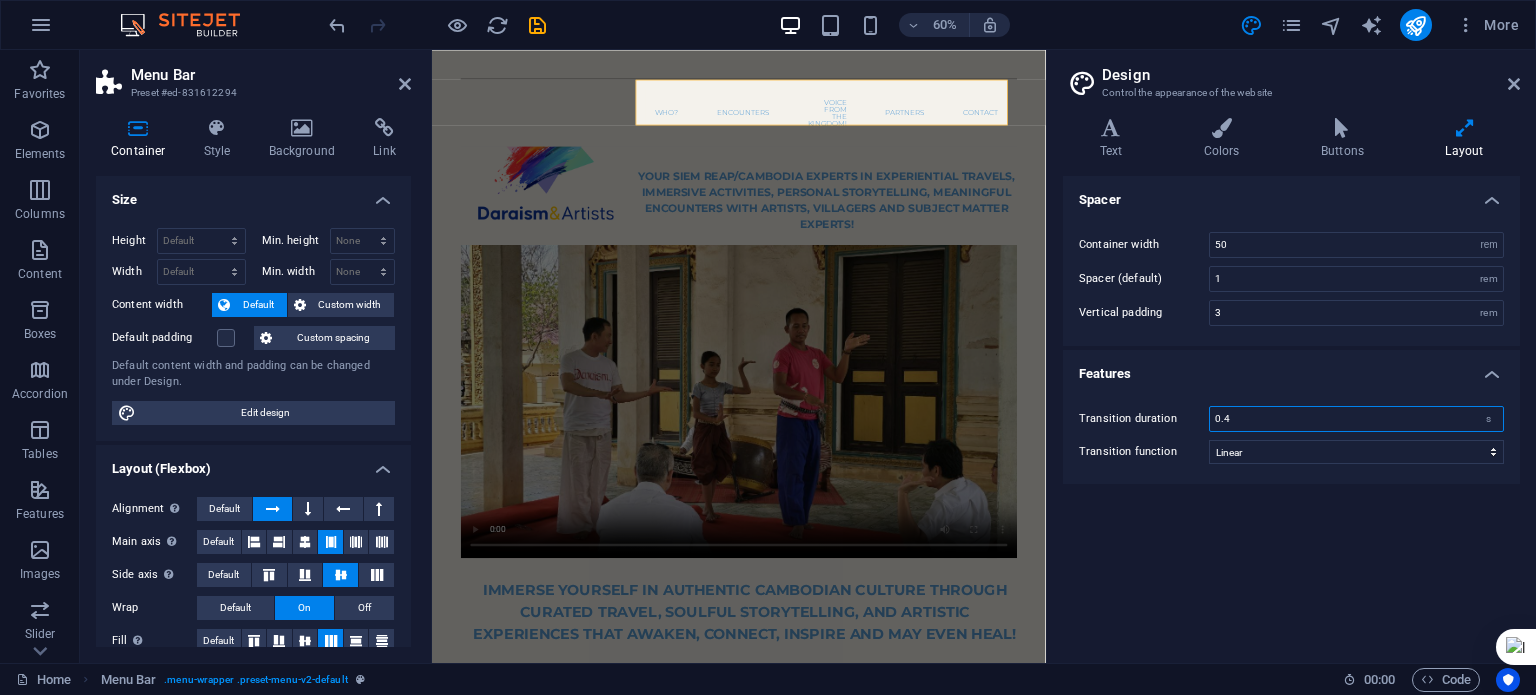 drag, startPoint x: 1287, startPoint y: 416, endPoint x: 1234, endPoint y: 497, distance: 96.79876 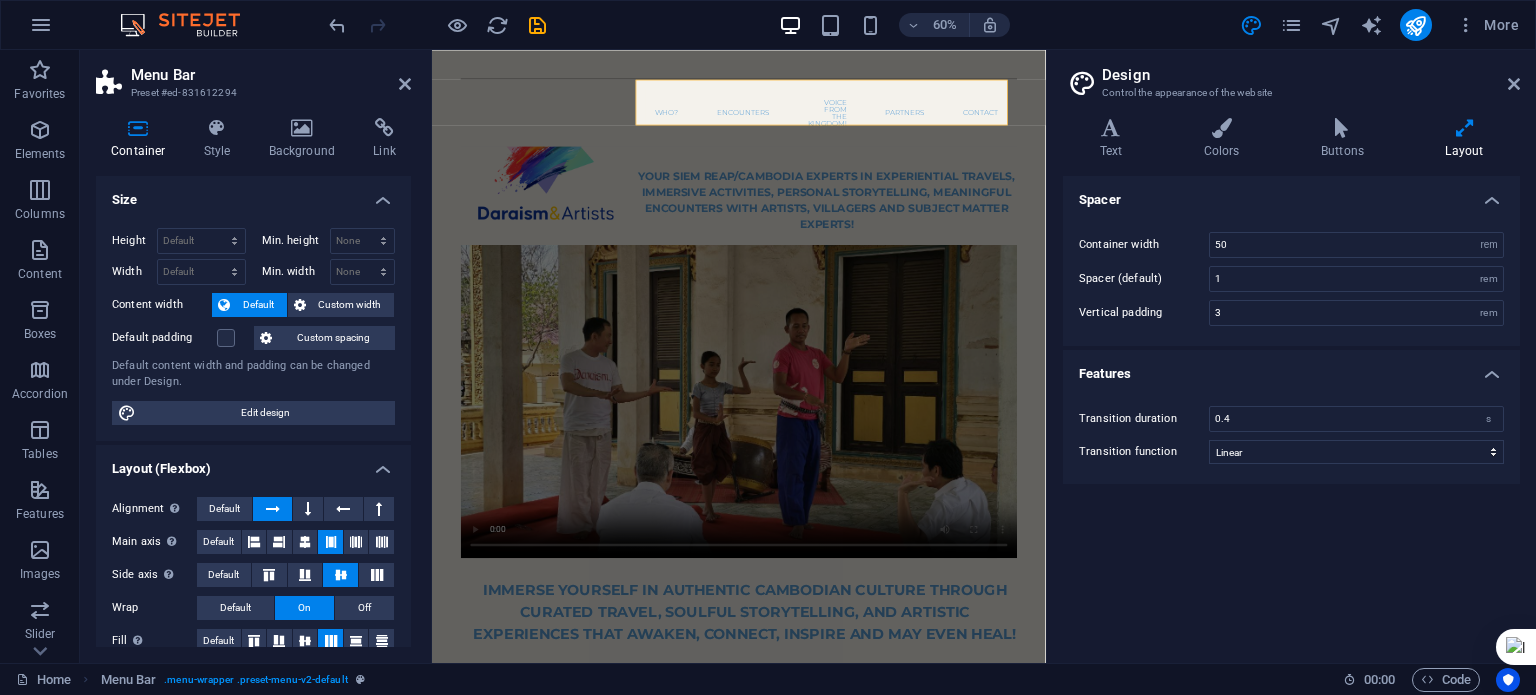 click on "Spacer Container width 50 rem px Spacer (default) 1 rem Vertical padding 3 rem Features Transition duration 0.4 s Transition function Ease Ease In Ease Out Ease In/Ease Out Linear" at bounding box center (1291, 411) 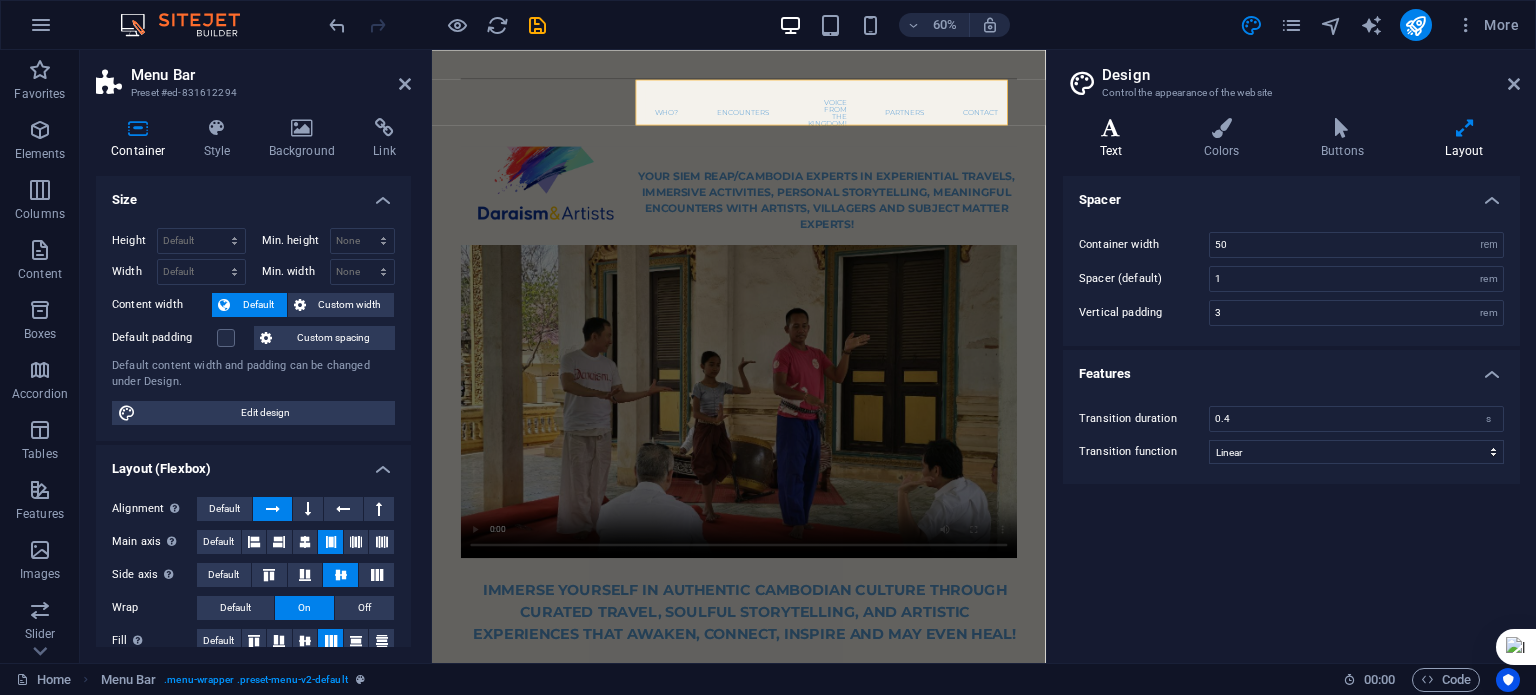 click at bounding box center [1111, 128] 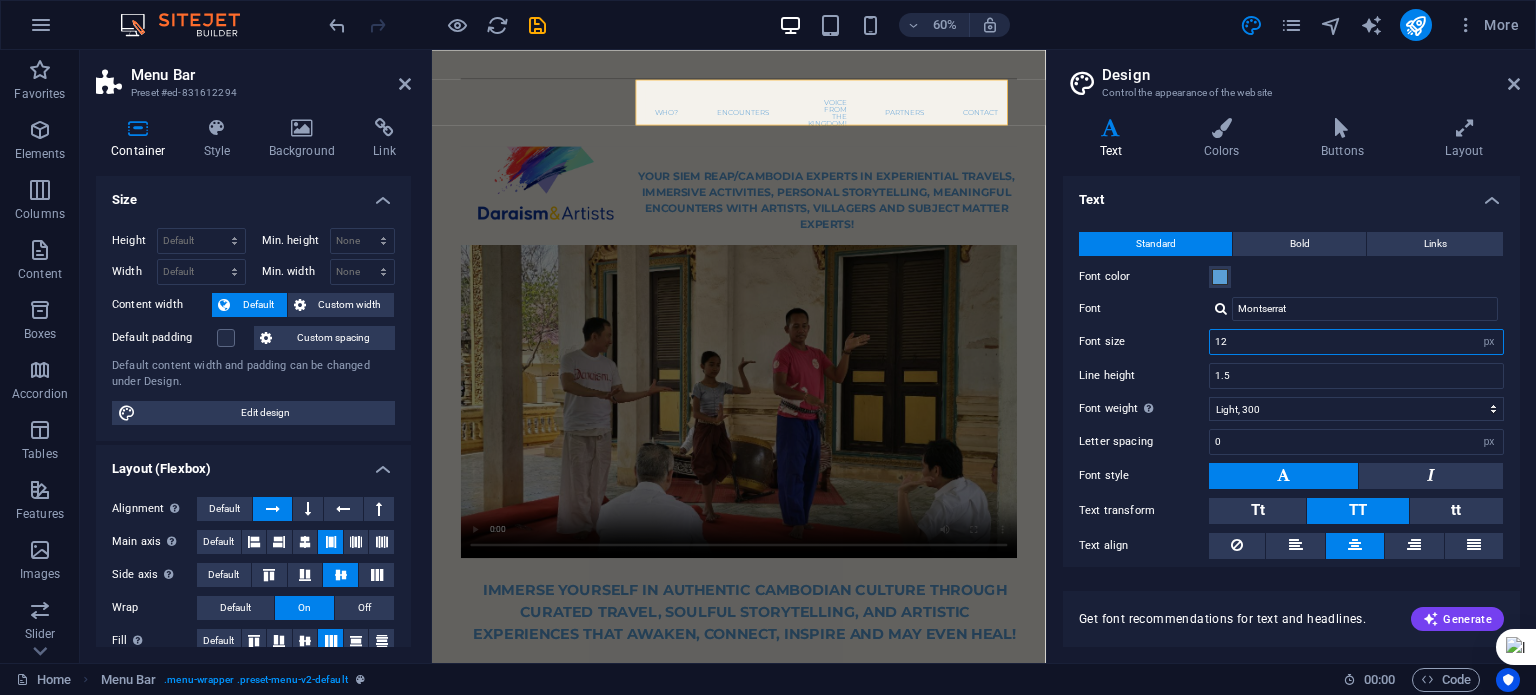 click on "12" at bounding box center [1356, 342] 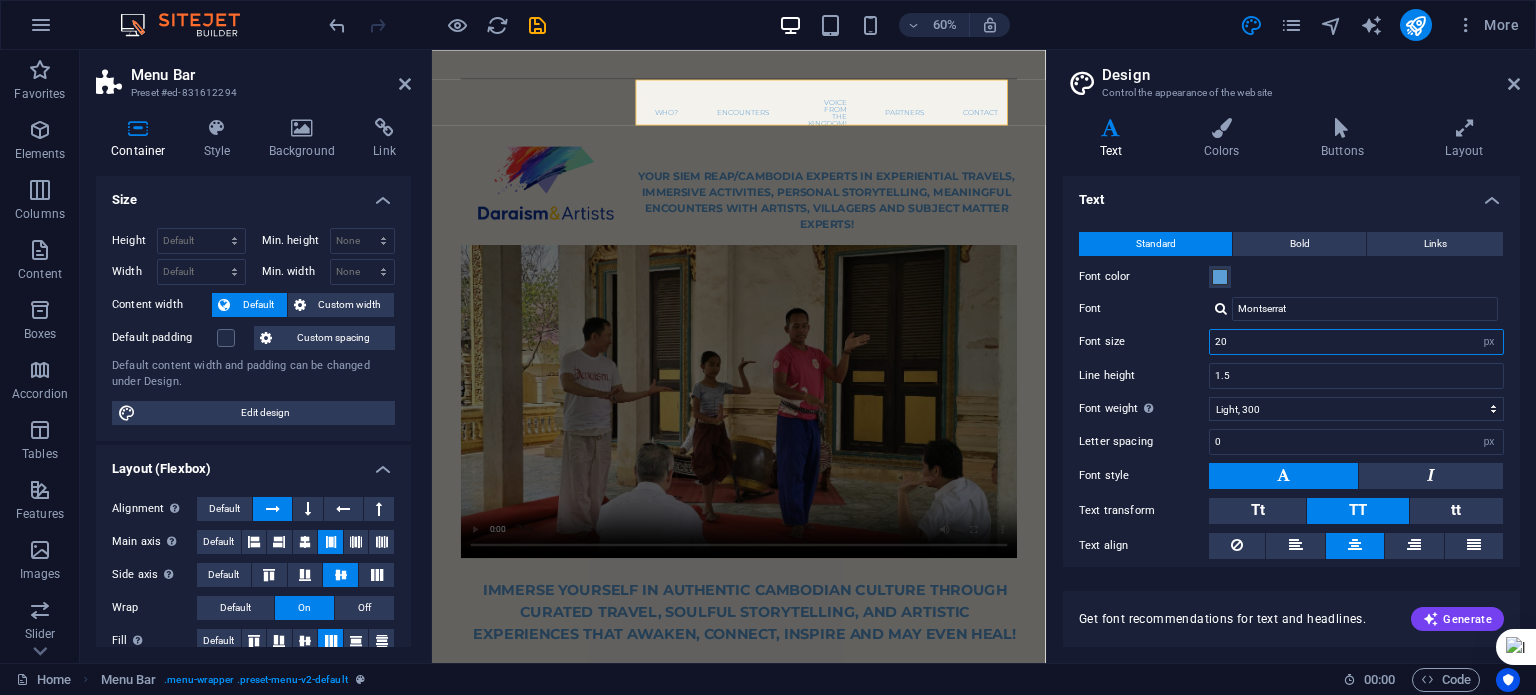 type on "20" 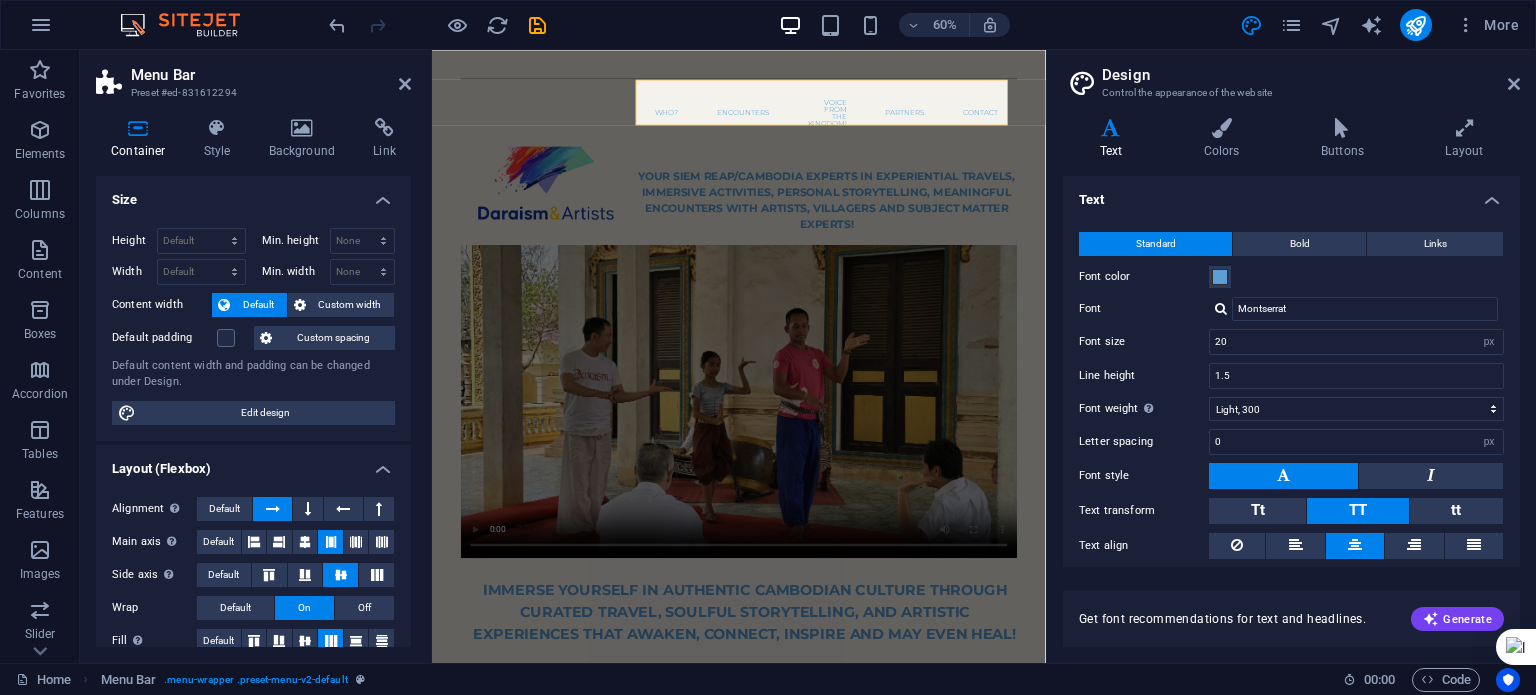 click on "Font" at bounding box center [1144, 309] 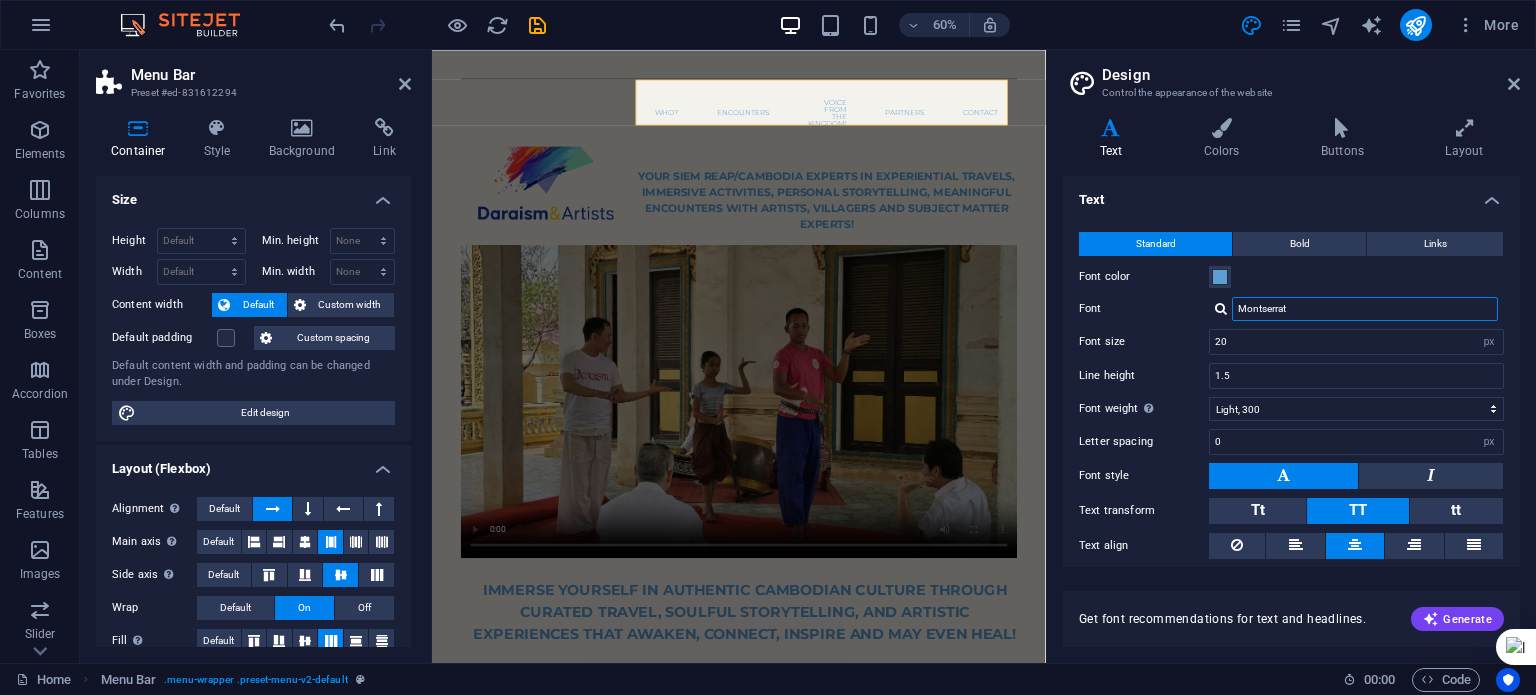 click on "Montserrat" at bounding box center [1365, 309] 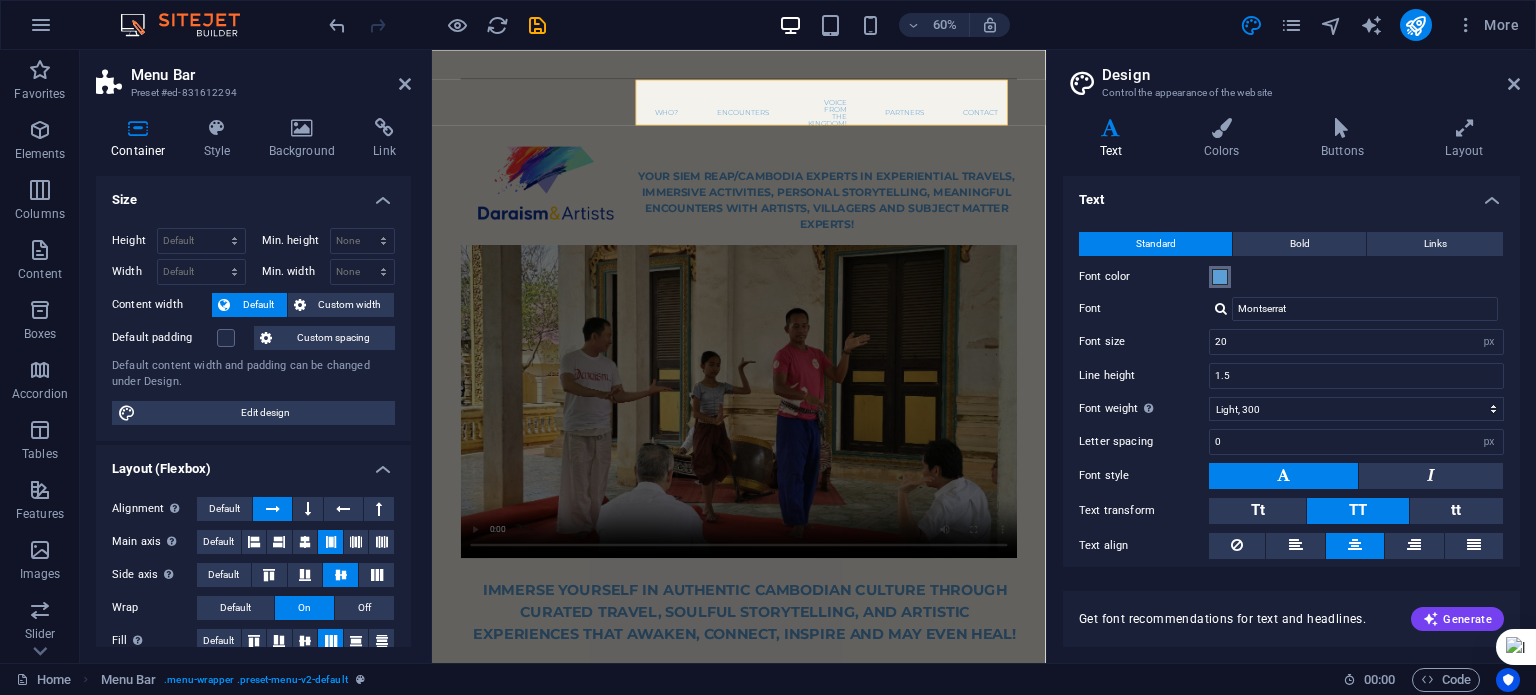 click at bounding box center (1220, 277) 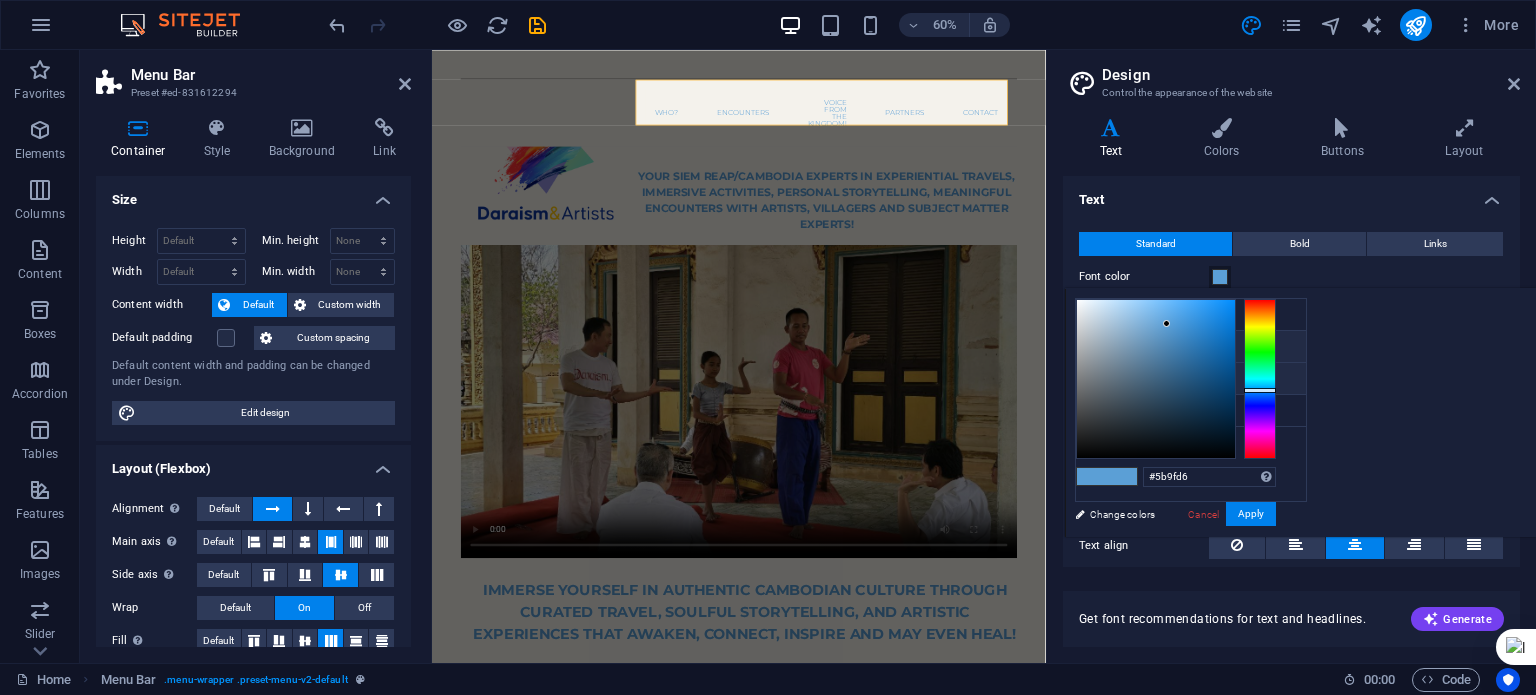 click on "Primary color
#000000" at bounding box center (1191, 347) 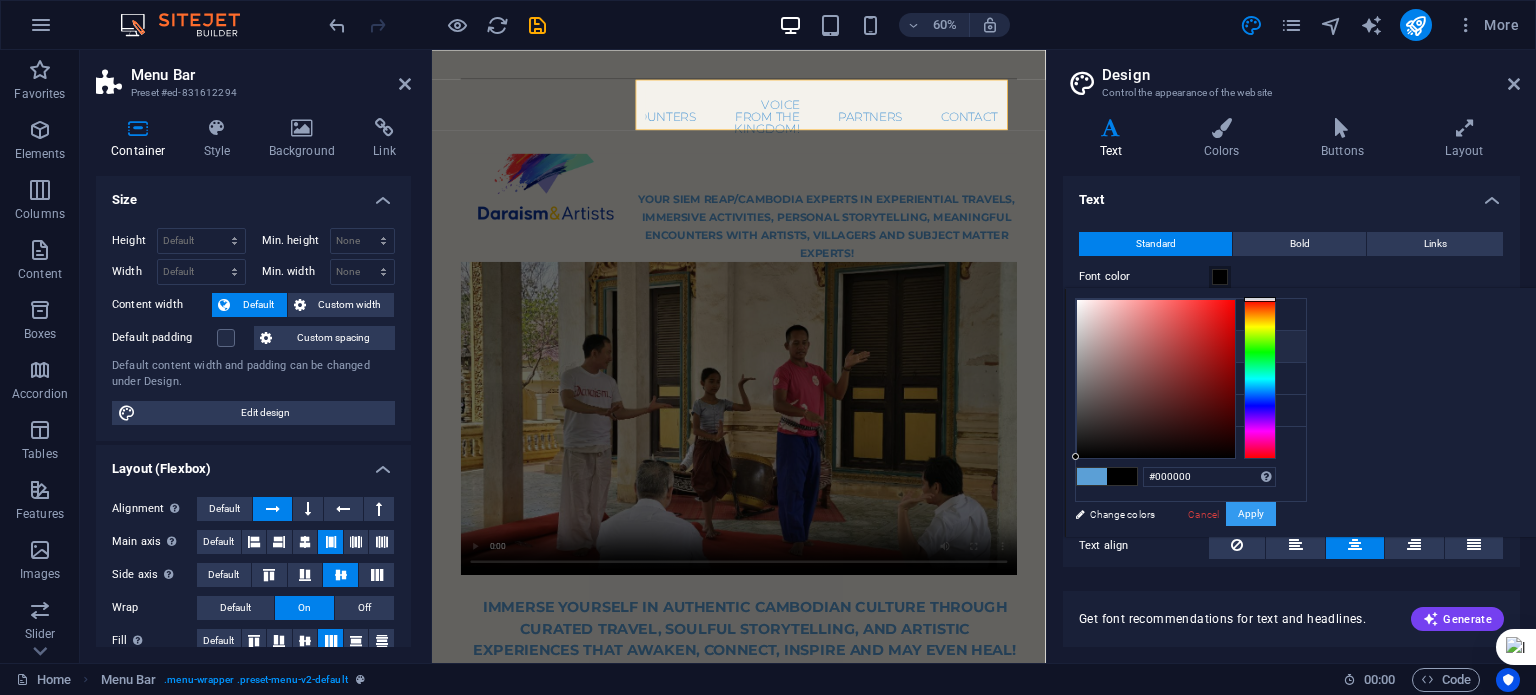 click on "Apply" at bounding box center [1251, 514] 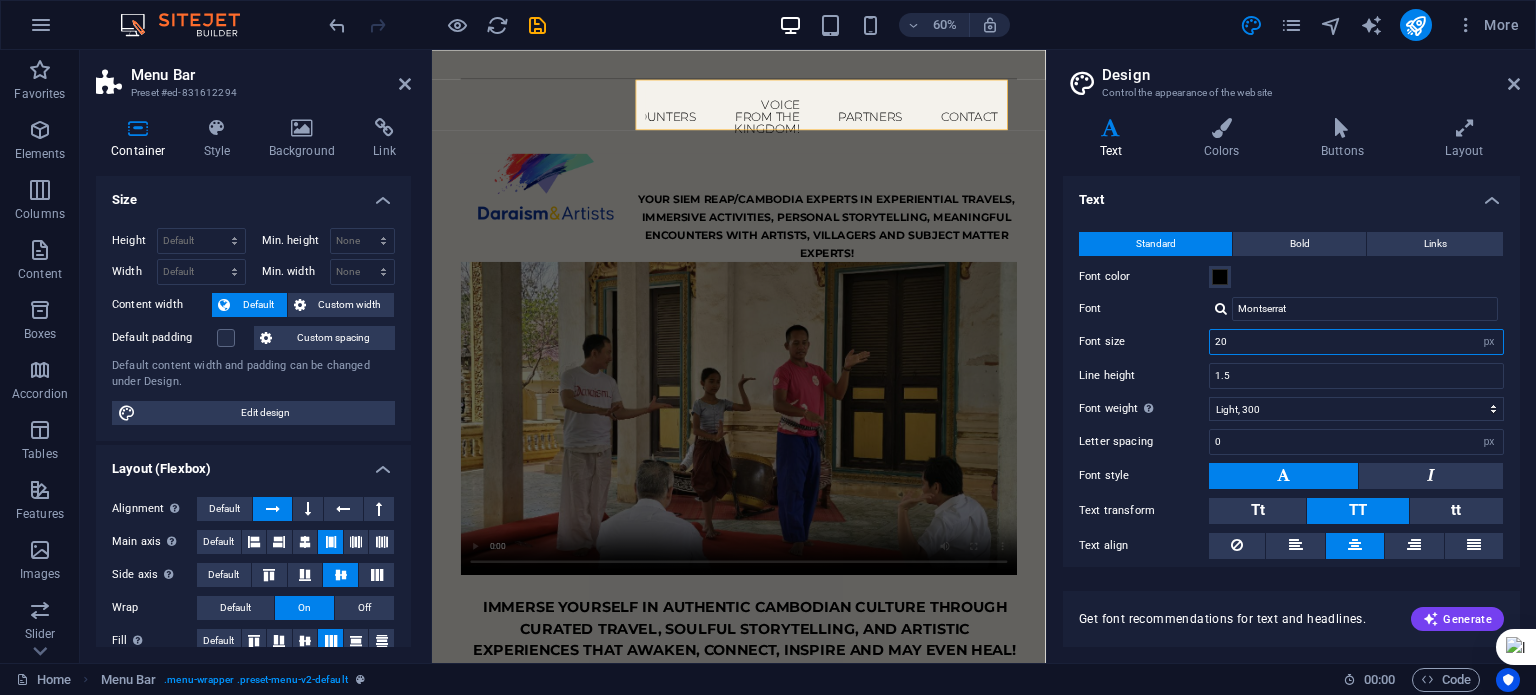 click on "20" at bounding box center [1356, 342] 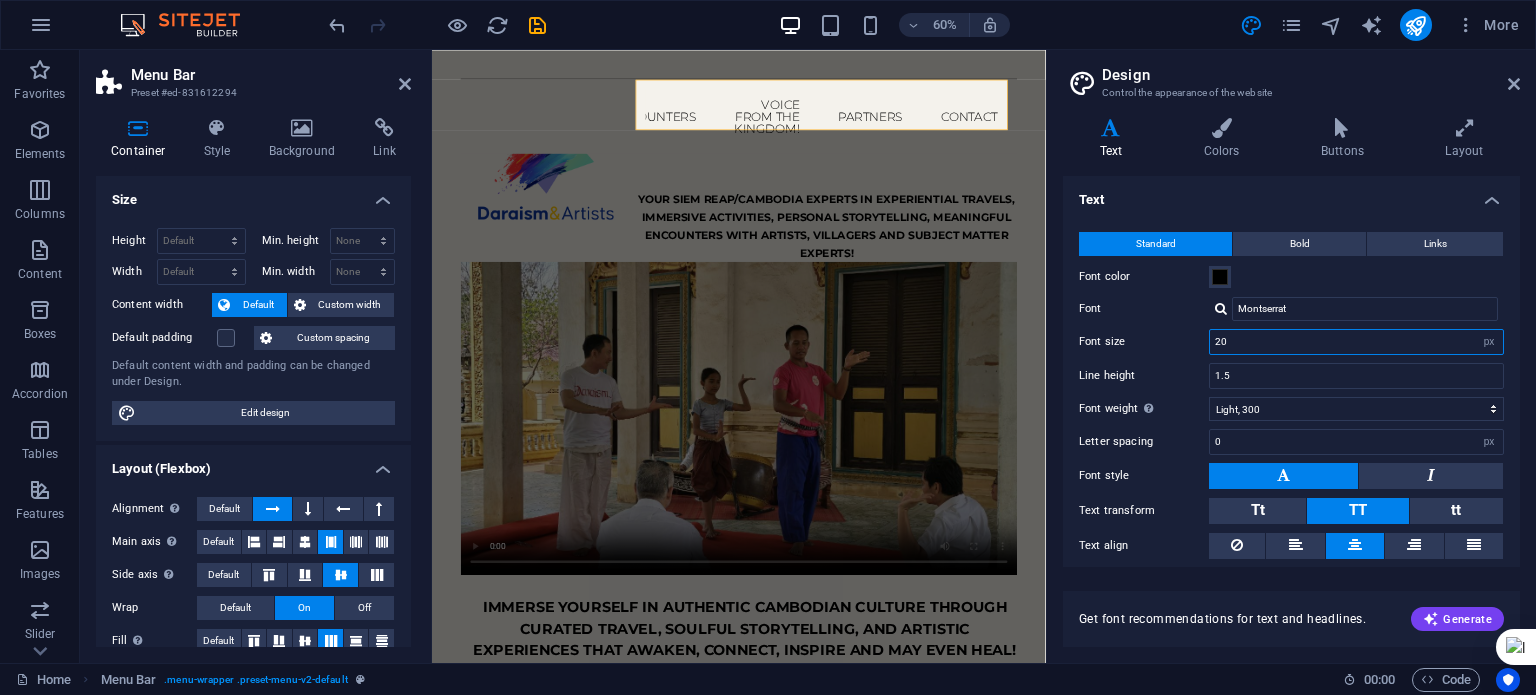 drag, startPoint x: 1244, startPoint y: 341, endPoint x: 1151, endPoint y: 343, distance: 93.0215 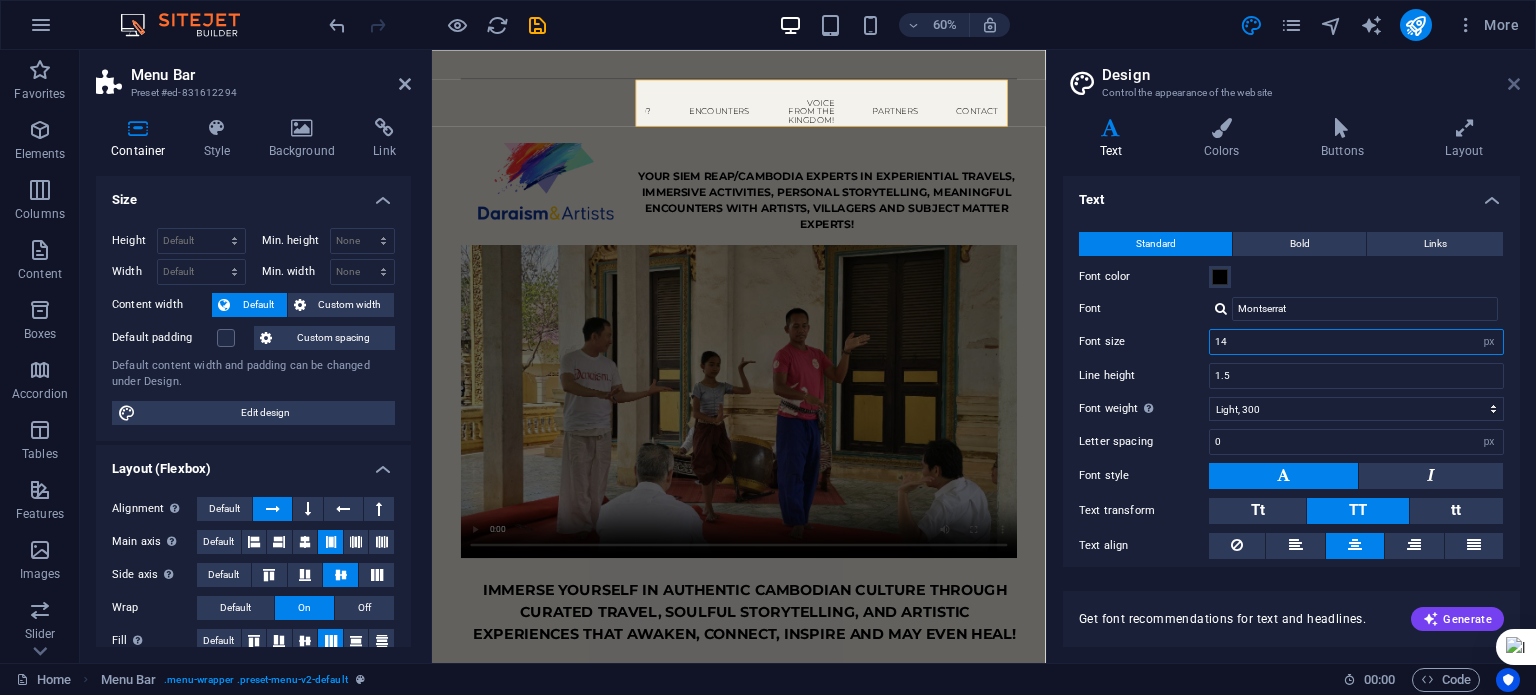 type on "14" 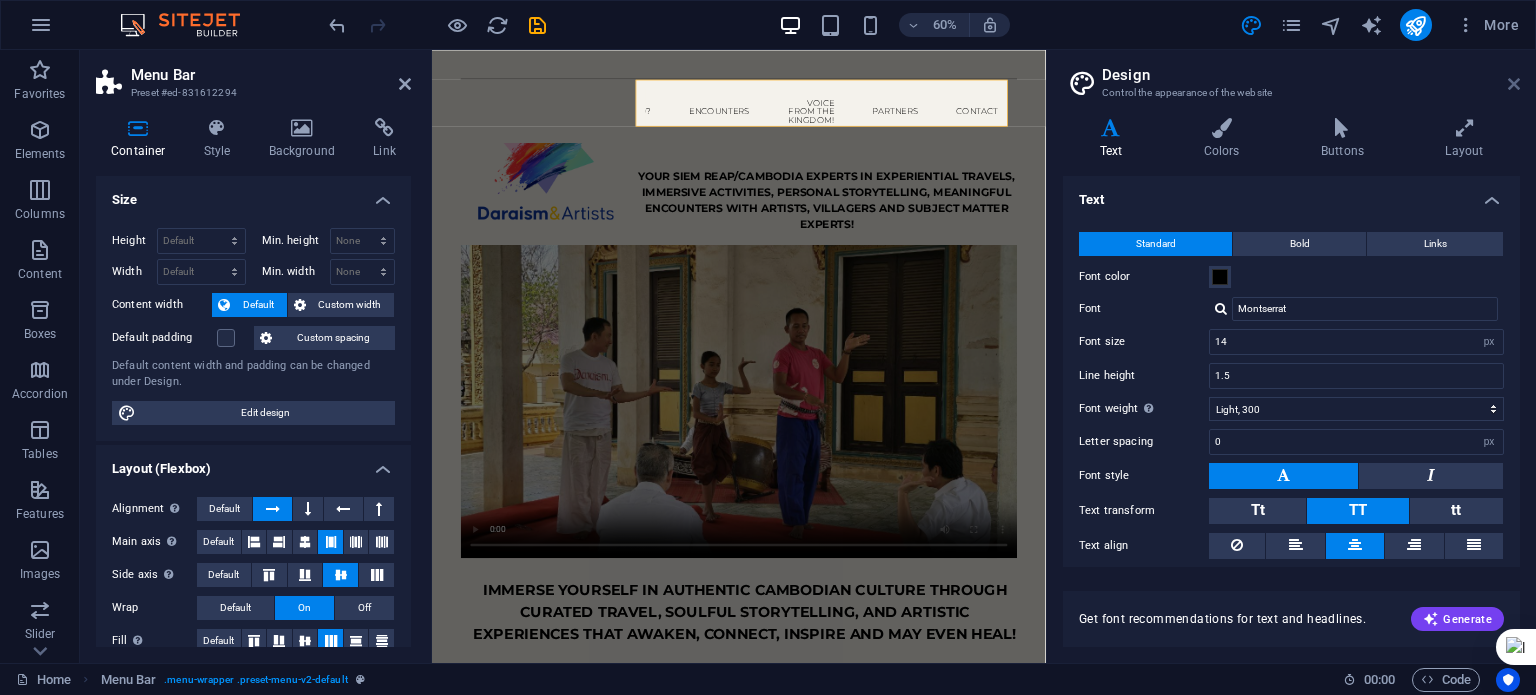 click at bounding box center [1514, 84] 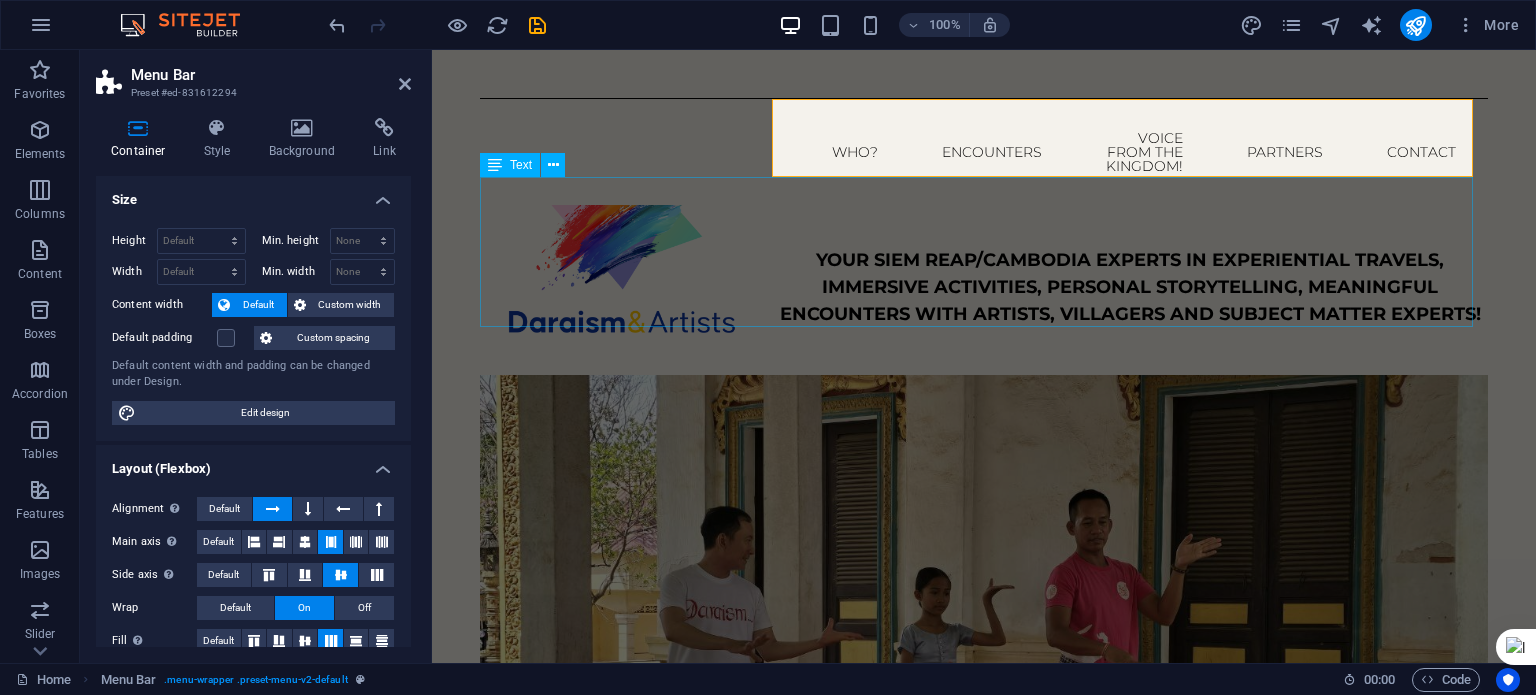 click on "Your Siem Reap/Cambodia Experts in Experiential Travels, Immersive Activities, personal Storytelling, Meaningful Encounters with Artists, Villagers and Subject Matter Experts!" at bounding box center [984, 266] 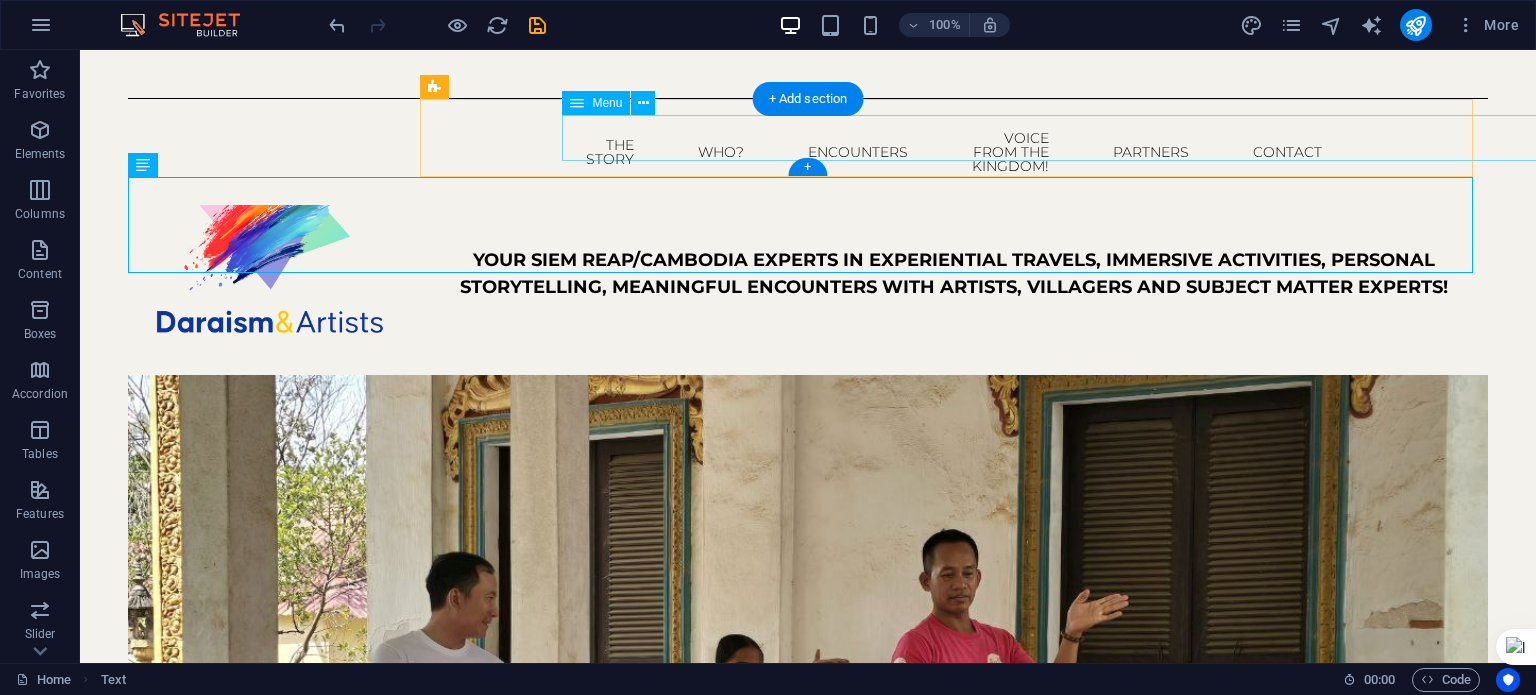 click on "Home The Story WHO? ENCOUNTERS Voice from the Kingdom! Partners Contact" at bounding box center [954, 152] 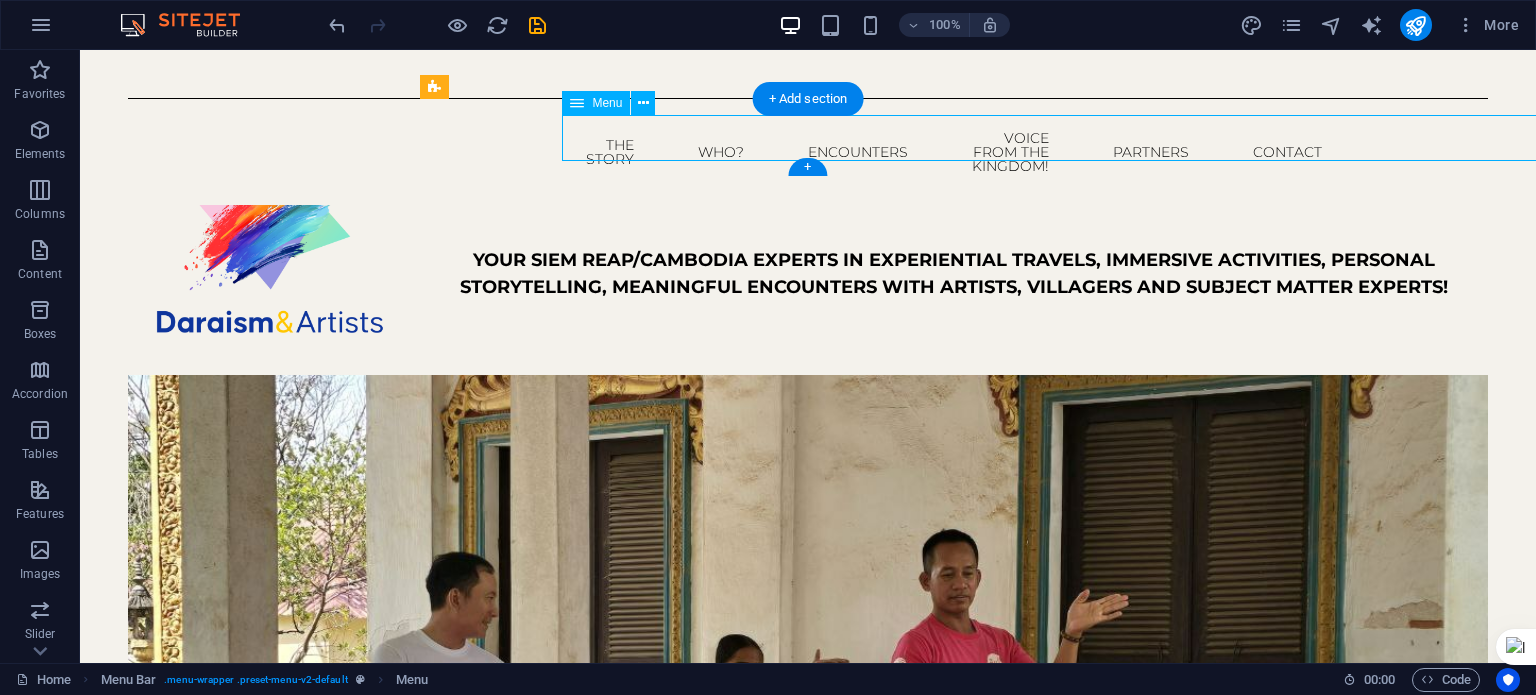 click on "Home The Story WHO? ENCOUNTERS Voice from the Kingdom! Partners Contact" at bounding box center (954, 152) 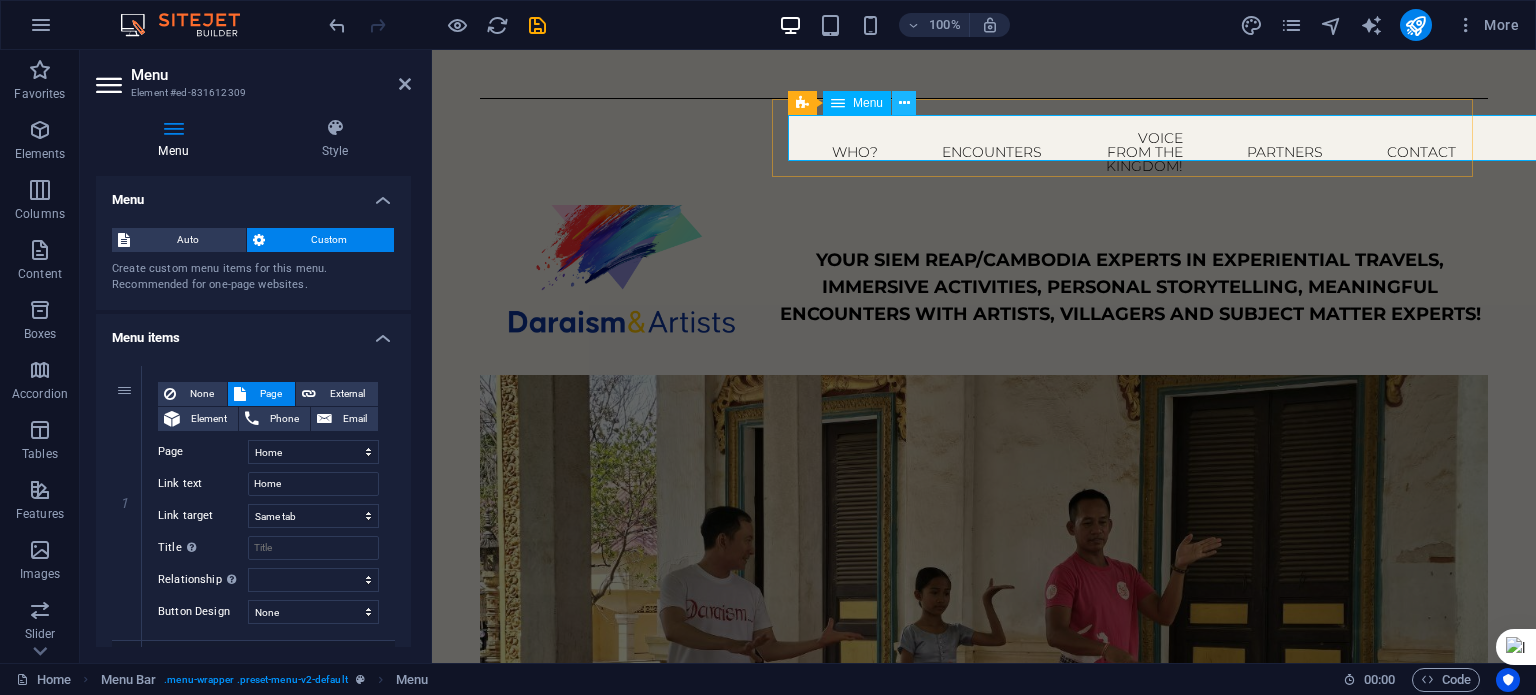 click at bounding box center (904, 103) 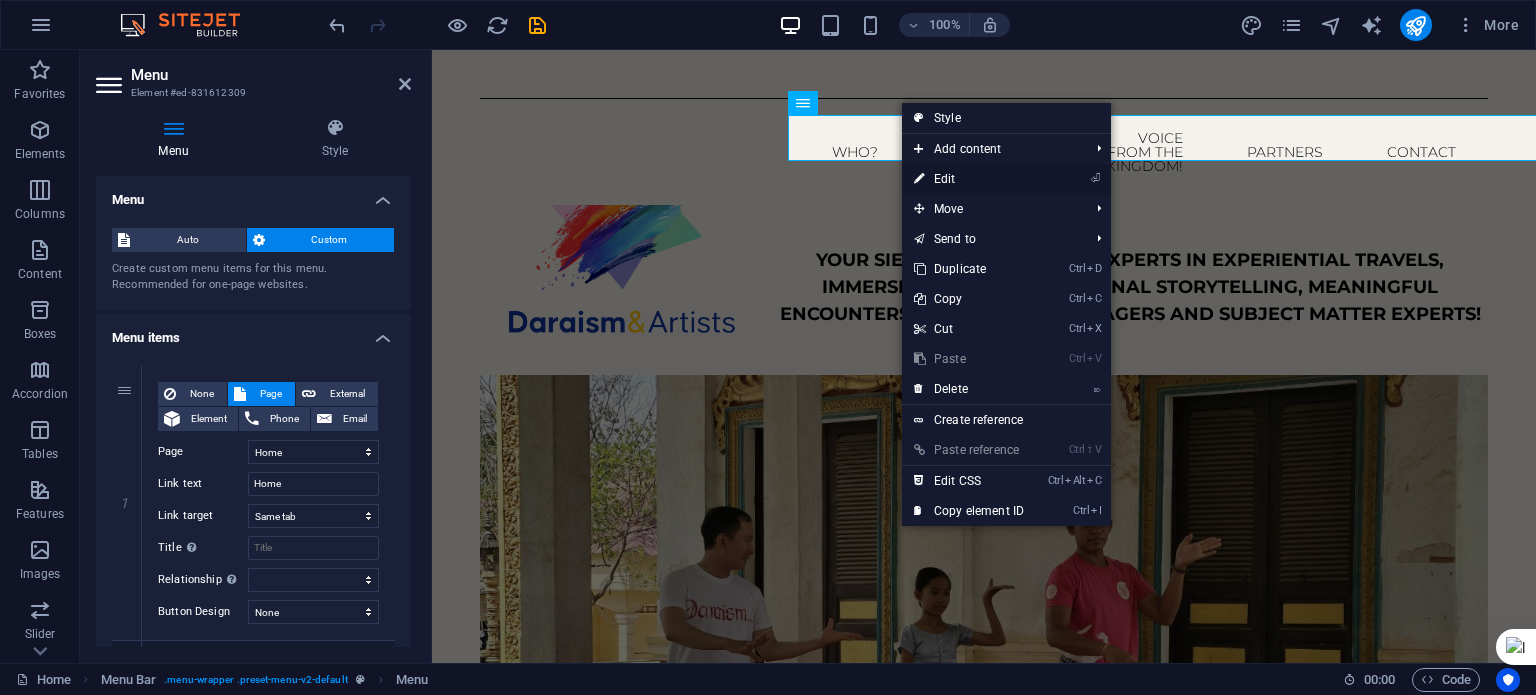 click on "⏎  Edit" at bounding box center (969, 179) 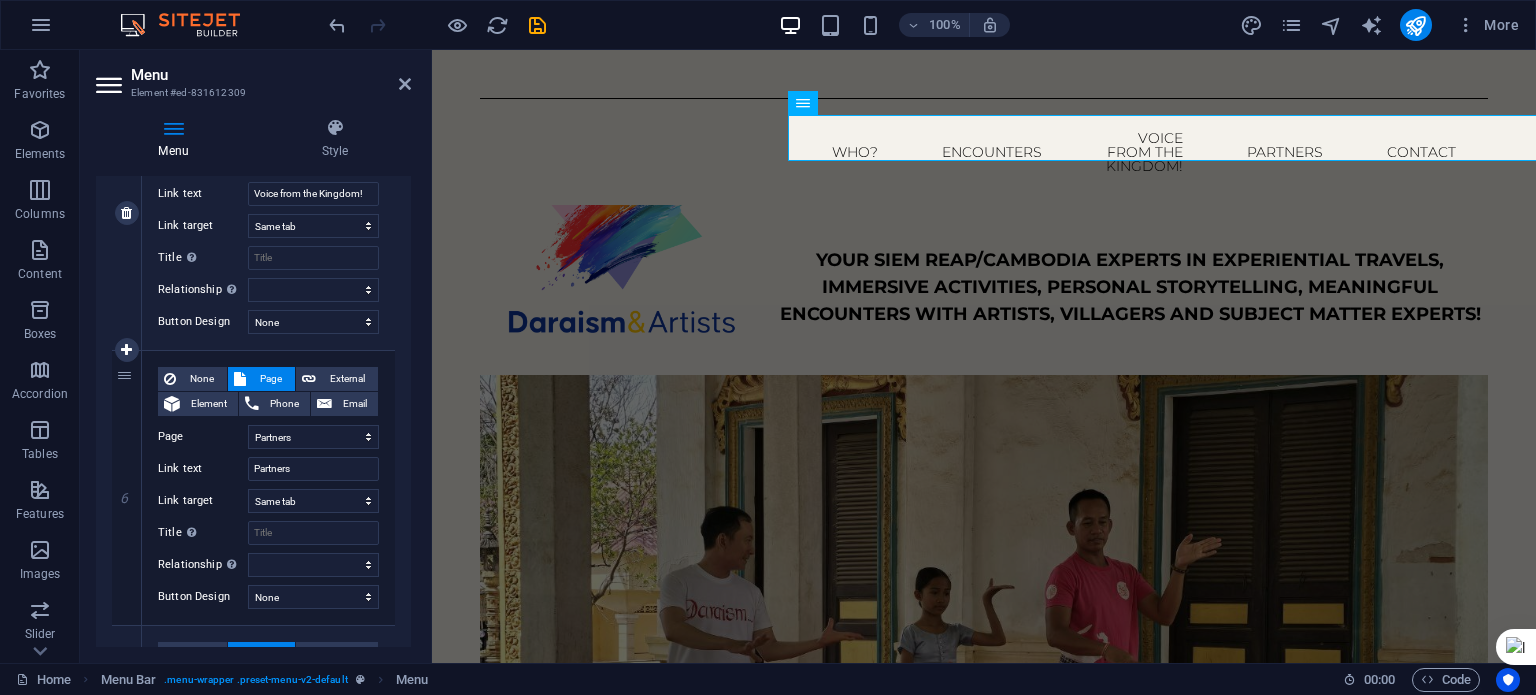 scroll, scrollTop: 1400, scrollLeft: 0, axis: vertical 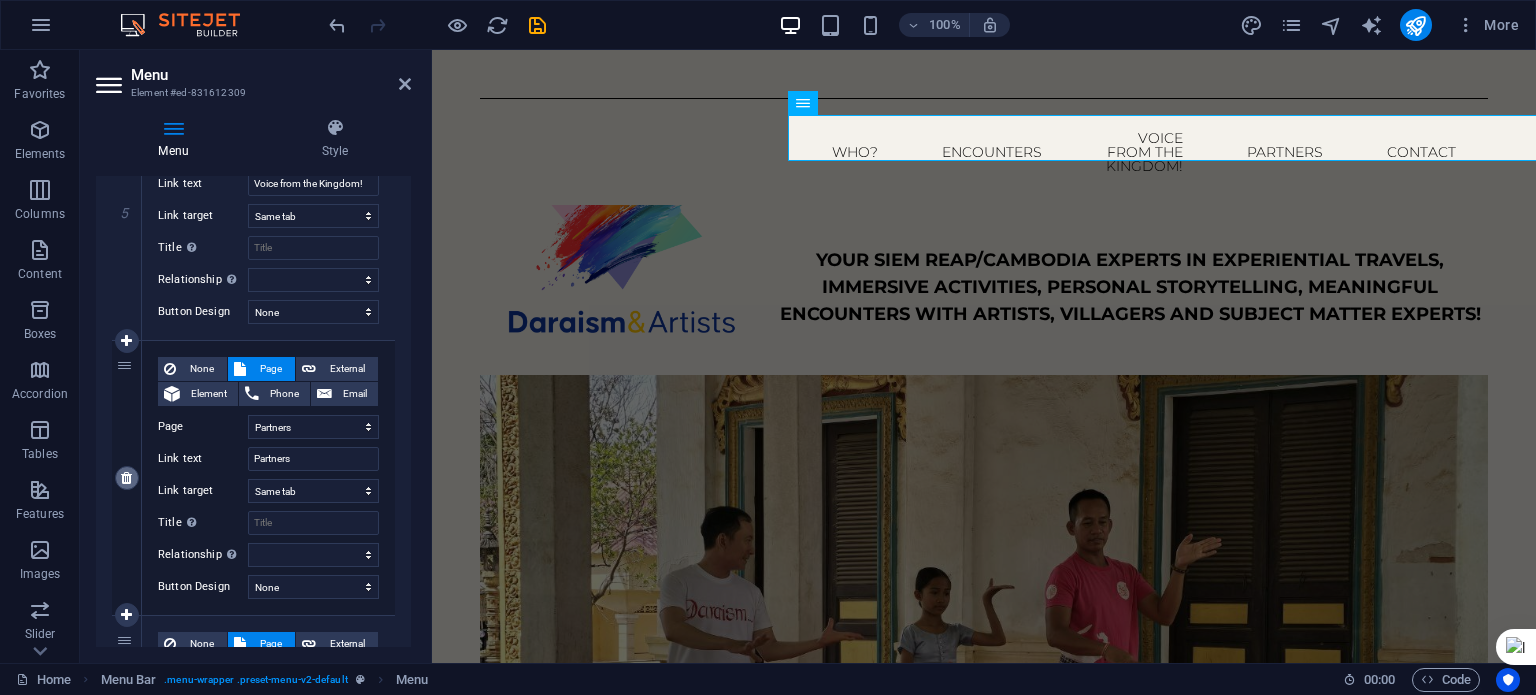click at bounding box center [126, 478] 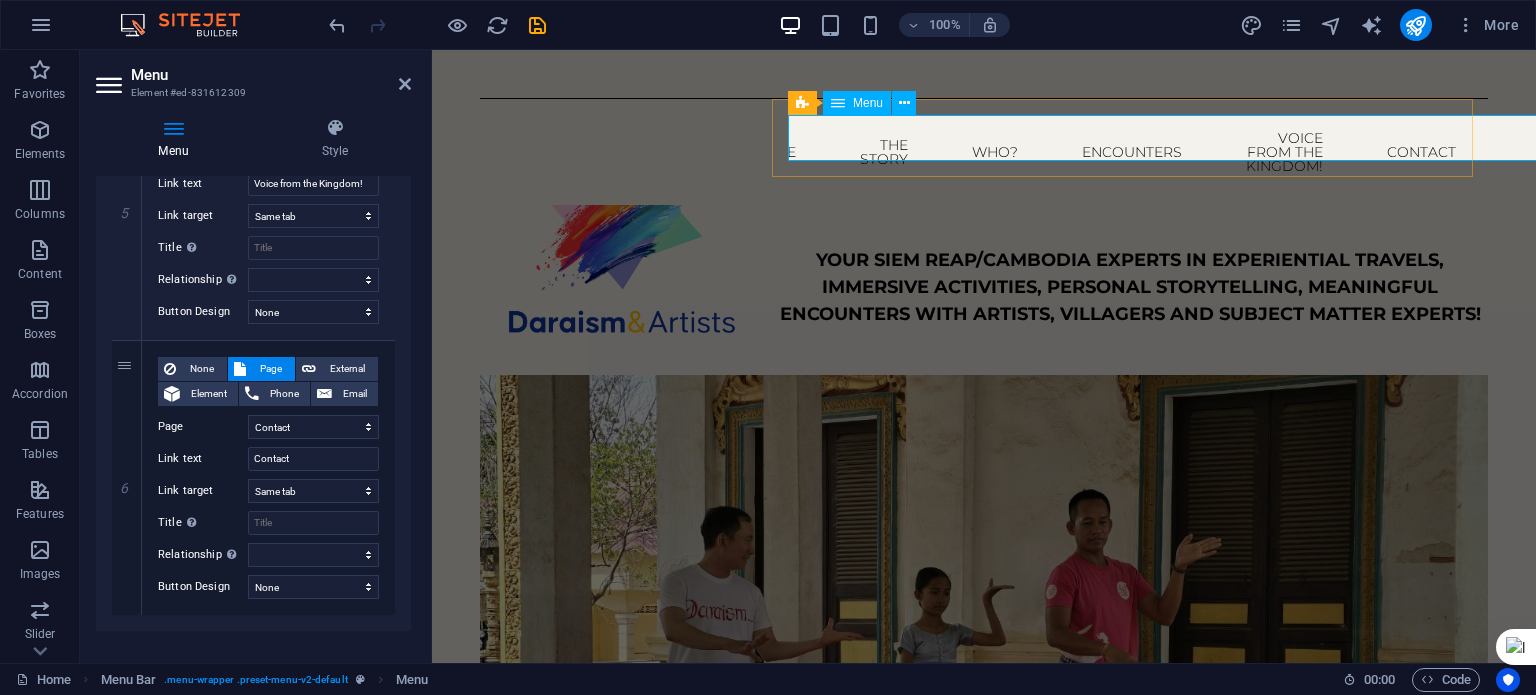 click on "Home The Story WHO? ENCOUNTERS Voice from the Kingdom! Contact" at bounding box center (1130, 152) 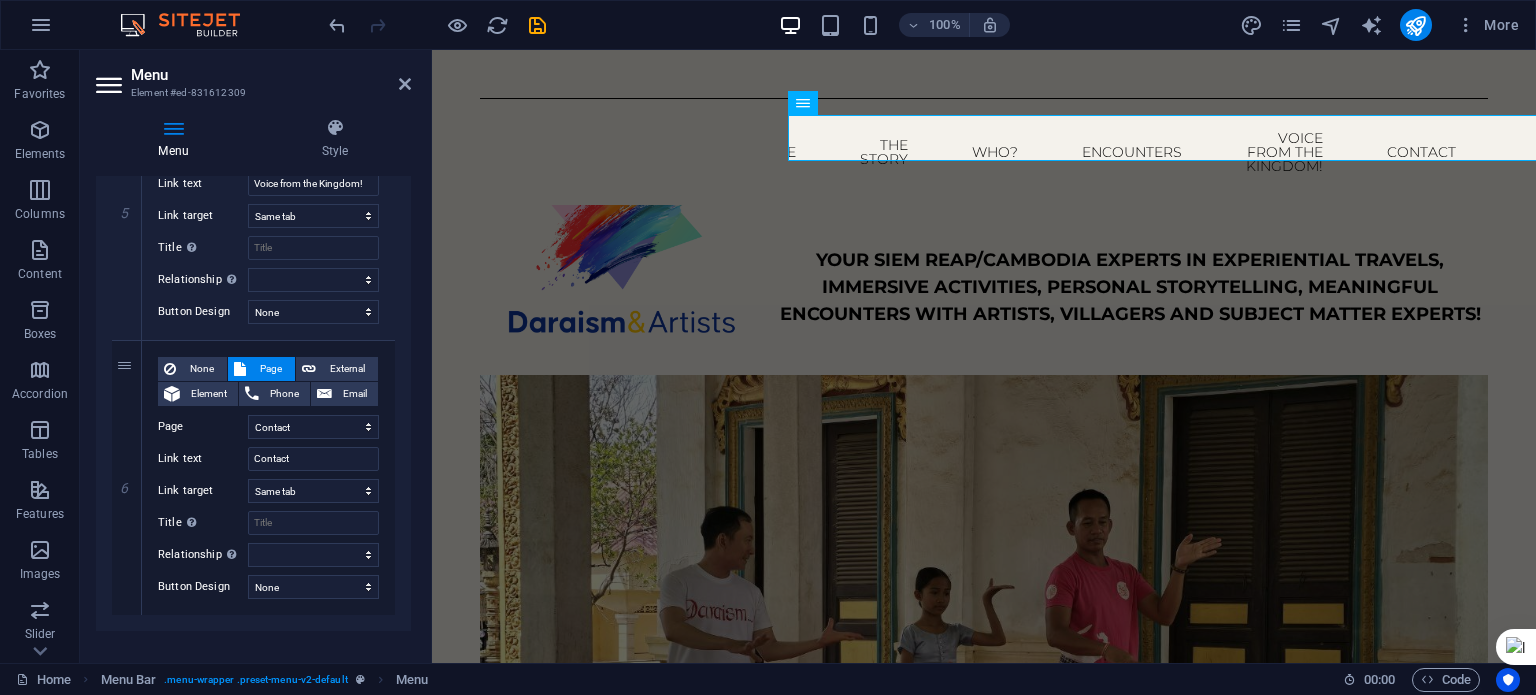 click on "Skip to main content
Menu Home The Story WHO? ENCOUNTERS Voice from the Kingdom! Contact Menu Your Siem Reap/Cambodia Experts in Experiential Travels, Immersive Activities, personal Storytelling, Meaningful Encounters with Artists, Villagers and Subject Matter Experts!  Immerse yourself in authentic Cambodian culture through curated travel, soulful storytelling, and artistic experiences that awaken, connect, inspire and may even heal!  WE'D LOVE TO HAVE YOU!  Our carefully curated encounters, experiences, tours, and activities are personally handpicked by Dara, tested, and refined. They connect visitors with Cambodian artists and culture, creating meaningful exchanges and opening up opportunities for artists, artisans, and villagers. Visitors will return with the essence of what we affectionately refer to as "Cambodianess!" One of the unique experiences we offer is your very own private wellness boutique hotel! About me Encounrters Partners Contact see more Drop content here or  Add elements Social x" at bounding box center (984, 2225) 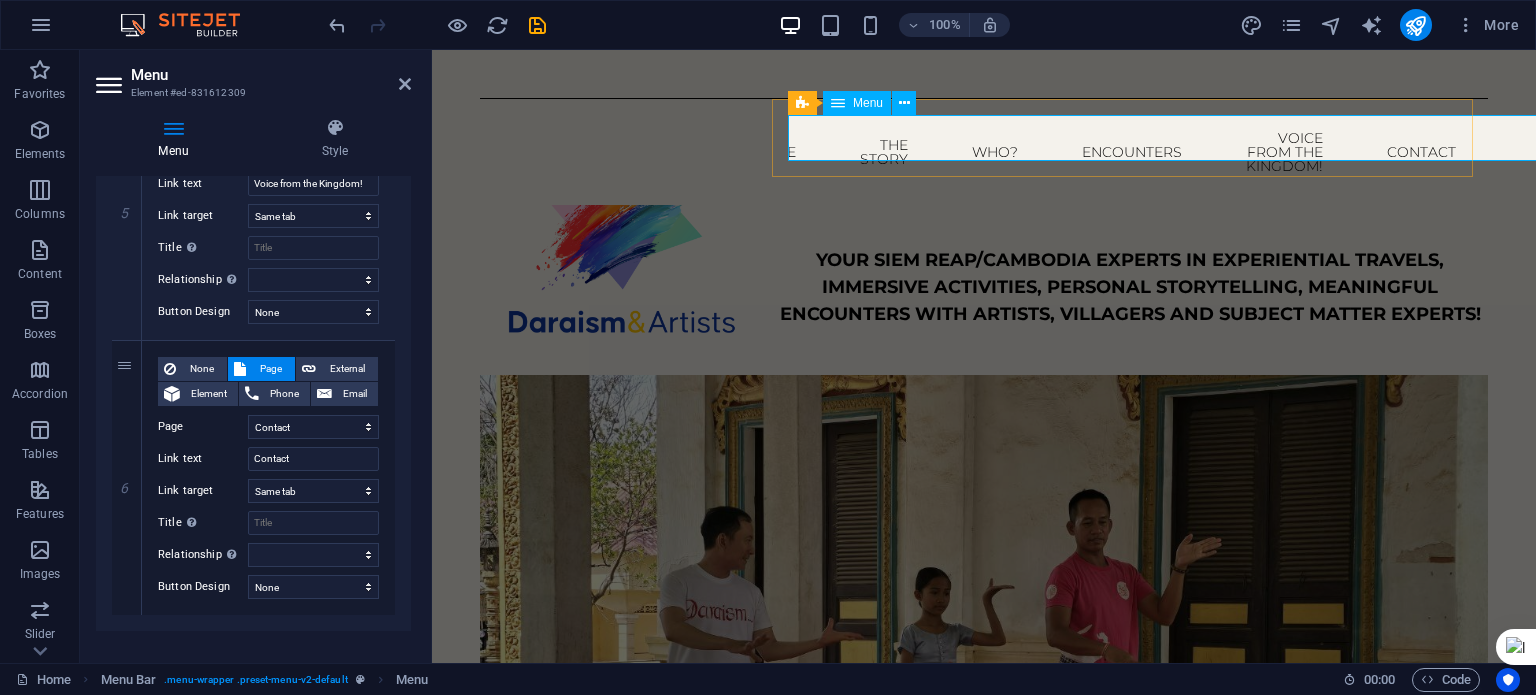 click on "Home The Story WHO? ENCOUNTERS Voice from the Kingdom! Contact" at bounding box center [1130, 152] 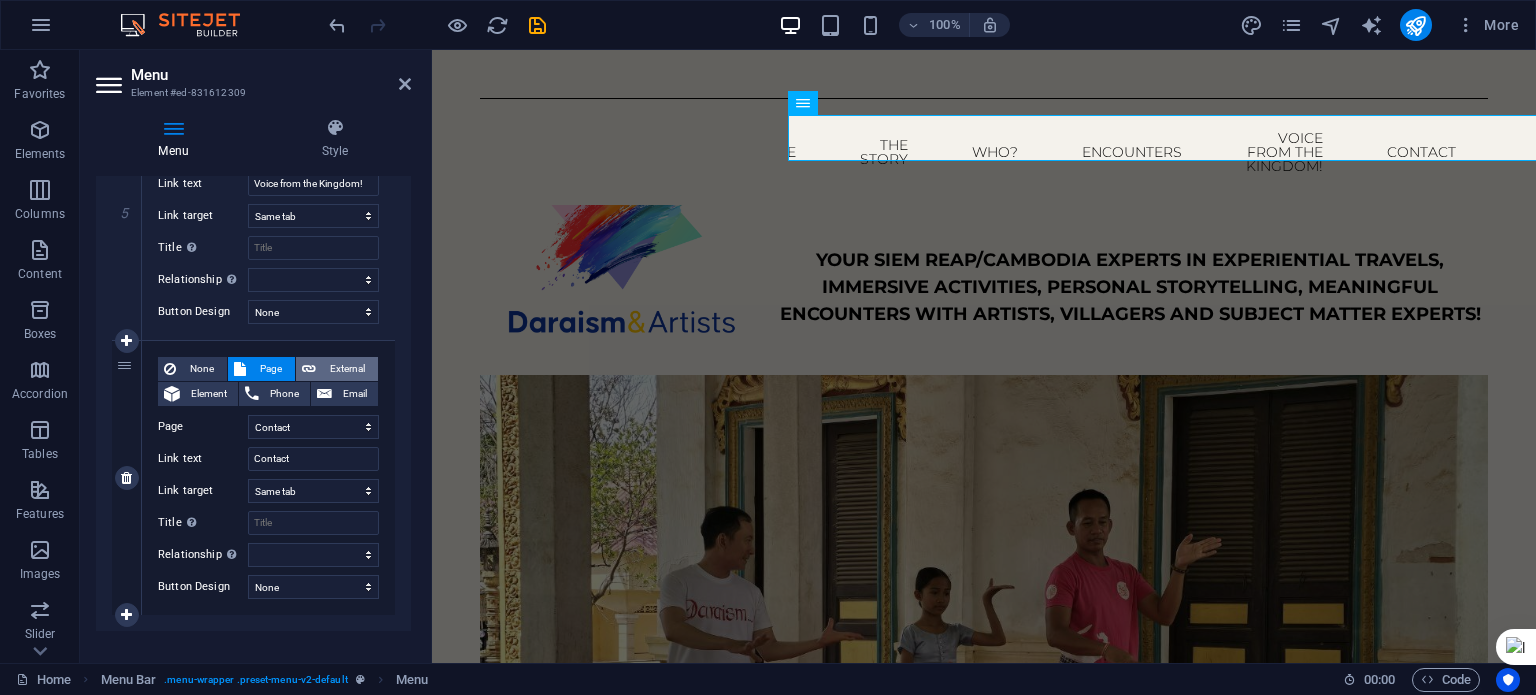click on "External" at bounding box center [347, 369] 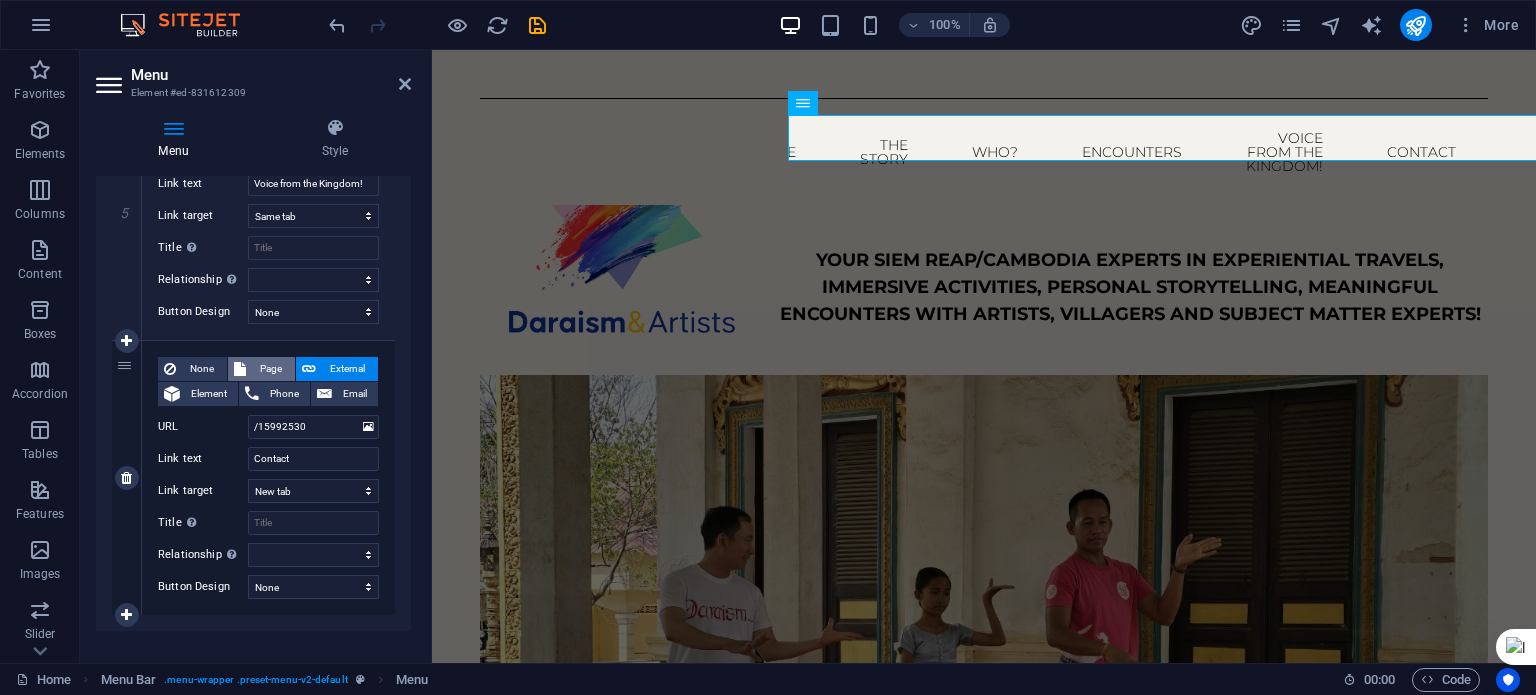 click on "Page" at bounding box center [270, 369] 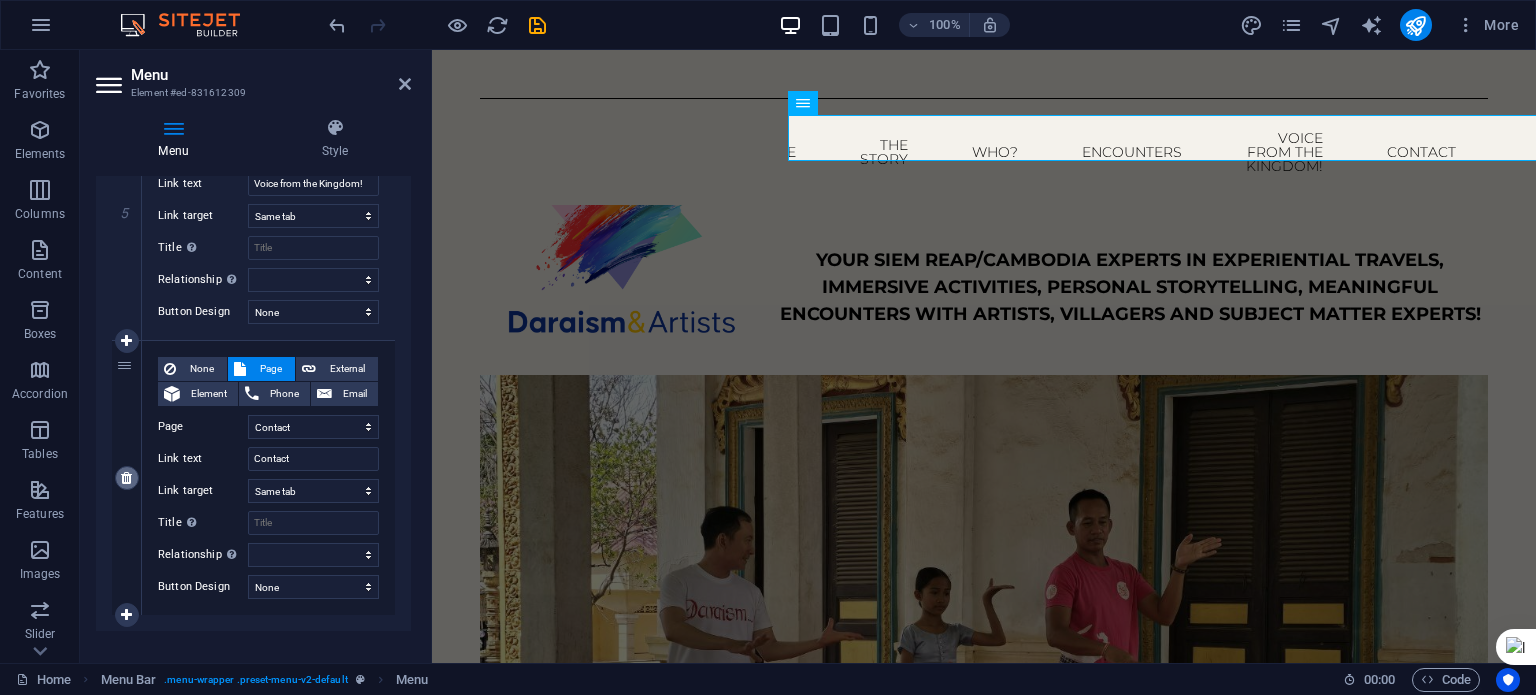 click at bounding box center [126, 478] 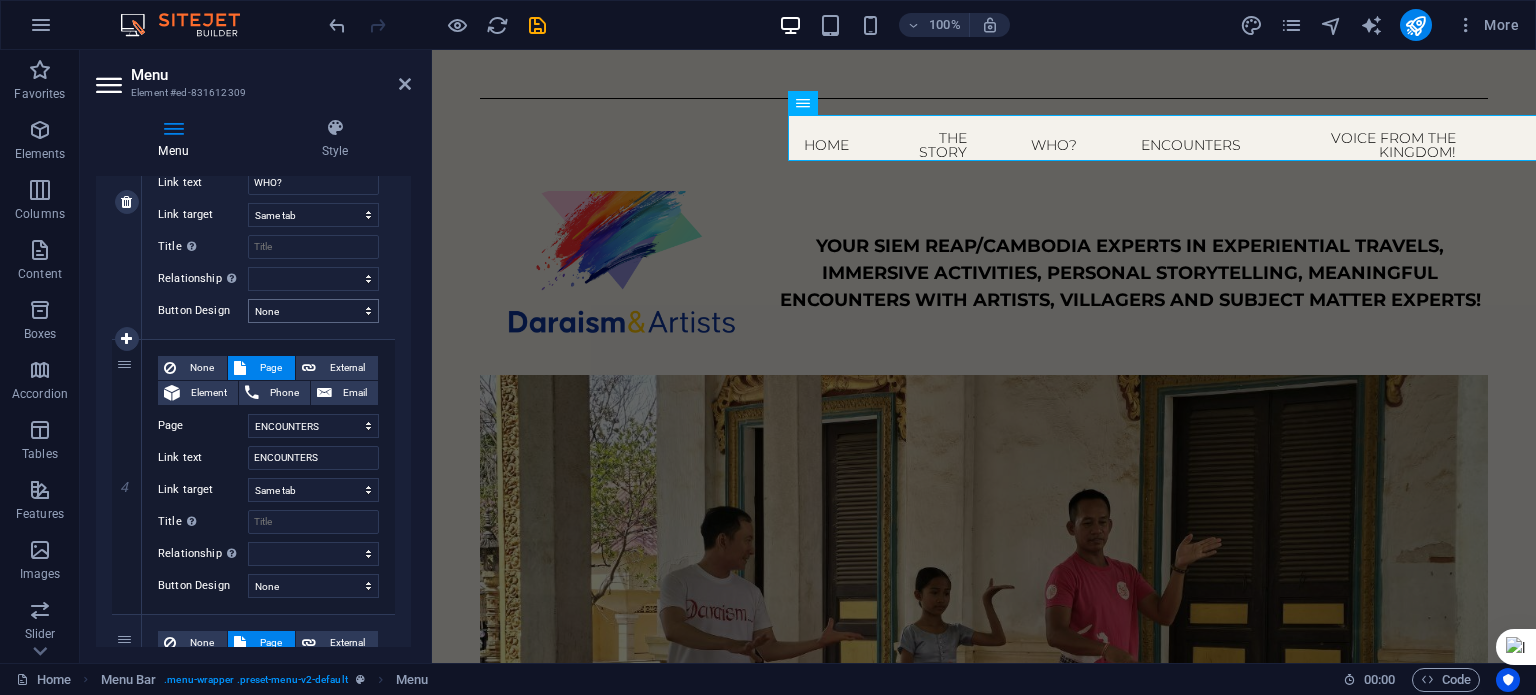 scroll, scrollTop: 848, scrollLeft: 0, axis: vertical 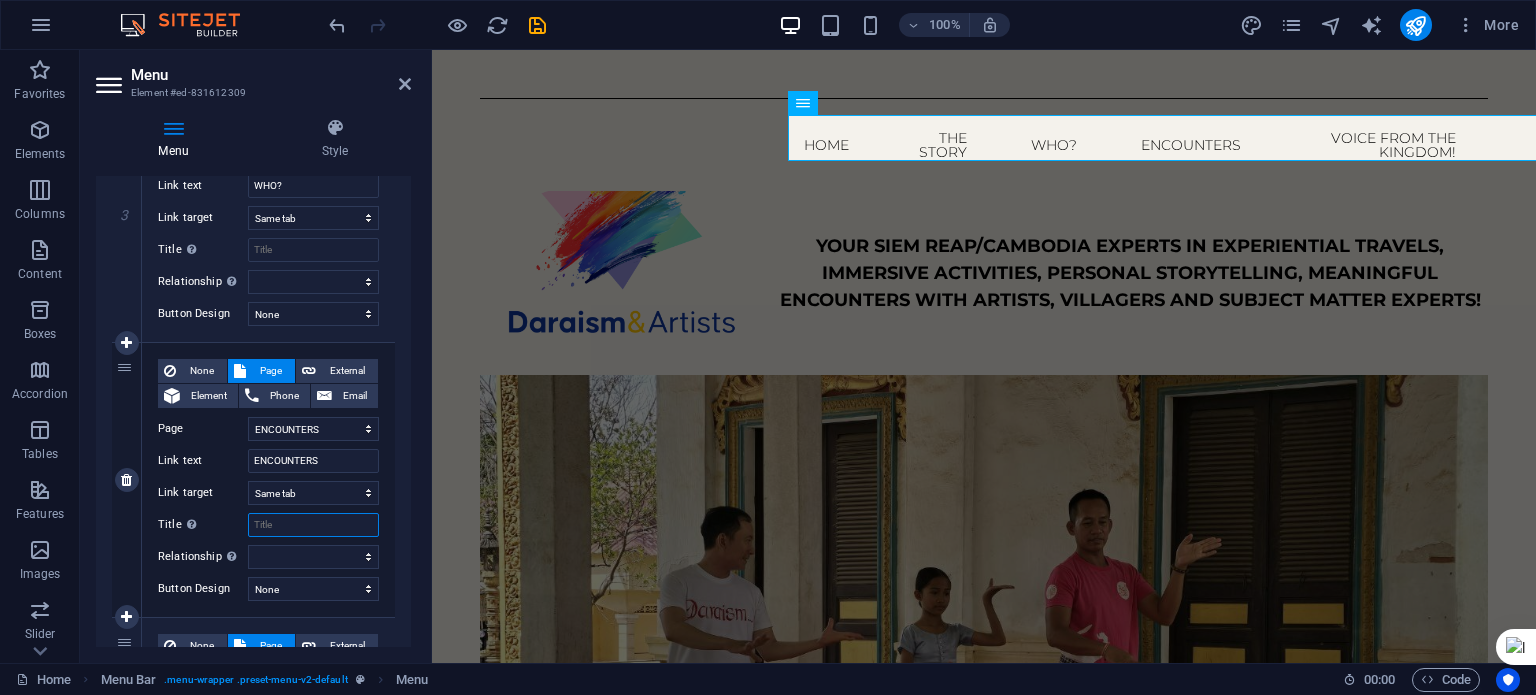 click on "Title Additional link description, should not be the same as the link text. The title is most often shown as a tooltip text when the mouse moves over the element. Leave empty if uncertain." at bounding box center [313, 525] 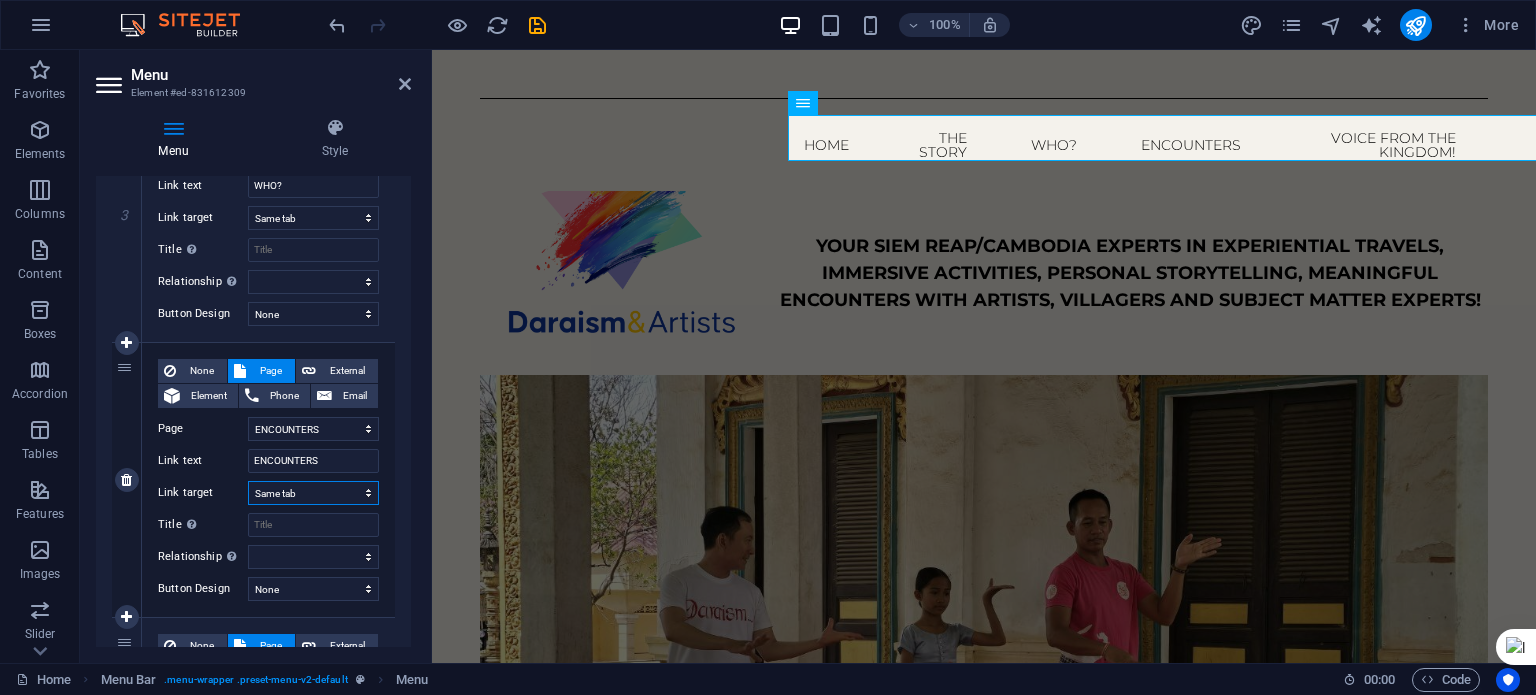 click on "New tab Same tab Overlay" at bounding box center (313, 493) 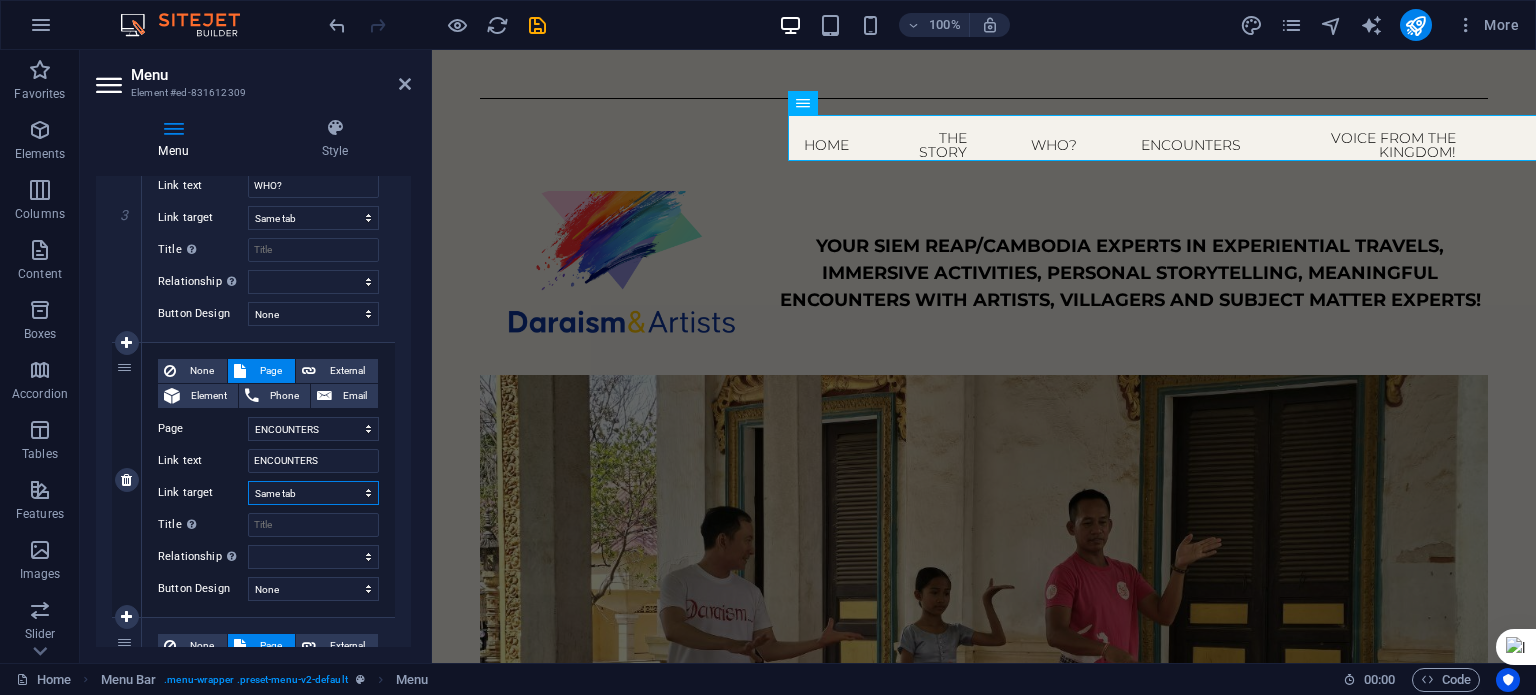 select on "blank" 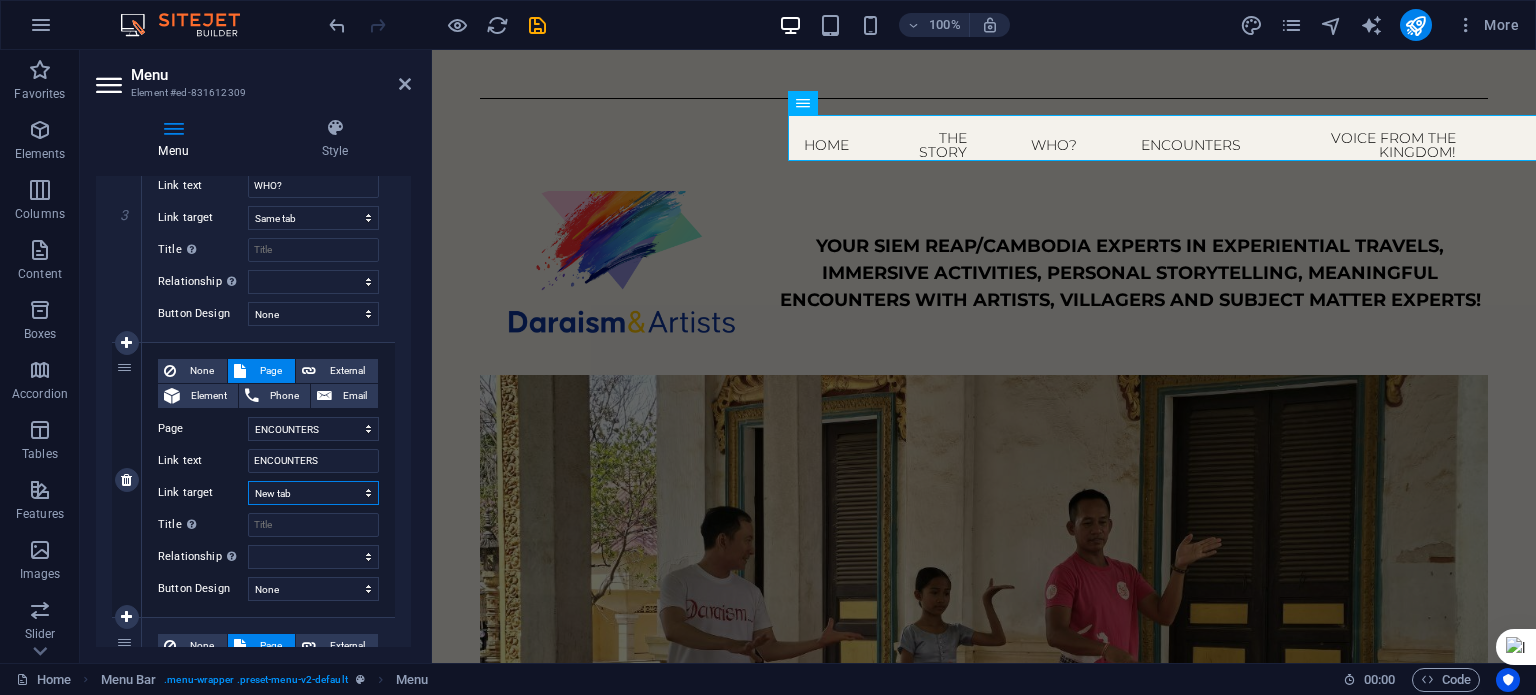 click on "New tab Same tab Overlay" at bounding box center (313, 493) 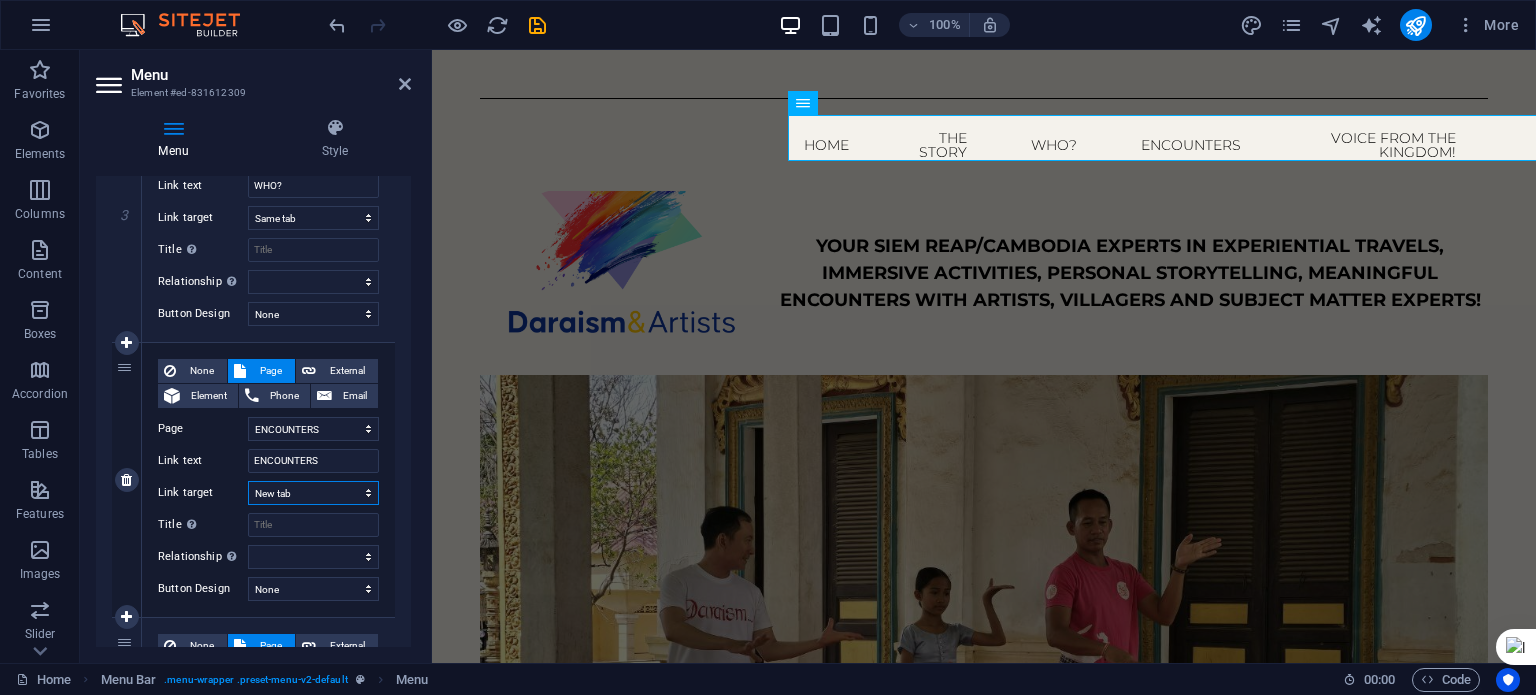 select 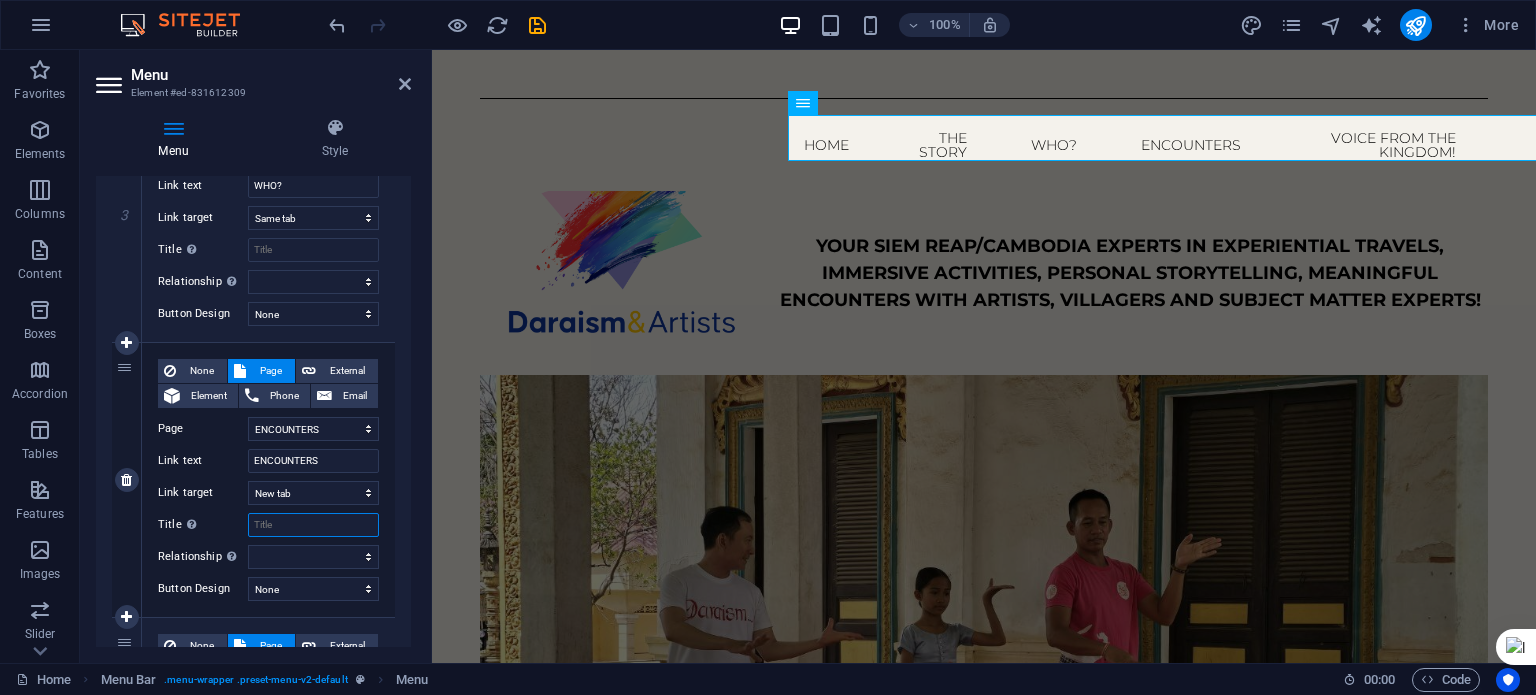 click on "Title Additional link description, should not be the same as the link text. The title is most often shown as a tooltip text when the mouse moves over the element. Leave empty if uncertain." at bounding box center [313, 525] 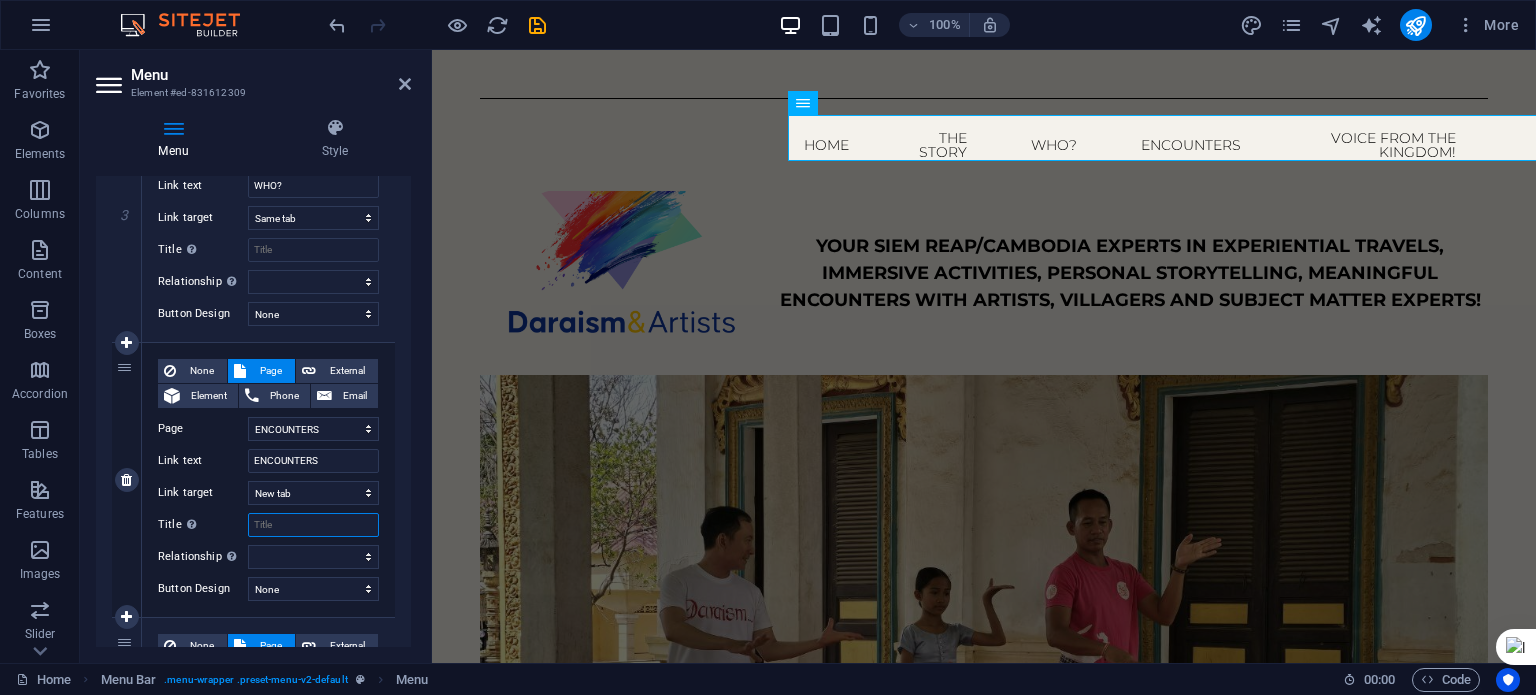 select 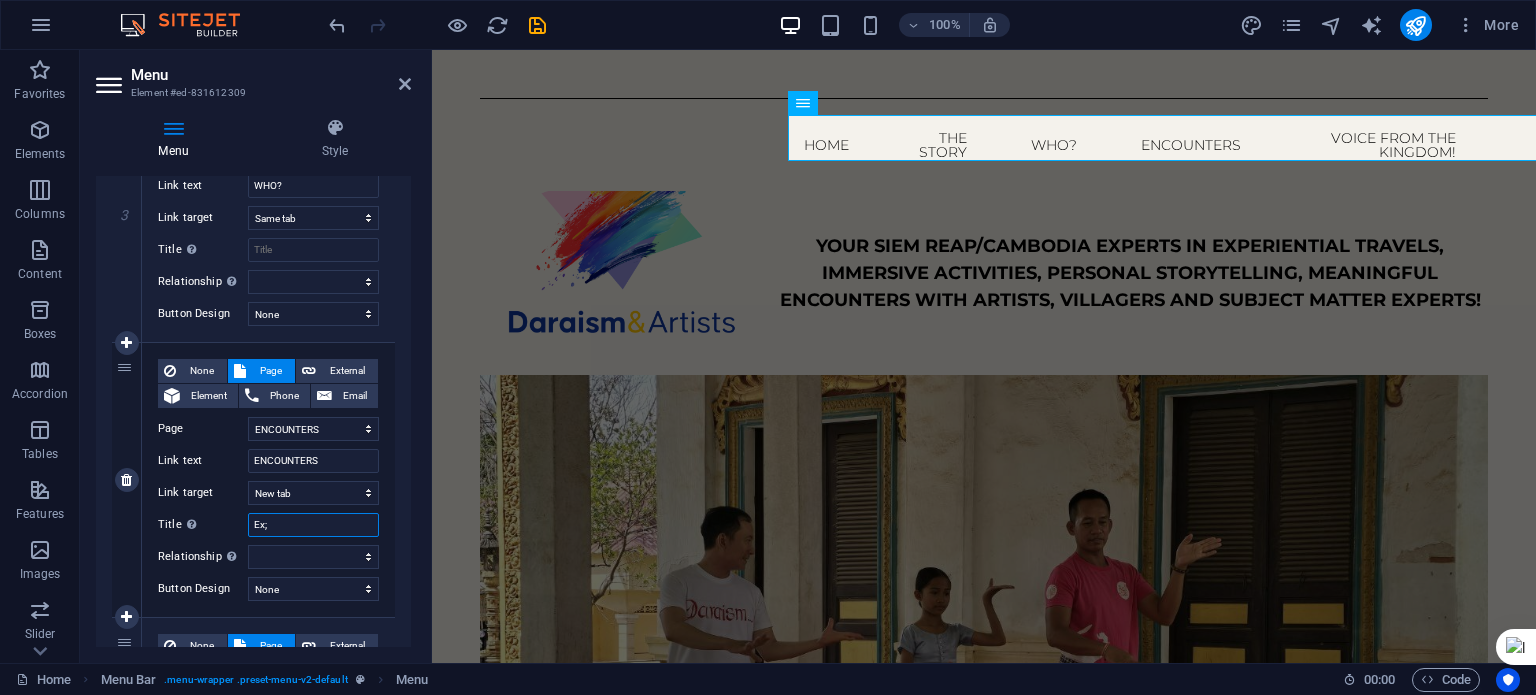 type on "Ex" 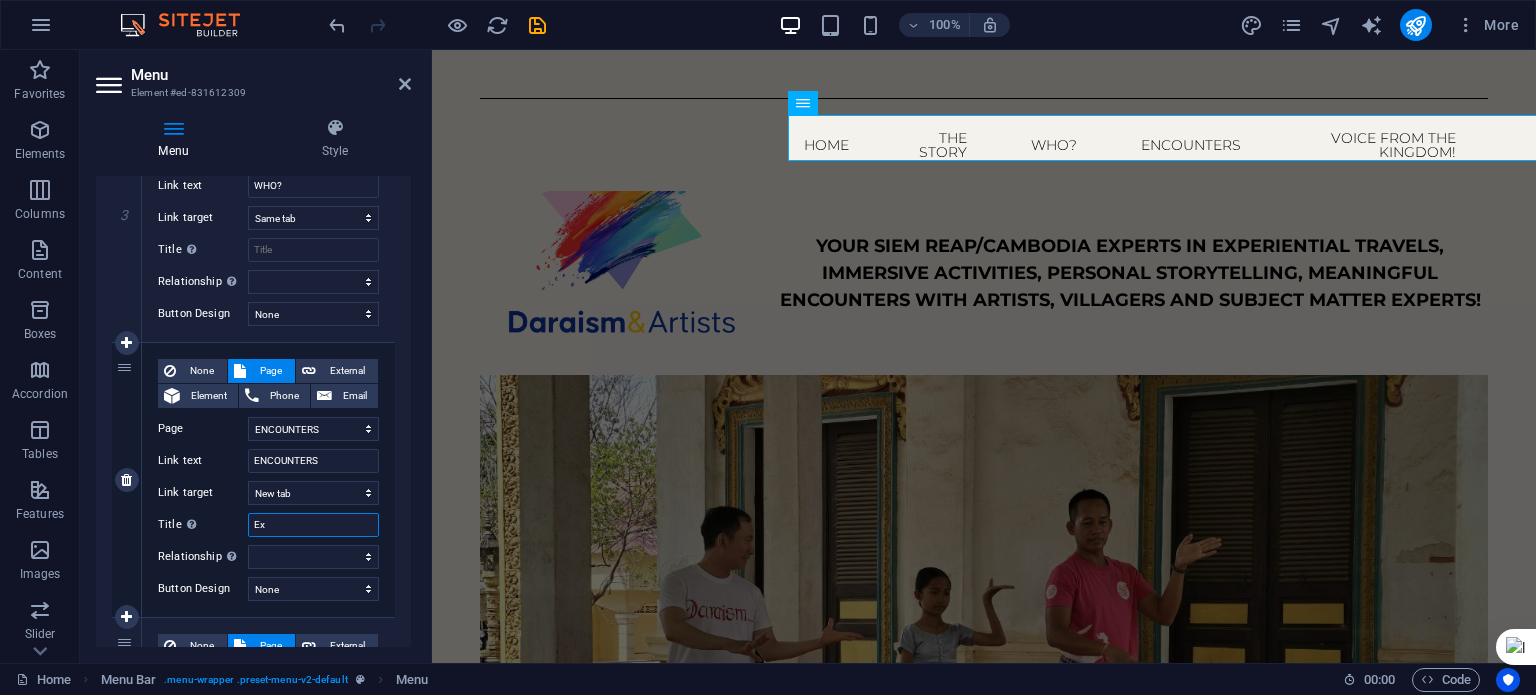 select 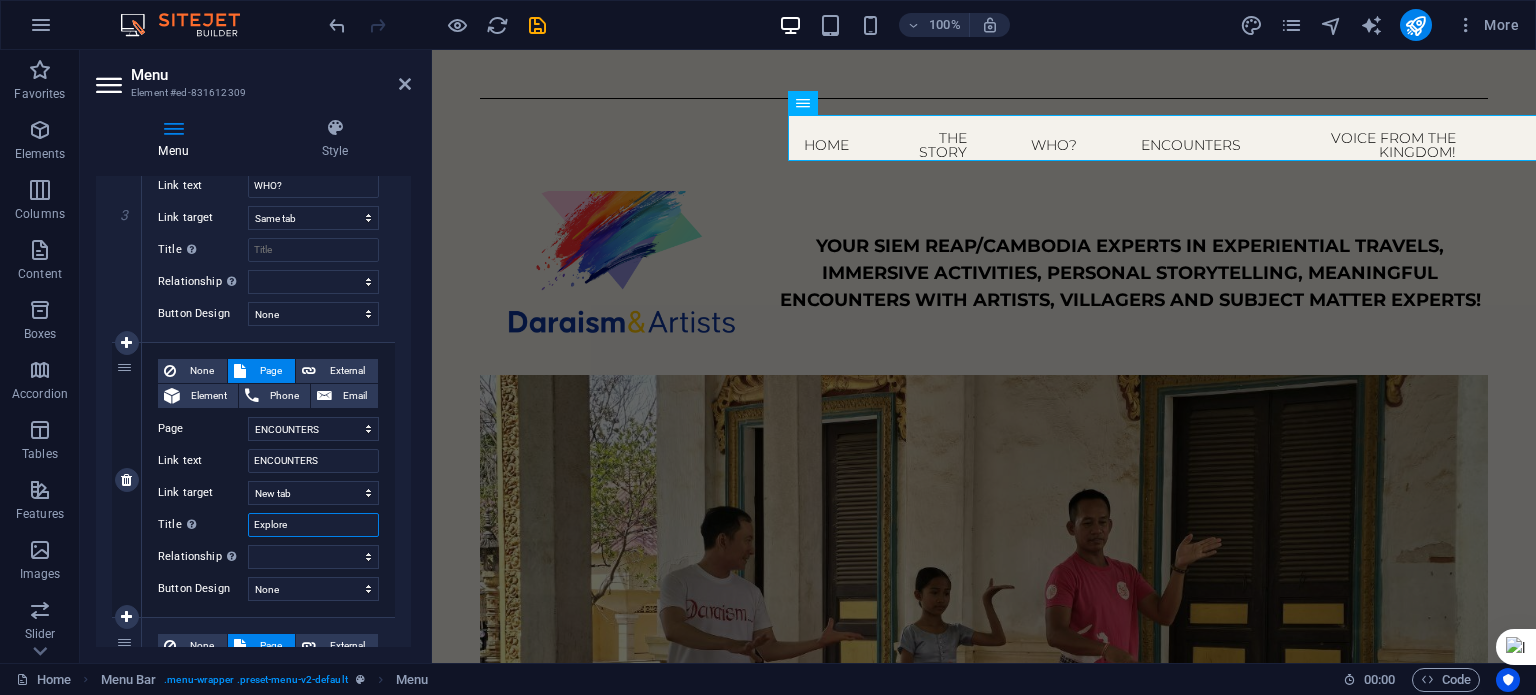 type on "Explore" 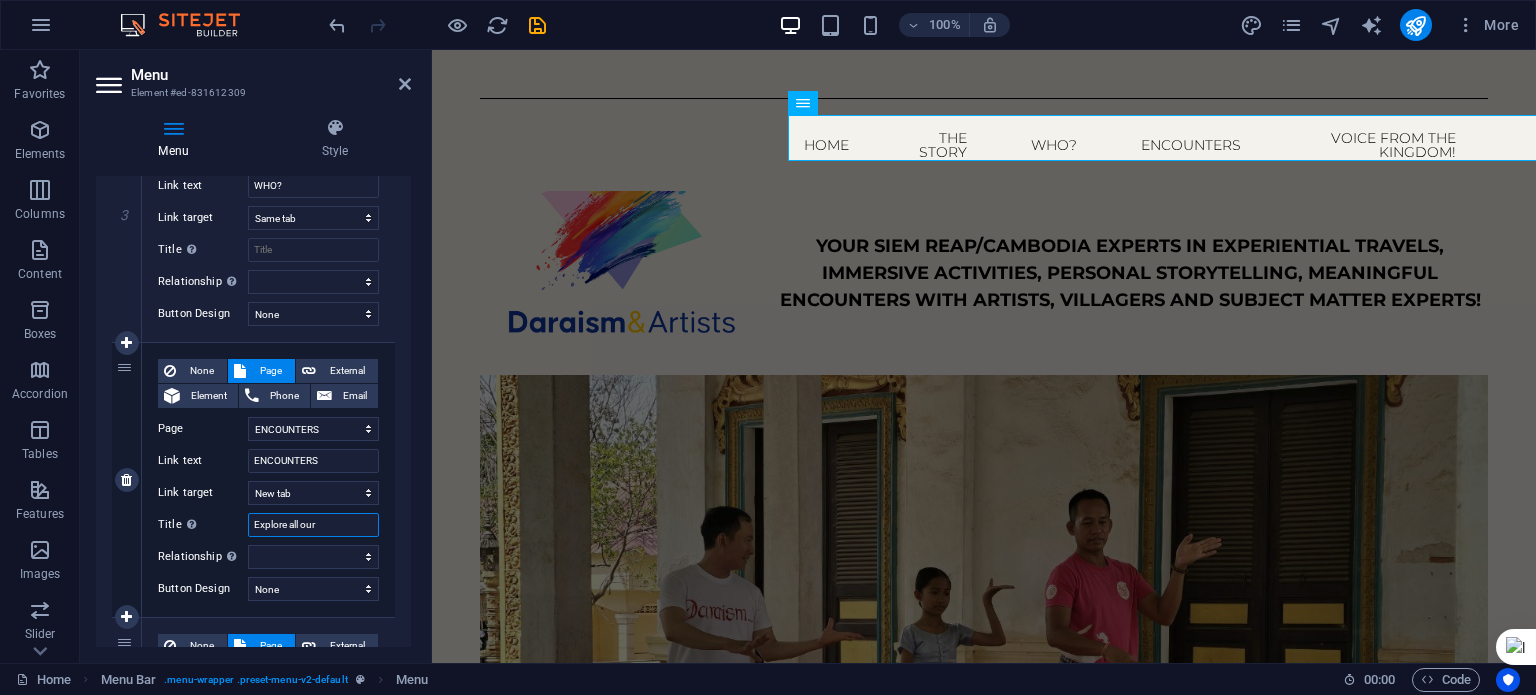 type on "Explore all our" 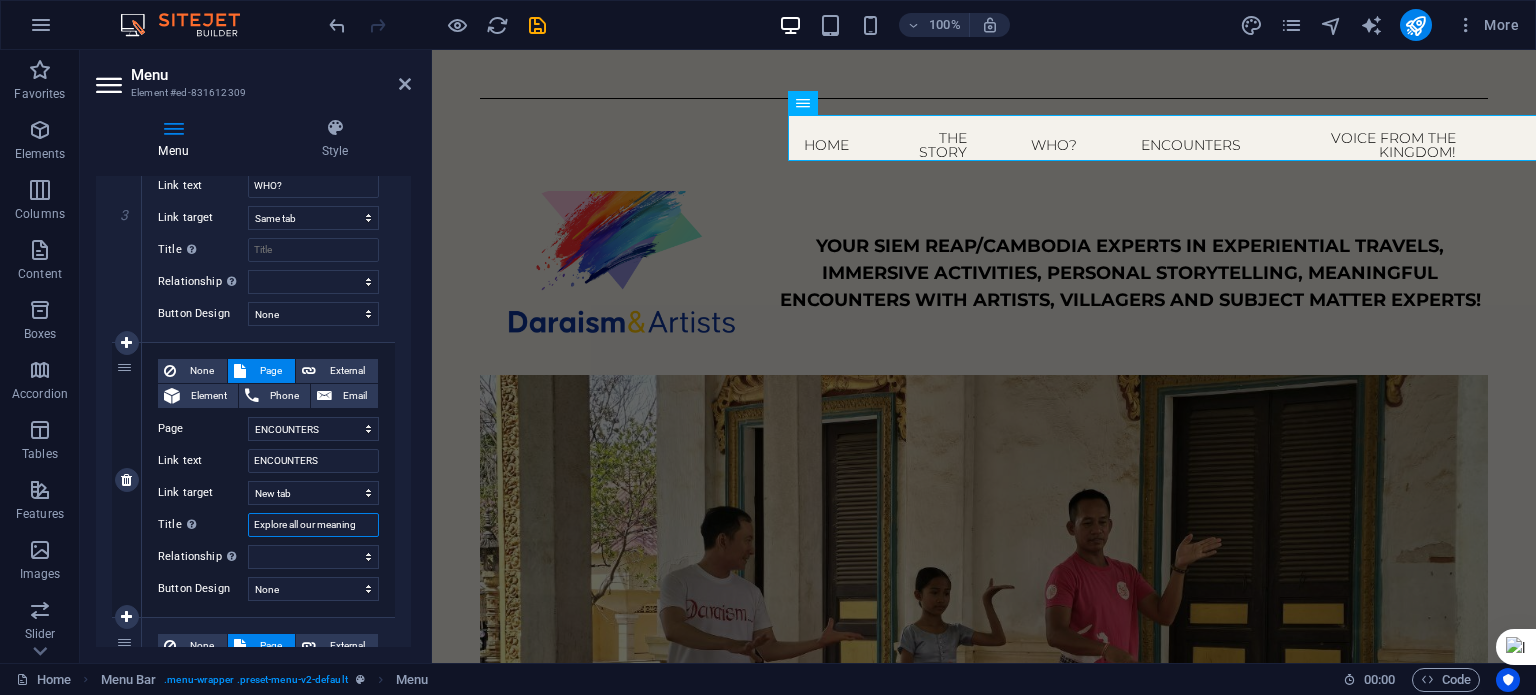 type on "Explore all our meaningf" 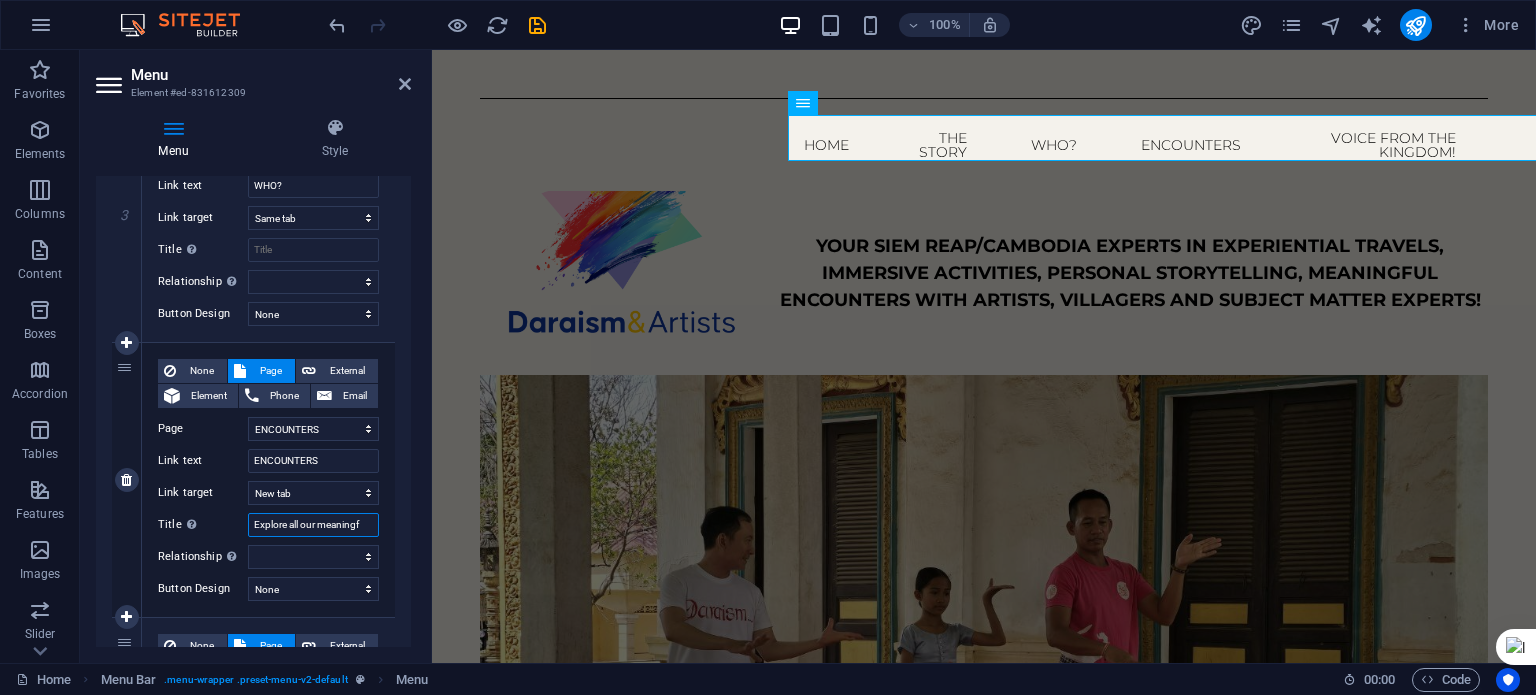 select 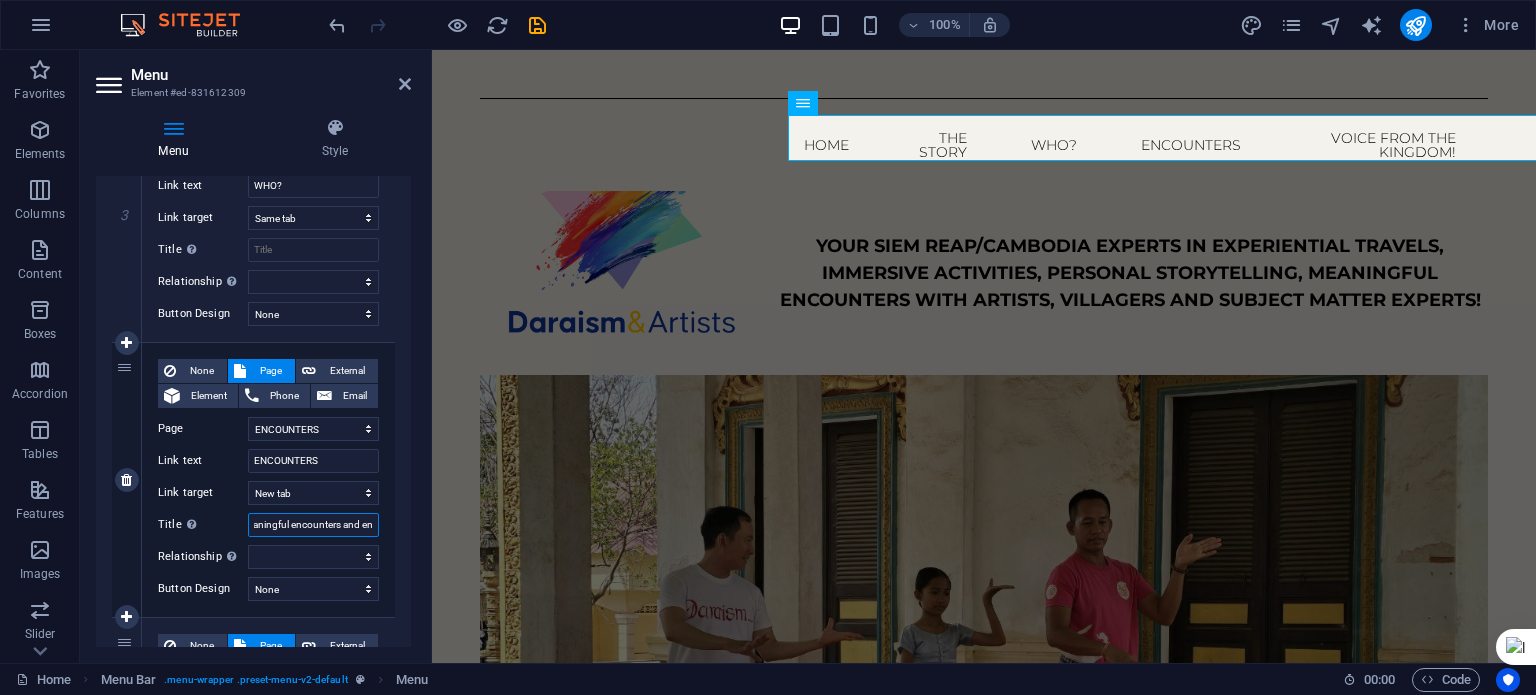 type on "Explore all our meaningful encounters and eng" 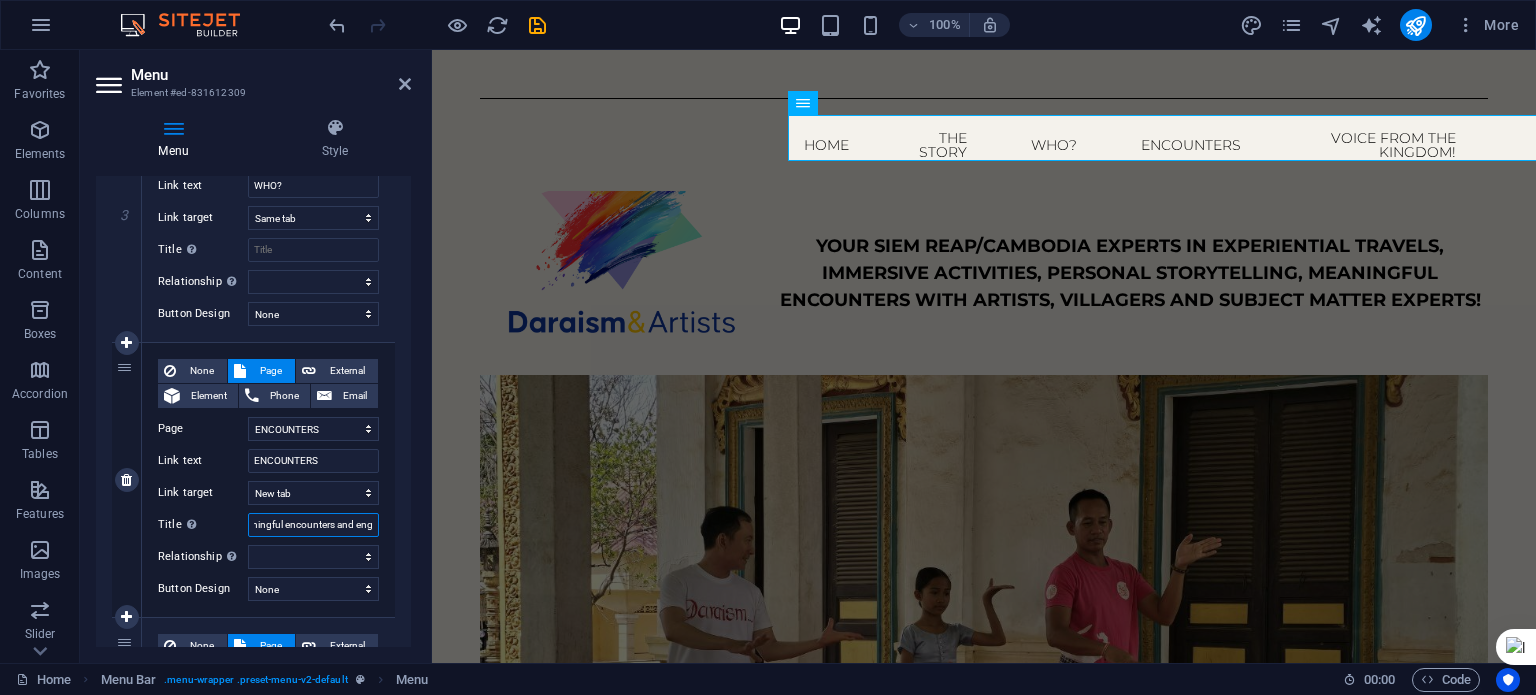 select 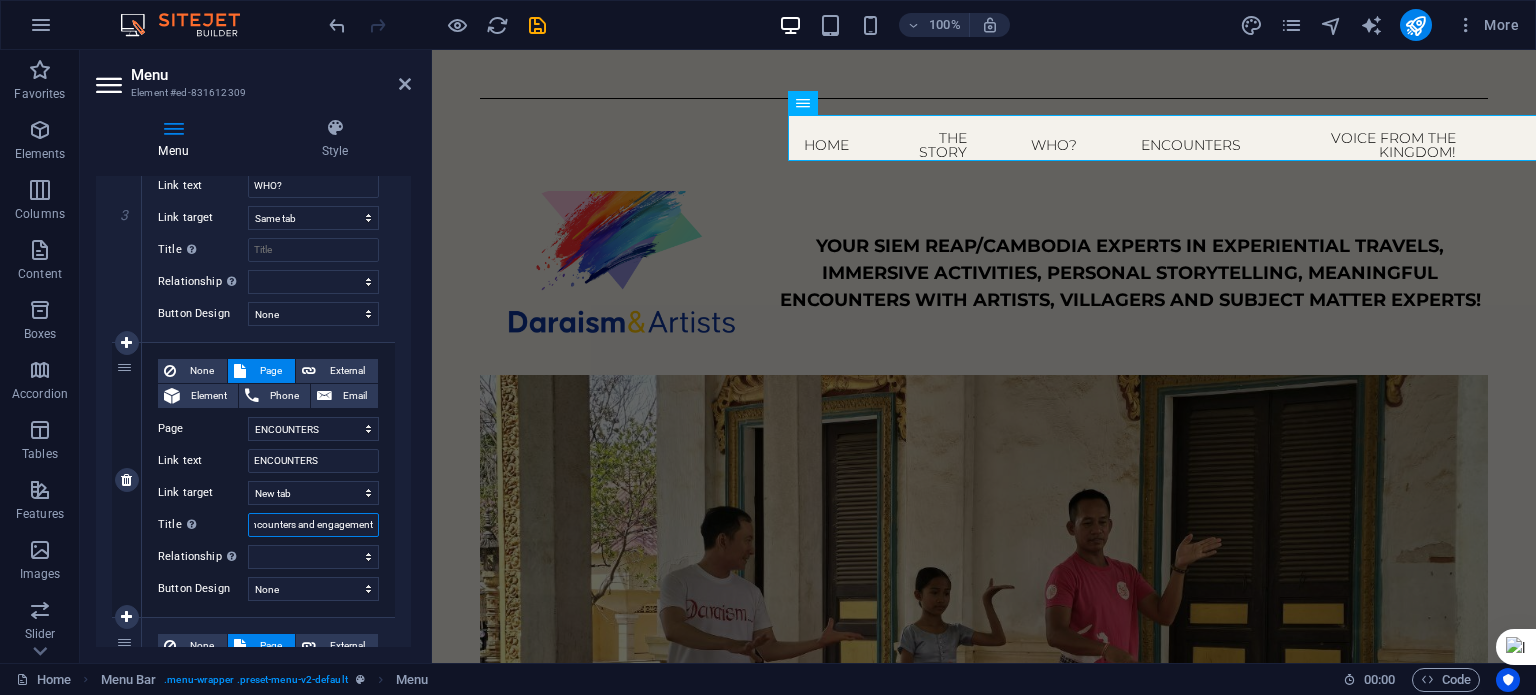 type on "Explore all our meaningful encounters and engagements" 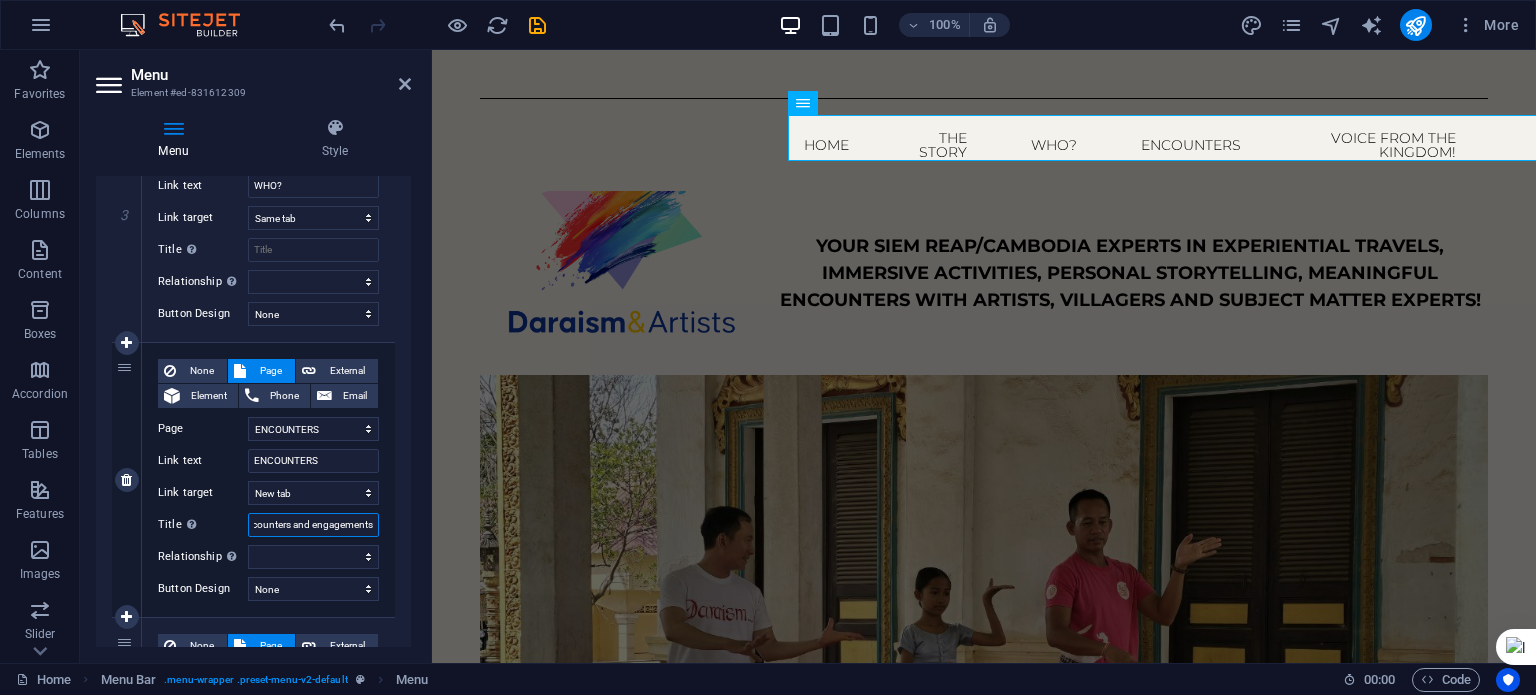 select 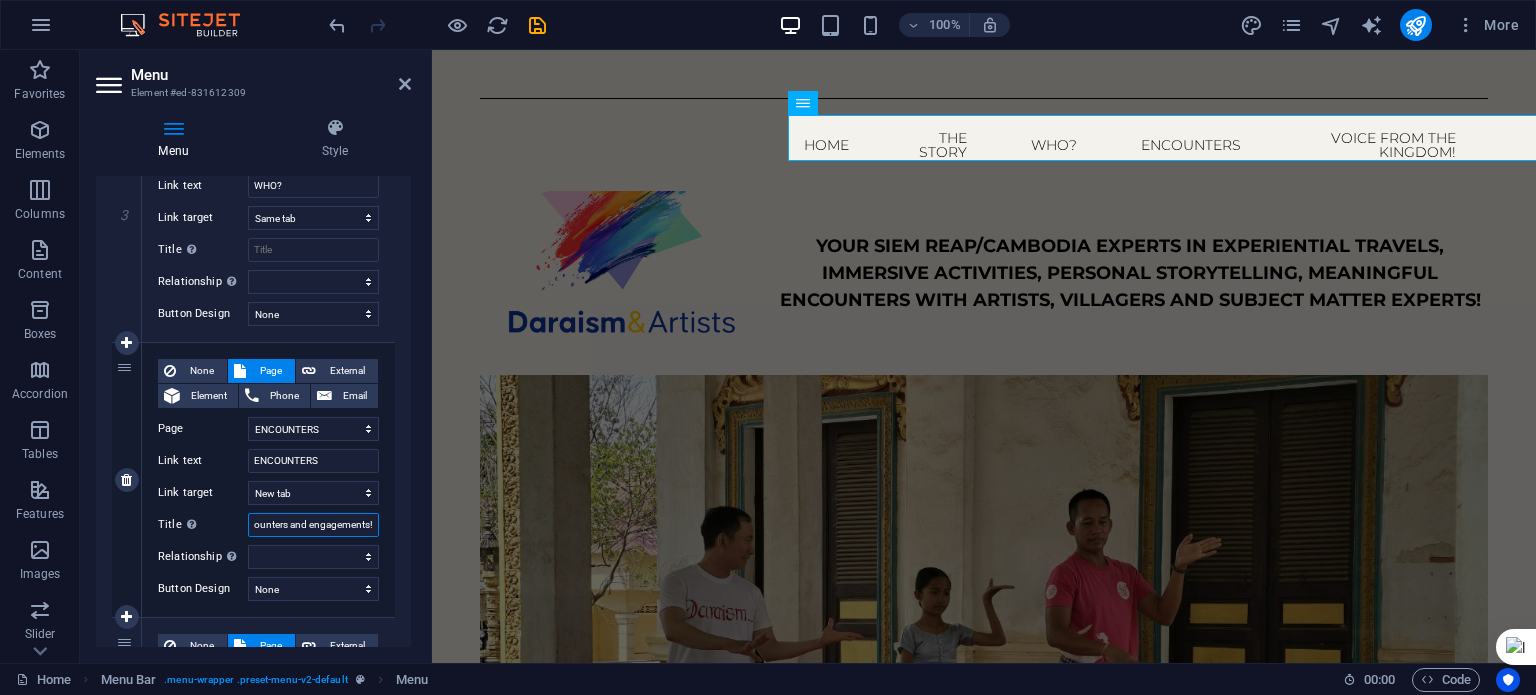 type on "Explore all our meaningful encounters and engagements!" 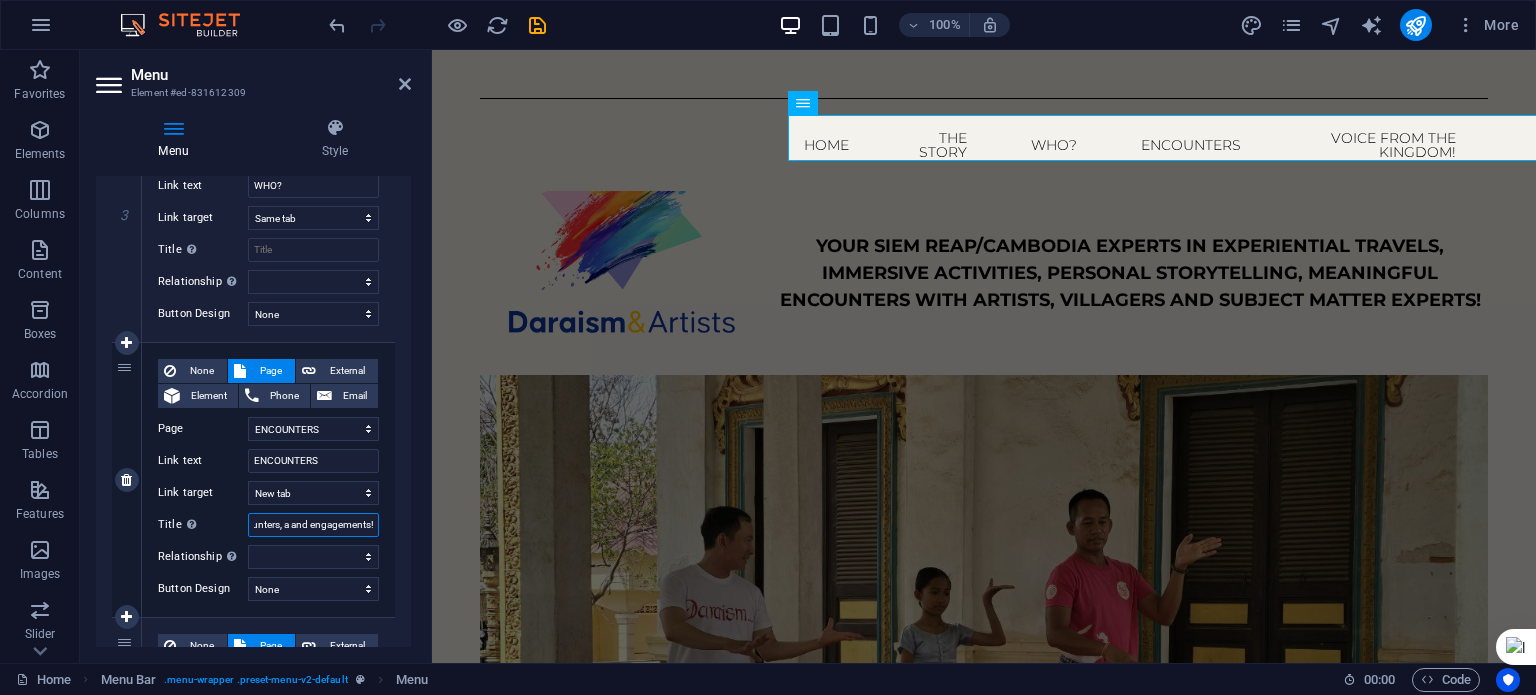 type on "Explore all our meaningful encounters, ac and engagements!" 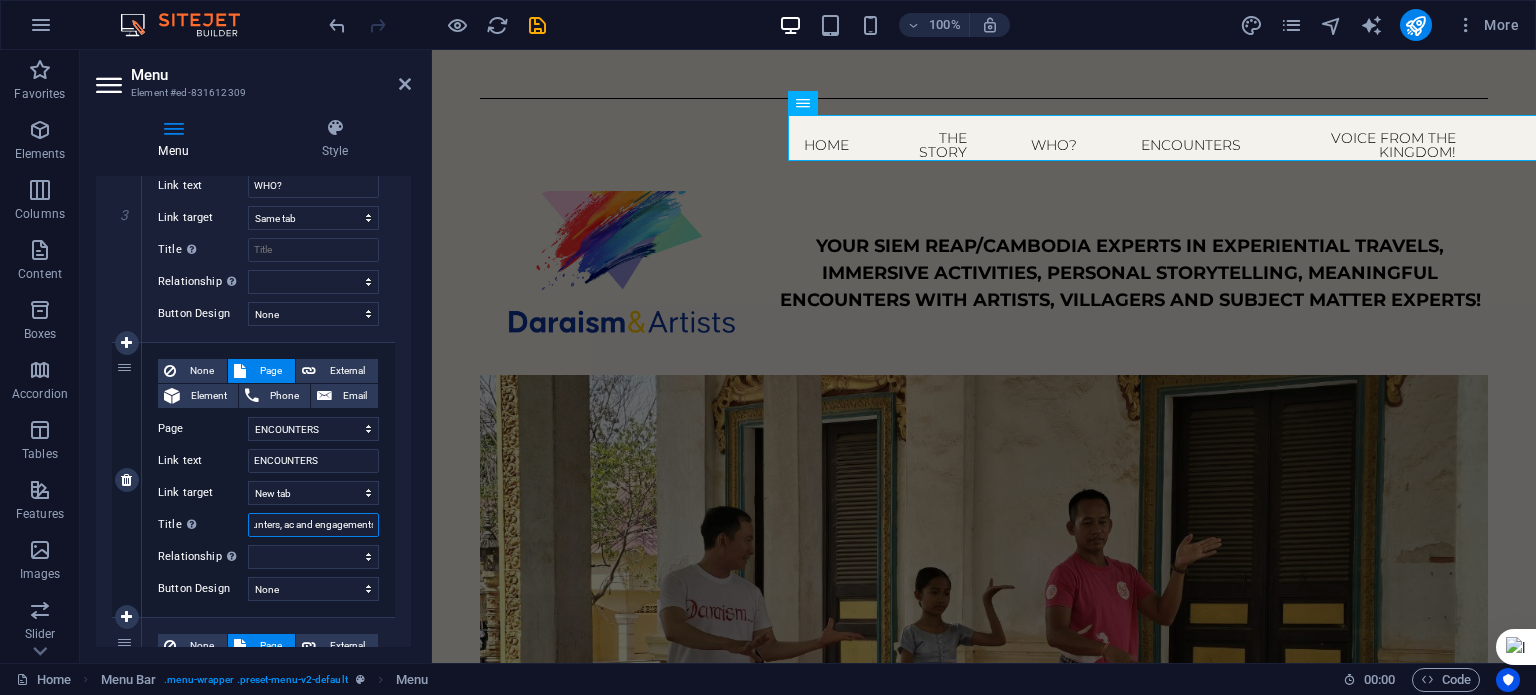 select 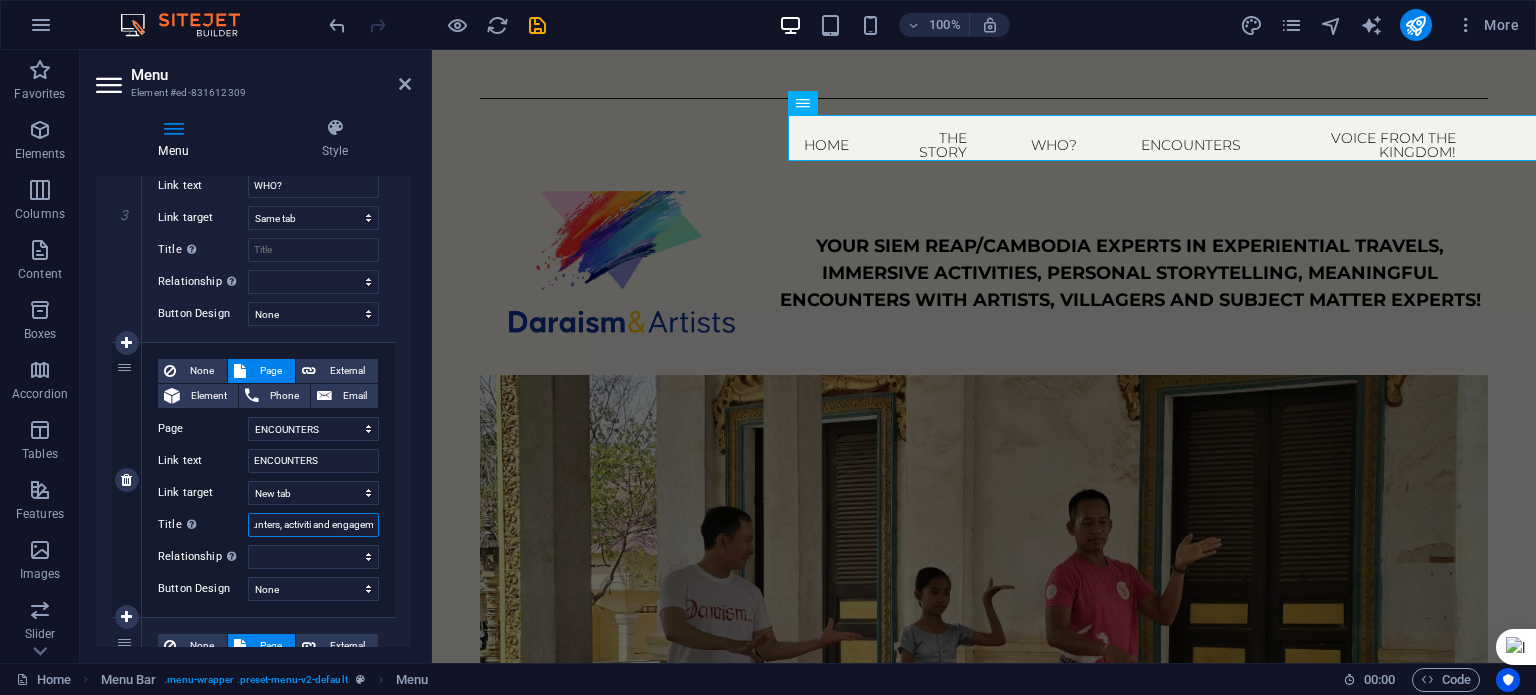 type on "Explore all our meaningful encounters, activitie and engagements!" 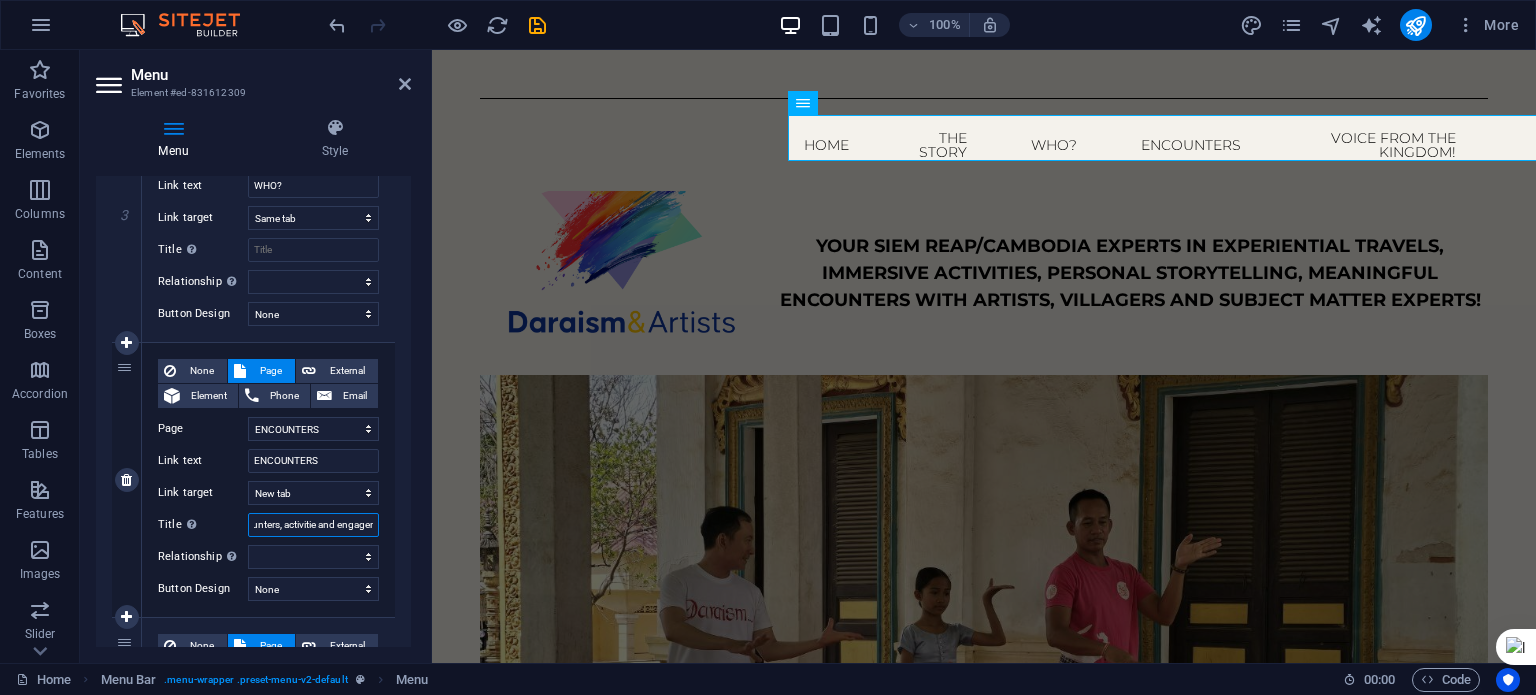 select 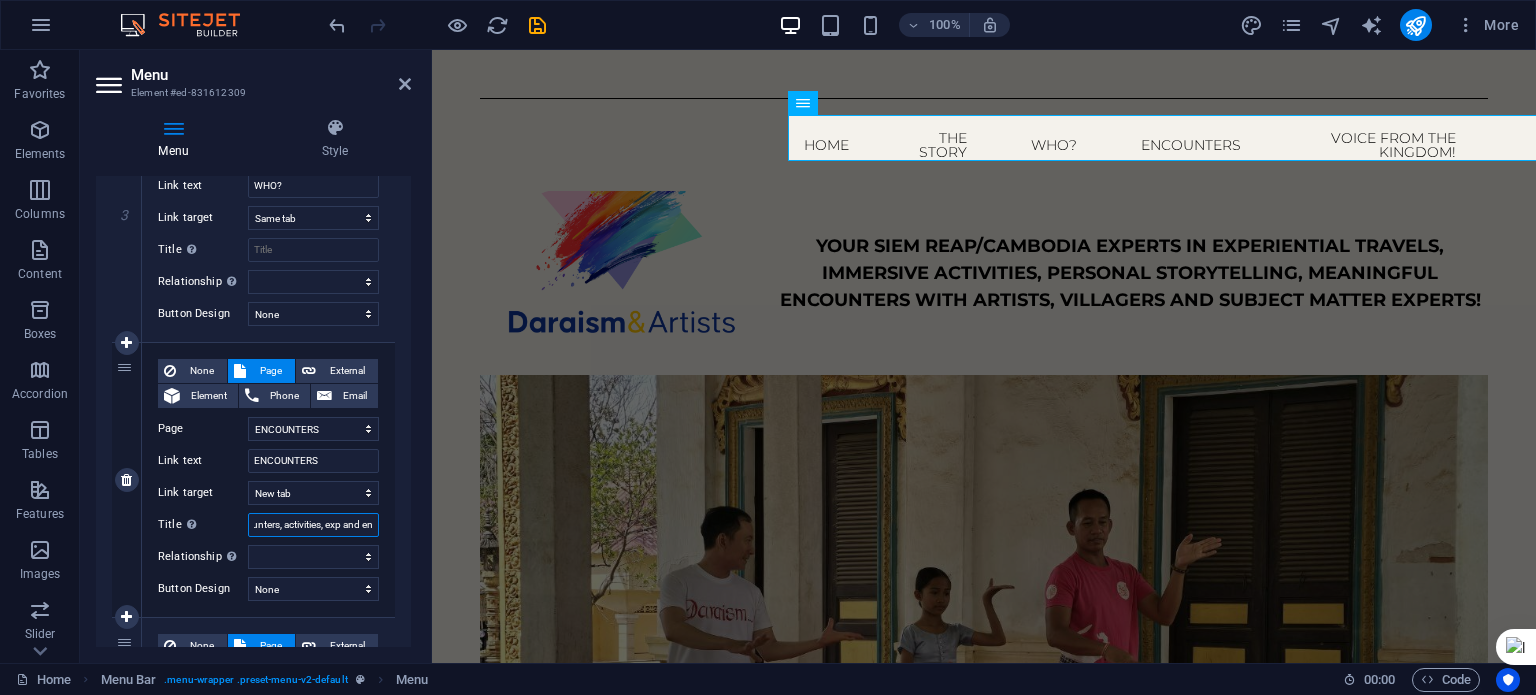 type on "Explore all our meaningful encounters, activities, expe and engagements!" 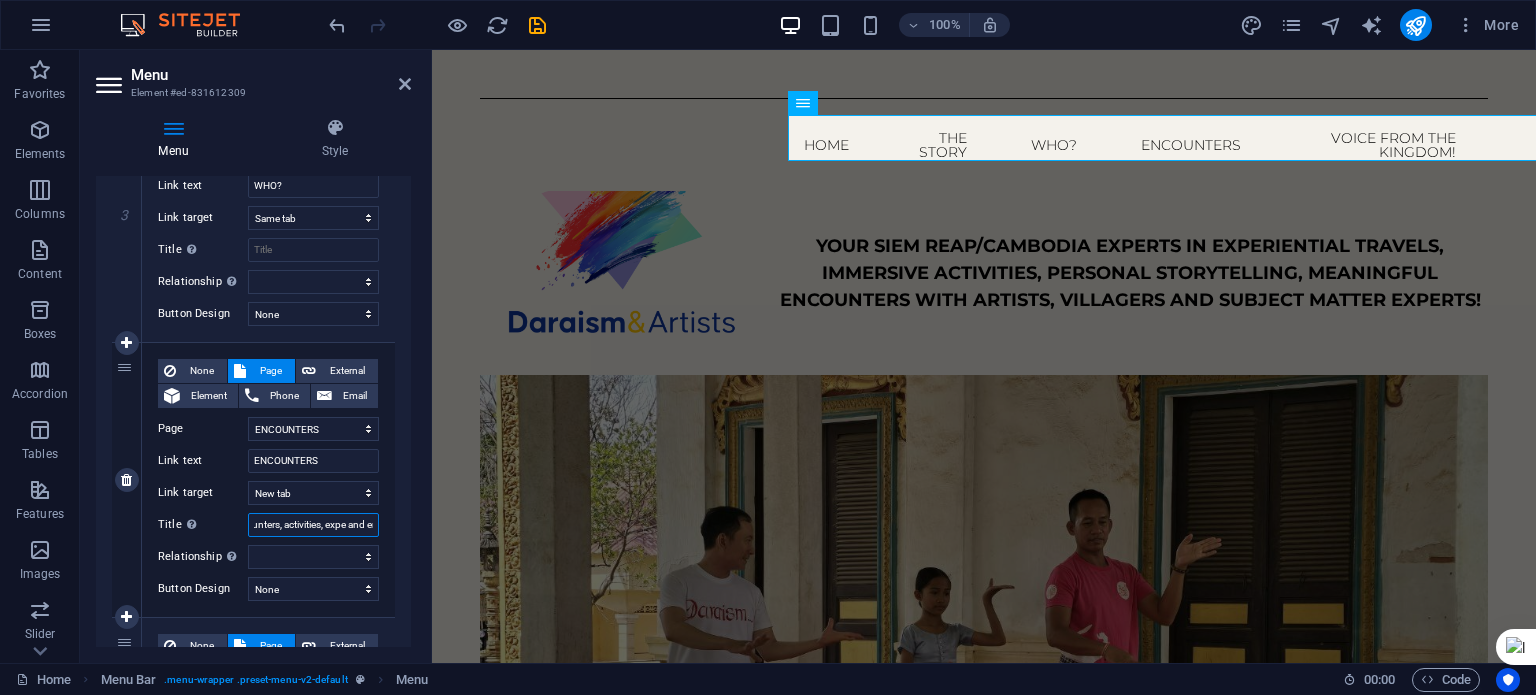 select 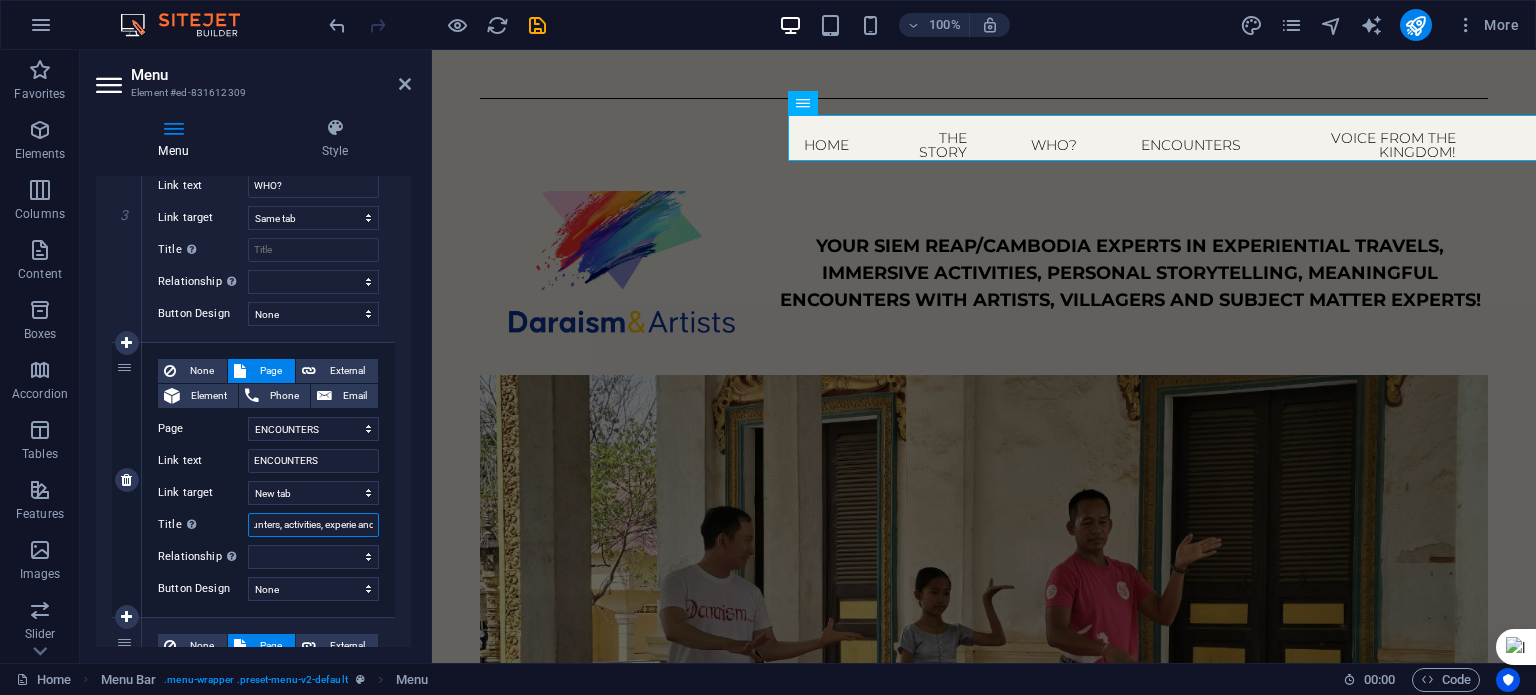 type on "Explore all our meaningful encounters, activities, experien and engagements!" 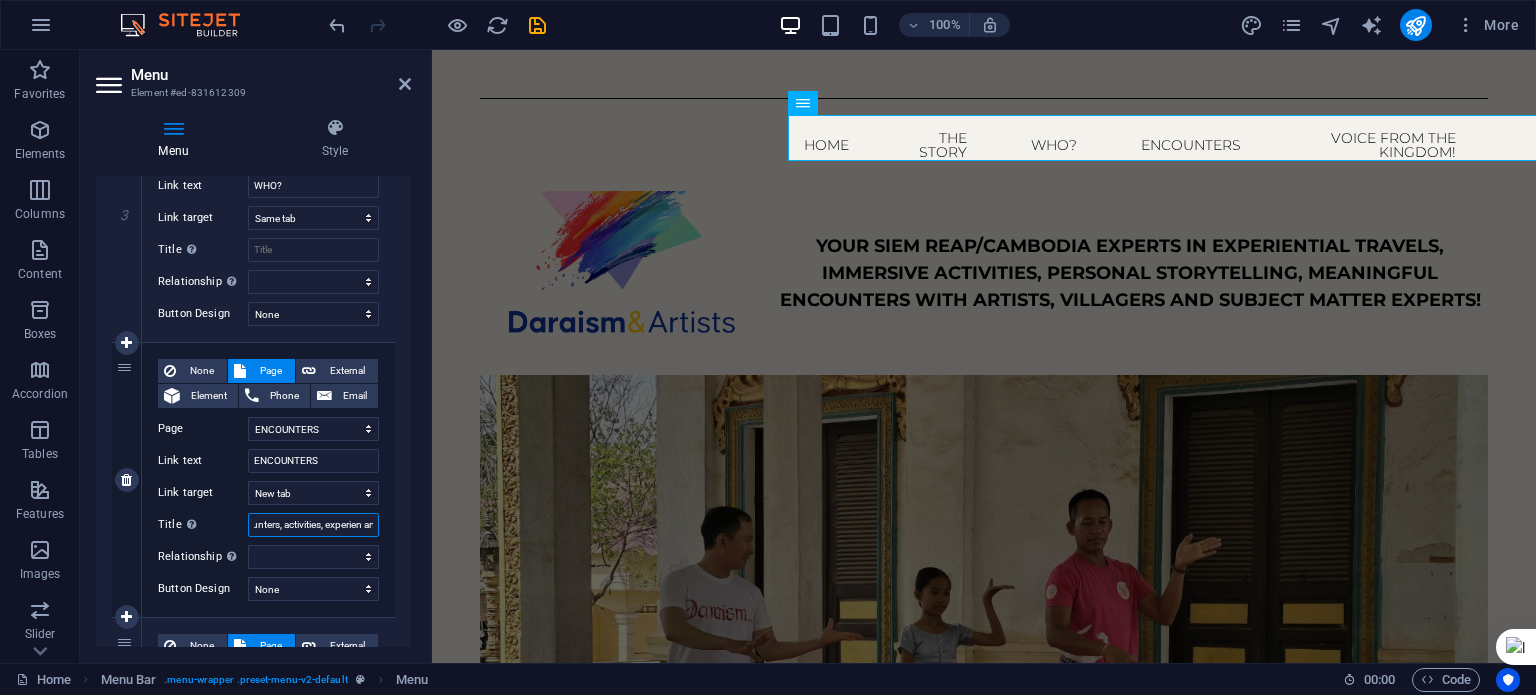 select 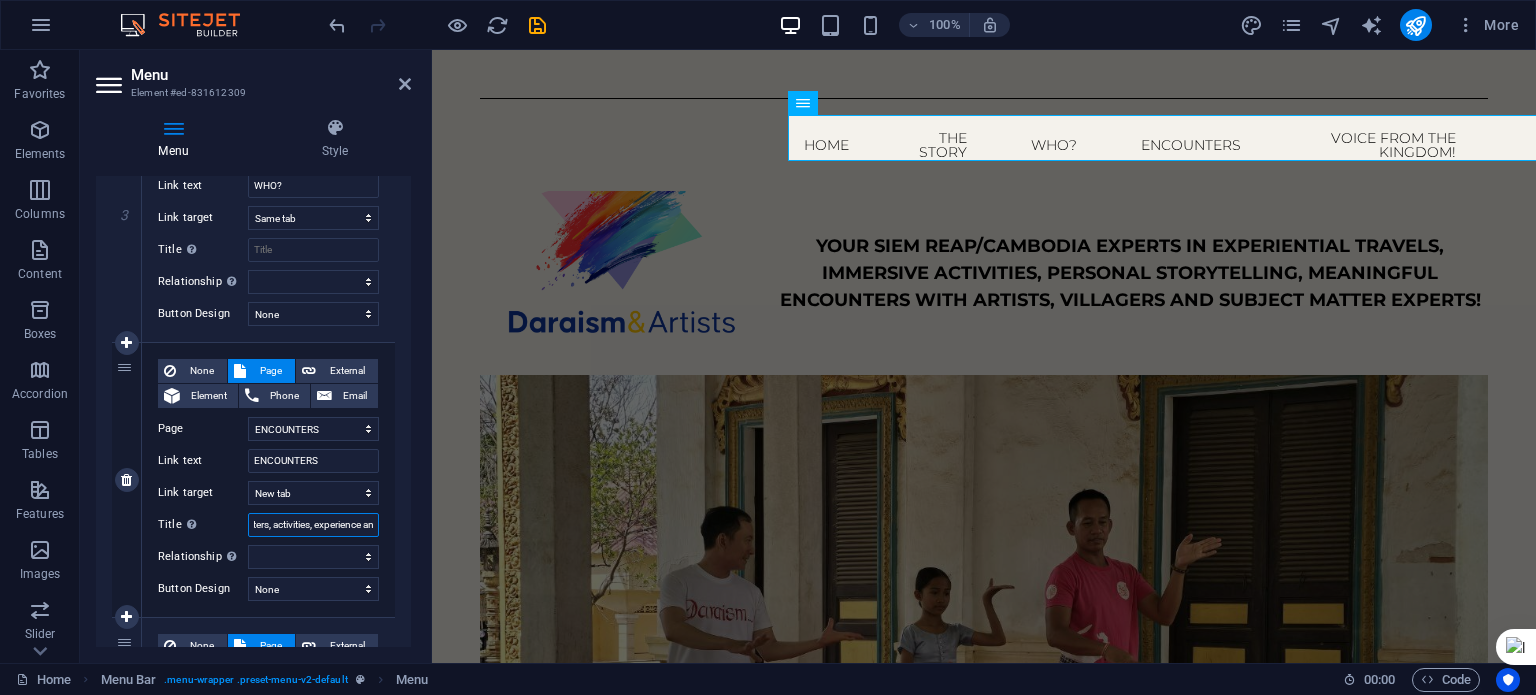 type on "Explore all our meaningful encounters, activities, experiences and engagements!" 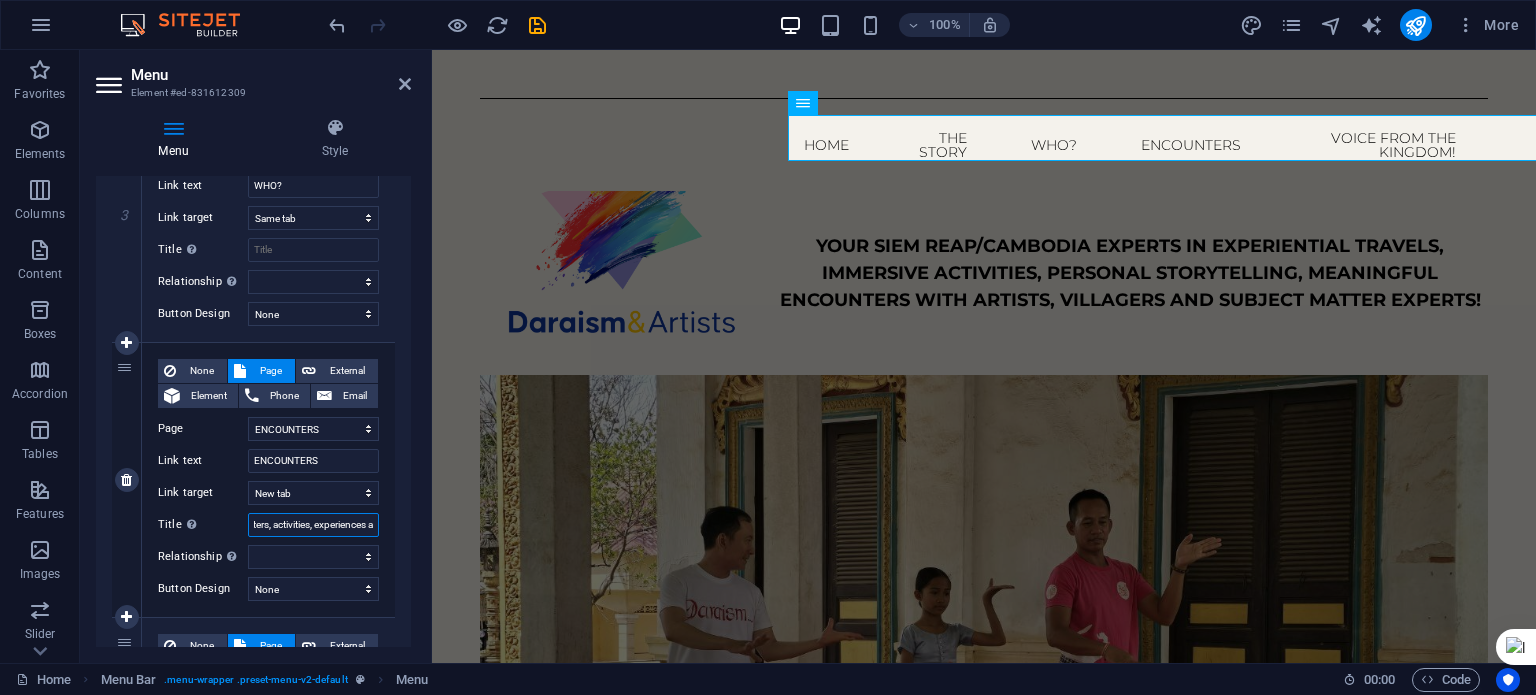 scroll, scrollTop: 0, scrollLeft: 155, axis: horizontal 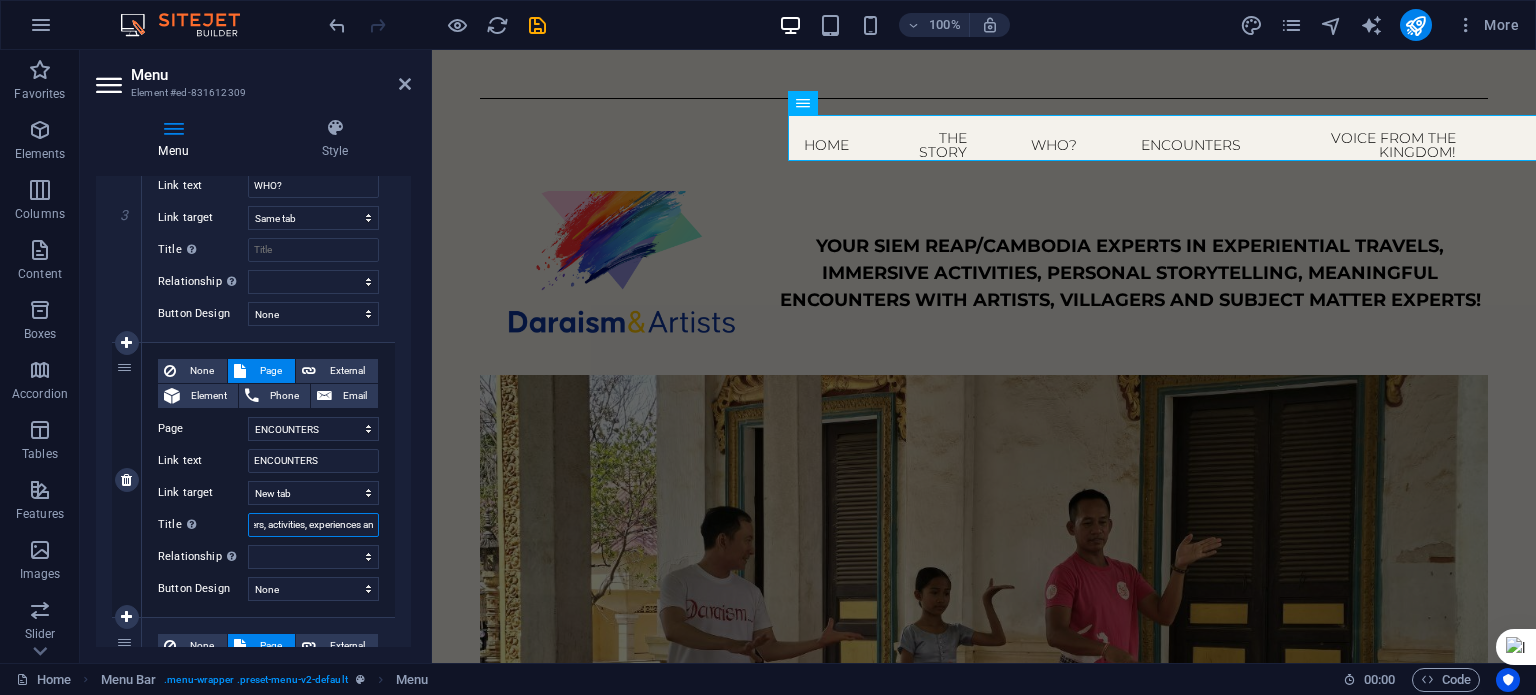 select 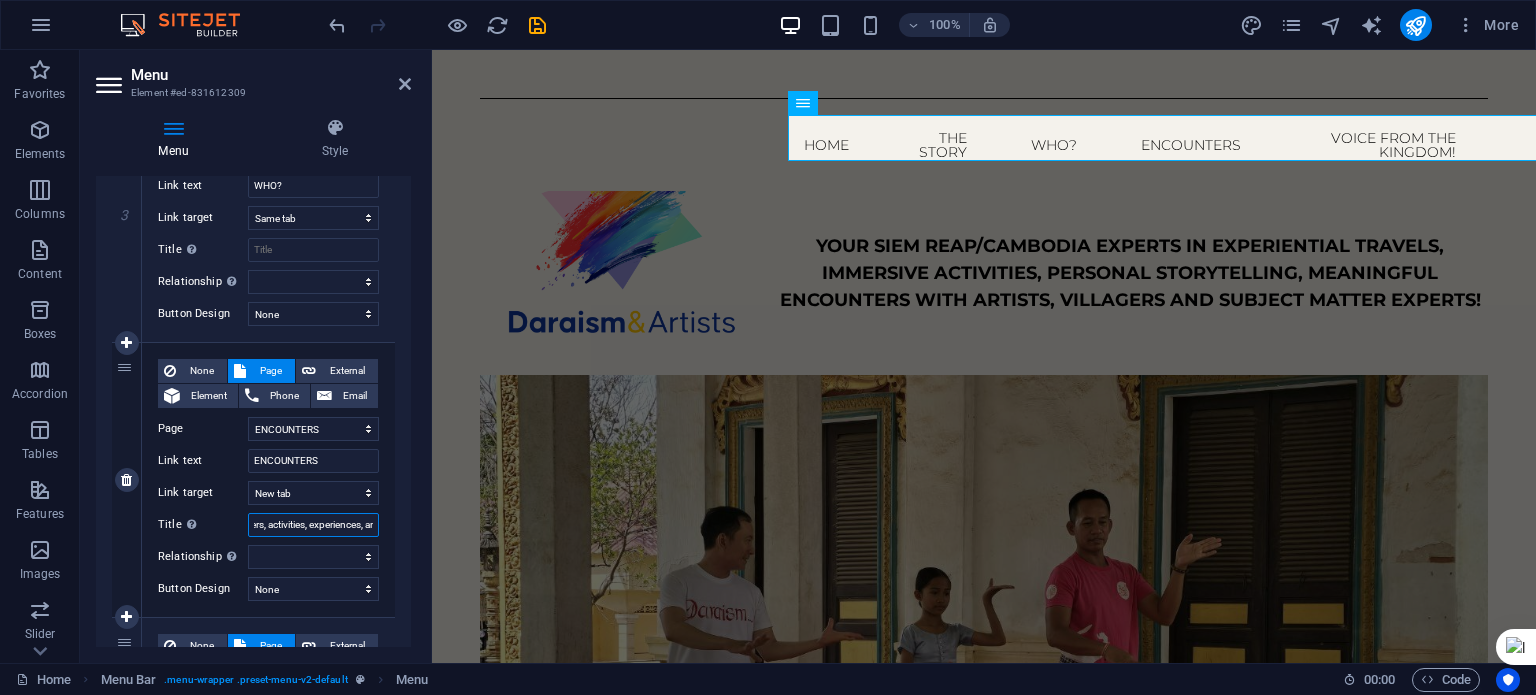scroll, scrollTop: 0, scrollLeft: 157, axis: horizontal 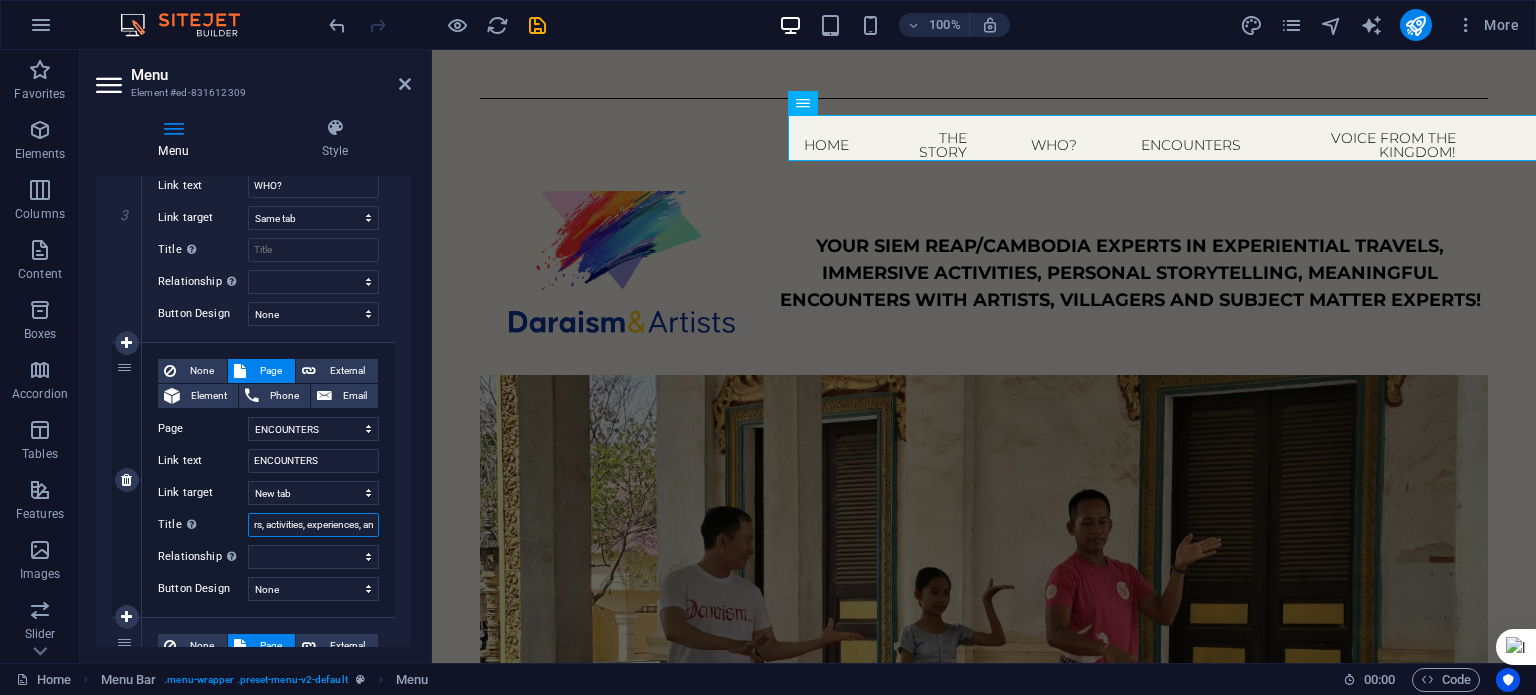select 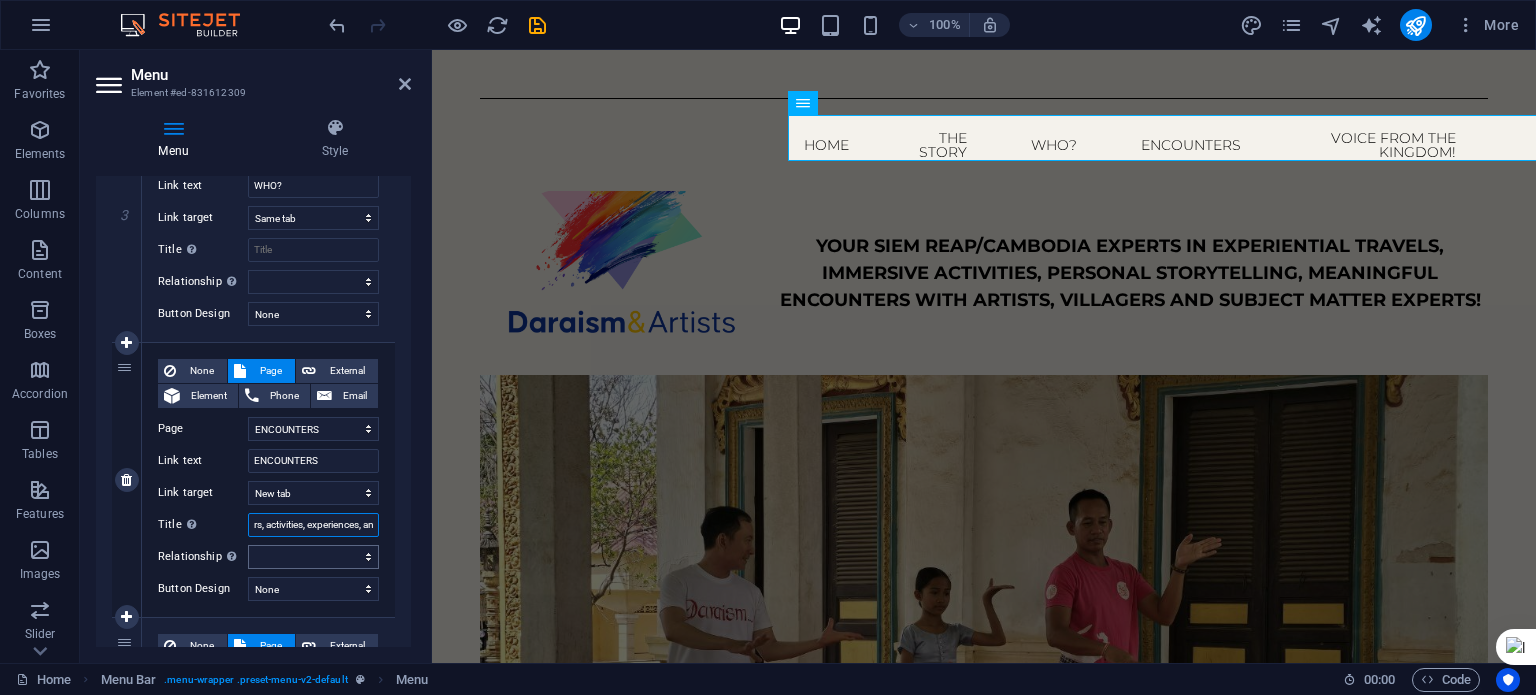 type on "Explore all our meaningful encounters, activities, experiences, and engagements!" 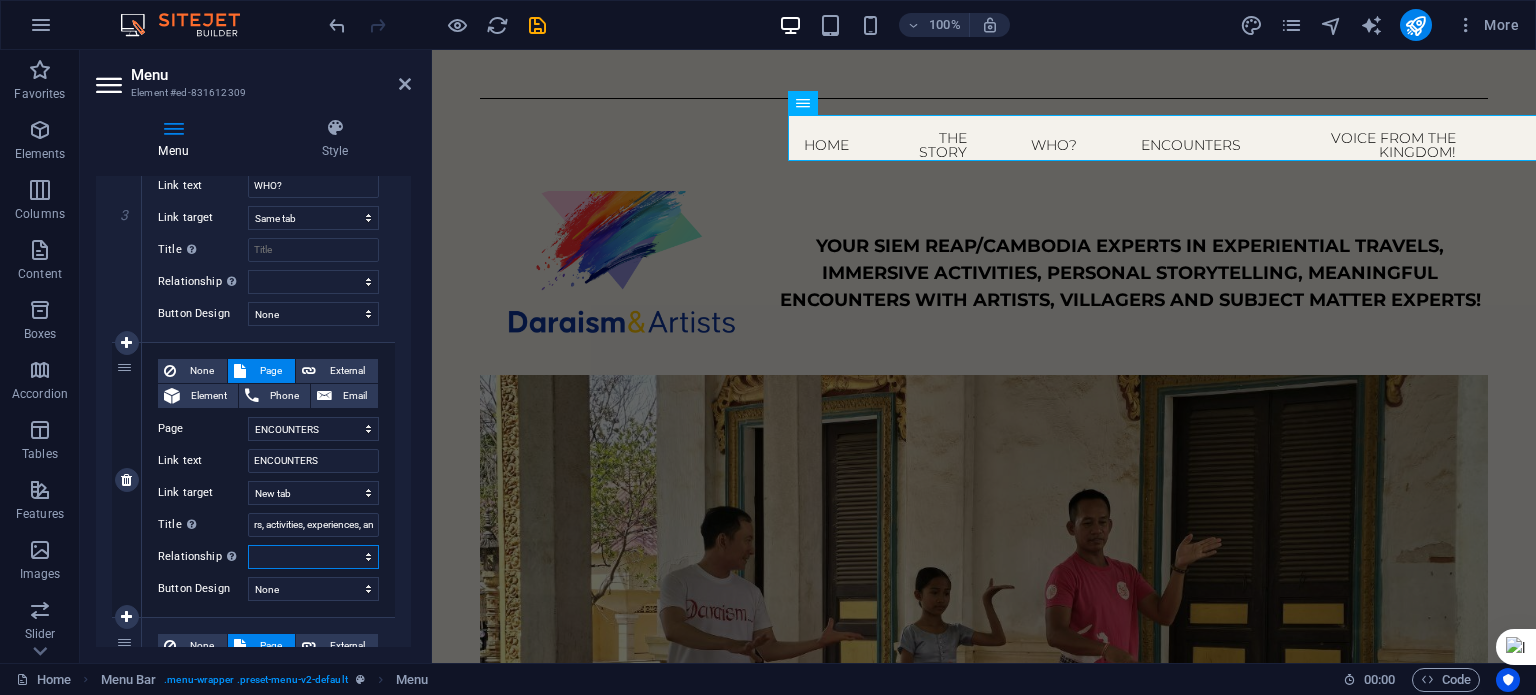 scroll, scrollTop: 0, scrollLeft: 0, axis: both 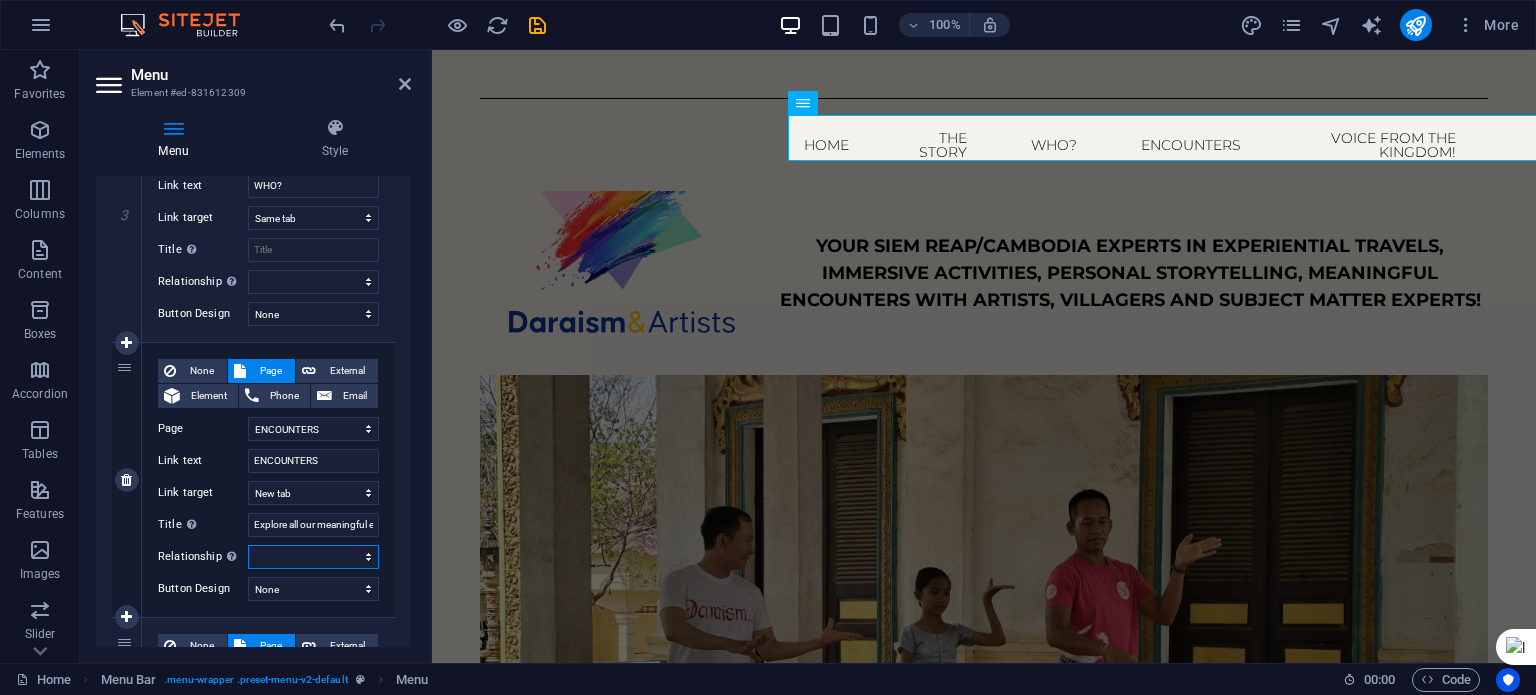 click on "alternate author bookmark external help license next nofollow noreferrer noopener prev search tag" at bounding box center [313, 557] 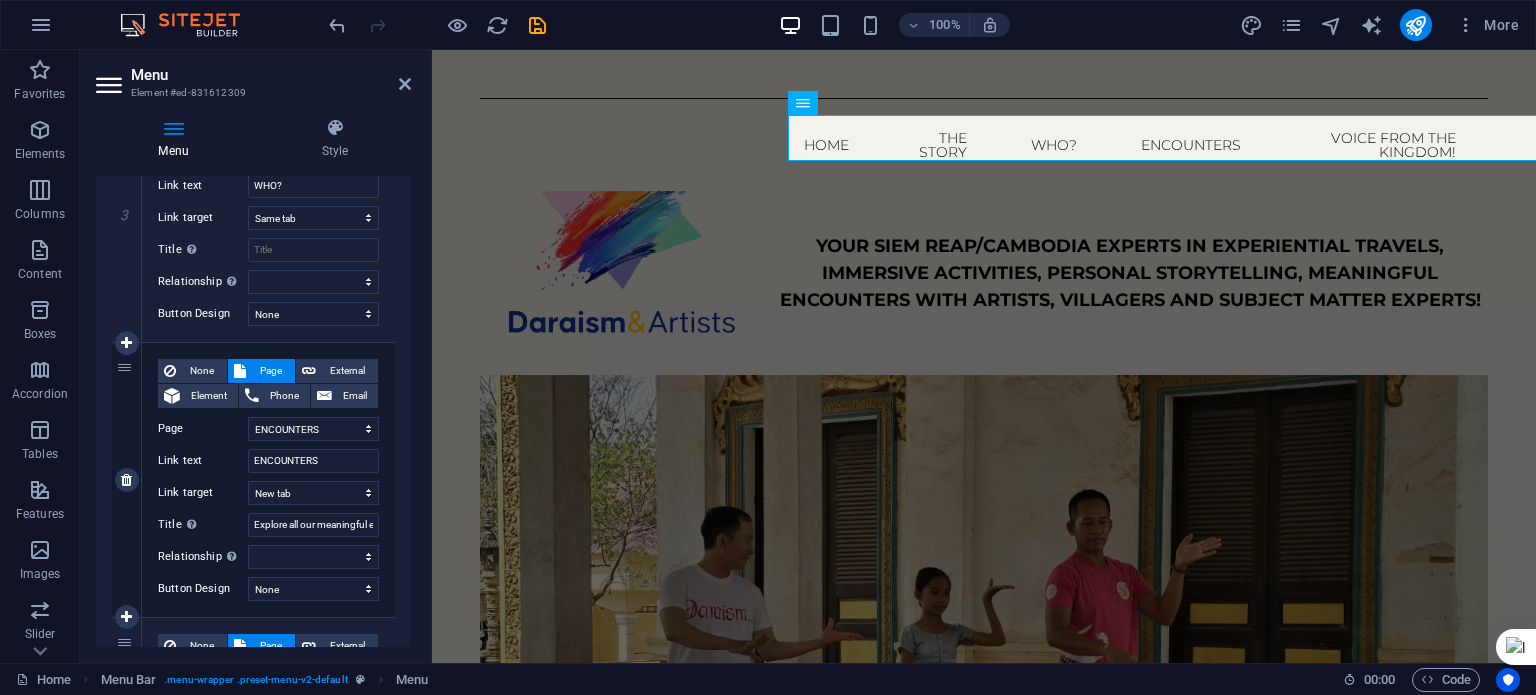 click on "Relationship Sets the  relationship of this link to the link target . For example, the value "nofollow" instructs search engines not to follow the link. Can be left empty." at bounding box center [203, 557] 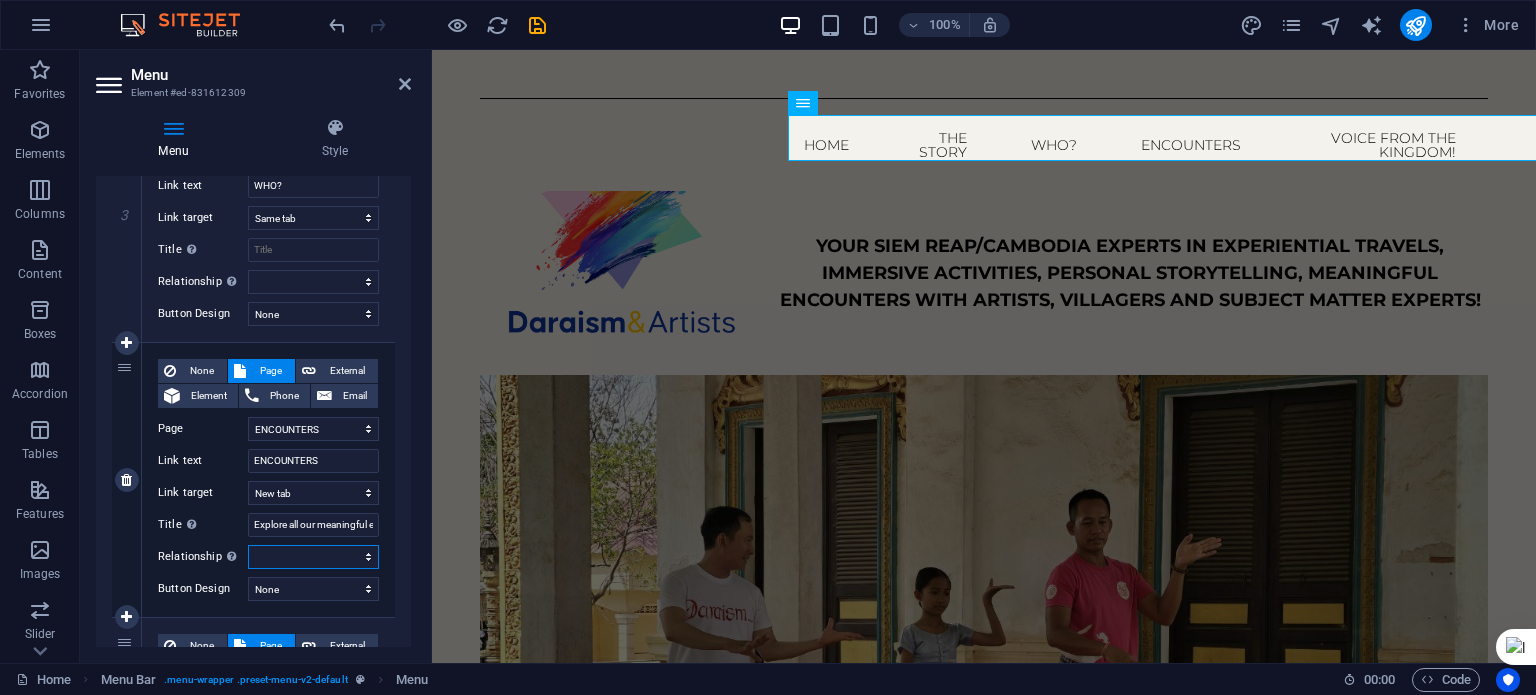 click on "alternate author bookmark external help license next nofollow noreferrer noopener prev search tag" at bounding box center (313, 557) 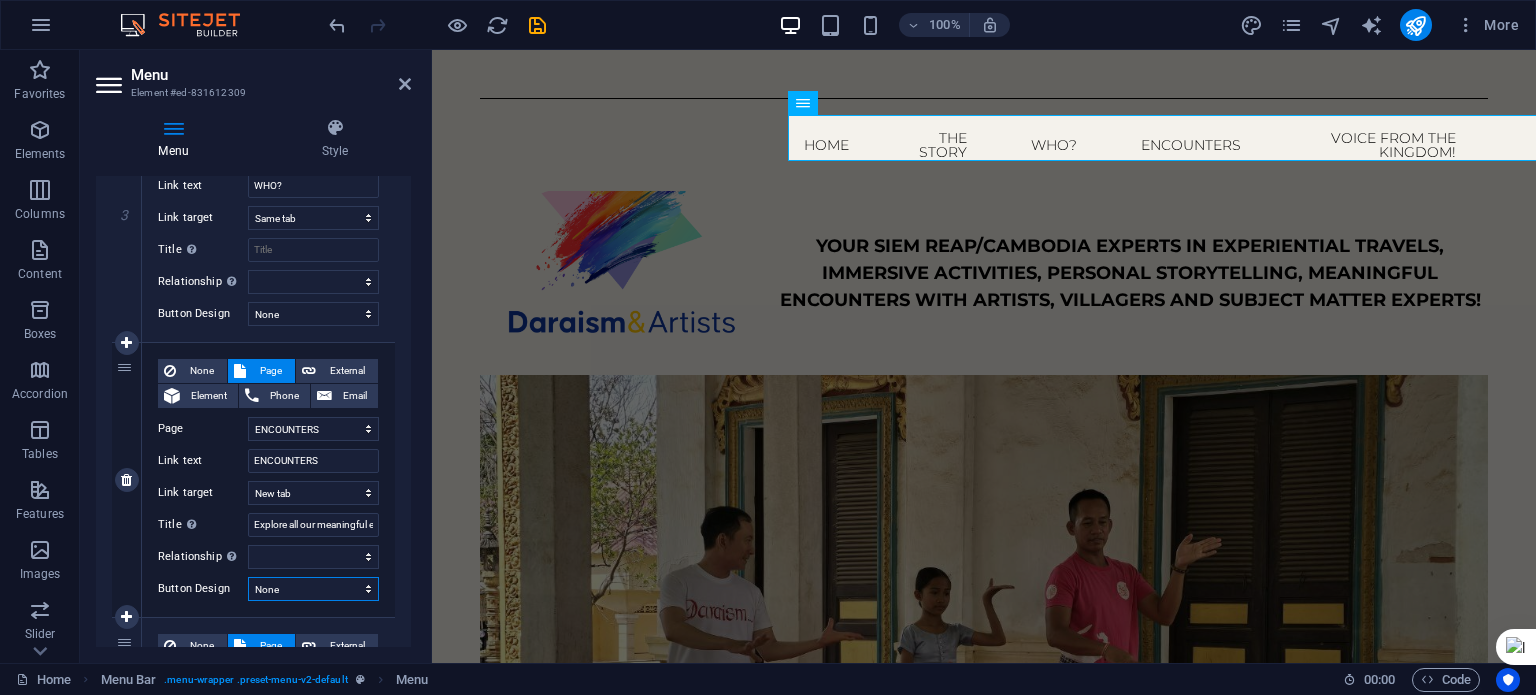 click on "None Default Primary Secondary" at bounding box center (313, 589) 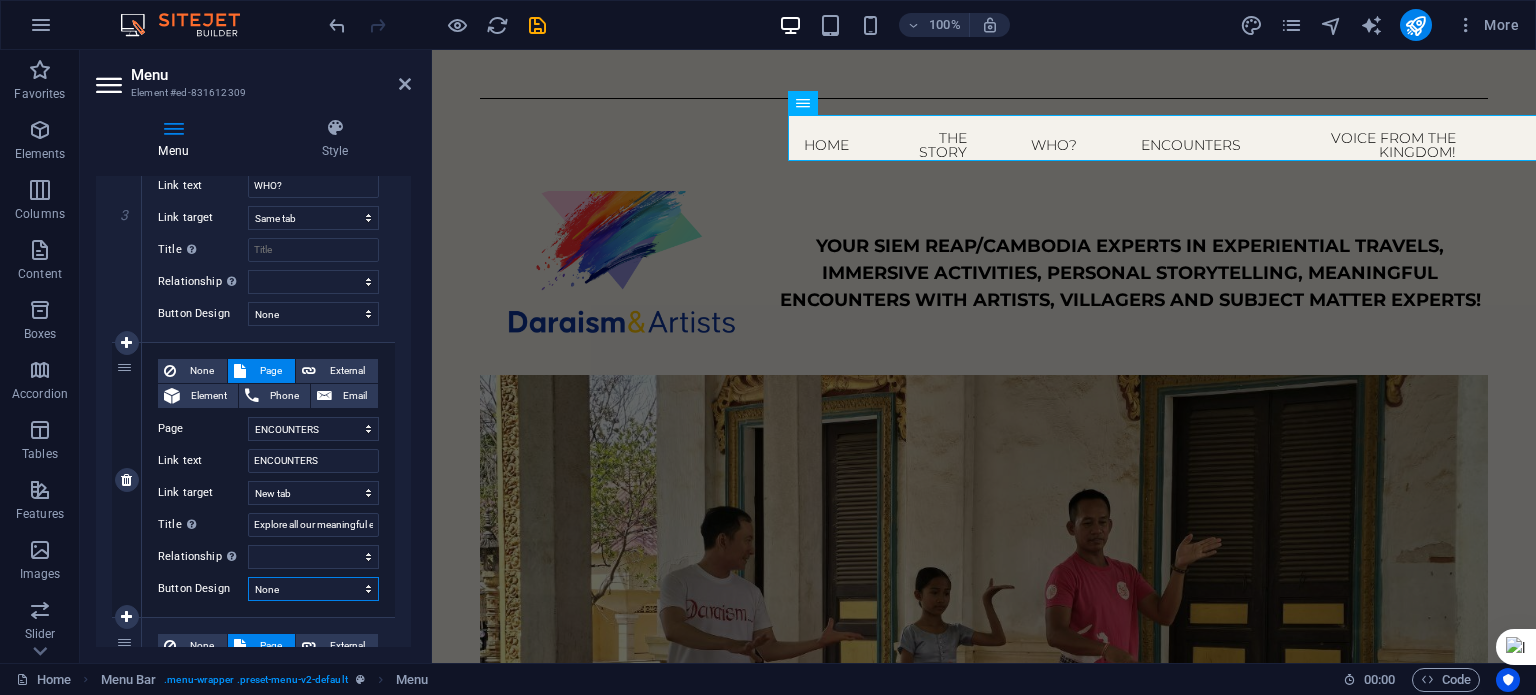 click on "None Default Primary Secondary" at bounding box center [313, 589] 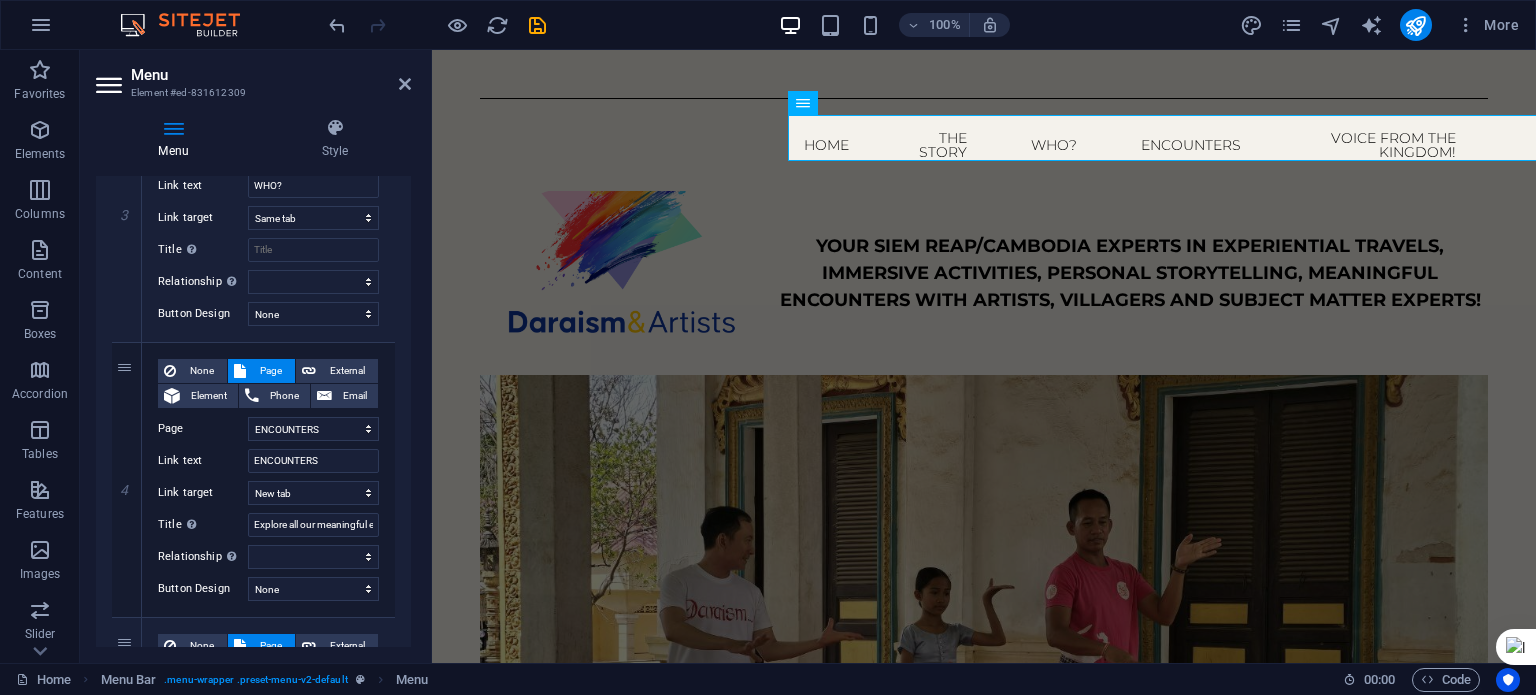 click on "1 None Page External Element Phone Email Page Home The Story WHO? ENCOUNTERS Collection 1  Experiential Travels,   Learning Expeditions, Impactful Encounters Voice from the Kingdom! Partners Contact Legal Notice Privacy Home Element
URL /15992512 Phone Email Link text Home Link target New tab Same tab Overlay Title Additional link description, should not be the same as the link text. The title is most often shown as a tooltip text when the mouse moves over the element. Leave empty if uncertain. Relationship Sets the  relationship of this link to the link target . For example, the value "nofollow" instructs search engines not to follow the link. Can be left empty. alternate author bookmark external help license next nofollow noreferrer noopener prev search tag Button Design None Default Primary Secondary 2 None Page External Element Phone Email Page Home The Story WHO? ENCOUNTERS Collection 1  Experiential Travels,   Learning Expeditions, Impactful Encounters Voice from the Kingdom! URL" at bounding box center [253, 205] 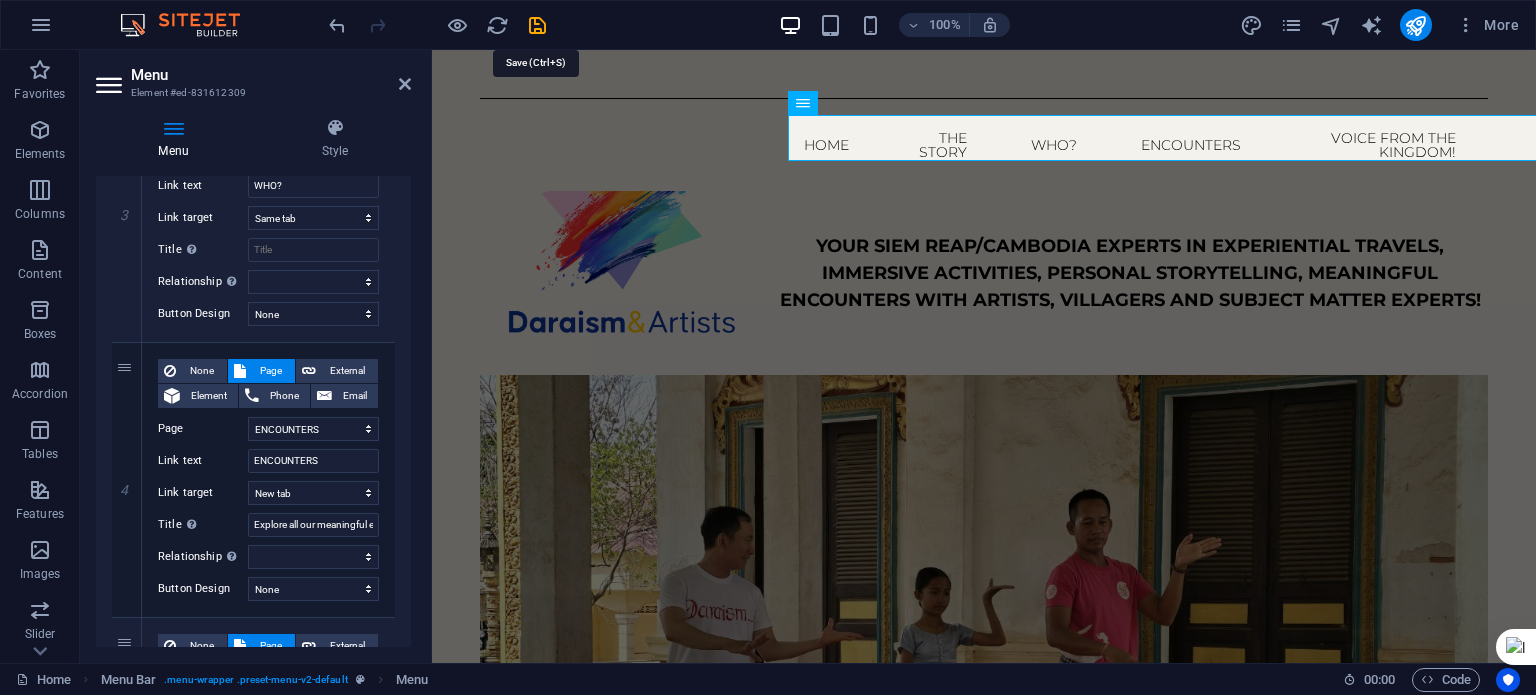 click at bounding box center [537, 25] 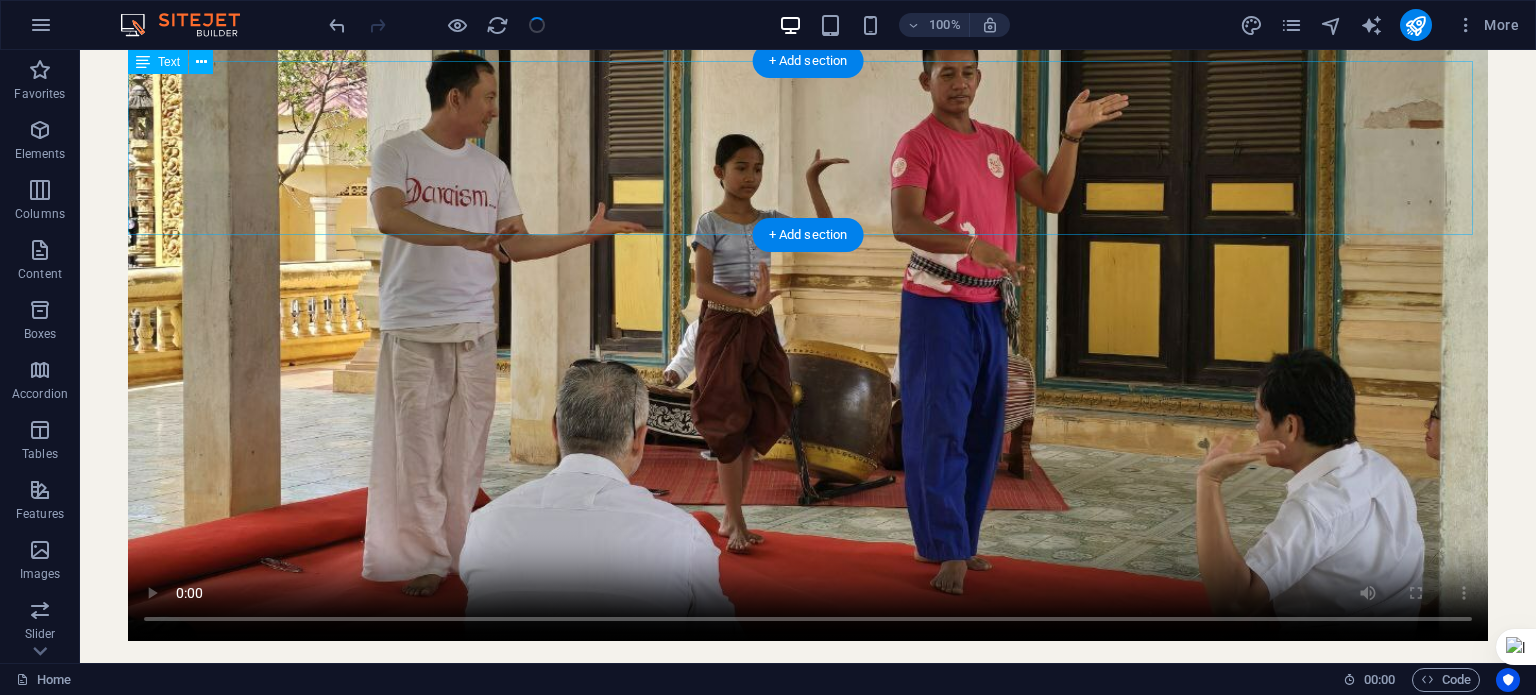 scroll, scrollTop: 0, scrollLeft: 0, axis: both 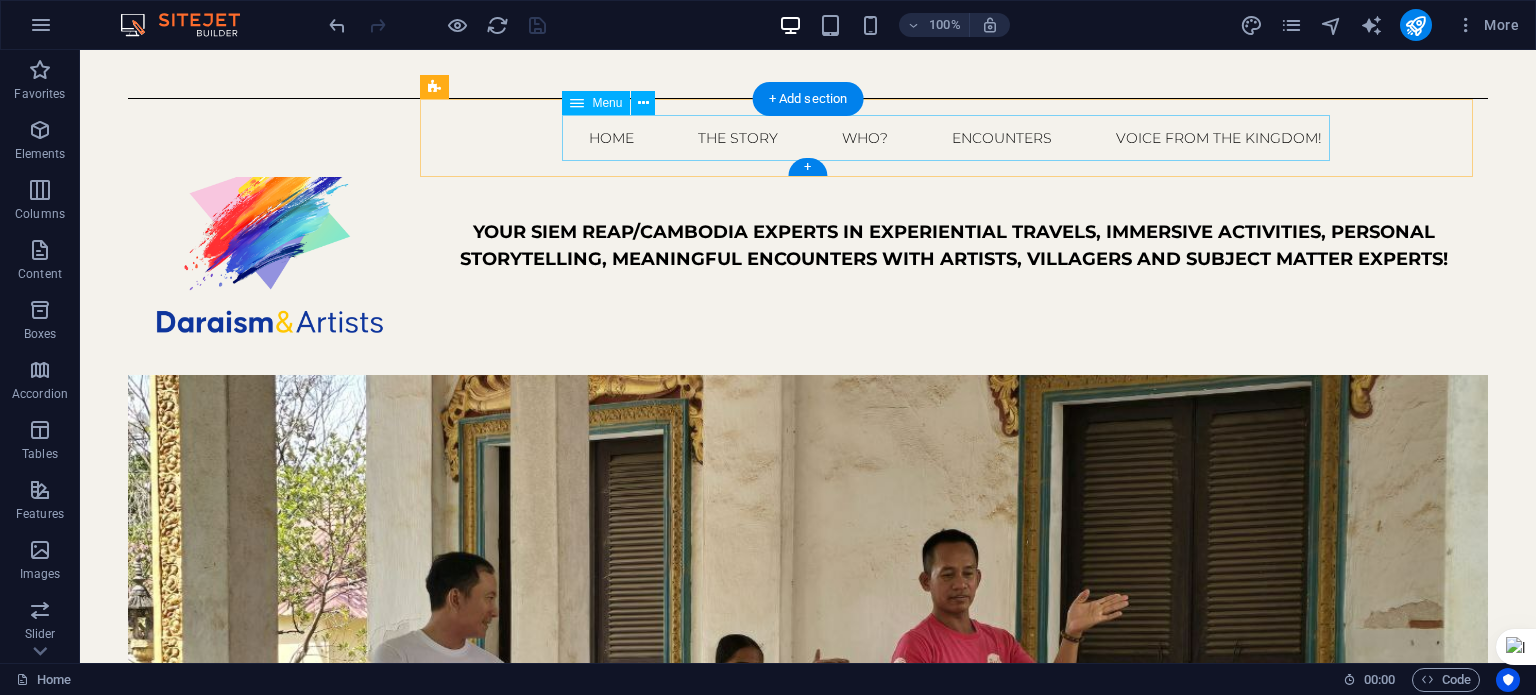 click on "Home The Story WHO? ENCOUNTERS Voice from the Kingdom!" at bounding box center (954, 138) 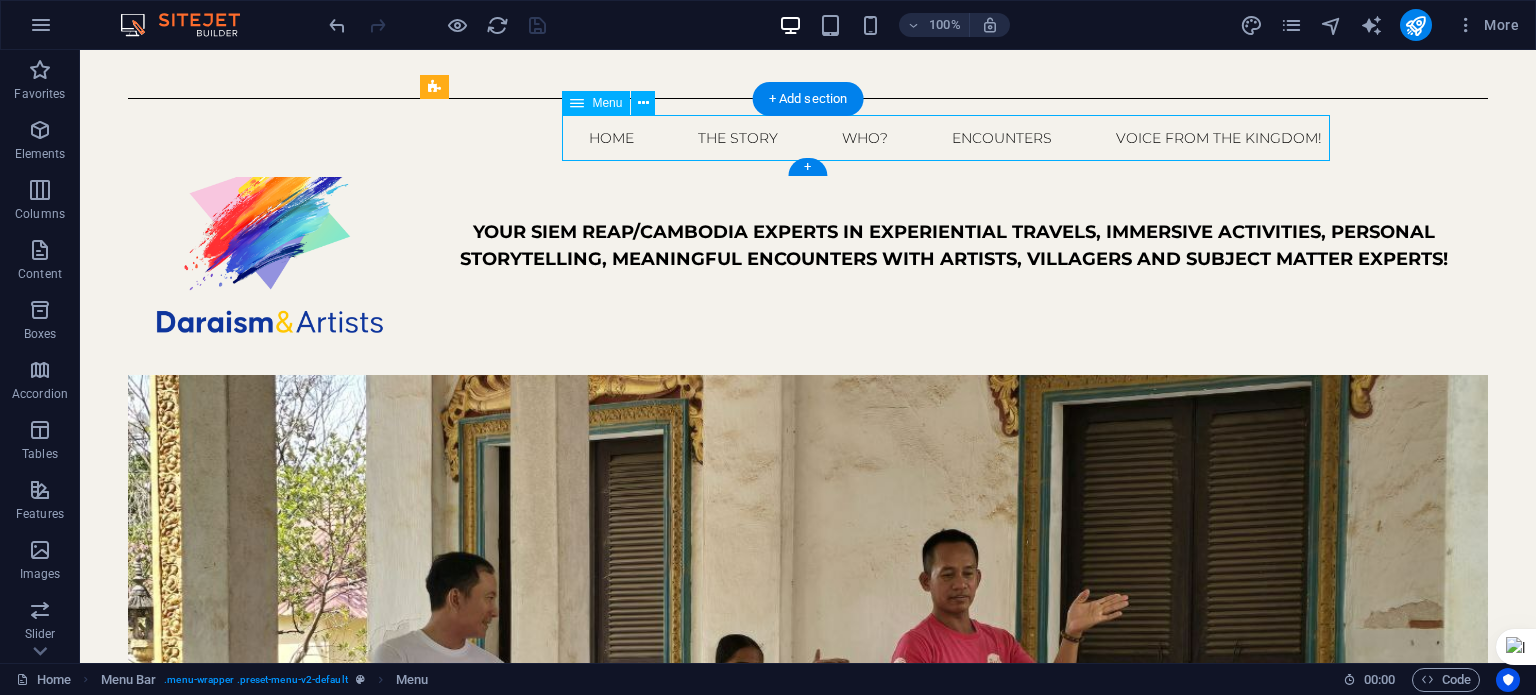 click on "Home The Story WHO? ENCOUNTERS Voice from the Kingdom!" at bounding box center (954, 138) 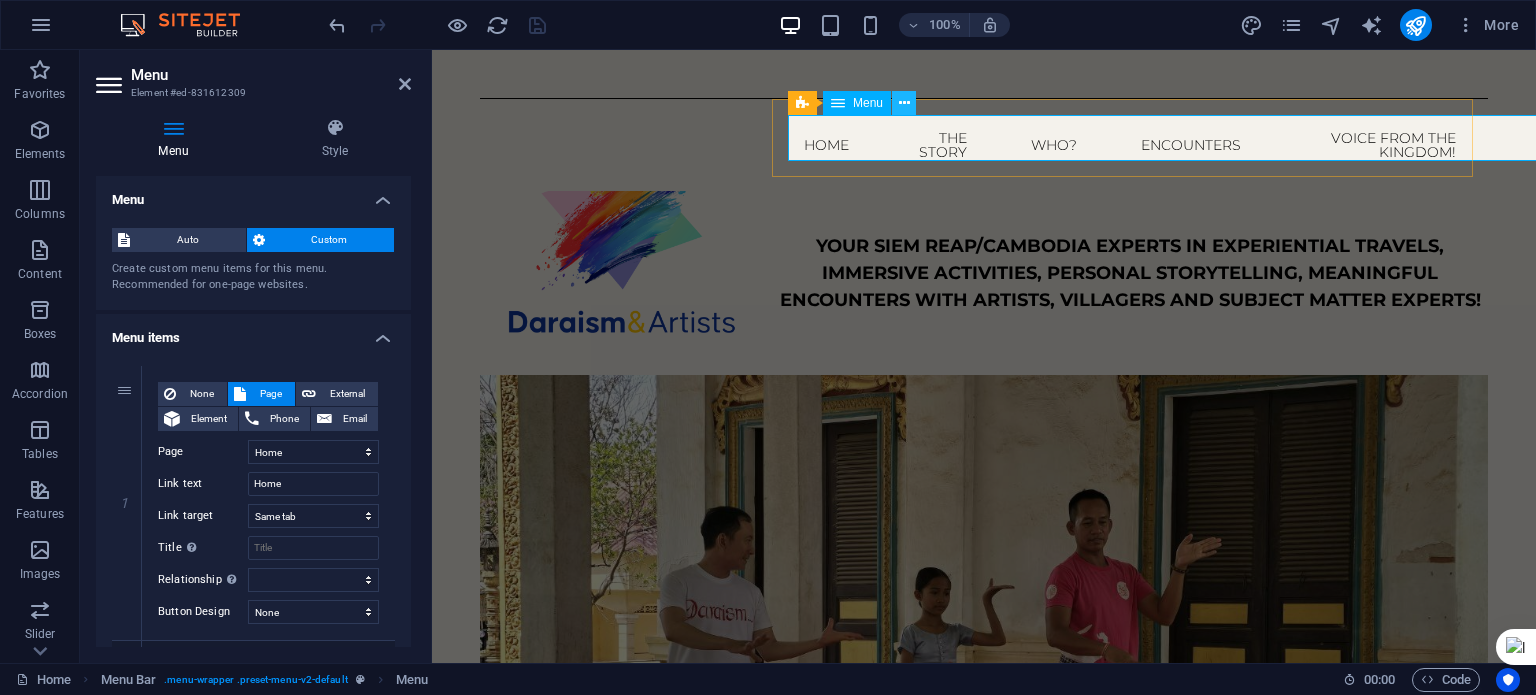 click at bounding box center (904, 103) 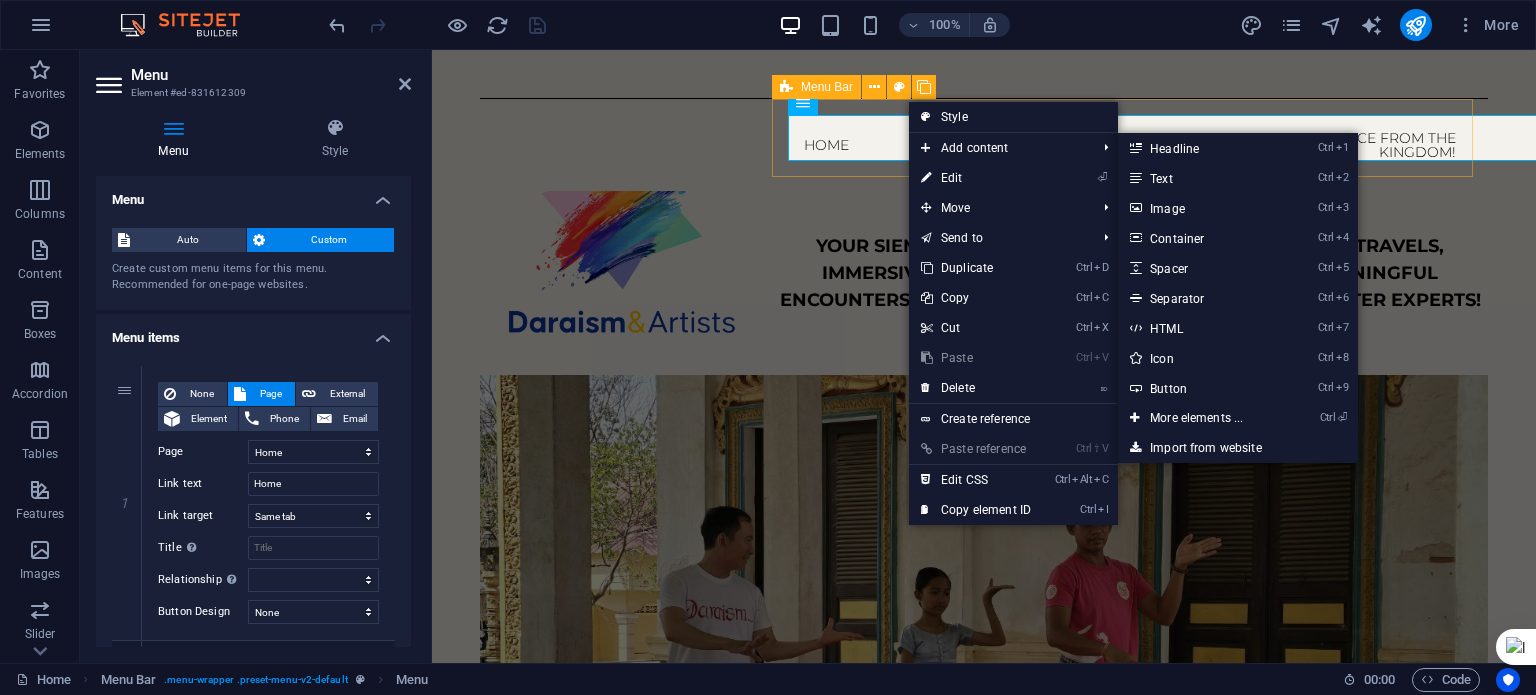 click on "Menu Home The Story WHO? ENCOUNTERS Voice from the Kingdom! Partners Contact" at bounding box center (984, 145) 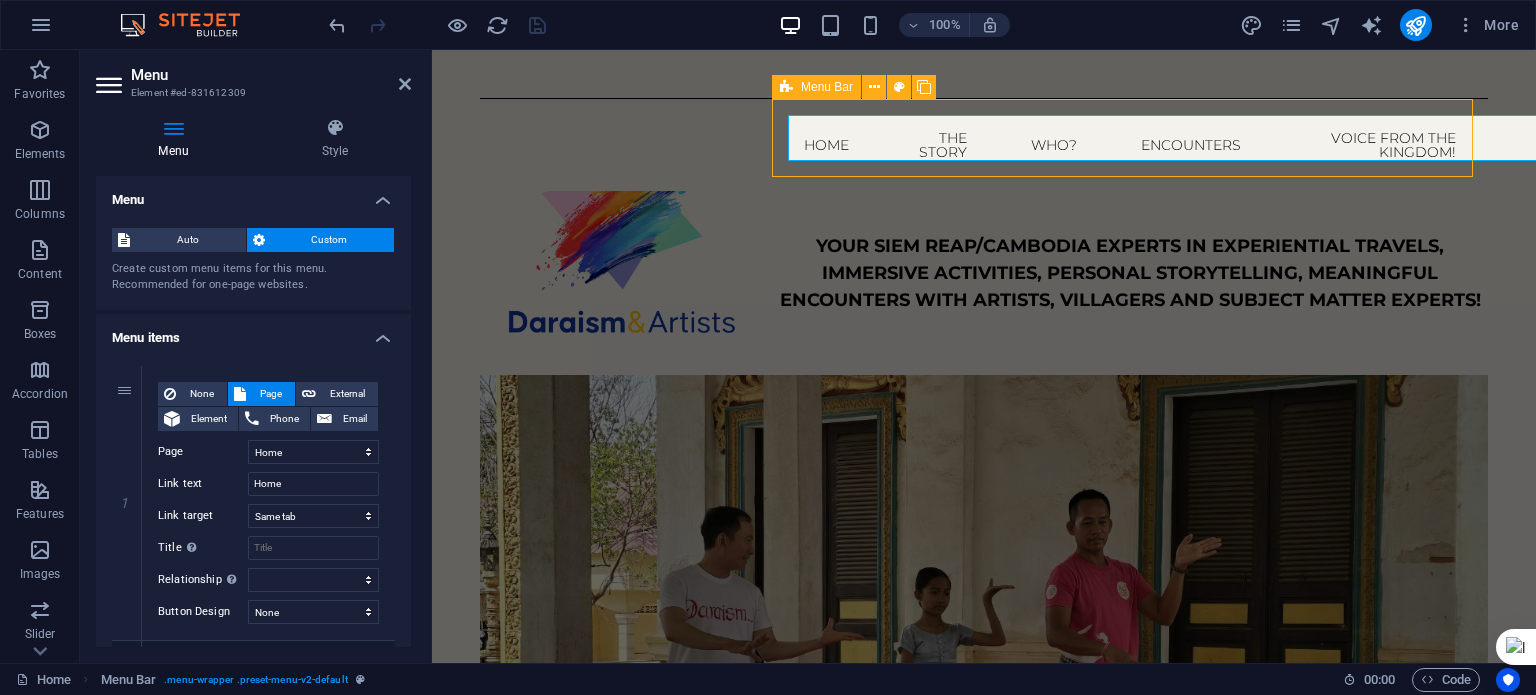 click on "Menu Home The Story WHO? ENCOUNTERS Voice from the Kingdom! Partners Contact" at bounding box center [984, 145] 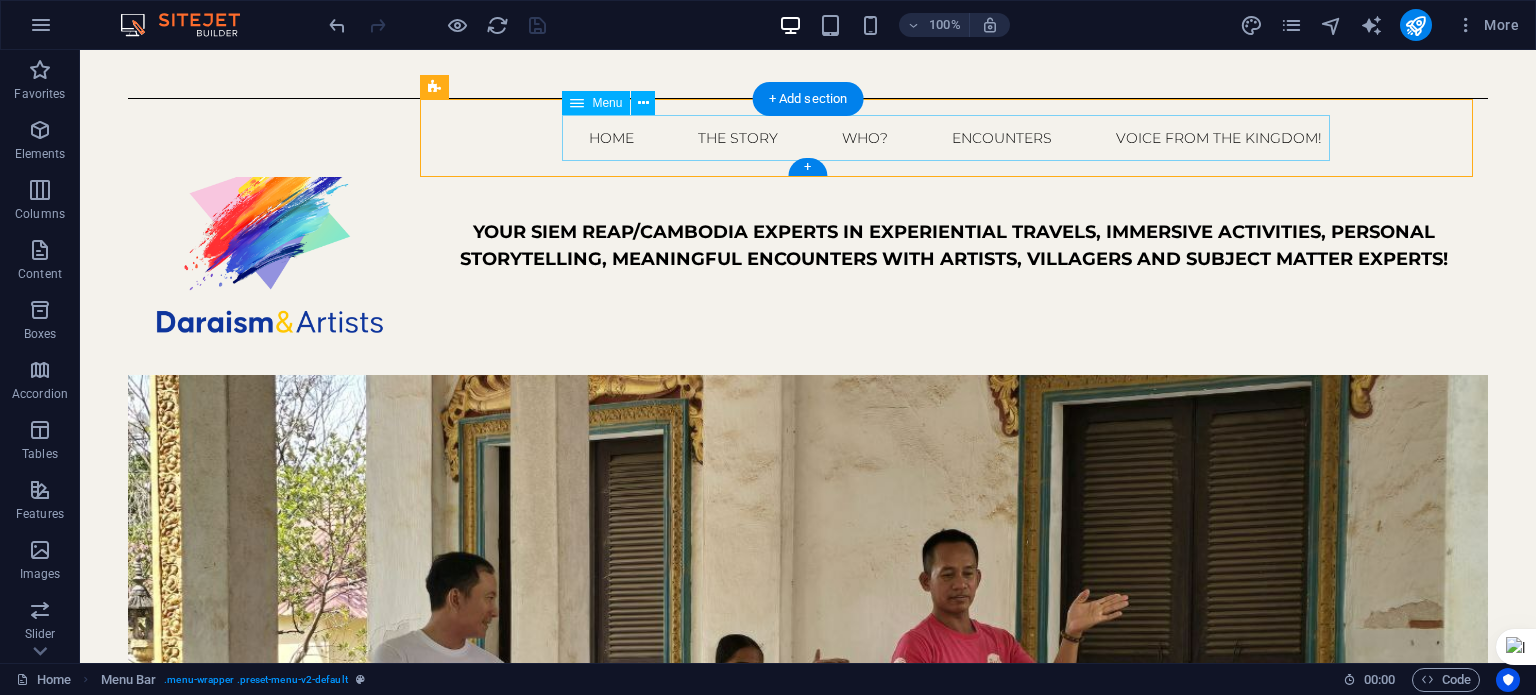 click on "Home The Story WHO? ENCOUNTERS Voice from the Kingdom!" at bounding box center [954, 138] 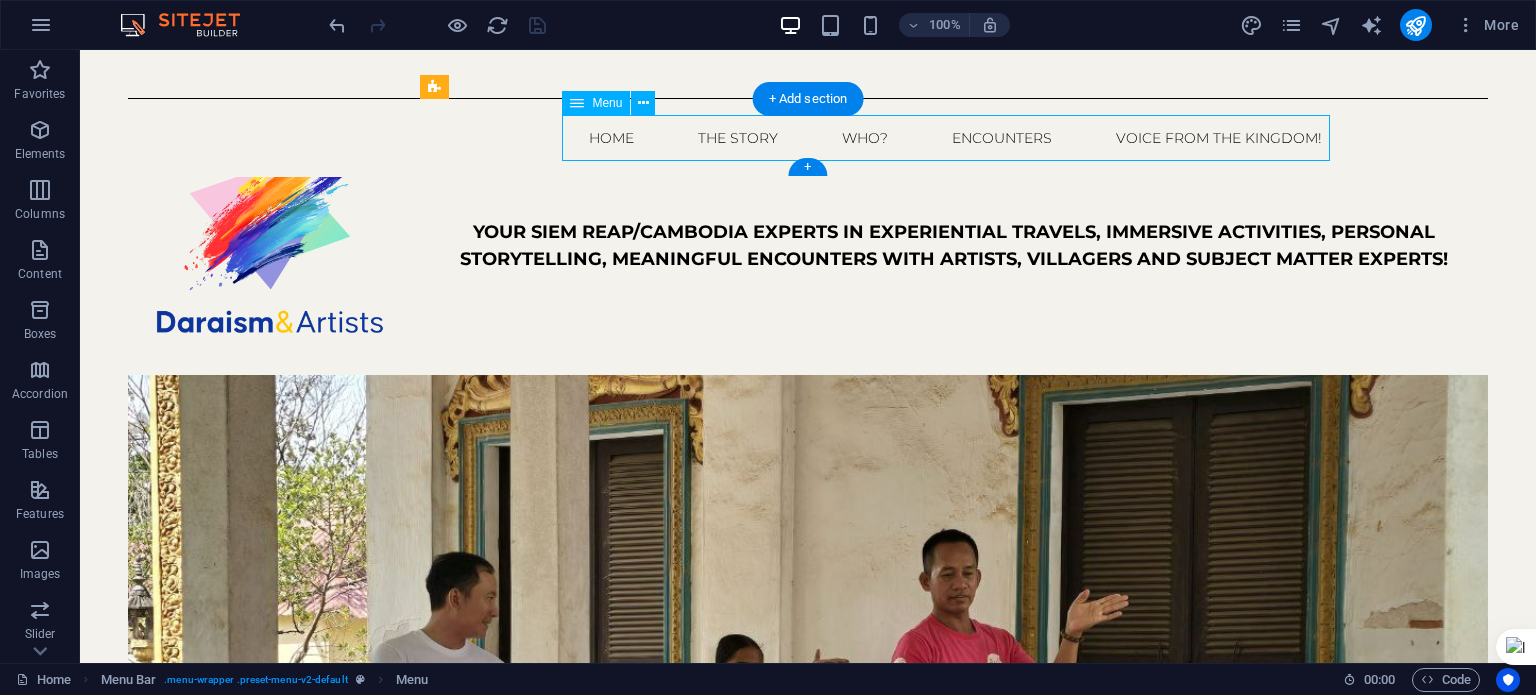 drag, startPoint x: 608, startPoint y: 142, endPoint x: 265, endPoint y: 131, distance: 343.17633 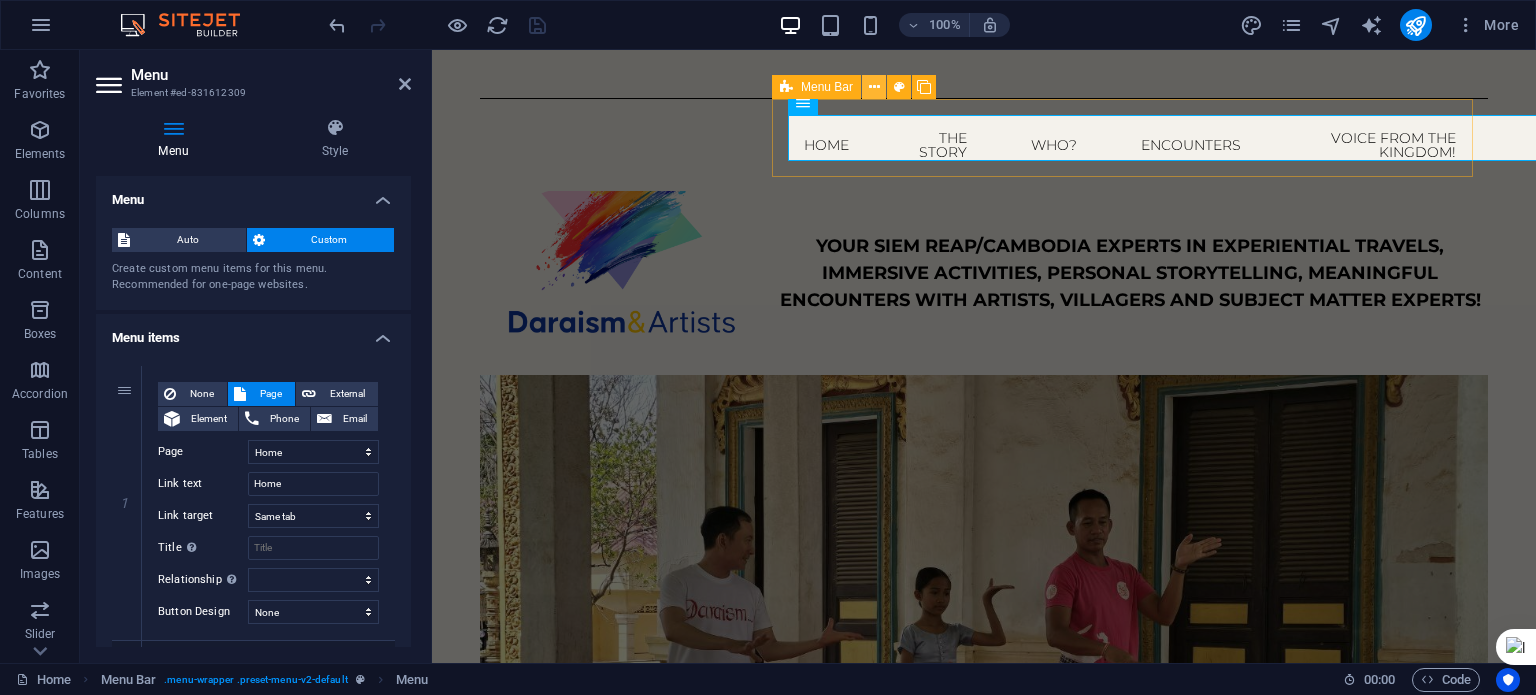 click at bounding box center (874, 87) 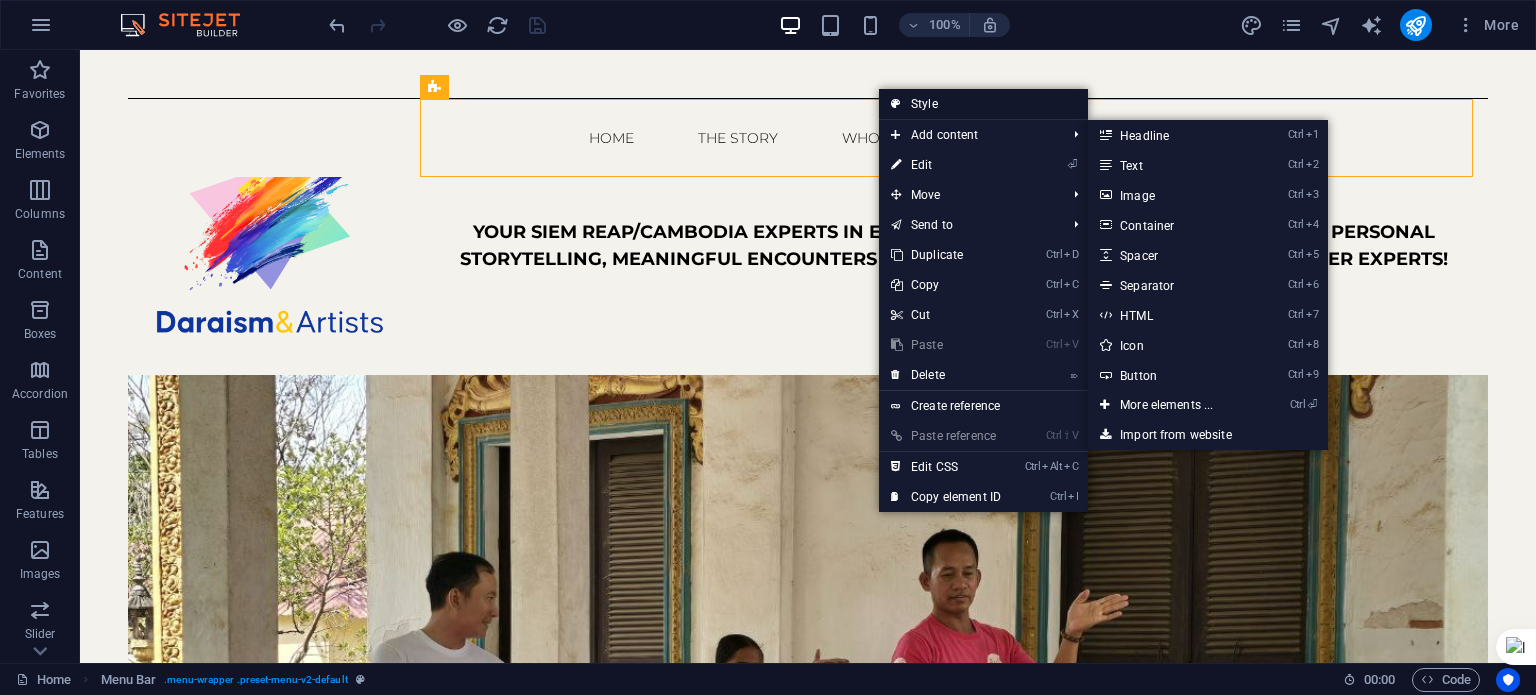 click on "Style" at bounding box center [983, 104] 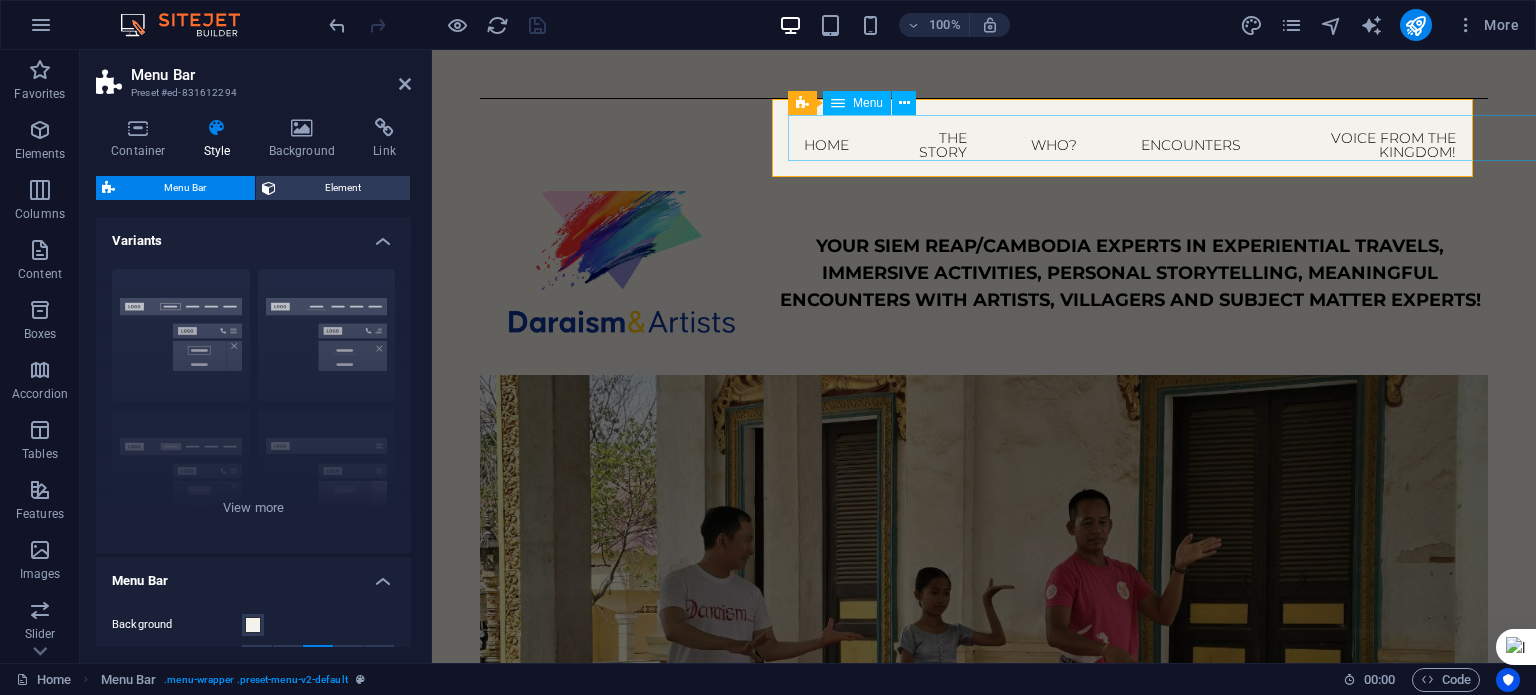 click on "Home The Story WHO? ENCOUNTERS Voice from the Kingdom!" at bounding box center (1130, 145) 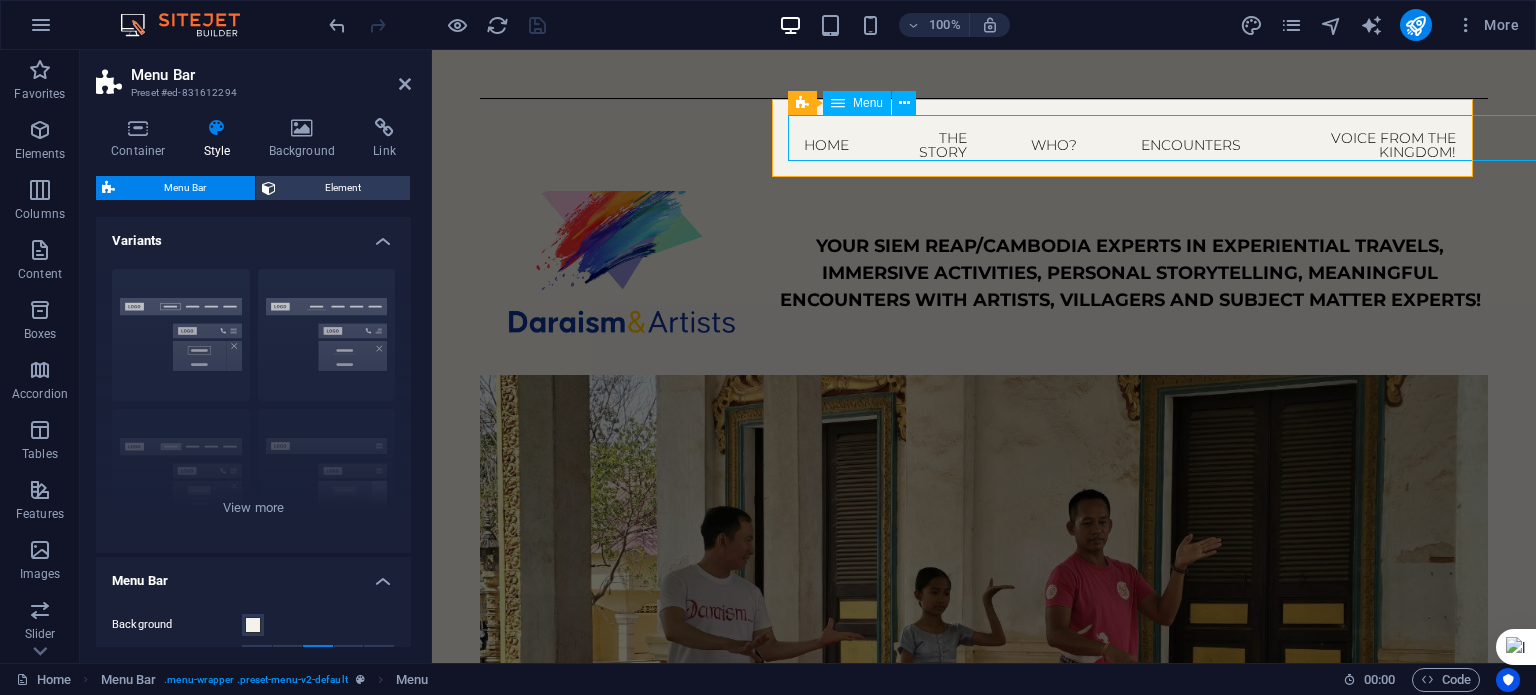 click on "Home The Story WHO? ENCOUNTERS Voice from the Kingdom!" at bounding box center [1130, 145] 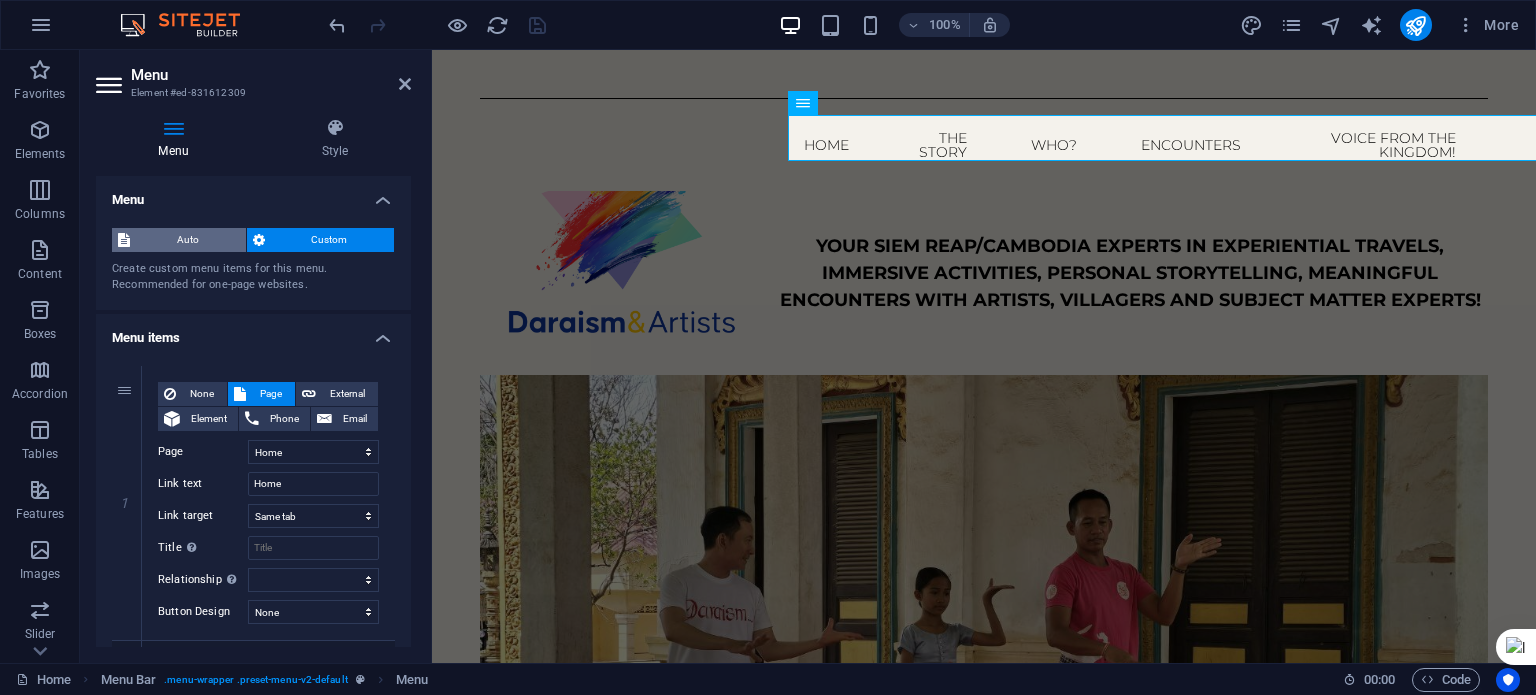 click on "Auto" at bounding box center (188, 240) 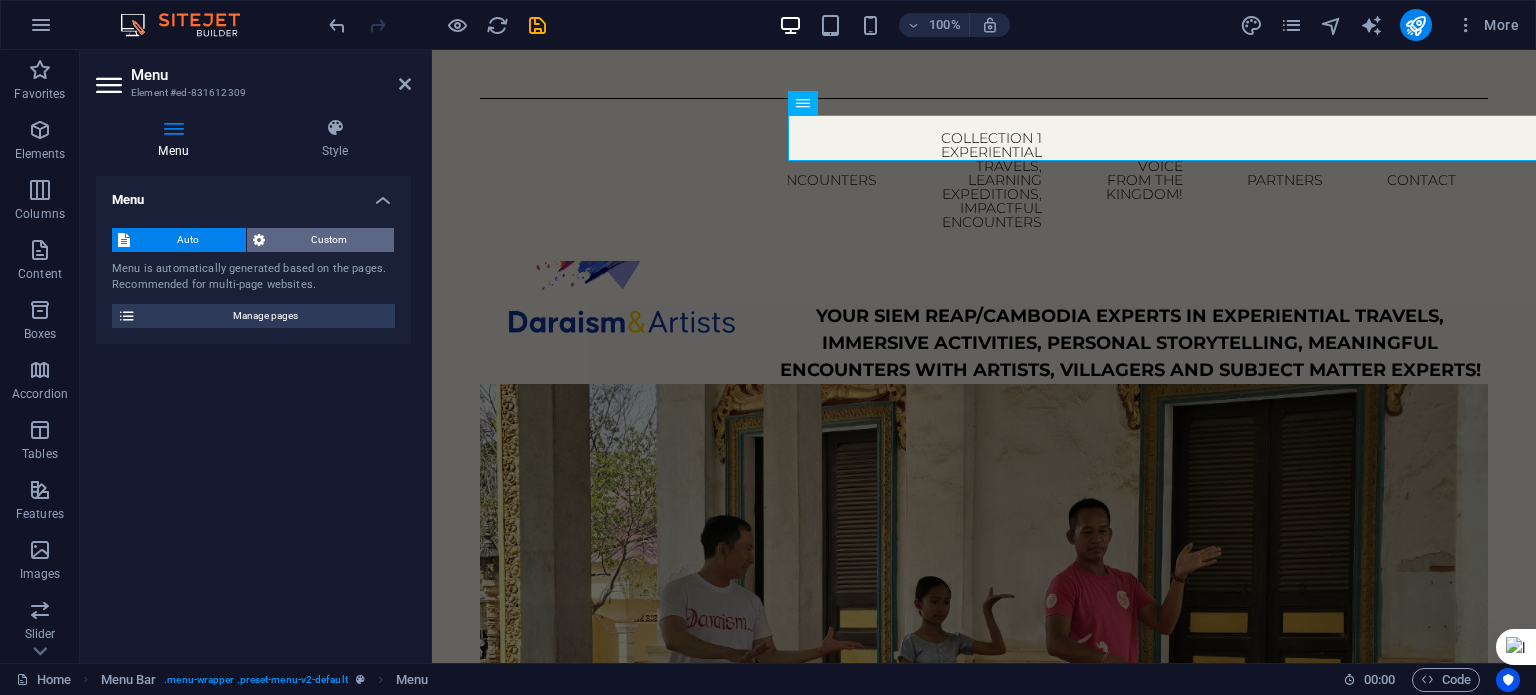 click on "Custom" at bounding box center [330, 240] 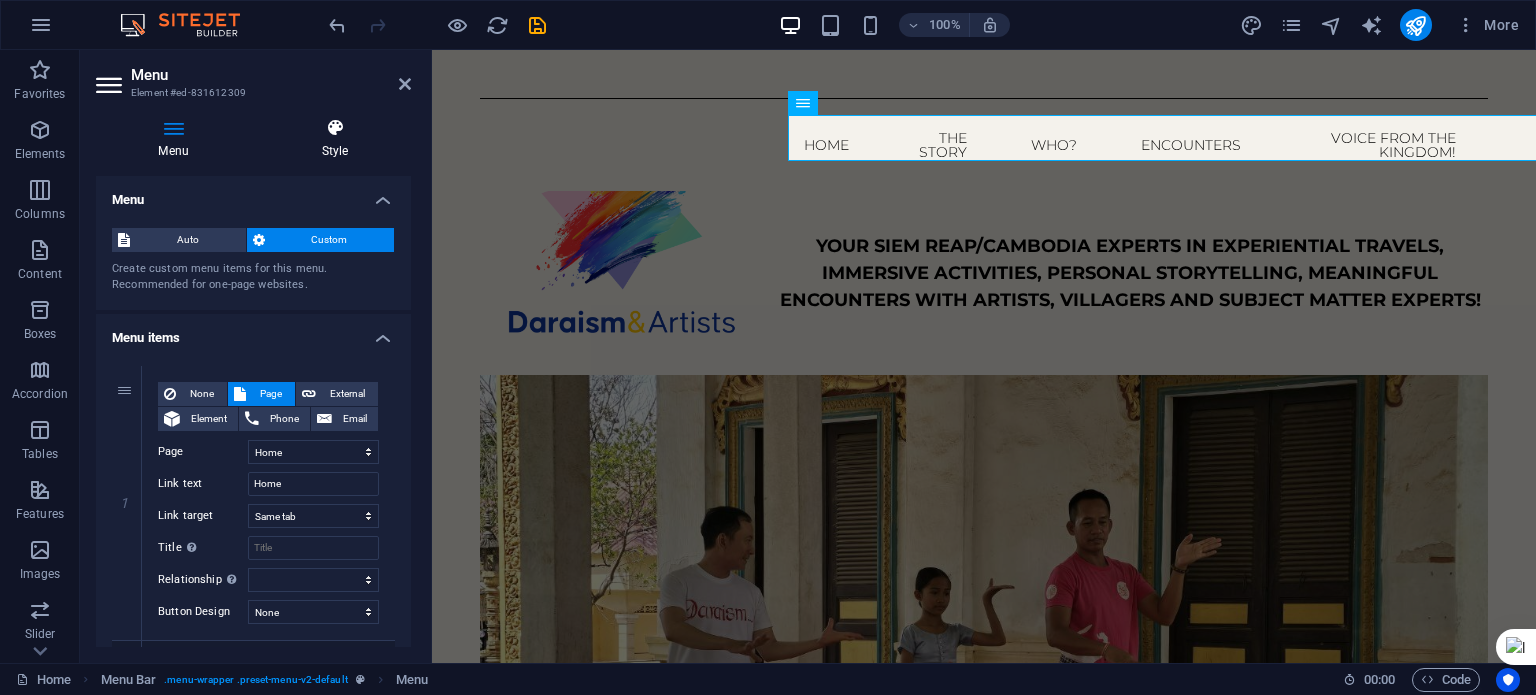 click on "Style" at bounding box center [335, 139] 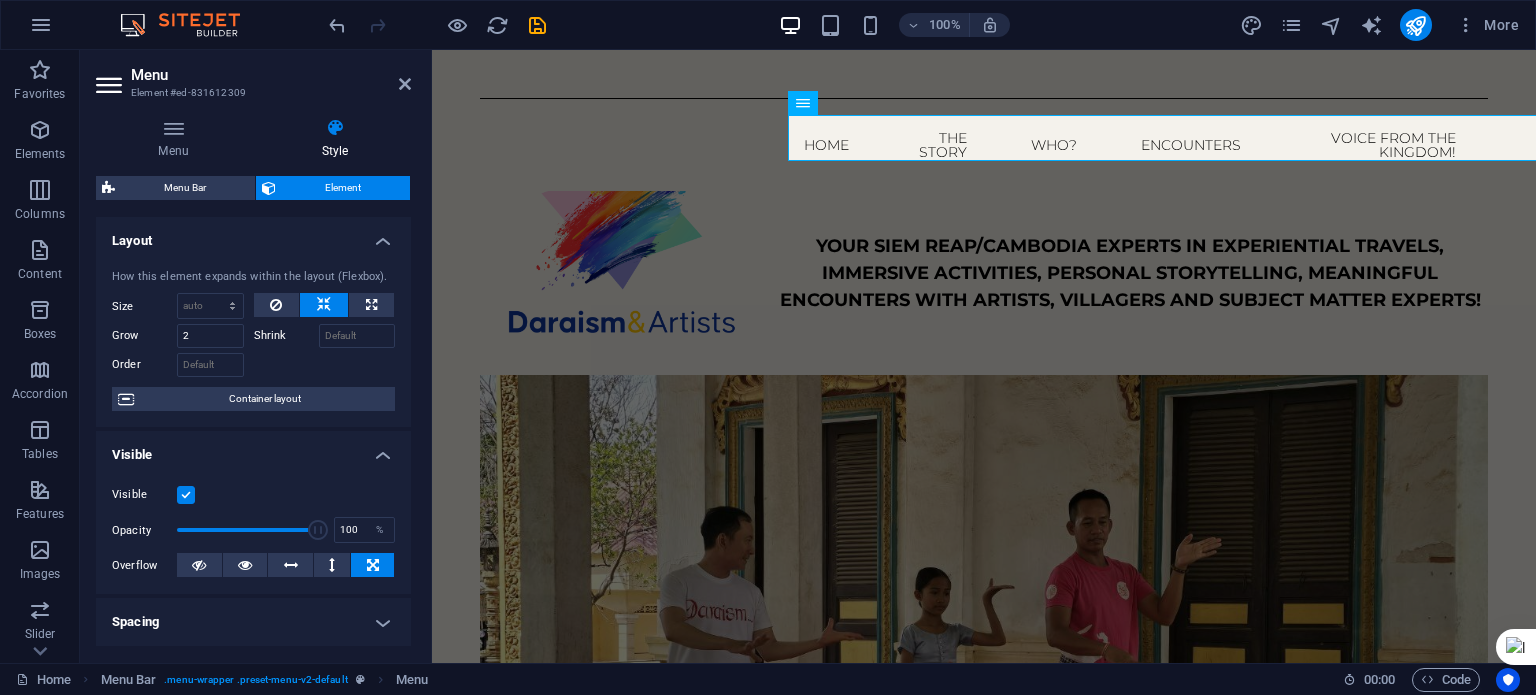 click on "Grow 2" at bounding box center [183, 333] 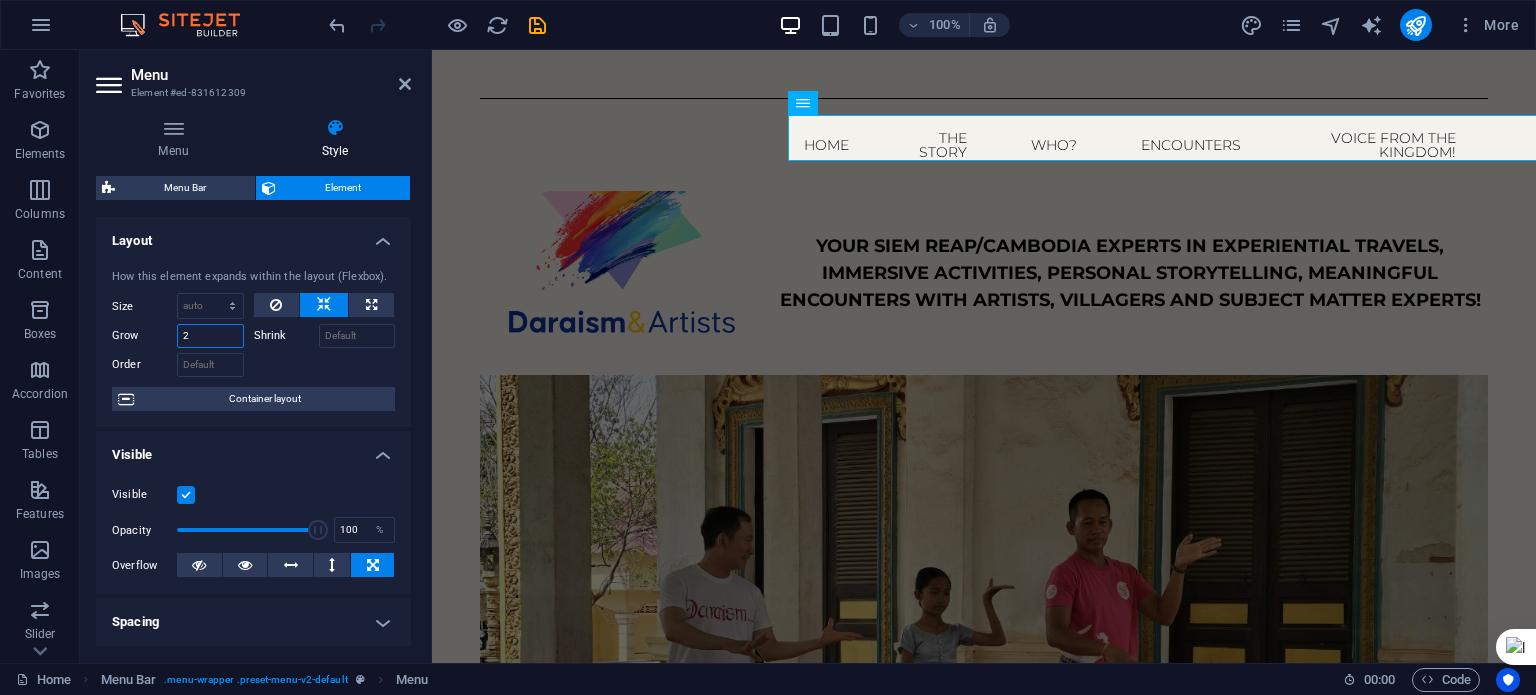 drag, startPoint x: 216, startPoint y: 328, endPoint x: 176, endPoint y: 339, distance: 41.484936 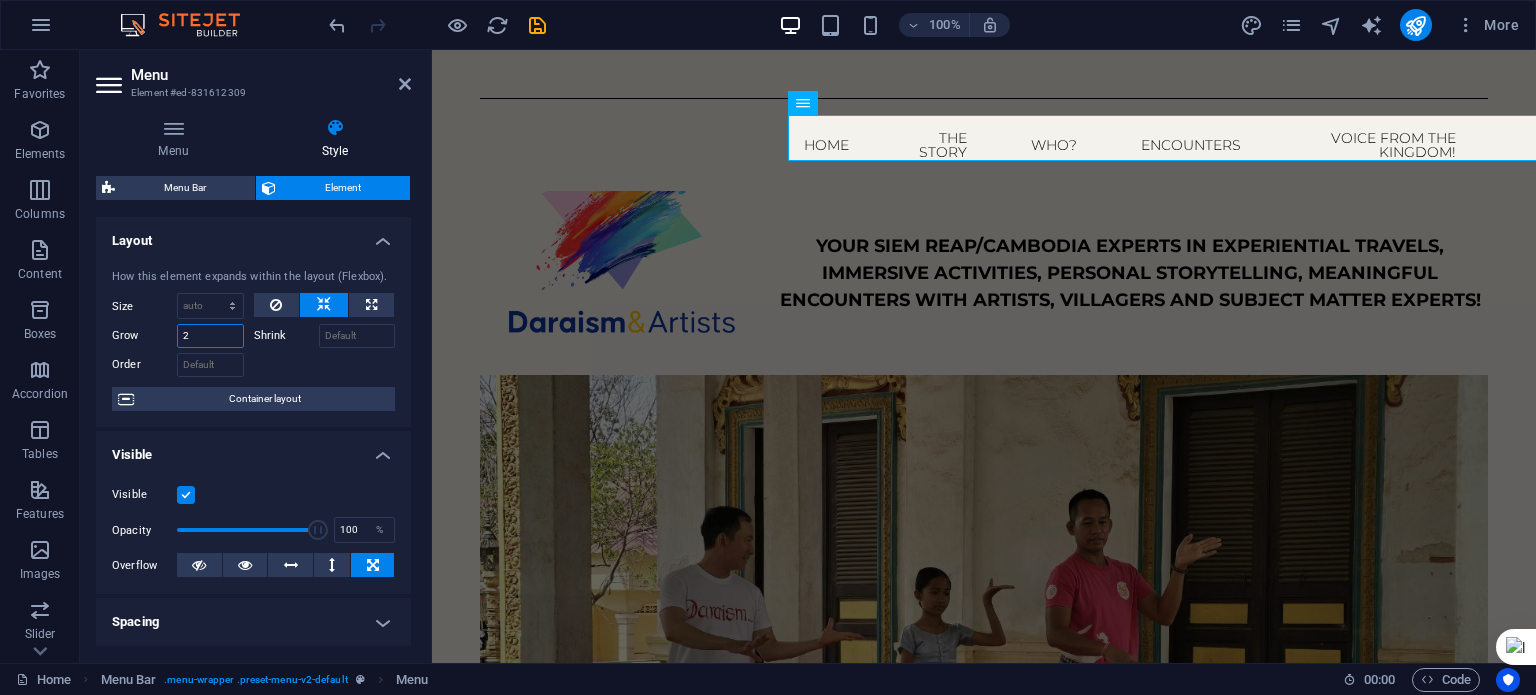 click on "2" at bounding box center [210, 336] 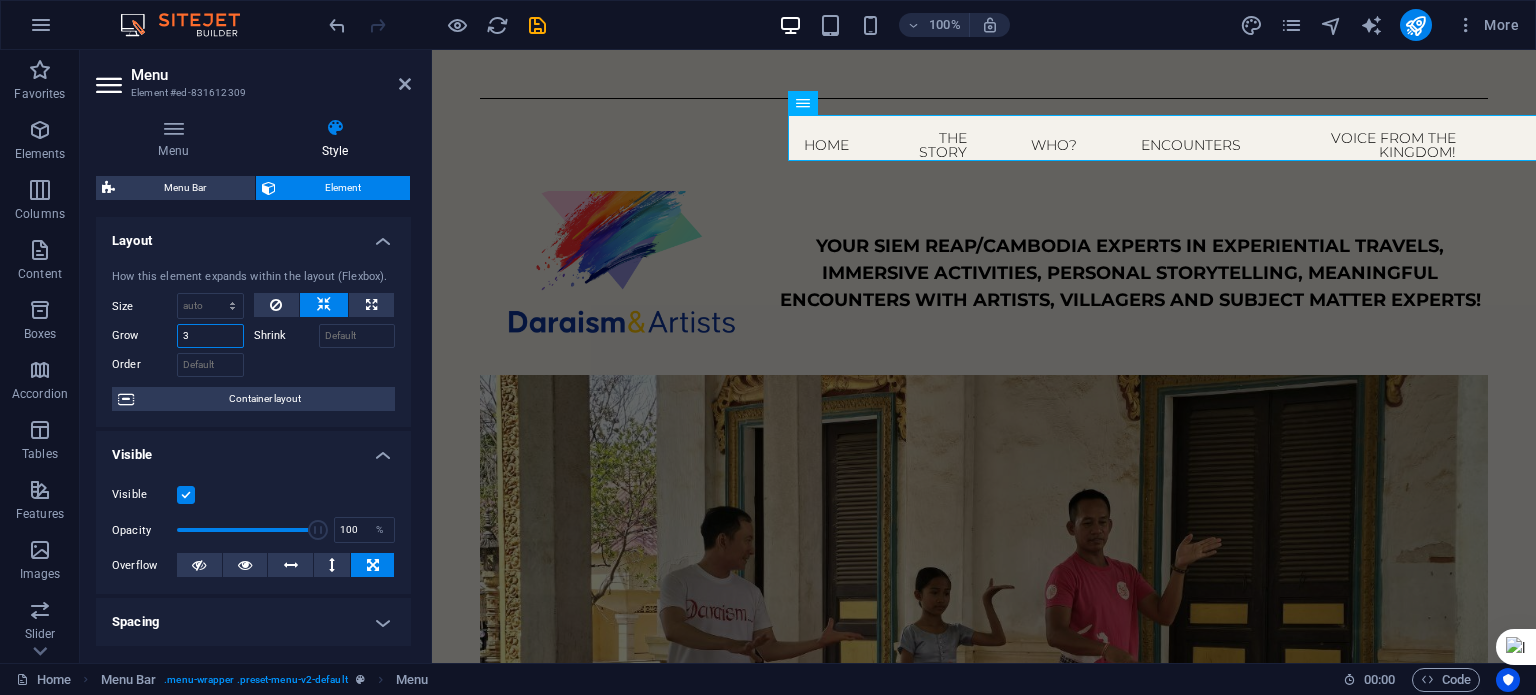 type on "3" 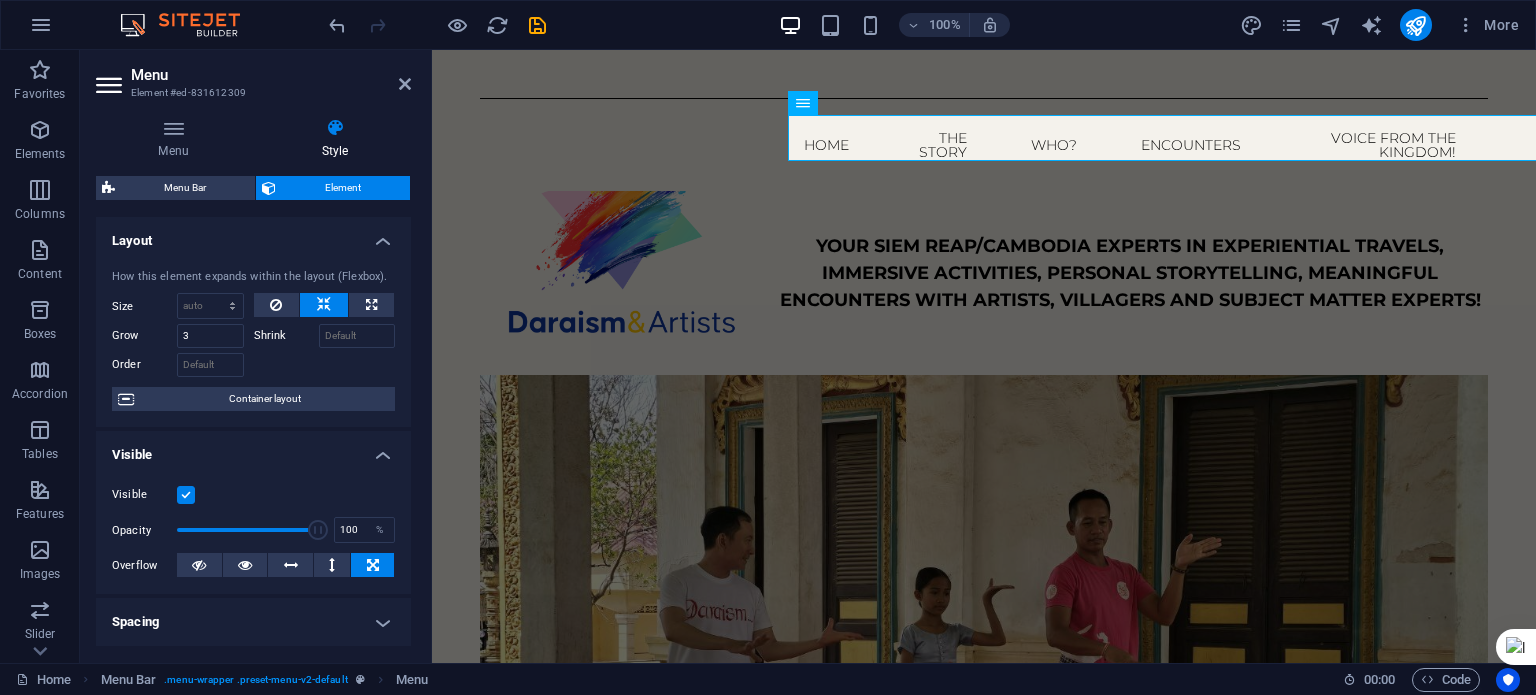 click at bounding box center [325, 362] 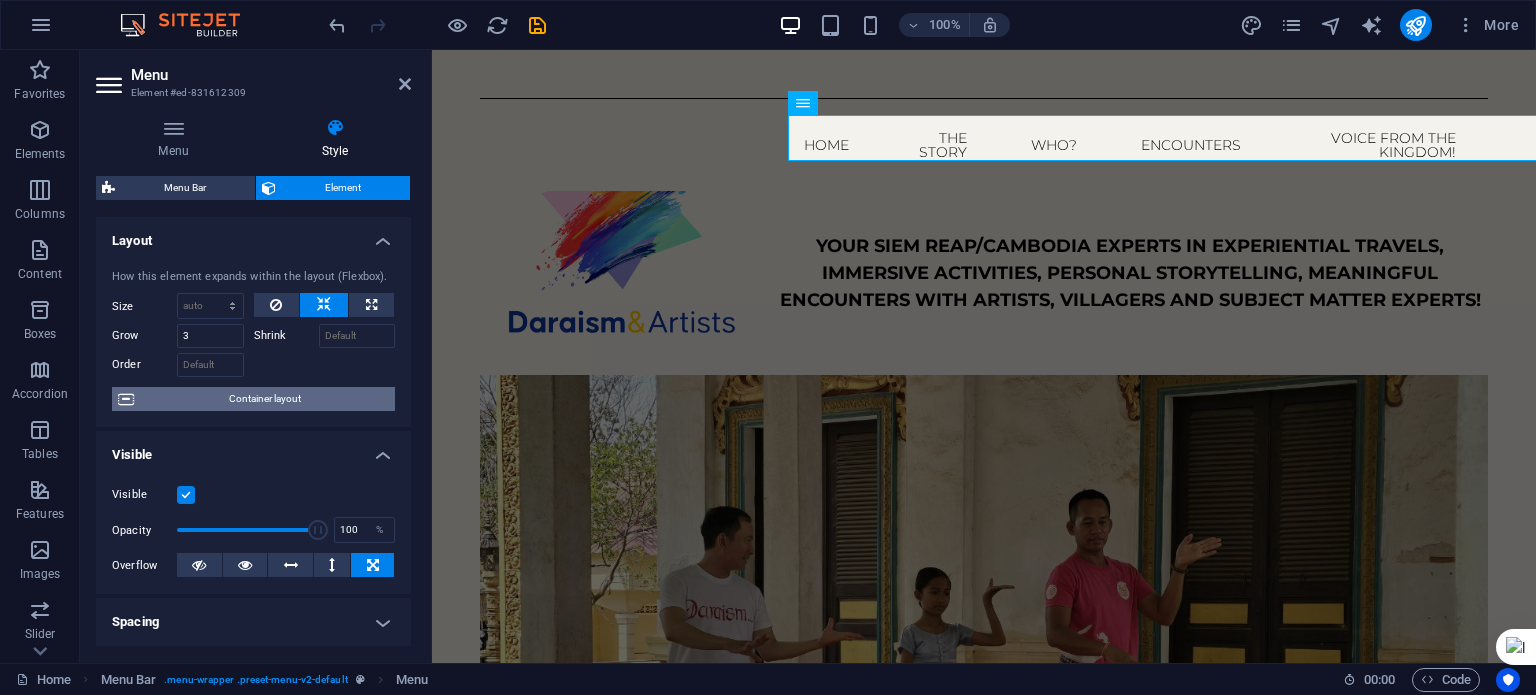 click on "Container layout" at bounding box center [264, 399] 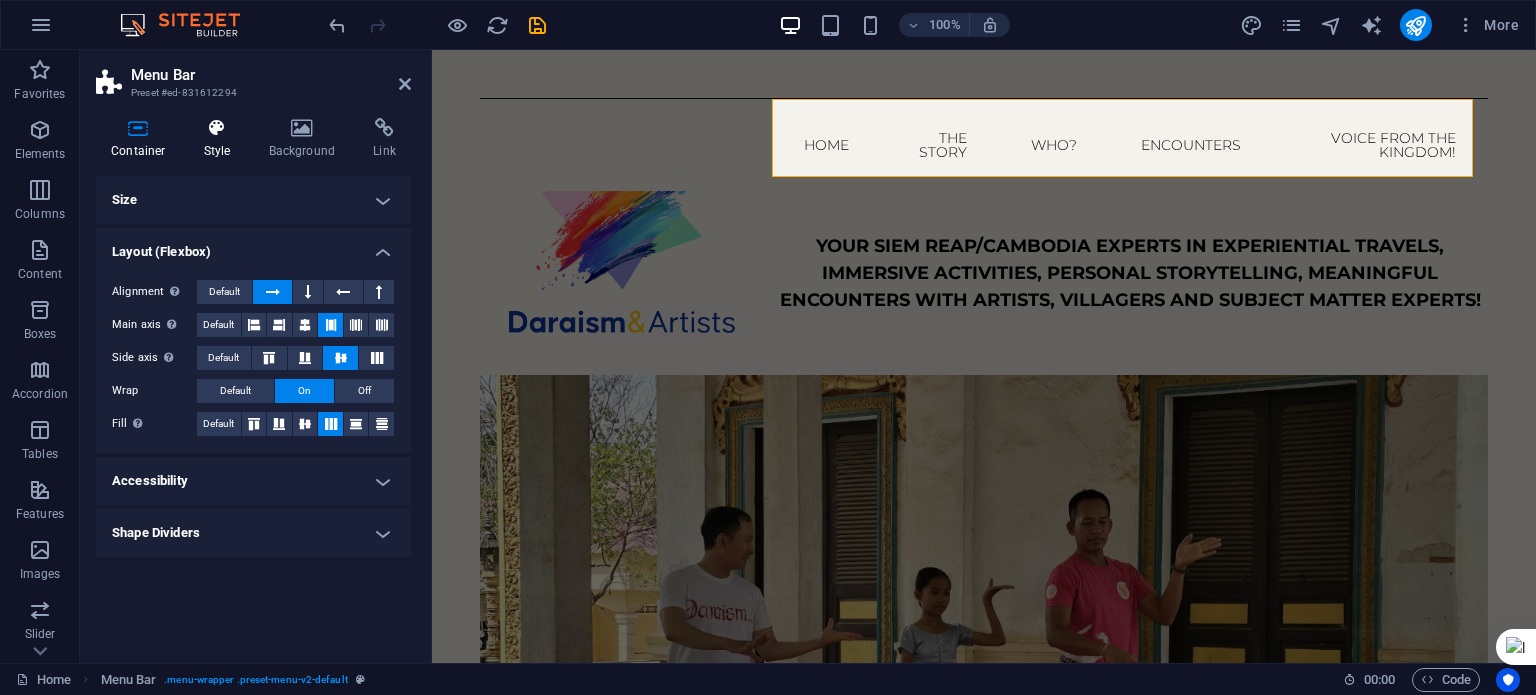 click on "Style" at bounding box center [221, 139] 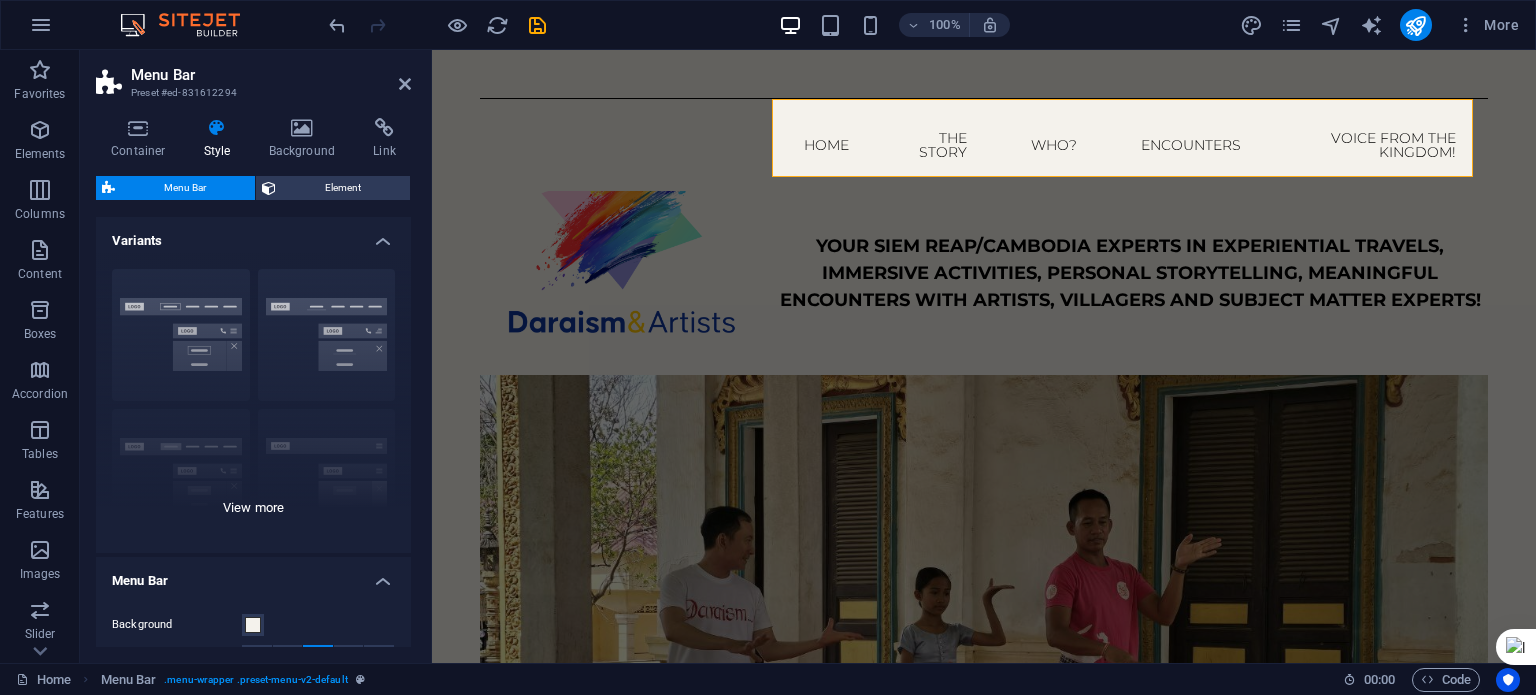 scroll, scrollTop: 500, scrollLeft: 0, axis: vertical 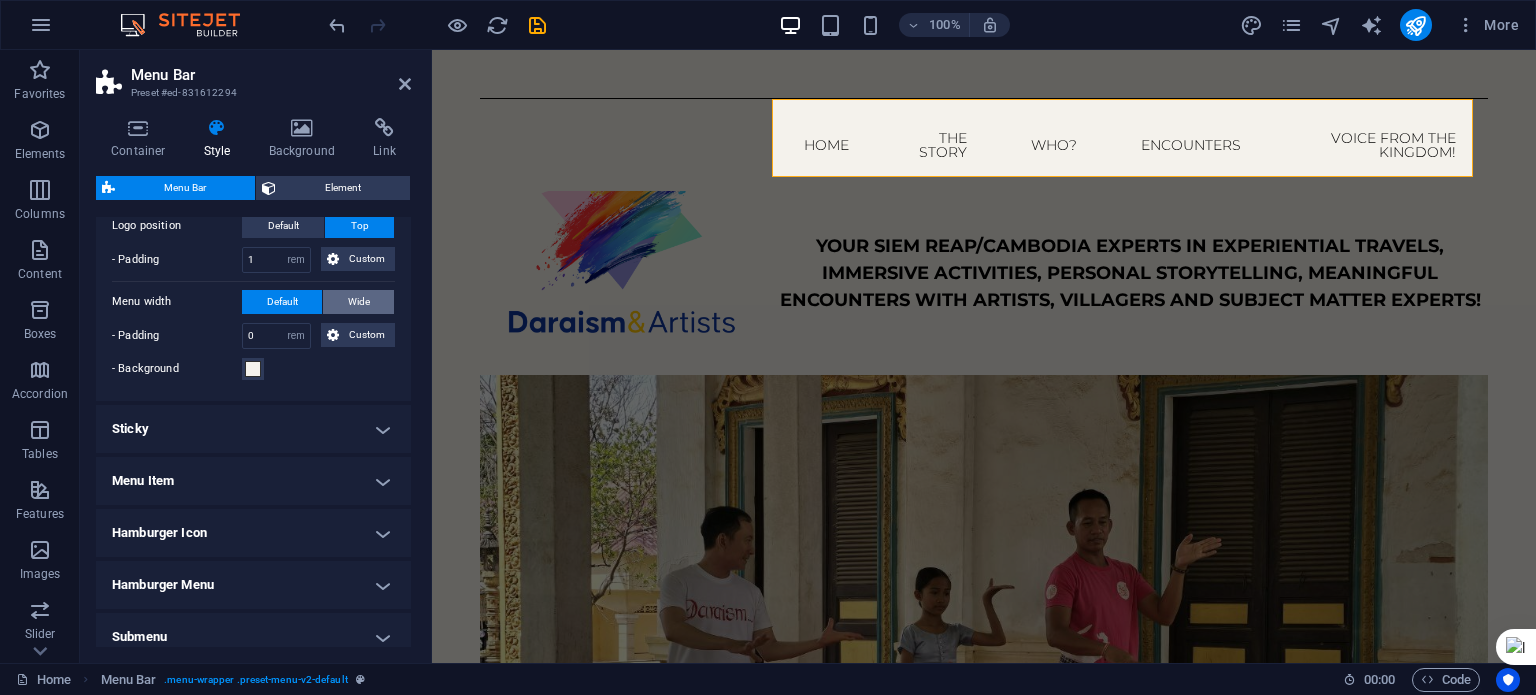 click on "Wide" at bounding box center [358, 302] 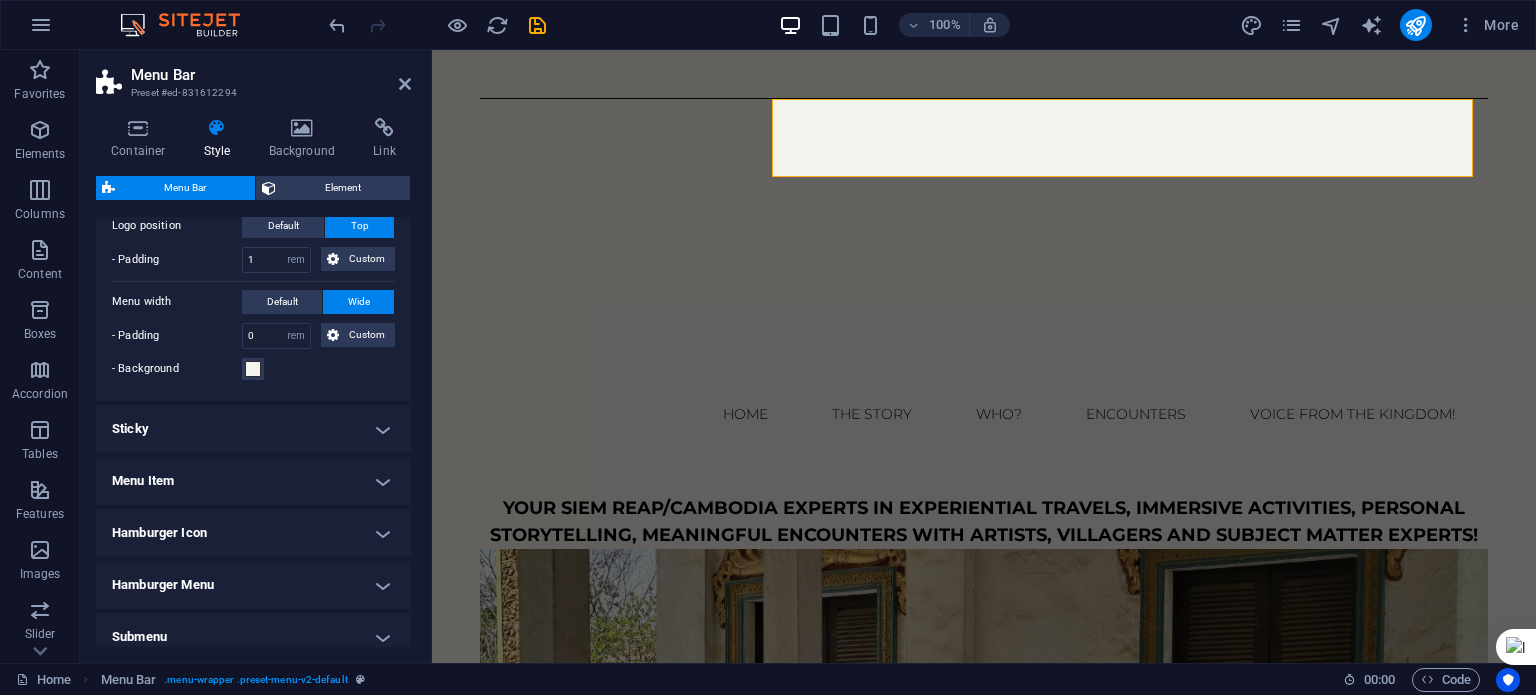 click on "Menu Item" at bounding box center [253, 481] 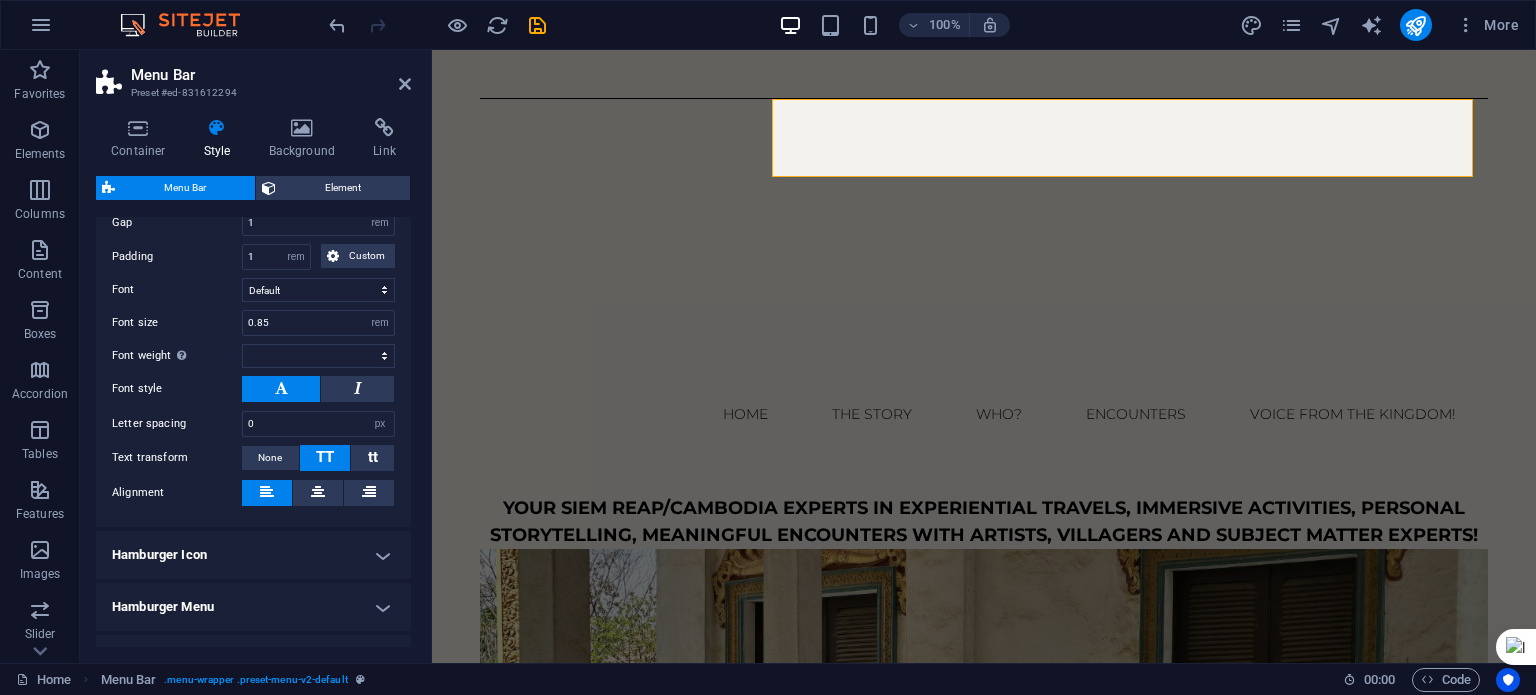 scroll, scrollTop: 1000, scrollLeft: 0, axis: vertical 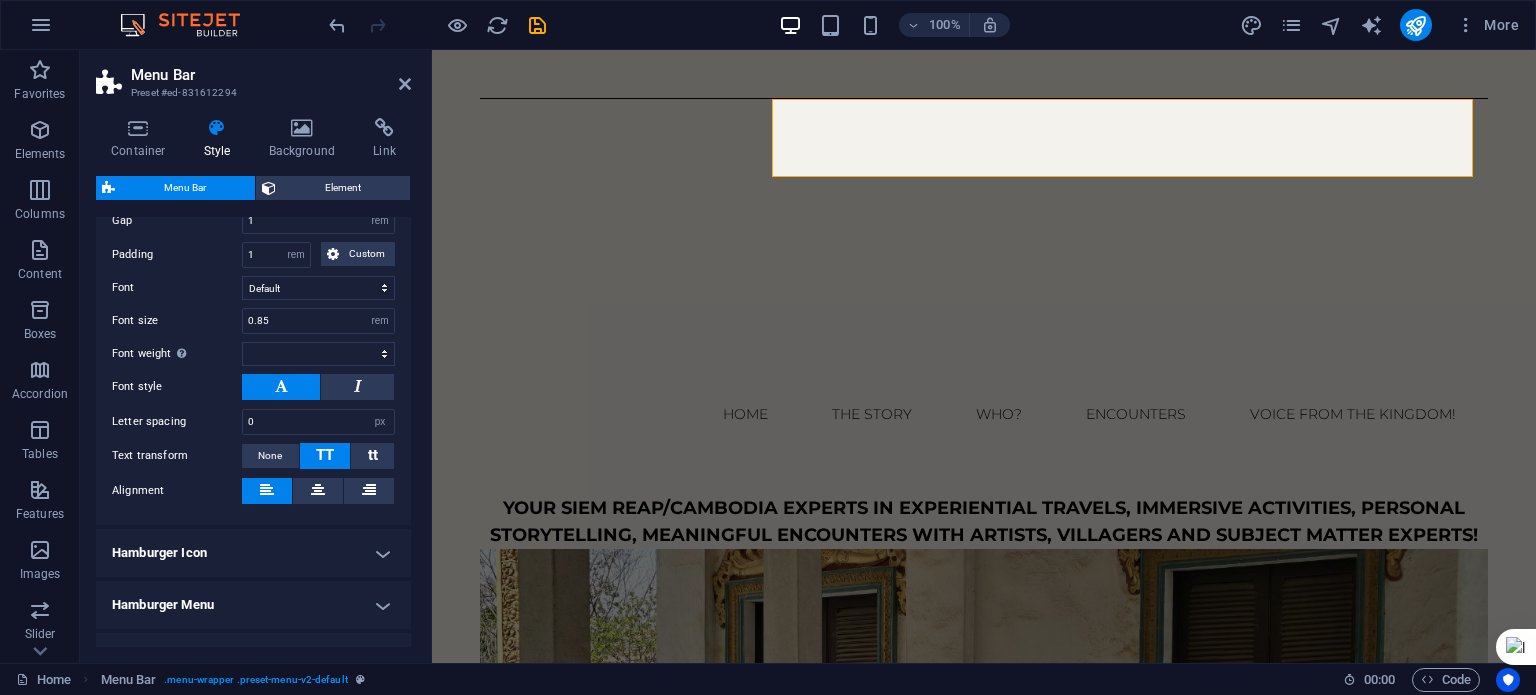 click on "Hamburger Icon" at bounding box center [253, 553] 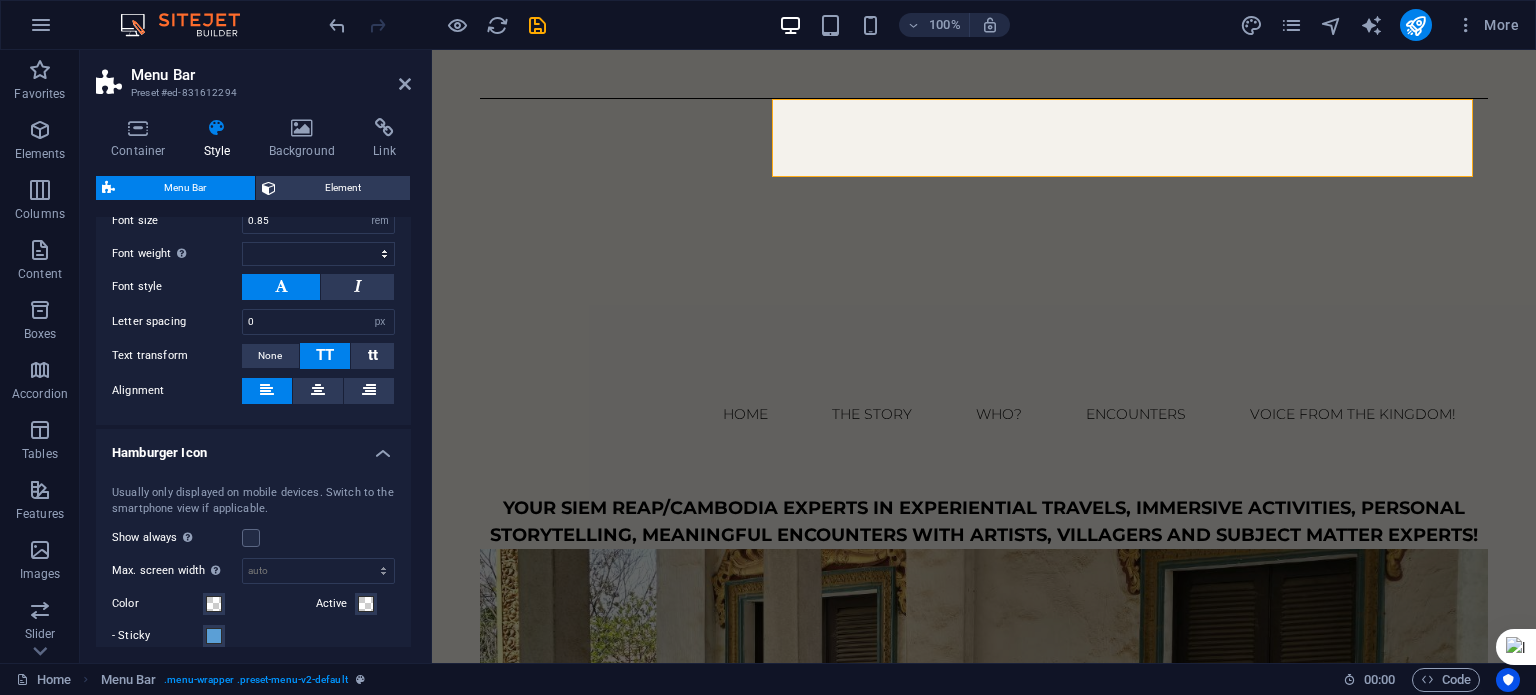 scroll, scrollTop: 1200, scrollLeft: 0, axis: vertical 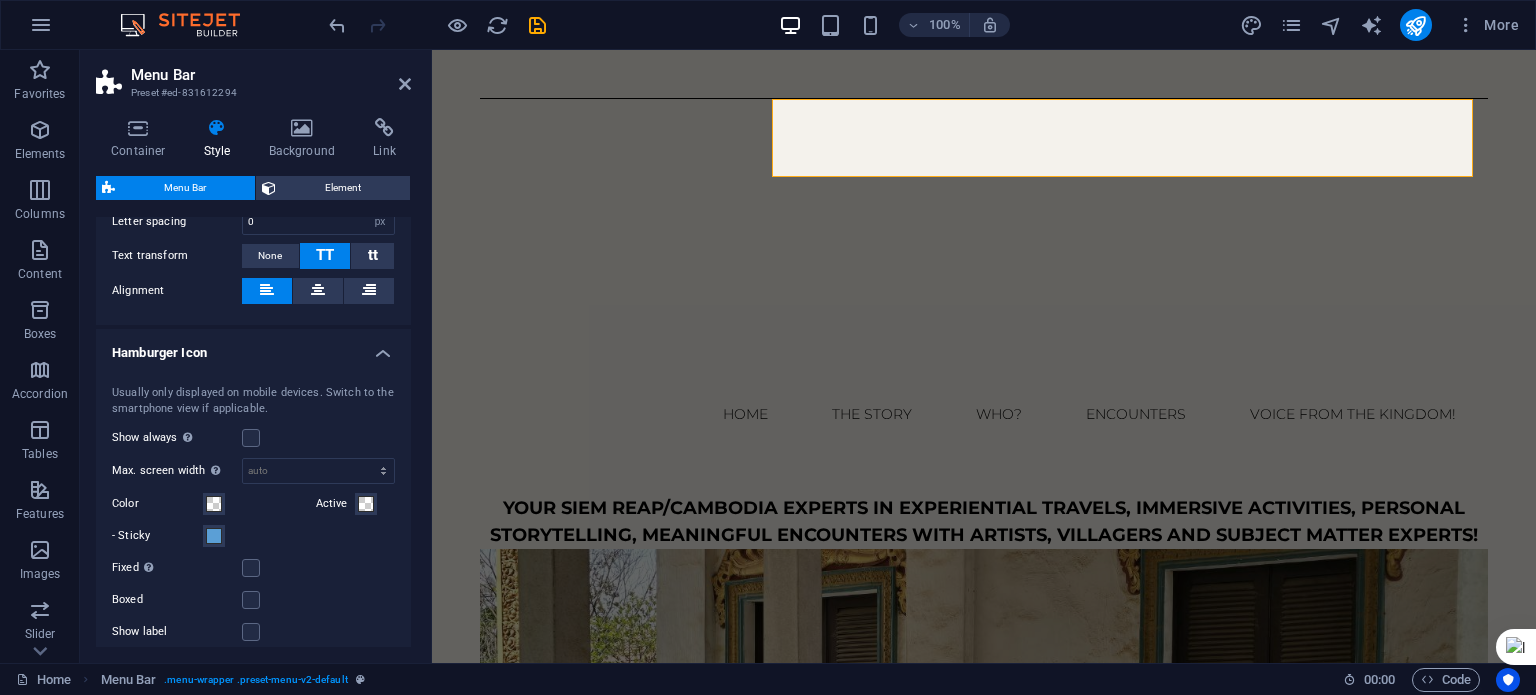 drag, startPoint x: 247, startPoint y: 427, endPoint x: 321, endPoint y: 391, distance: 82.29216 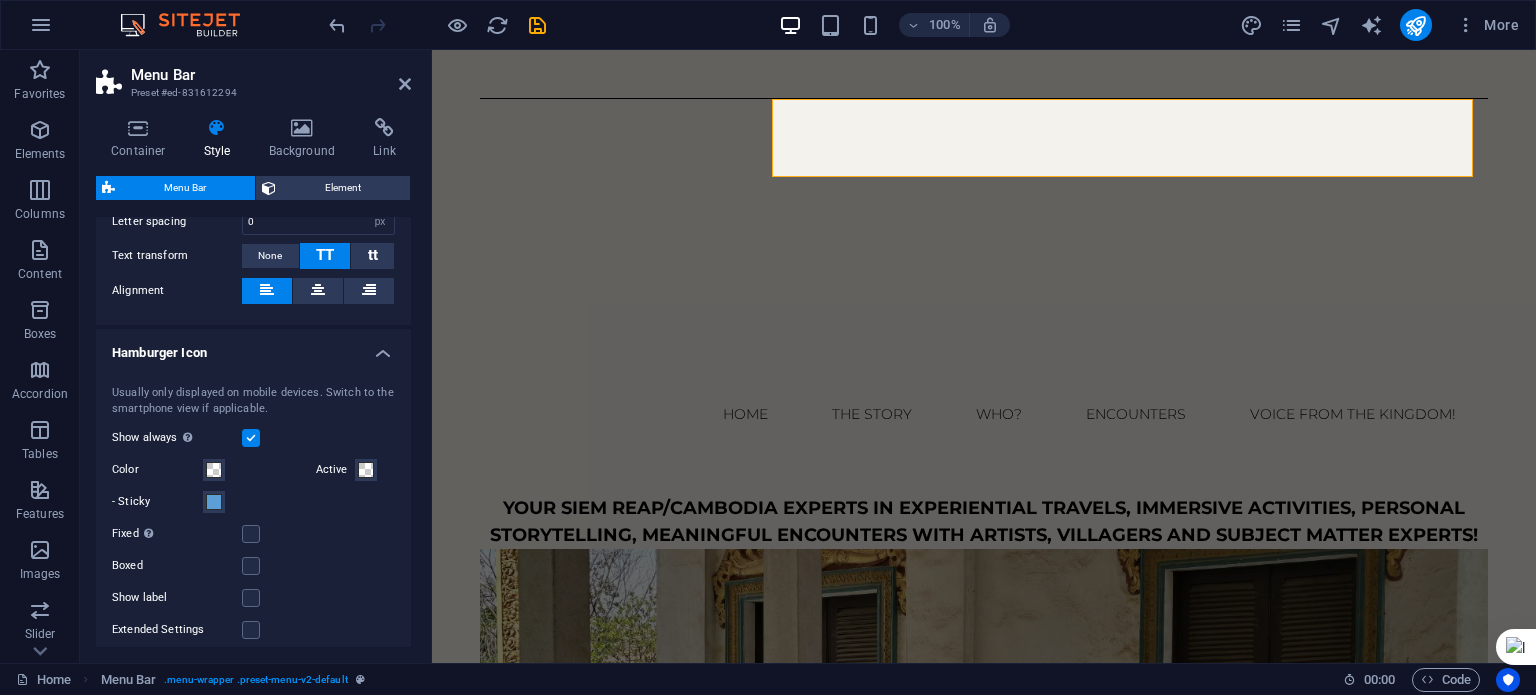 scroll, scrollTop: 1392, scrollLeft: 0, axis: vertical 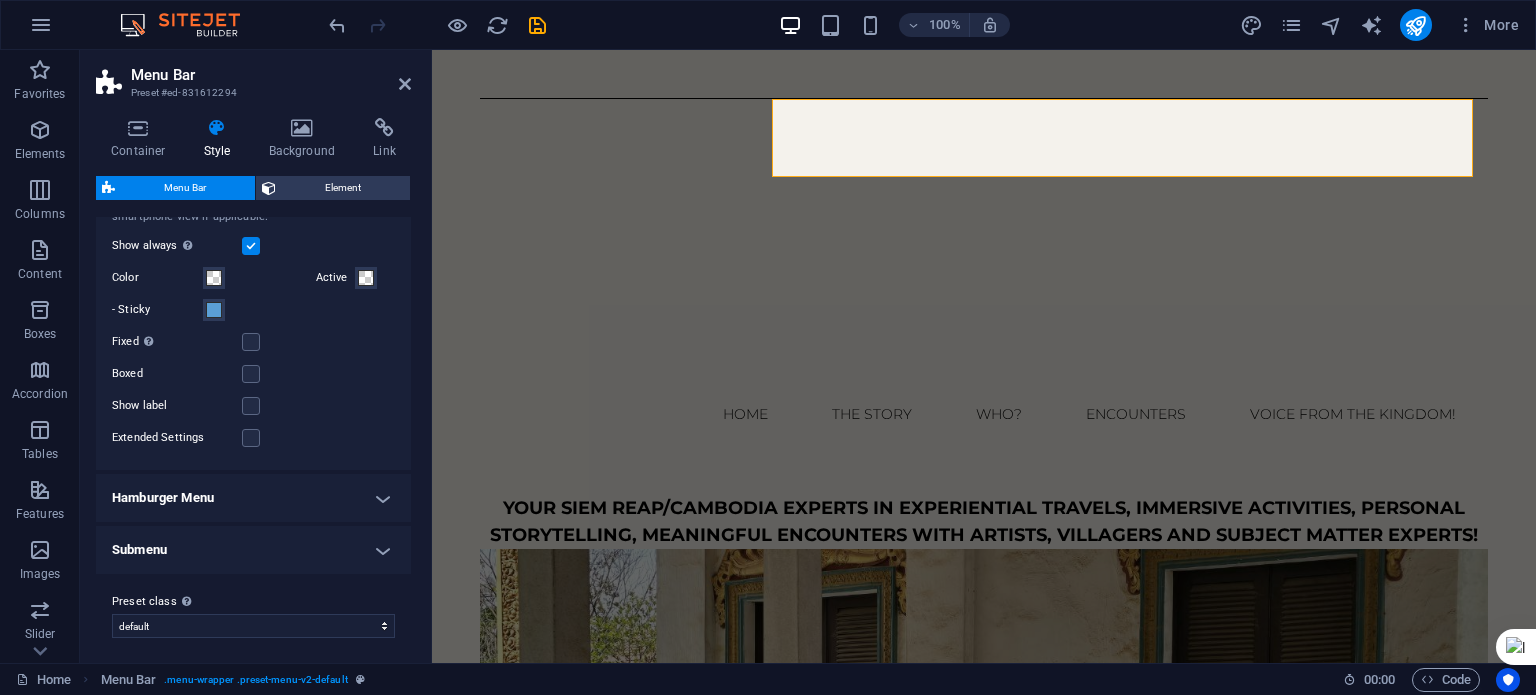 click on "Submenu" at bounding box center [253, 550] 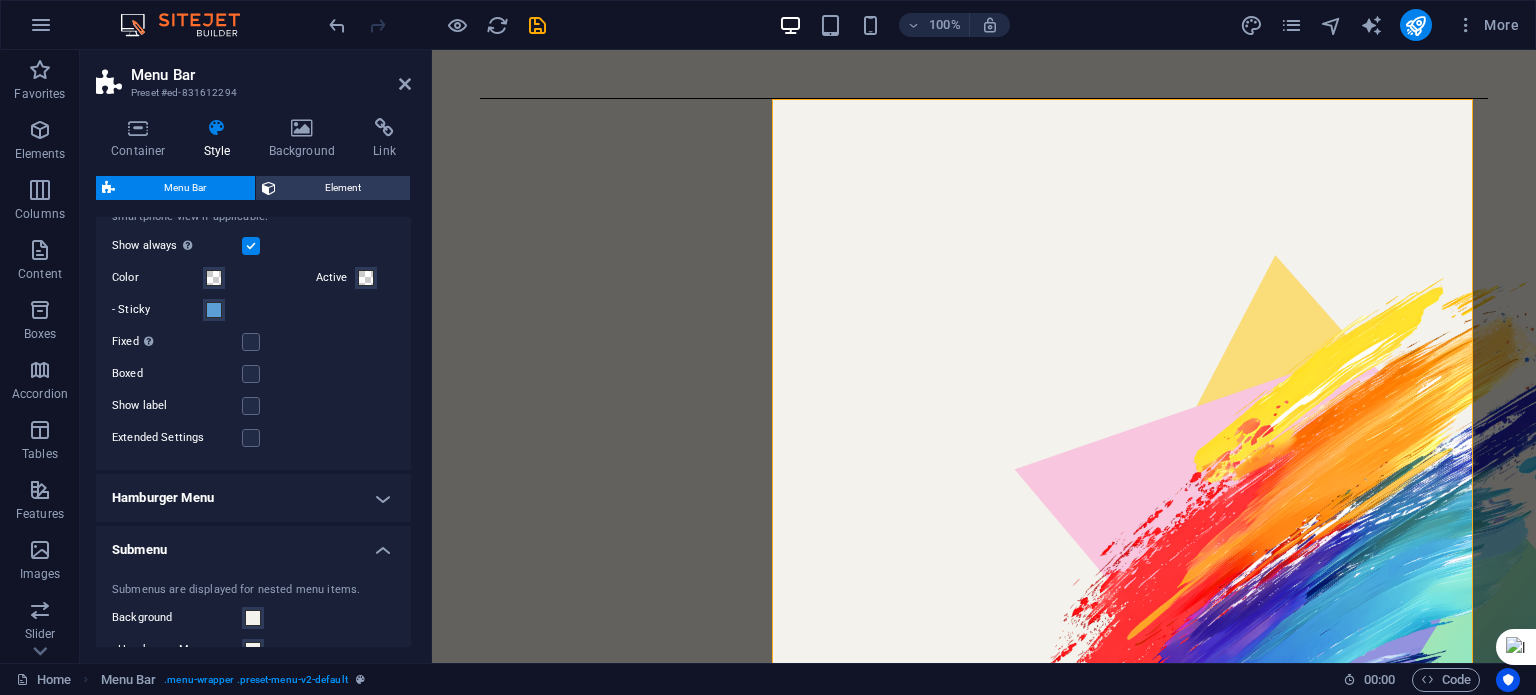 scroll, scrollTop: 1592, scrollLeft: 0, axis: vertical 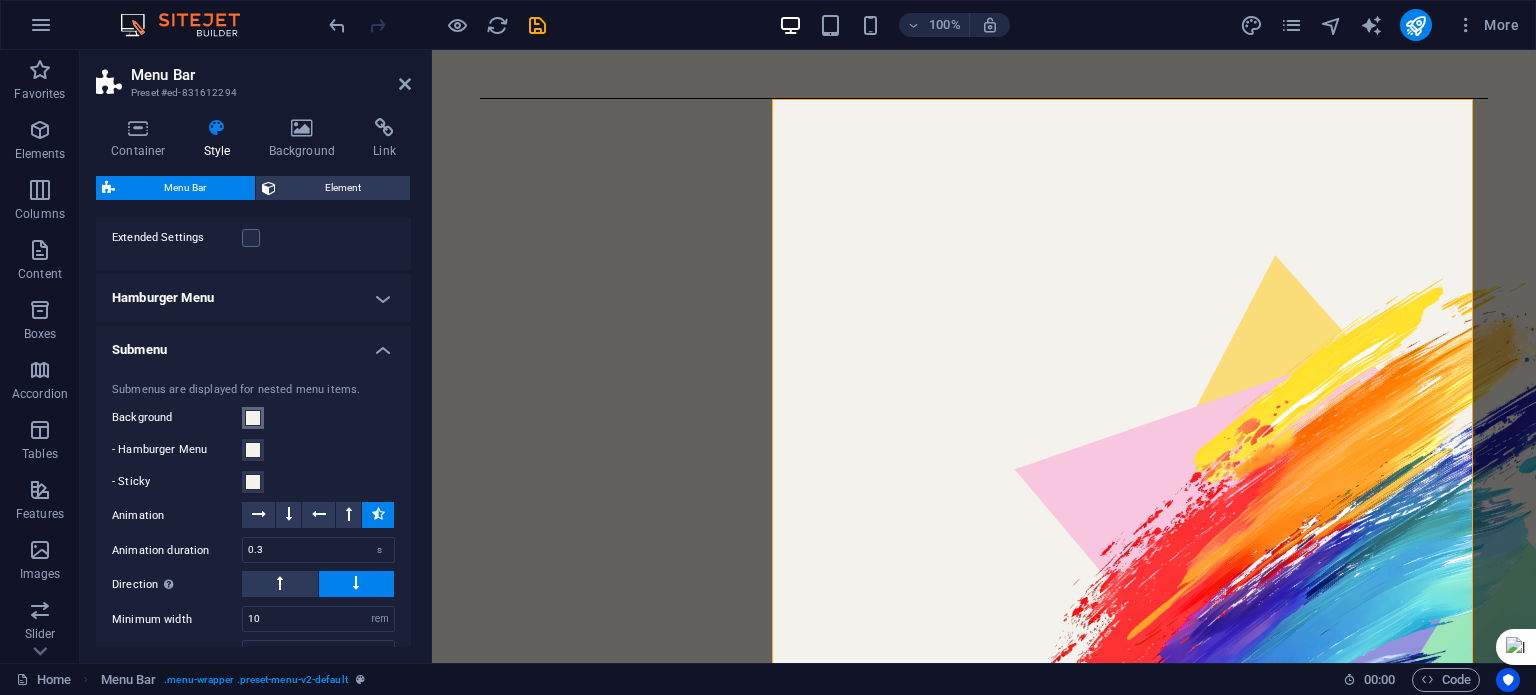 click at bounding box center (253, 418) 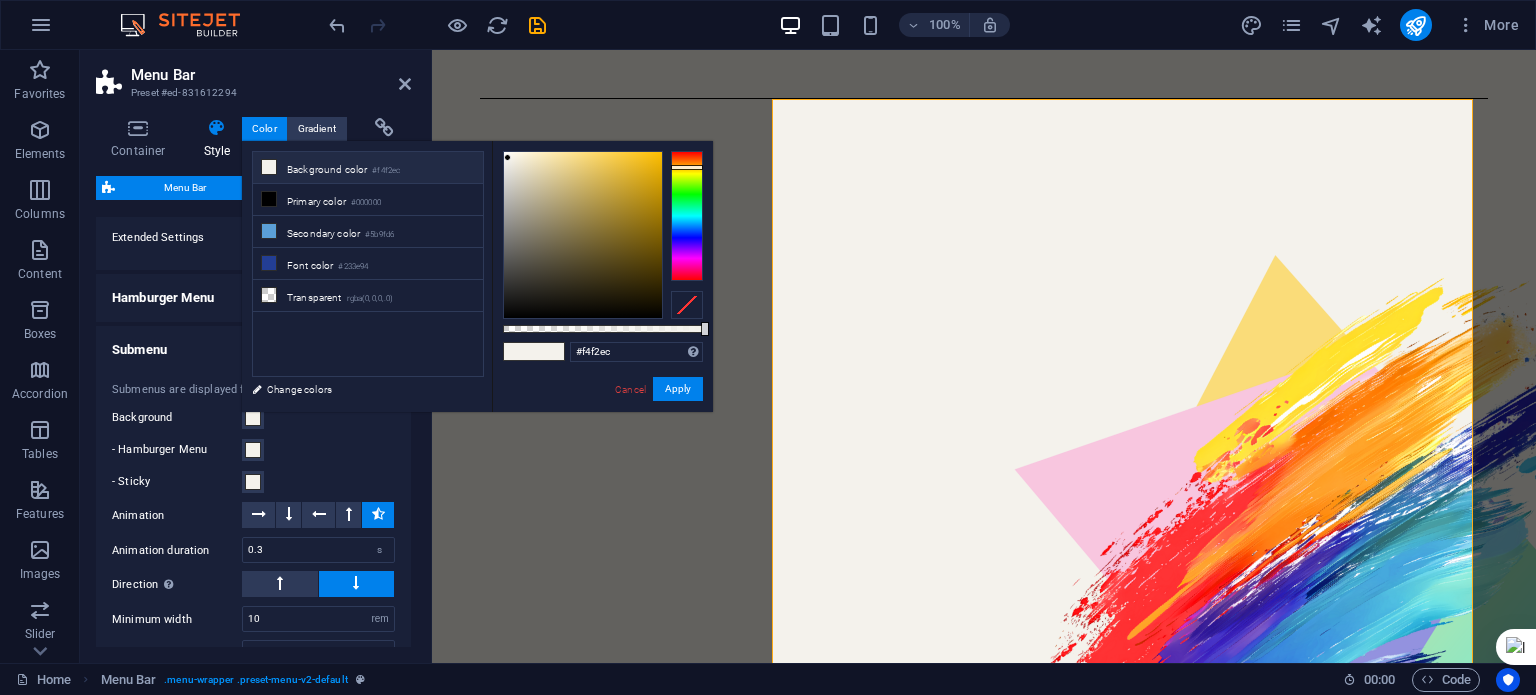 click on "- Hamburger Menu" at bounding box center (253, 450) 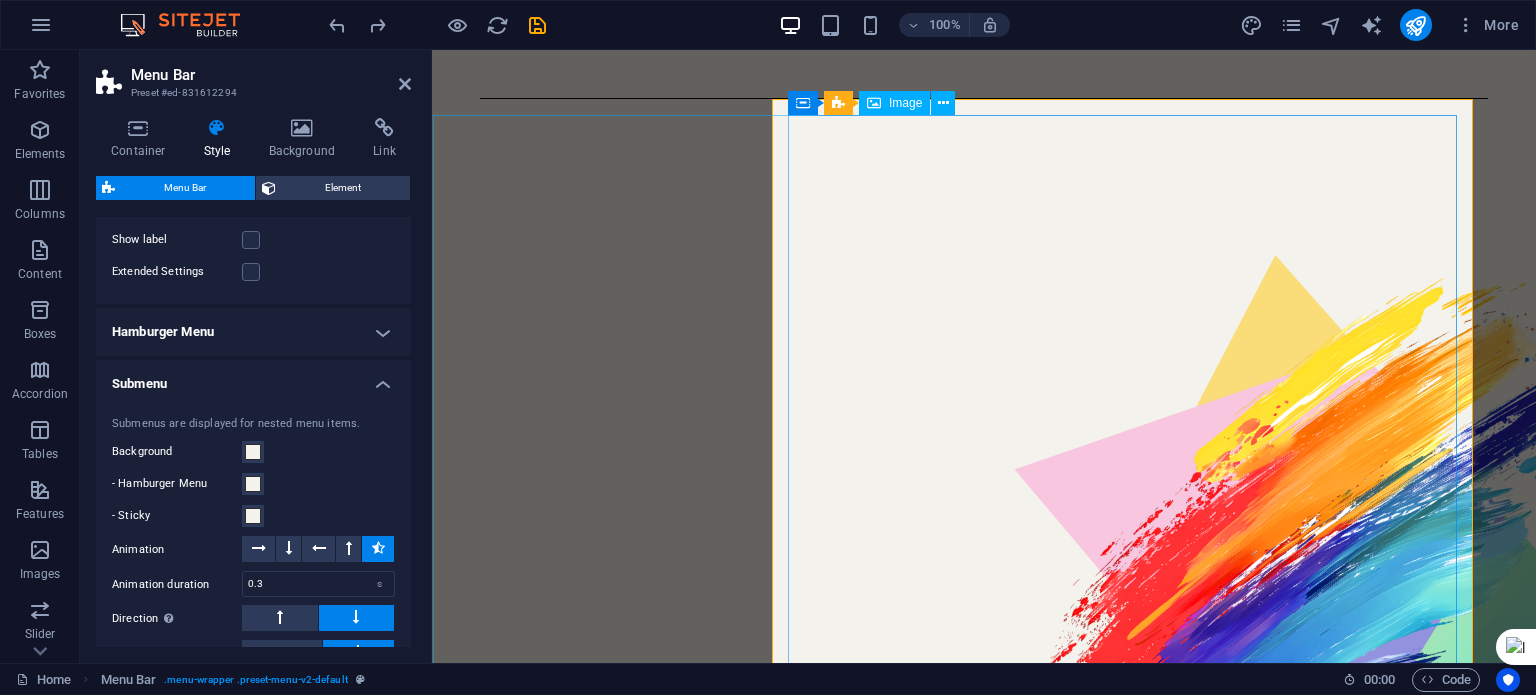 scroll, scrollTop: 1626, scrollLeft: 0, axis: vertical 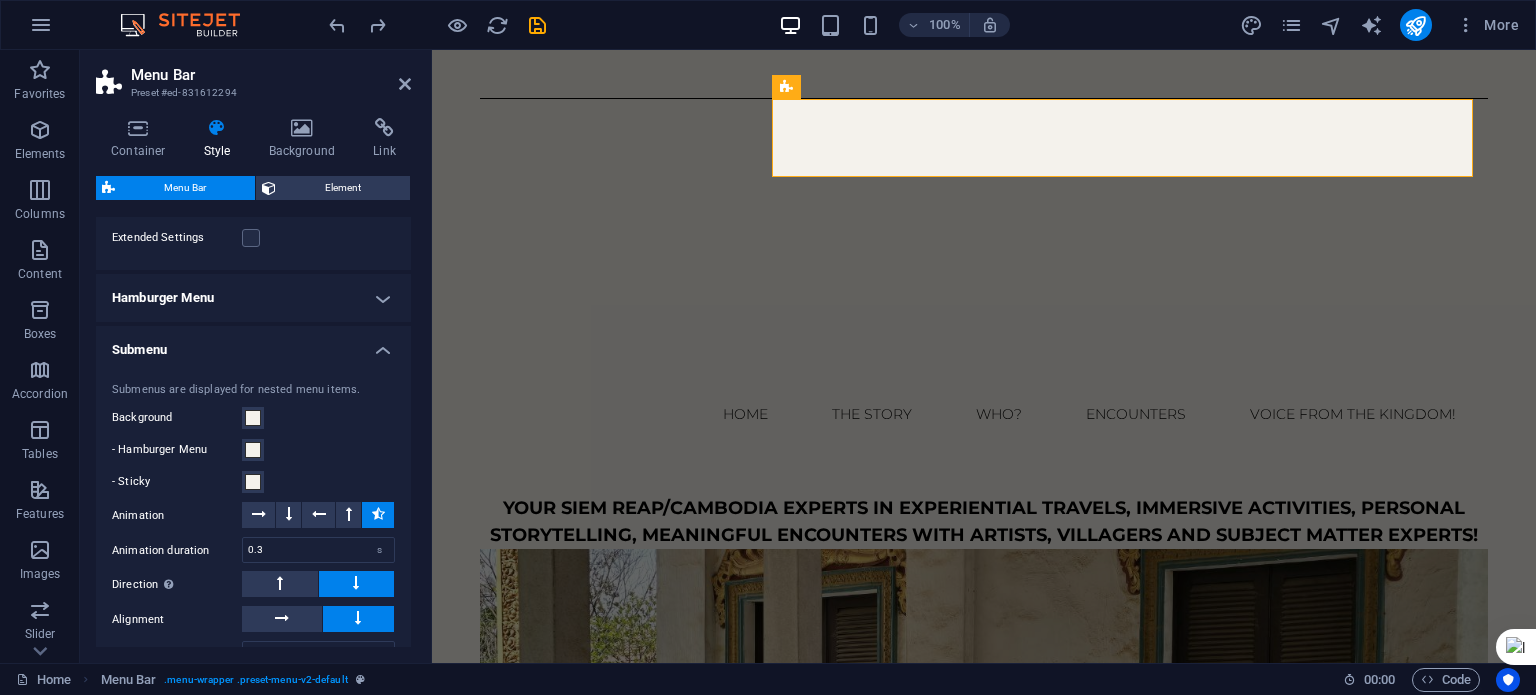 click on "Skip to main content
Menu Home The Story WHO? ENCOUNTERS Voice from the Kingdom! Menu Your Siem Reap/CAMBODIA Experts in Experiential Travels, Immersive Activities, personal Storytelling, Meaningful Encounters with Artists, Villagers and Subject Matter Experts!  Immerse yourself in authentic Cambodian culture through curated travel, soulful storytelling, and artistic experiences that awaken, connect, inspire and may even heal!  WE'D LOVE TO HAVE YOU!  Our carefully curated encounters, experiences, tours, and activities are personally handpicked by [LAST], tested, and refined. They connect visitors with Cambodian artists and culture, creating meaningful exchanges and opening up opportunities for artists, artisans, and villagers. Visitors will return with the essence of what we affectionately refer to as "Cambodianess!" One of the unique experiences we offer is your very own private wellness boutique hotel! About me Encounrters Partners Contact see more Drop content here or &nbsp;Add elements &nbsp;Paste clipboard x" at bounding box center (984, 2312) 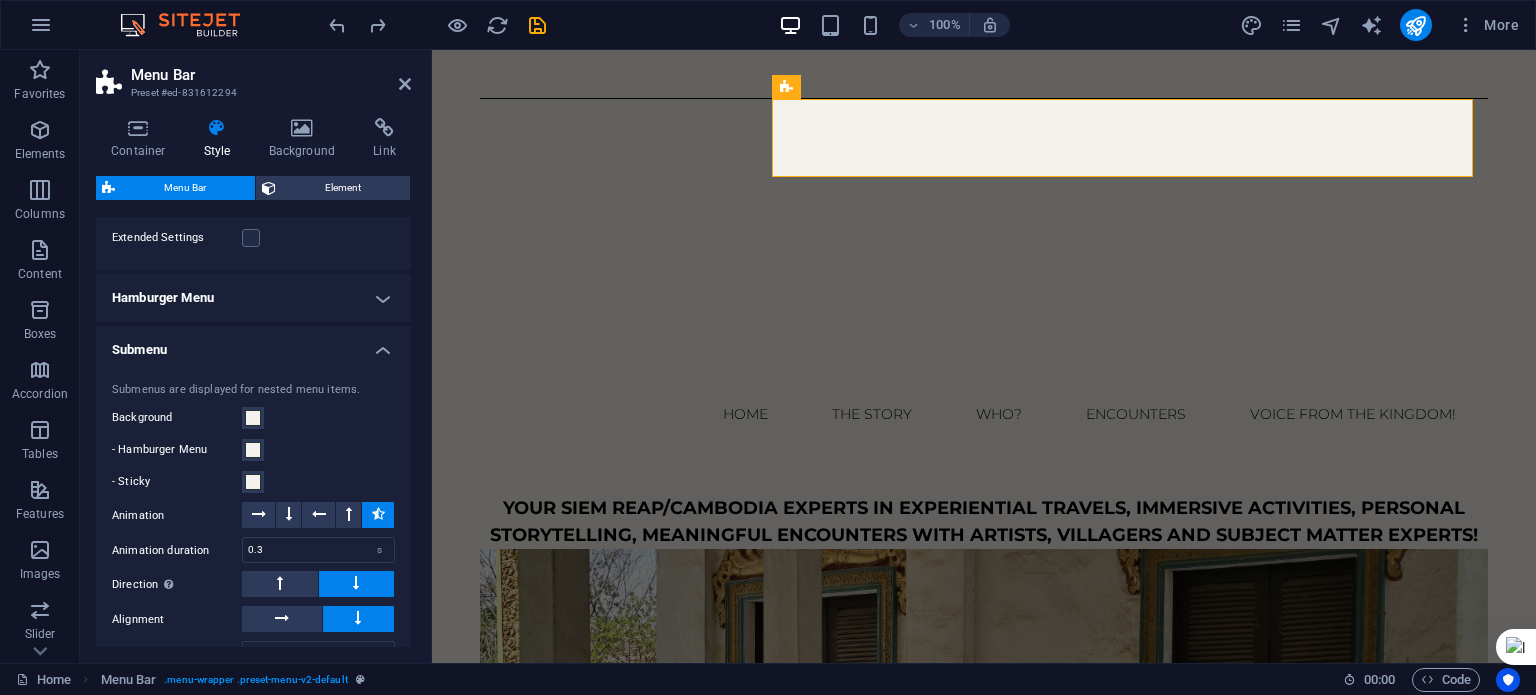 drag, startPoint x: 247, startPoint y: 224, endPoint x: 264, endPoint y: 234, distance: 19.723083 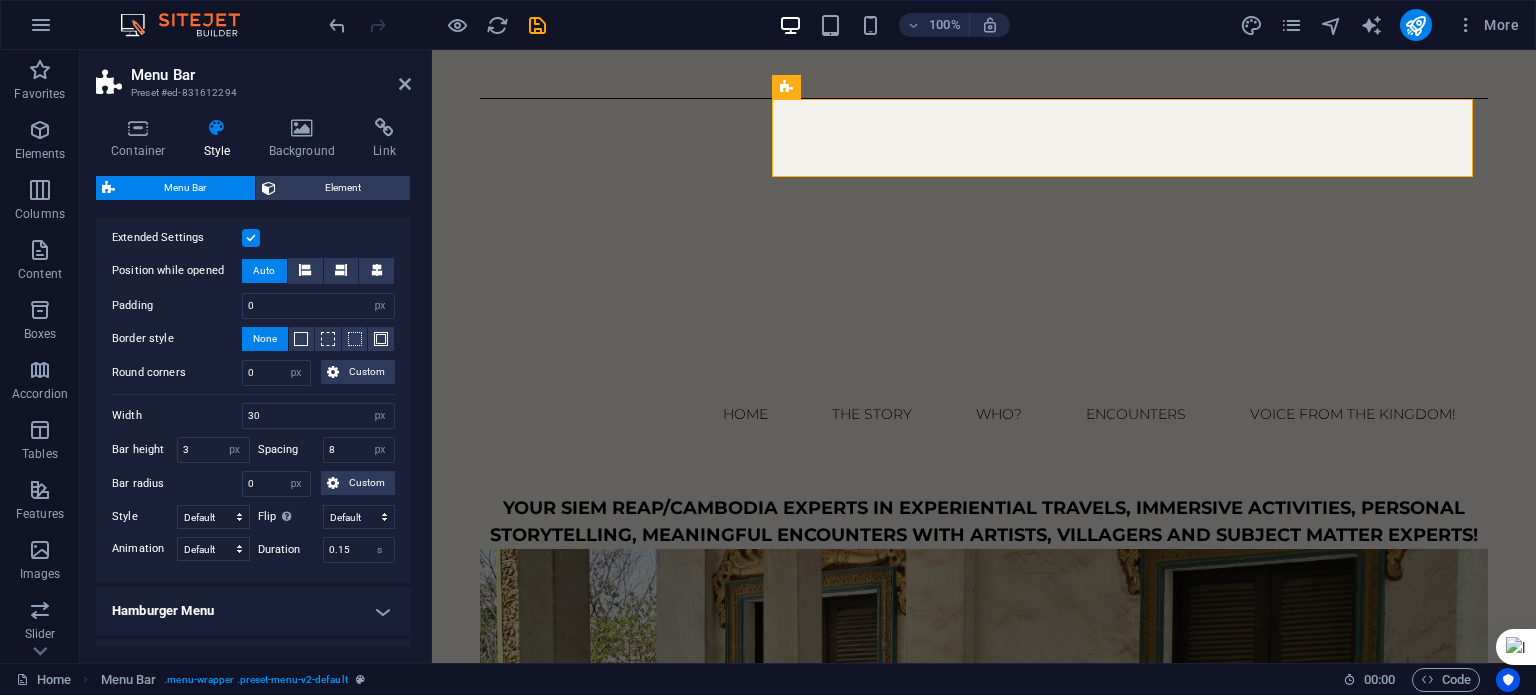 click on "Skip to main content
Menu Home The Story WHO? ENCOUNTERS Voice from the Kingdom! Menu Your Siem Reap/CAMBODIA Experts in Experiential Travels, Immersive Activities, personal Storytelling, Meaningful Encounters with Artists, Villagers and Subject Matter Experts!  Immerse yourself in authentic Cambodian culture through curated travel, soulful storytelling, and artistic experiences that awaken, connect, inspire and may even heal!  WE'D LOVE TO HAVE YOU!  Our carefully curated encounters, experiences, tours, and activities are personally handpicked by [LAST], tested, and refined. They connect visitors with Cambodian artists and culture, creating meaningful exchanges and opening up opportunities for artists, artisans, and villagers. Visitors will return with the essence of what we affectionately refer to as "Cambodianess!" One of the unique experiences we offer is your very own private wellness boutique hotel! About me Encounrters Partners Contact see more Drop content here or &nbsp;Add elements &nbsp;Paste clipboard x" at bounding box center [984, 2312] 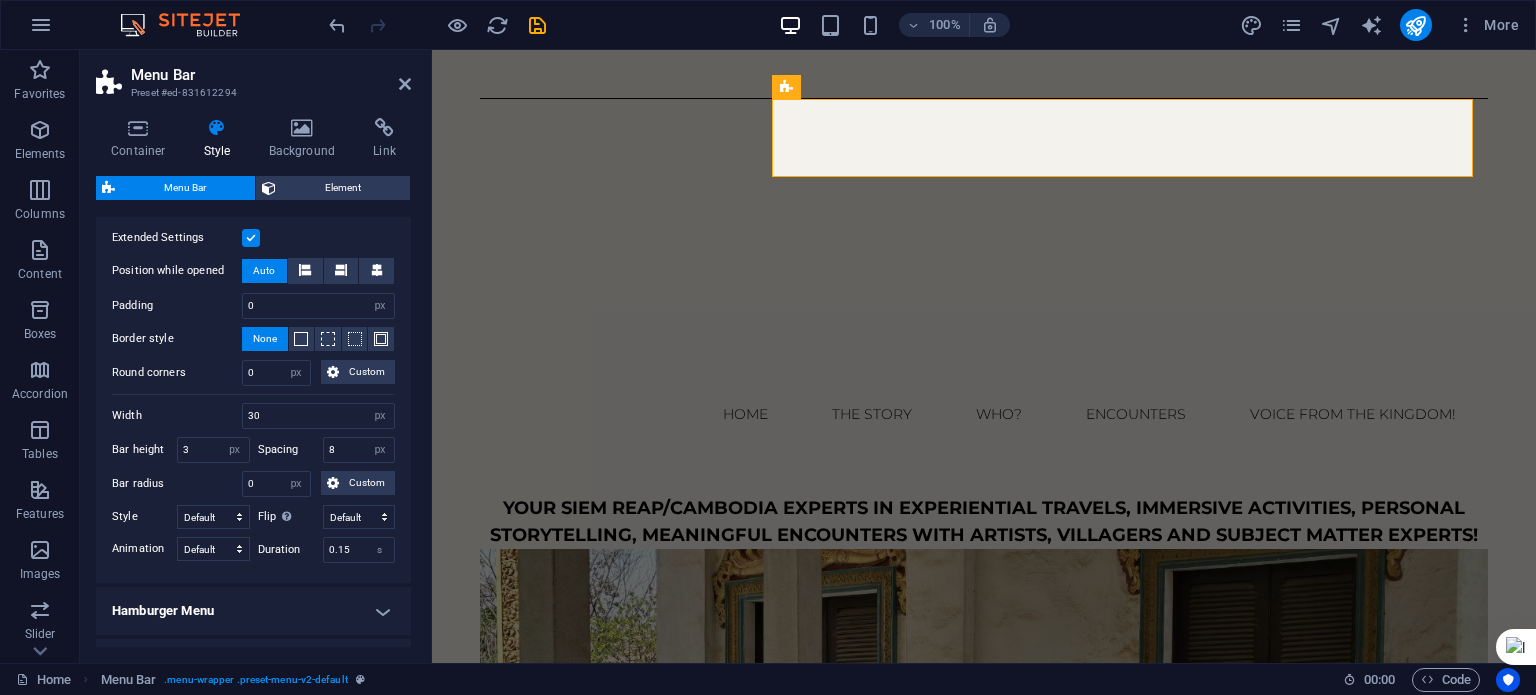 click on "Skip to main content
Menu Home The Story WHO? ENCOUNTERS Voice from the Kingdom! Menu Your Siem Reap/CAMBODIA Experts in Experiential Travels, Immersive Activities, personal Storytelling, Meaningful Encounters with Artists, Villagers and Subject Matter Experts!  Immerse yourself in authentic Cambodian culture through curated travel, soulful storytelling, and artistic experiences that awaken, connect, inspire and may even heal!  WE'D LOVE TO HAVE YOU!  Our carefully curated encounters, experiences, tours, and activities are personally handpicked by [LAST], tested, and refined. They connect visitors with Cambodian artists and culture, creating meaningful exchanges and opening up opportunities for artists, artisans, and villagers. Visitors will return with the essence of what we affectionately refer to as "Cambodianess!" One of the unique experiences we offer is your very own private wellness boutique hotel! About me Encounrters Partners Contact see more Drop content here or &nbsp;Add elements &nbsp;Paste clipboard x" at bounding box center [984, 2312] 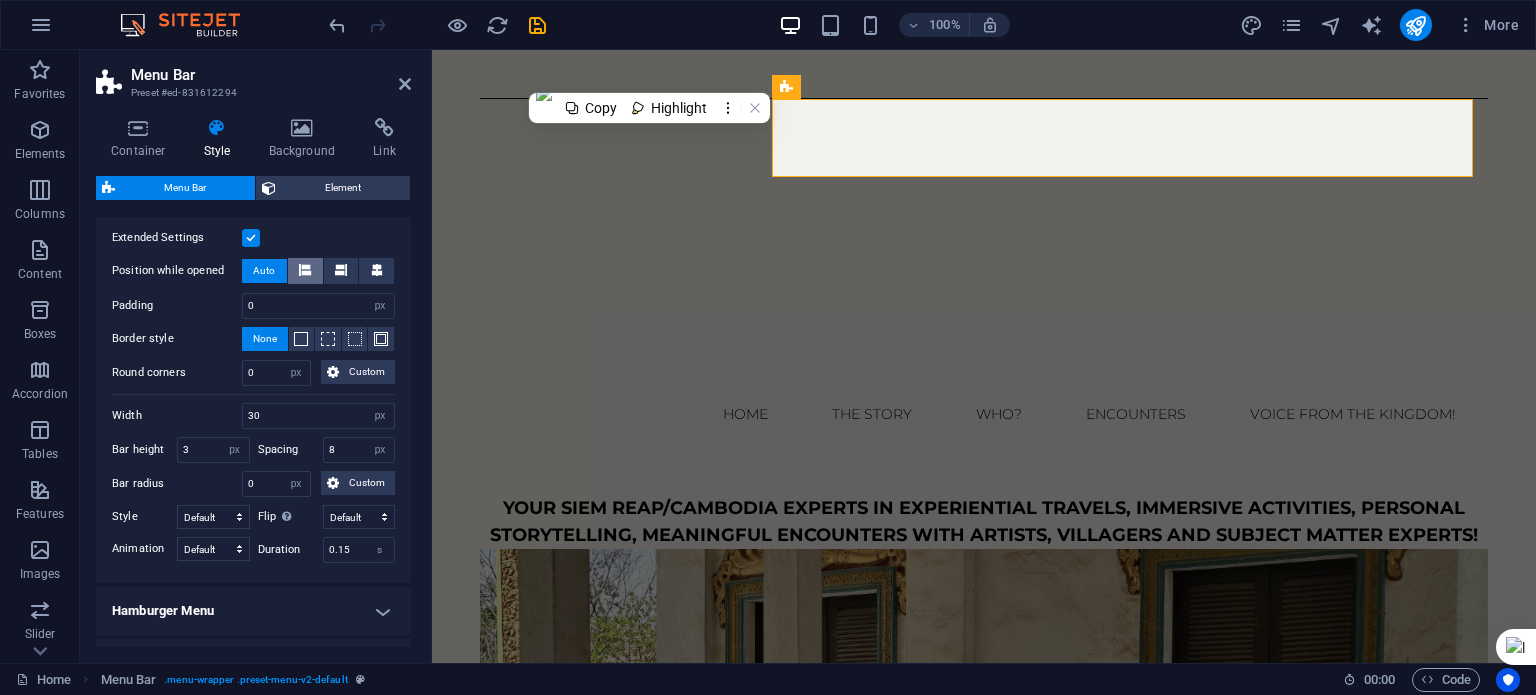 click at bounding box center [305, 270] 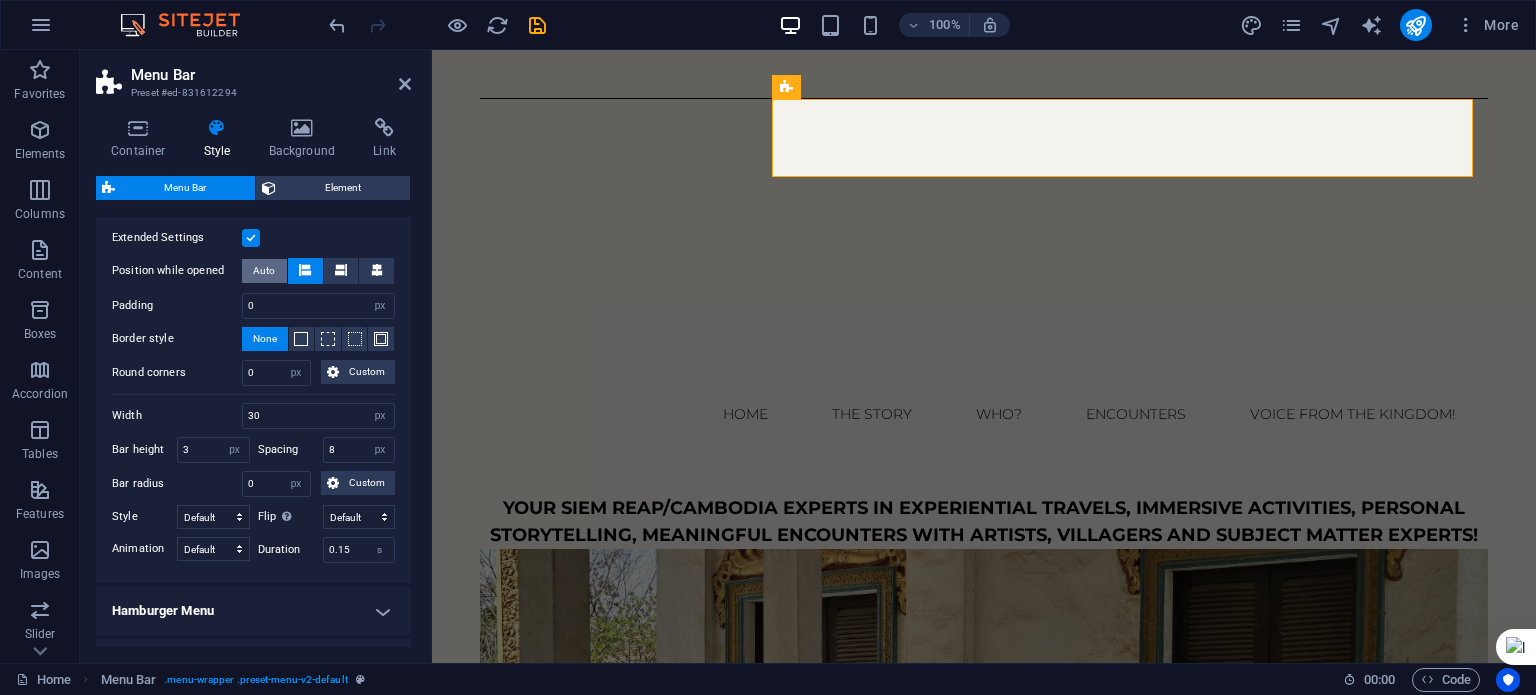 click on "Auto" at bounding box center [264, 271] 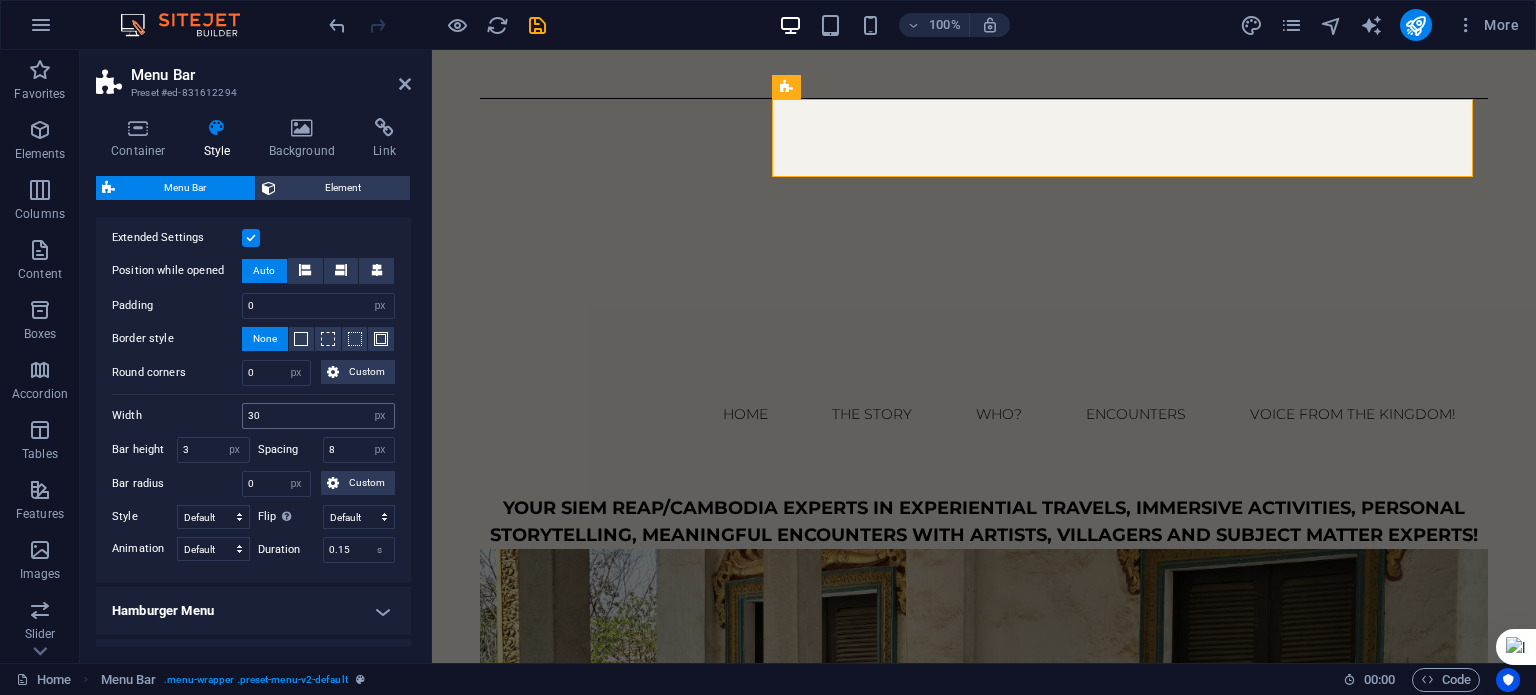 select 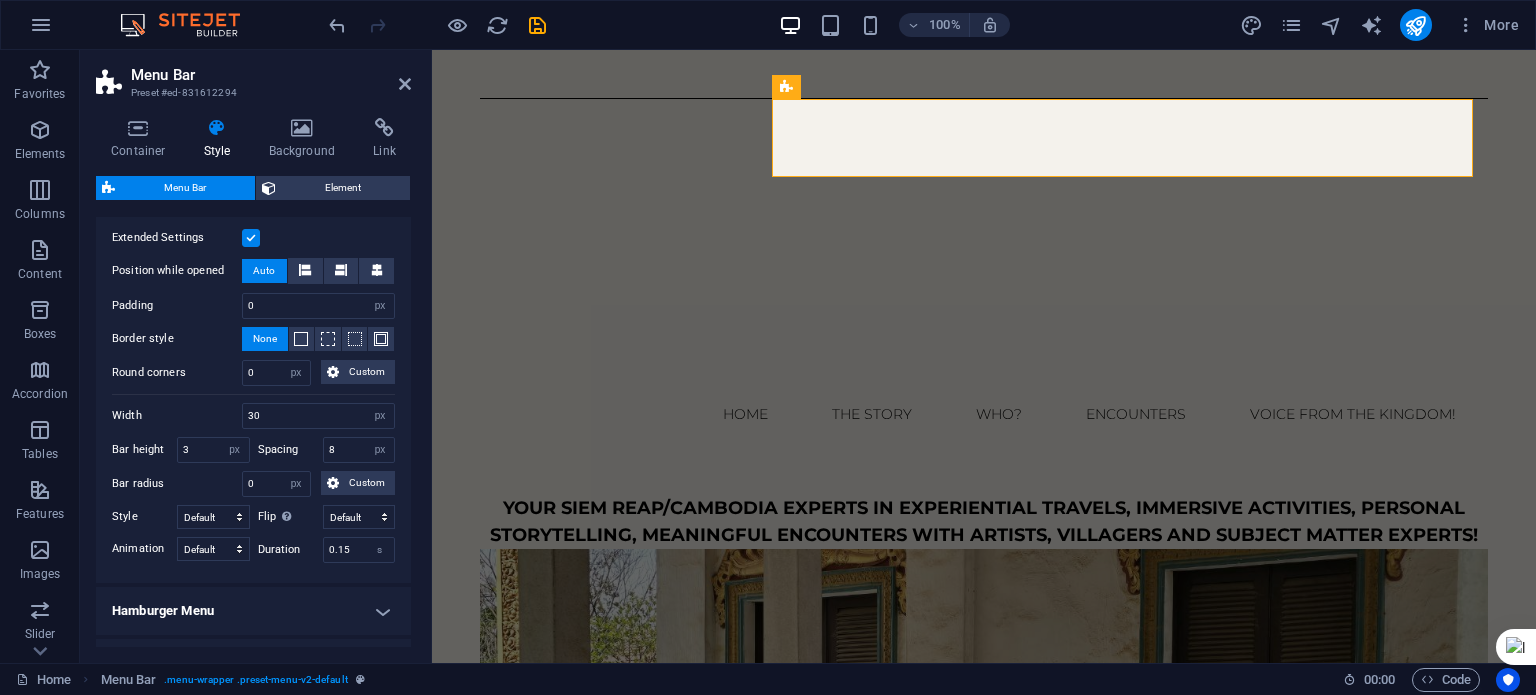 click on "Hamburger Menu" at bounding box center [253, 611] 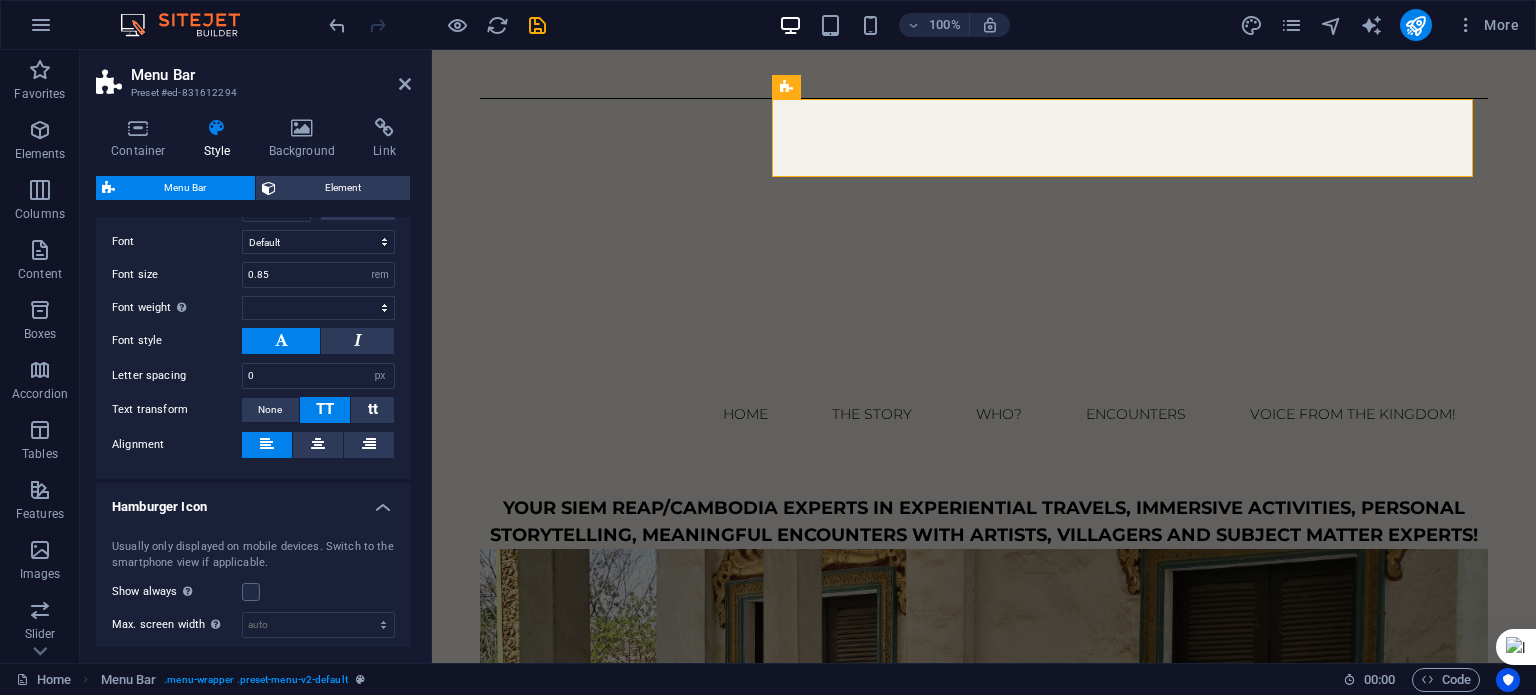 scroll, scrollTop: 926, scrollLeft: 0, axis: vertical 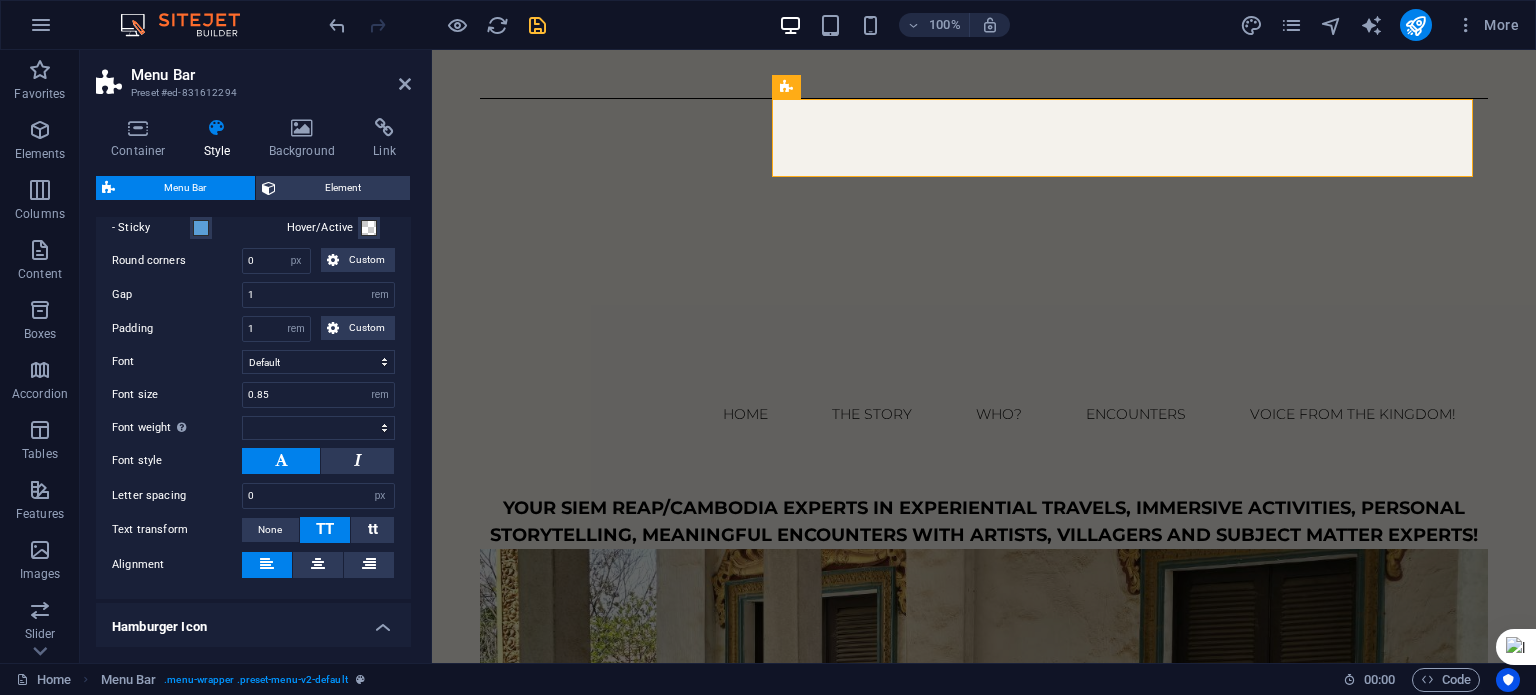click at bounding box center (537, 25) 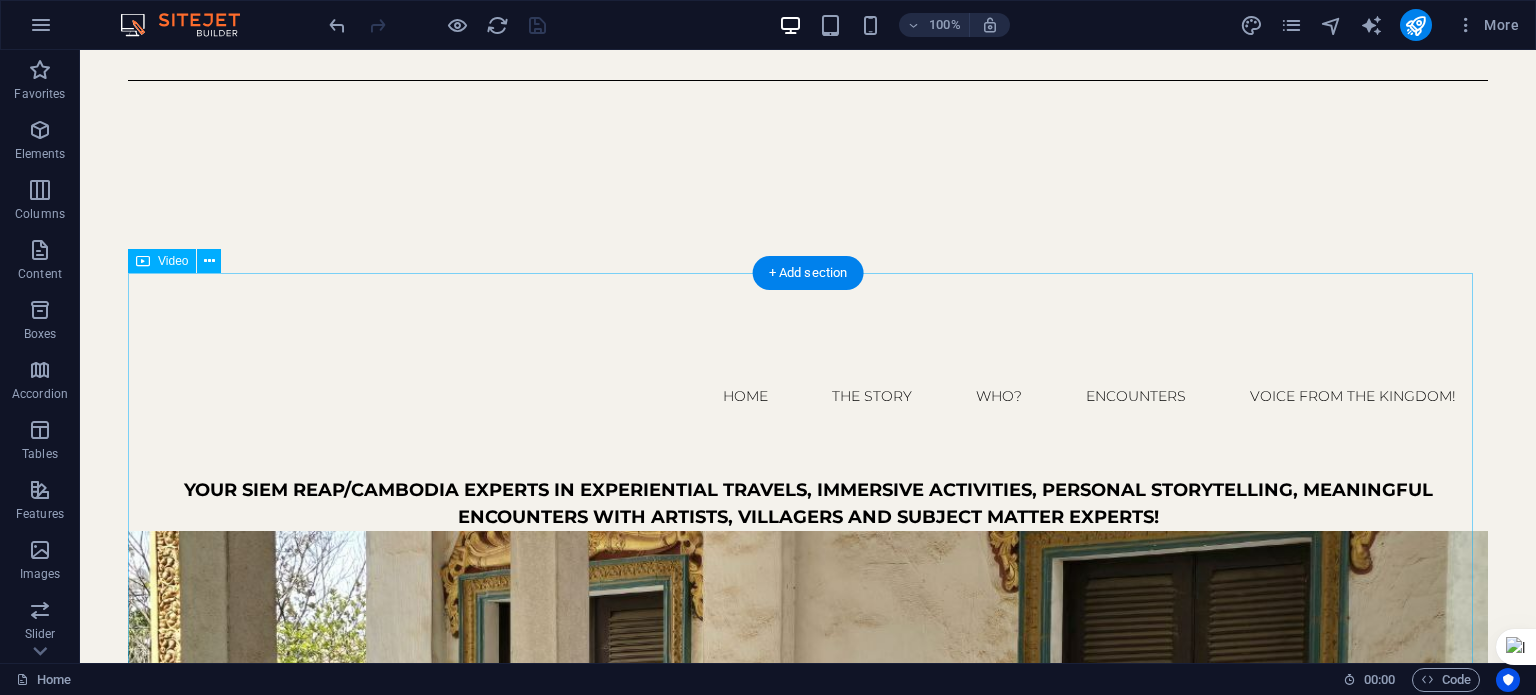 scroll, scrollTop: 0, scrollLeft: 0, axis: both 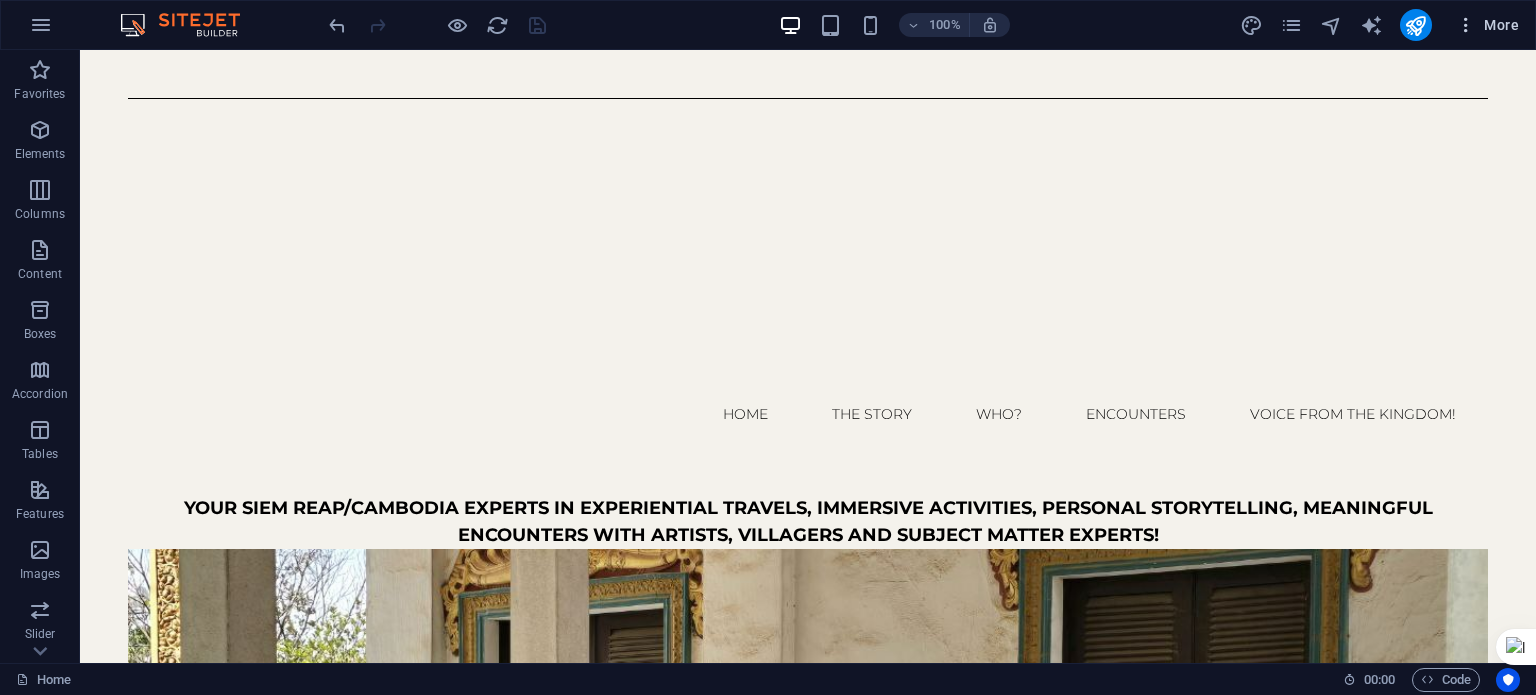 click at bounding box center [1466, 25] 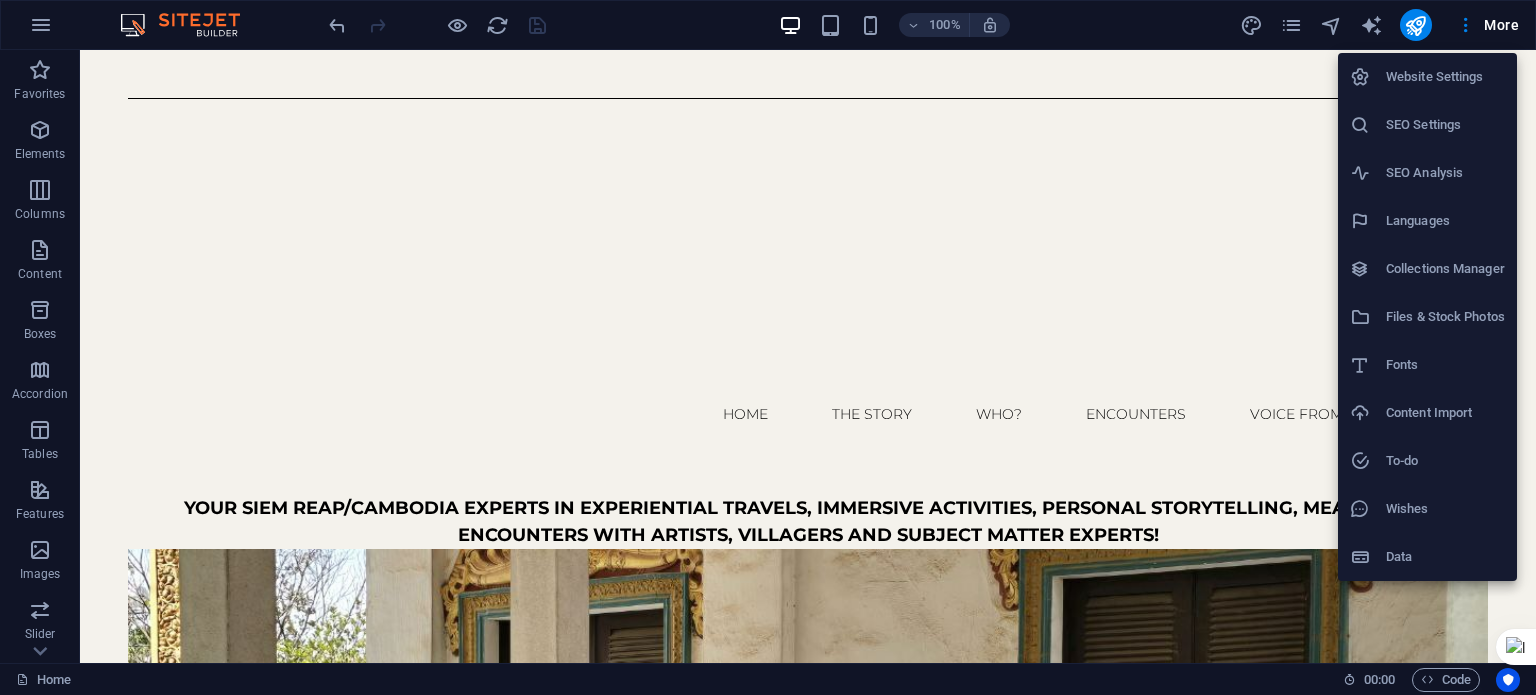 click at bounding box center (768, 347) 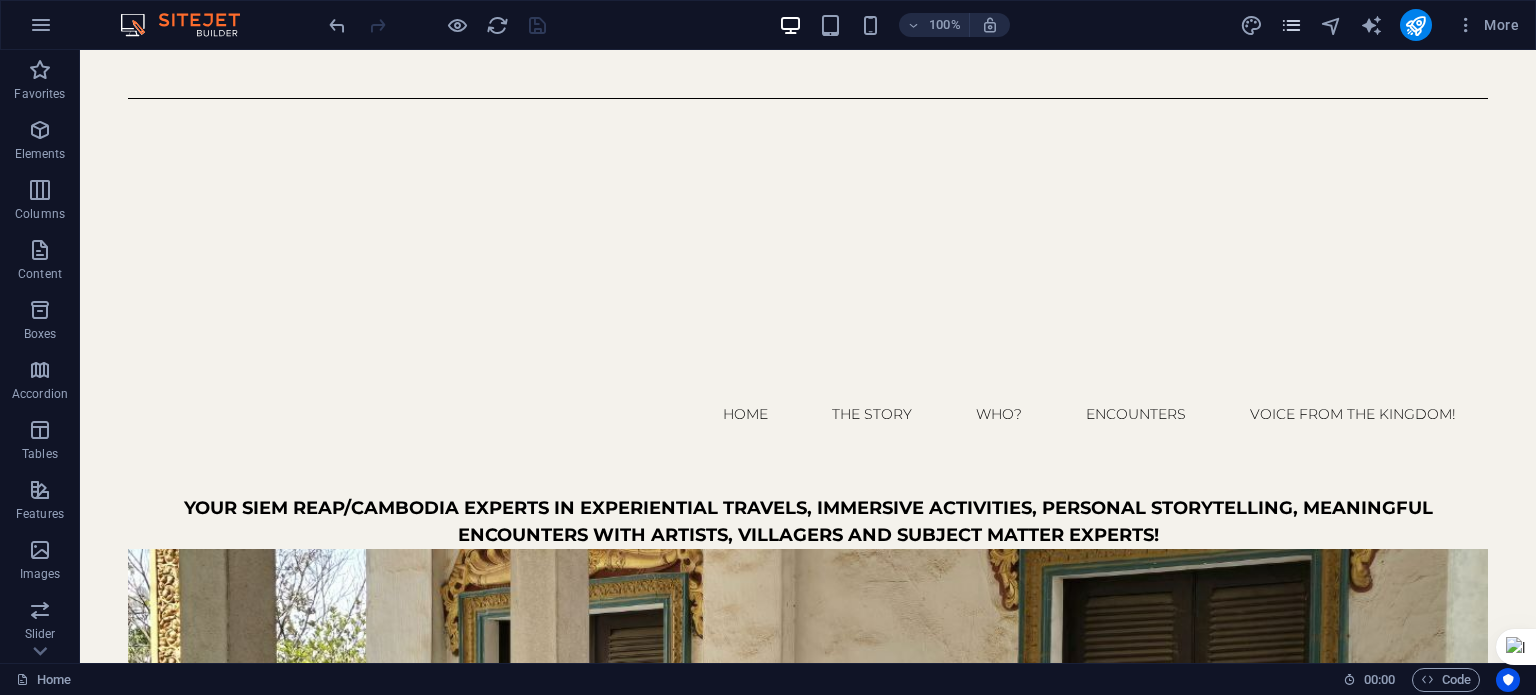 click at bounding box center [1291, 25] 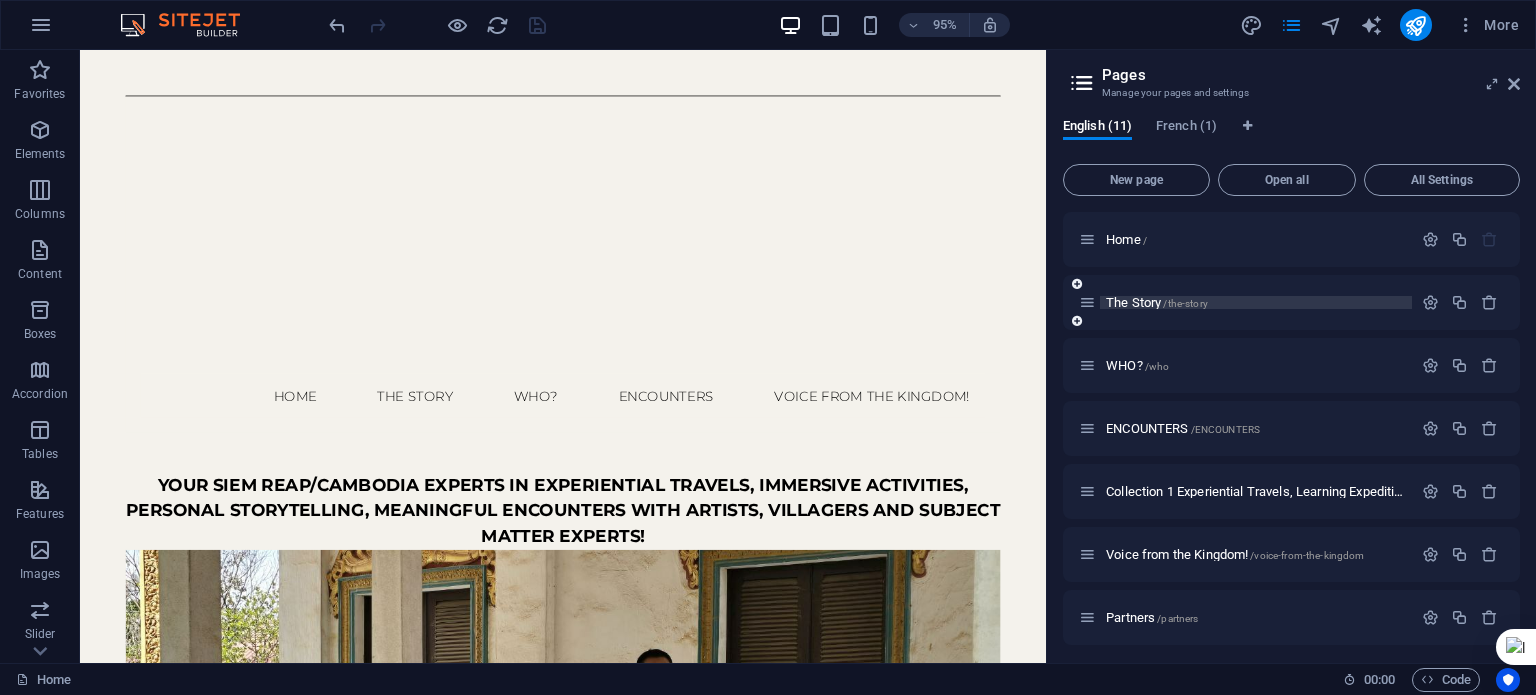click on "The Story /the-story" at bounding box center [1157, 302] 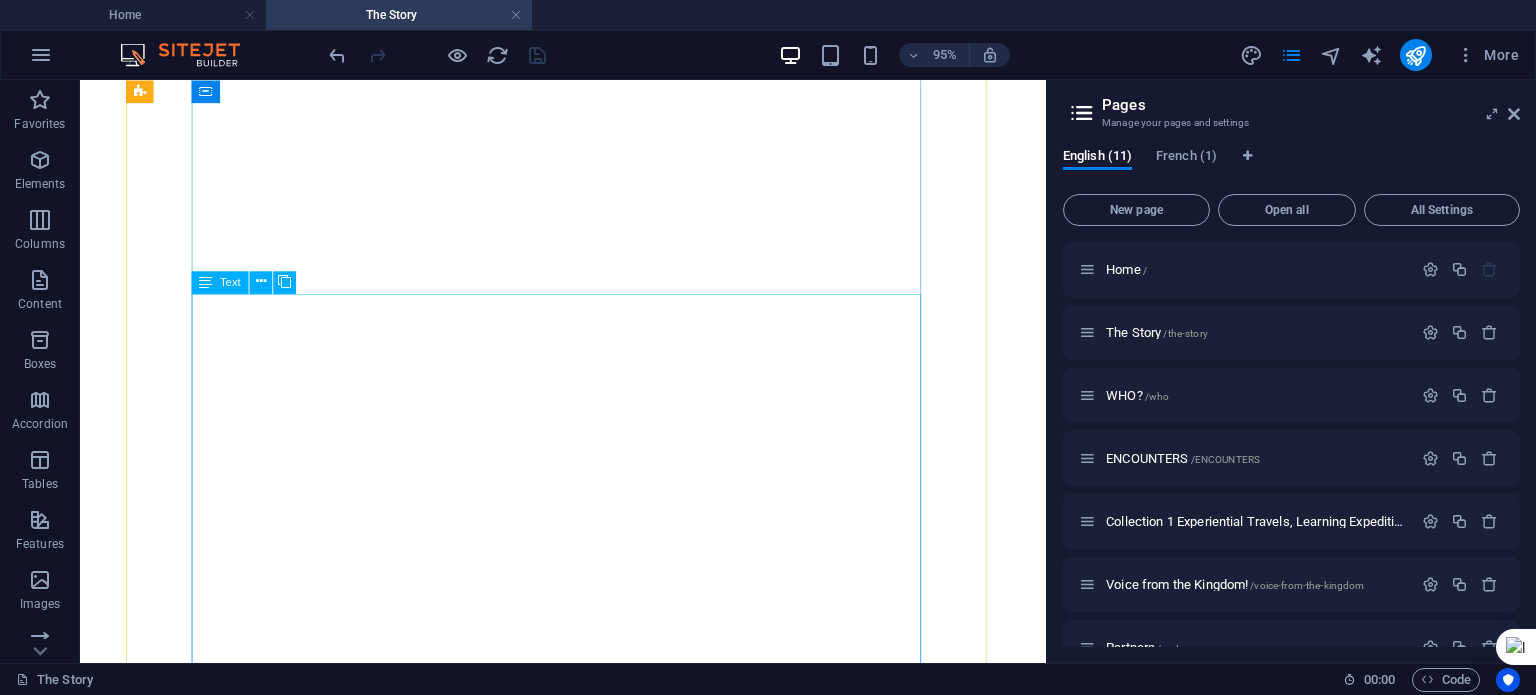scroll, scrollTop: 800, scrollLeft: 0, axis: vertical 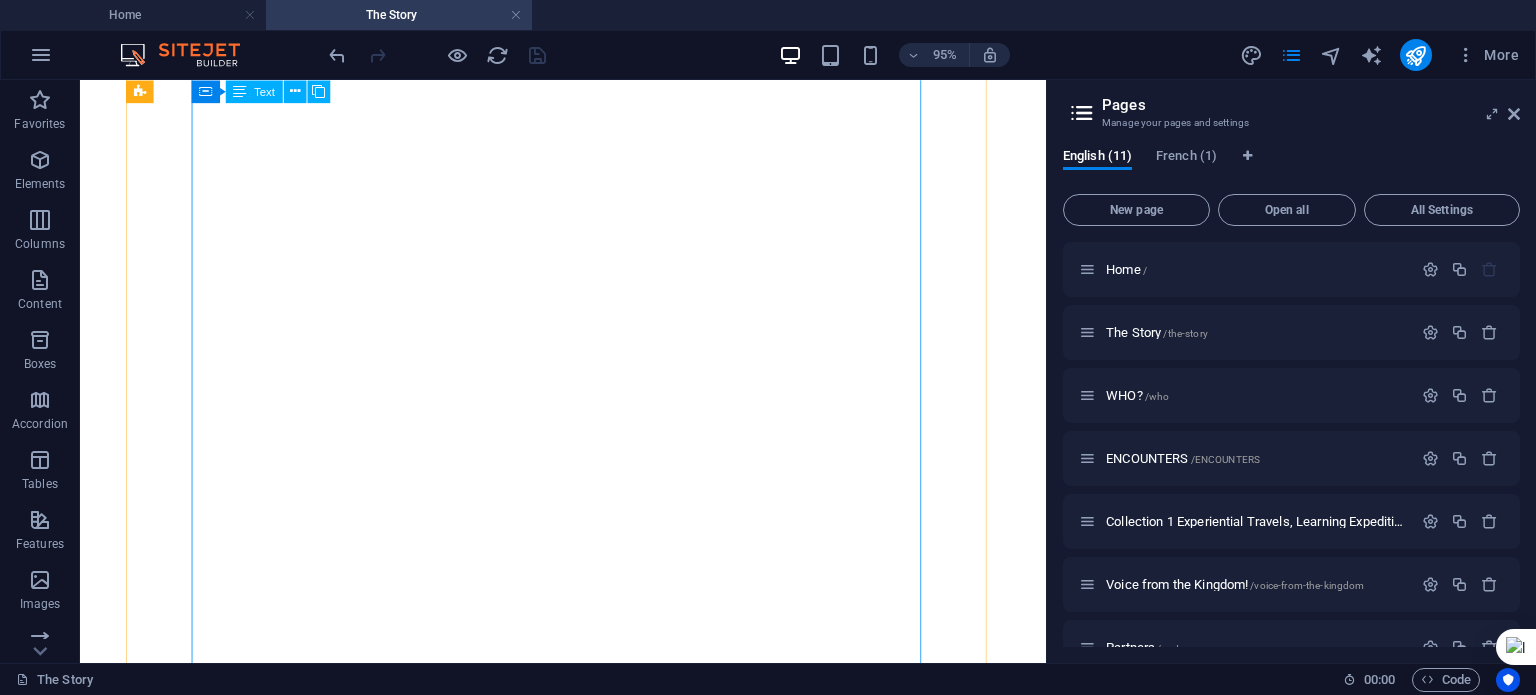 click on "If You’re Reading This... It means we have a  និស្ស័យ (nihsay) —our past interconnections from previous lives. It’s believed that individuals who share a និស្ស័យ may have interacted in former existences—through kinship, friendship, mentorship, or shared good deeds Childhood Curiosity & Royal Tiles I was born in Siem Reap where, as a child, I used to jump over the walls to find broken tiles to play with. These were from the abandoned Royal Residence of King Norodom Sihanouk, which once hosted world dignitaries including John F. Kennedy and President Charles de Gaulle—and now, it’s The Amansara Hotel. When you join my [ Link to: Immersive Cambodian Way of Life, Personal Stories Village Tours ], you will listen to a story about my birth village, where my beloved late father was the village chief when I was six years young. You will get to know him through me and learn about a fateful event that deeply shaped my life. Entrepreneurial Spirit & Street Wisdom I helped my" at bounding box center [588, 3056] 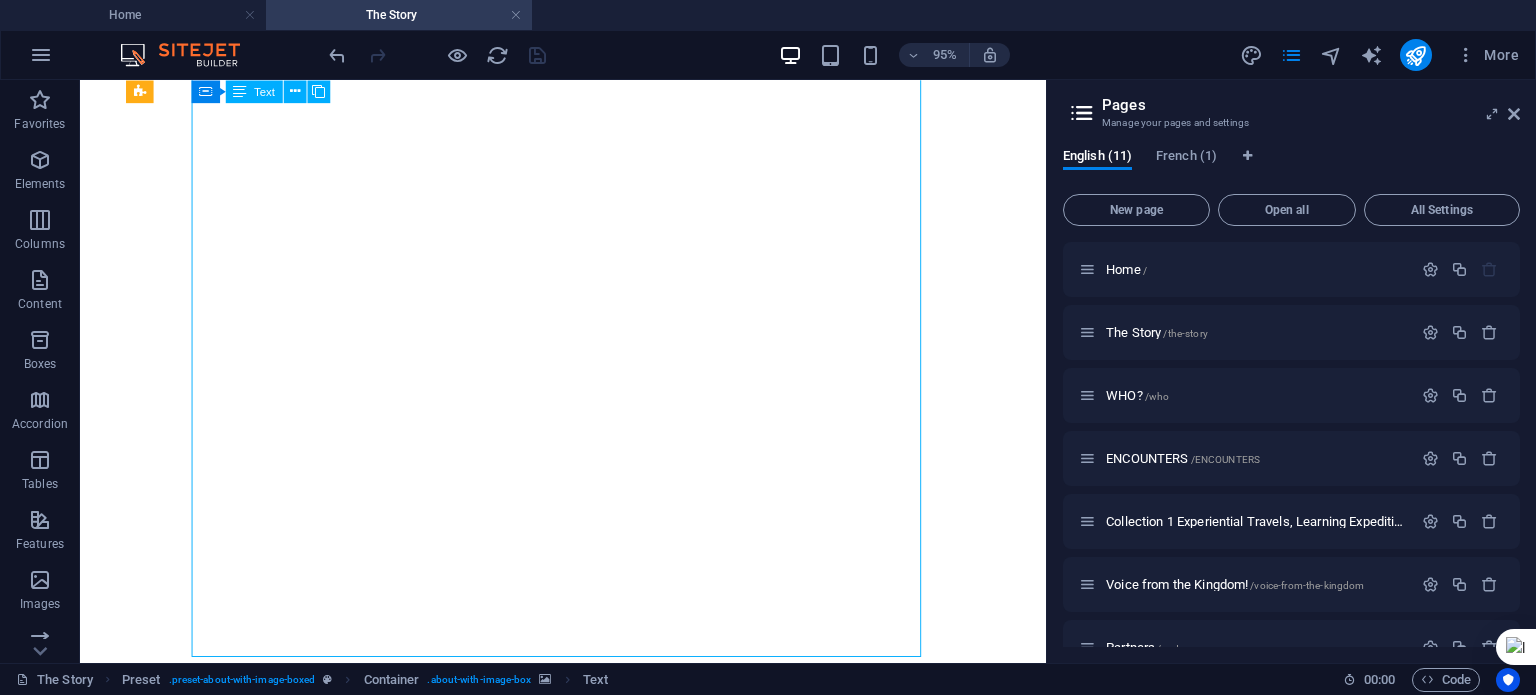 scroll, scrollTop: 1700, scrollLeft: 0, axis: vertical 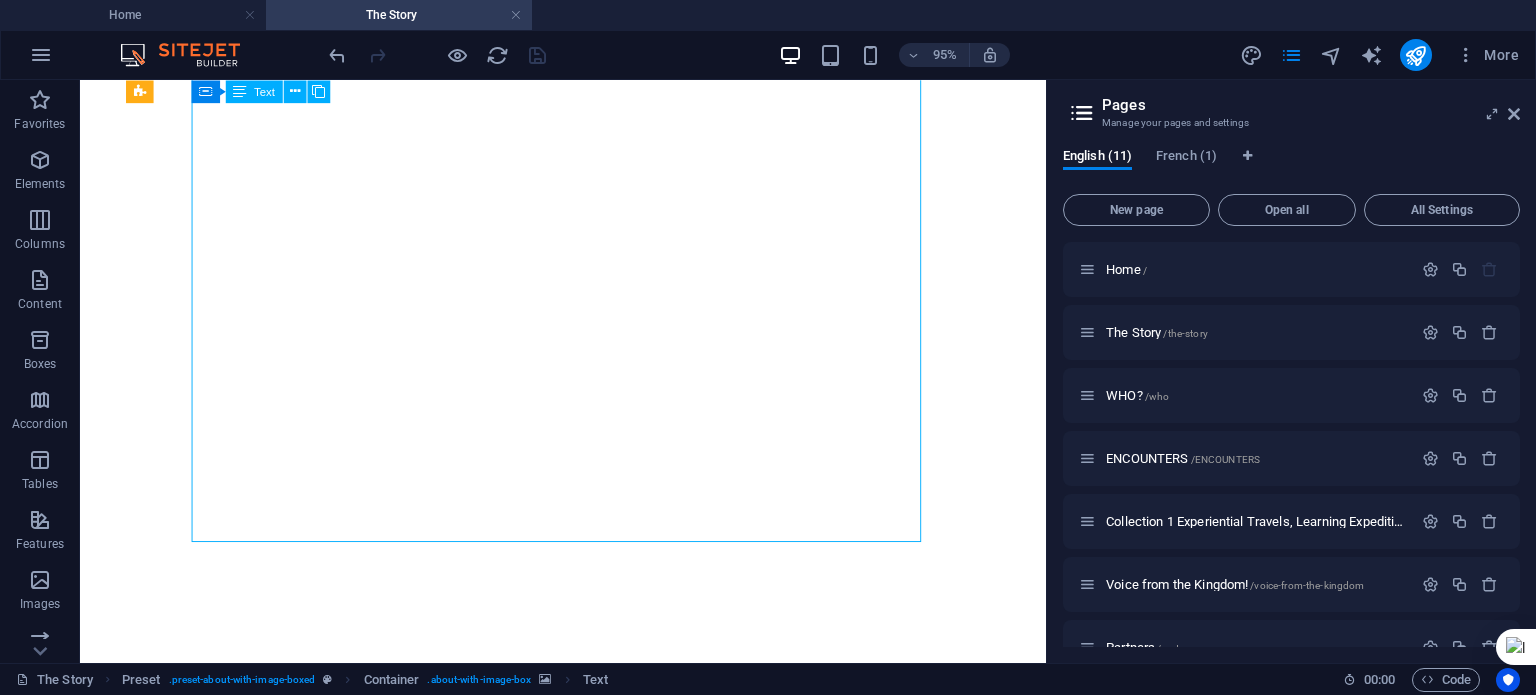 click on "If You’re Reading This... It means we have a  និស្ស័យ (nihsay) —our past interconnections from previous lives. It’s believed that individuals who share a និស្ស័យ may have interacted in former existences—through kinship, friendship, mentorship, or shared good deeds Childhood Curiosity & Royal Tiles I was born in Siem Reap where, as a child, I used to jump over the walls to find broken tiles to play with. These were from the abandoned Royal Residence of King Norodom Sihanouk, which once hosted world dignitaries including John F. Kennedy and President Charles de Gaulle—and now, it’s The Amansara Hotel. When you join my [ Link to: Immersive Cambodian Way of Life, Personal Stories Village Tours ], you will listen to a story about my birth village, where my beloved late father was the village chief when I was six years young. You will get to know him through me and learn about a fateful event that deeply shaped my life. Entrepreneurial Spirit & Street Wisdom I helped my" at bounding box center [588, 2156] 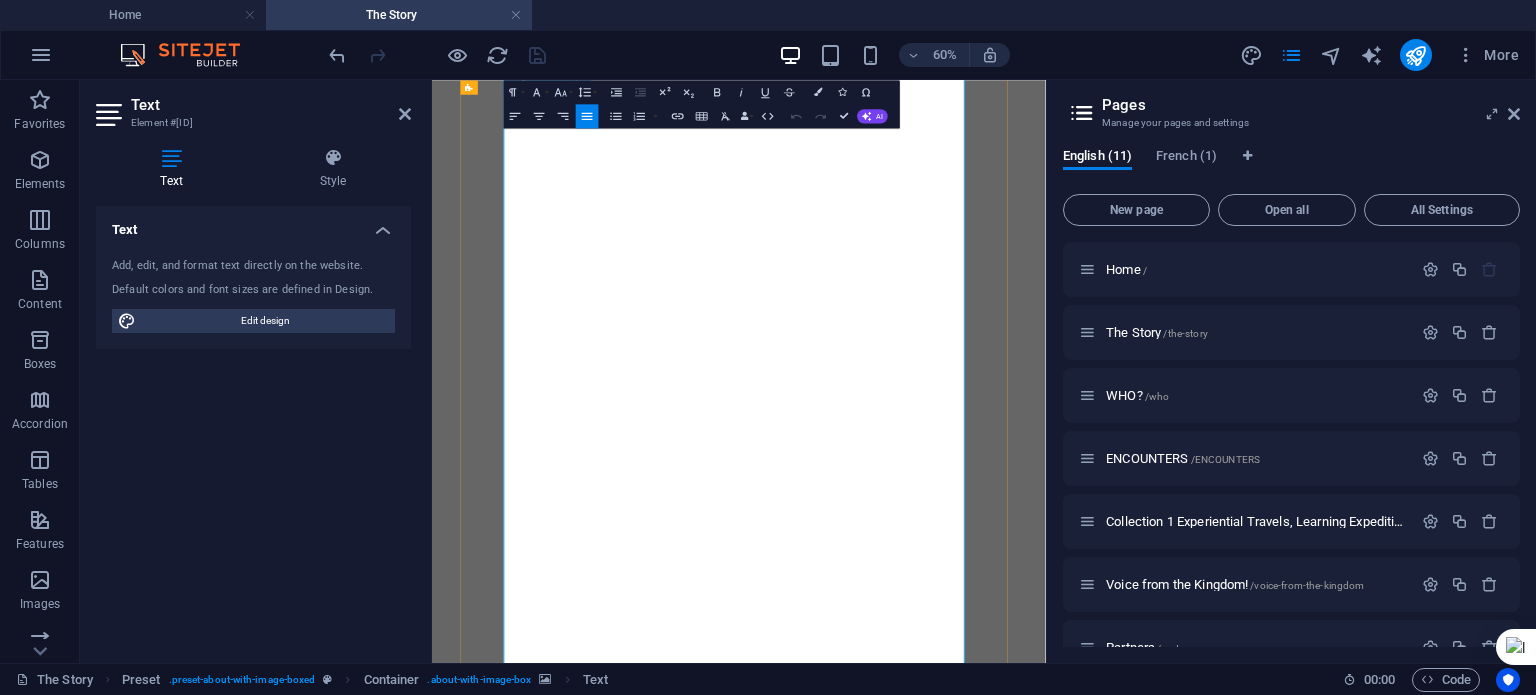 scroll, scrollTop: 635, scrollLeft: 0, axis: vertical 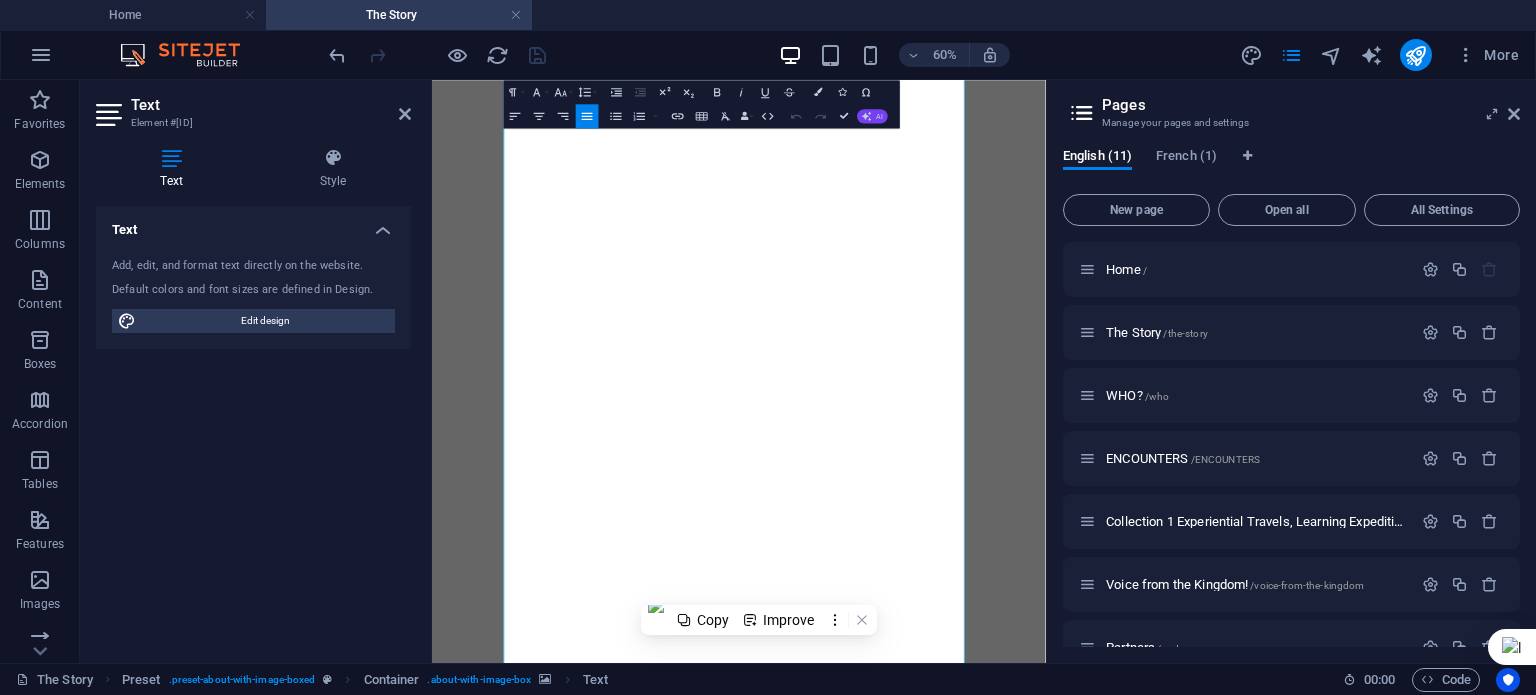 click on "AI" at bounding box center [872, 116] 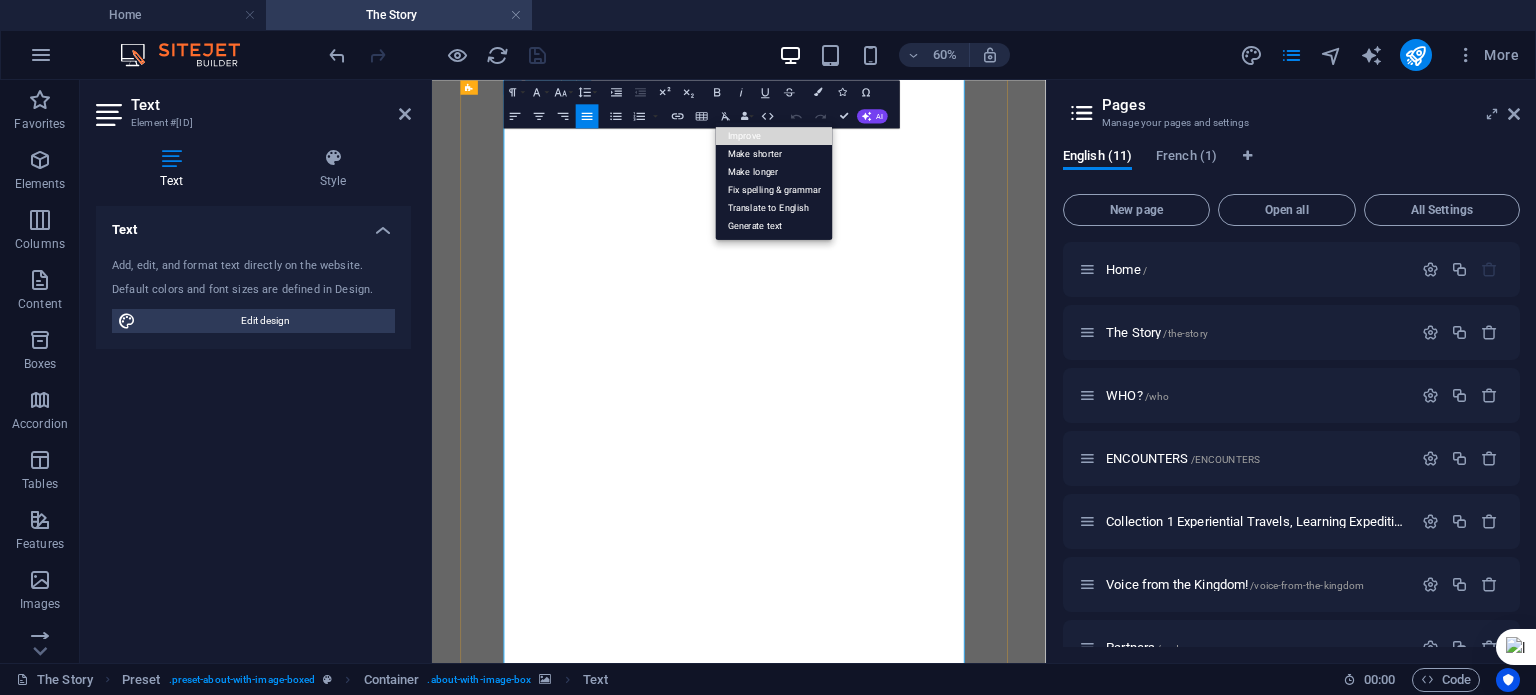 drag, startPoint x: 1198, startPoint y: 208, endPoint x: 814, endPoint y: 213, distance: 384.03256 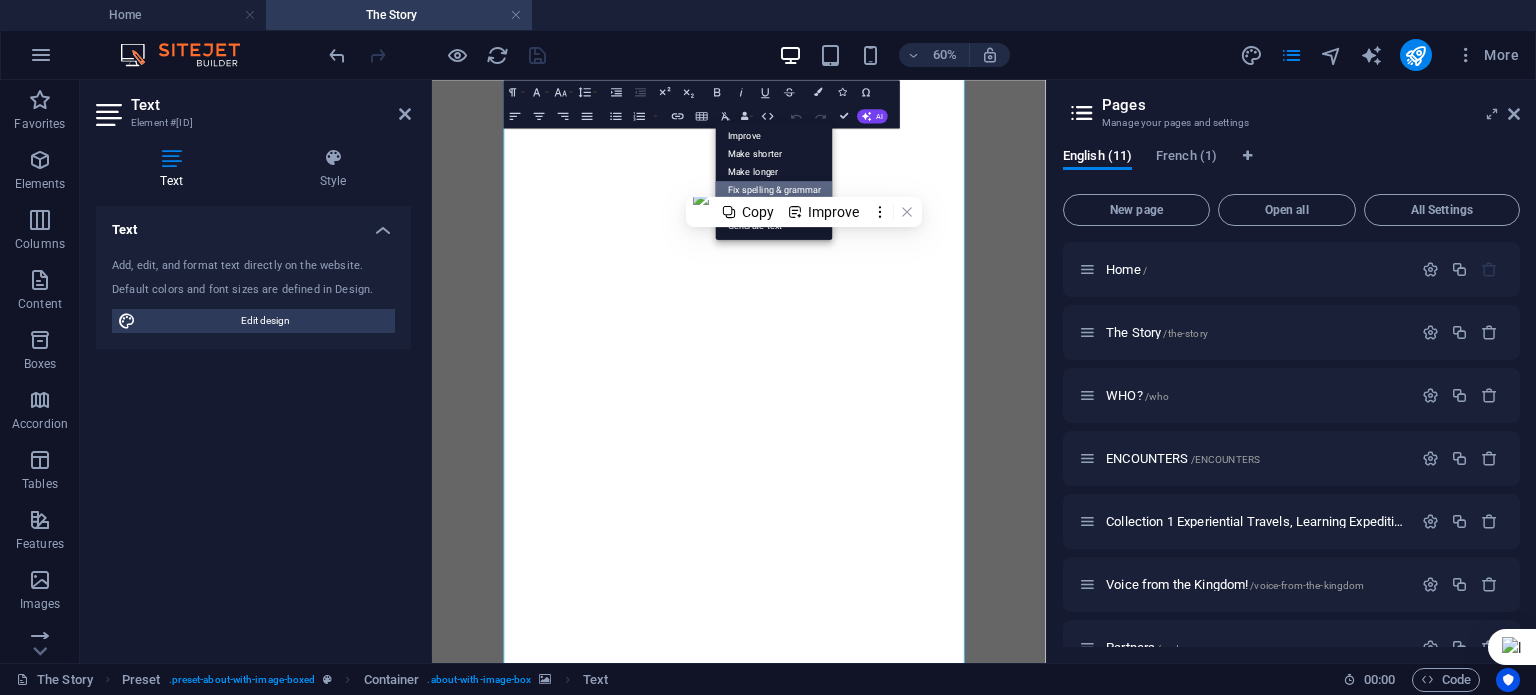 click on "Fix spelling & grammar" at bounding box center (774, 190) 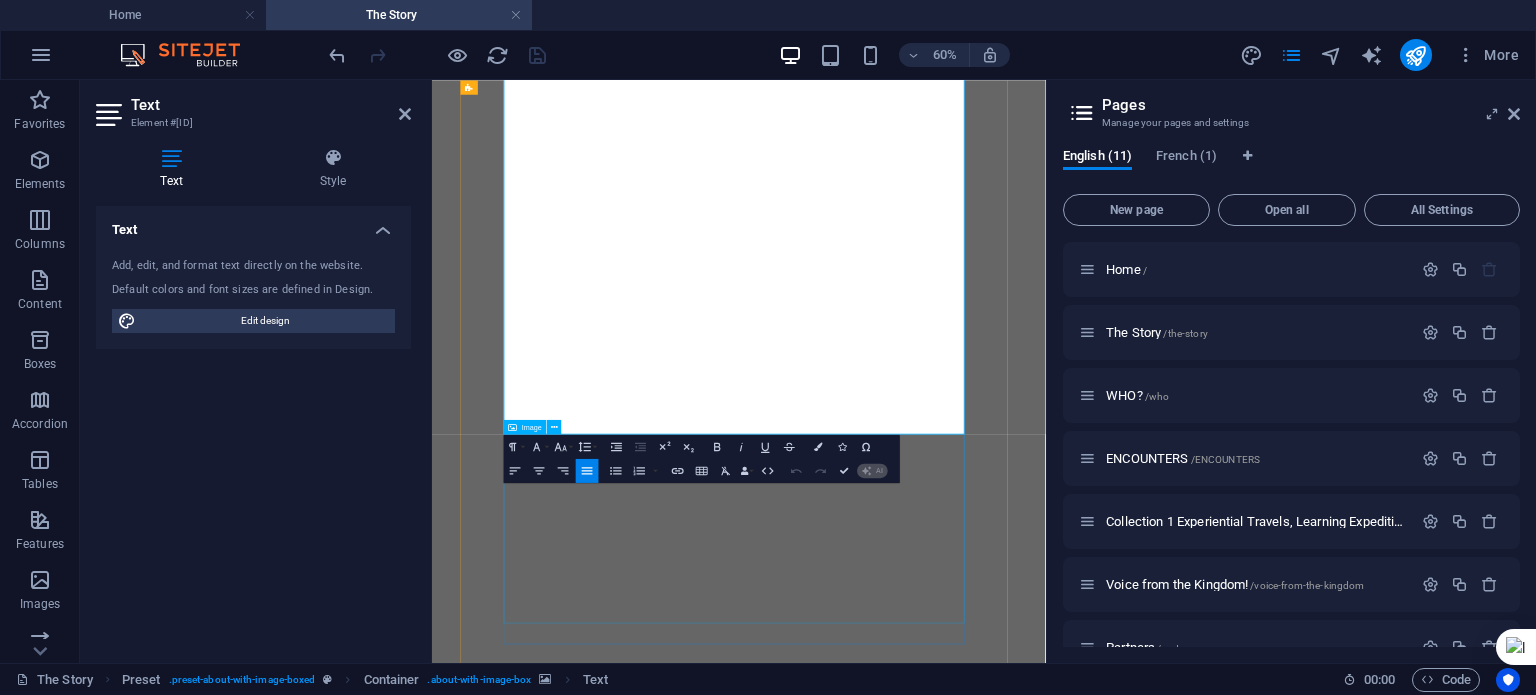 scroll, scrollTop: 1635, scrollLeft: 0, axis: vertical 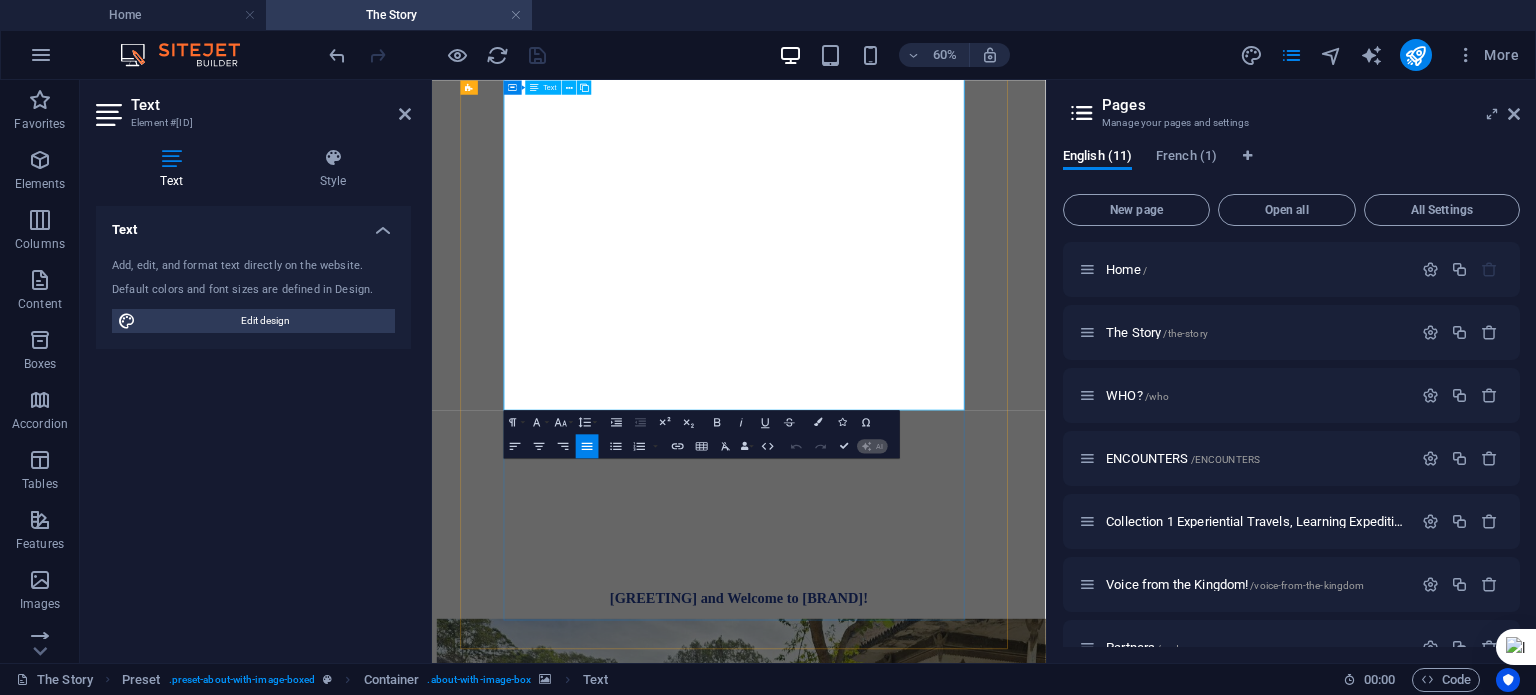 type 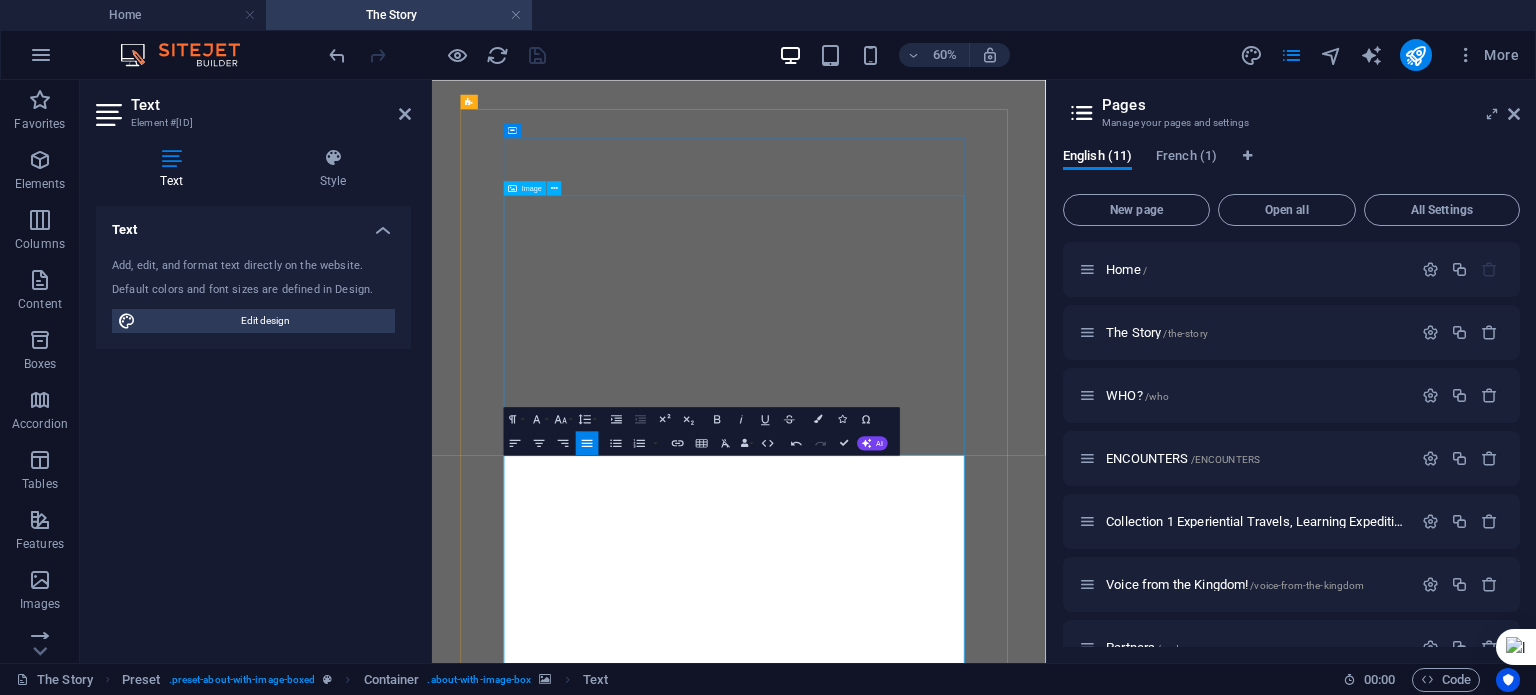 scroll, scrollTop: 0, scrollLeft: 0, axis: both 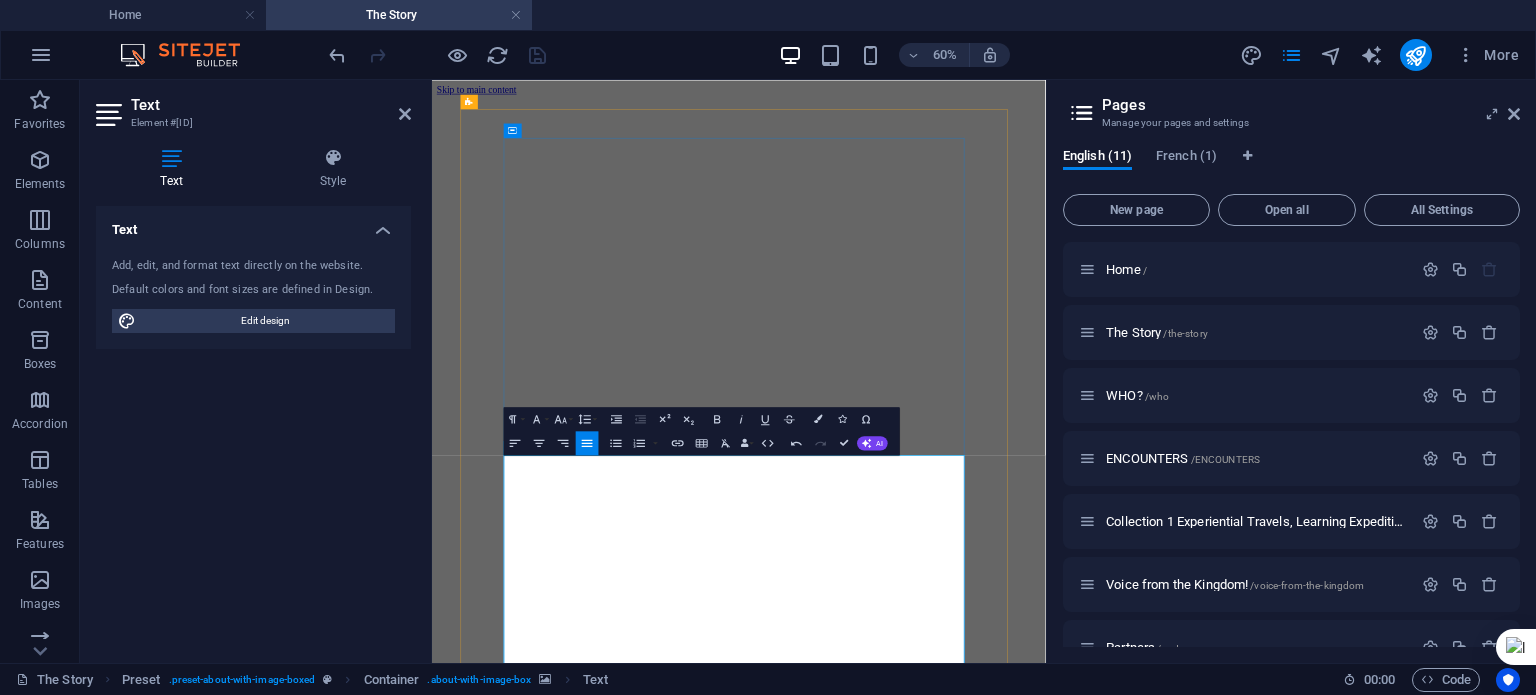 click on "IF YOU’RE READING THIS... IT MEANS WE HAVE A និស្ស័យ (NIHSAY)—OUR PAST INTERCONNECTIONS FROM PREVIOUS LIVES. IT’S BELIEVED THAT INDIVIDUALS WHO SHARE A និស្ស័យ MAY HAVE INTERACTED IN FORMER EXISTENCES—THROUGH KINSHIP, FRIENDSHIP, MENTORSHIP, OR SHARED GOOD DEEDS. CHILDHOOD CURIOSITY & ROYAL TILES I WAS BORN IN SIEM REAP, WHERE, AS A CHILD, I USED TO JUMP OVER THE WALLS TO FIND BROKEN TILES TO PLAY WITH. THESE WERE FROM THE ABANDONED ROYAL RESIDENCE OF KING NORODOM SIHANOUK, WHICH ONCE HOSTED WORLD DIGNITARIES INCLUDING JOHN F. KENNEDY AND PRESIDENT CHARLES DE GAULLE—AND NOW, IT’S THE AMANSARA HOTEL. WHEN YOU JOIN MY [LINK TO: IMMERSIVE CAMBODIAN WAY OF LIFE, PERSONAL STORIES VILLAGE TOURS], YOU WILL LISTEN TO A STORY ABOUT MY BIRTH VILLAGE, WHERE MY BELOVED LATE FATHER WAS THE VILLAGE CHIEF WHEN I WAS SIX YEARS OLD. YOU WILL GET TO KNOW HIM THROUGH ME AND LEARN ABOUT A FATEFUL EVENT THAT DEEPLY SHAPED MY LIFE. ENTREPRENEURIAL SPIRIT & STREET WISDOM FINDING MY CENTER" at bounding box center (943, 9124) 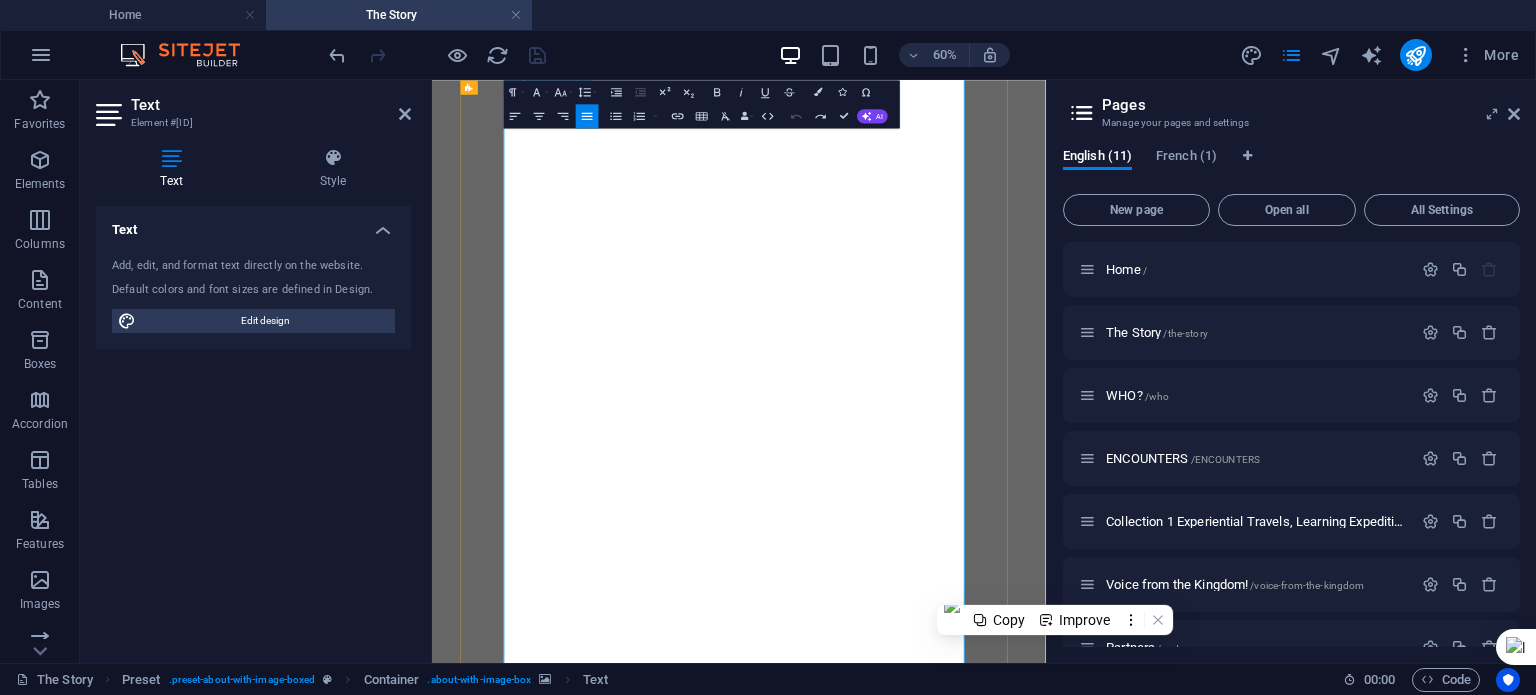 scroll, scrollTop: 1300, scrollLeft: 0, axis: vertical 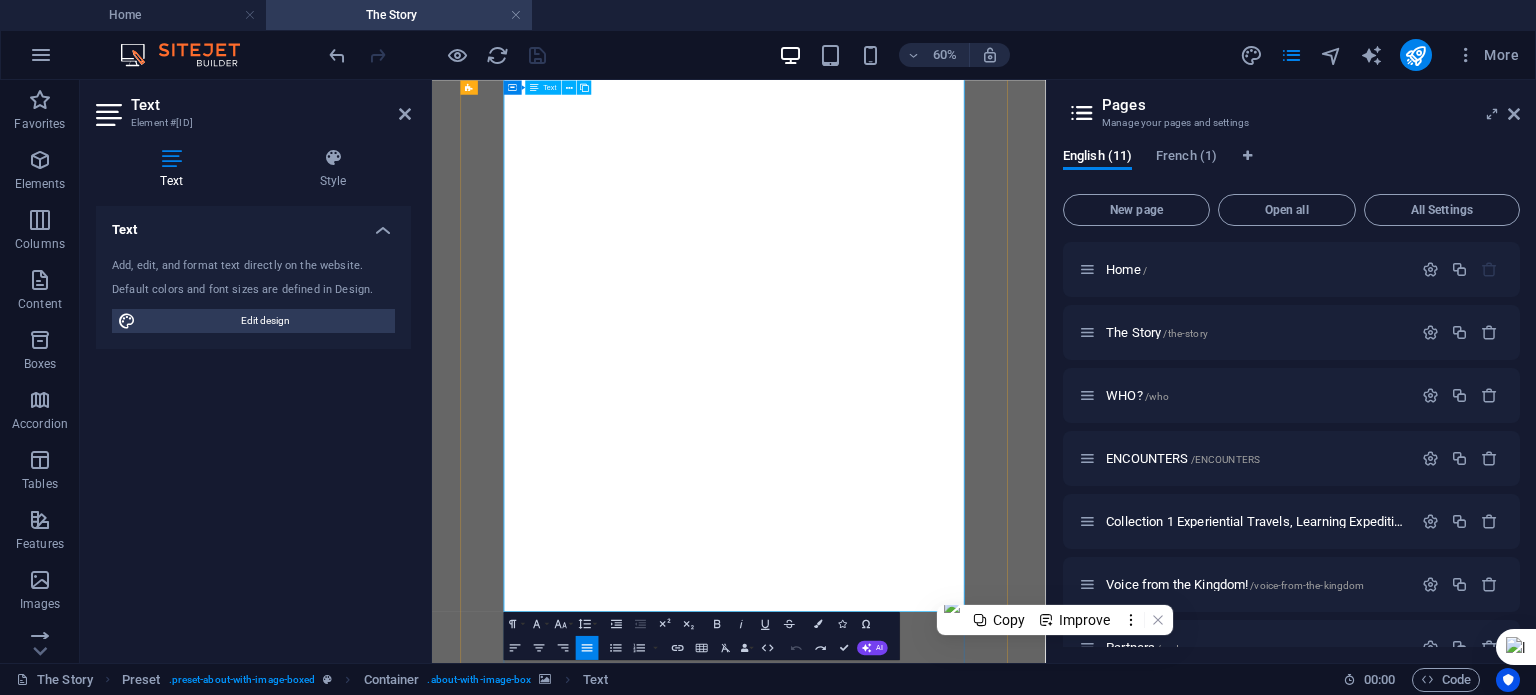 click on "If You’re Reading This... It means we have a  និស្ស័យ (nihsay) —our past interconnections from previous lives. It’s believed that individuals who share a និស្ស័យ may have interacted in former existences—through kinship, friendship, mentorship, or shared good deeds Childhood Curiosity & Royal Tiles I was born in Siem Reap where, as a child, I used to jump over the walls to find broken tiles to play with. These were from the abandoned Royal Residence of King Norodom Sihanouk, which once hosted world dignitaries including John F. Kennedy and President Charles de Gaulle—and now, it’s The Amansara Hotel. When you join my [ Link to: Immersive Cambodian Way of Life, Personal Stories Village Tours ], you will listen to a story about my birth village, where my beloved late father was the village chief when I was six years young. You will get to know him through me and learn about a fateful event that deeply shaped my life. Entrepreneurial Spirit & Street Wisdom I helped my" at bounding box center [943, 2542] 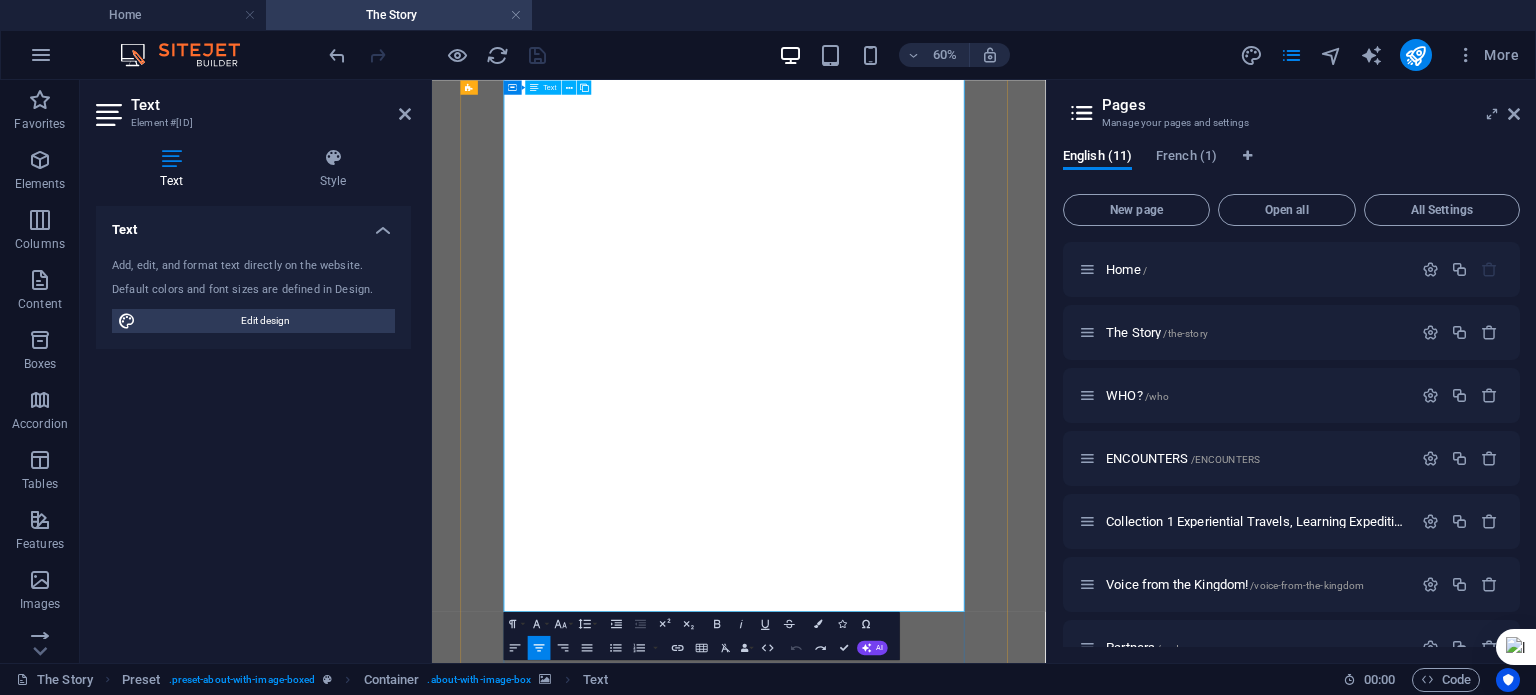click on "If You’re Reading This... It means we have a  និស្ស័យ (nihsay) —our past interconnections from previous lives. It’s believed that individuals who share a និស្ស័យ may have interacted in former existences—through kinship, friendship, mentorship, or shared good deeds Childhood Curiosity & Royal Tiles I was born in Siem Reap where, as a child, I used to jump over the walls to find broken tiles to play with. These were from the abandoned Royal Residence of King Norodom Sihanouk, which once hosted world dignitaries including John F. Kennedy and President Charles de Gaulle—and now, it’s The Amansara Hotel. When you join my [ Link to: Immersive Cambodian Way of Life, Personal Stories Village Tours ], you will listen to a story about my birth village, where my beloved late father was the village chief when I was six years young. You will get to know him through me and learn about a fateful event that deeply shaped my life. Entrepreneurial Spirit & Street Wisdom I helped my" at bounding box center [943, 2542] 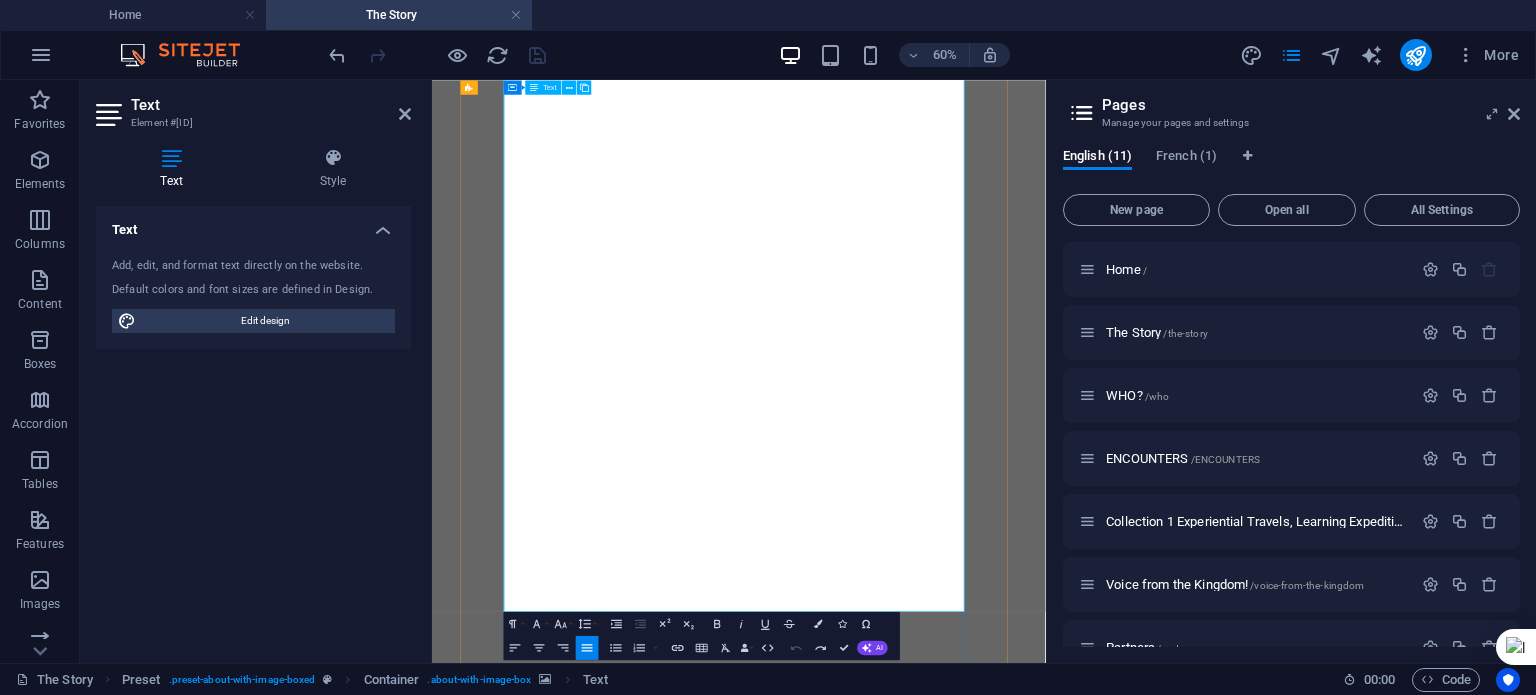 click at bounding box center [943, 3044] 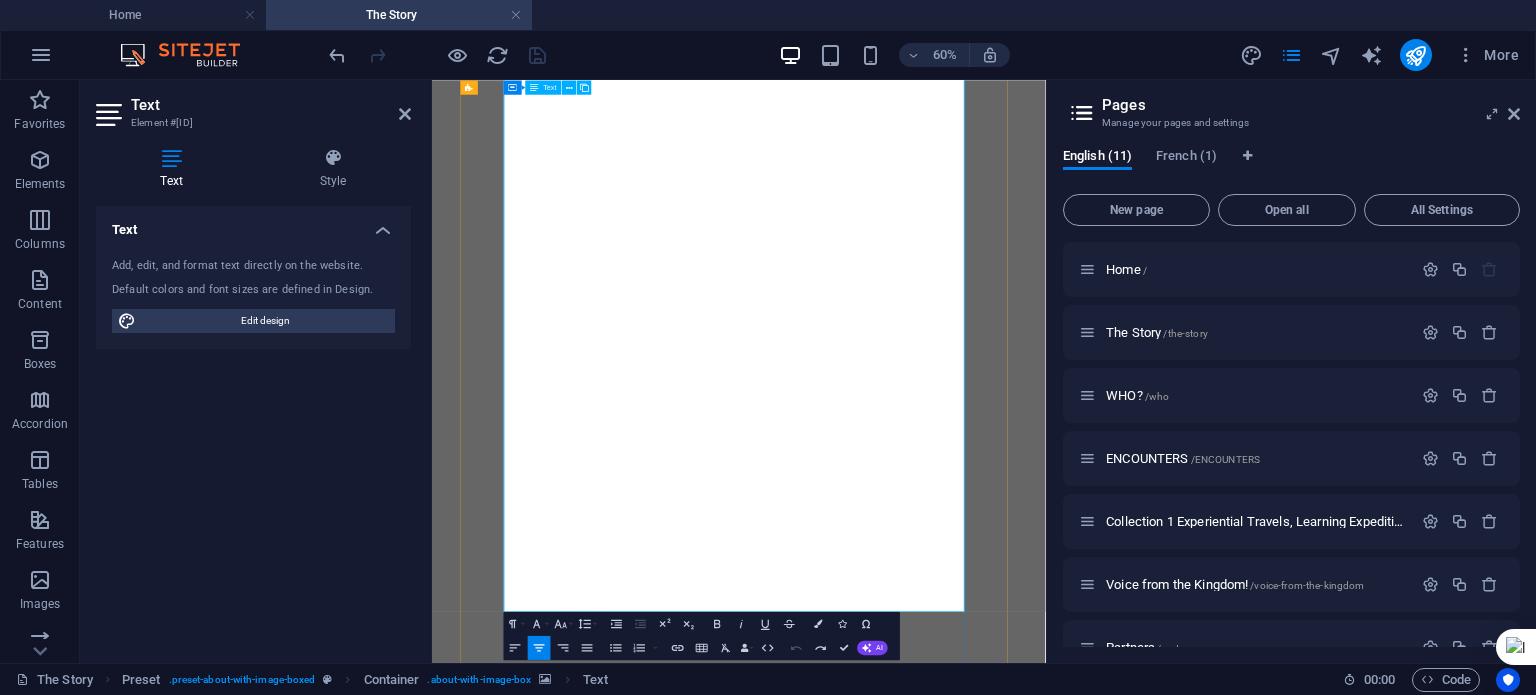 click on "T+855 [PHONE]" at bounding box center (943, 3182) 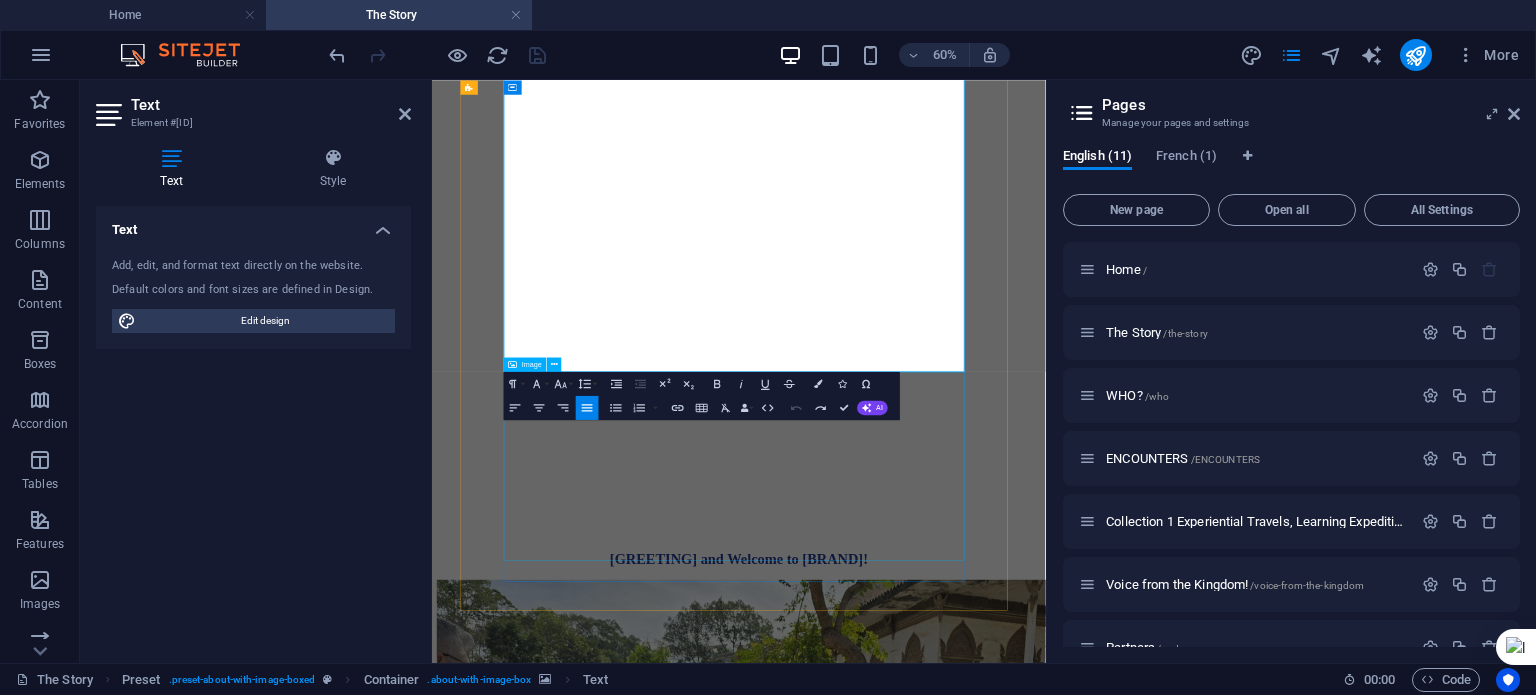 scroll, scrollTop: 1500, scrollLeft: 0, axis: vertical 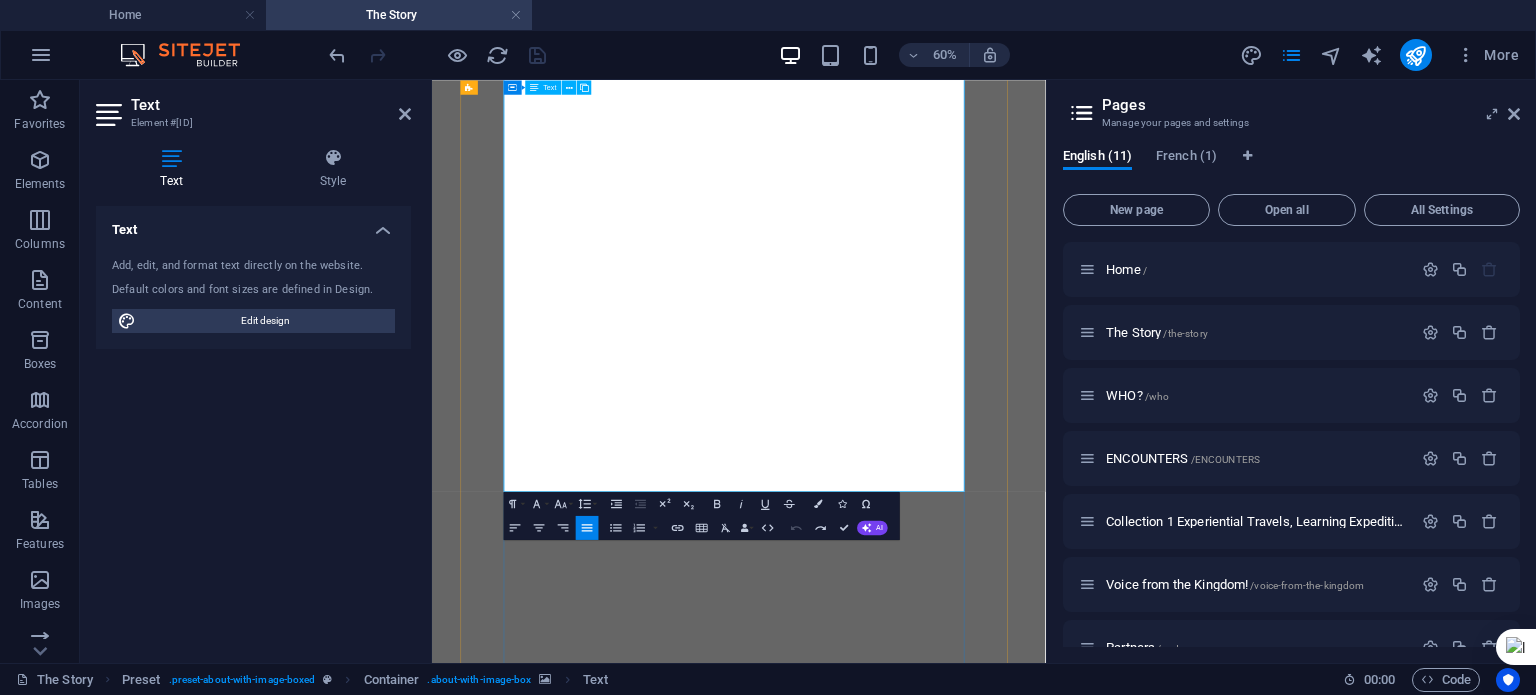 click on "T+855 [PHONE]" at bounding box center [487, 2982] 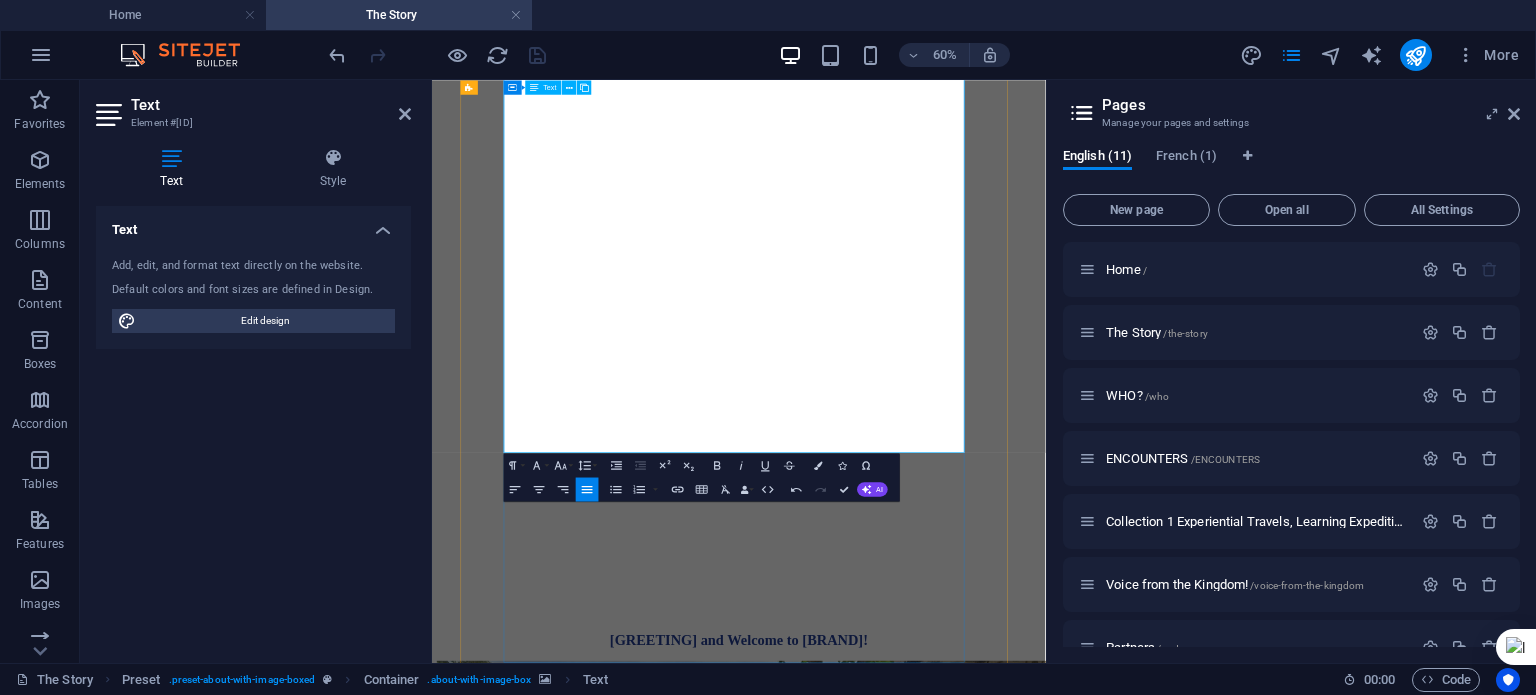 drag, startPoint x: 761, startPoint y: 665, endPoint x: 842, endPoint y: 657, distance: 81.394104 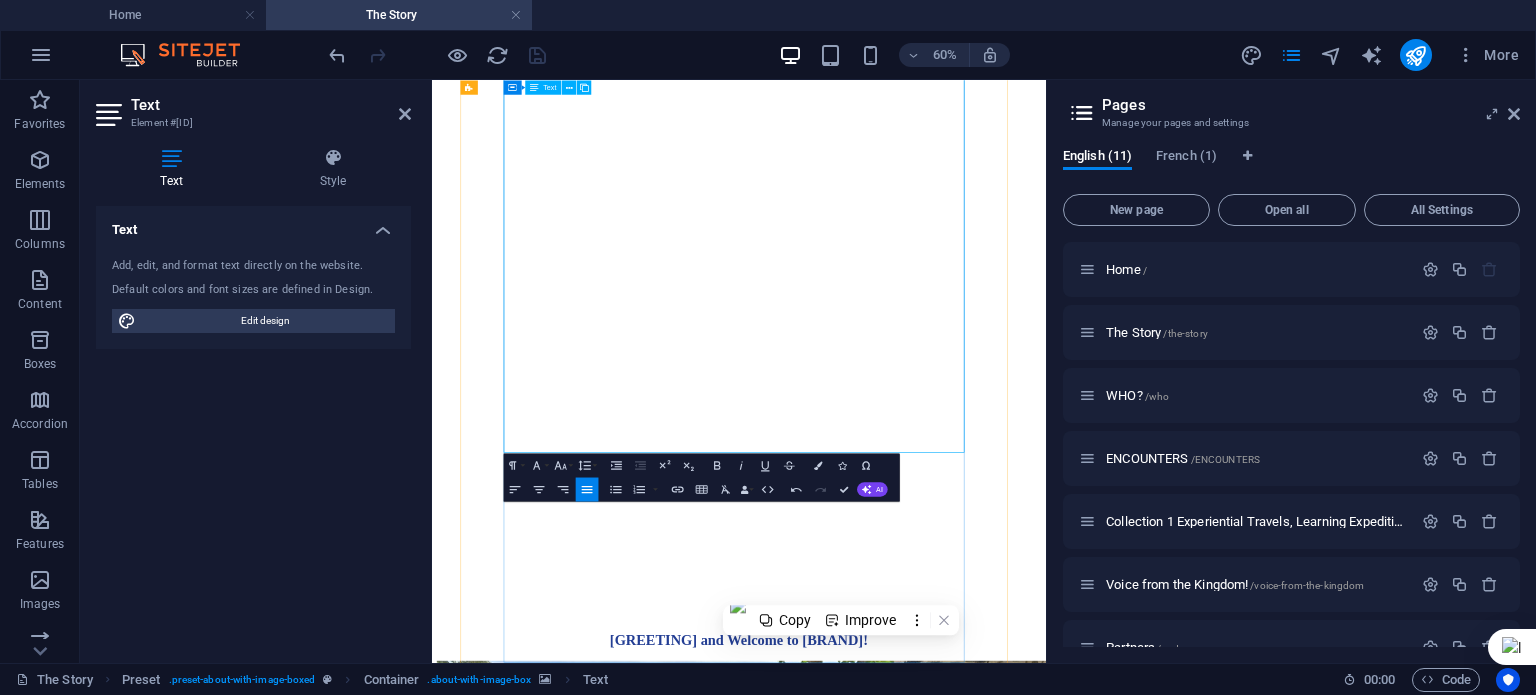 click on "T+855 [PHONE]" at bounding box center [856, 2848] 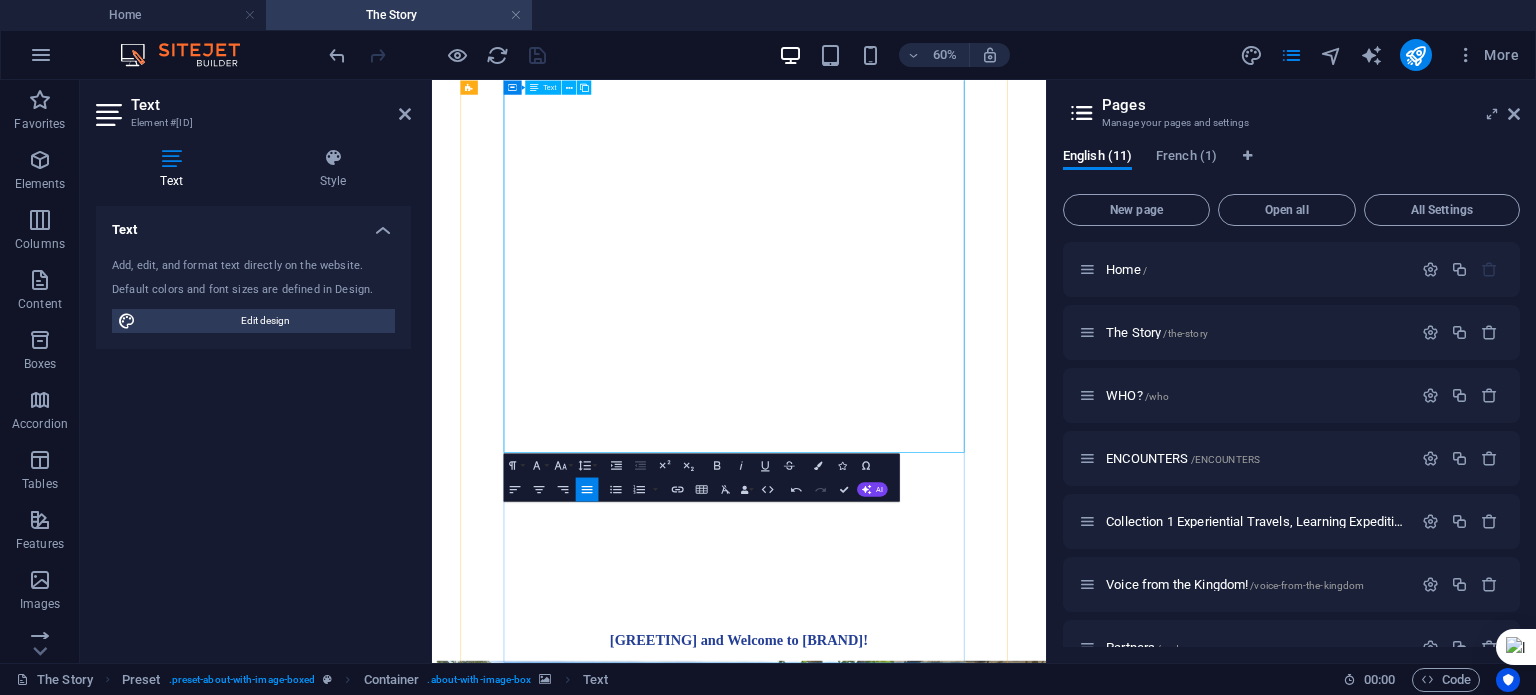 drag, startPoint x: 1019, startPoint y: 655, endPoint x: 1119, endPoint y: 613, distance: 108.461975 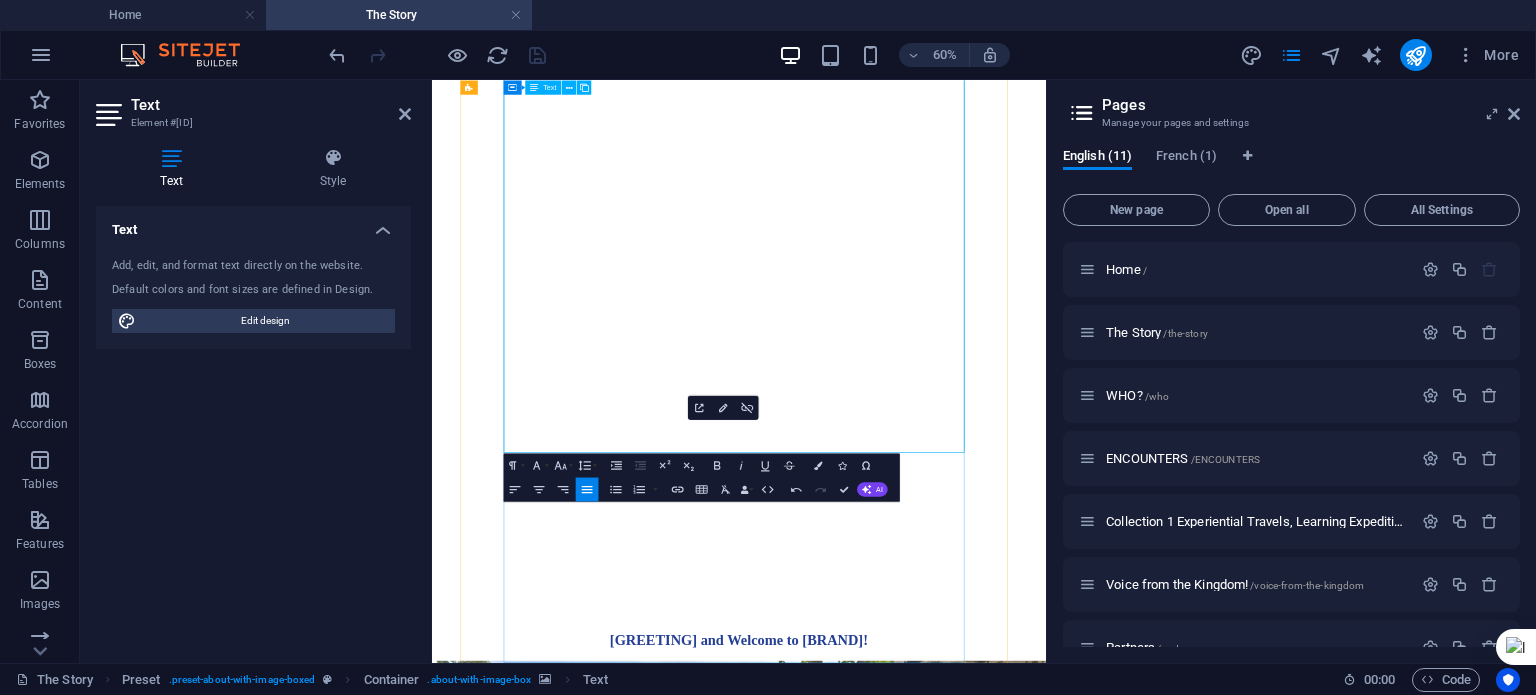 click on "Let’s Connect!" at bounding box center [943, 2744] 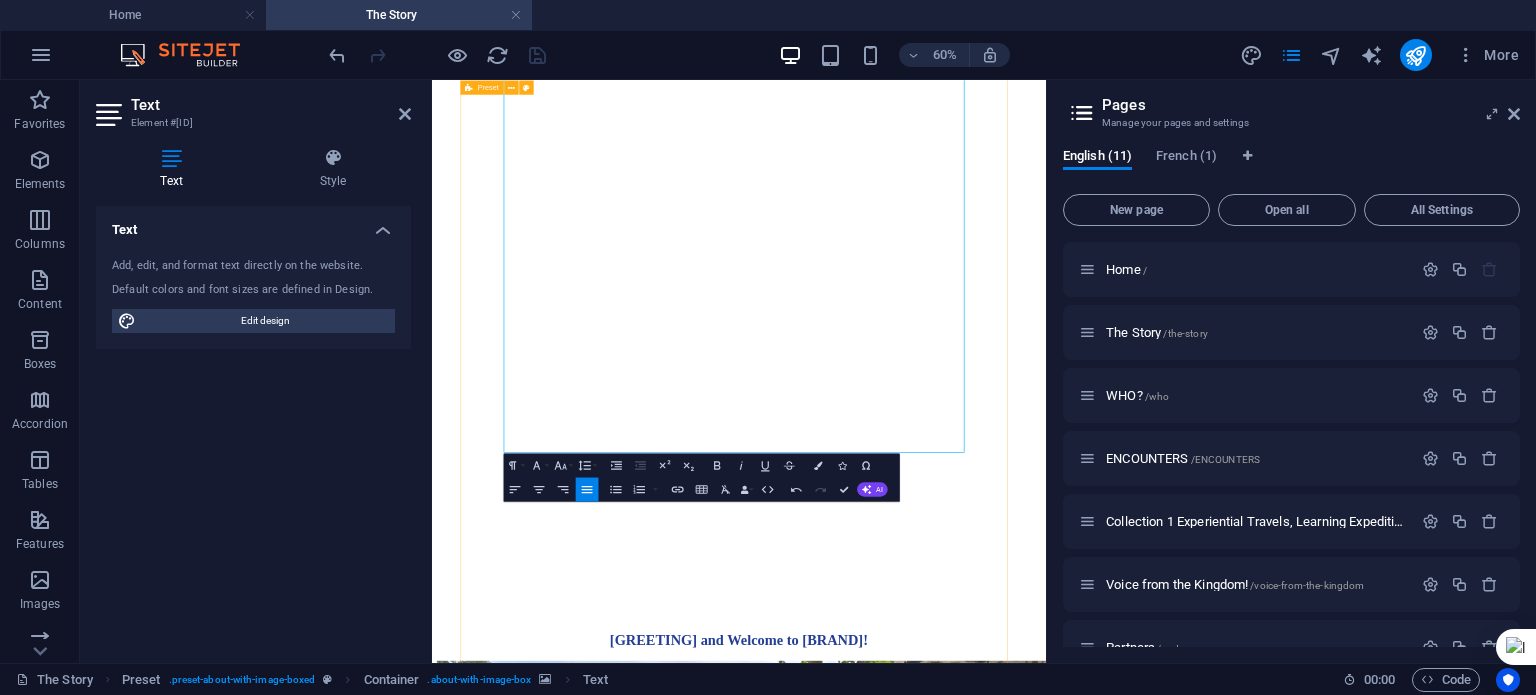 click on "Chumreap Suor and Welcome to Daraism&Artists!  If You’re Reading This... It means we have a  និស្ស័យ (nihsay) —our past interconnections from previous lives. It’s believed that individuals who share a និស្ស័យ may have interacted in former existences—through kinship, friendship, mentorship, or shared good deeds Childhood Curiosity & Royal Tiles I was born in Siem Reap where, as a child, I used to jump over the walls to find broken tiles to play with. These were from the abandoned Royal Residence of King Norodom Sihanouk, which once hosted world dignitaries including John F. Kennedy and President Charles de Gaulle—and now, it’s The Amansara Hotel. When you join my [ LINK TO: Immersive Cambodian Way of Life, Personal Stories Village Tours ], you will listen to a story about my birth village, where my beloved late father was the village chief when I was six years young. You will get to know him through me and learn about a fateful event that deeply shaped my life. Learn." at bounding box center [943, 934] 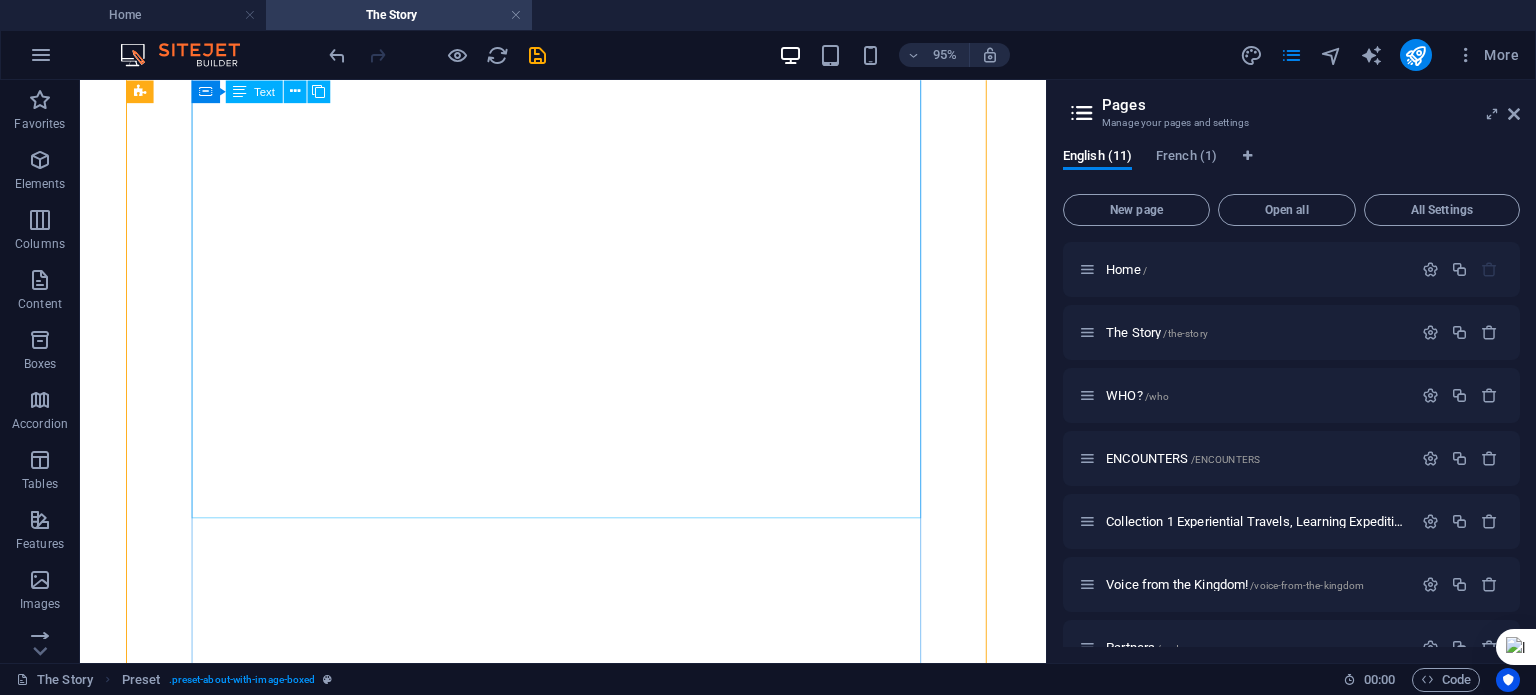 scroll, scrollTop: 1700, scrollLeft: 0, axis: vertical 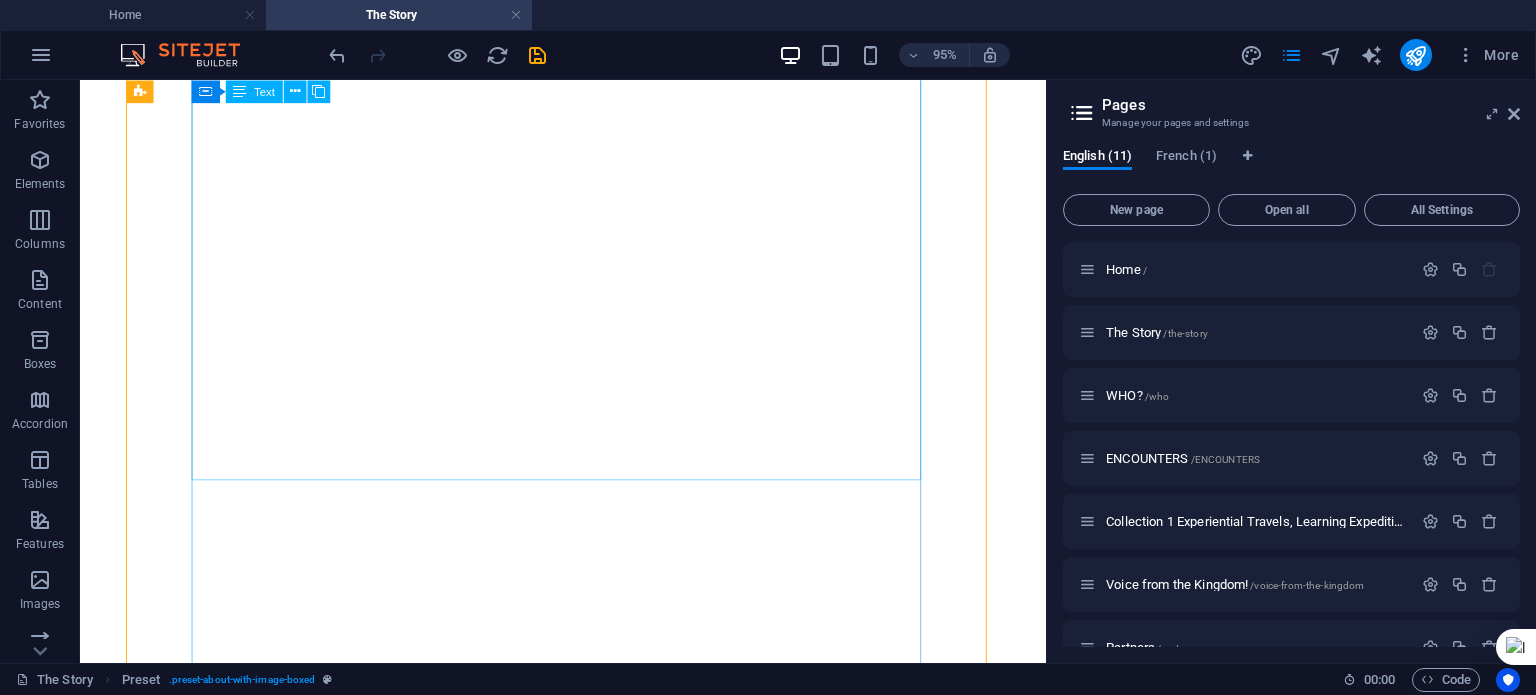 click on "If You’re Reading This... It means we have a  និស្ស័យ (nihsay) —our past interconnections from previous lives. It’s believed that individuals who share a និស្ស័យ may have interacted in former existences—through kinship, friendship, mentorship, or shared good deeds Childhood Curiosity & Royal Tiles I was born in Siem Reap where, as a child, I used to jump over the walls to find broken tiles to play with. These were from the abandoned Royal Residence of King Norodom Sihanouk, which once hosted world dignitaries including John F. Kennedy and President Charles de Gaulle—and now, it’s The Amansara Hotel. When you join my [ Link to: Immersive Cambodian Way of Life, Personal Stories Village Tours ], you will listen to a story about my birth village, where my beloved late father was the village chief when I was six years young. You will get to know him through me and learn about a fateful event that deeply shaped my life. Entrepreneurial Spirit & Street Wisdom I helped my" at bounding box center [588, 2056] 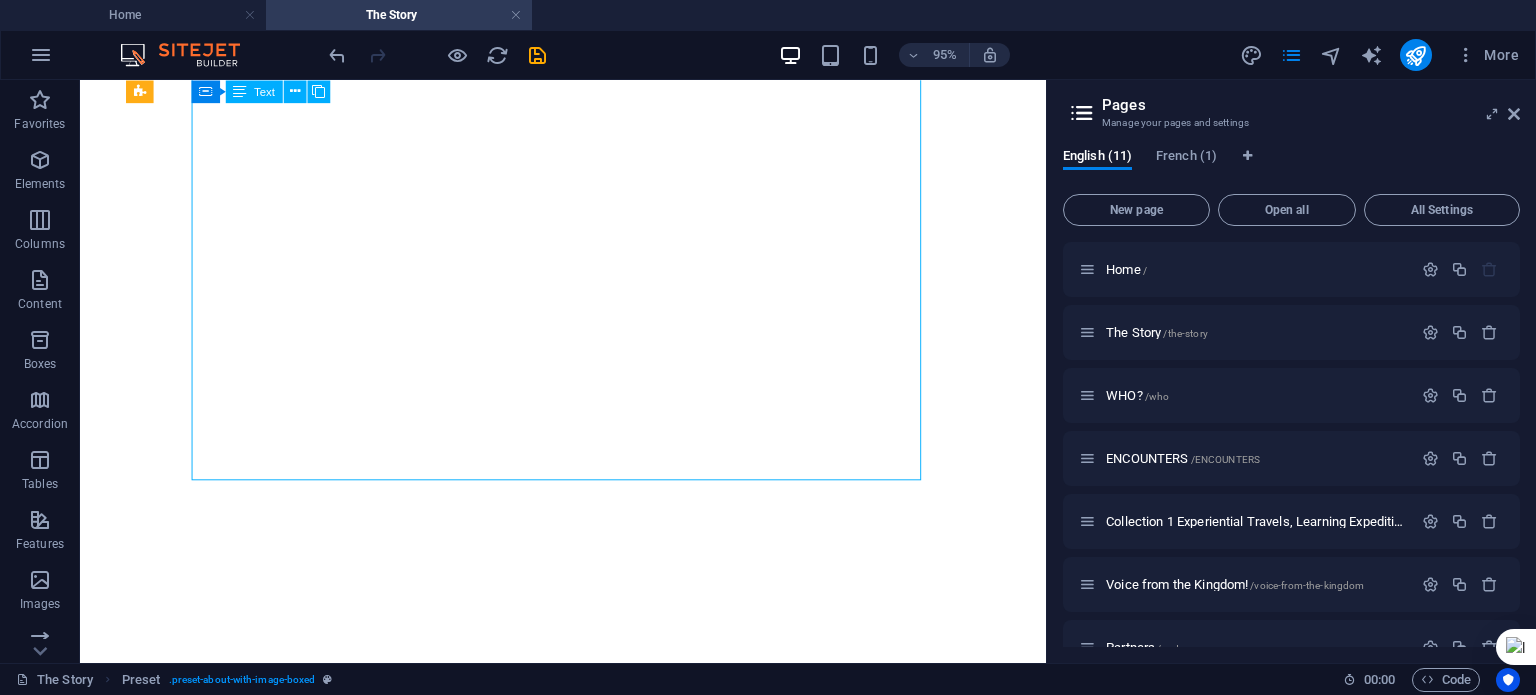 click on "If You’re Reading This... It means we have a  និស្ស័យ (nihsay) —our past interconnections from previous lives. It’s believed that individuals who share a និស្ស័យ may have interacted in former existences—through kinship, friendship, mentorship, or shared good deeds Childhood Curiosity & Royal Tiles I was born in Siem Reap where, as a child, I used to jump over the walls to find broken tiles to play with. These were from the abandoned Royal Residence of King Norodom Sihanouk, which once hosted world dignitaries including John F. Kennedy and President Charles de Gaulle—and now, it’s The Amansara Hotel. When you join my [ Link to: Immersive Cambodian Way of Life, Personal Stories Village Tours ], you will listen to a story about my birth village, where my beloved late father was the village chief when I was six years young. You will get to know him through me and learn about a fateful event that deeply shaped my life. Entrepreneurial Spirit & Street Wisdom I helped my" at bounding box center [588, 2056] 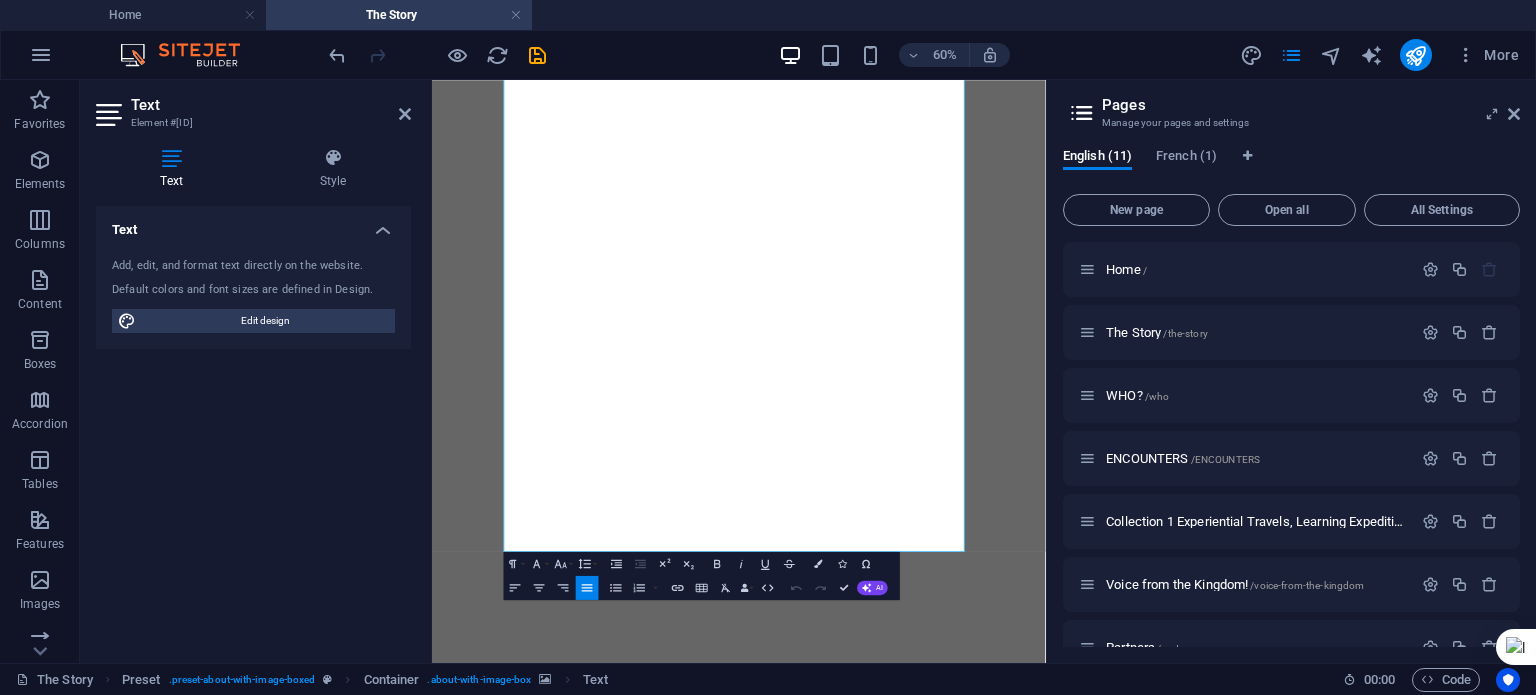 scroll, scrollTop: 1335, scrollLeft: 0, axis: vertical 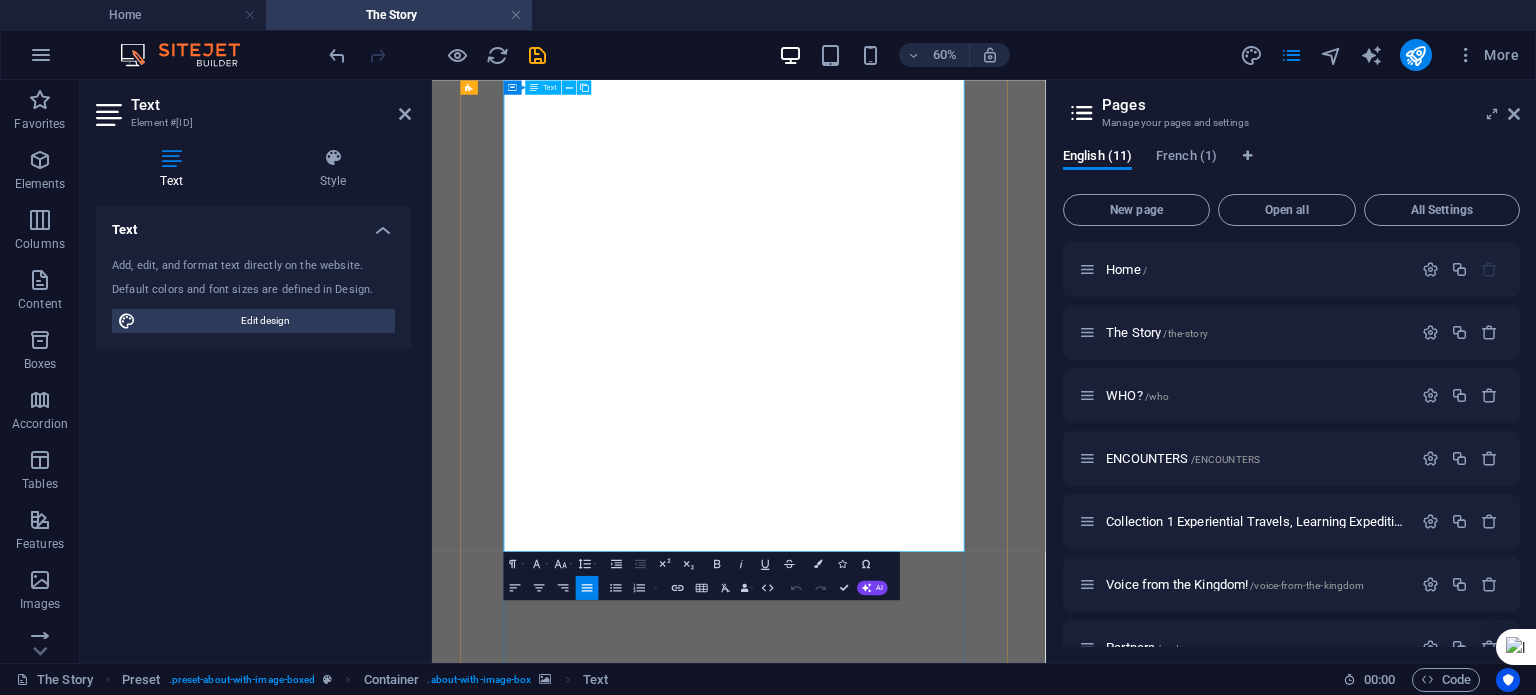 click on "Together, infused with  Cambodianess , we honor our lived experiences and shared learnings—so that we may all:" at bounding box center [772, 2880] 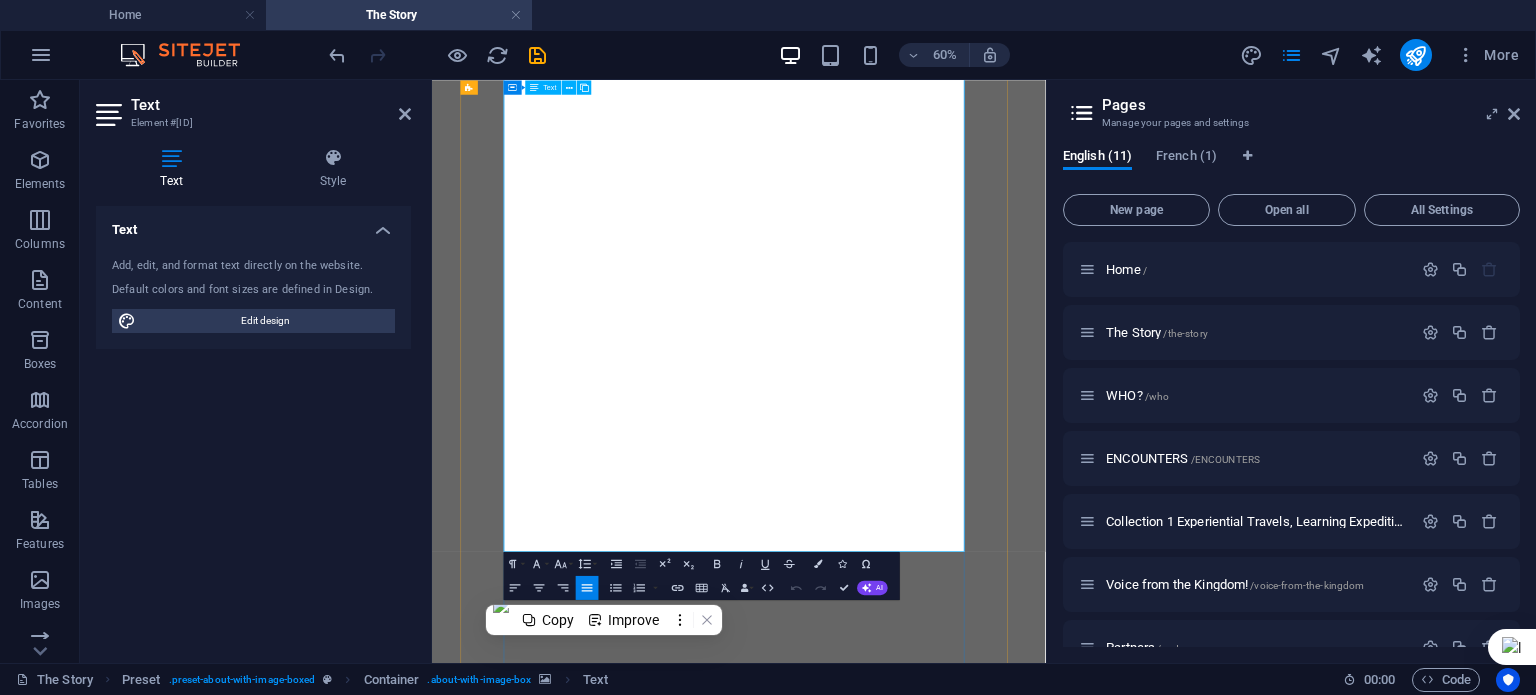 type 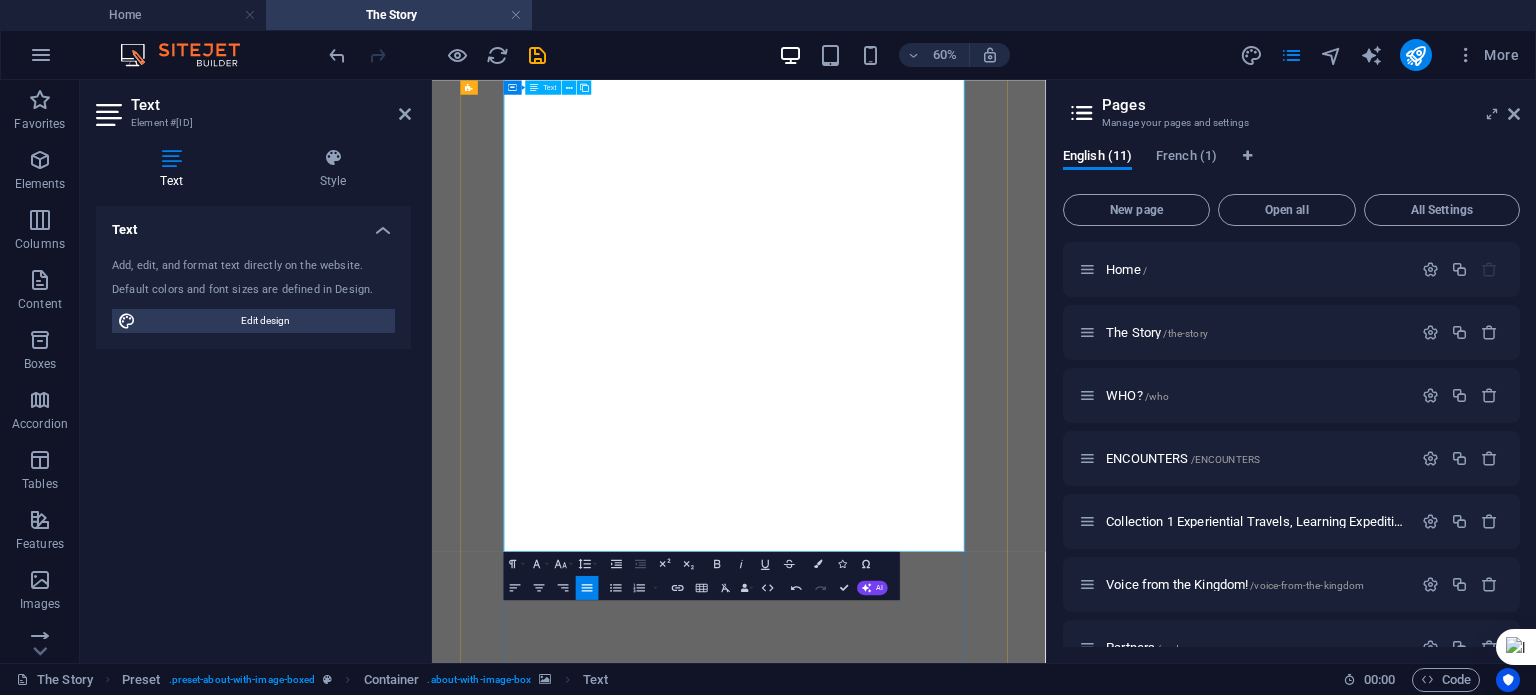 click on "I, along with the Daraism&Artists team, would love to get to know you and hear your story!" at bounding box center [943, 2979] 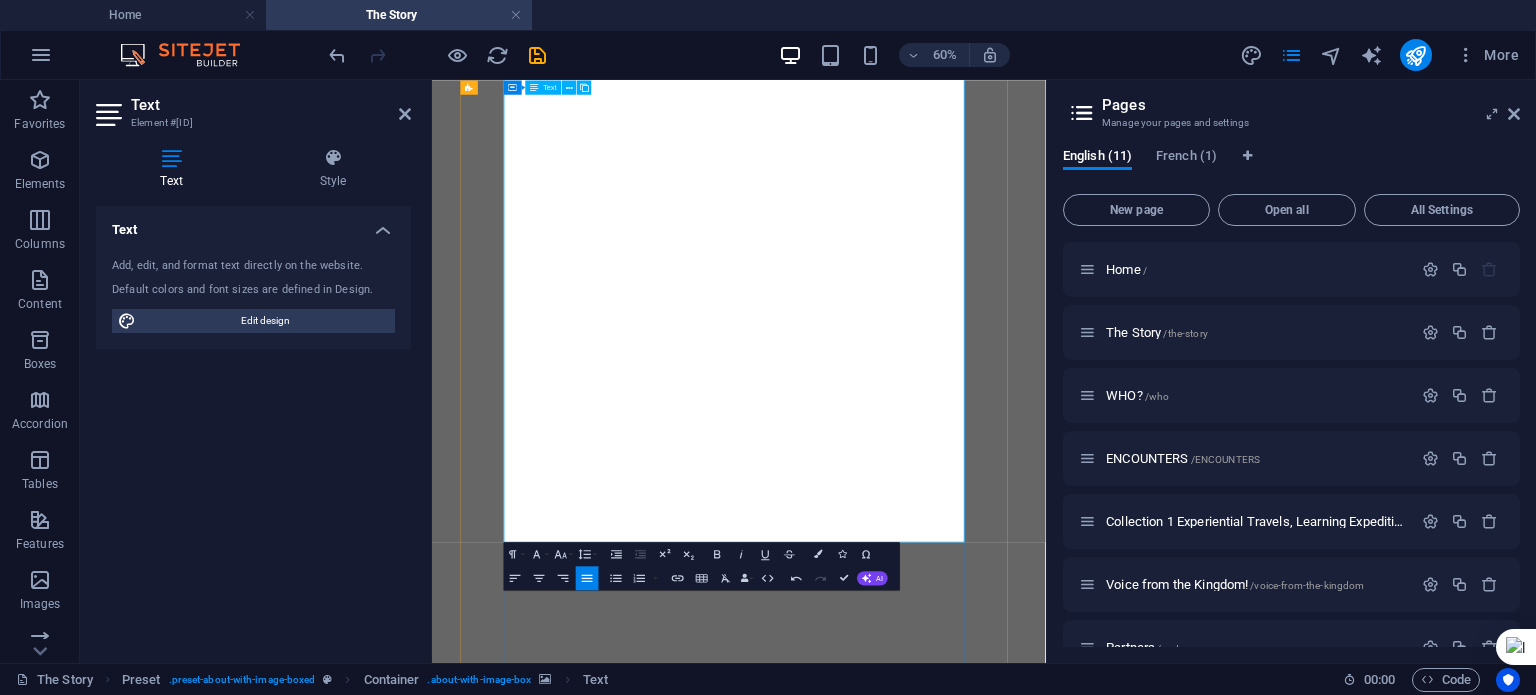 click on "I, along with the Daraism&Artists team, would love to get to know you and hear your story!" at bounding box center [736, 2963] 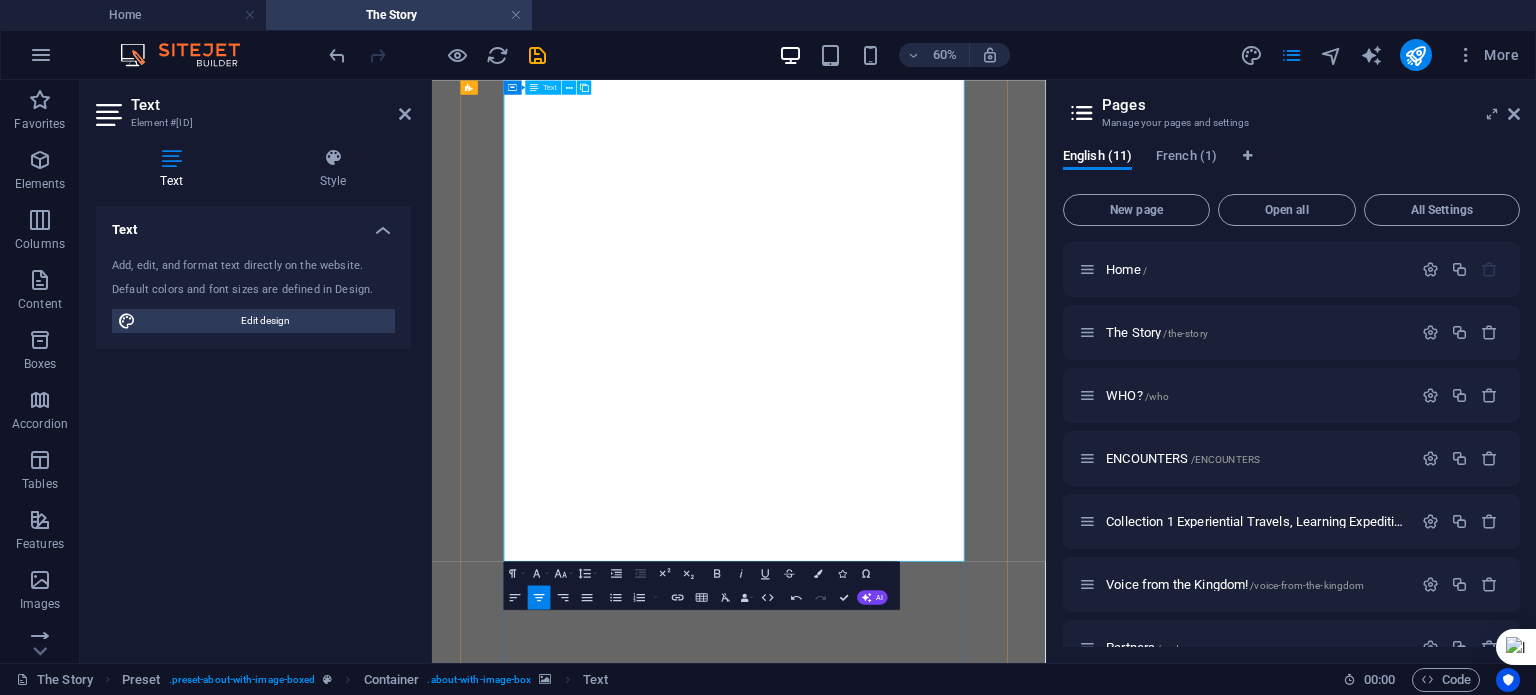 click on "T+855 [PHONE]" at bounding box center (1053, 3030) 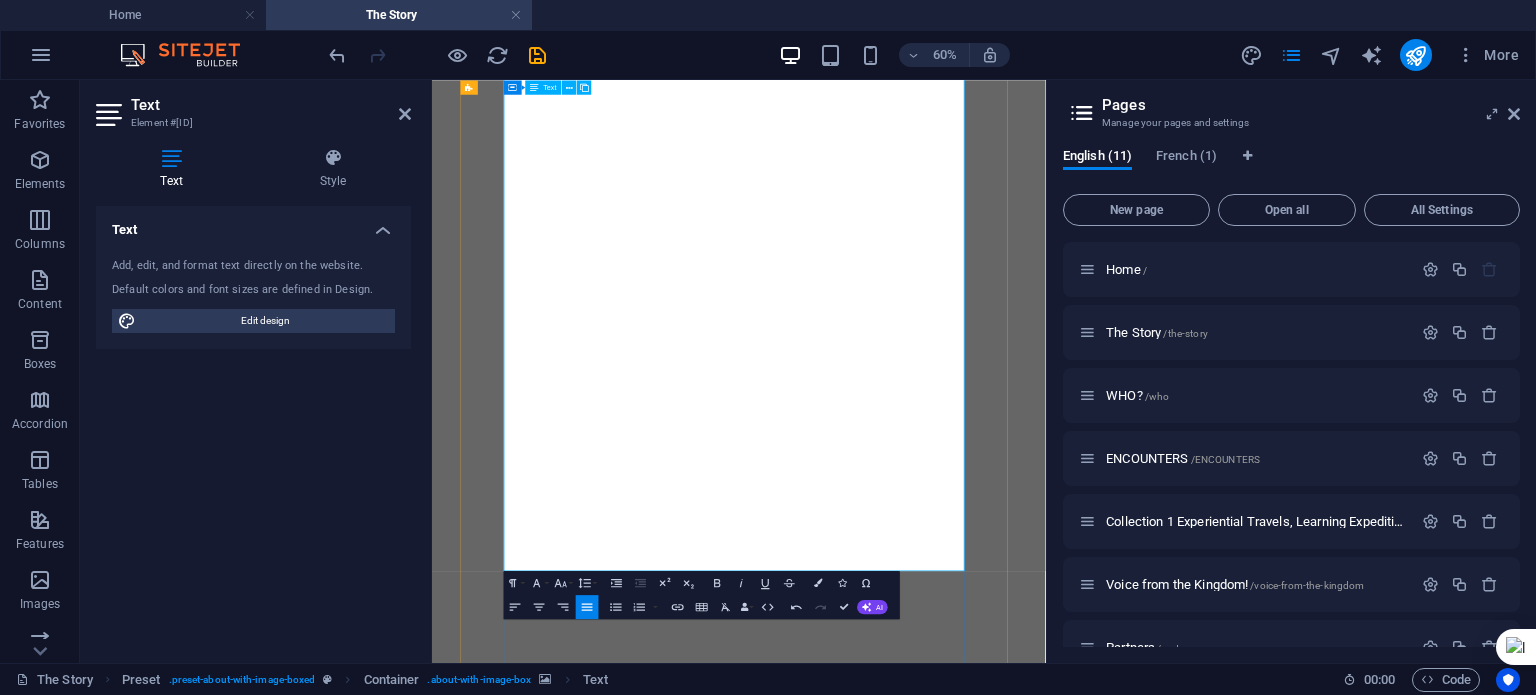 click on "dara@[EXAMPLE.COM]" at bounding box center [702, 3047] 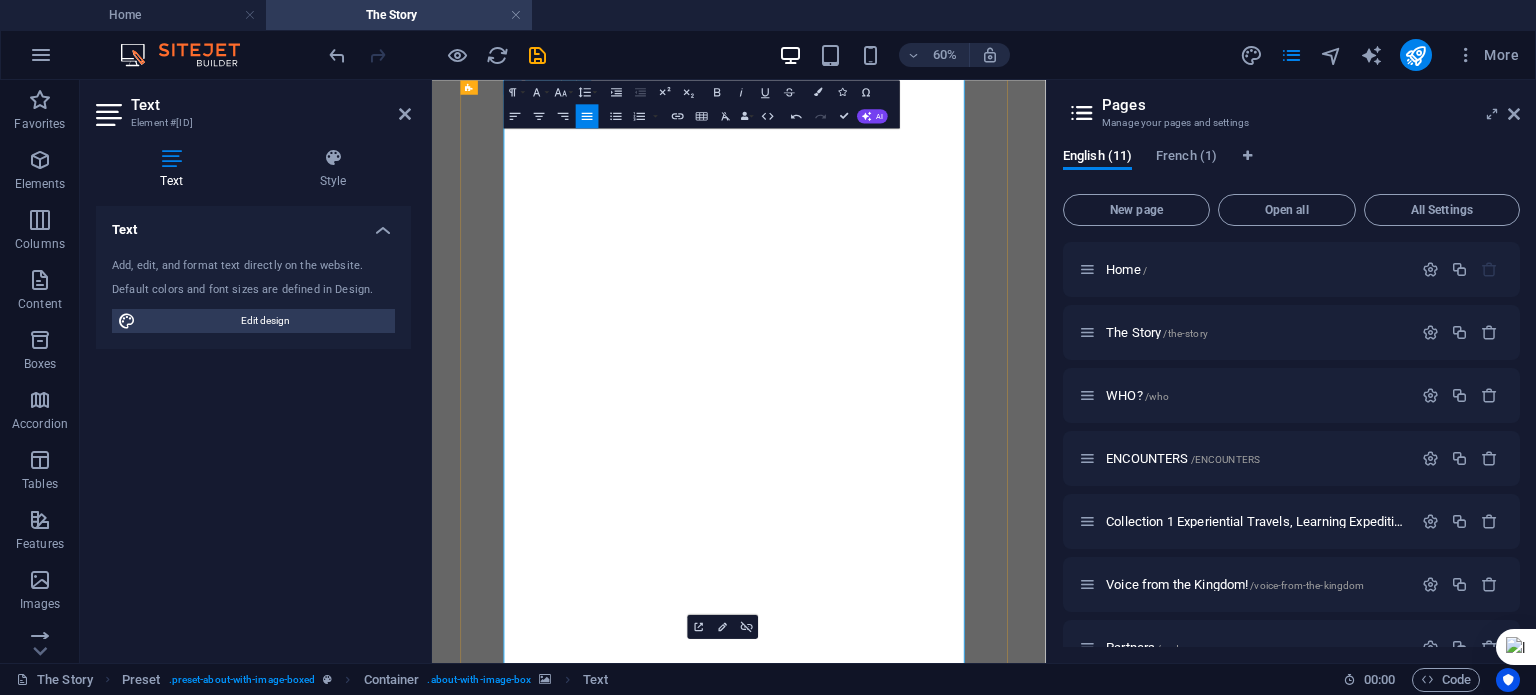 scroll, scrollTop: 1135, scrollLeft: 0, axis: vertical 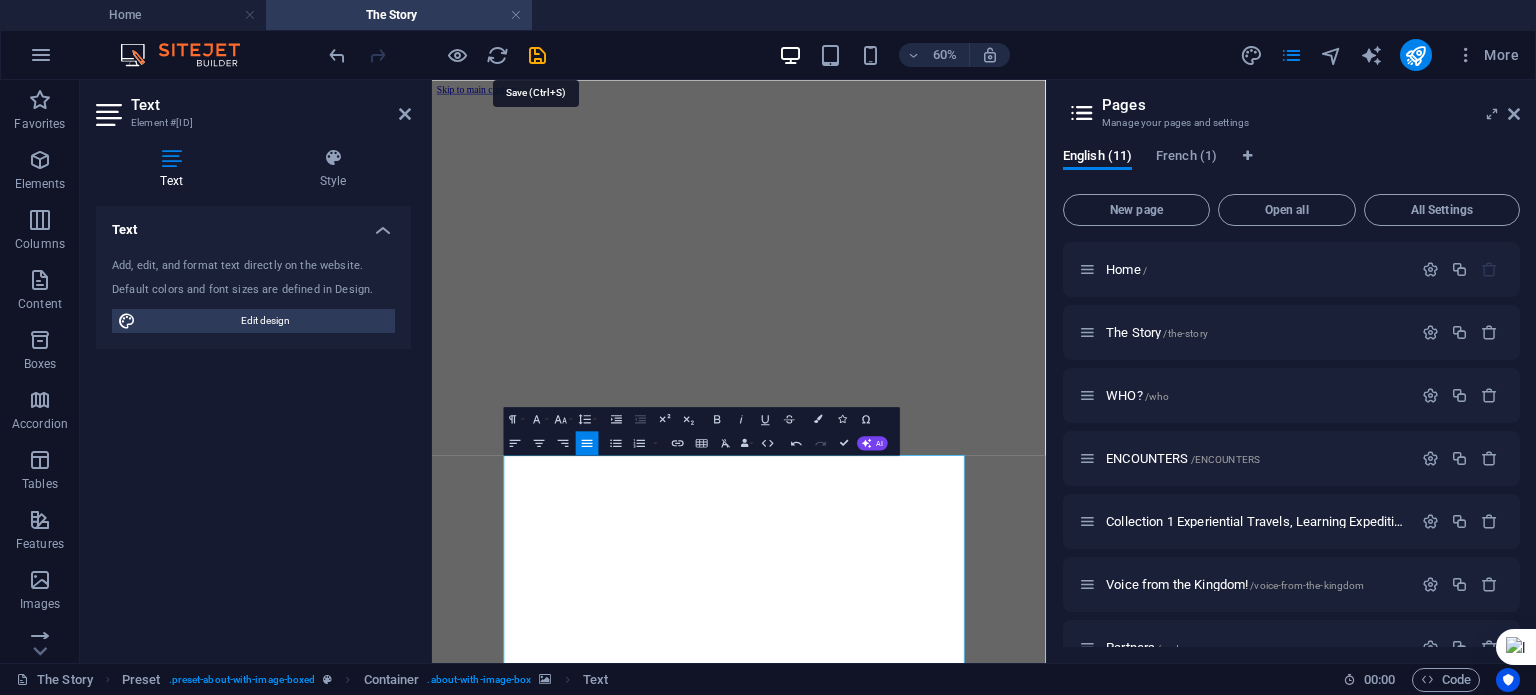 drag, startPoint x: 516, startPoint y: 5, endPoint x: 540, endPoint y: 57, distance: 57.271286 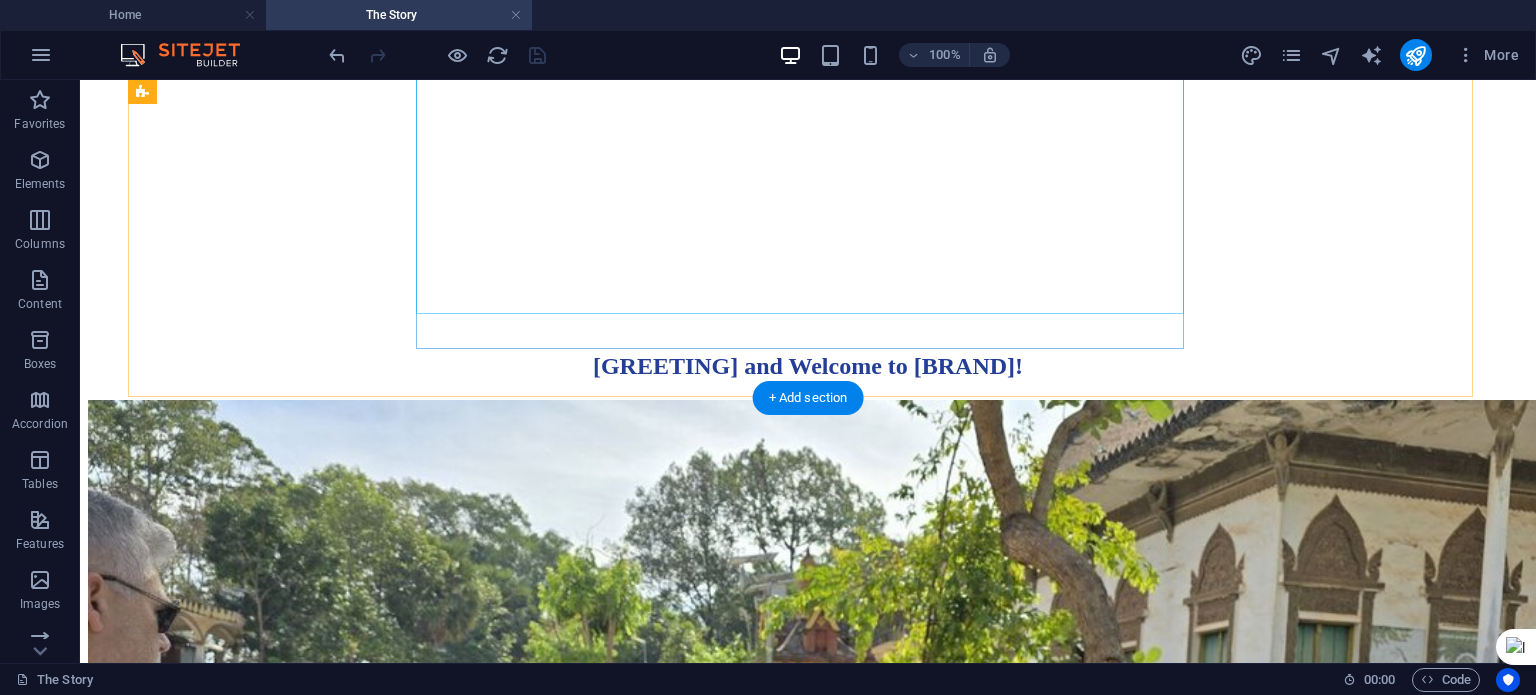 scroll, scrollTop: 2253, scrollLeft: 0, axis: vertical 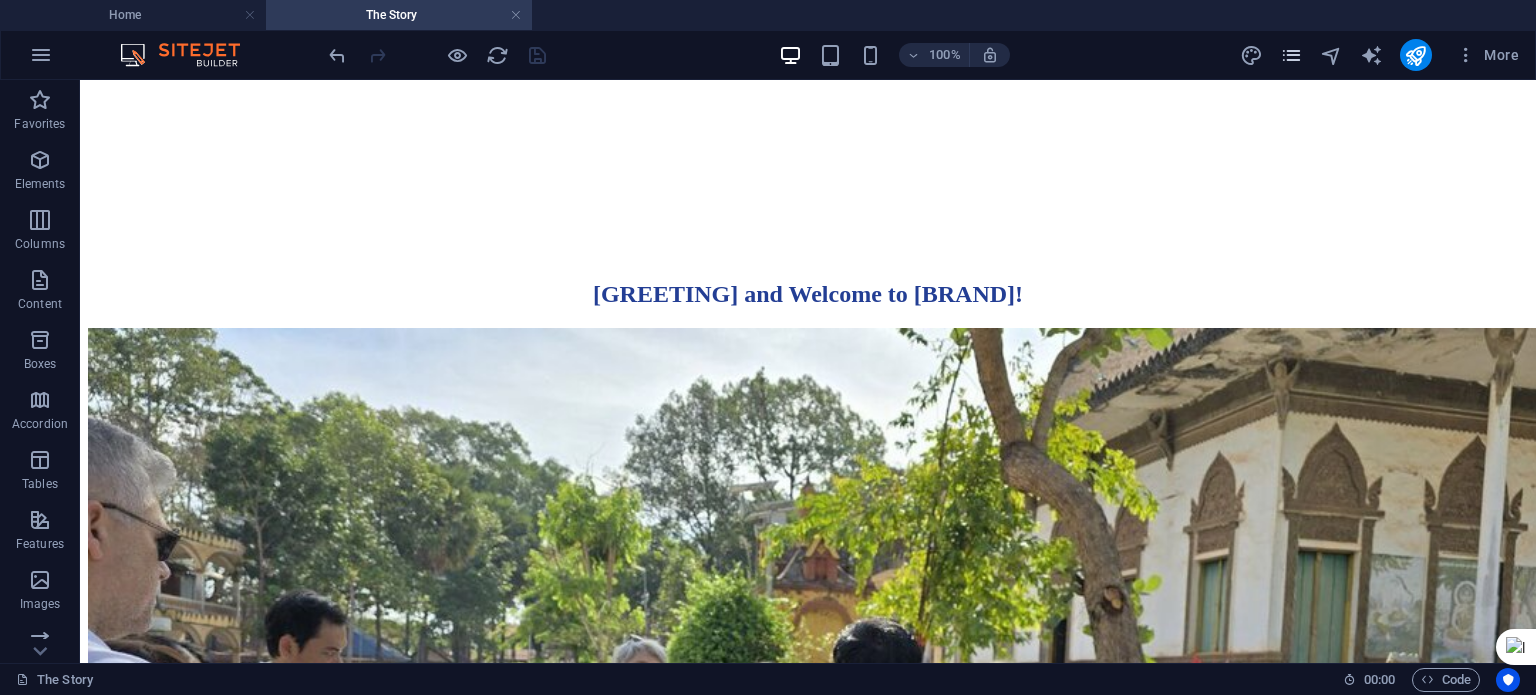 click on "More" at bounding box center (1383, 55) 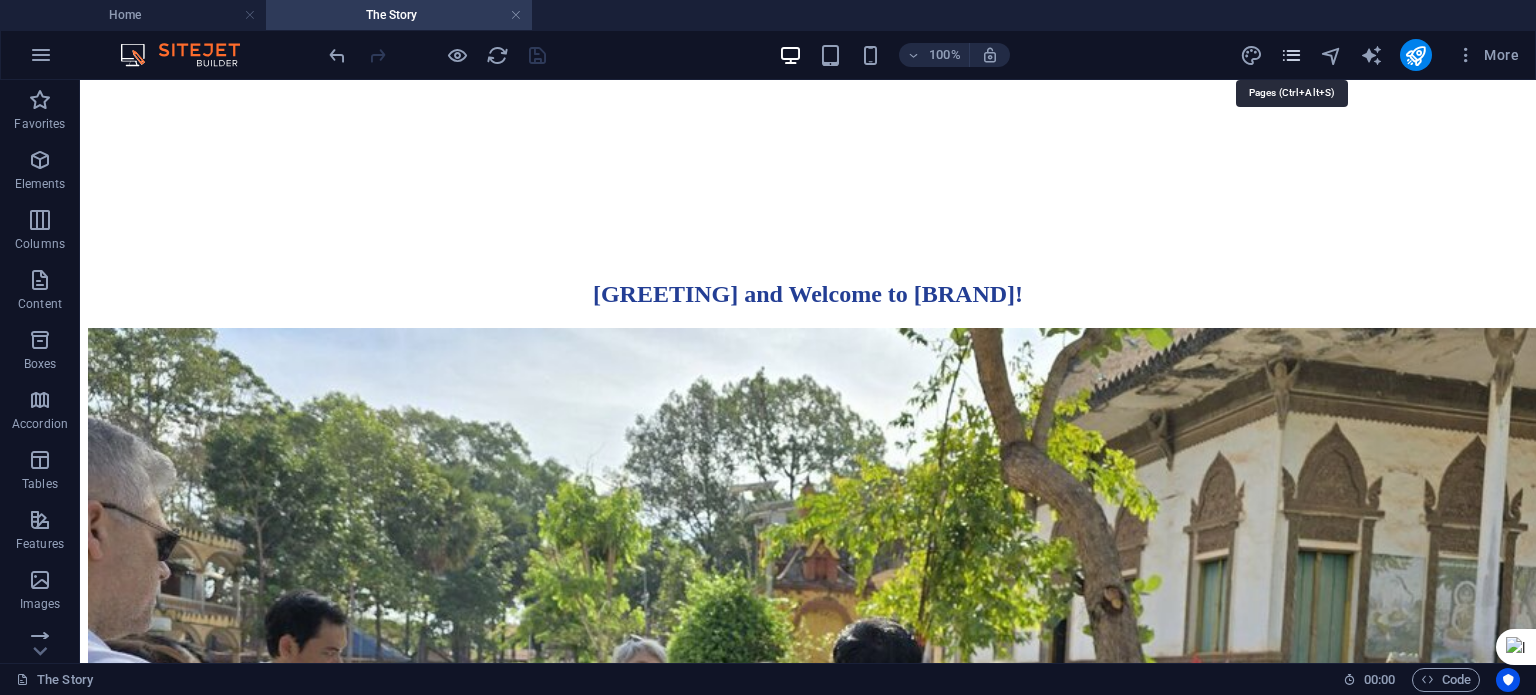 click at bounding box center [1291, 55] 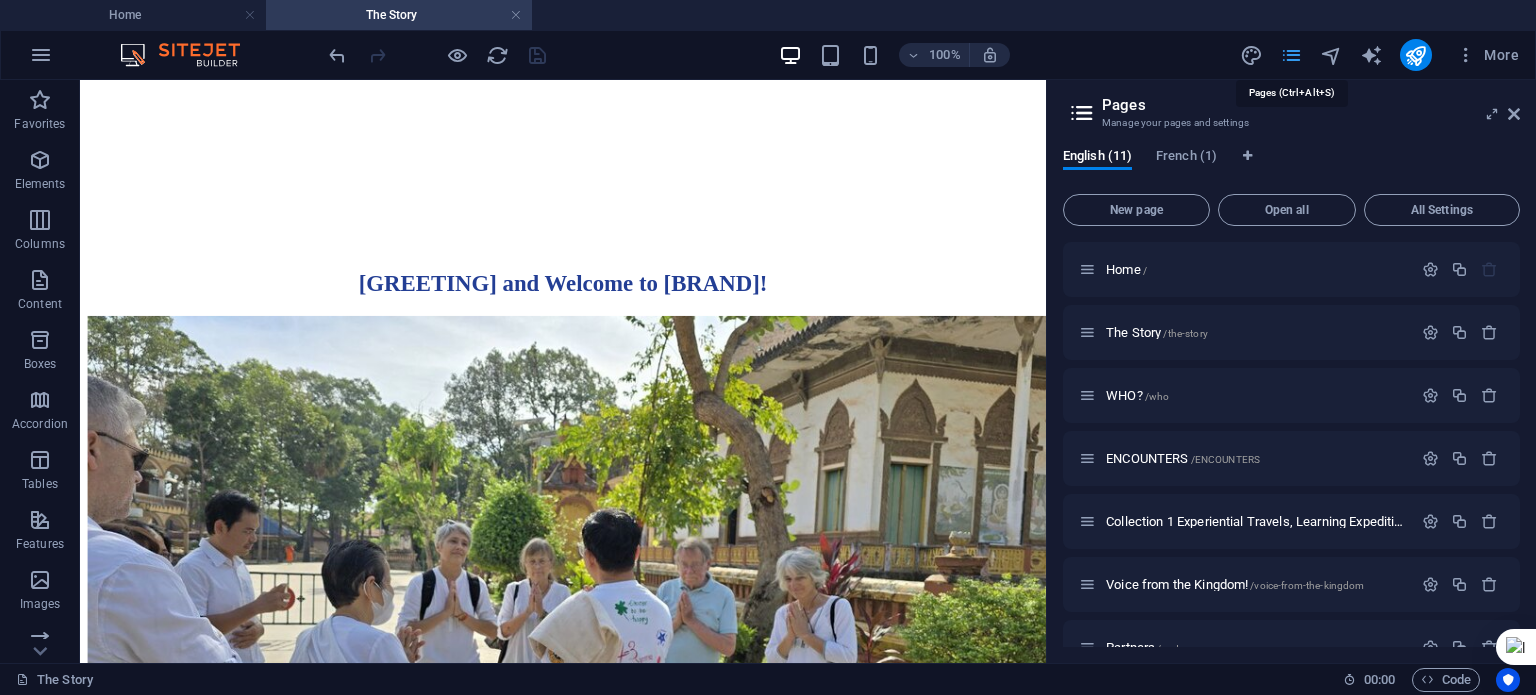 scroll, scrollTop: 2222, scrollLeft: 0, axis: vertical 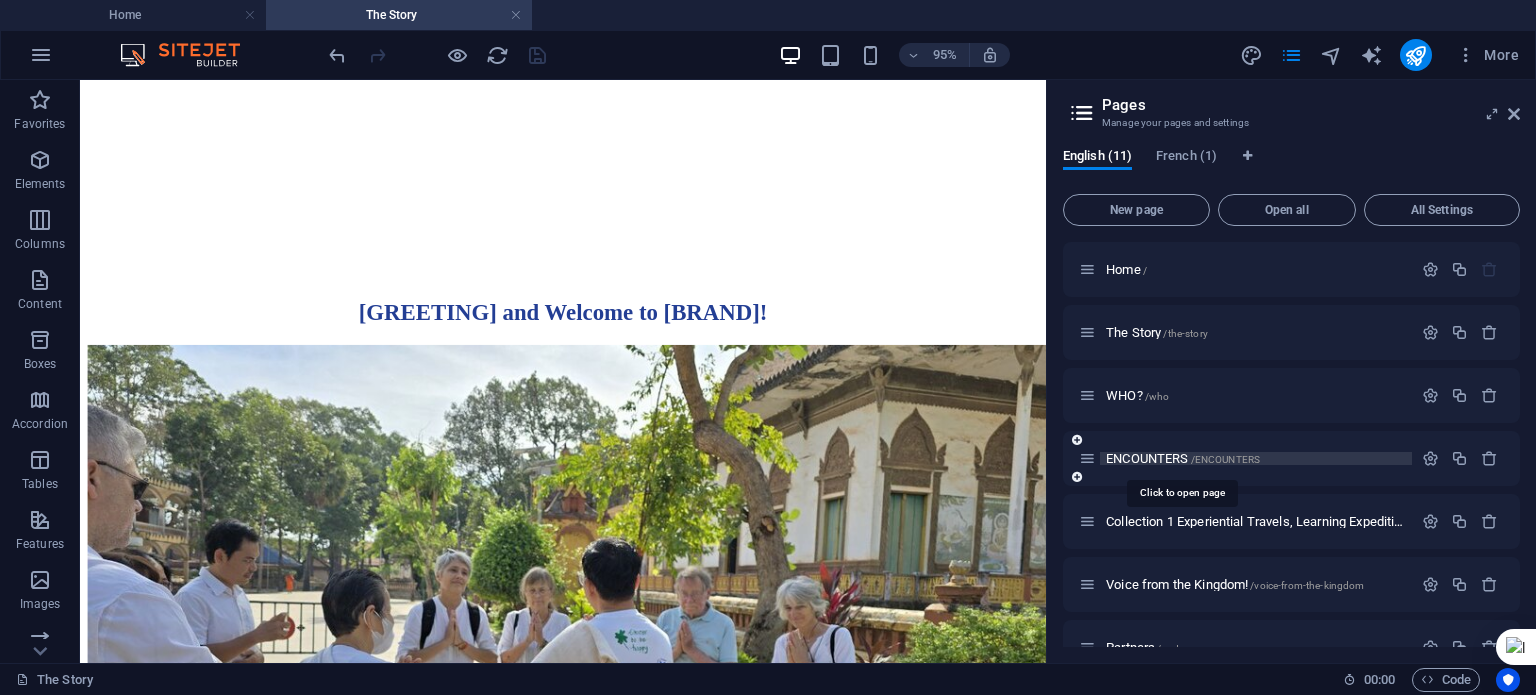 click on "/ENCOUNTERS" at bounding box center [1226, 459] 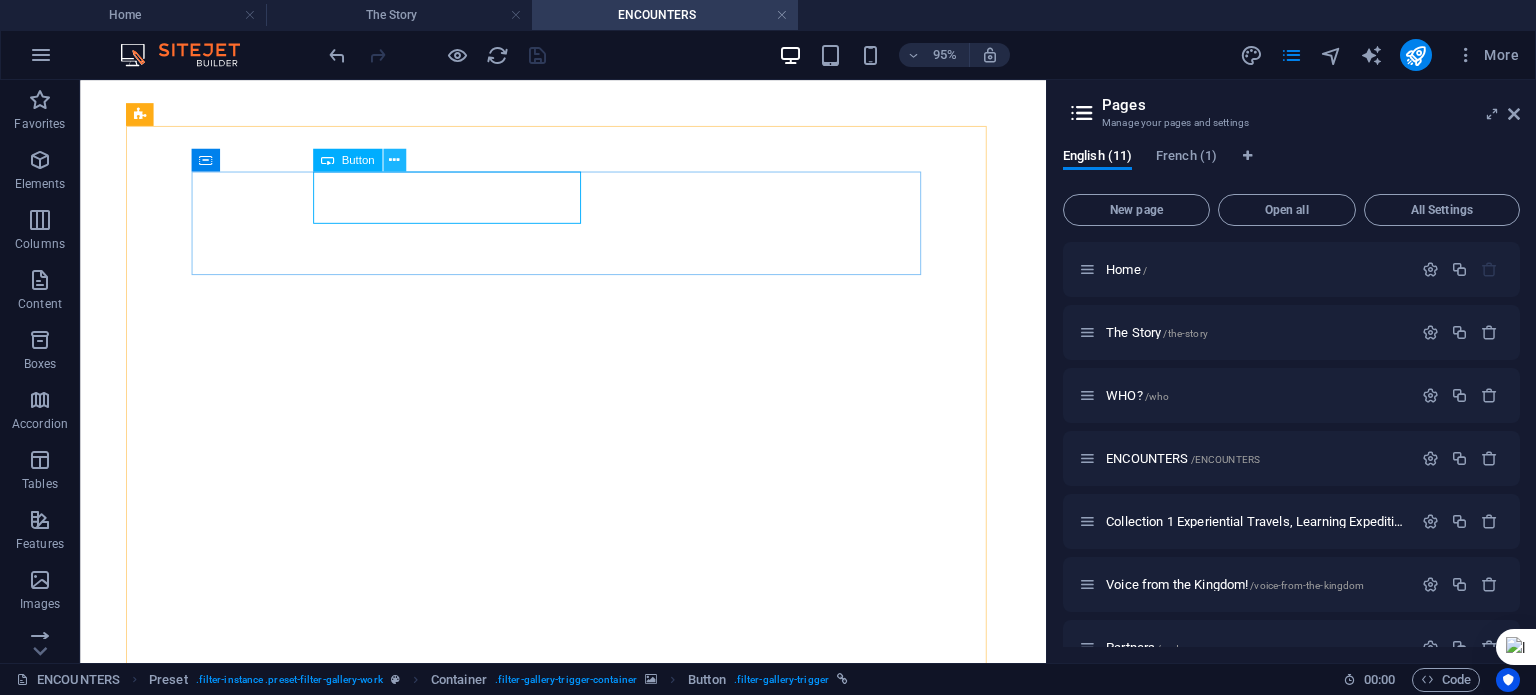 click at bounding box center [394, 160] 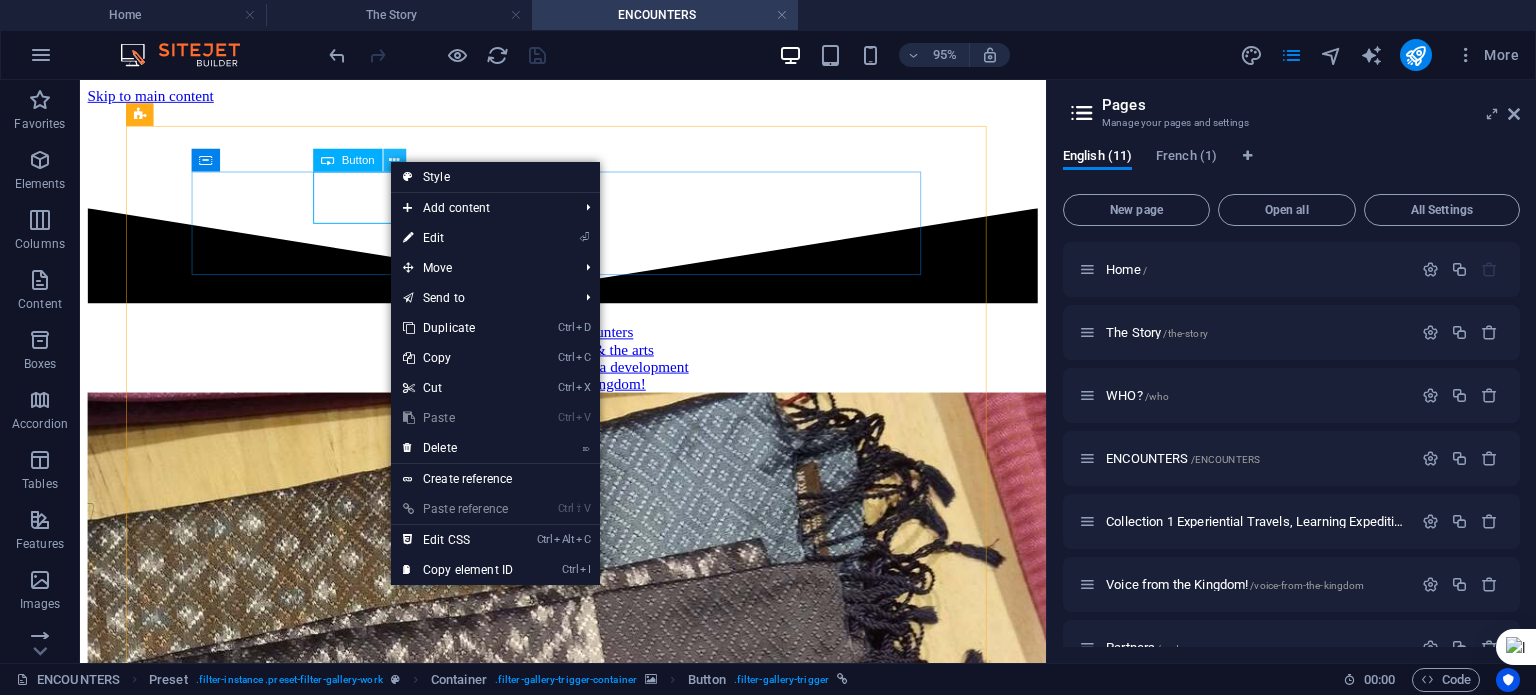 scroll, scrollTop: 0, scrollLeft: 0, axis: both 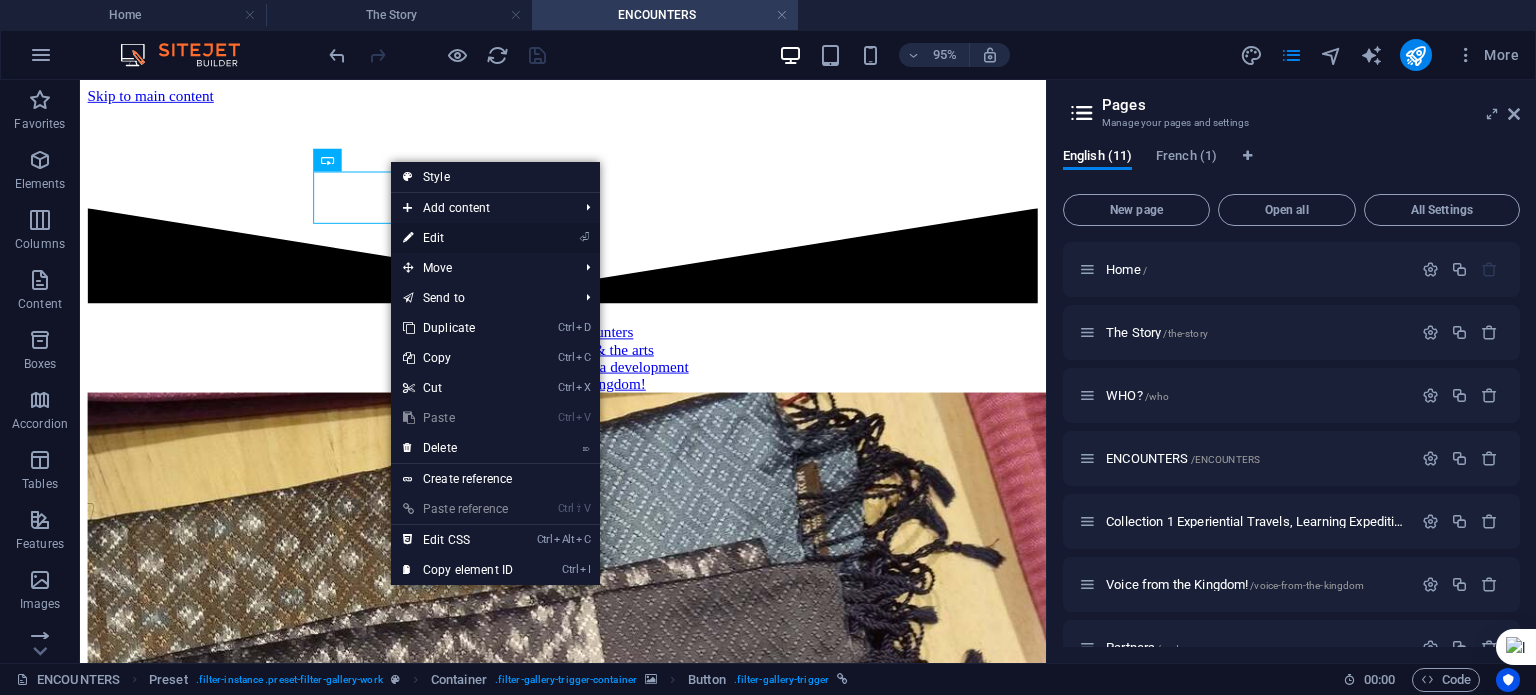 click on "⏎  Edit" at bounding box center (458, 238) 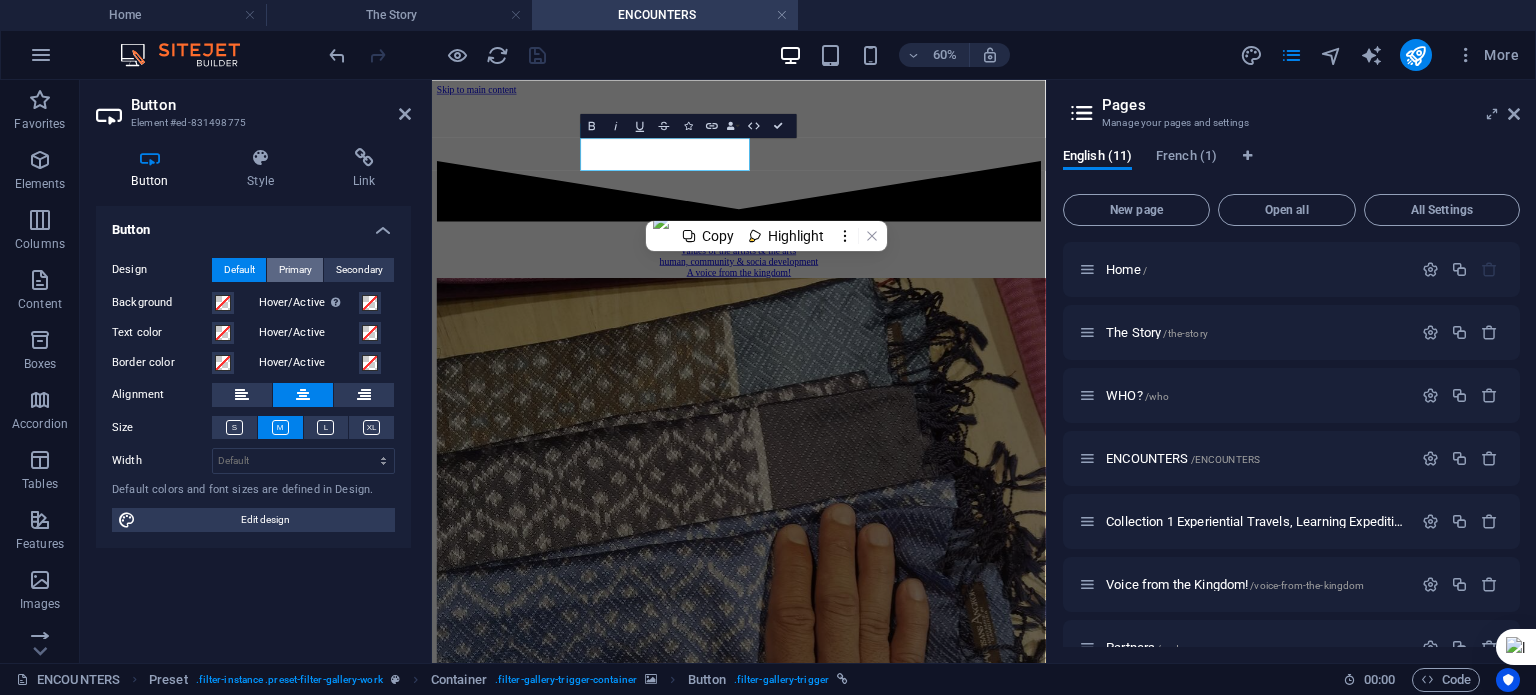 click on "Primary" at bounding box center (295, 270) 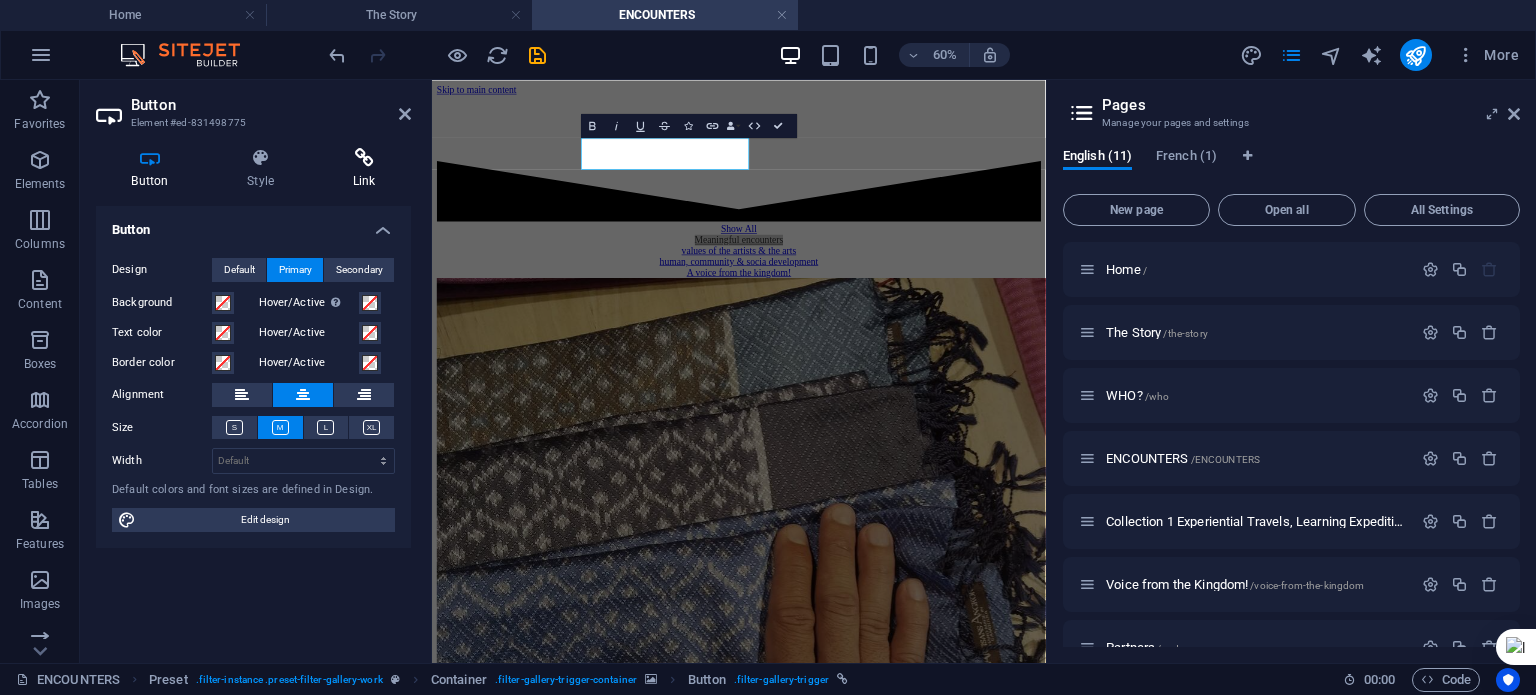click at bounding box center [364, 158] 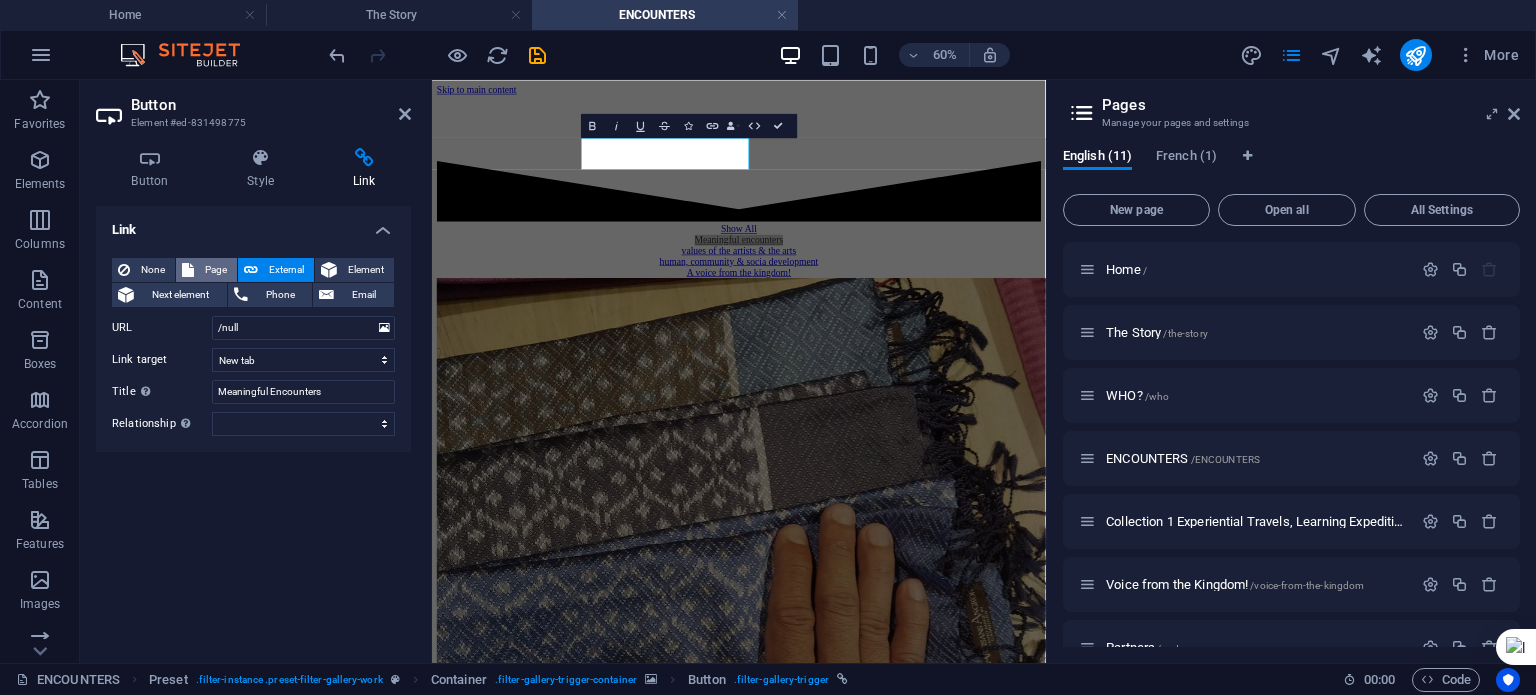 click on "Page" at bounding box center (206, 270) 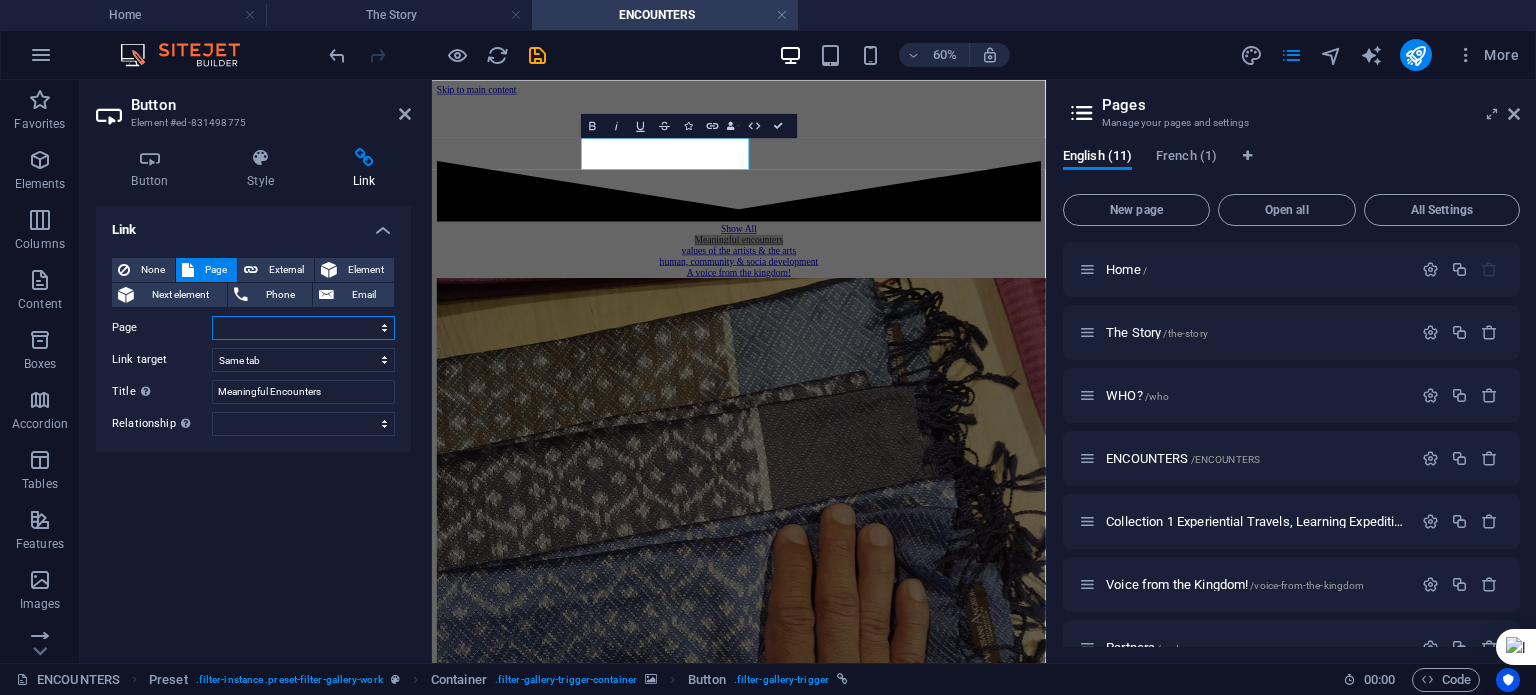 click on "Home The Story WHO? ENCOUNTERS Collection 1  Experiential Travels,   Learning Expeditions, Impactful Encounters Voice from the Kingdom! Partners Contact Legal Notice Privacy Home" at bounding box center (303, 328) 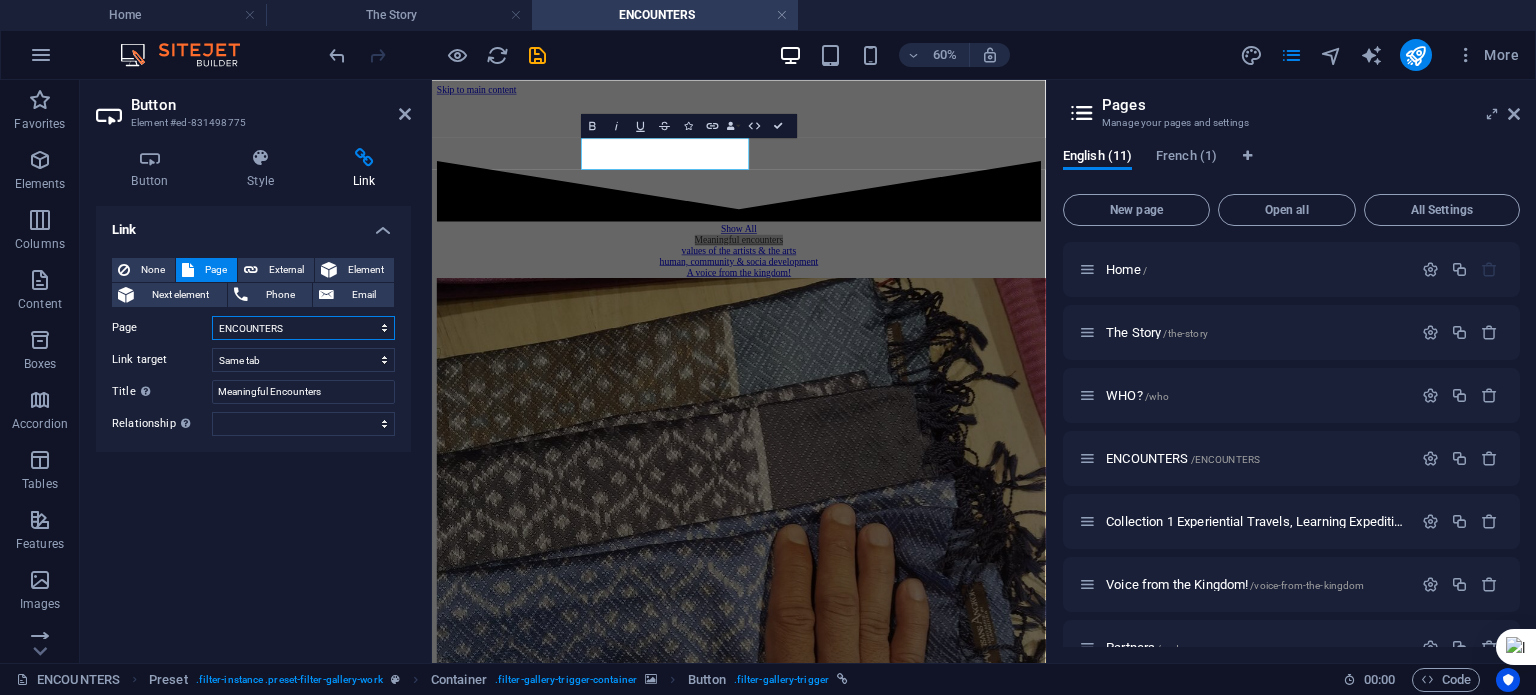 click on "Home The Story WHO? ENCOUNTERS Collection 1  Experiential Travels,   Learning Expeditions, Impactful Encounters Voice from the Kingdom! Partners Contact Legal Notice Privacy Home" at bounding box center [303, 328] 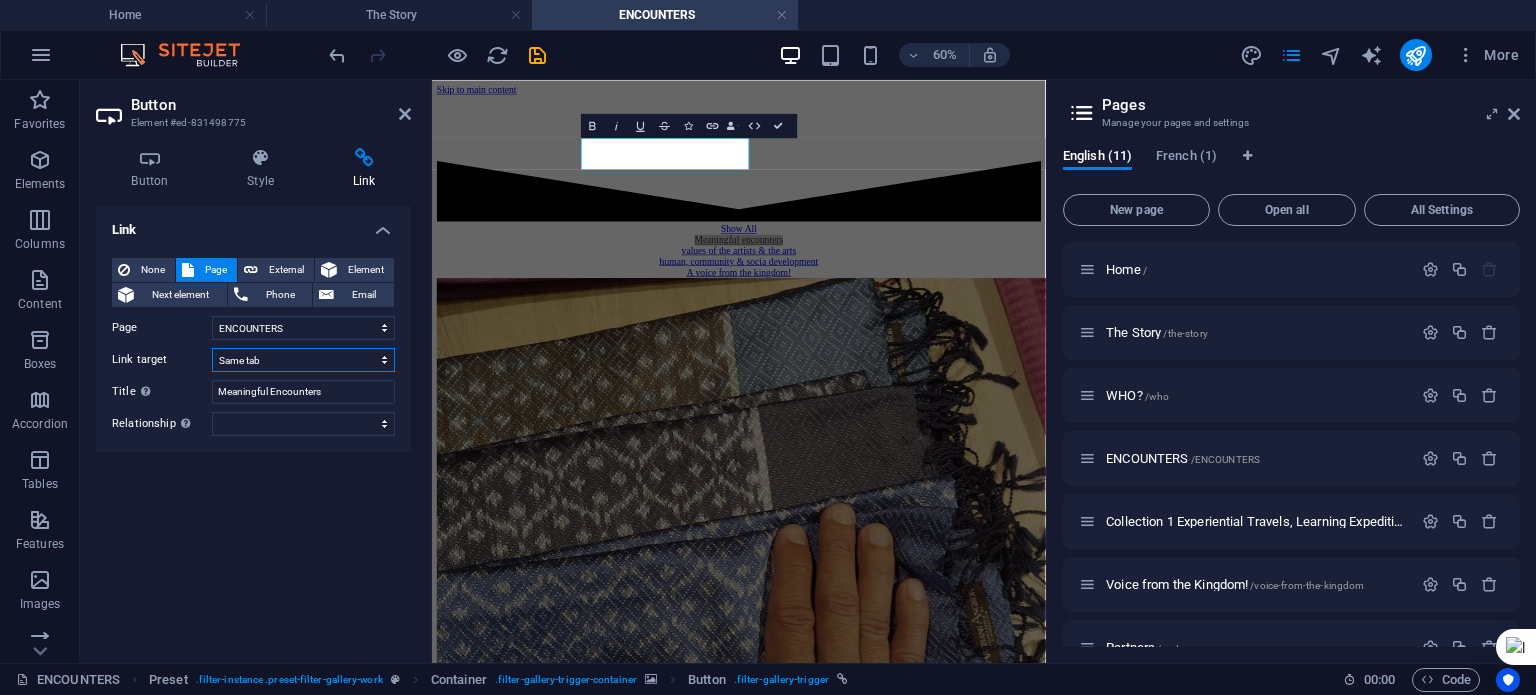 click on "New tab Same tab Overlay" at bounding box center [303, 360] 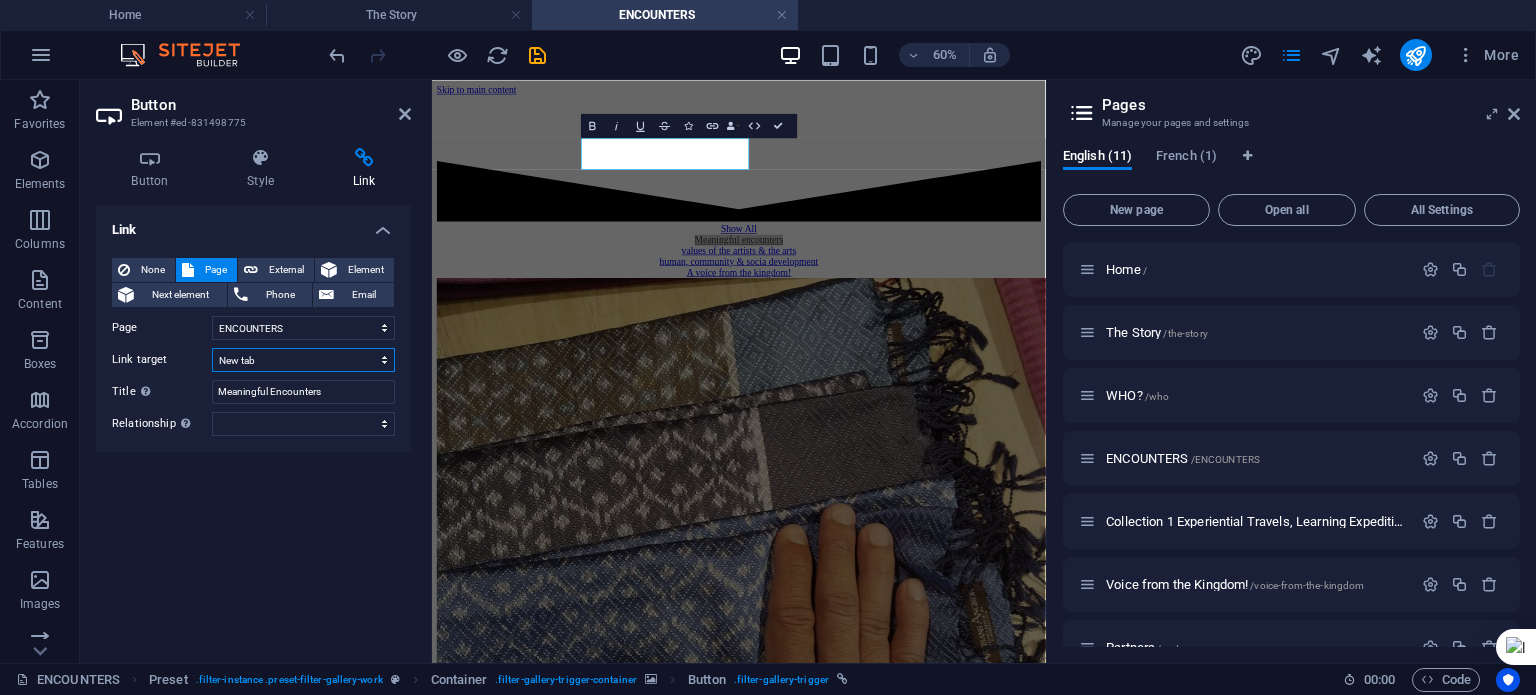 click on "New tab Same tab Overlay" at bounding box center [303, 360] 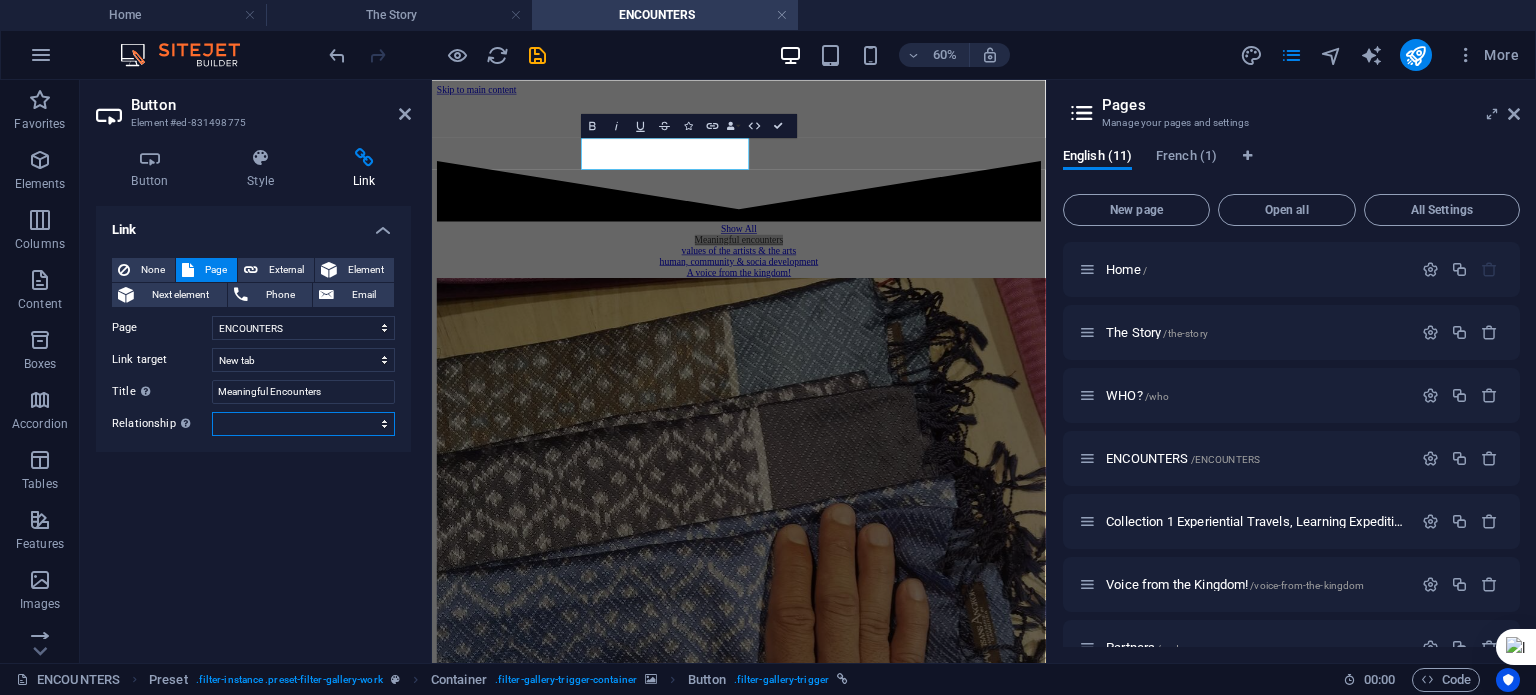 click on "alternate author bookmark external help license next nofollow noreferrer noopener prev search tag" at bounding box center [303, 424] 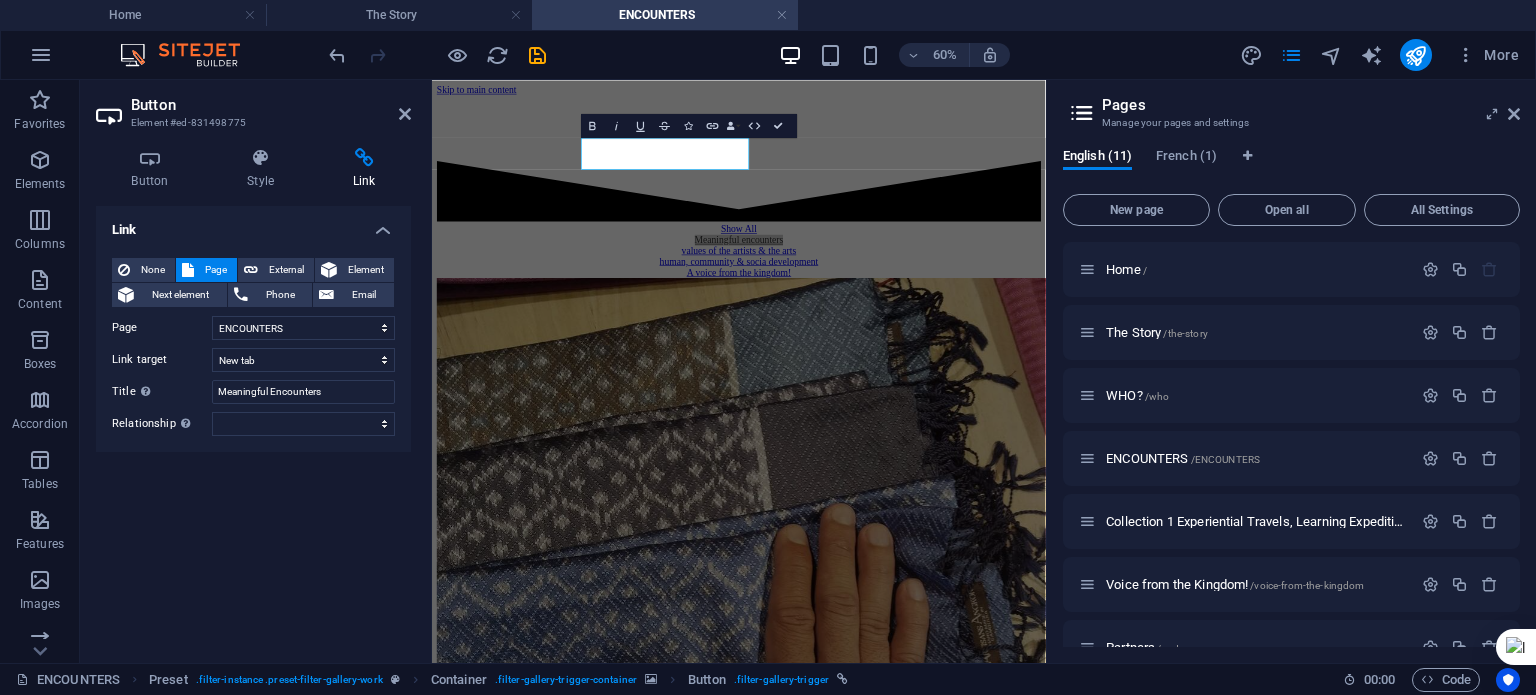 click on "Link None Page External Element Next element Phone Email Page Home The Story WHO? ENCOUNTERS Collection 1  Experiential Travels,   Learning Expeditions, Impactful Encounters Voice from the Kingdom! Partners Contact Legal Notice Privacy Home Element
URL /null Phone Email Link target New tab Same tab Overlay Title Additional link description, should not be the same as the link text. The title is most often shown as a tooltip text when the mouse moves over the element. Leave empty if uncertain. Meaningful Encounters Relationship Sets the  relationship of this link to the link target . For example, the value "nofollow" instructs search engines not to follow the link. Can be left empty. alternate author bookmark external help license next nofollow noreferrer noopener prev search tag" at bounding box center [253, 426] 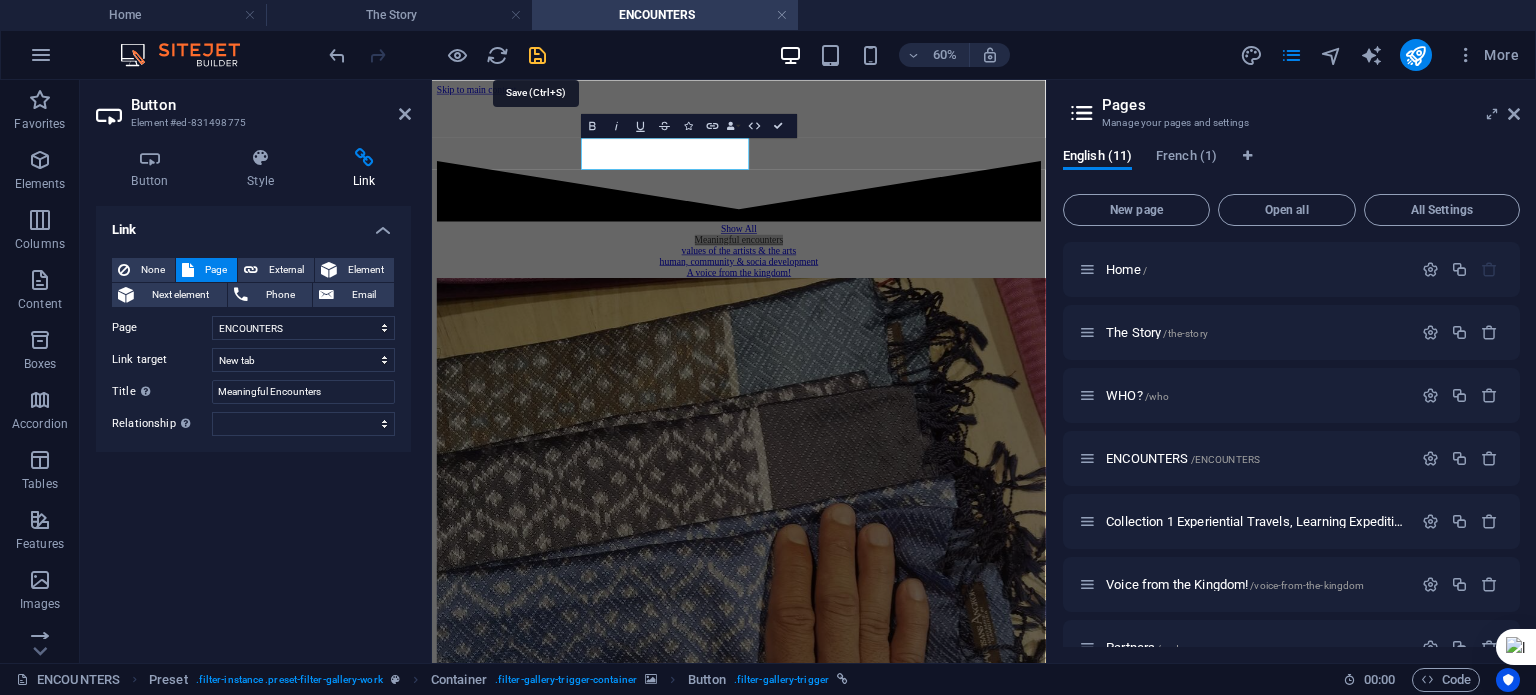 click at bounding box center (537, 55) 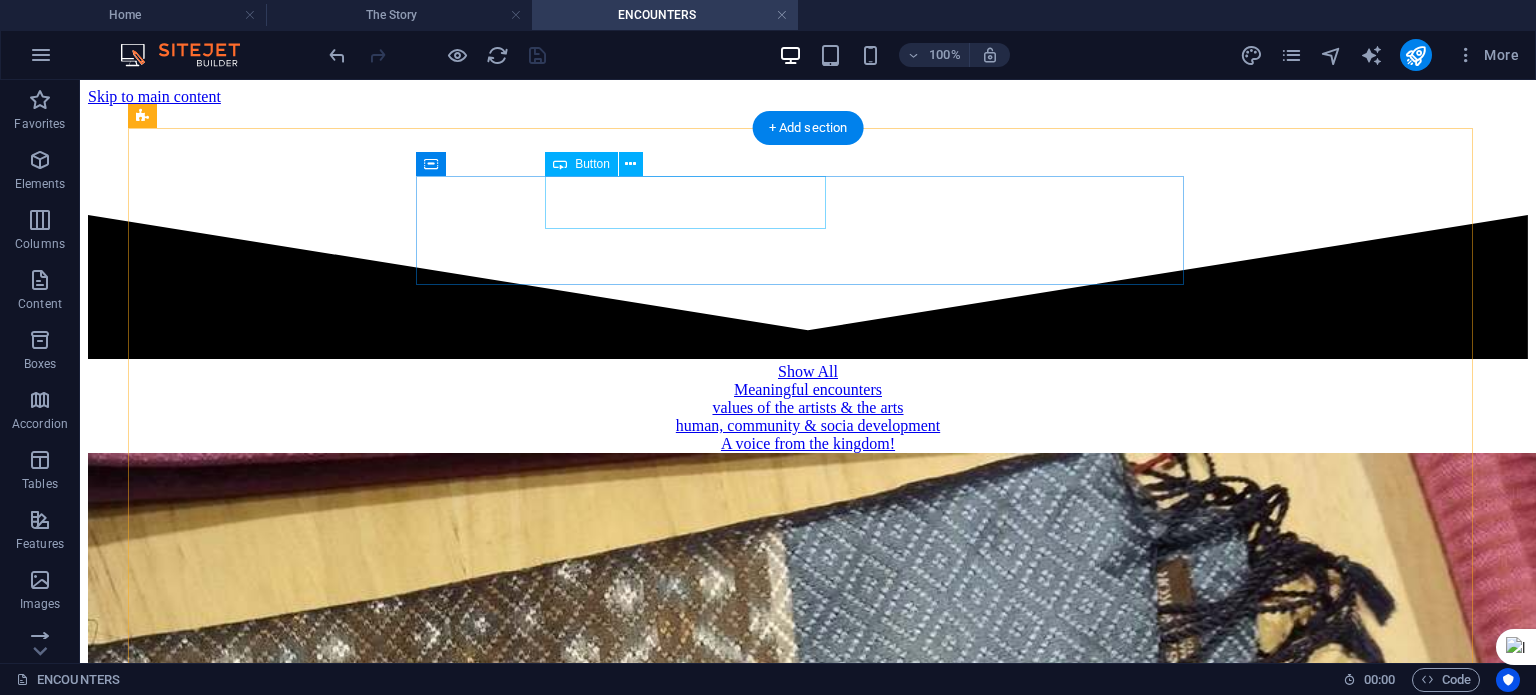 click on "Meaningful encounters" at bounding box center (808, 390) 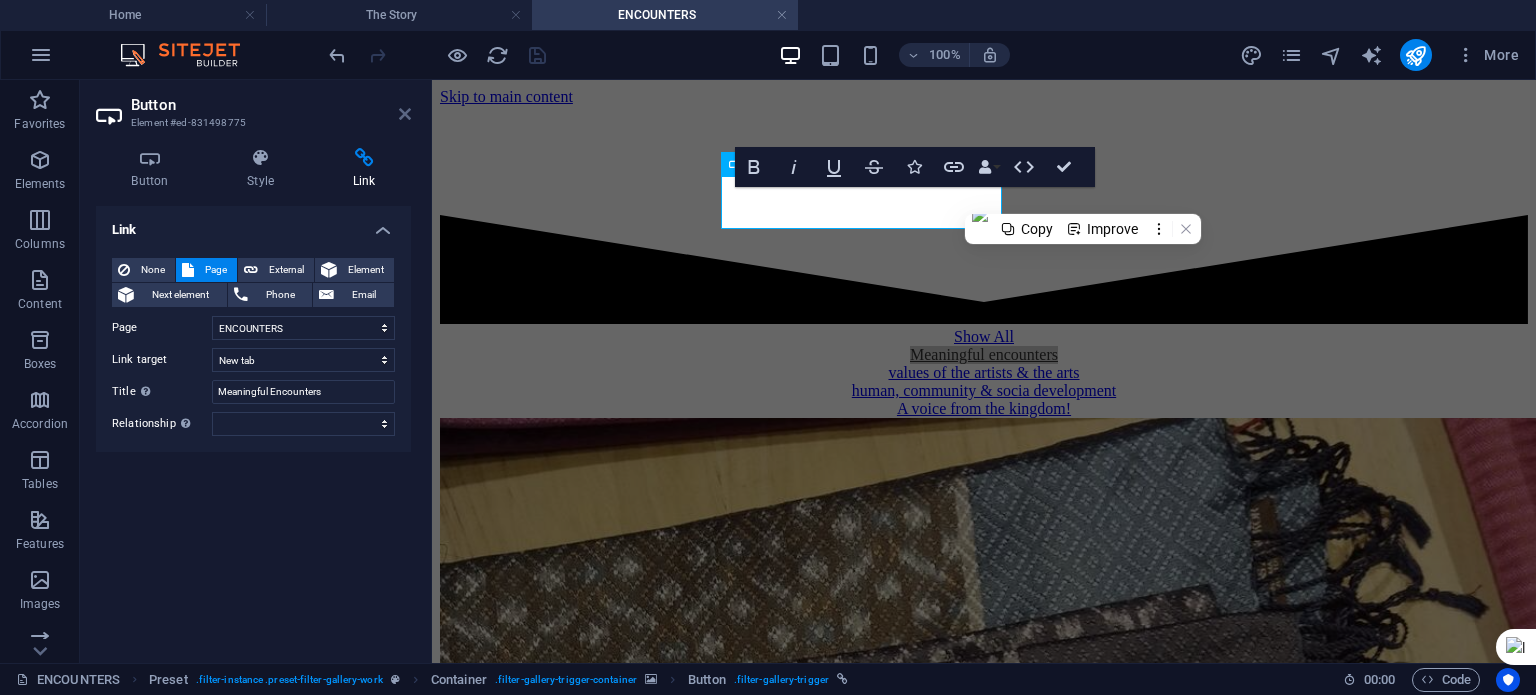 click at bounding box center (405, 114) 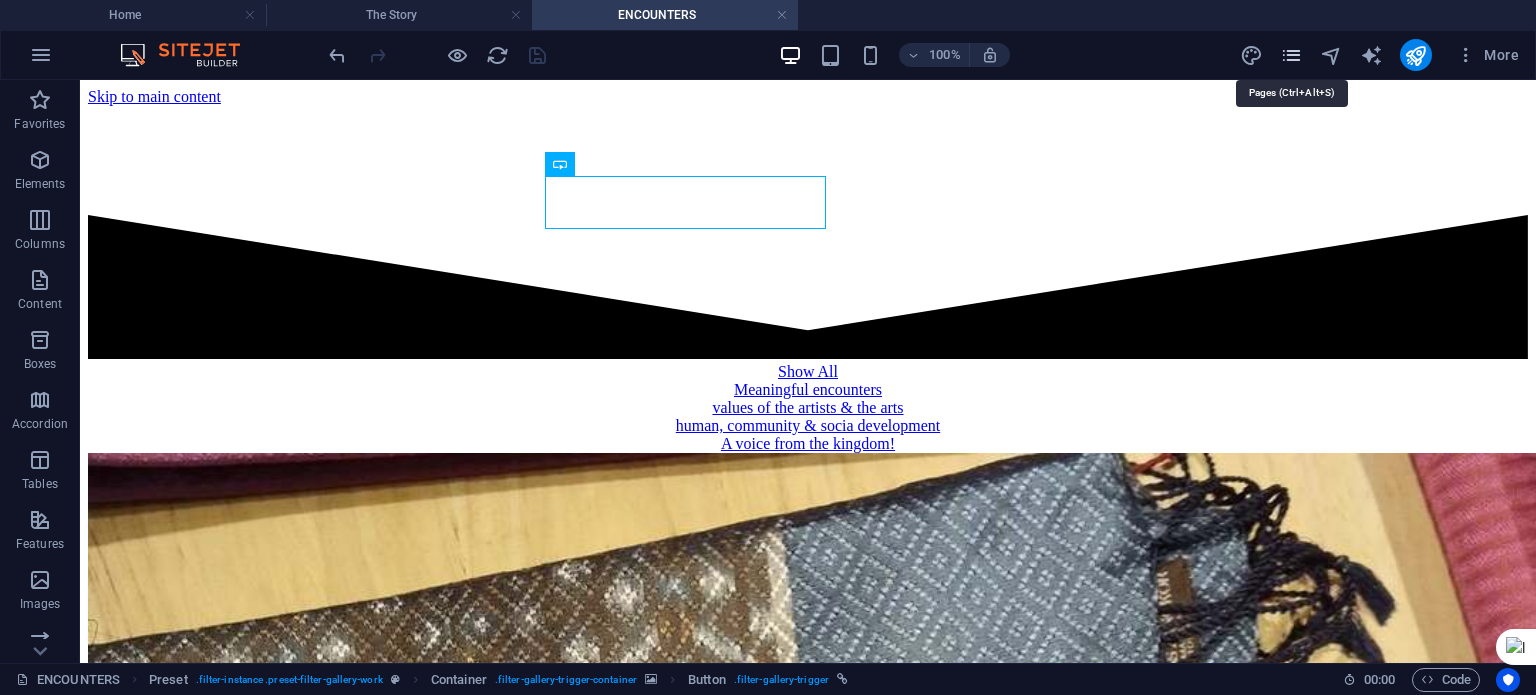 click at bounding box center [1291, 55] 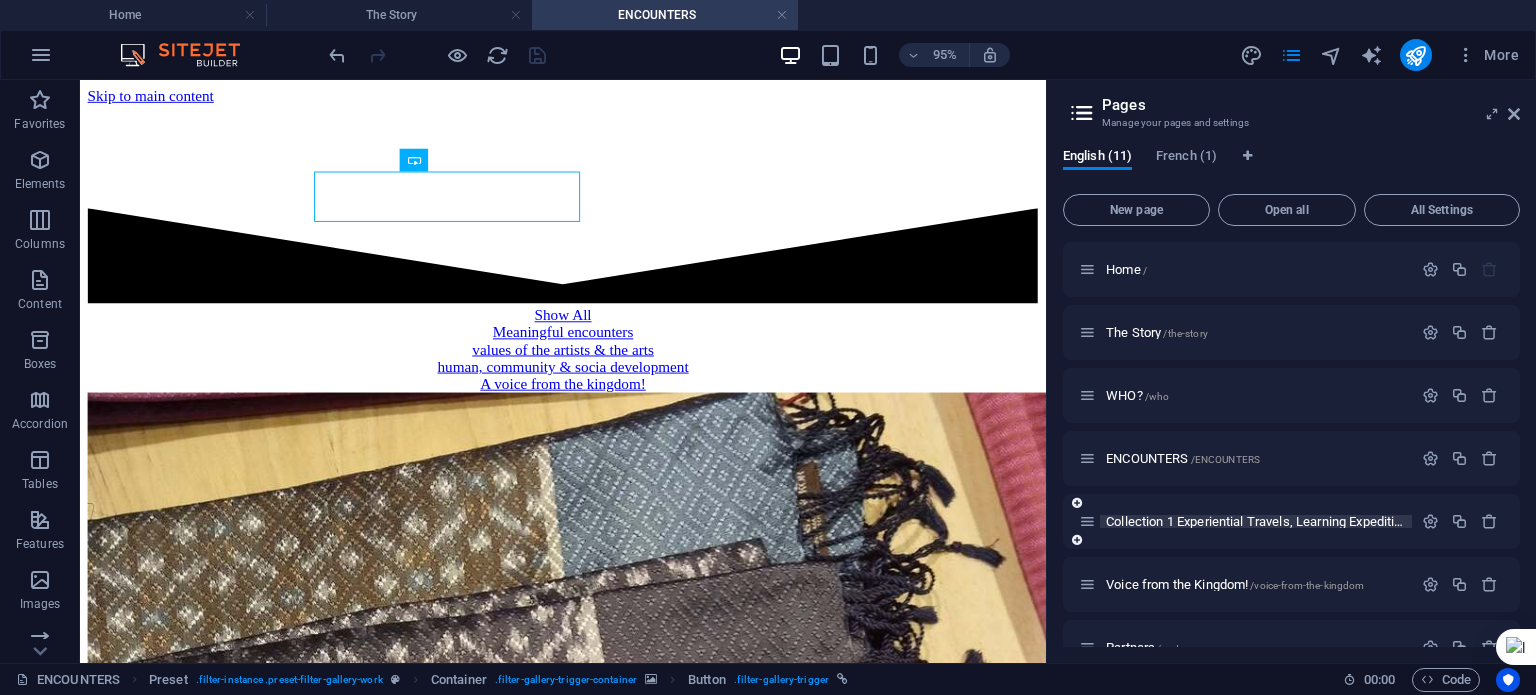 click on "Collection 1  Experiential Travels,   Learning Expeditions, Impactful Encounters /collection-1-experiential-travels-learning-expeditions-impactful-encounters" at bounding box center [1496, 521] 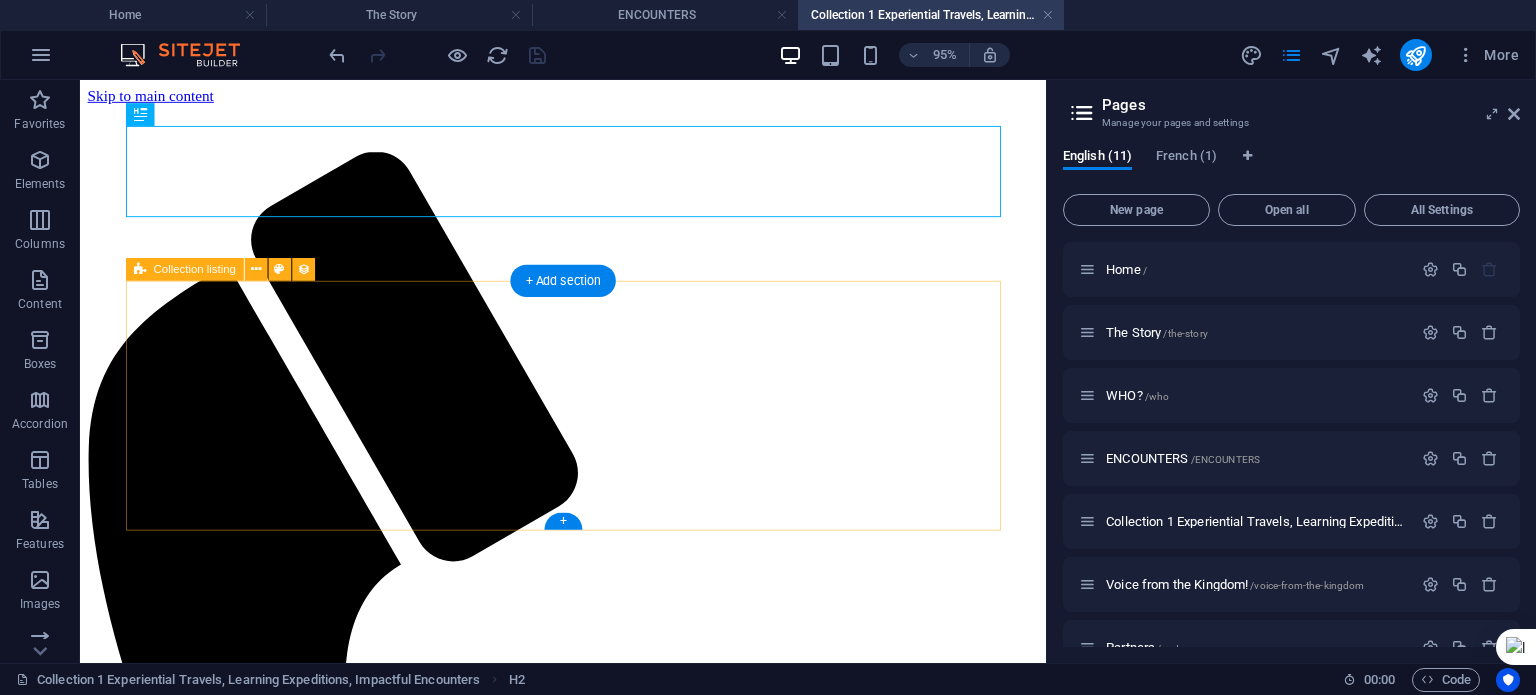 scroll, scrollTop: 0, scrollLeft: 0, axis: both 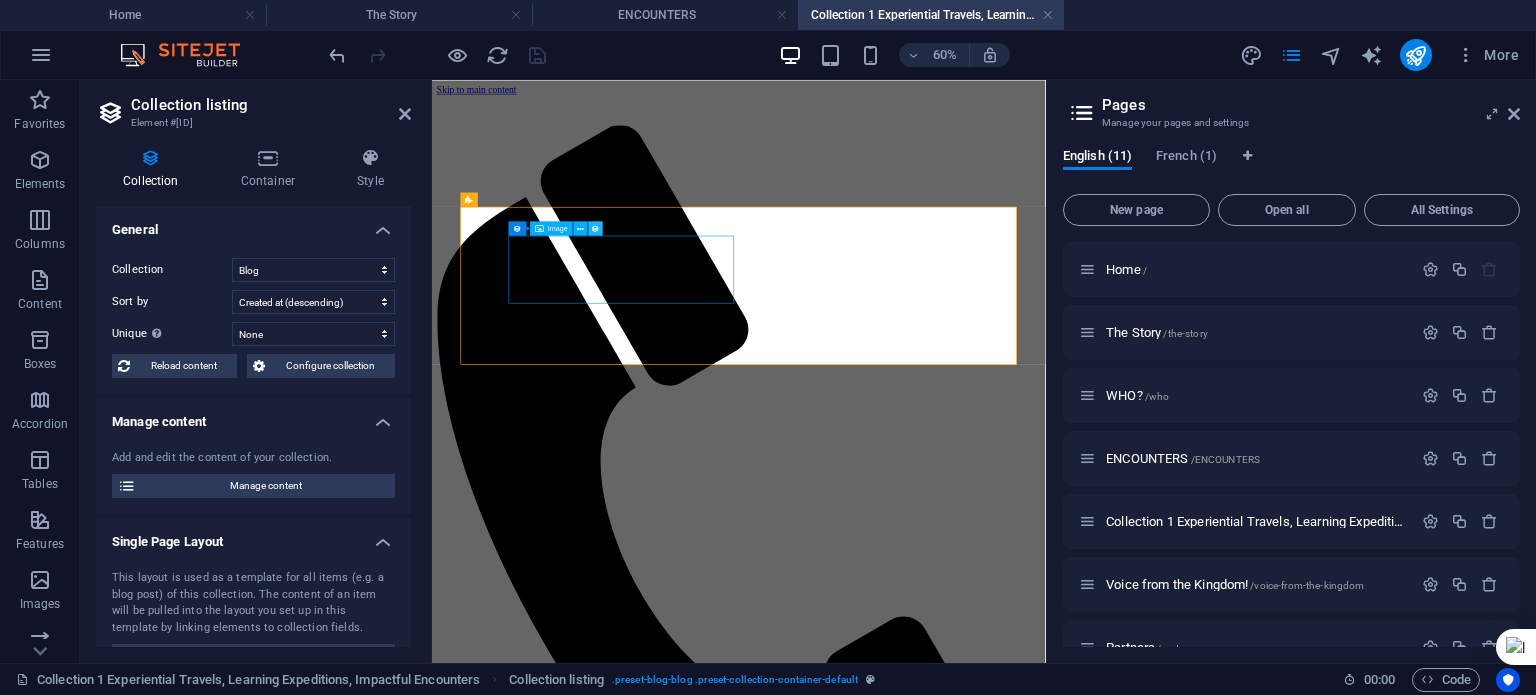 click on "Collection item   Image" at bounding box center (560, 228) 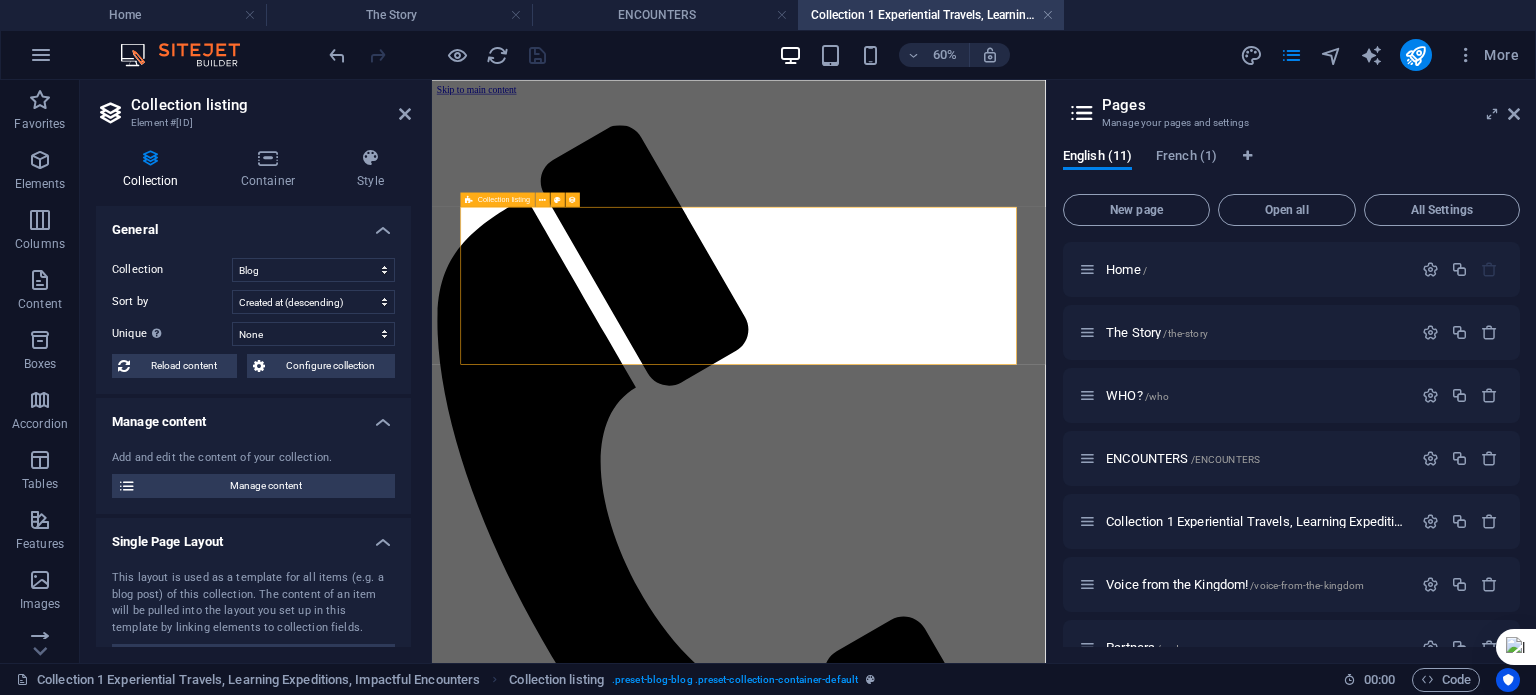 click on "Vorherige Nächste" at bounding box center [943, 1722] 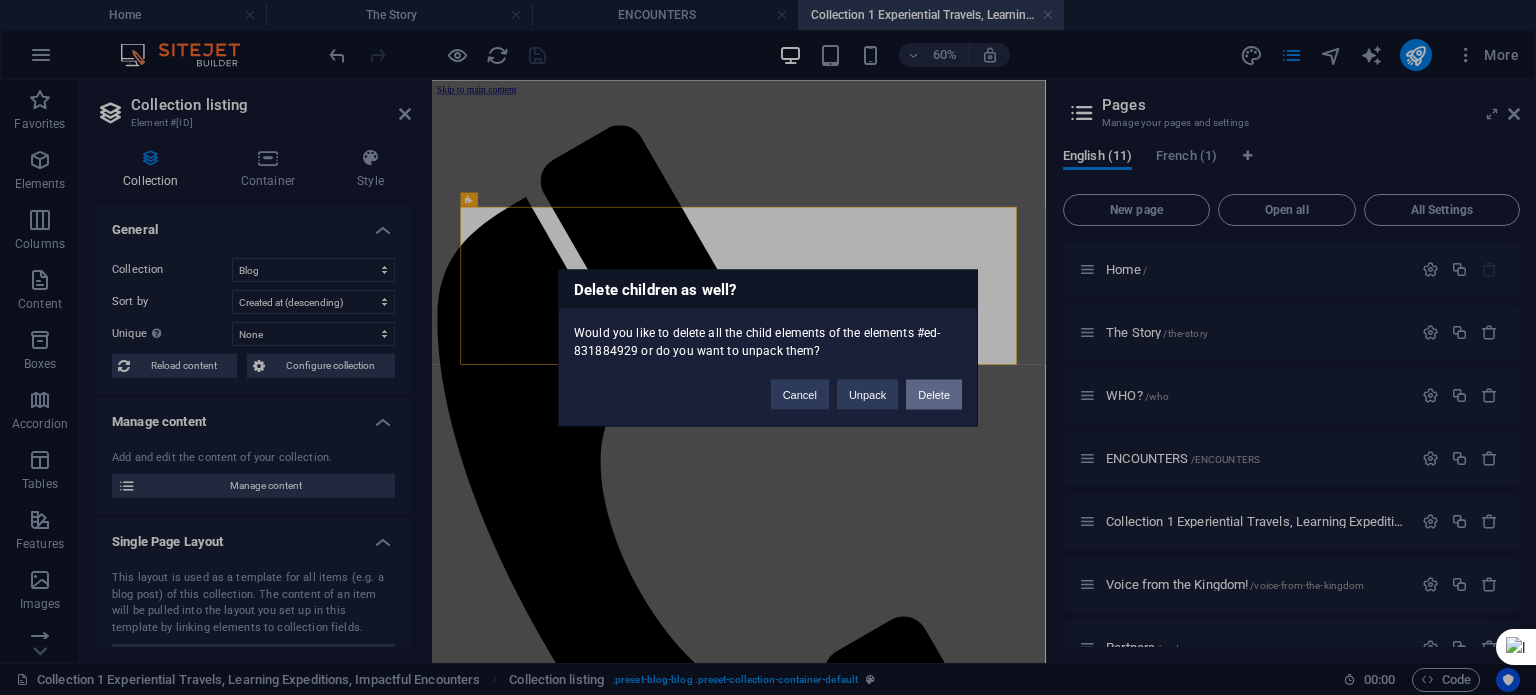 click on "Delete" at bounding box center (934, 394) 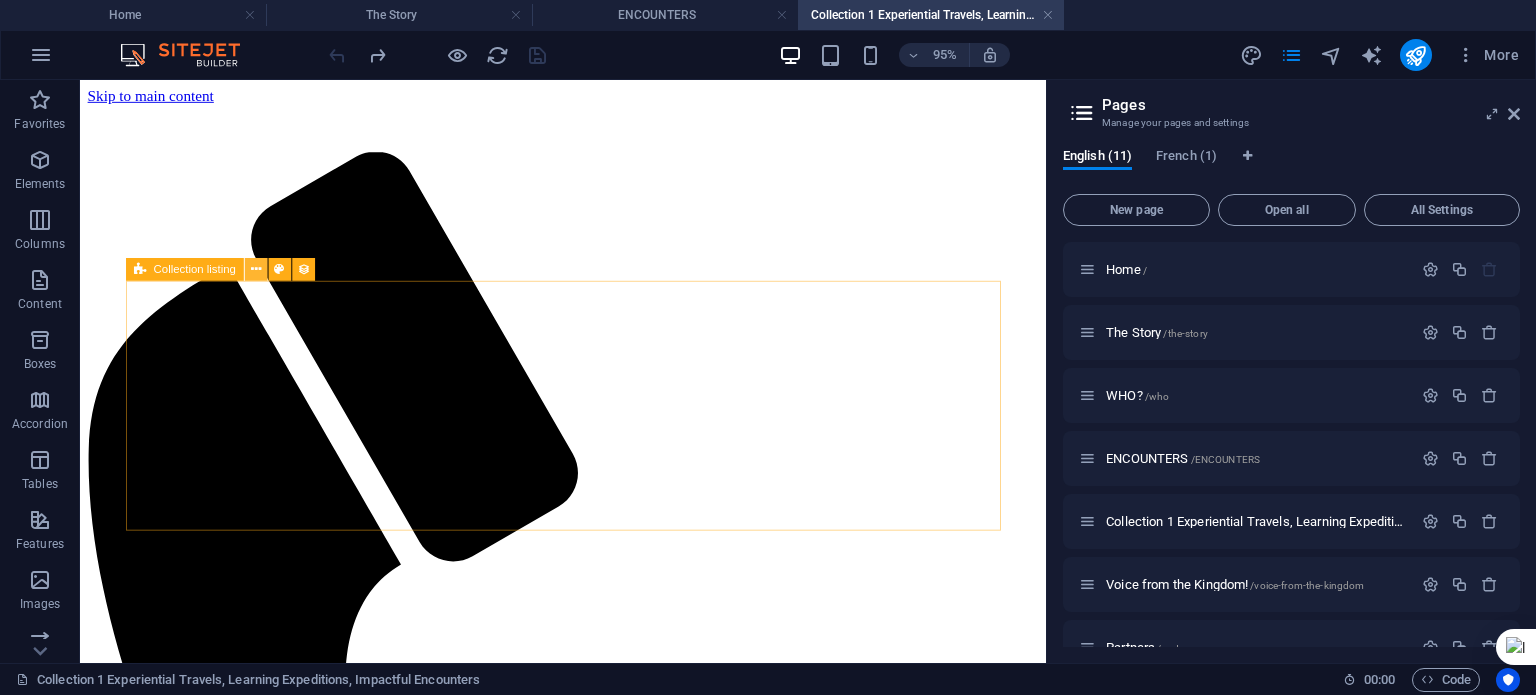 click at bounding box center (255, 269) 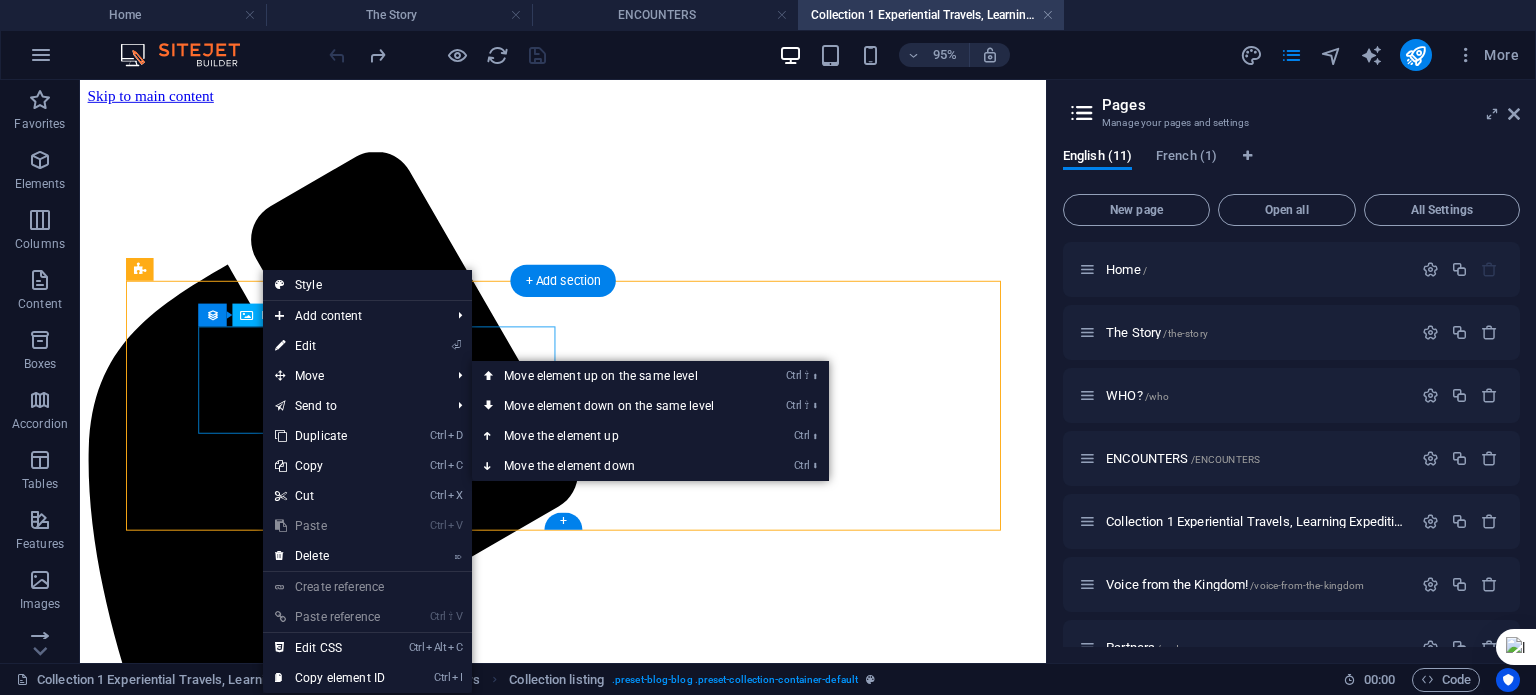 click at bounding box center (588, 1696) 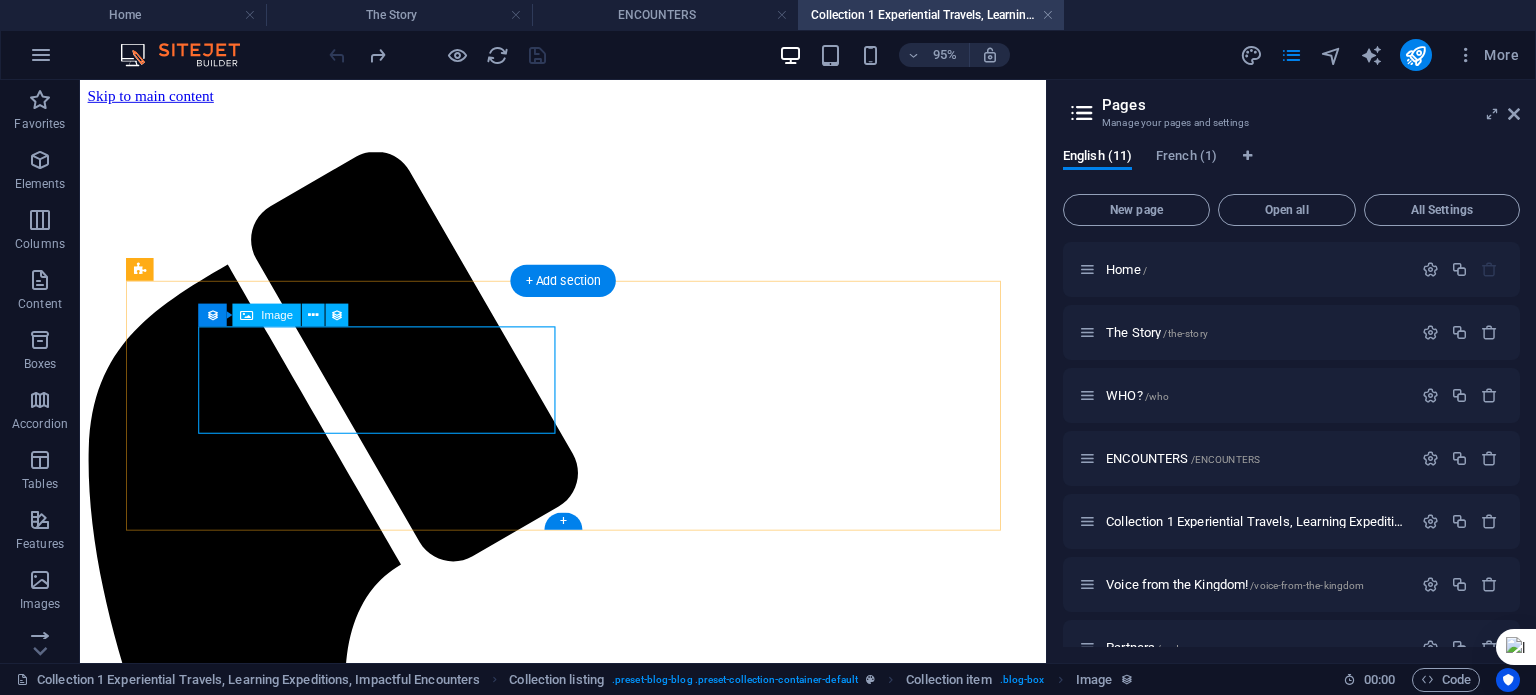 click at bounding box center [588, 1696] 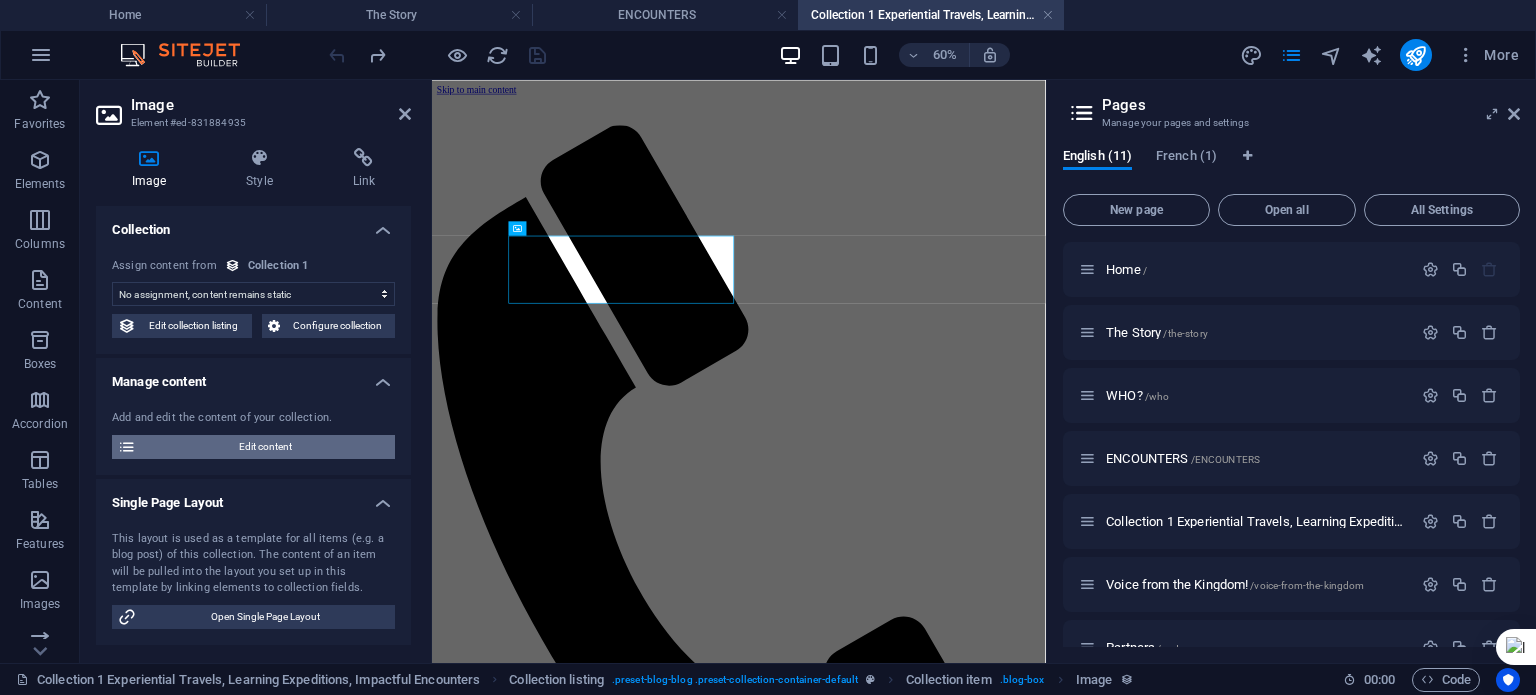 click on "Edit content" at bounding box center [265, 447] 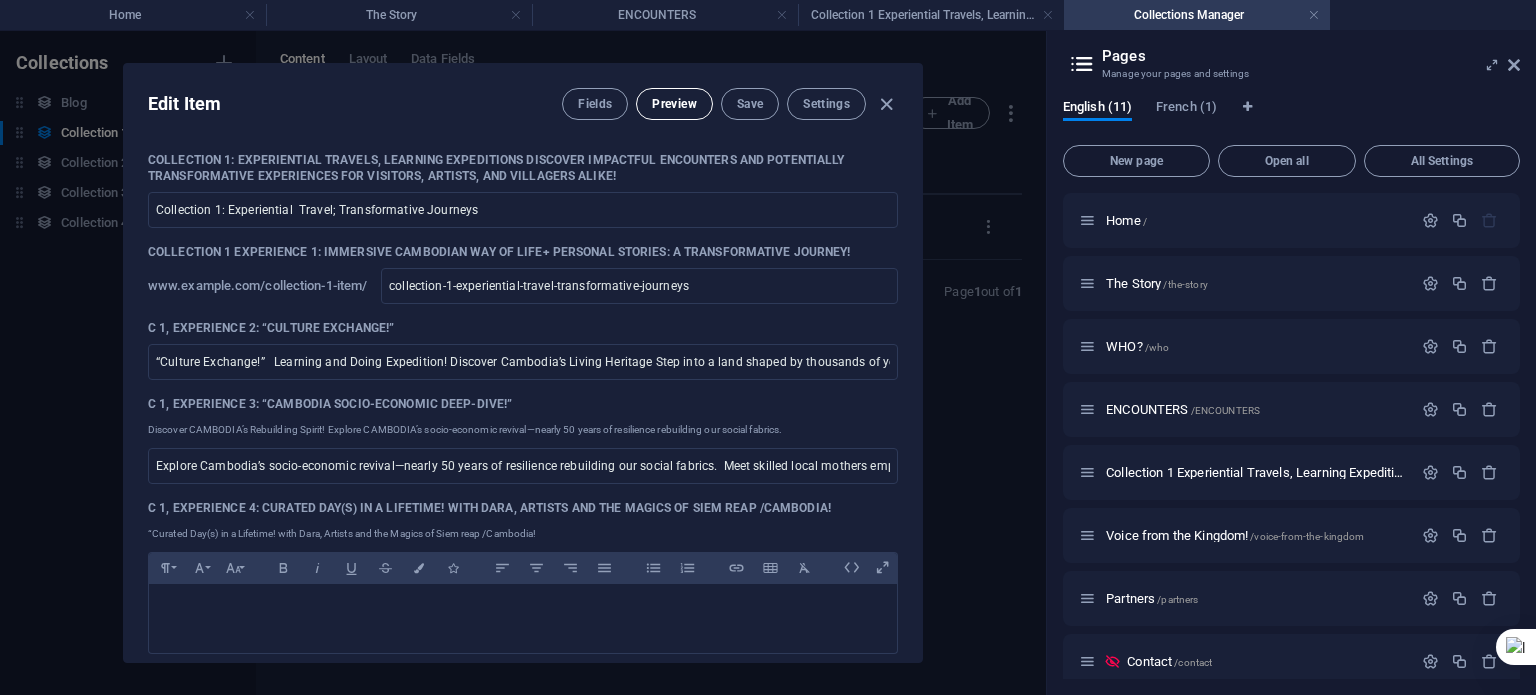 click on "Preview" at bounding box center [674, 104] 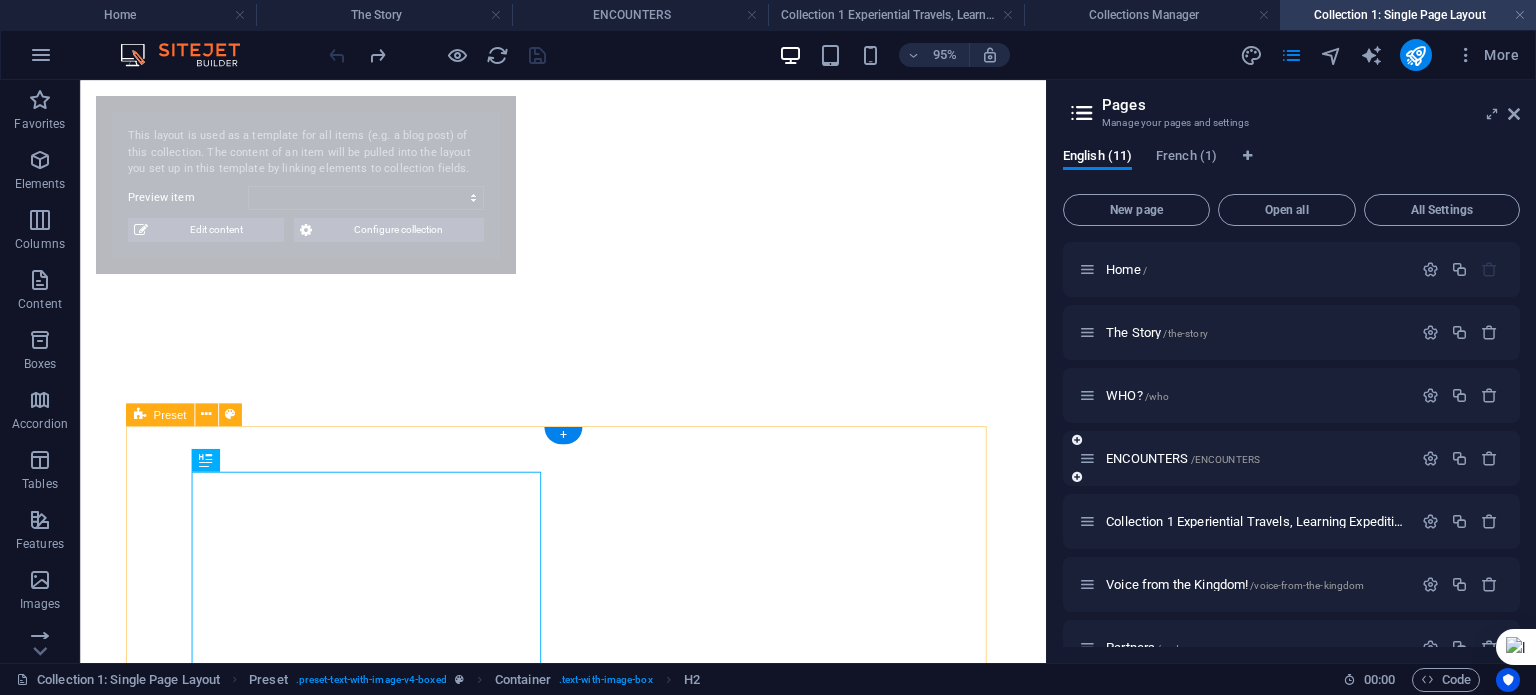 select on "[ID]" 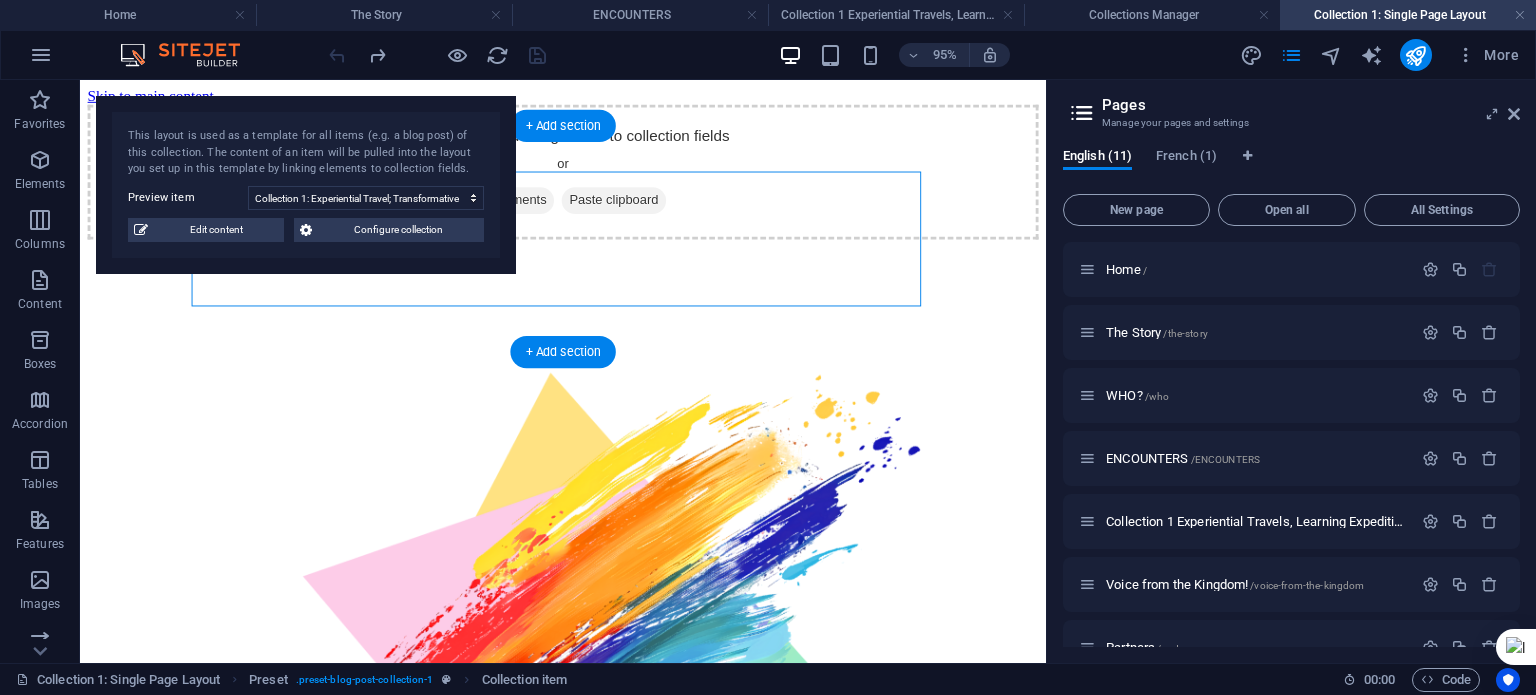 scroll, scrollTop: 0, scrollLeft: 0, axis: both 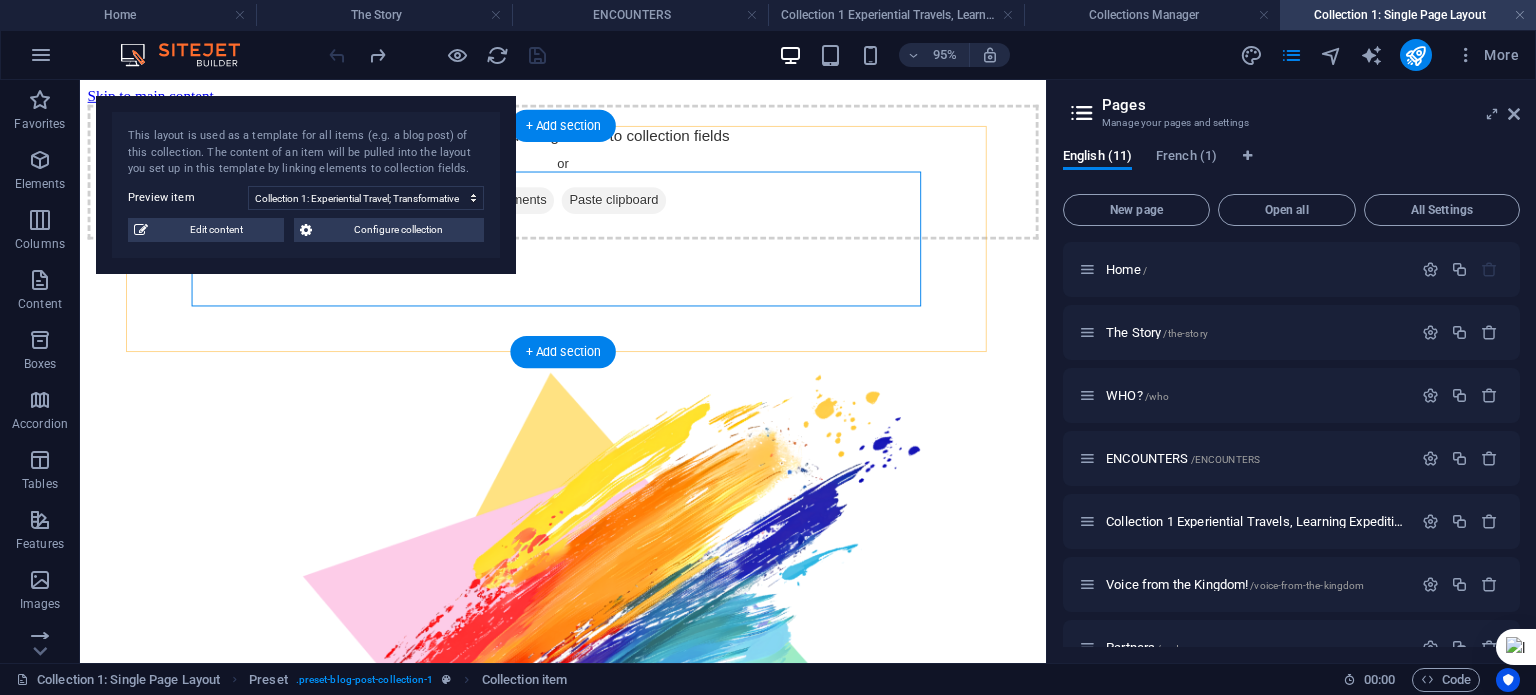click on "Add elements and assign them to collection fields or  Add elements  Paste clipboard" at bounding box center (588, 177) 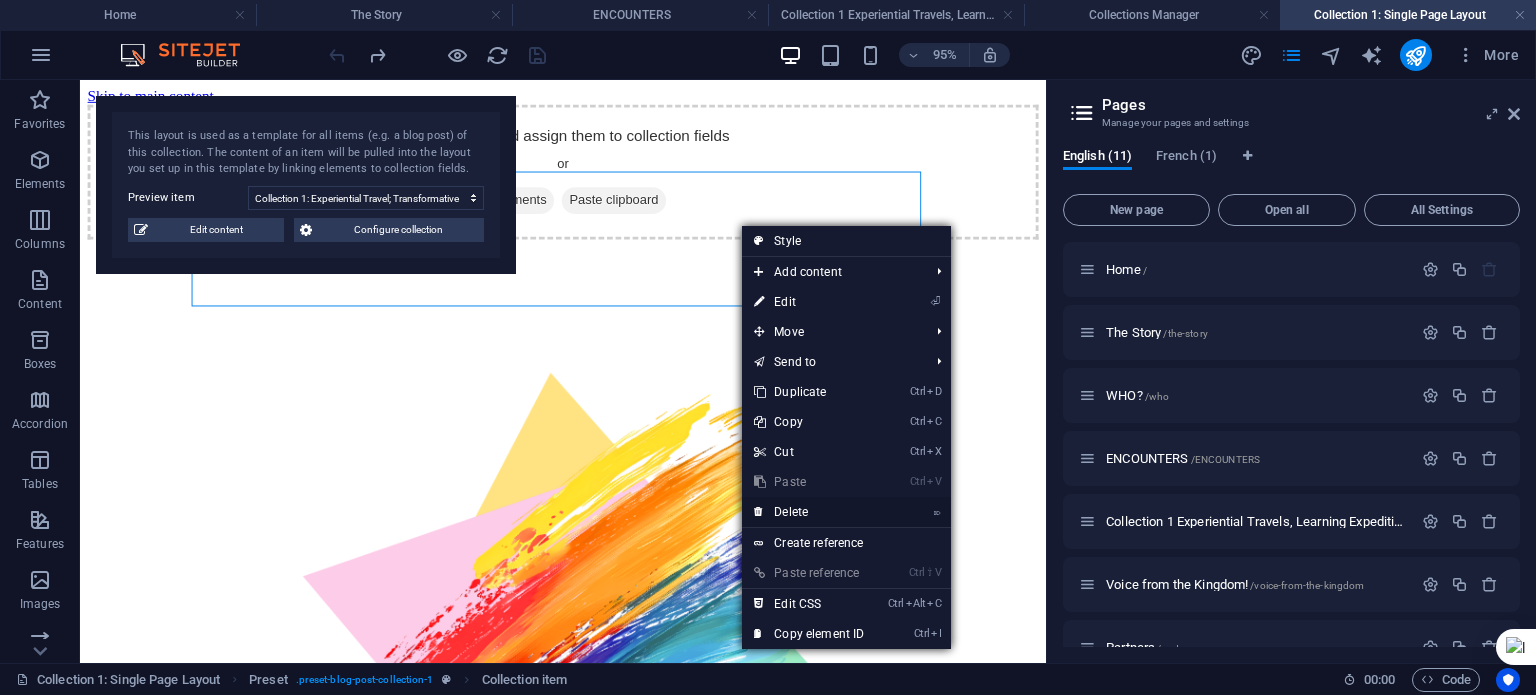 click on "⌦  Delete" at bounding box center [809, 512] 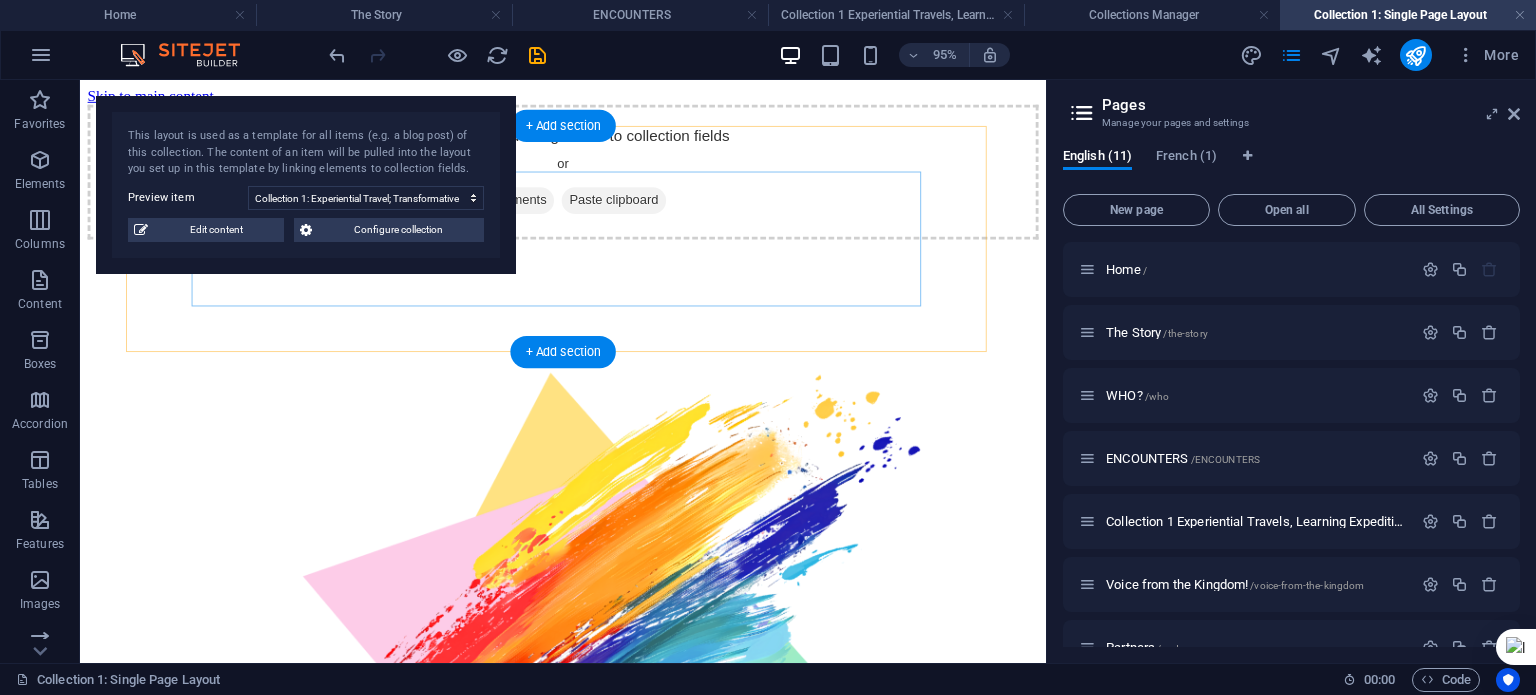 click on "Add elements and assign them to collection fields or  Add elements  Paste clipboard" at bounding box center [588, 177] 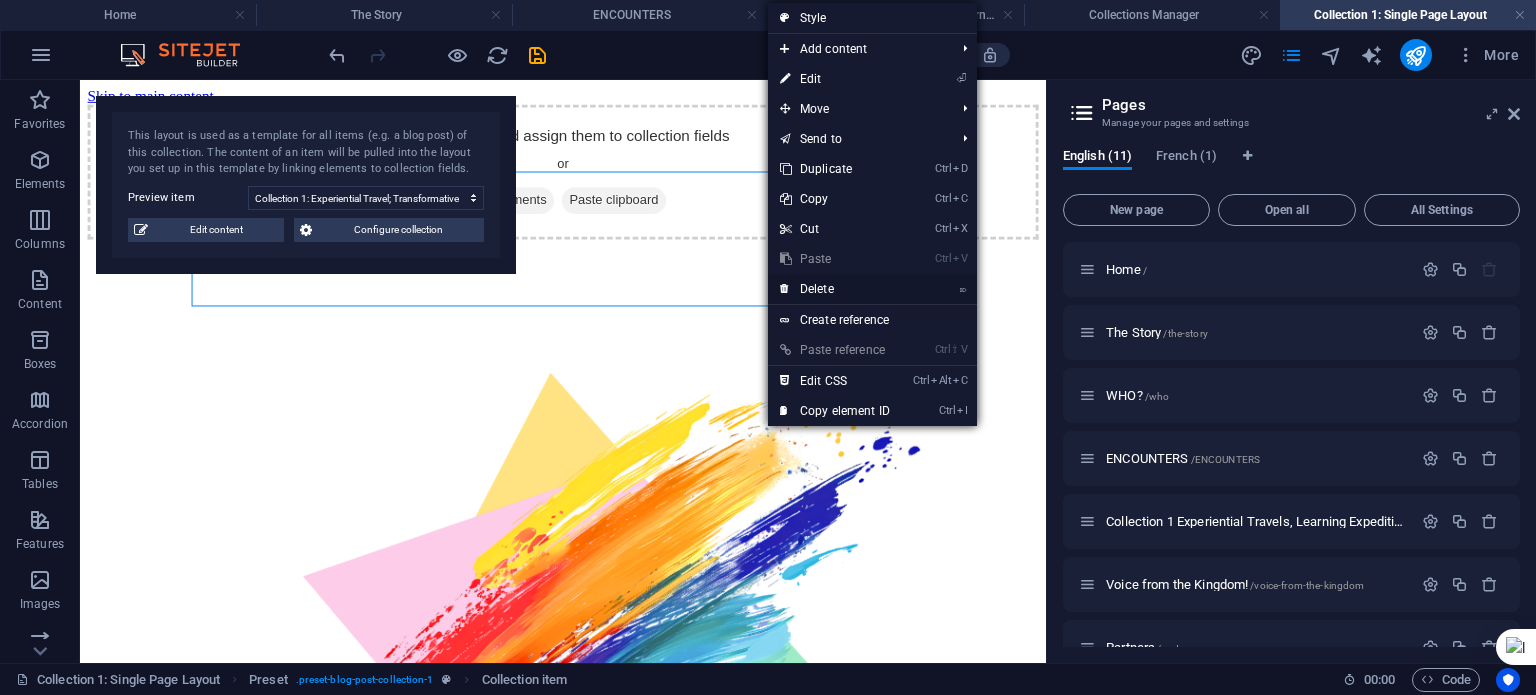 click on "⌦  Delete" at bounding box center (835, 289) 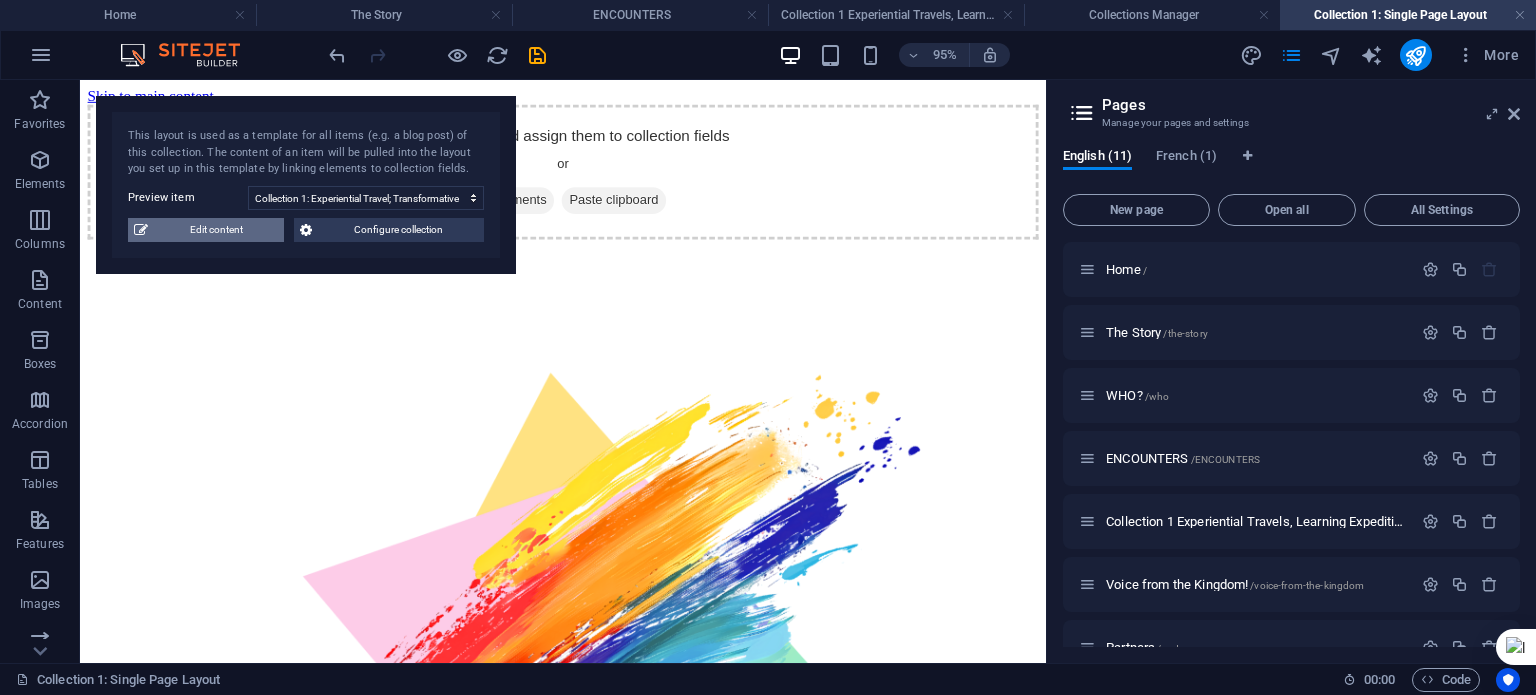 click on "Edit content" at bounding box center (216, 230) 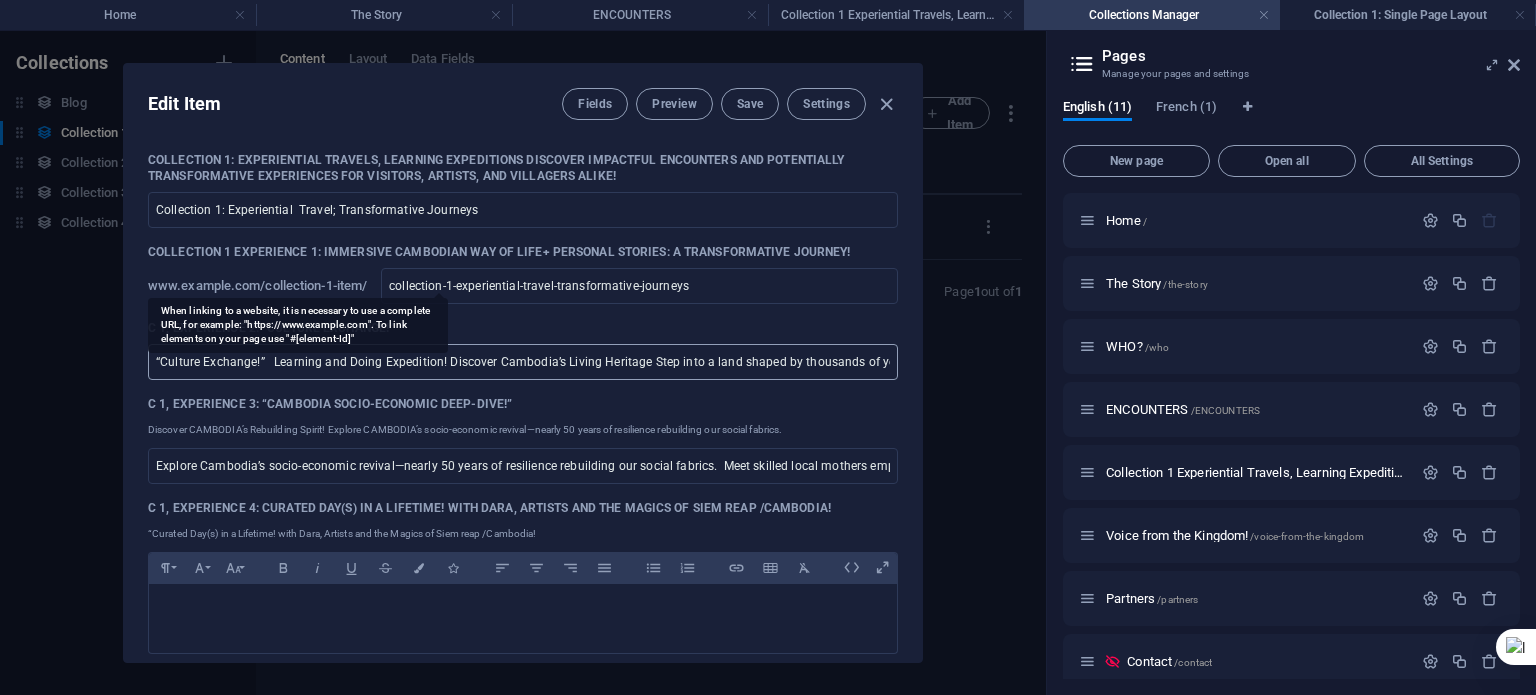 scroll, scrollTop: 200, scrollLeft: 0, axis: vertical 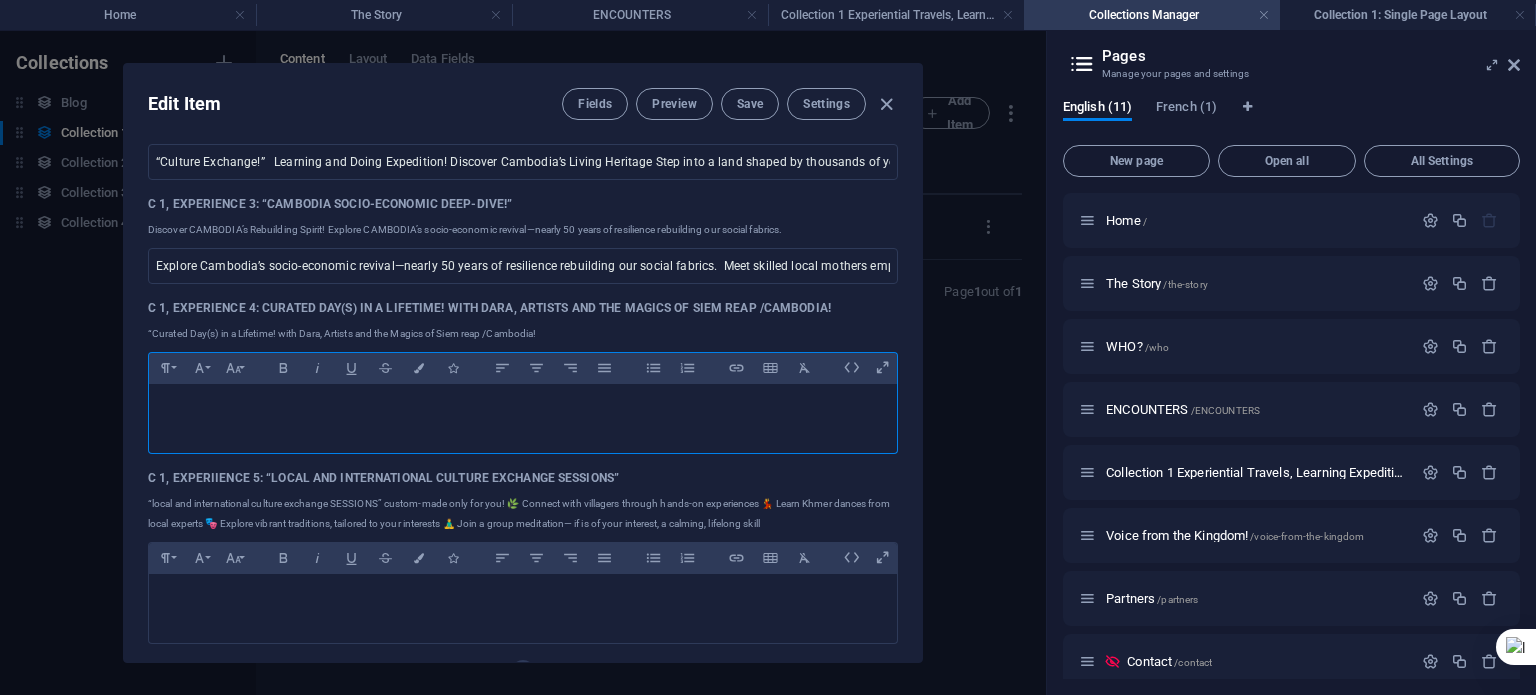 click at bounding box center (523, 409) 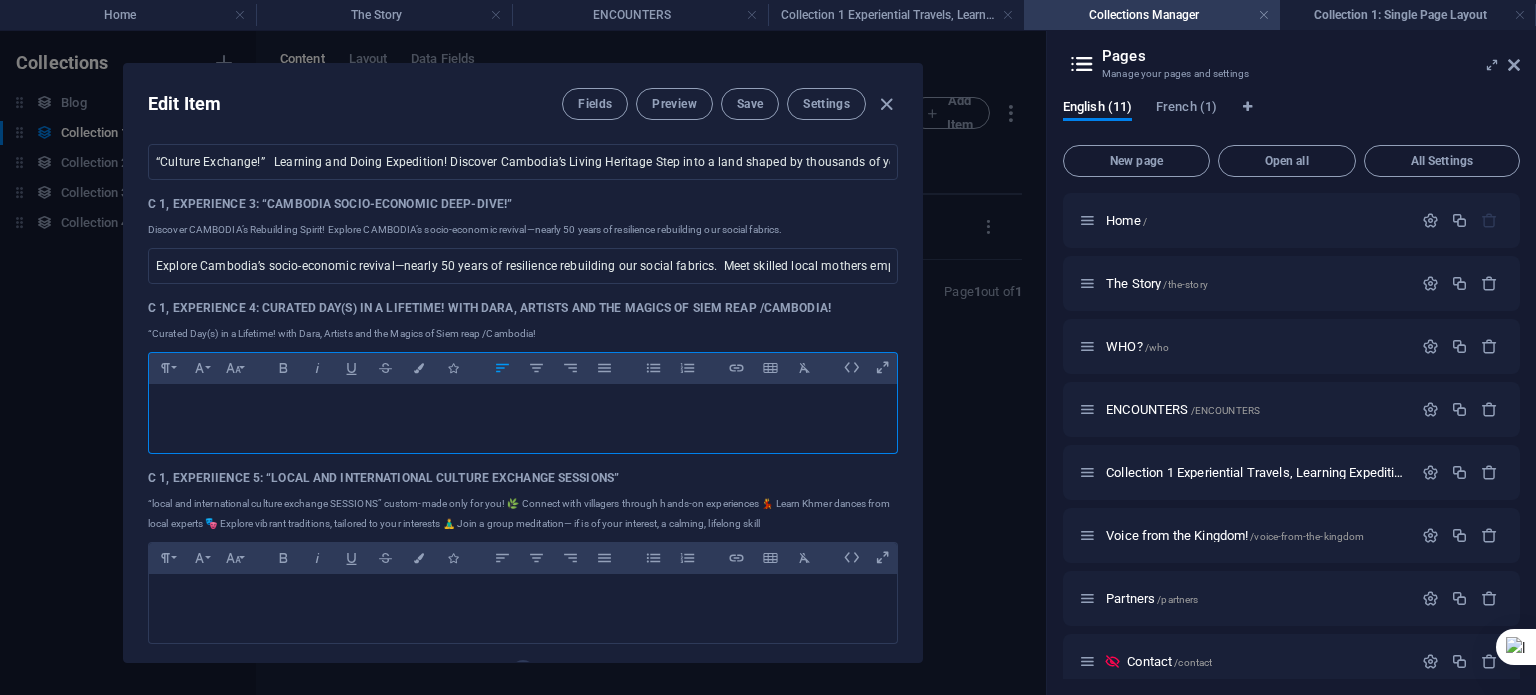 scroll, scrollTop: 400, scrollLeft: 0, axis: vertical 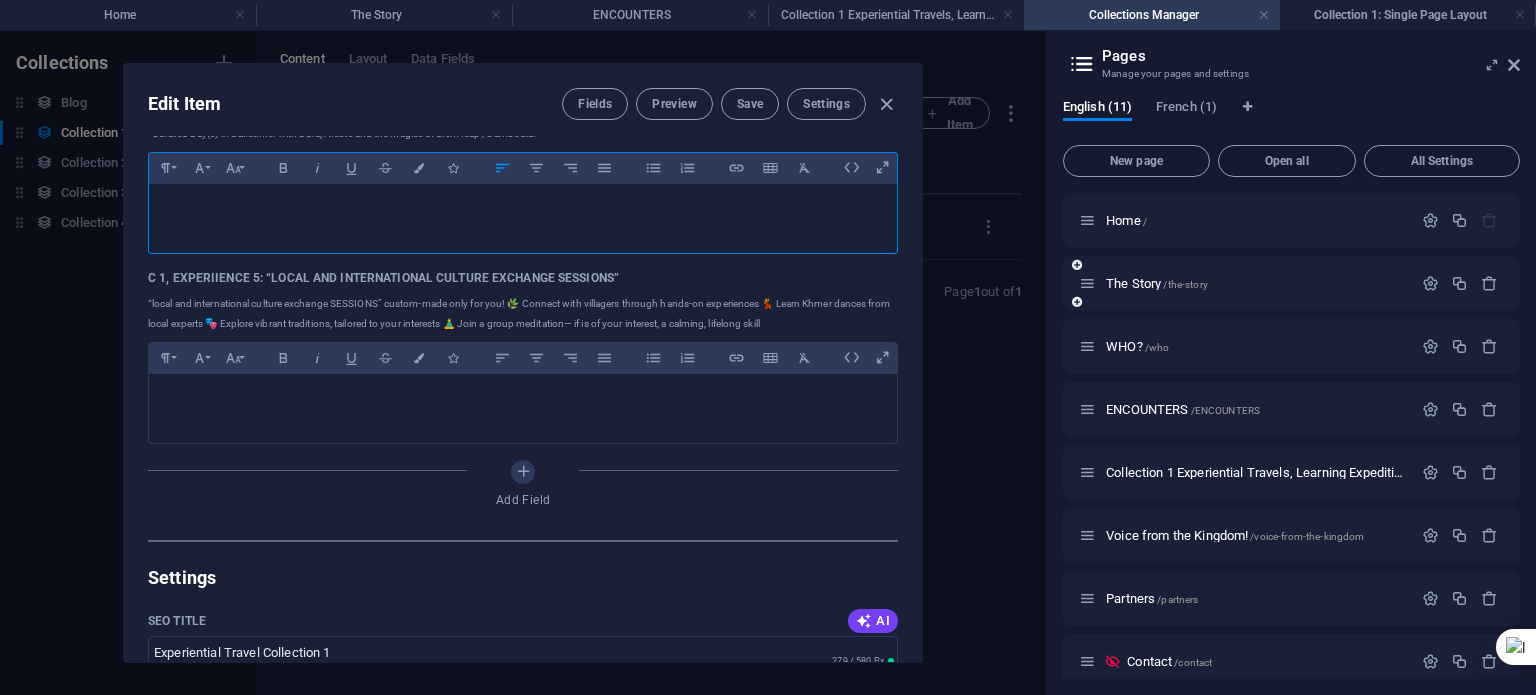 drag, startPoint x: 989, startPoint y: 357, endPoint x: 1162, endPoint y: 259, distance: 198.82907 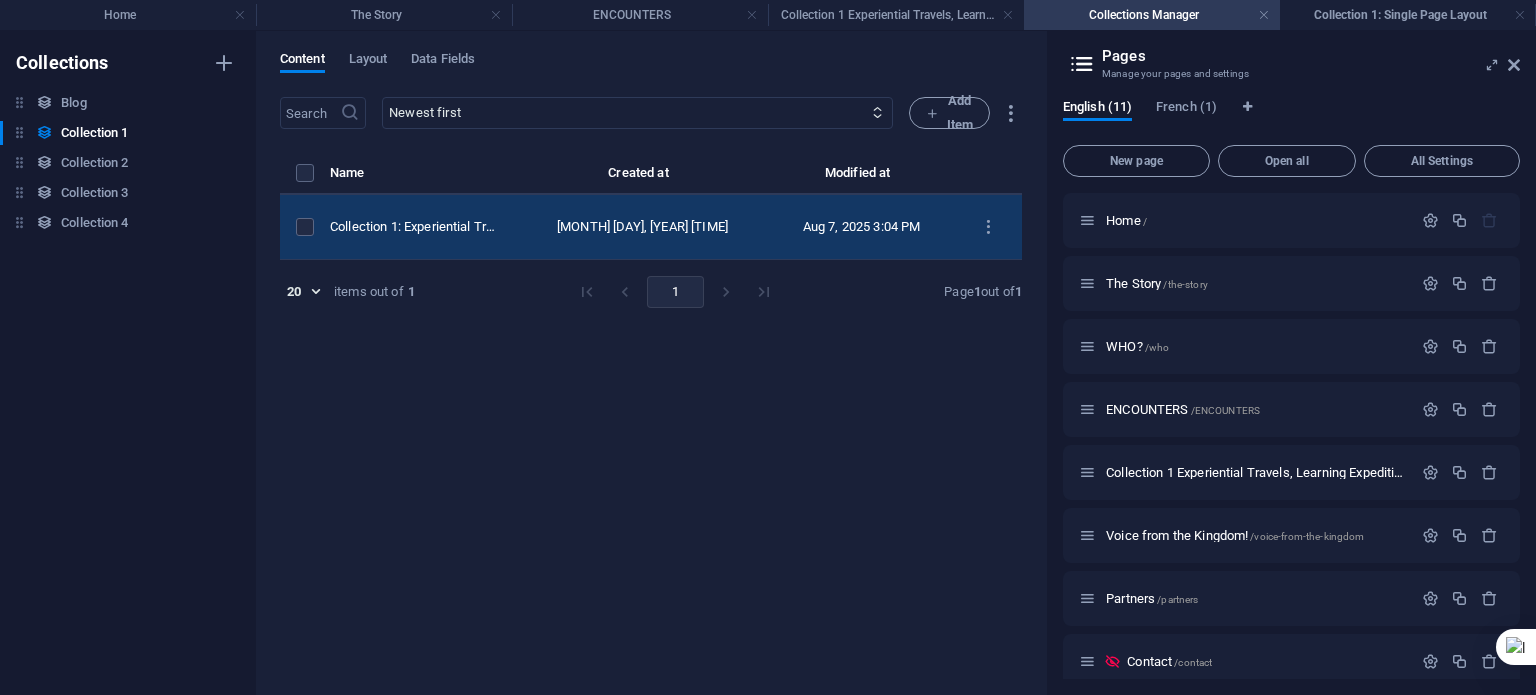 click on "Collection 1: Experiential  Travel; Transformative Journeys" at bounding box center (423, 227) 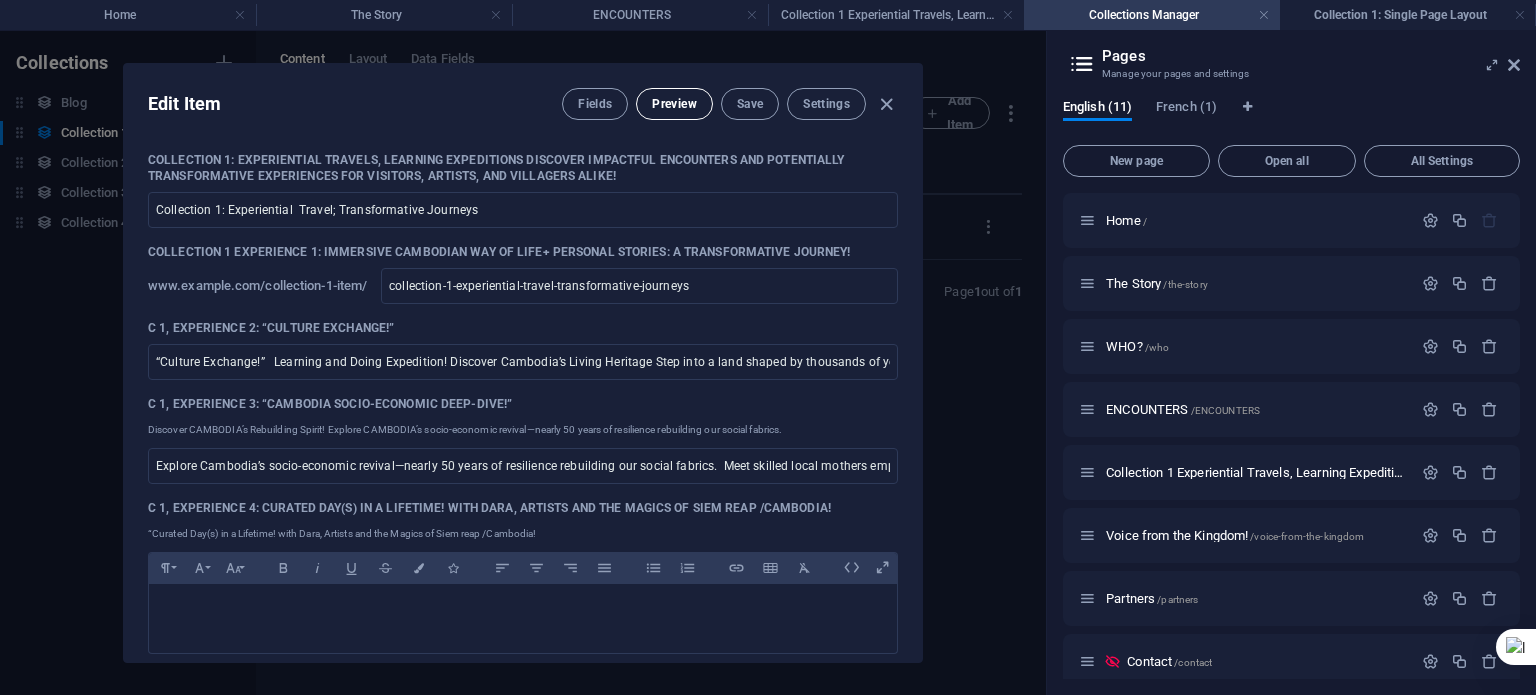 click on "Preview" at bounding box center (674, 104) 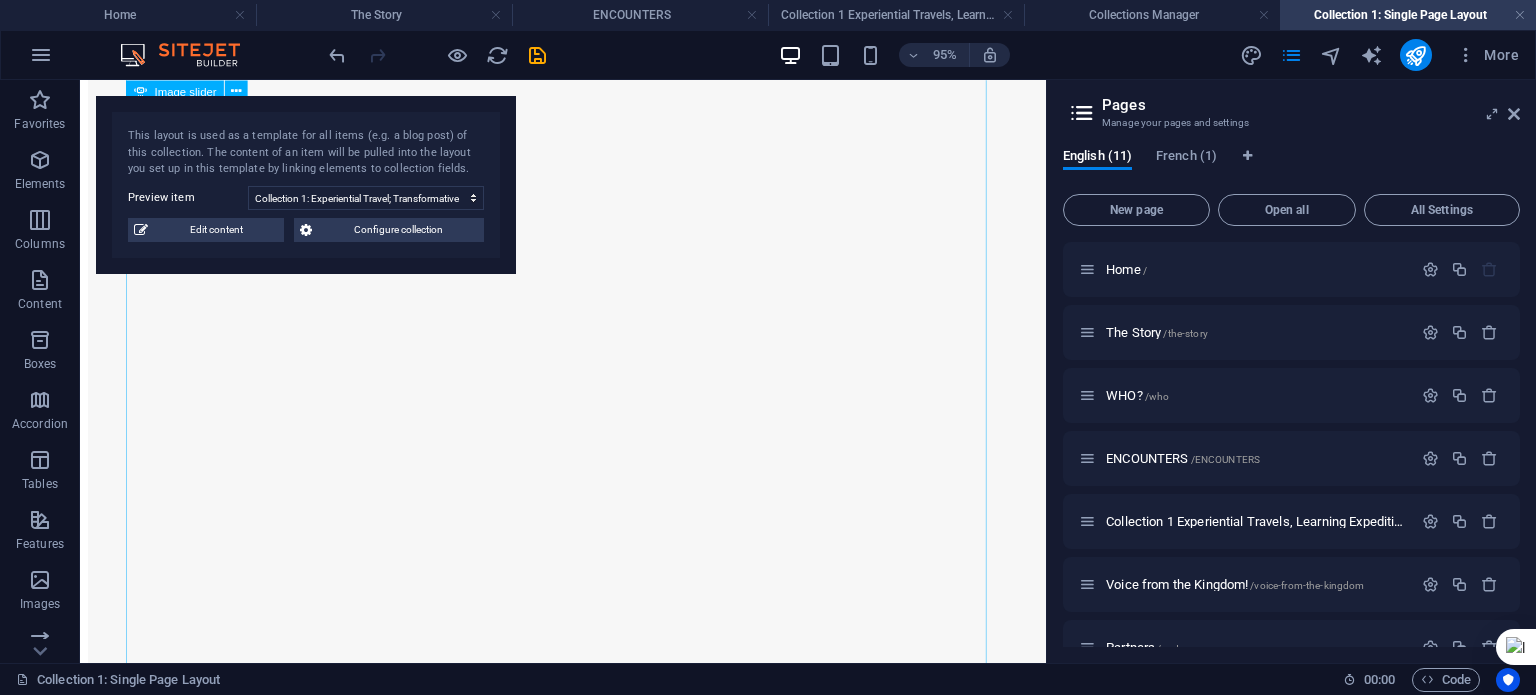 scroll, scrollTop: 1300, scrollLeft: 0, axis: vertical 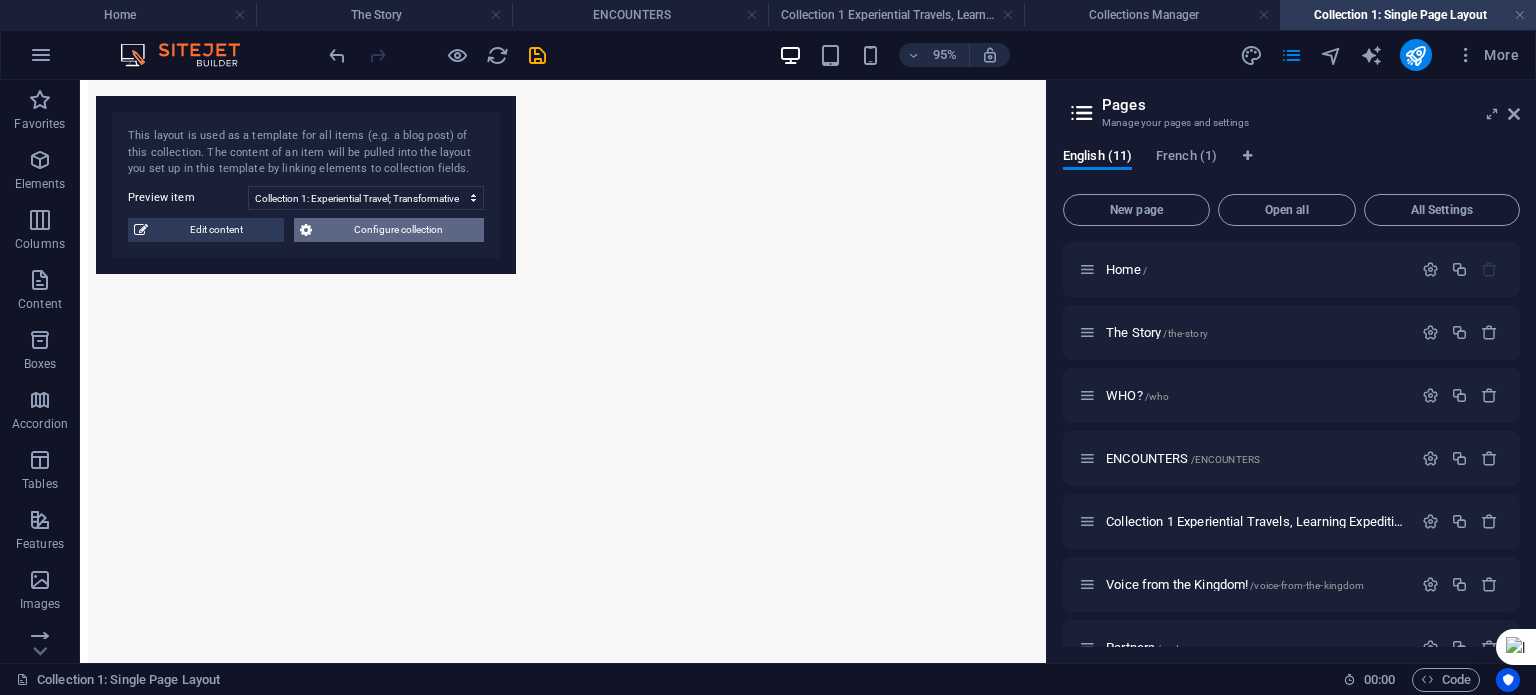 click on "Configure collection" at bounding box center (398, 230) 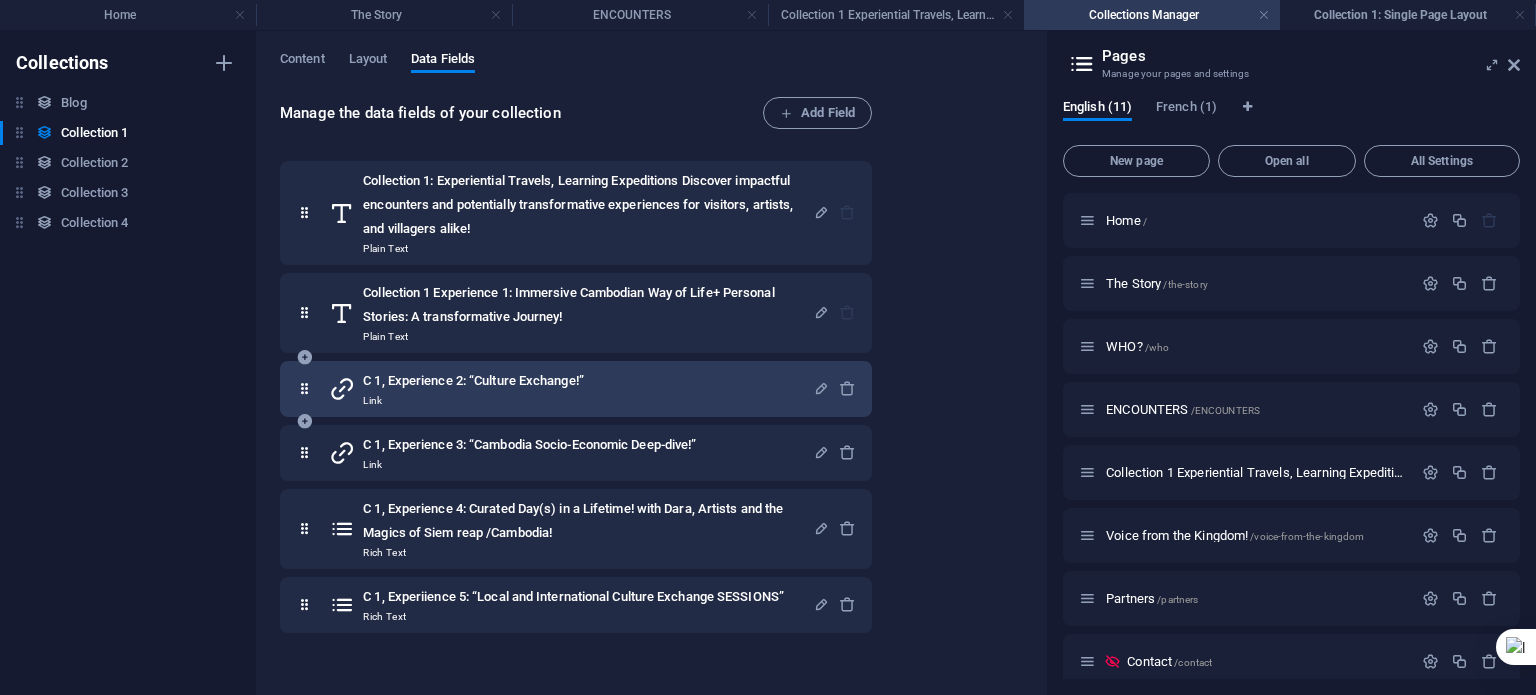 click on "C 1, Experience 2: “Culture Exchange!” Link" at bounding box center [571, 389] 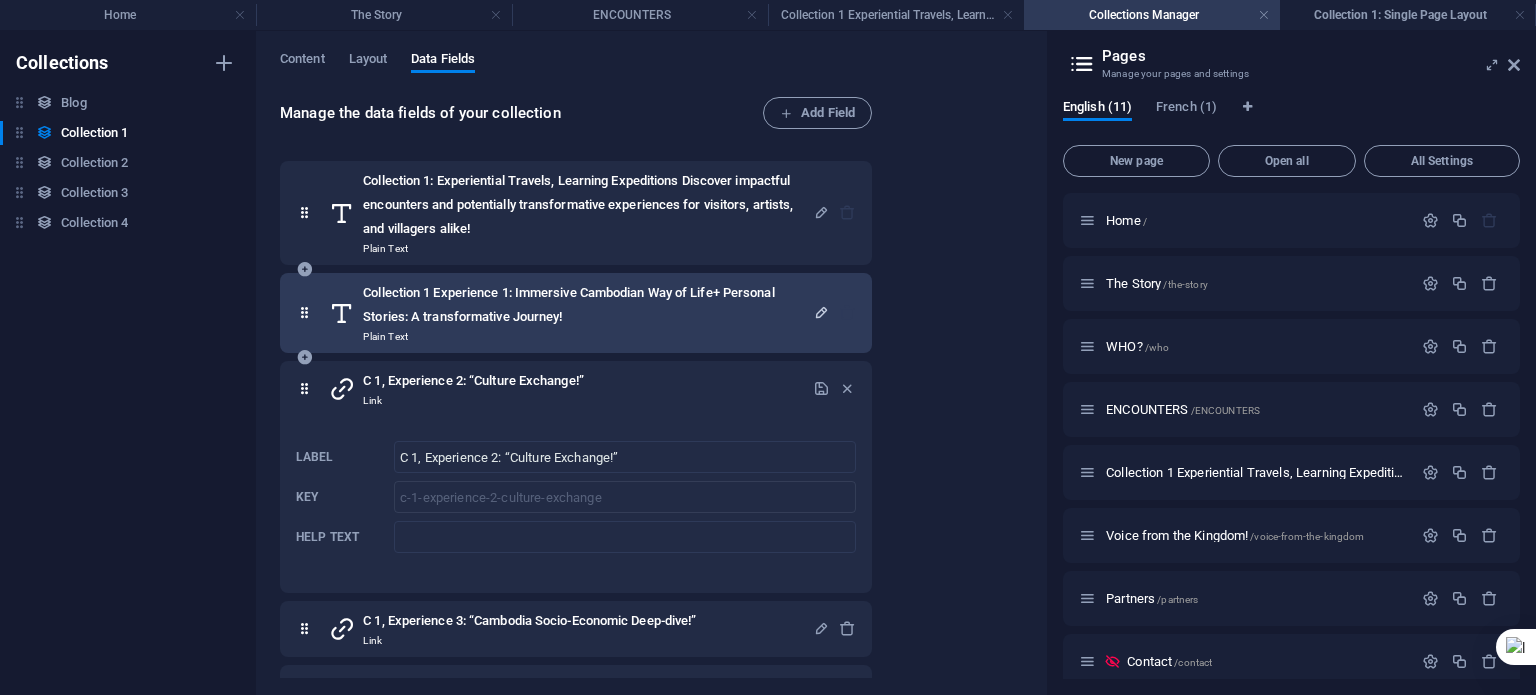 click at bounding box center [821, 312] 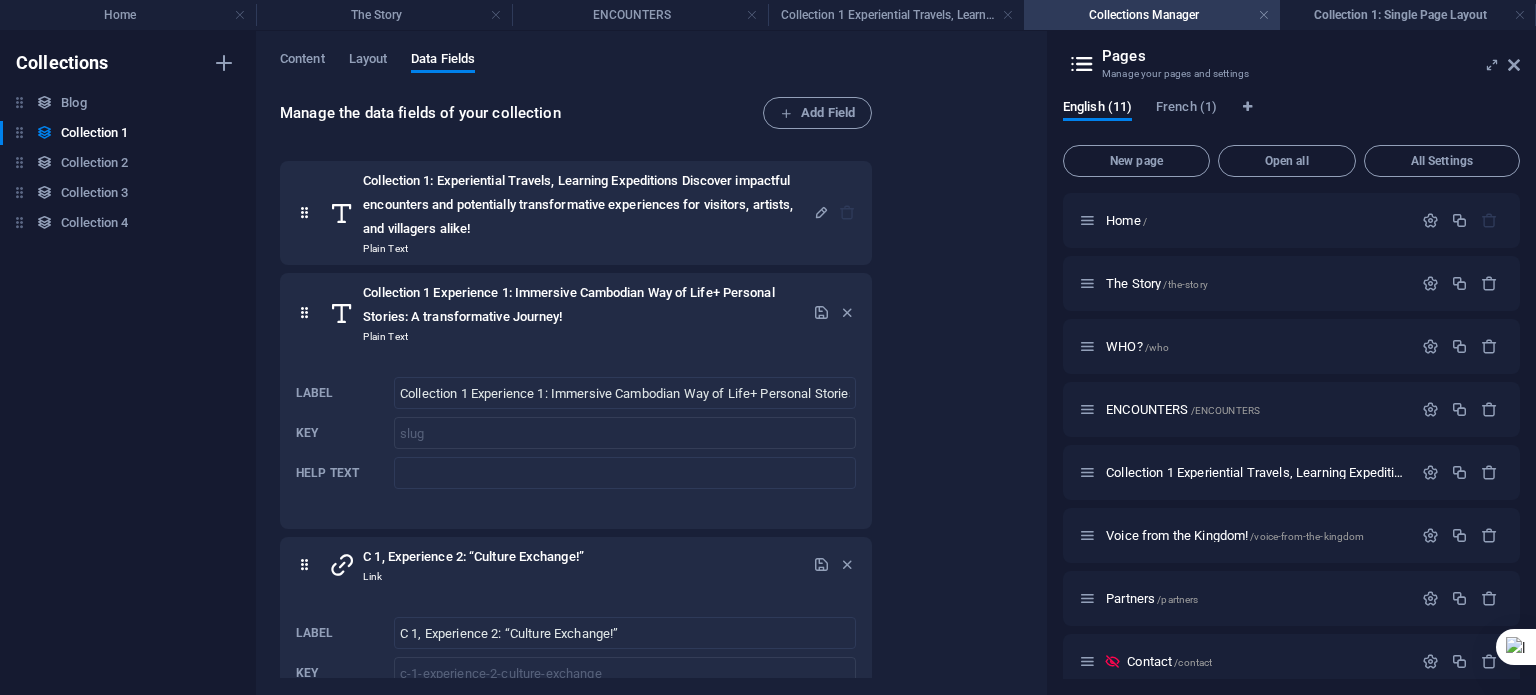 drag, startPoint x: 823, startPoint y: 313, endPoint x: 966, endPoint y: 418, distance: 177.40913 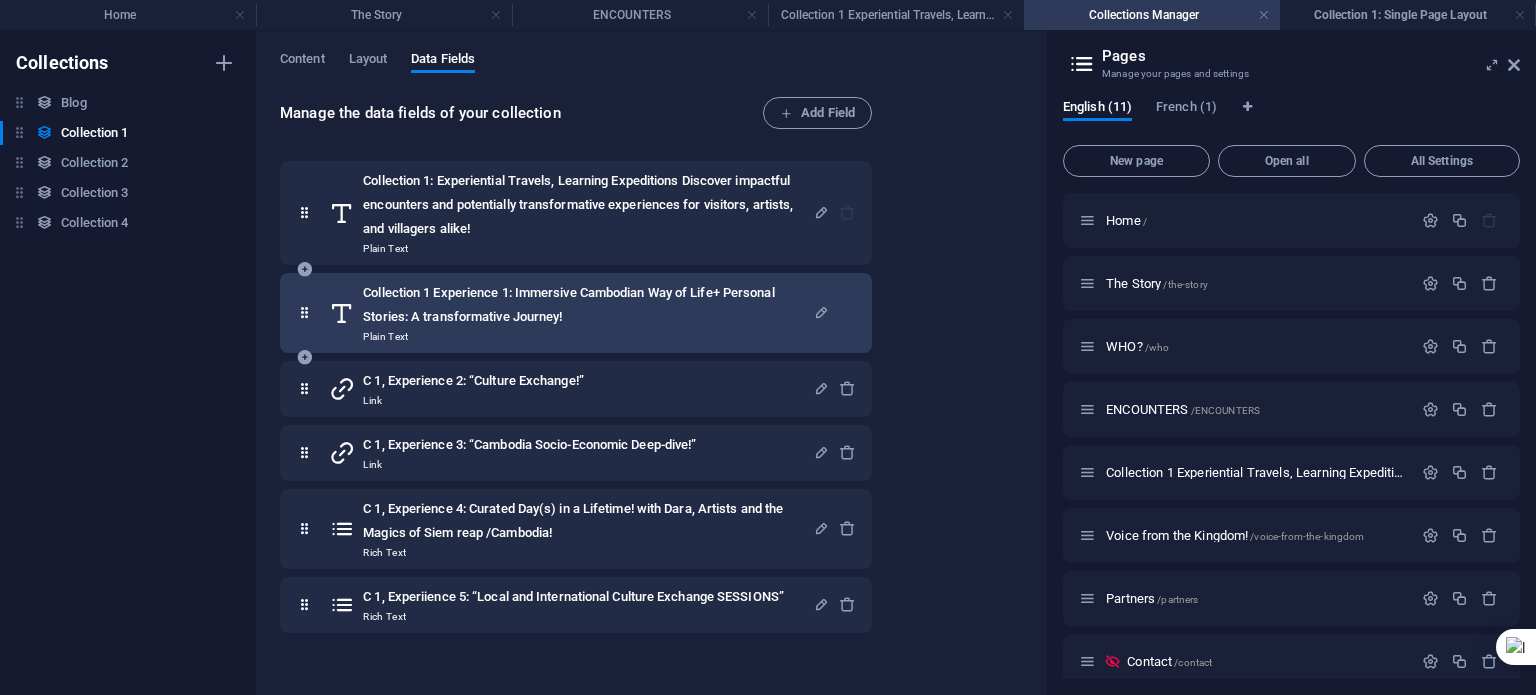 click at bounding box center (304, 357) 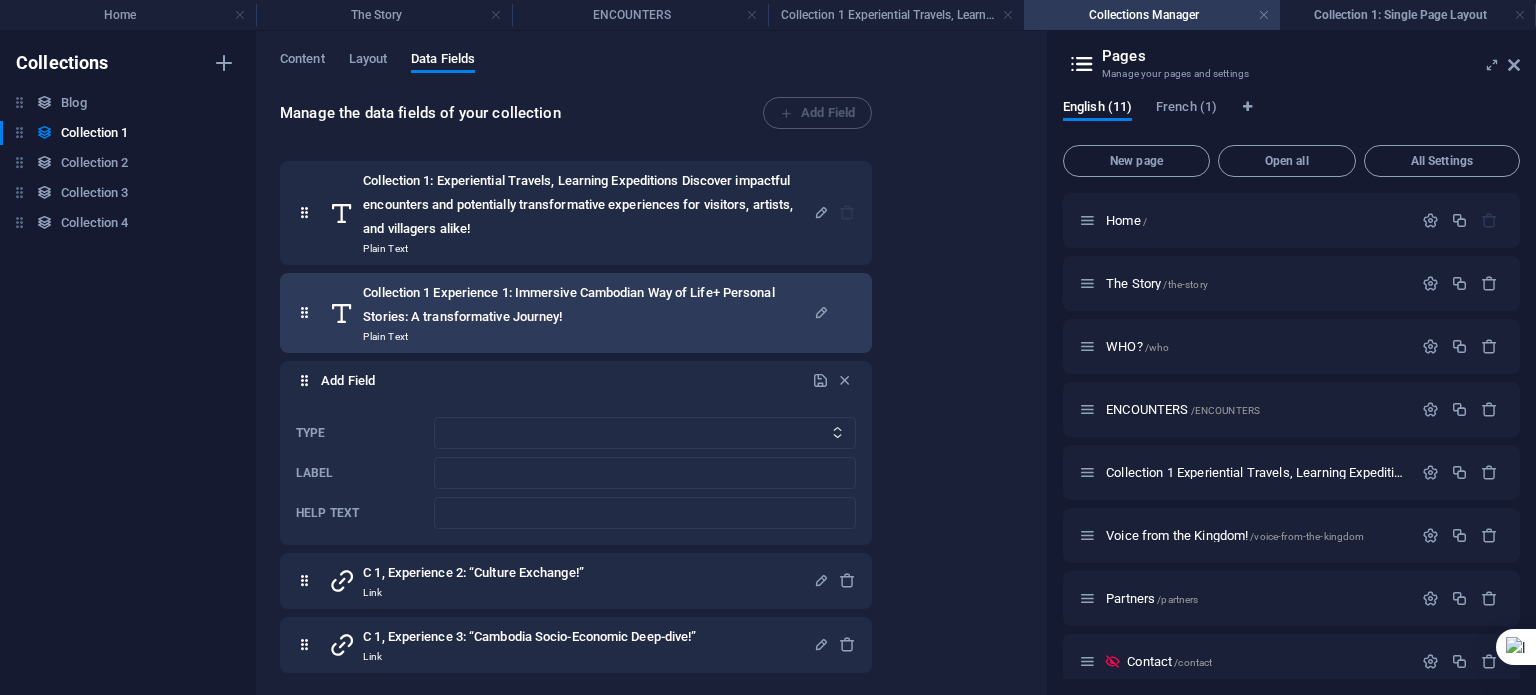 drag, startPoint x: 382, startPoint y: 311, endPoint x: 343, endPoint y: 307, distance: 39.20459 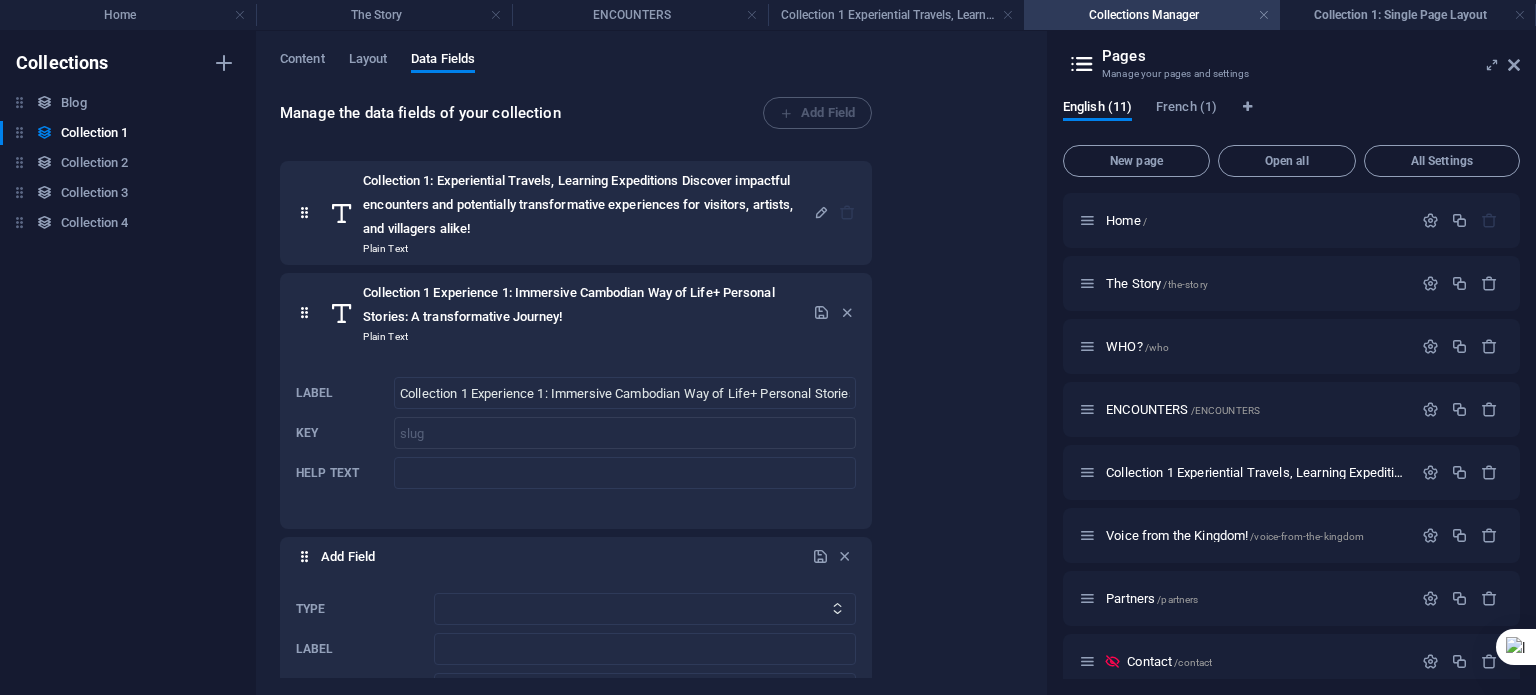 drag, startPoint x: 1514, startPoint y: 61, endPoint x: 886, endPoint y: 343, distance: 688.4098 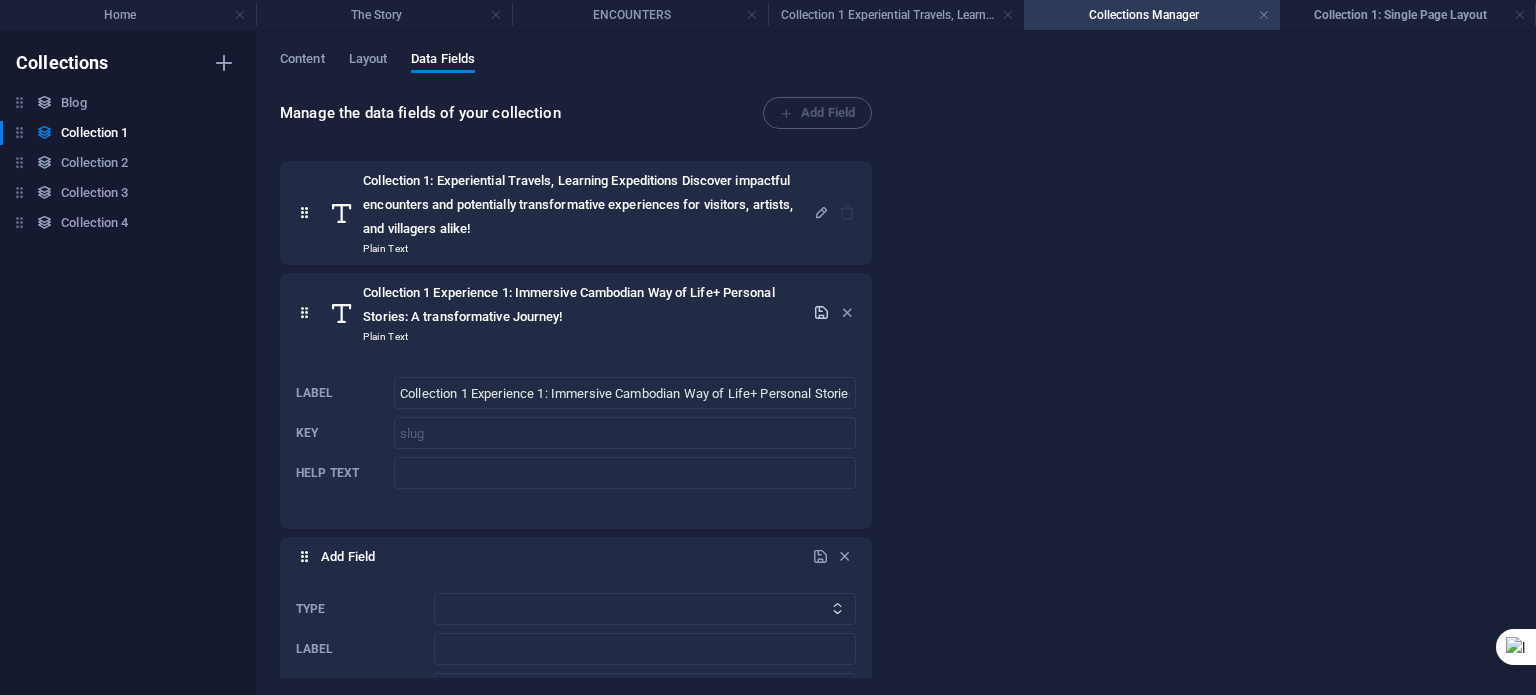 drag, startPoint x: 716, startPoint y: 297, endPoint x: 812, endPoint y: 315, distance: 97.67292 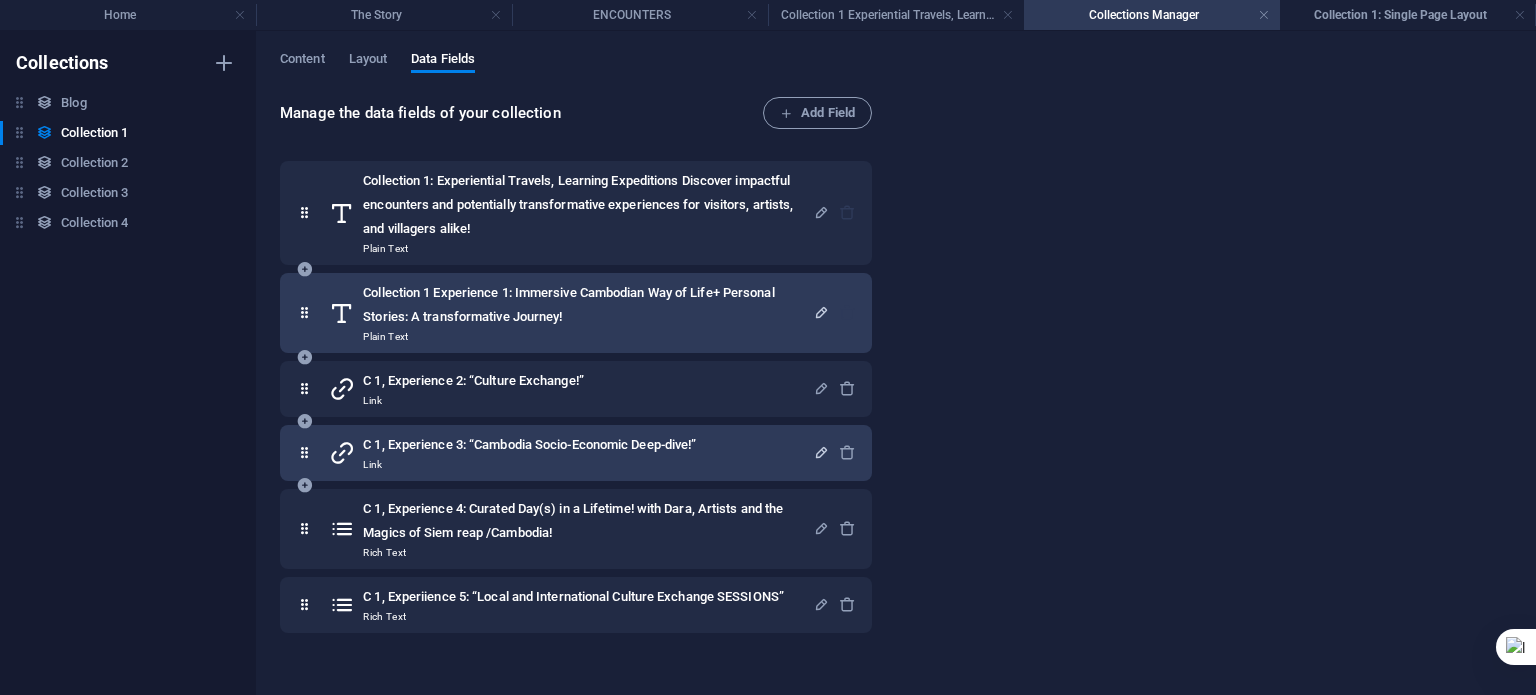 click at bounding box center [821, 452] 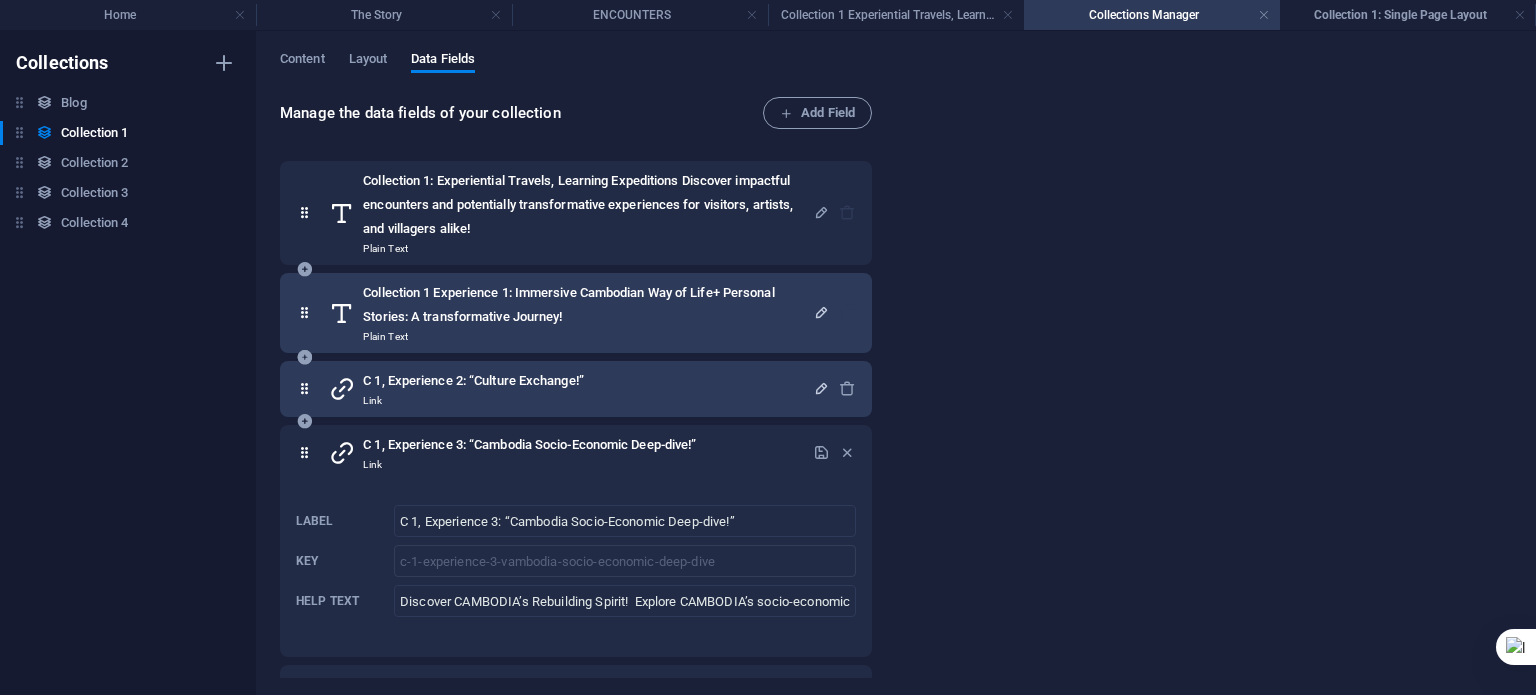 click at bounding box center (821, 388) 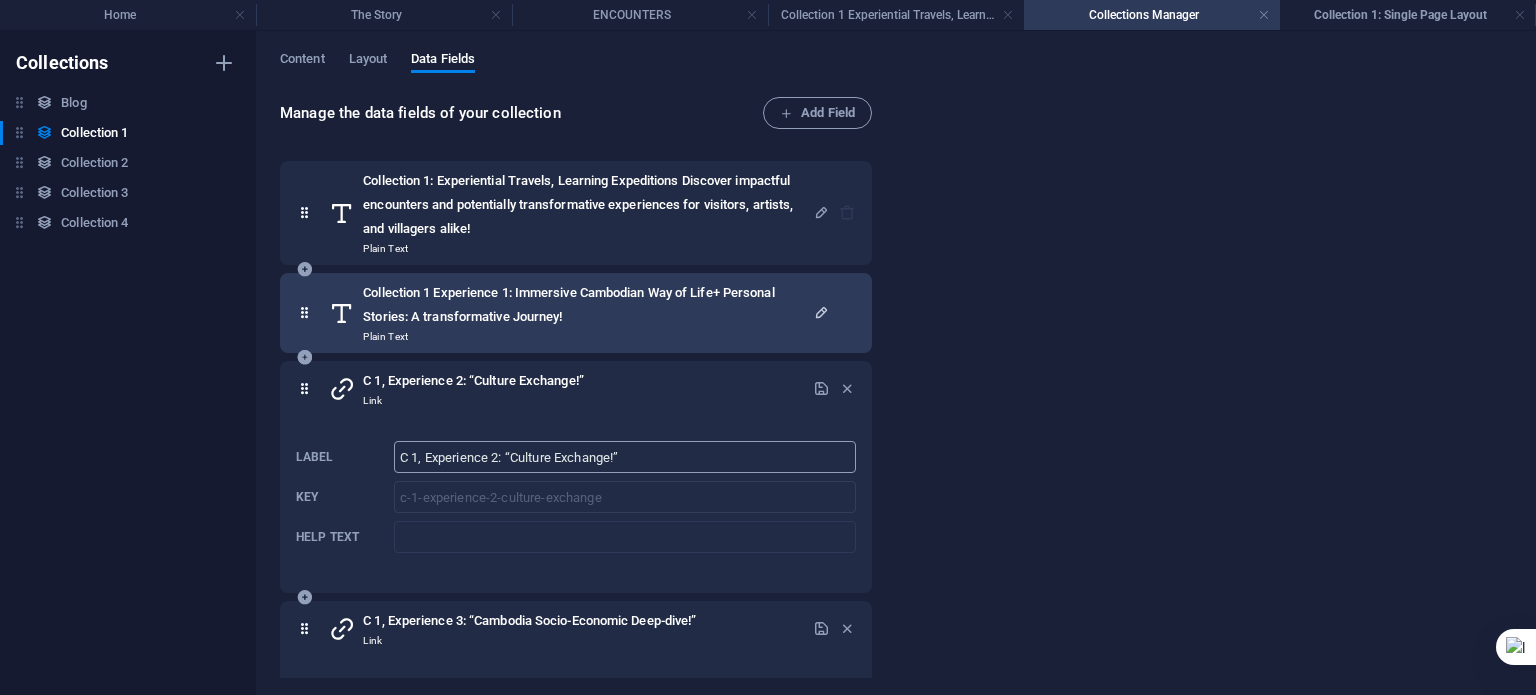 click on "C 1, Experience 2: “Culture Exchange!”" at bounding box center (625, 457) 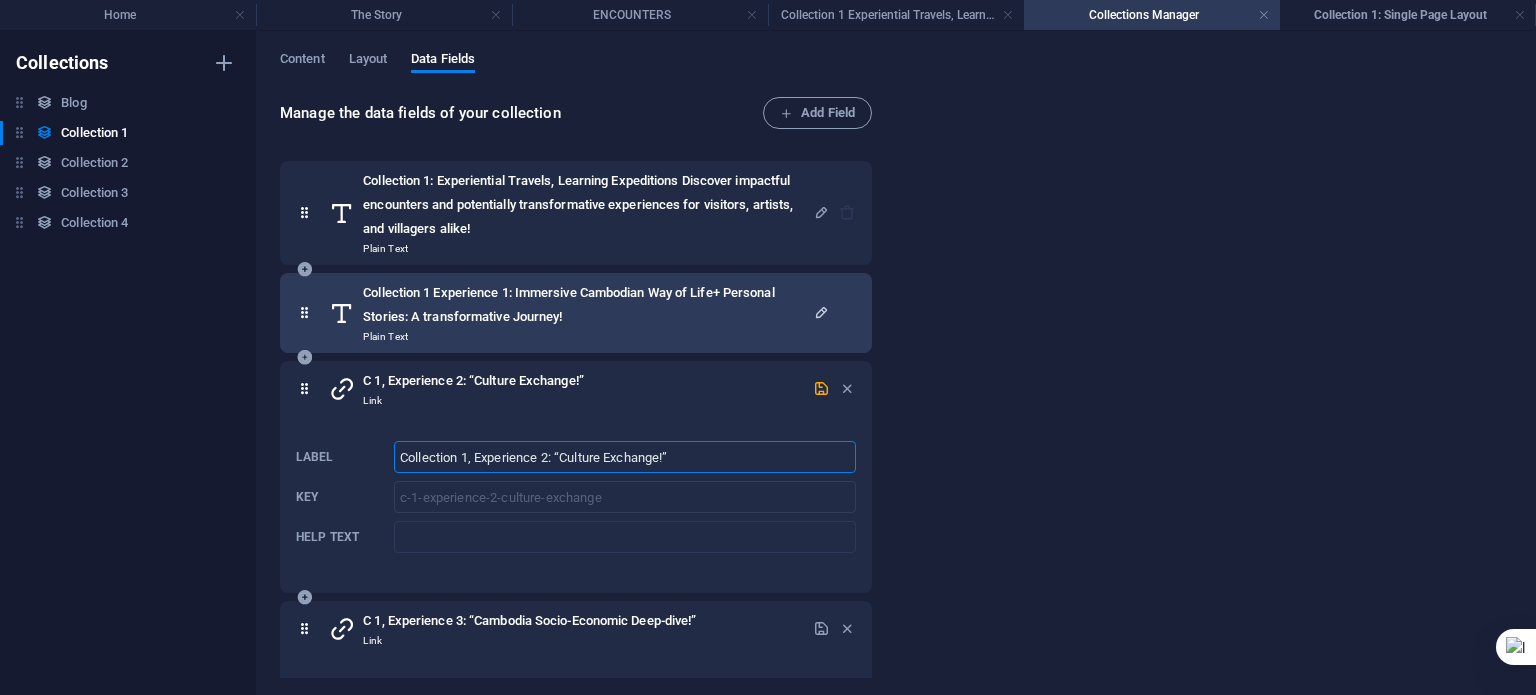 type on "Collection 1, Experience 2: “Culture Exchange!”" 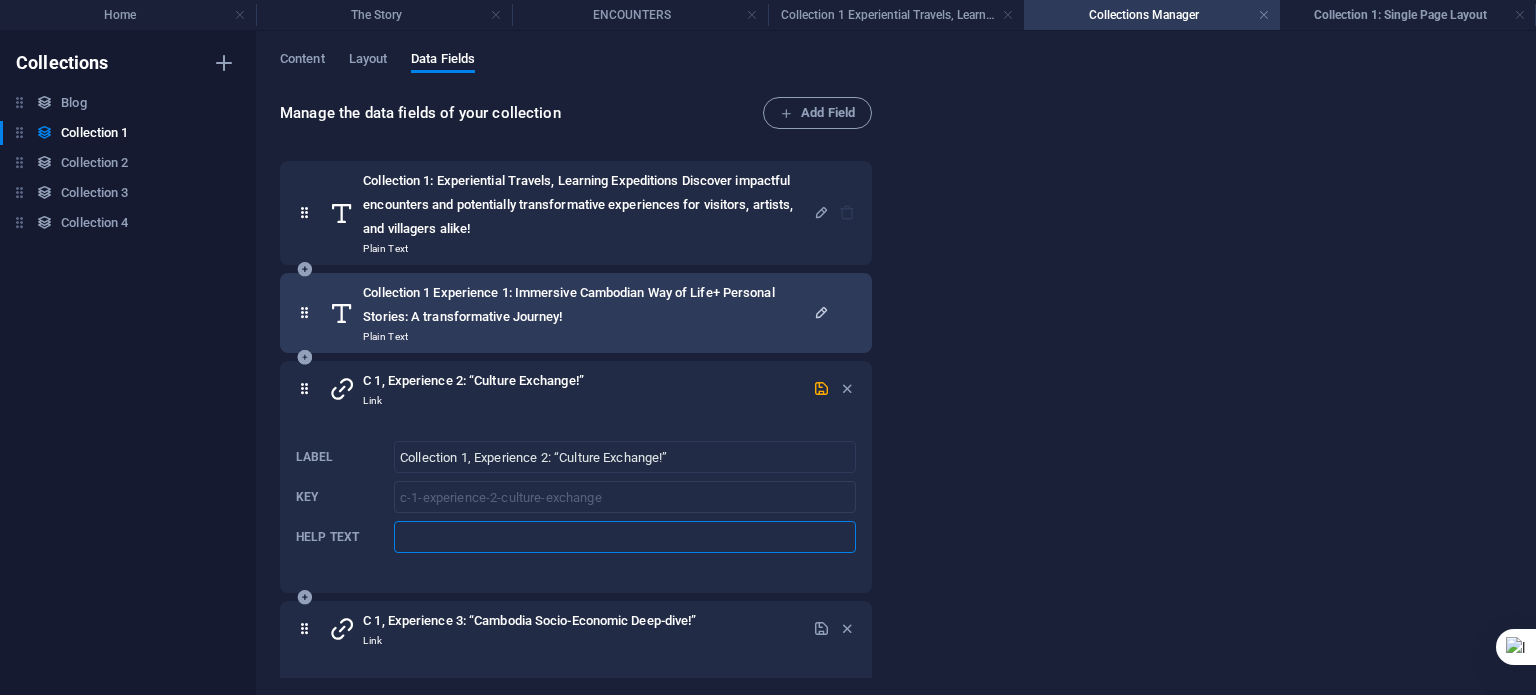 click at bounding box center (625, 537) 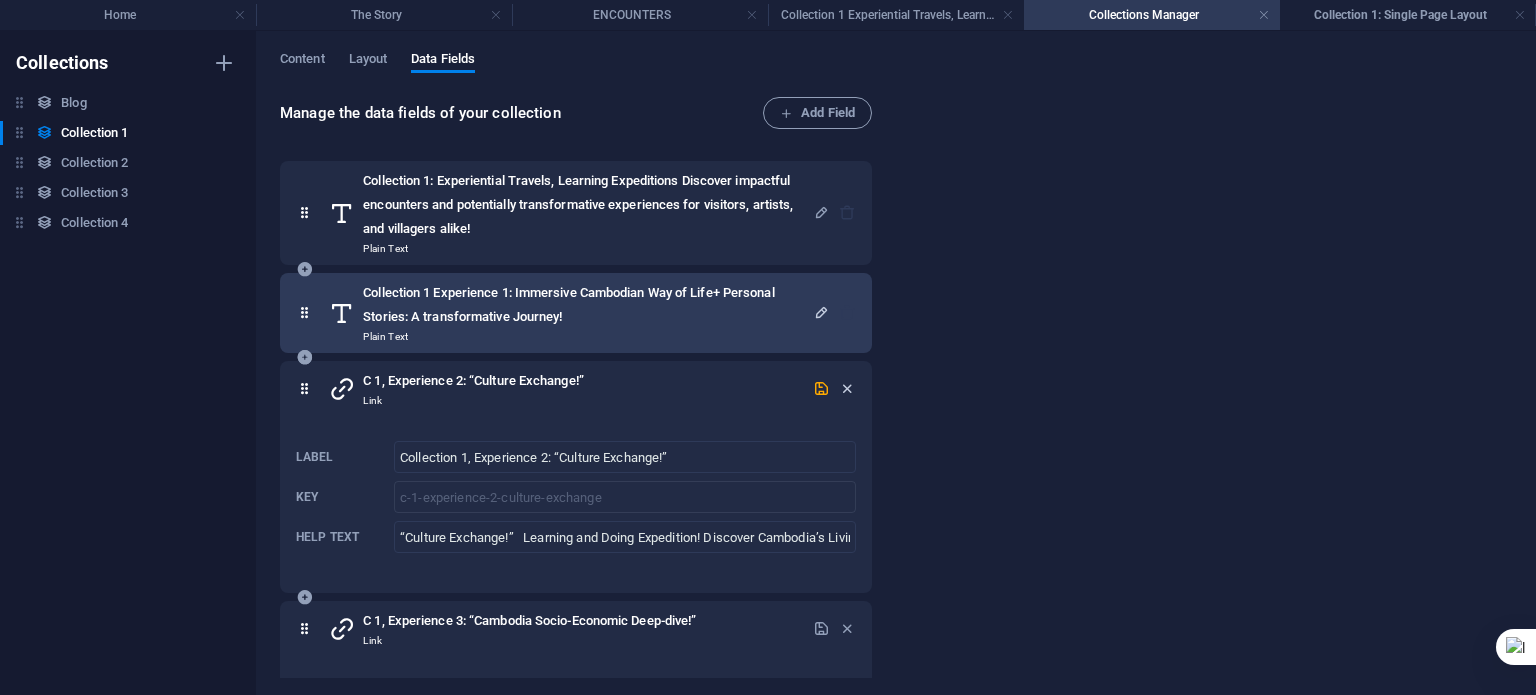 drag, startPoint x: 1028, startPoint y: 425, endPoint x: 841, endPoint y: 397, distance: 189.08464 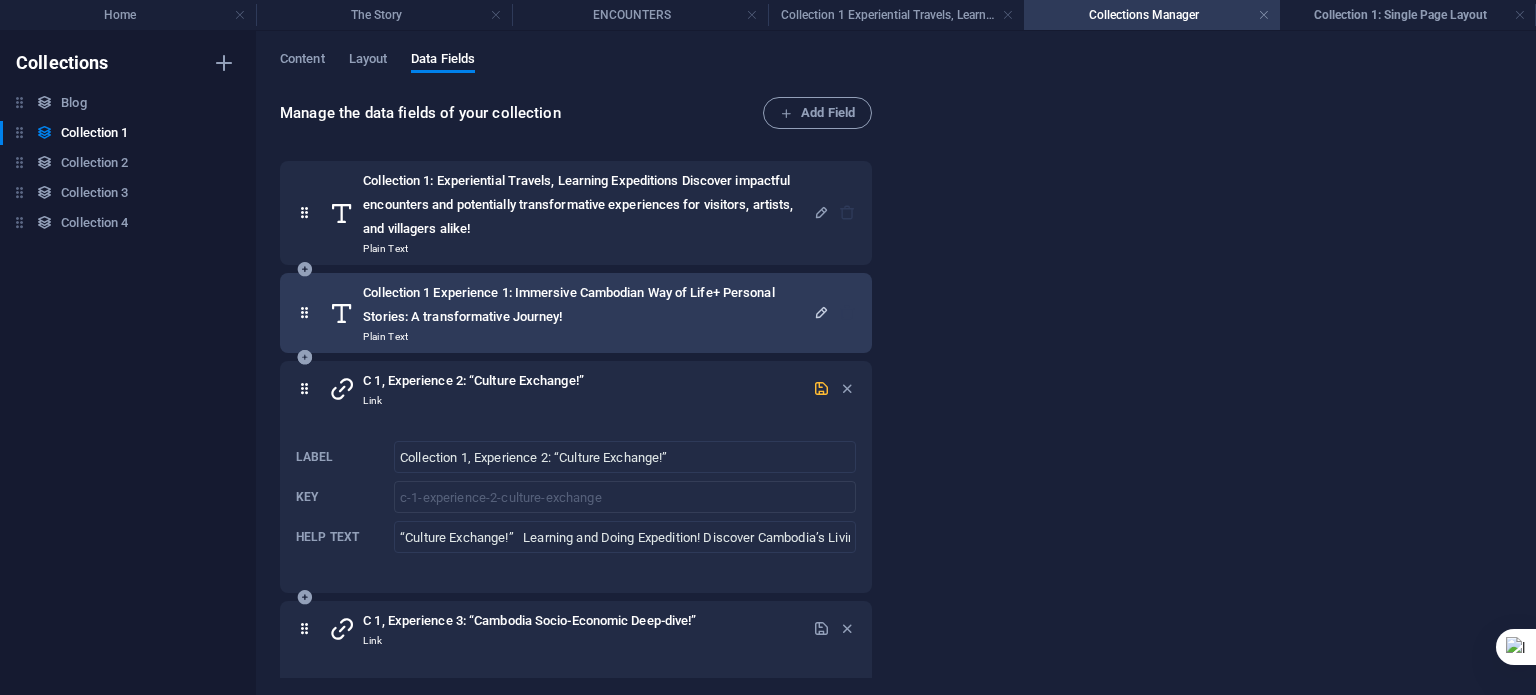 click at bounding box center [821, 388] 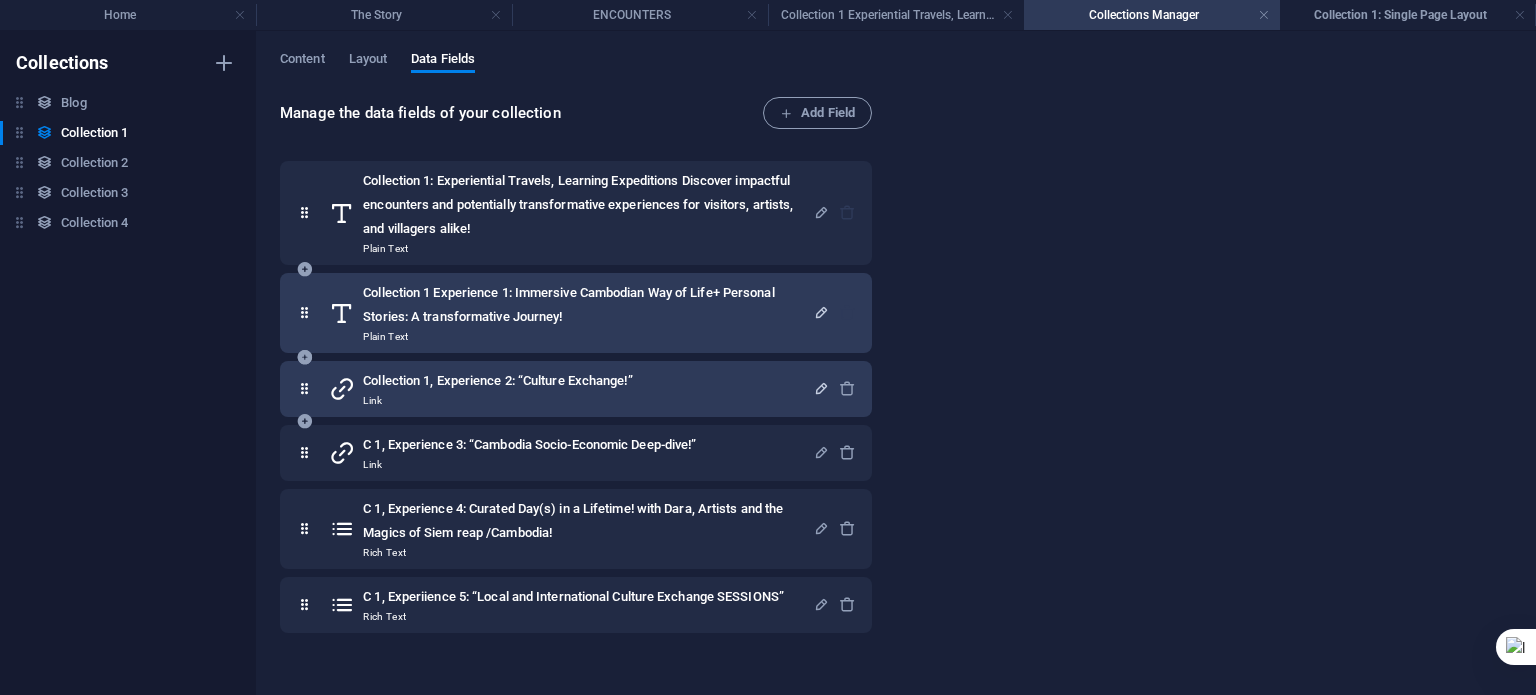 click on "Collection 1 Experience 1: Immersive Cambodian Way of Life+ Personal Stories: A transformative Journey!" at bounding box center (588, 305) 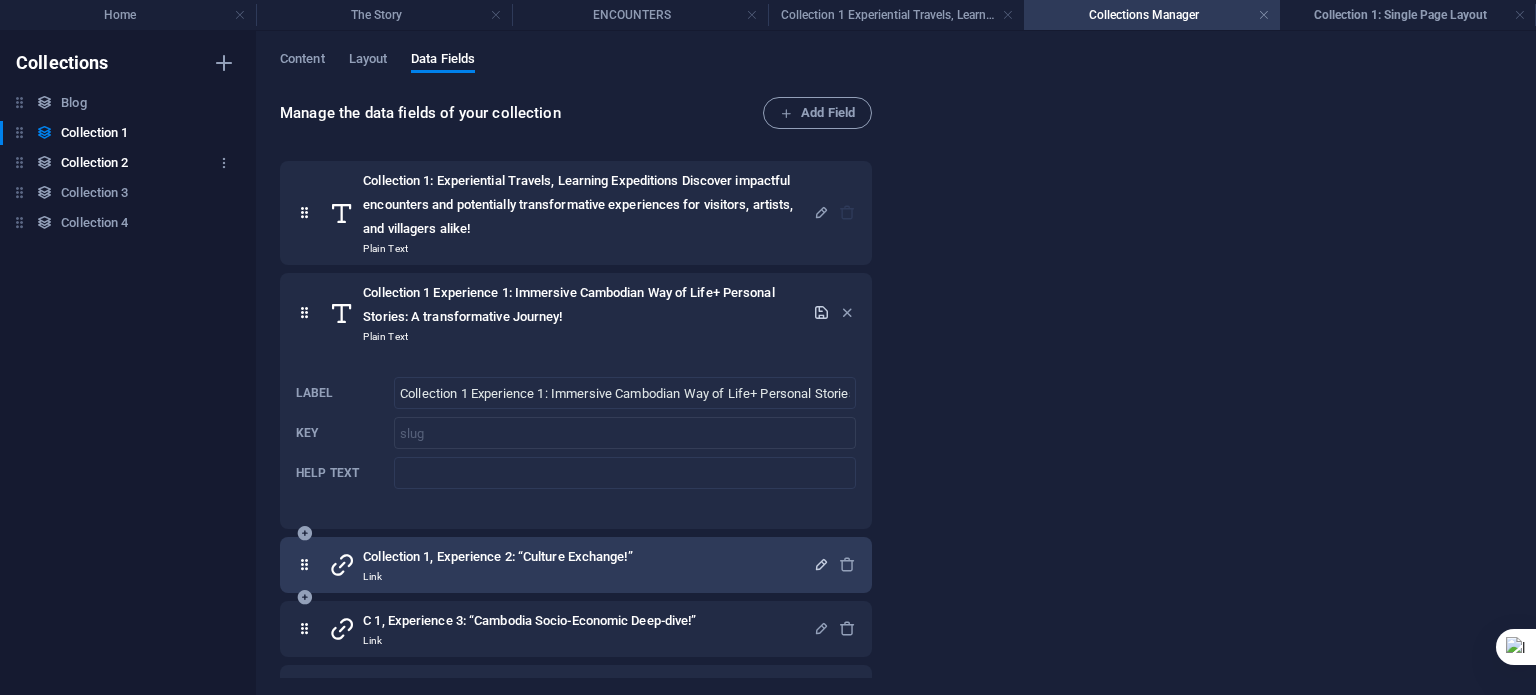click on "Collection 2" at bounding box center [94, 163] 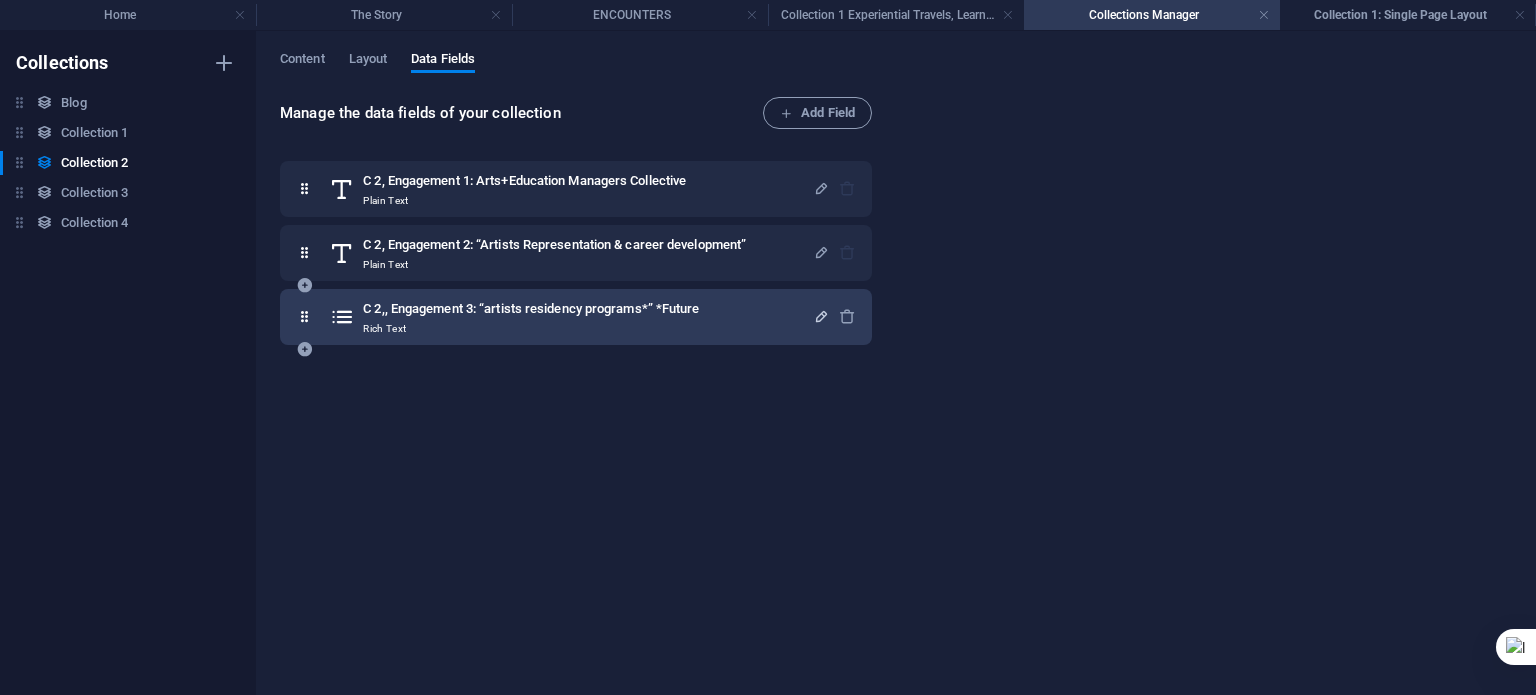 click at bounding box center (821, 316) 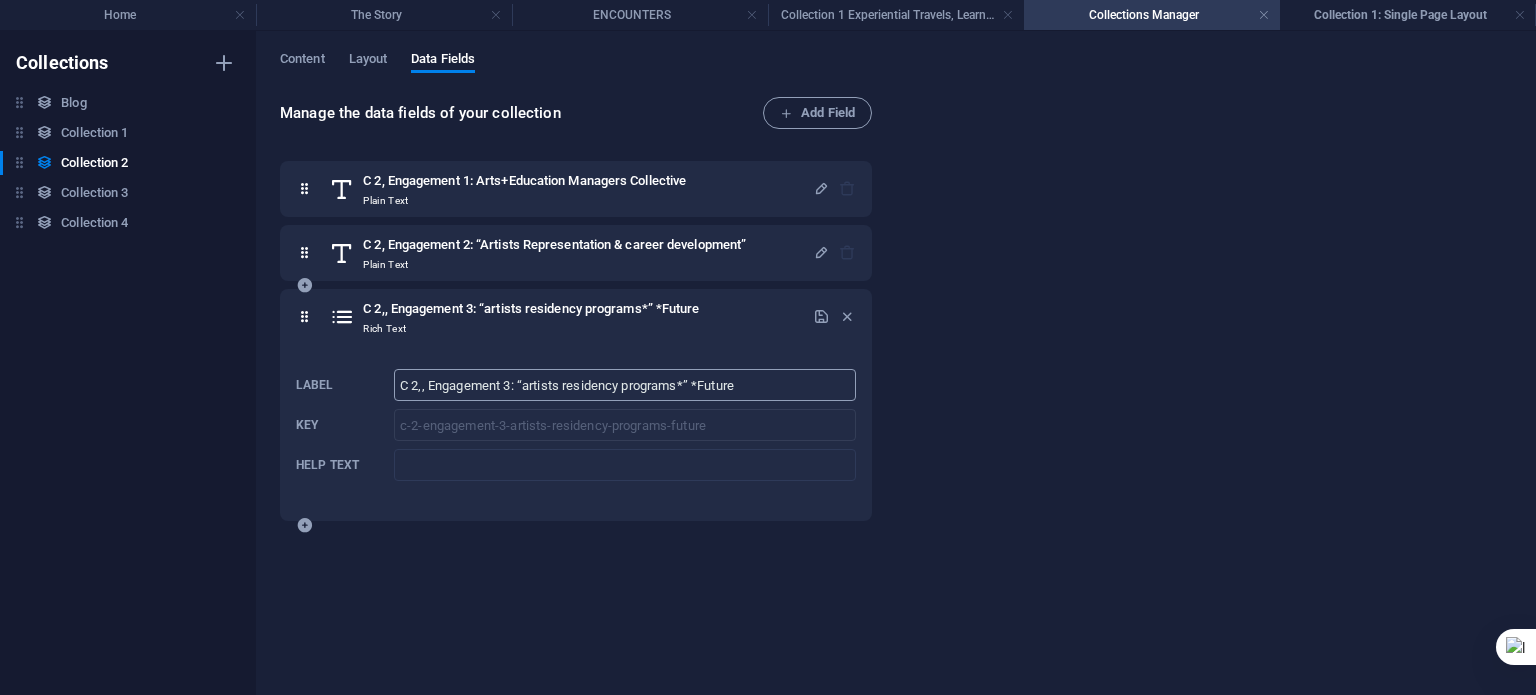 click on "C 2,, Engagement 3: “artists residency programs*” *Future" at bounding box center (625, 385) 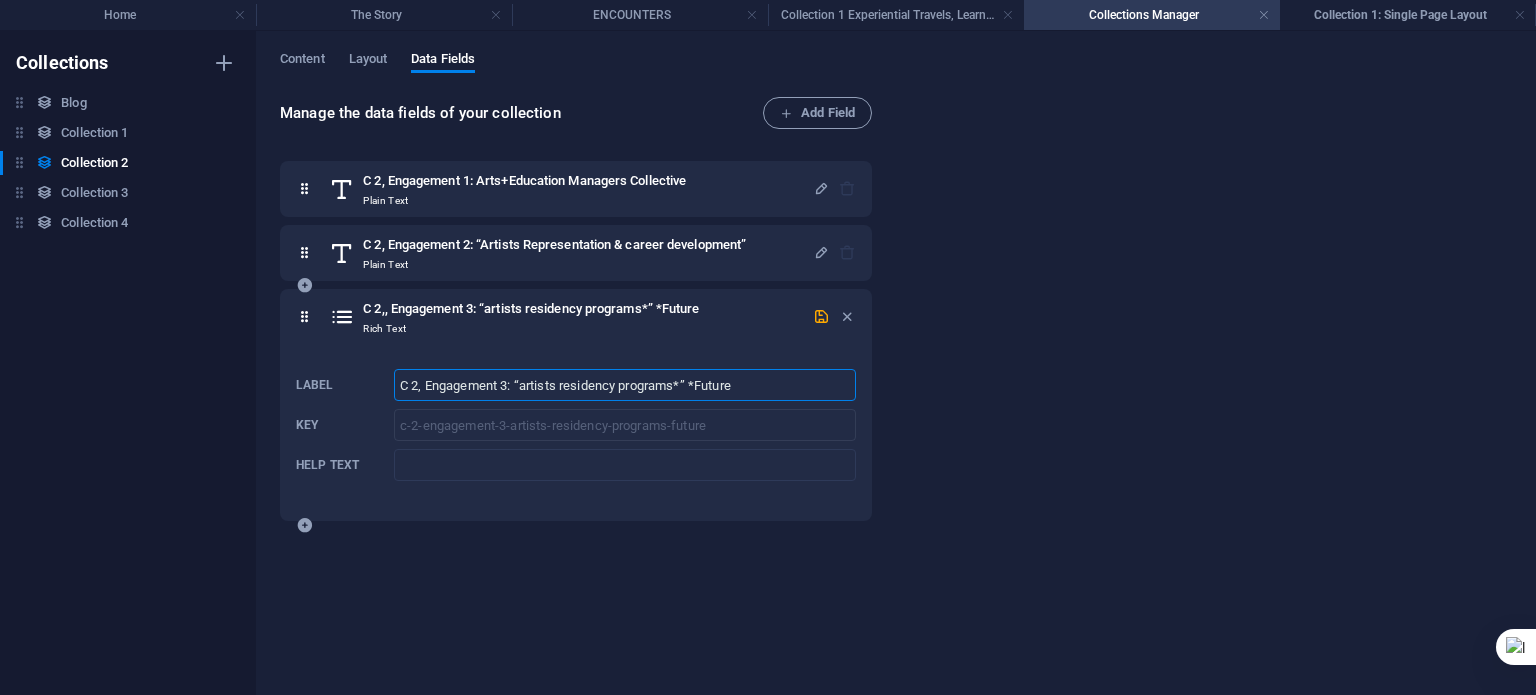 click on "C 2, Engagement 3: “artists residency programs*” *Future" at bounding box center [625, 385] 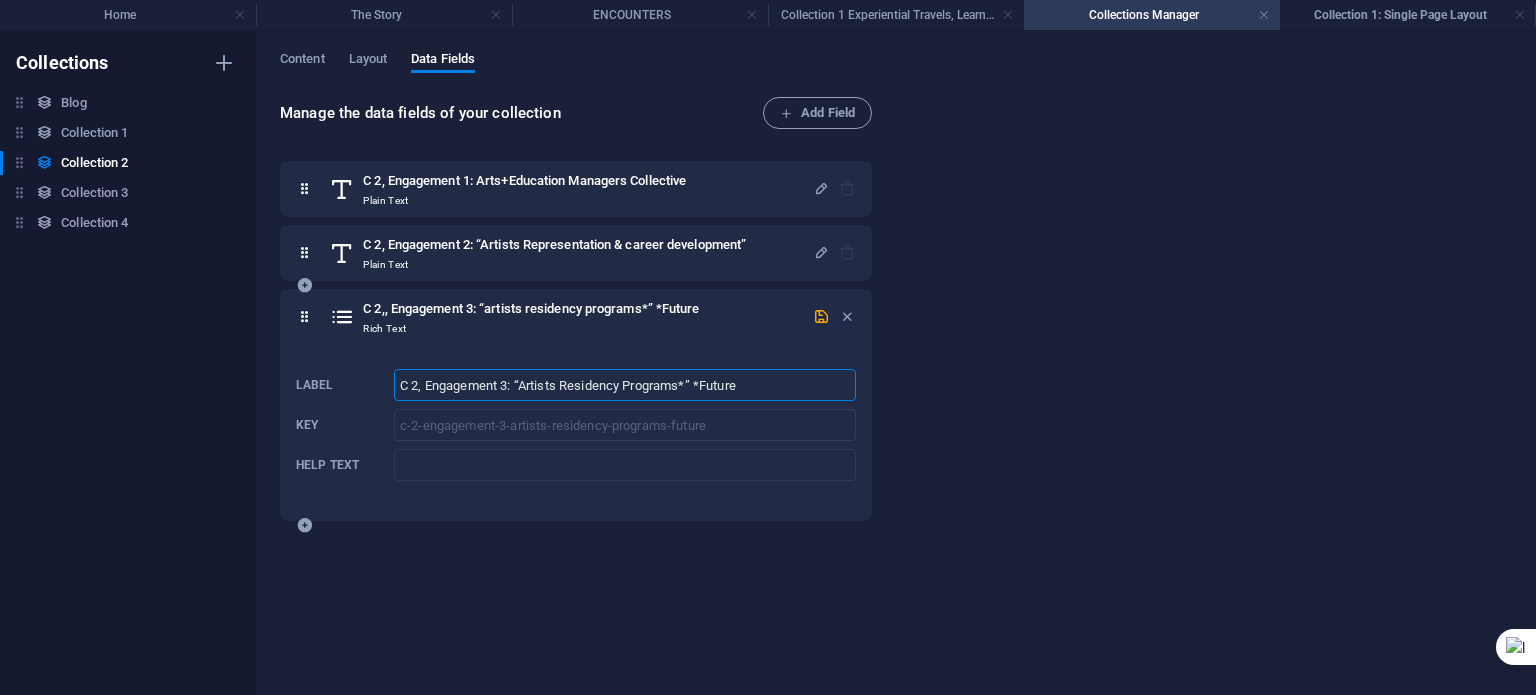 drag, startPoint x: 420, startPoint y: 314, endPoint x: 633, endPoint y: 299, distance: 213.52751 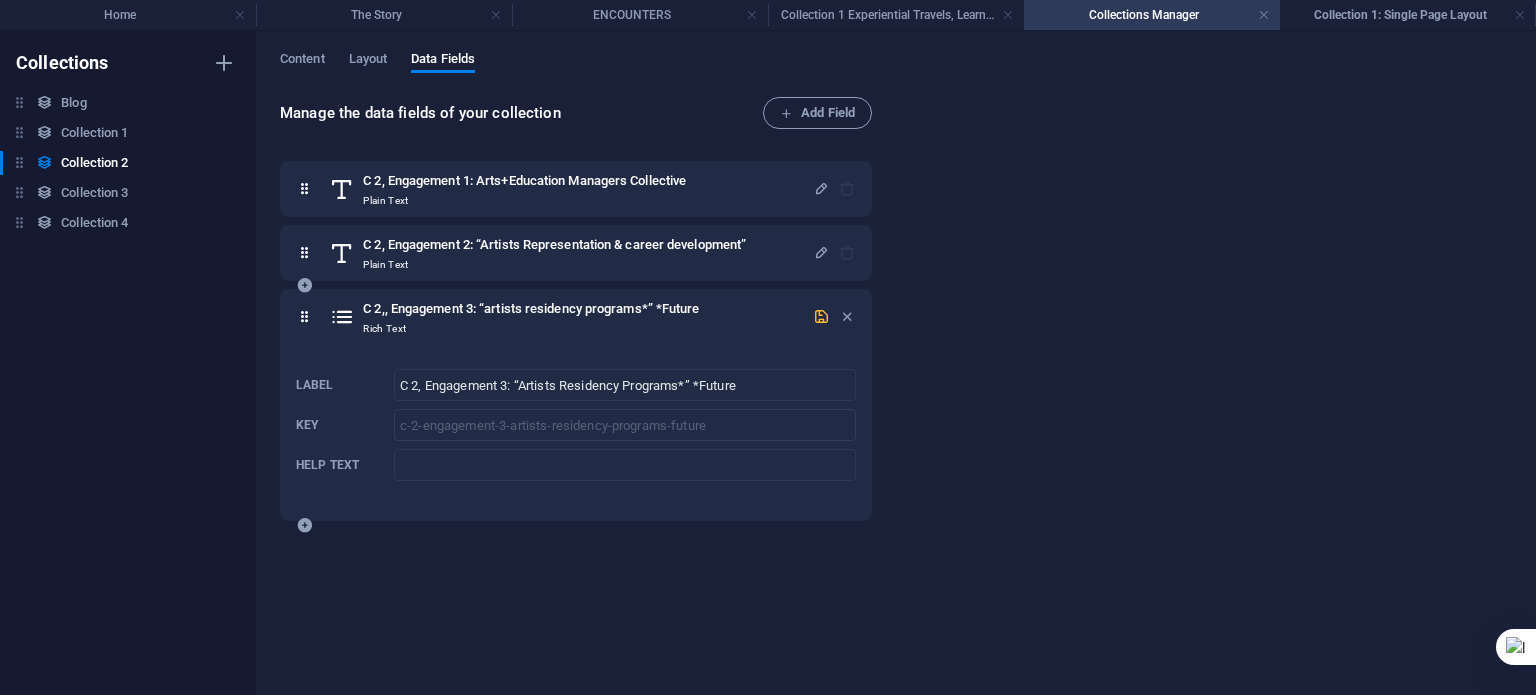 click at bounding box center [821, 316] 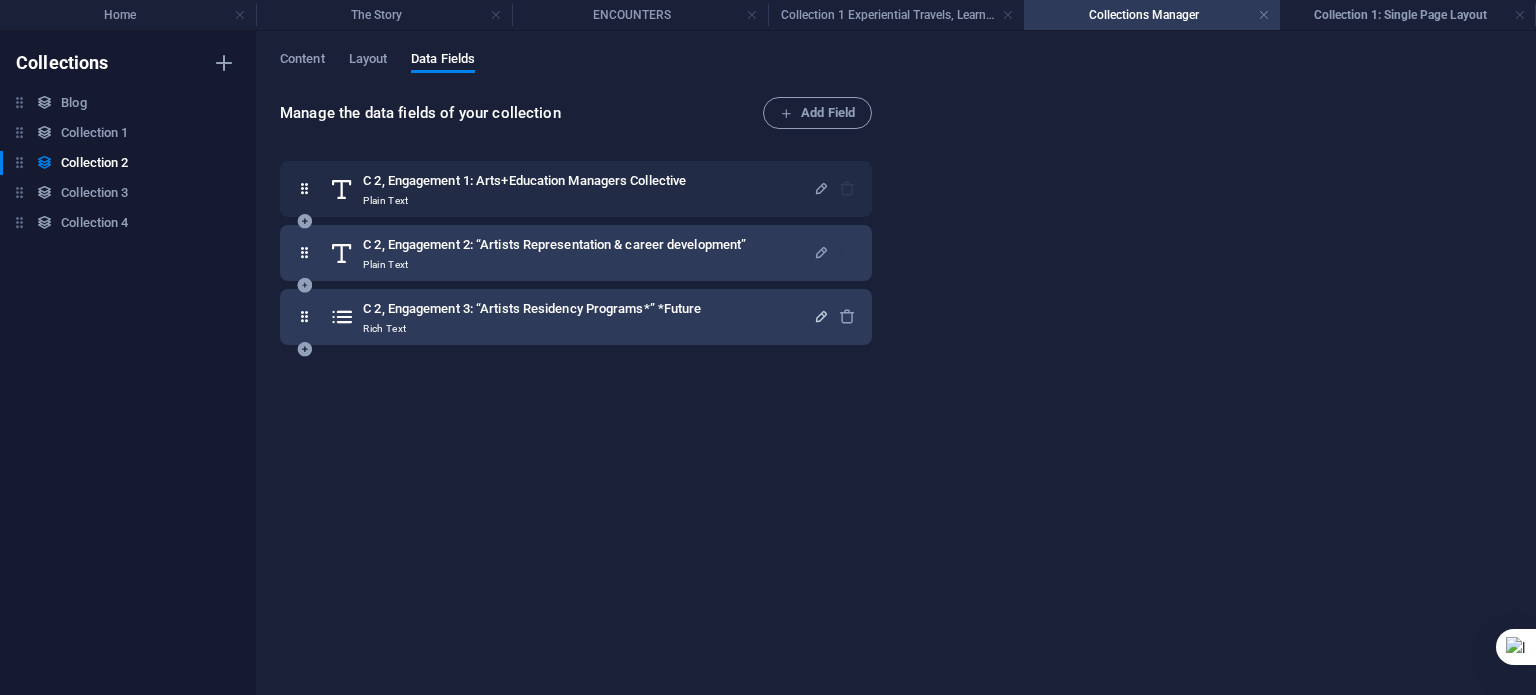drag, startPoint x: 816, startPoint y: 248, endPoint x: 653, endPoint y: 273, distance: 164.90604 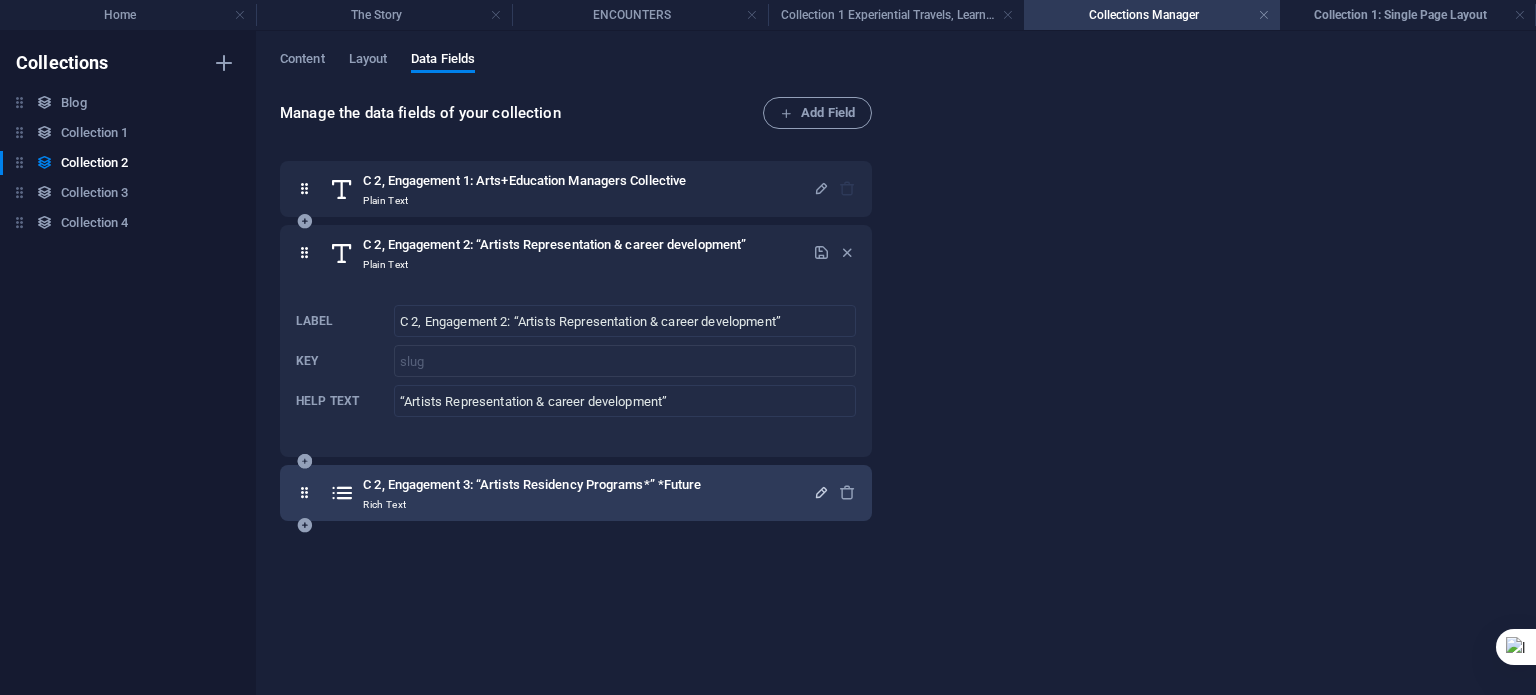 click on "C 2, Engagement 2: “Artists Representation & career development”" at bounding box center [554, 245] 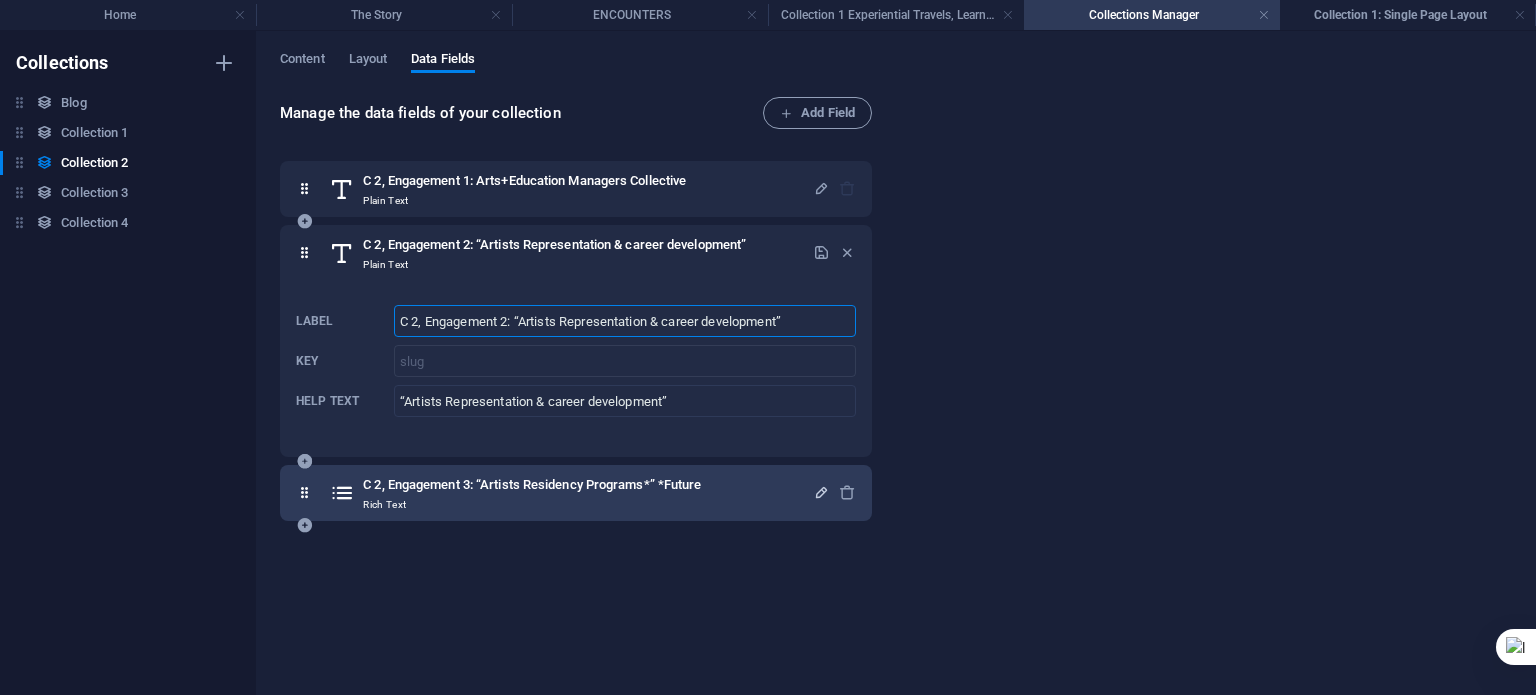 drag, startPoint x: 673, startPoint y: 319, endPoint x: 683, endPoint y: 311, distance: 12.806249 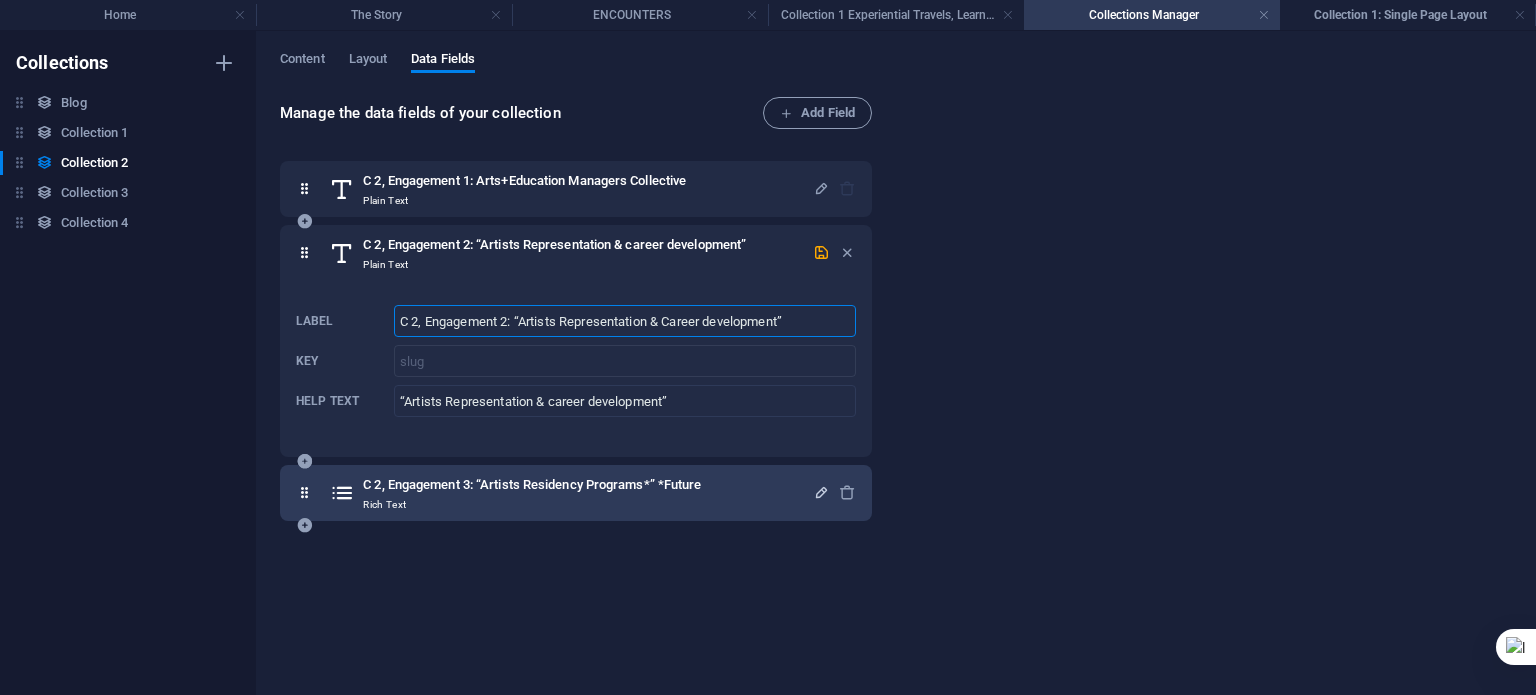 click on "C 2, Engagement 2: “Artists Representation & Career development”" at bounding box center (625, 321) 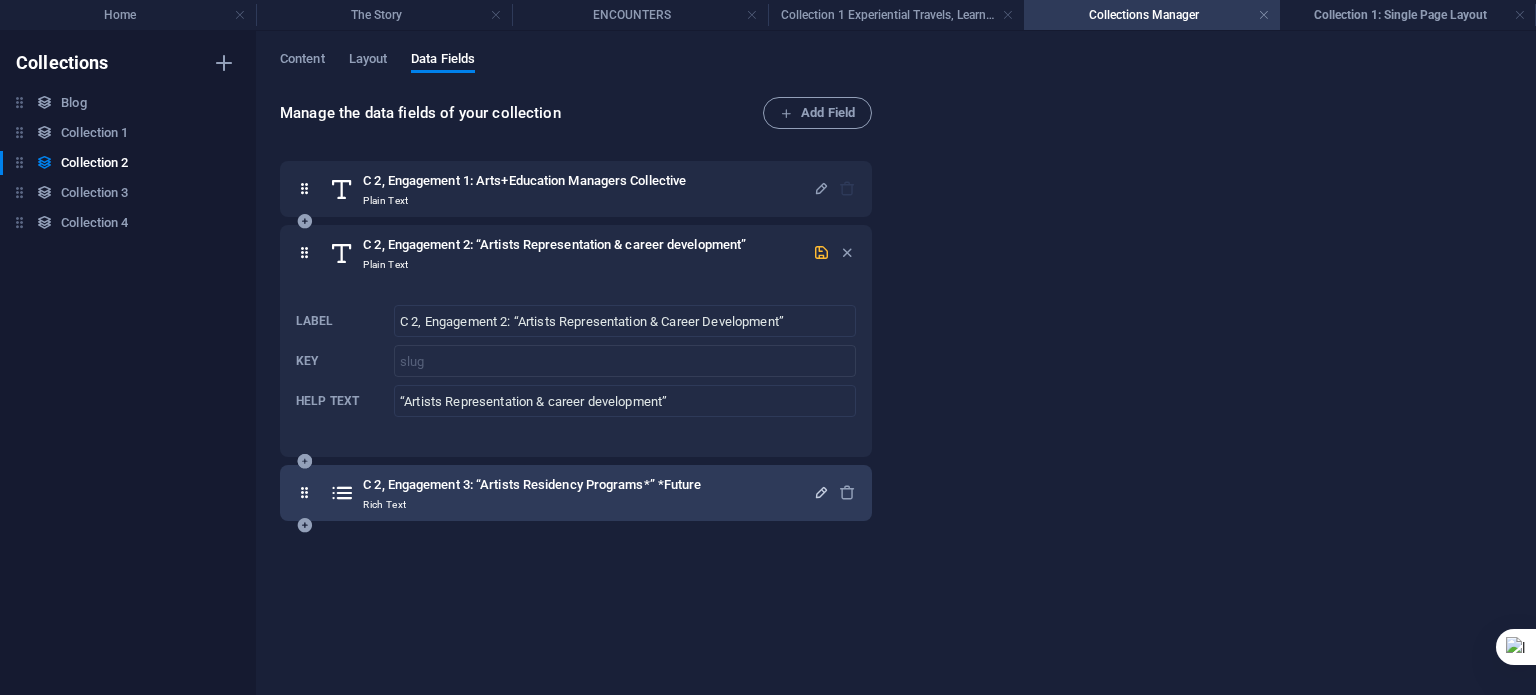 click at bounding box center [821, 252] 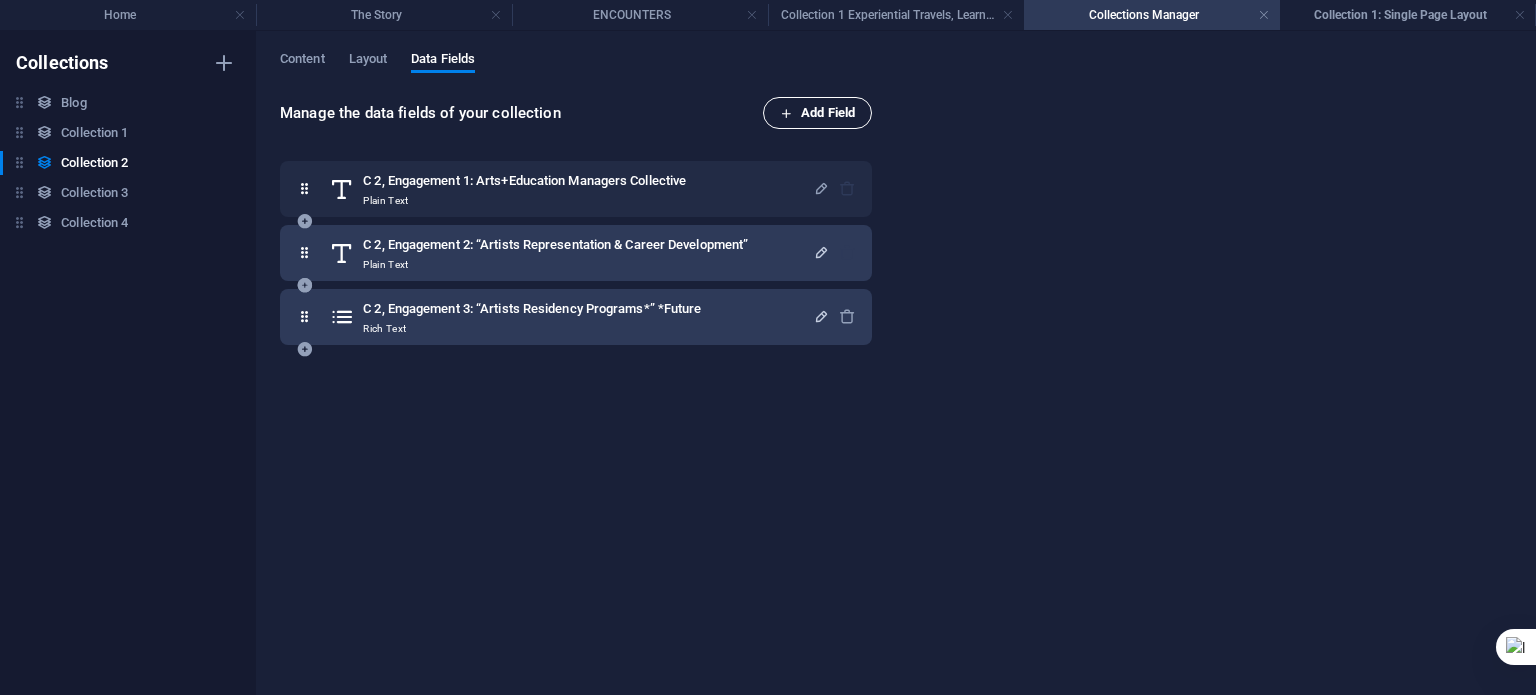 click on "Add Field" at bounding box center [817, 113] 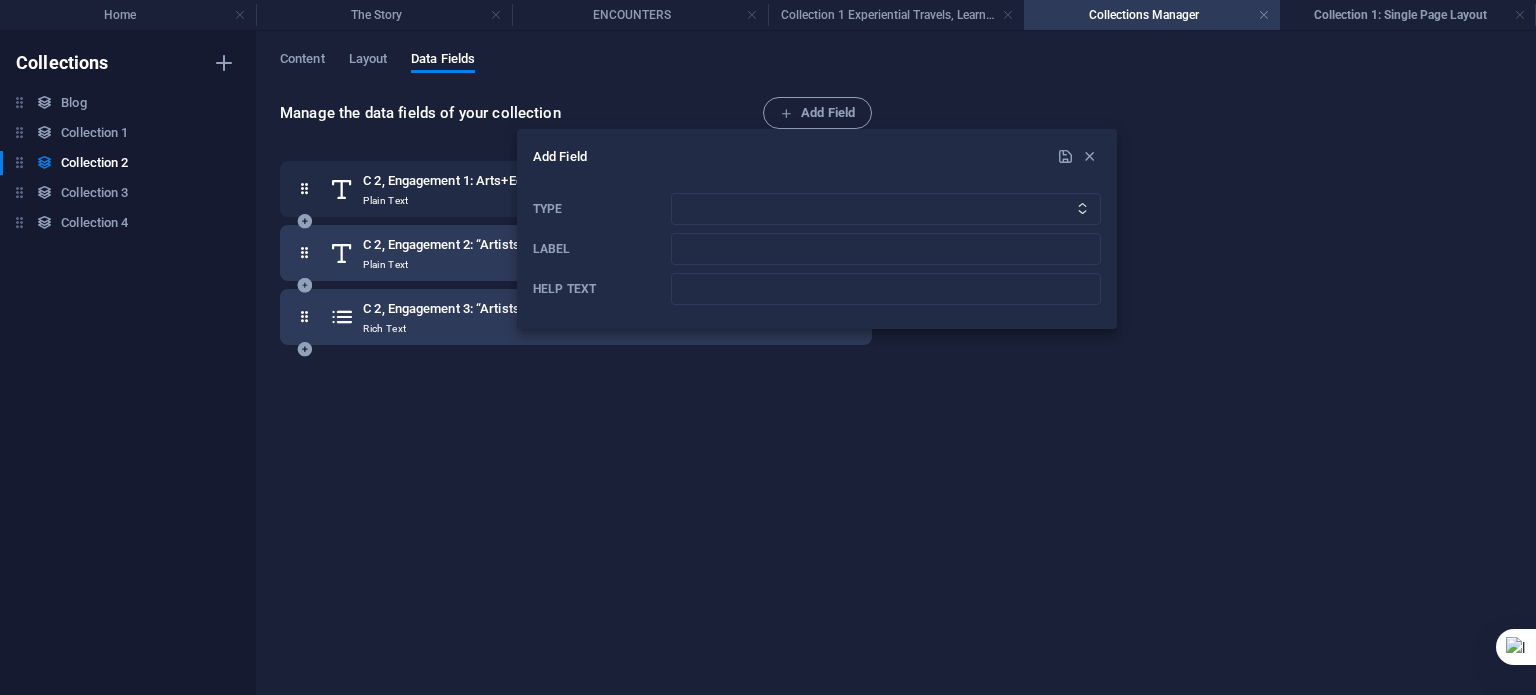 drag, startPoint x: 1092, startPoint y: 163, endPoint x: 1014, endPoint y: 233, distance: 104.80458 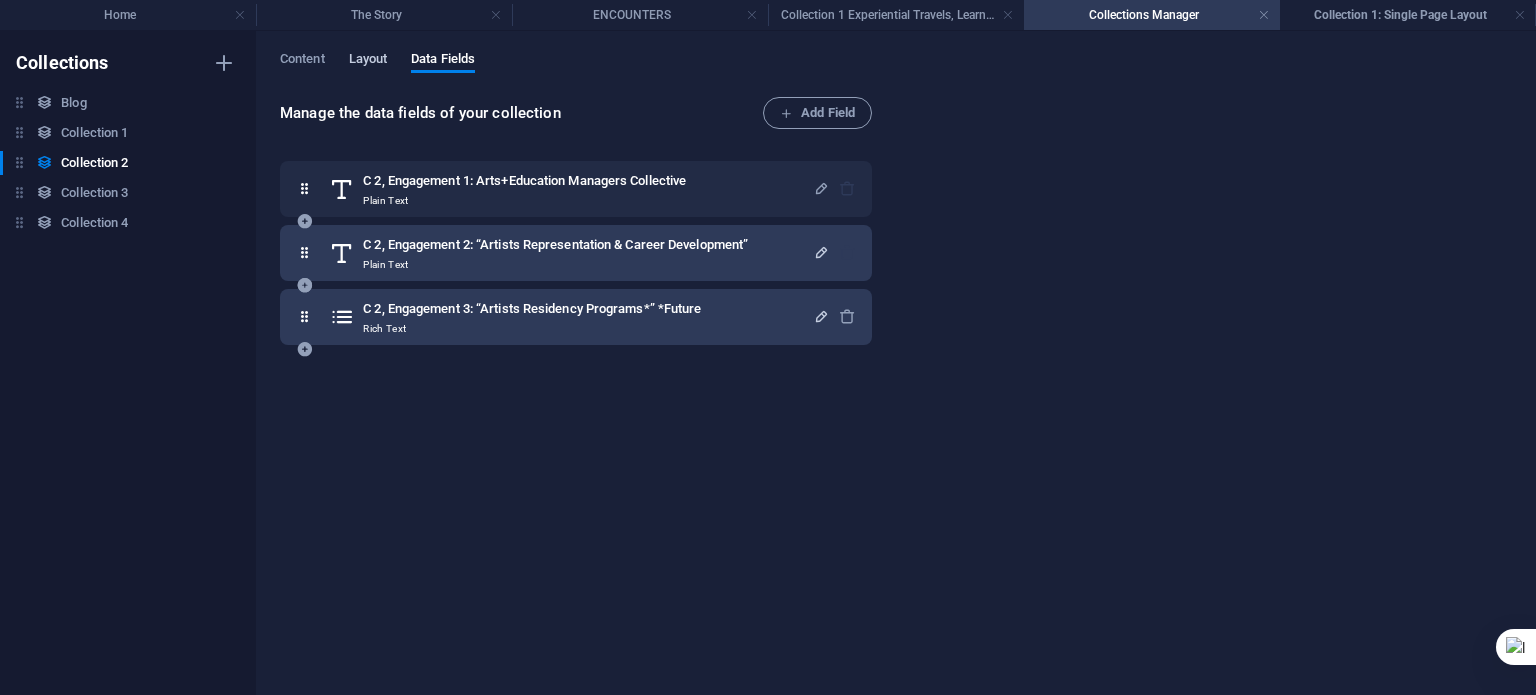 click on "Layout" at bounding box center [368, 61] 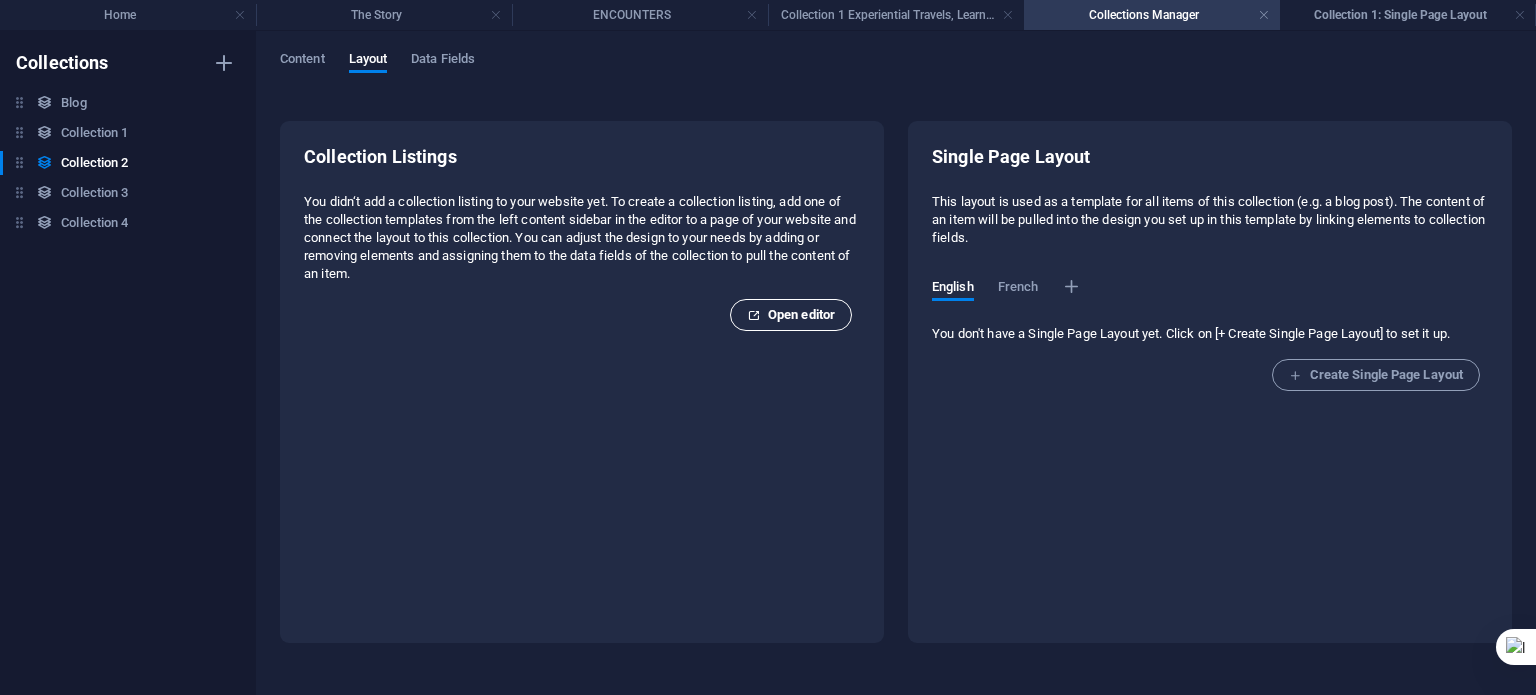 click on "Open editor" at bounding box center (791, 315) 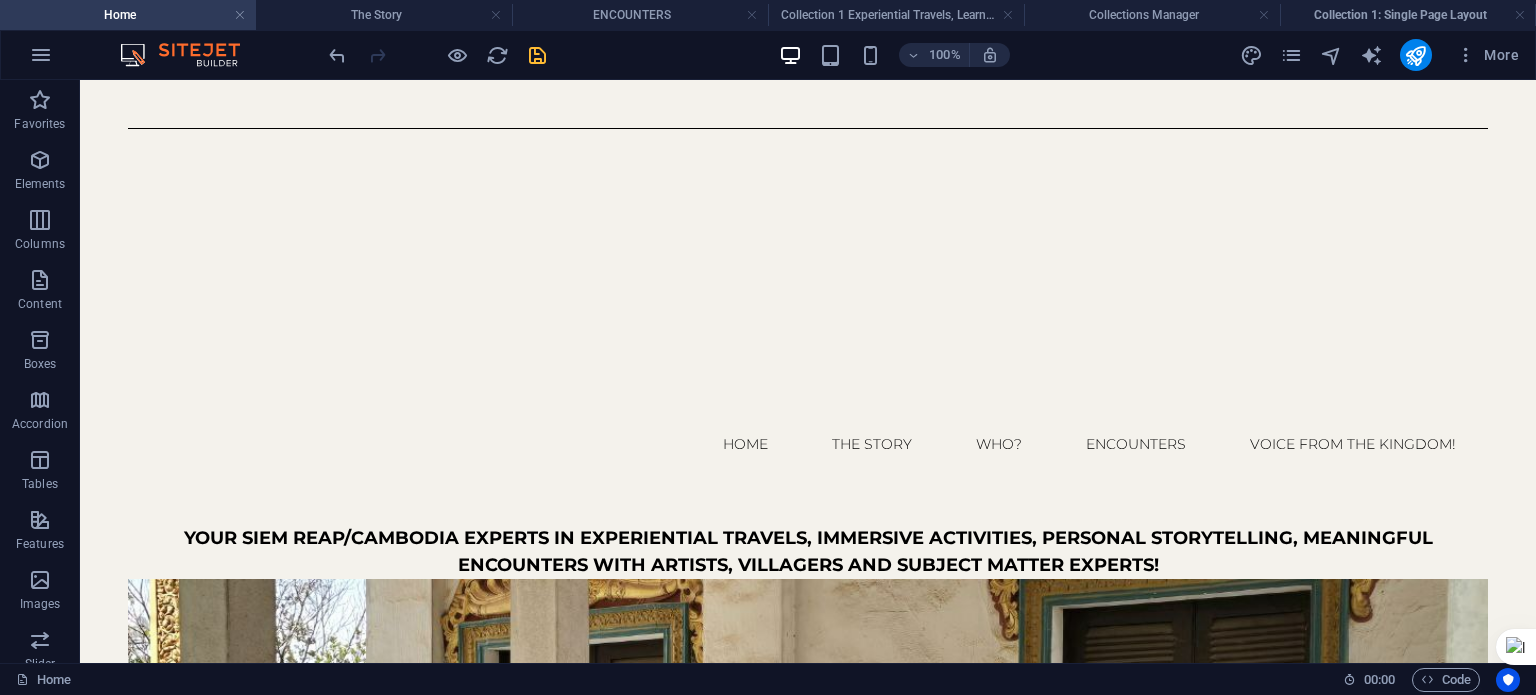scroll, scrollTop: 0, scrollLeft: 0, axis: both 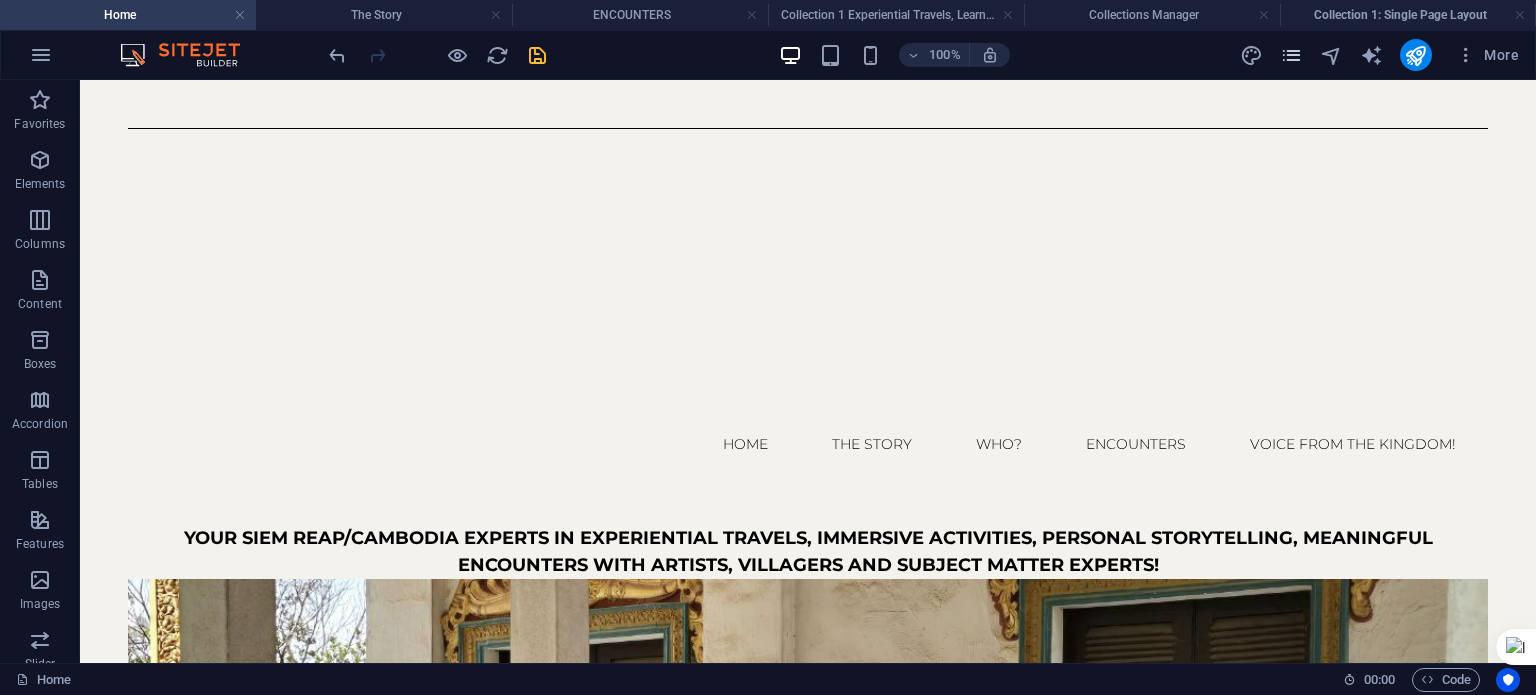 click at bounding box center [1291, 55] 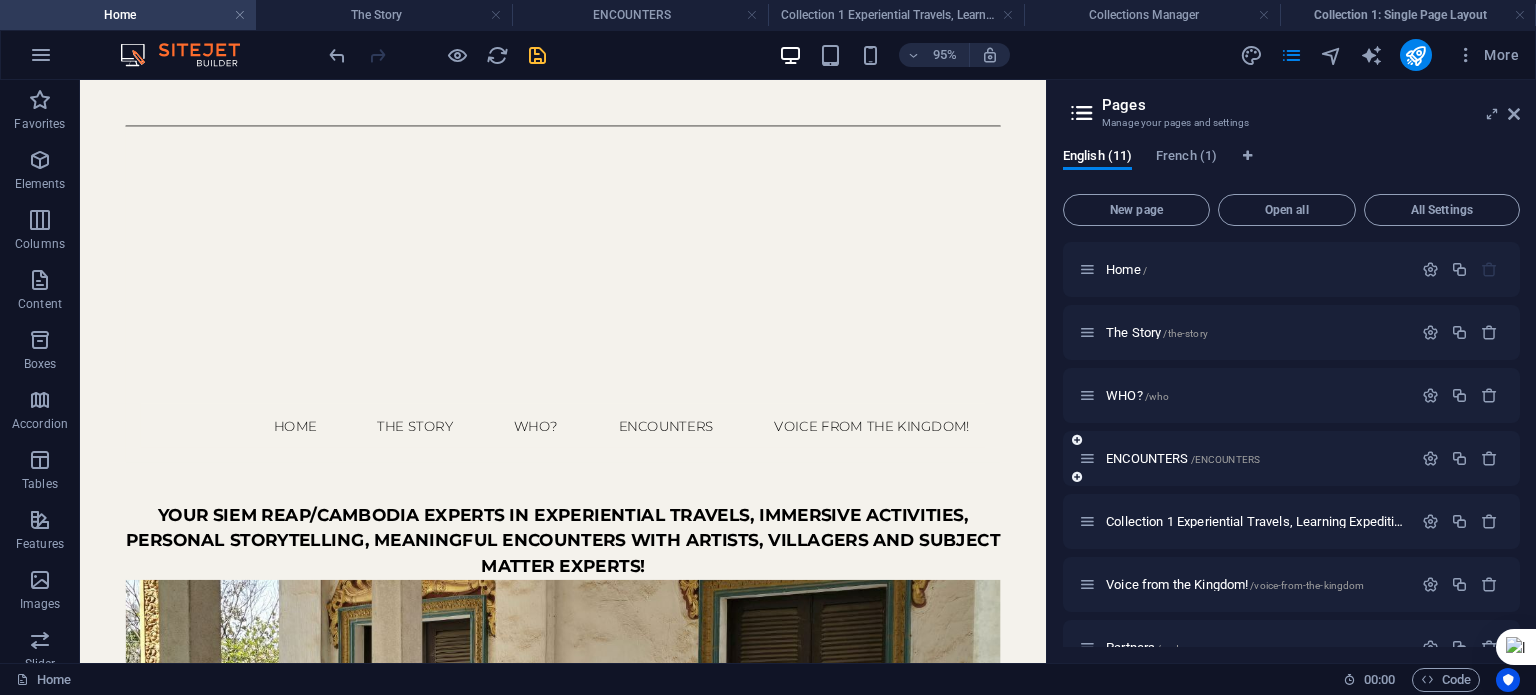 scroll, scrollTop: 100, scrollLeft: 0, axis: vertical 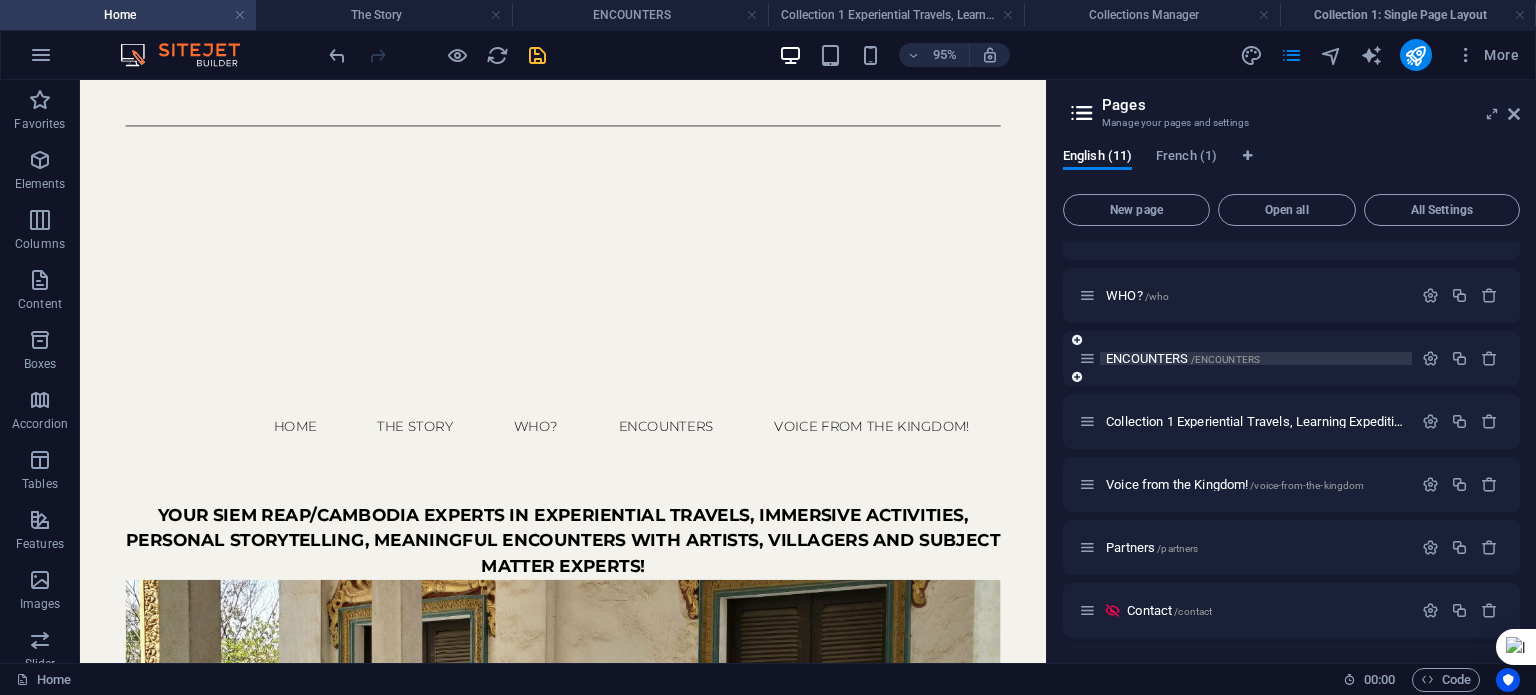 click on "ENCOUNTERS /ENCOUNTERS" at bounding box center (1183, 358) 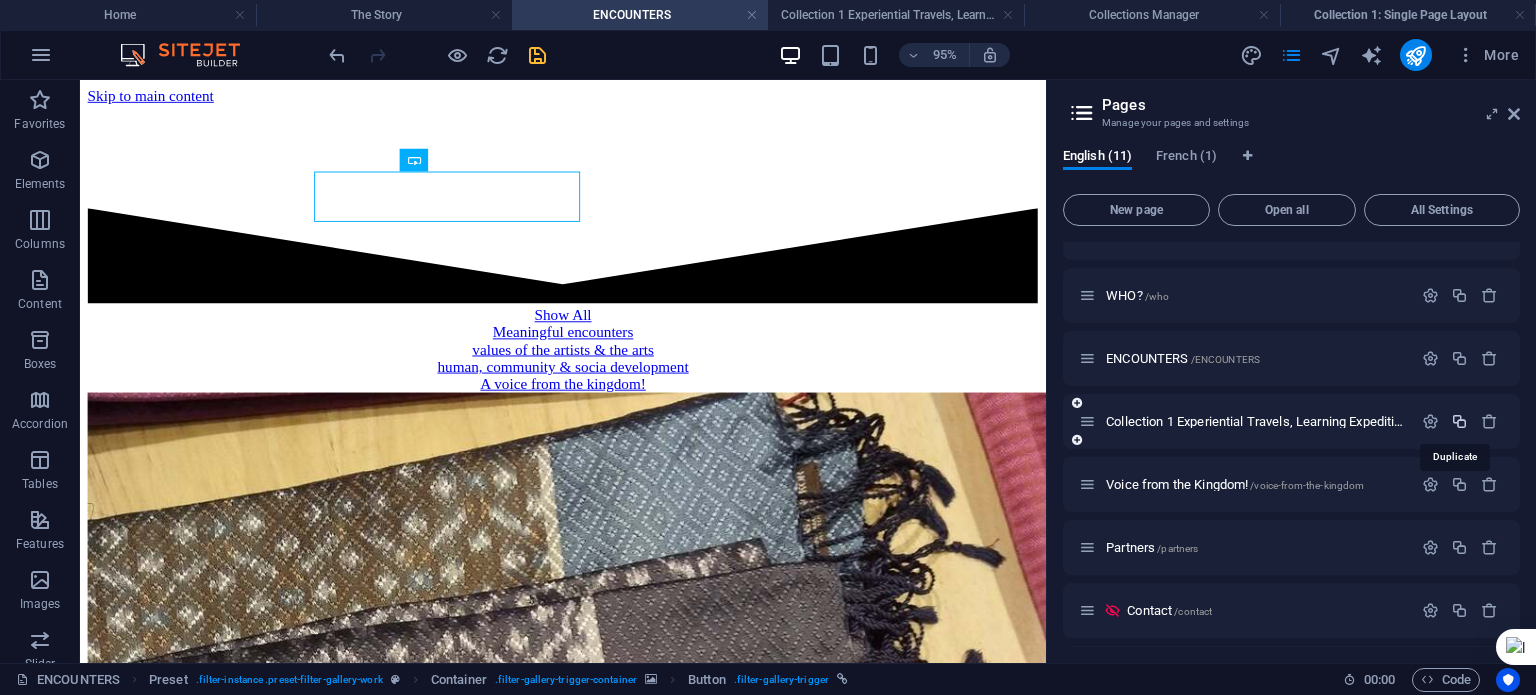 click at bounding box center (1459, 421) 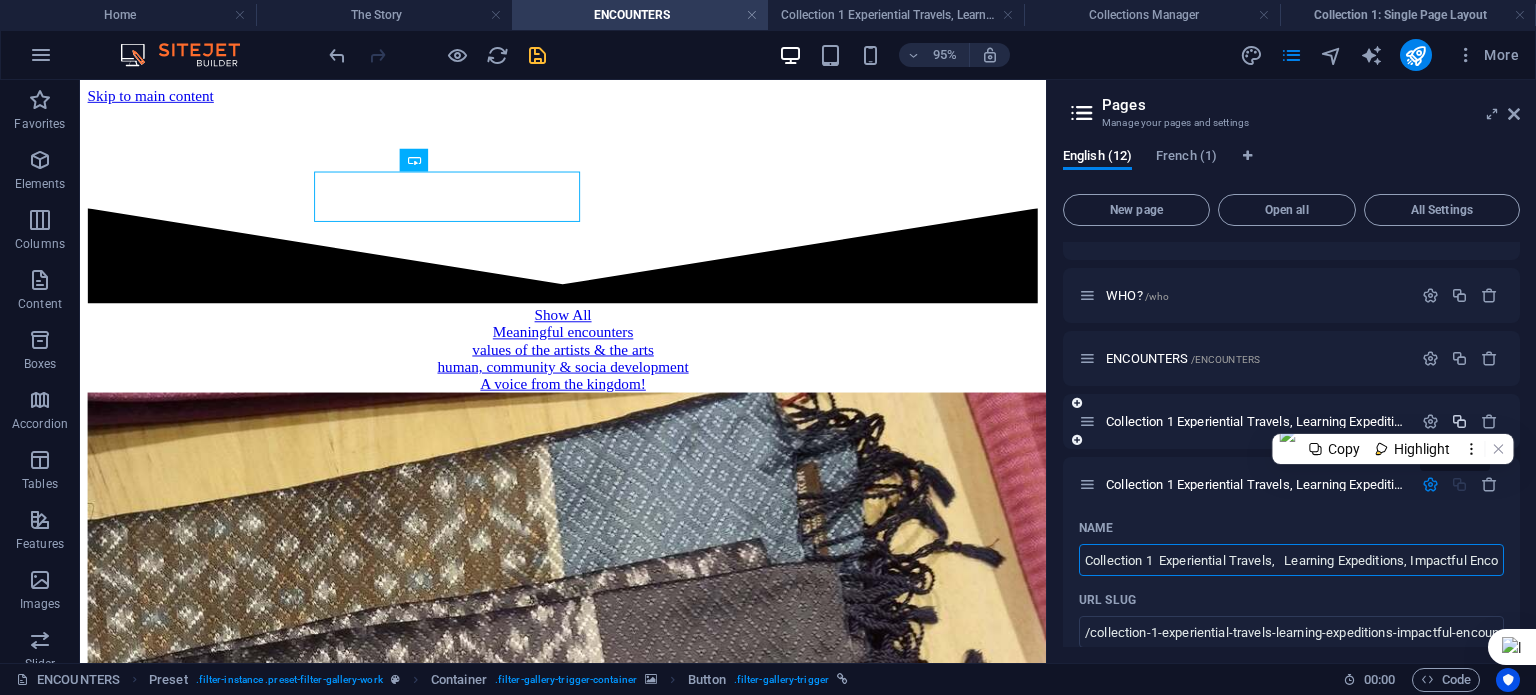 scroll, scrollTop: 0, scrollLeft: 62, axis: horizontal 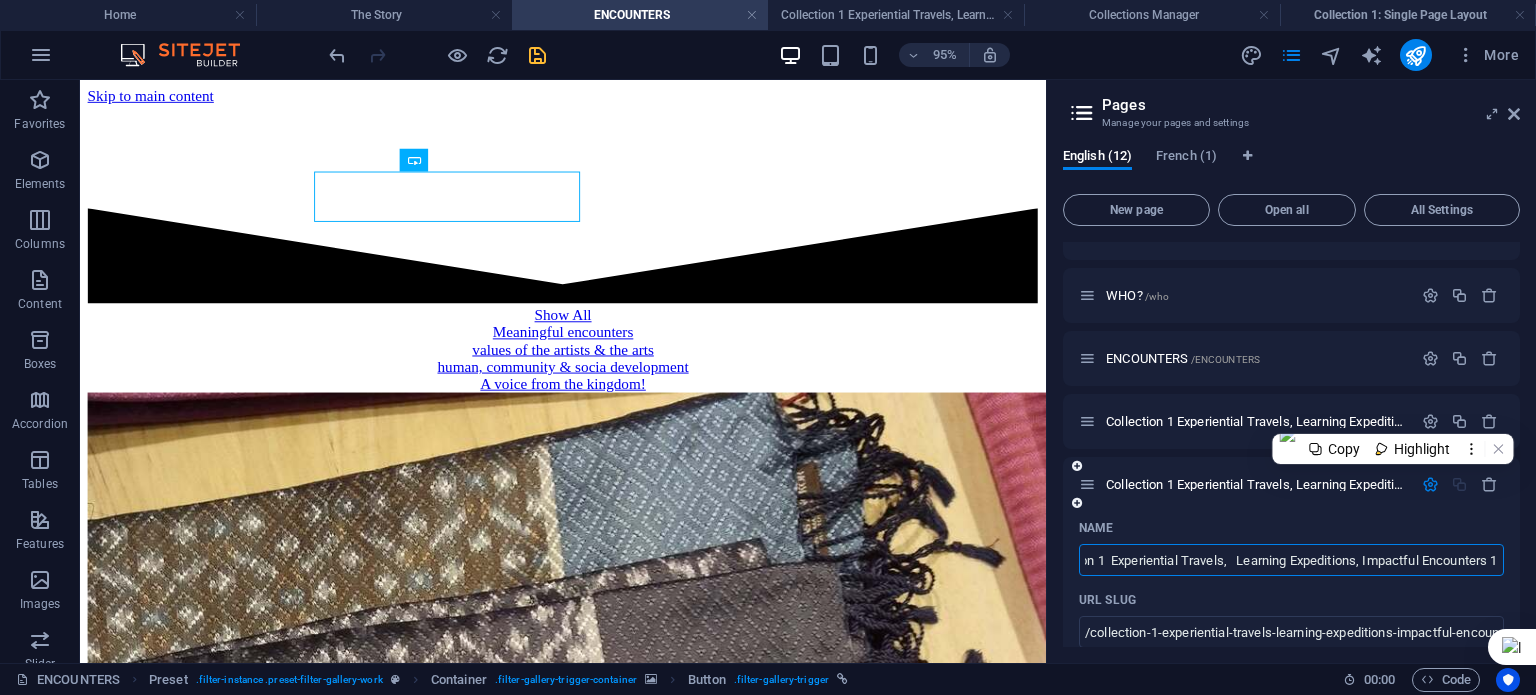 drag, startPoint x: 1087, startPoint y: 567, endPoint x: 1121, endPoint y: 569, distance: 34.058773 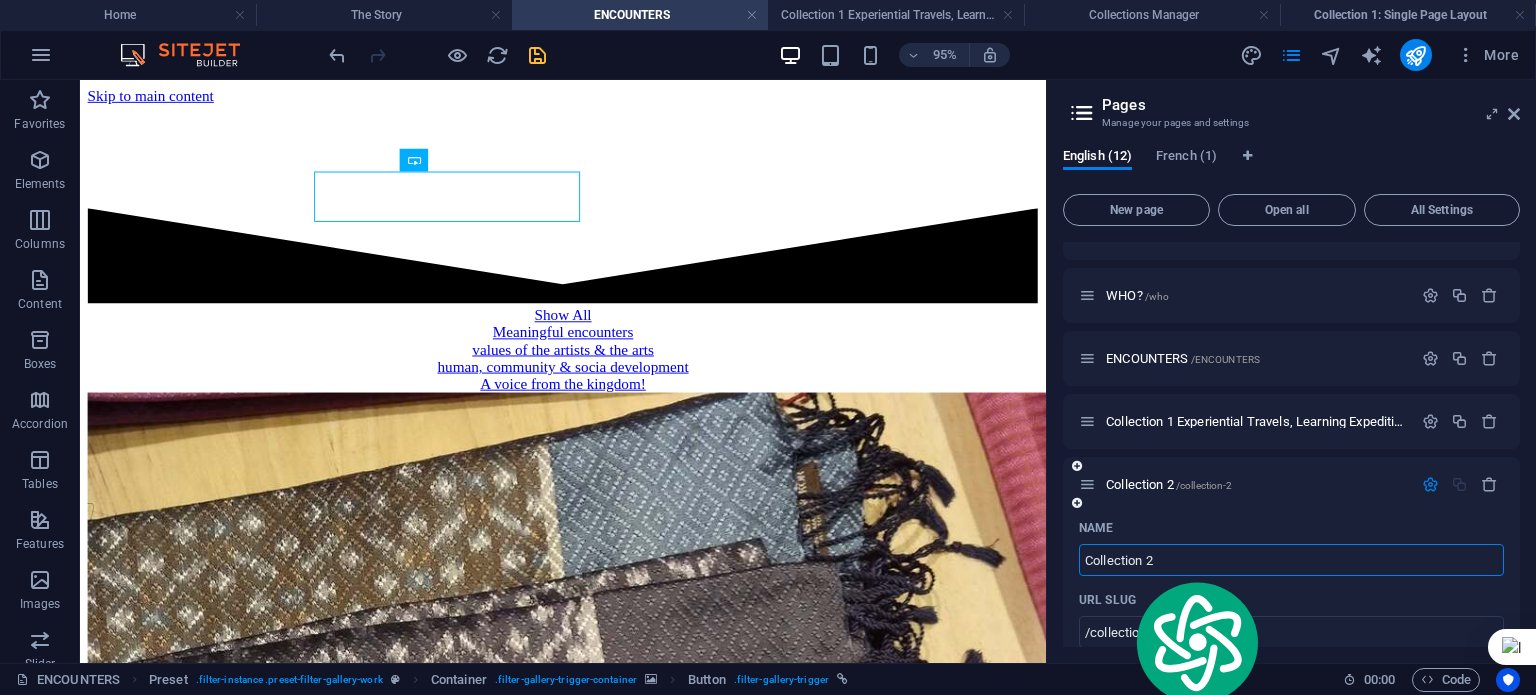scroll, scrollTop: 0, scrollLeft: 0, axis: both 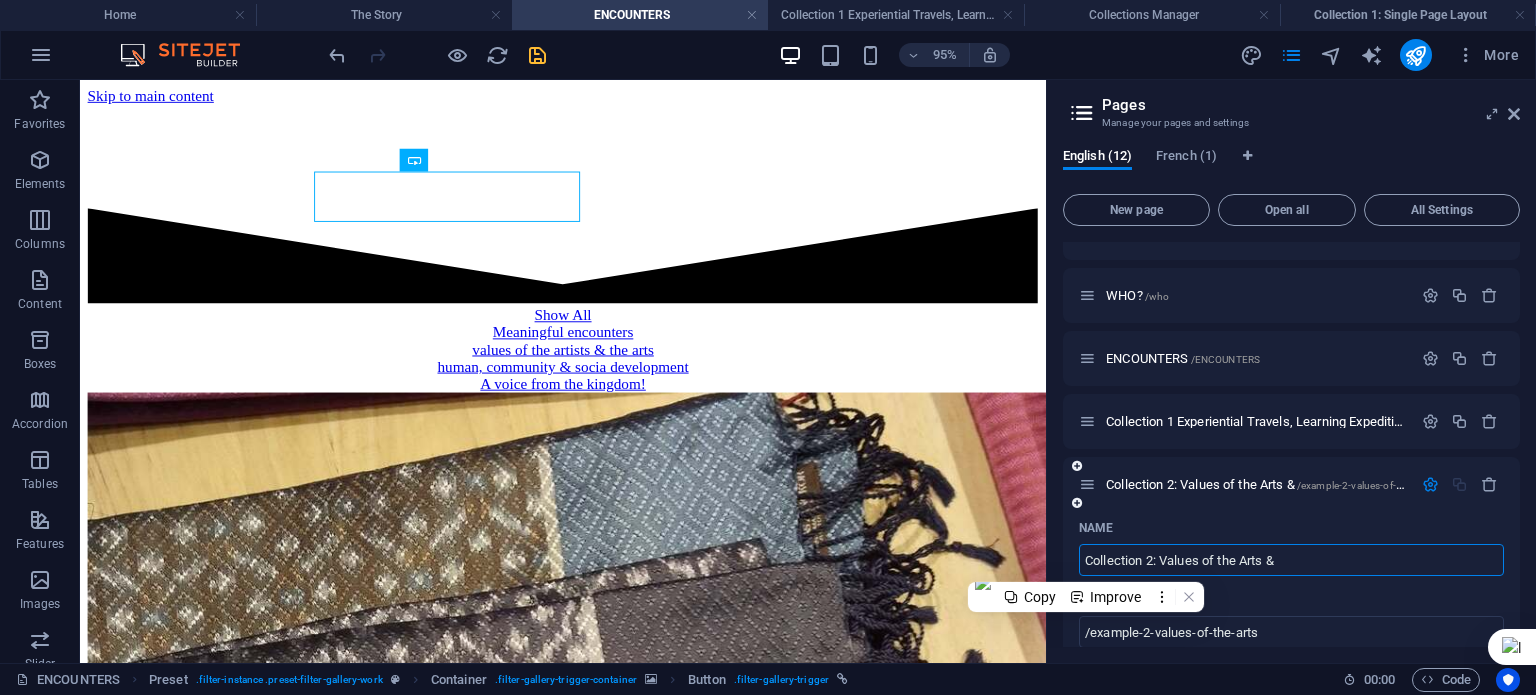 click on "Collection 2: Values of the Arts &" at bounding box center (1291, 560) 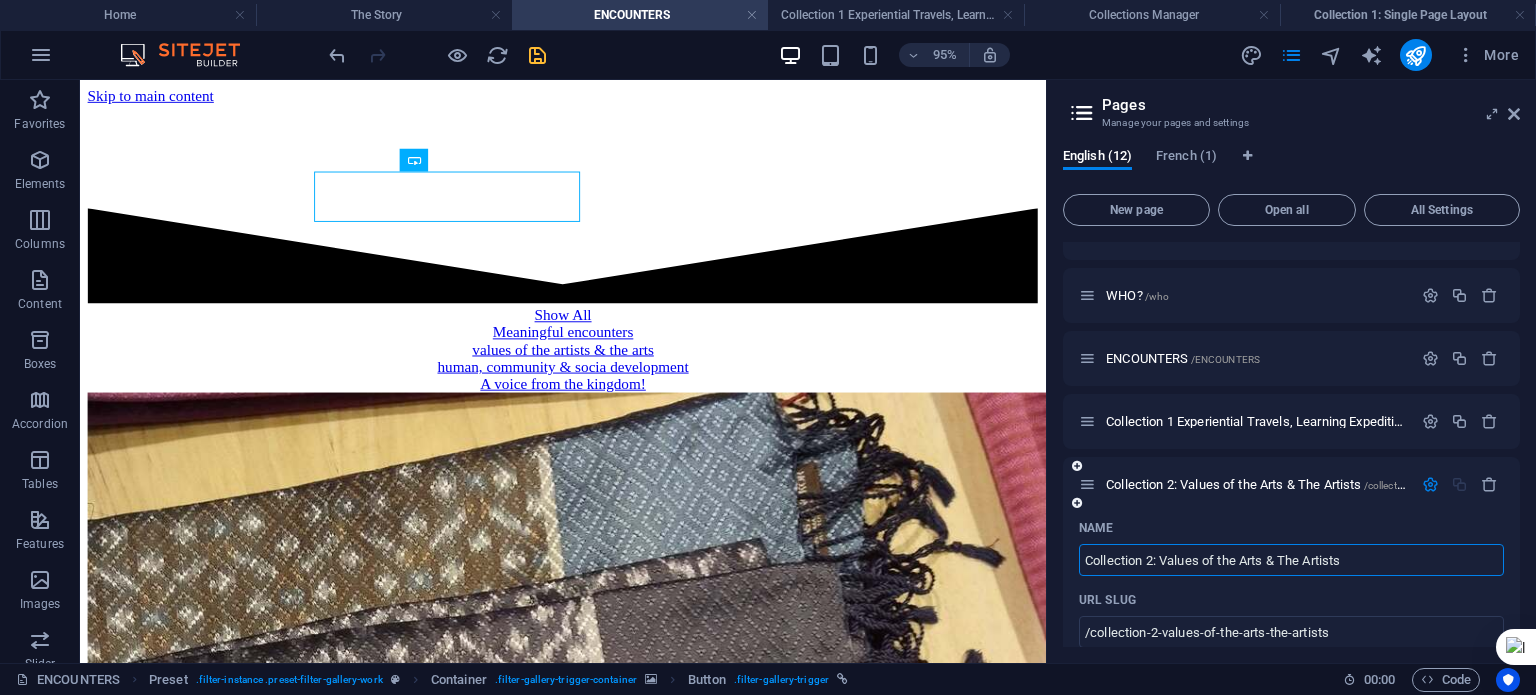scroll, scrollTop: 300, scrollLeft: 0, axis: vertical 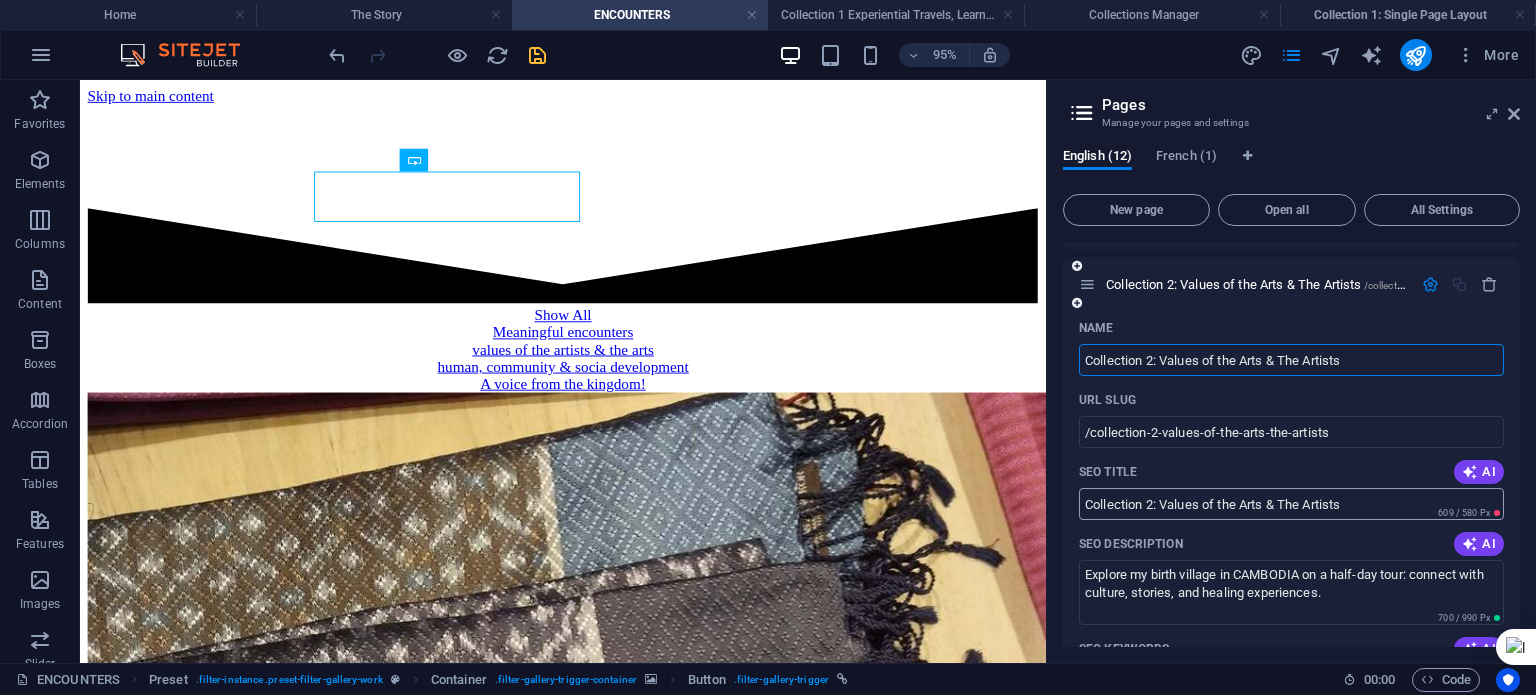 click on "Collection 2: Values of the Arts & The Artists" at bounding box center (1291, 504) 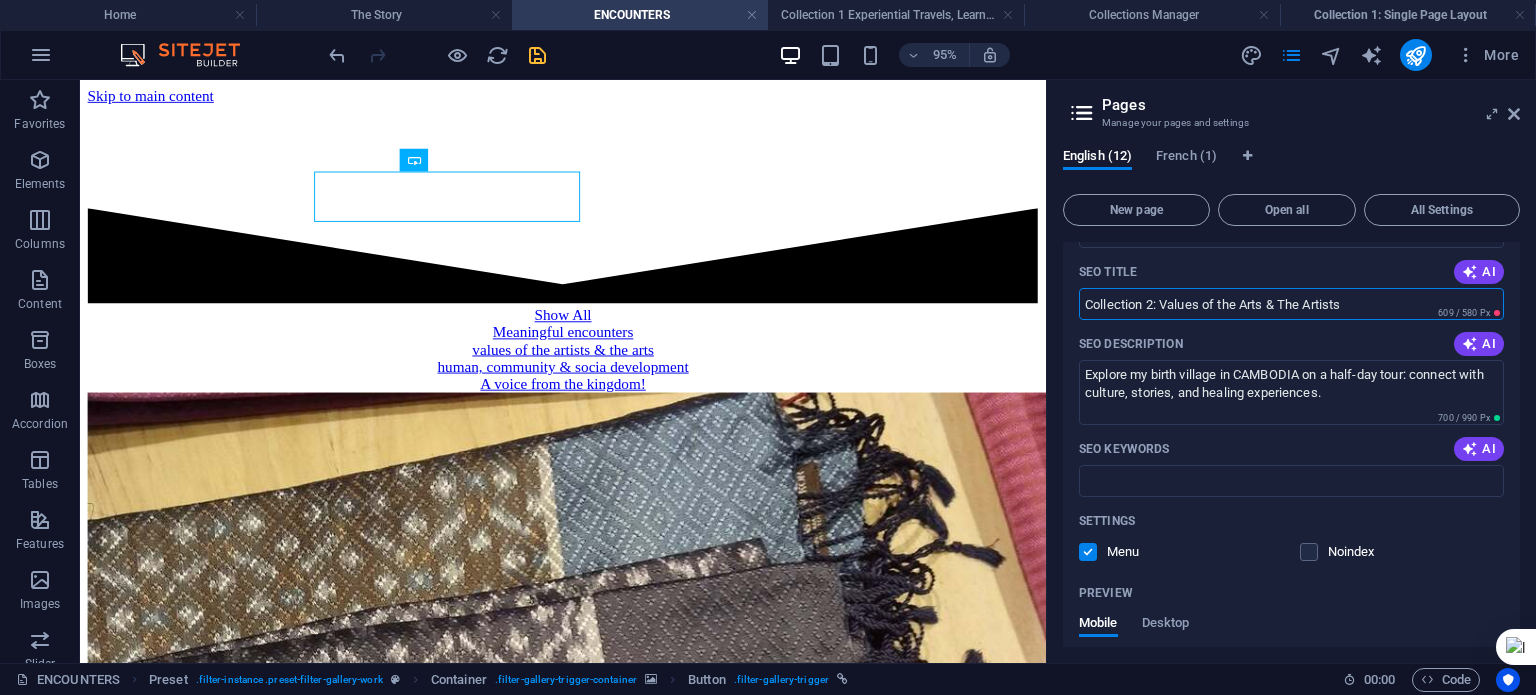 scroll, scrollTop: 200, scrollLeft: 0, axis: vertical 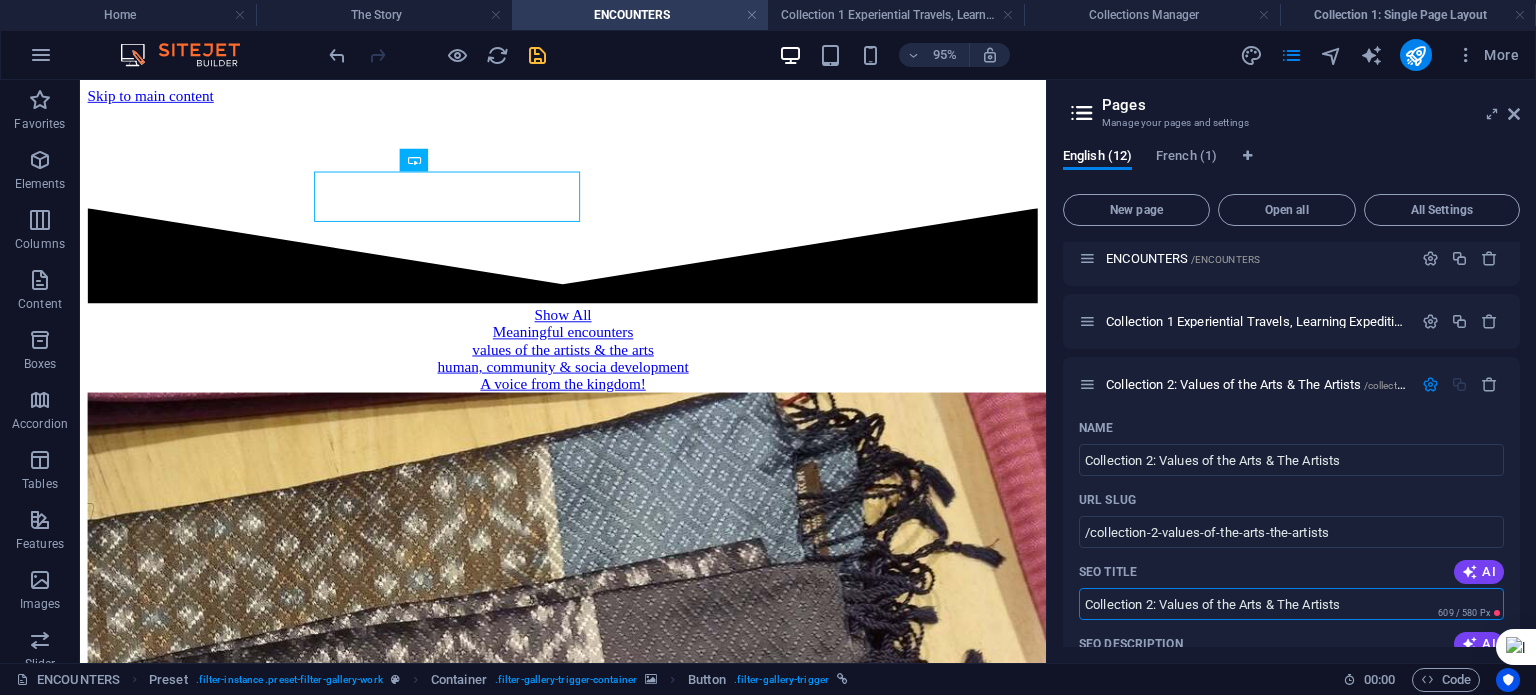 click at bounding box center [537, 55] 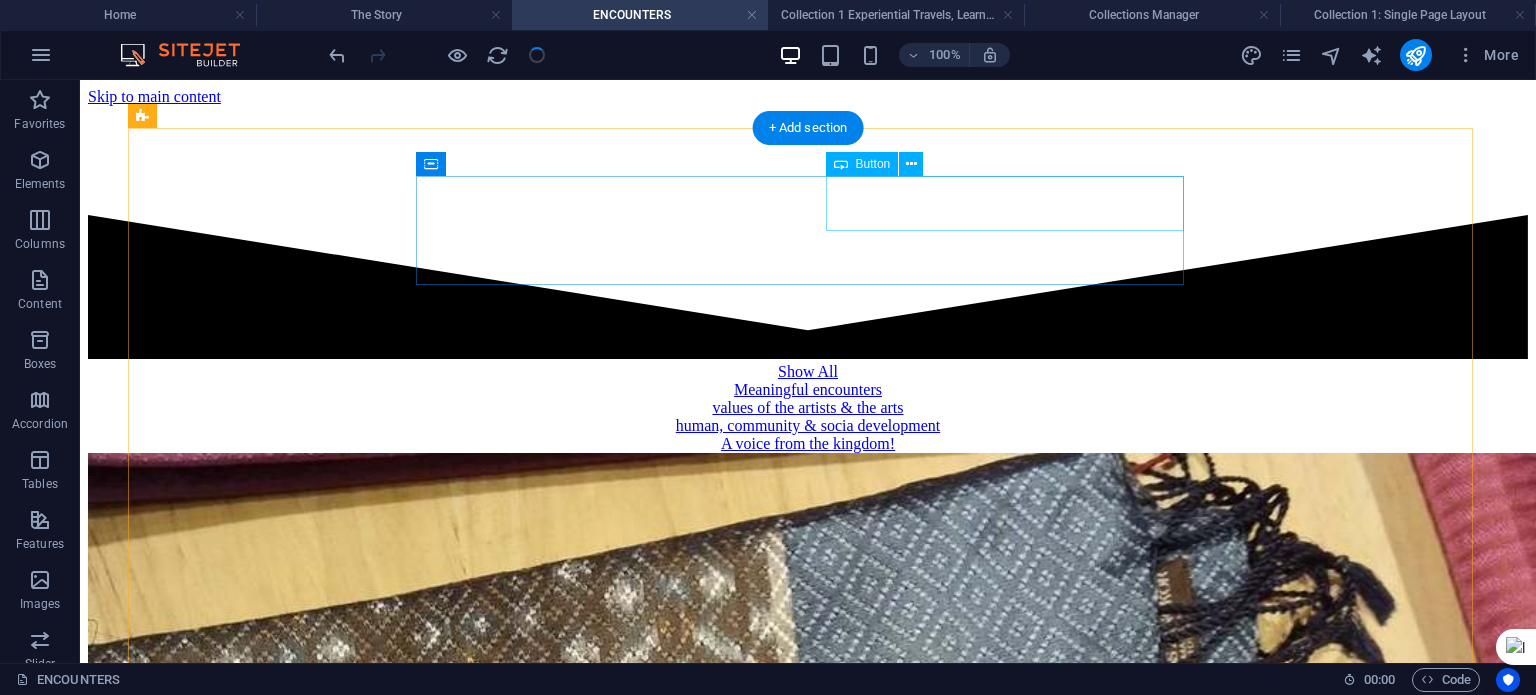 click on "values of the artists & the arts" at bounding box center [808, 408] 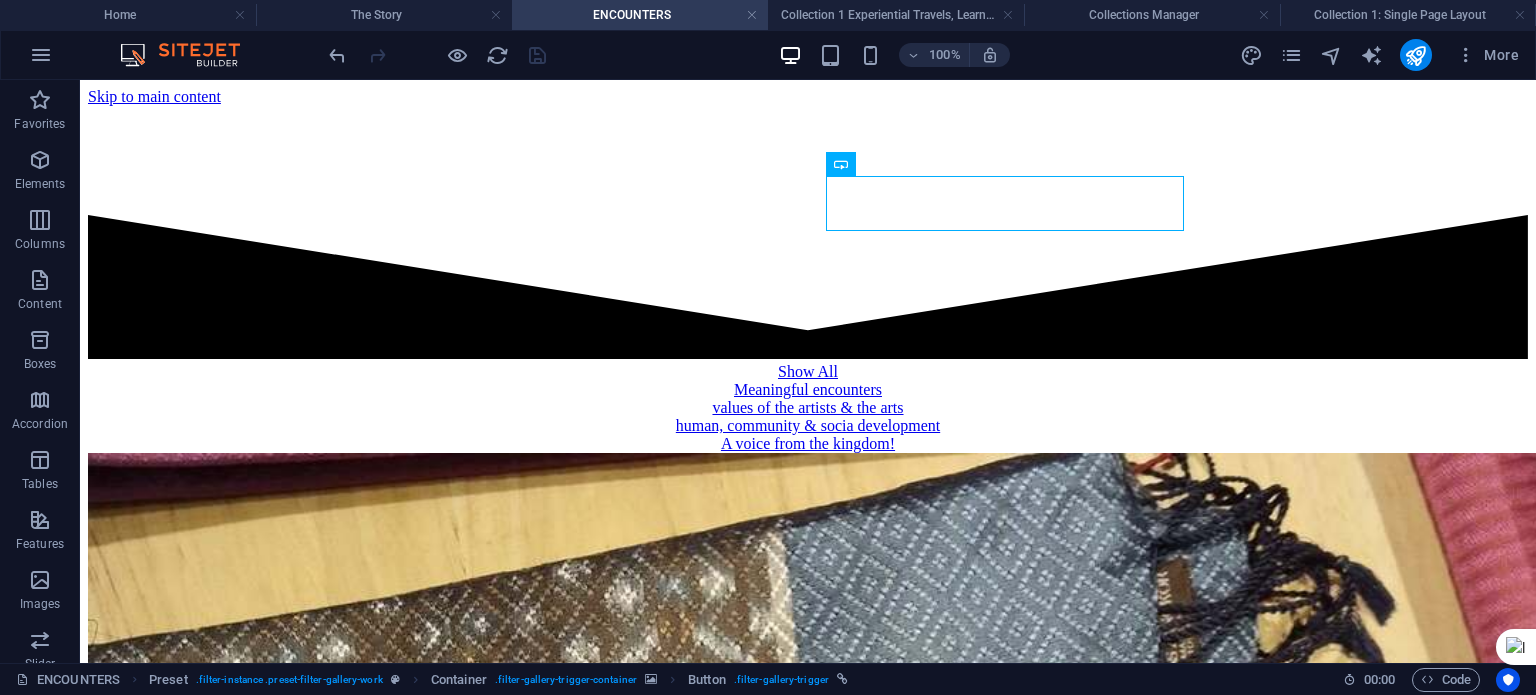 drag, startPoint x: 1179, startPoint y: 20, endPoint x: 1221, endPoint y: 38, distance: 45.694637 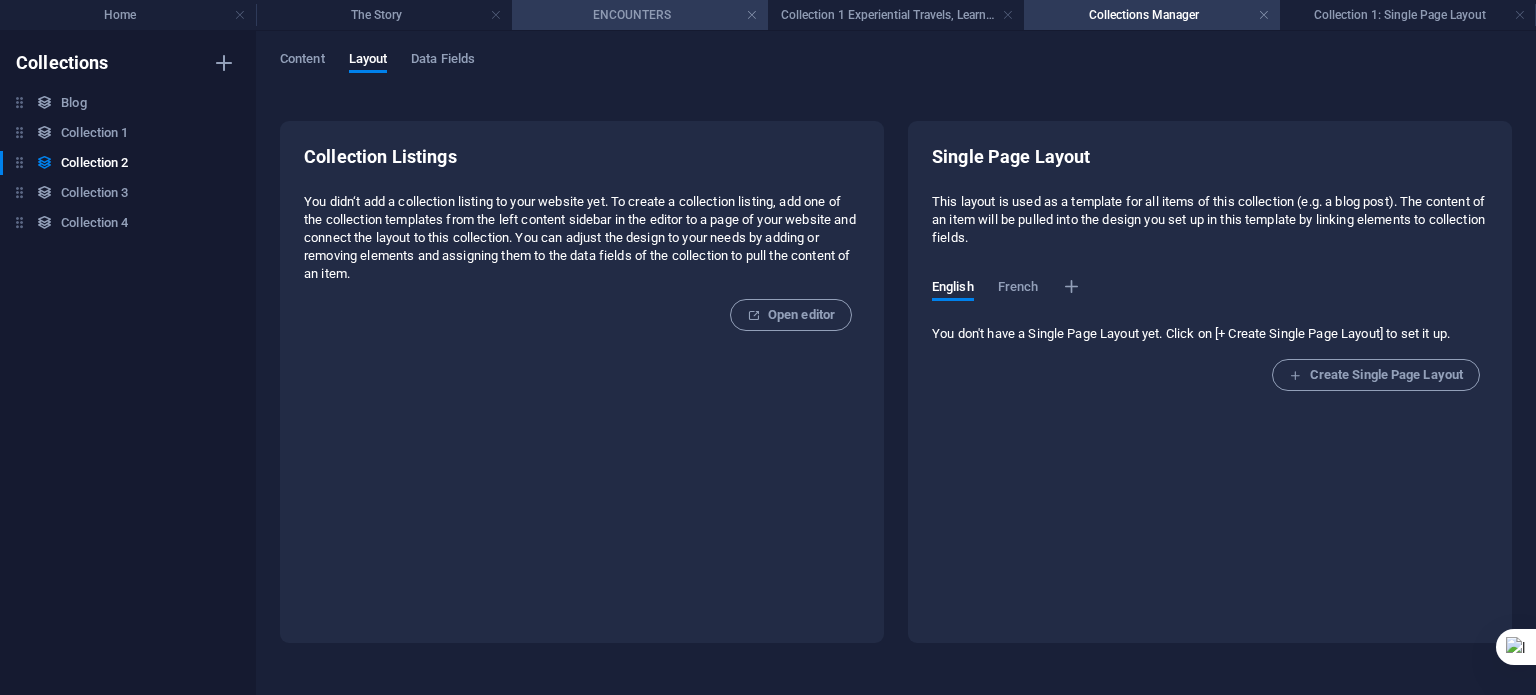 drag, startPoint x: 892, startPoint y: 241, endPoint x: 670, endPoint y: 12, distance: 318.94357 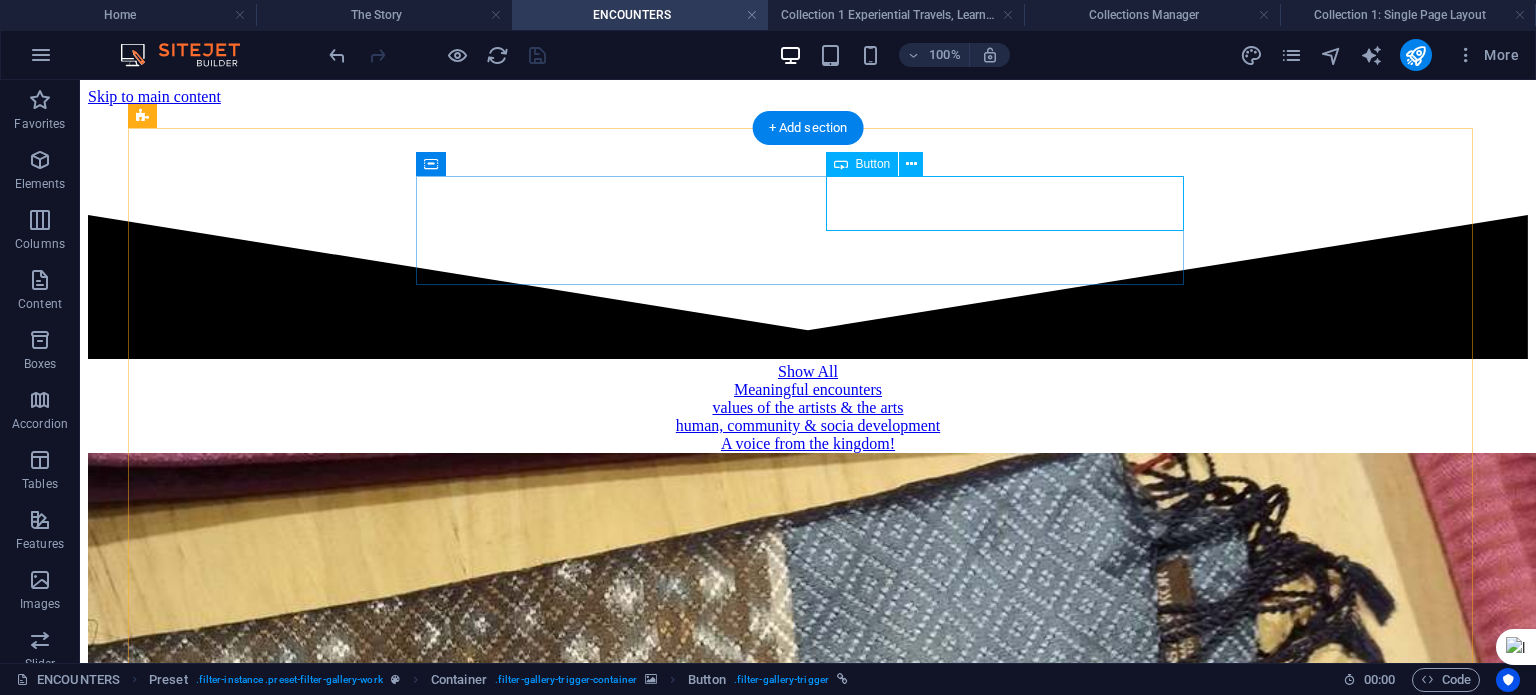 click on "values of the artists & the arts" at bounding box center (808, 408) 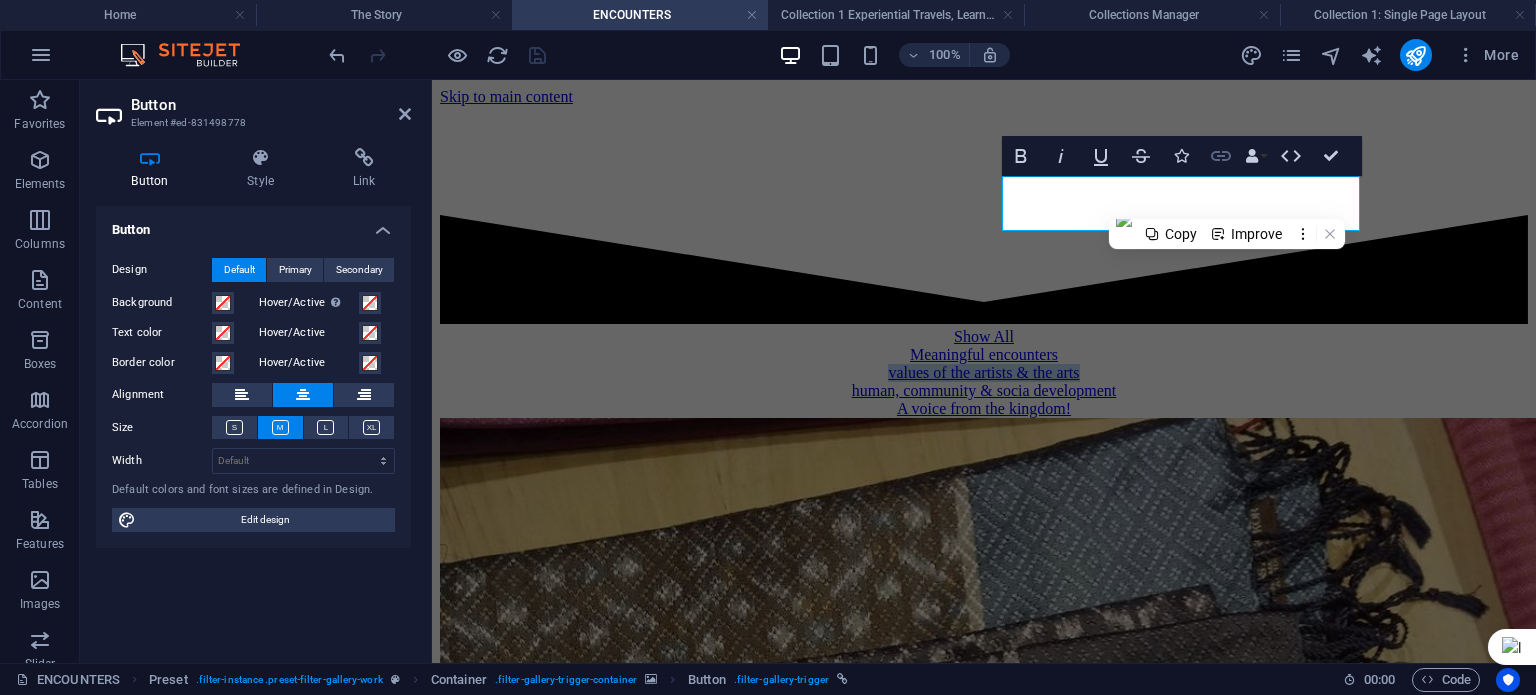 click on "Link" at bounding box center (1221, 156) 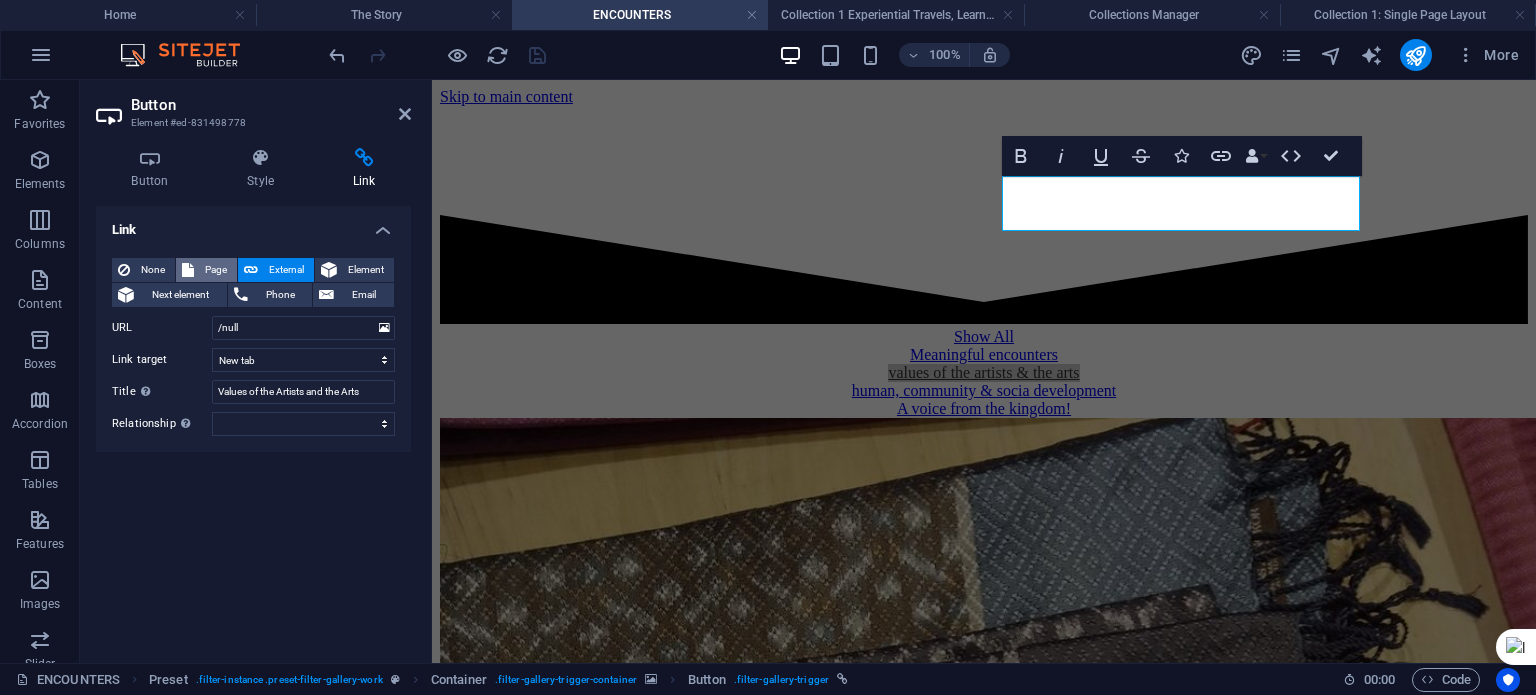 click on "Page" at bounding box center (215, 270) 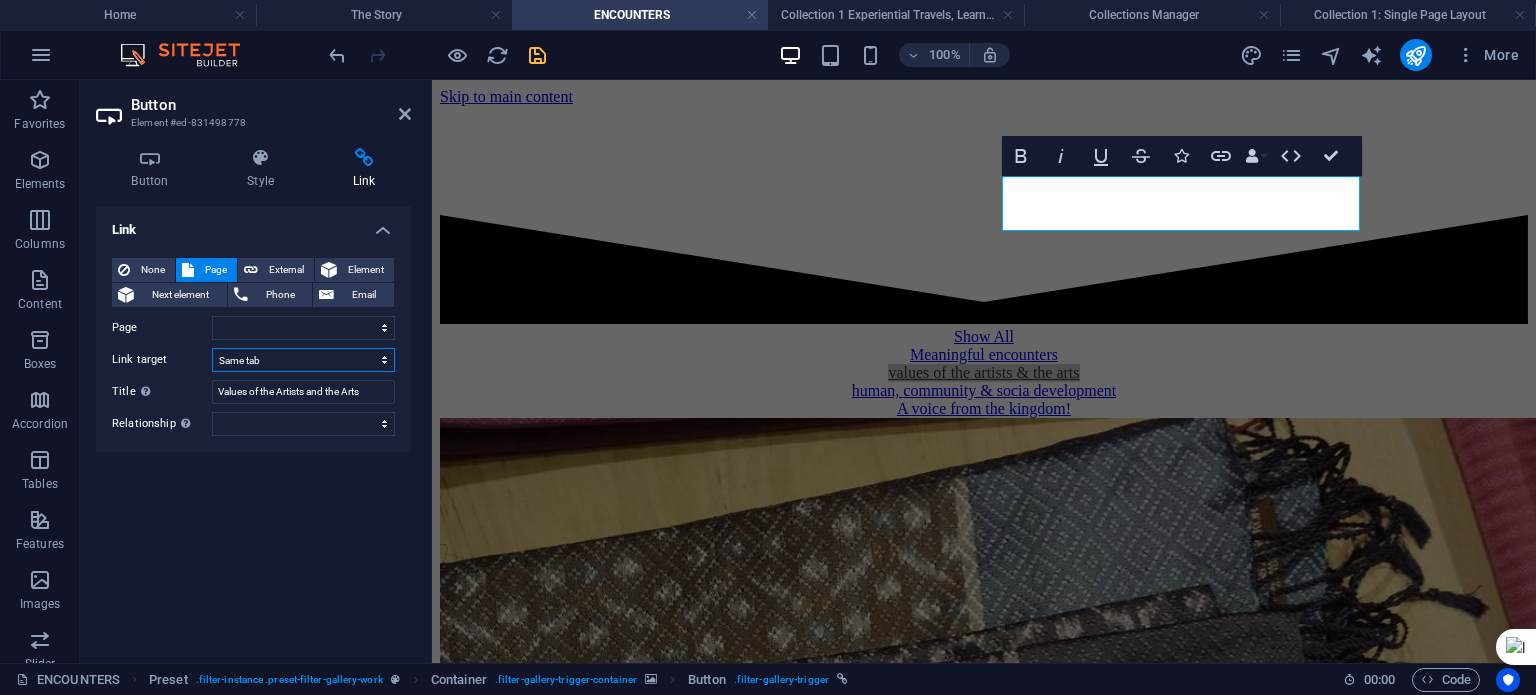 click on "New tab Same tab Overlay" at bounding box center (303, 360) 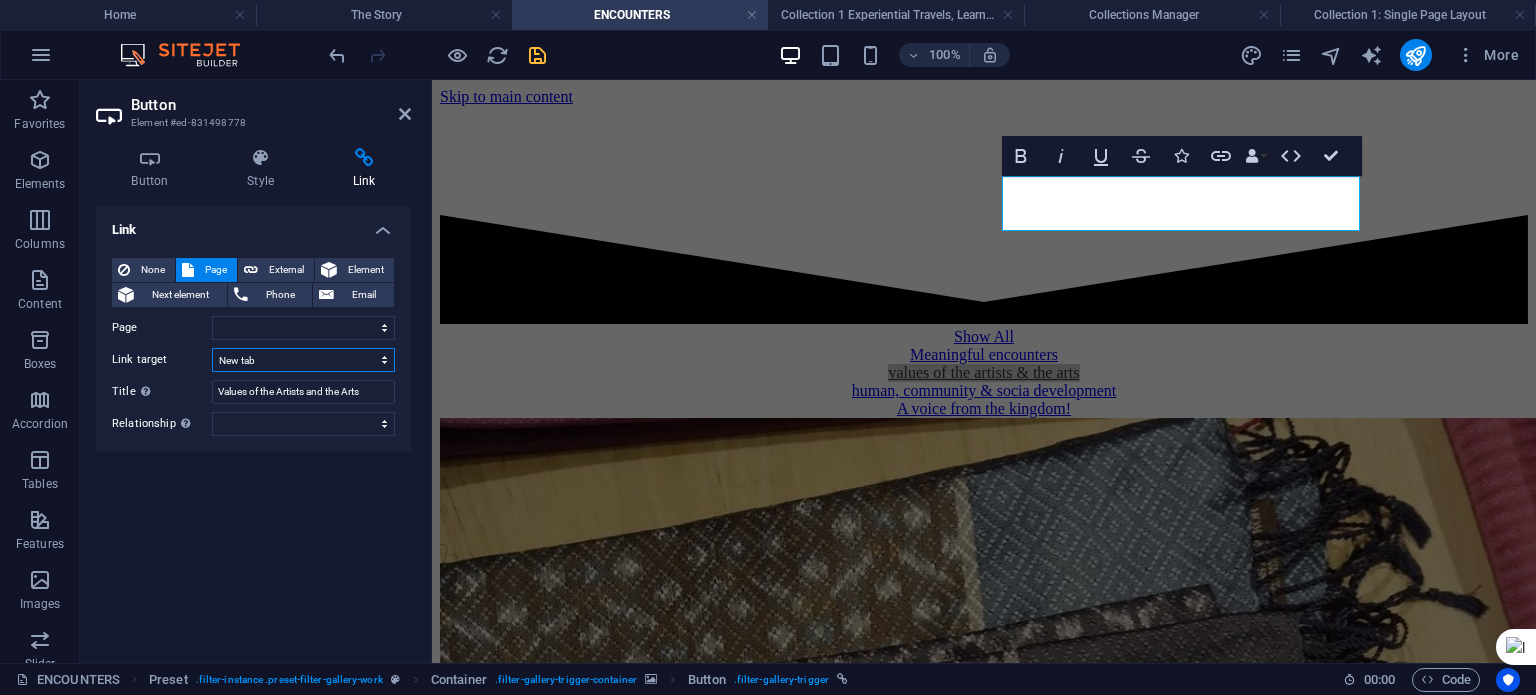 click on "New tab Same tab Overlay" at bounding box center [303, 360] 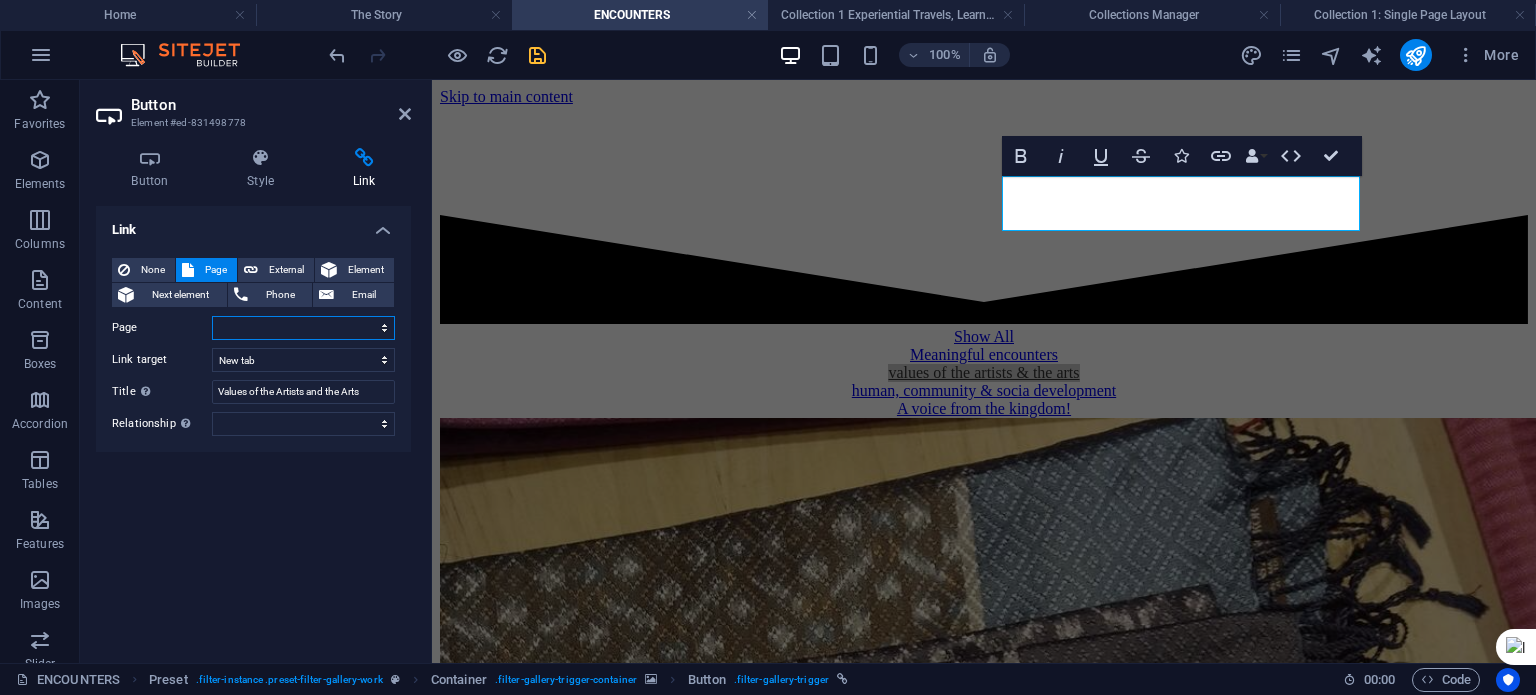 drag, startPoint x: 282, startPoint y: 325, endPoint x: 280, endPoint y: 336, distance: 11.18034 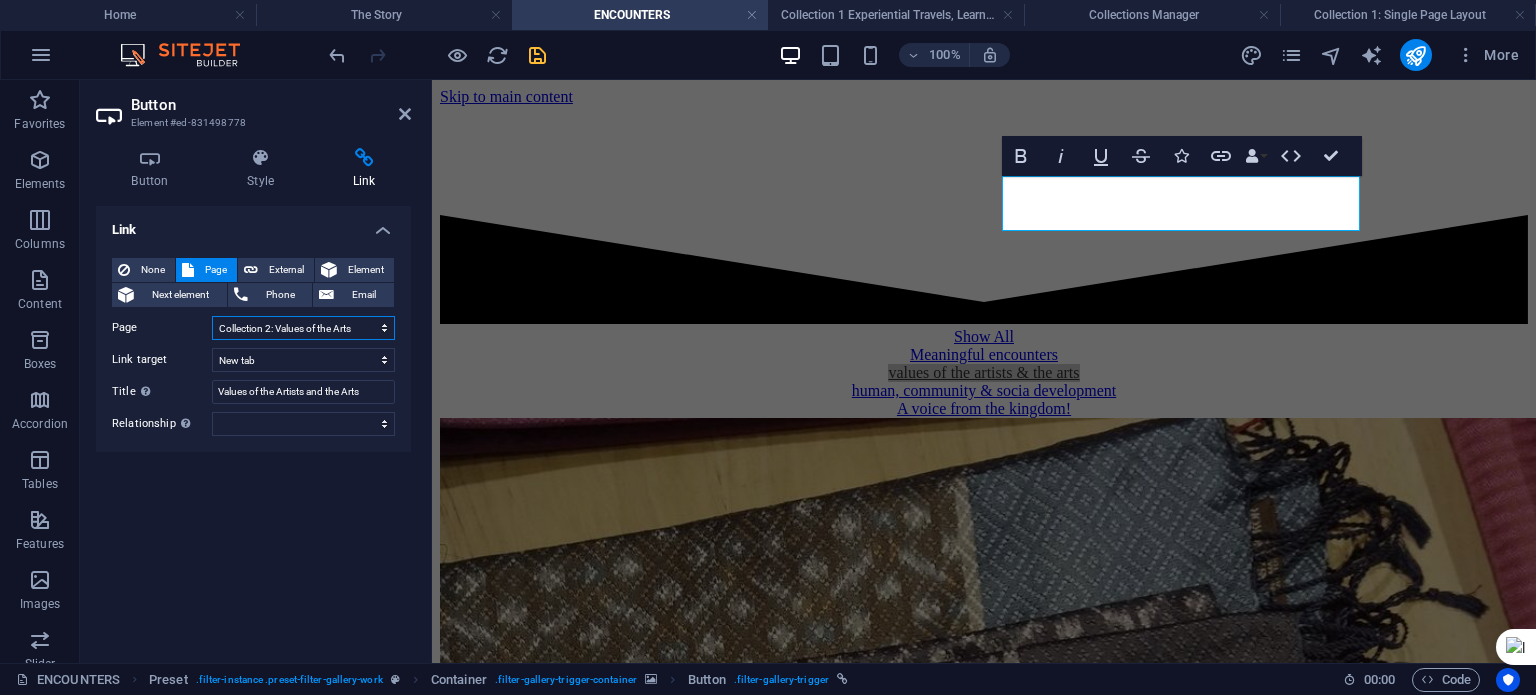click on "Home The Story WHO? ENCOUNTERS Collection 1  Experiential Travels,   Learning Expeditions, Impactful Encounters Collection 2: Values of the Arts &amp; The Artists Voice from the Kingdom! Partners Contact Legal Notice Privacy Home" at bounding box center (303, 328) 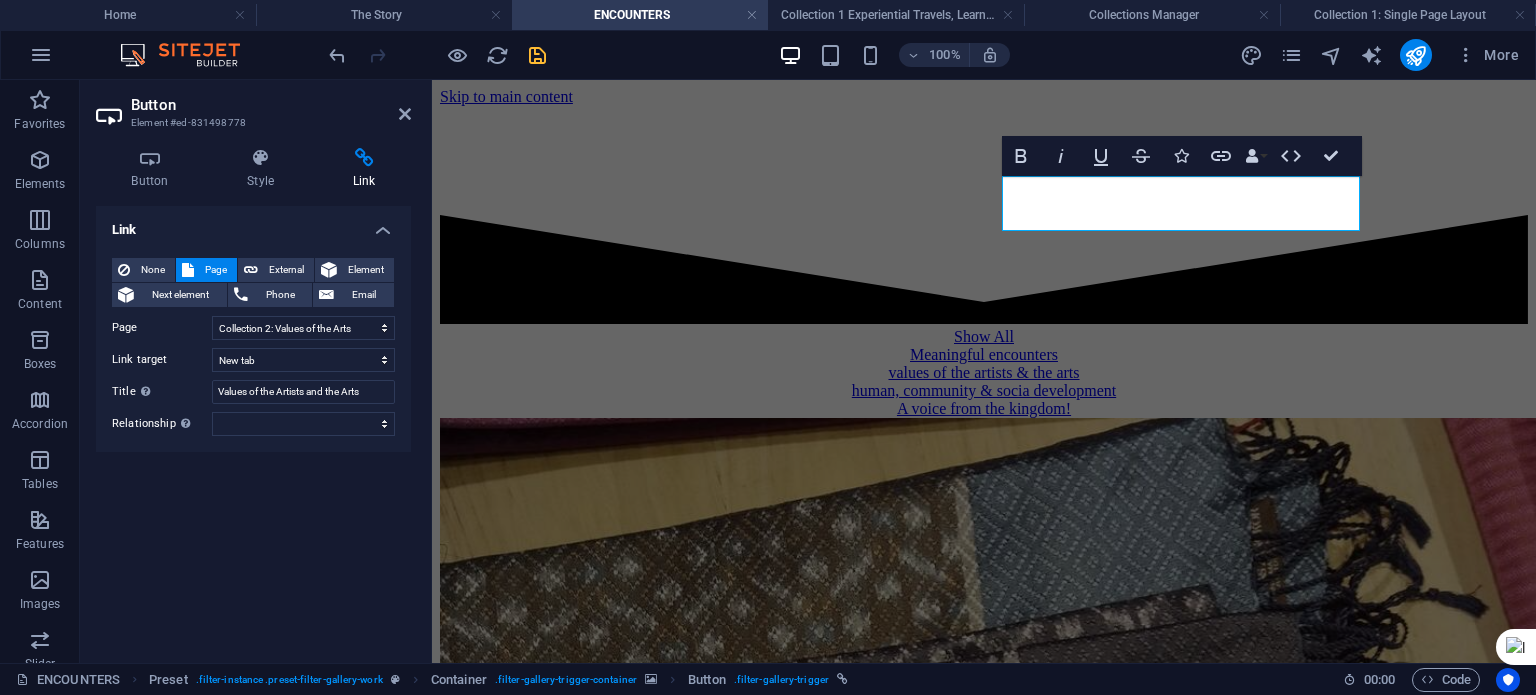 click on "Skip to main content
Show All Meaningful encounters values of the artists & the arts human, community & social development A voice from the kingdom! &nbsp; Social linkedin Facebook x instagram Contact ​ [EMAIL] Legal Notice Privacy" at bounding box center [984, 19800] 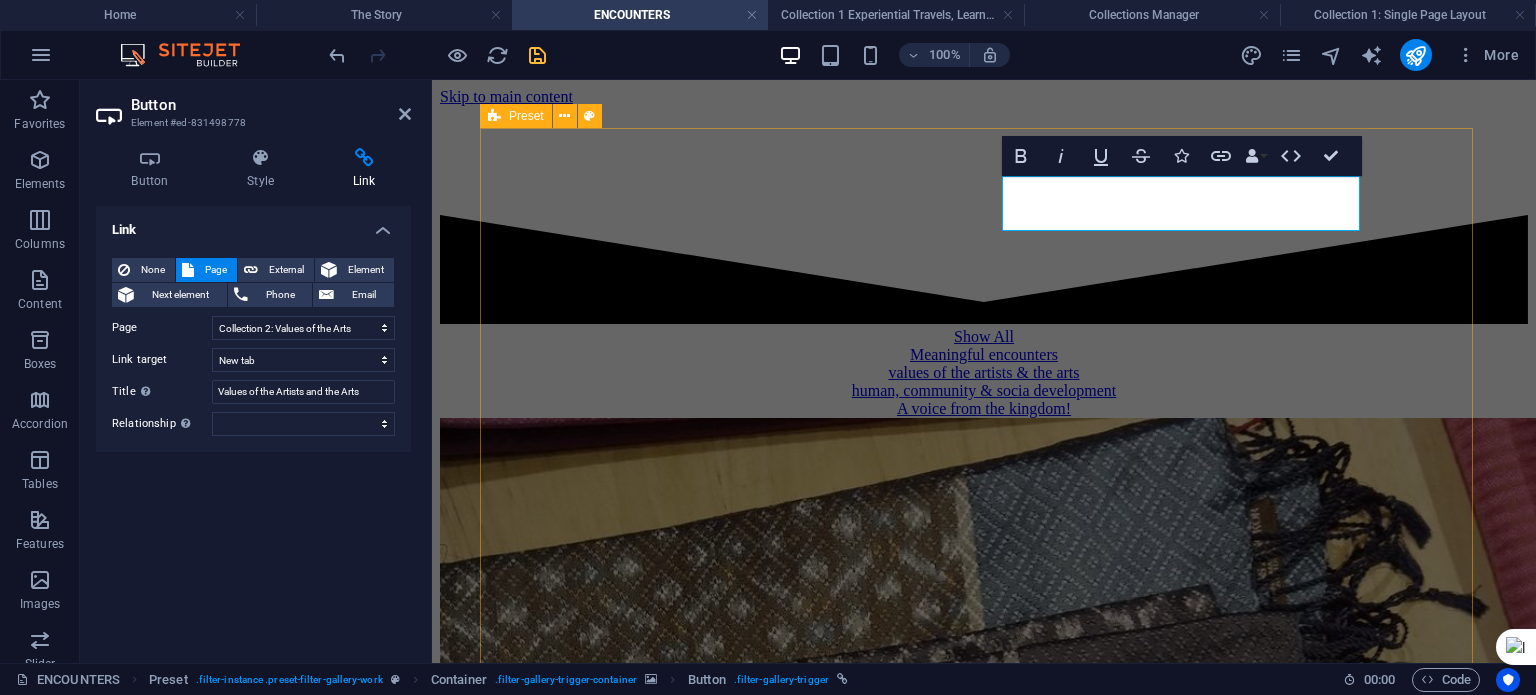 click on "Show All Meaningful encounters values of the artists & the arts human, community & socia development A voice from the kingdom!" at bounding box center [984, 19617] 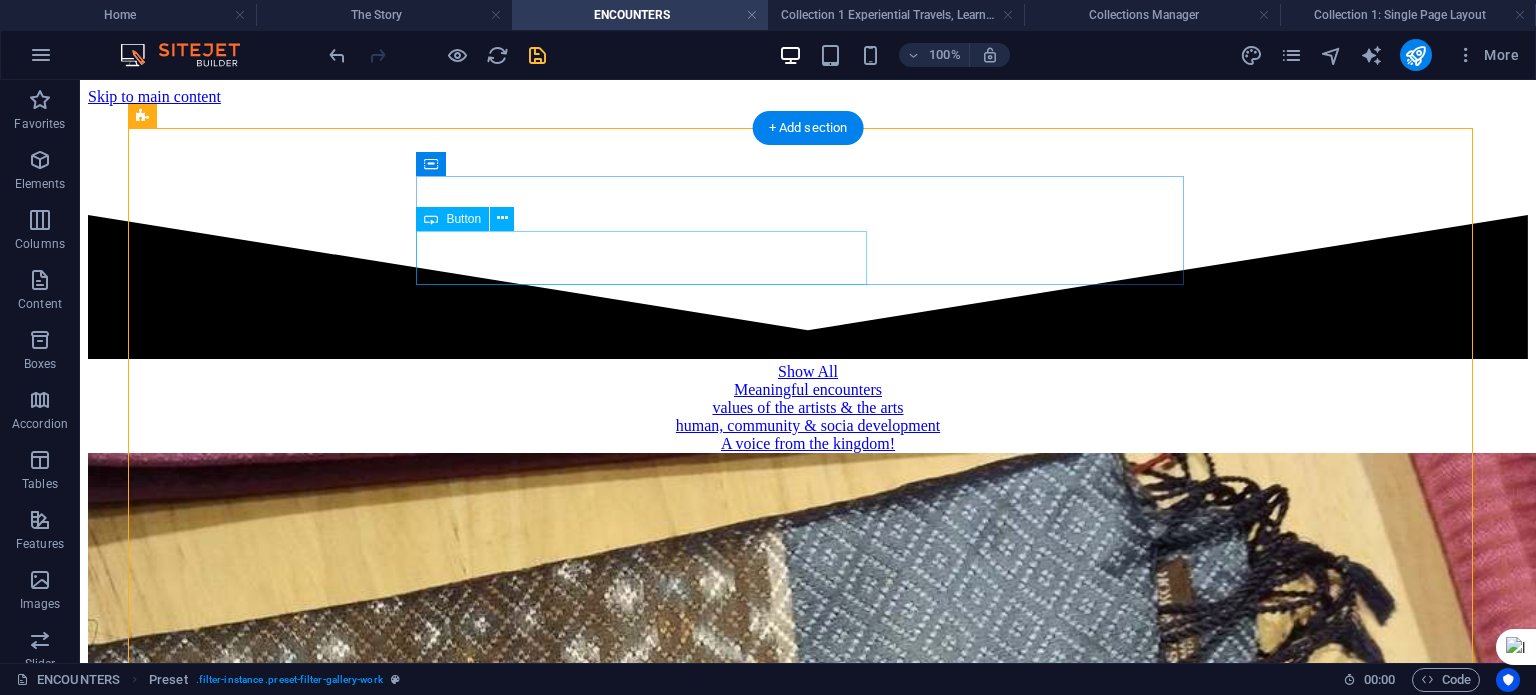 click on "human, community & socia development" at bounding box center [808, 426] 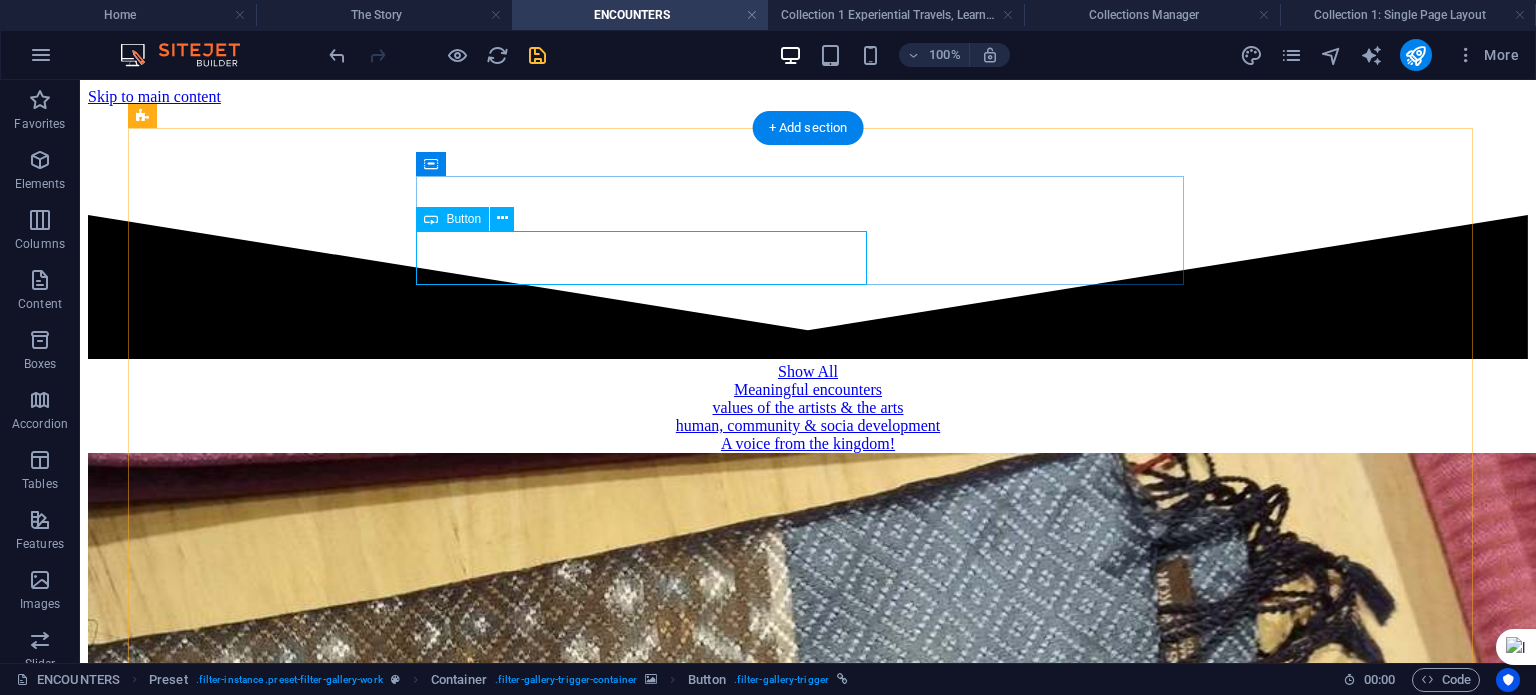 click on "human, community & socia development" at bounding box center [808, 426] 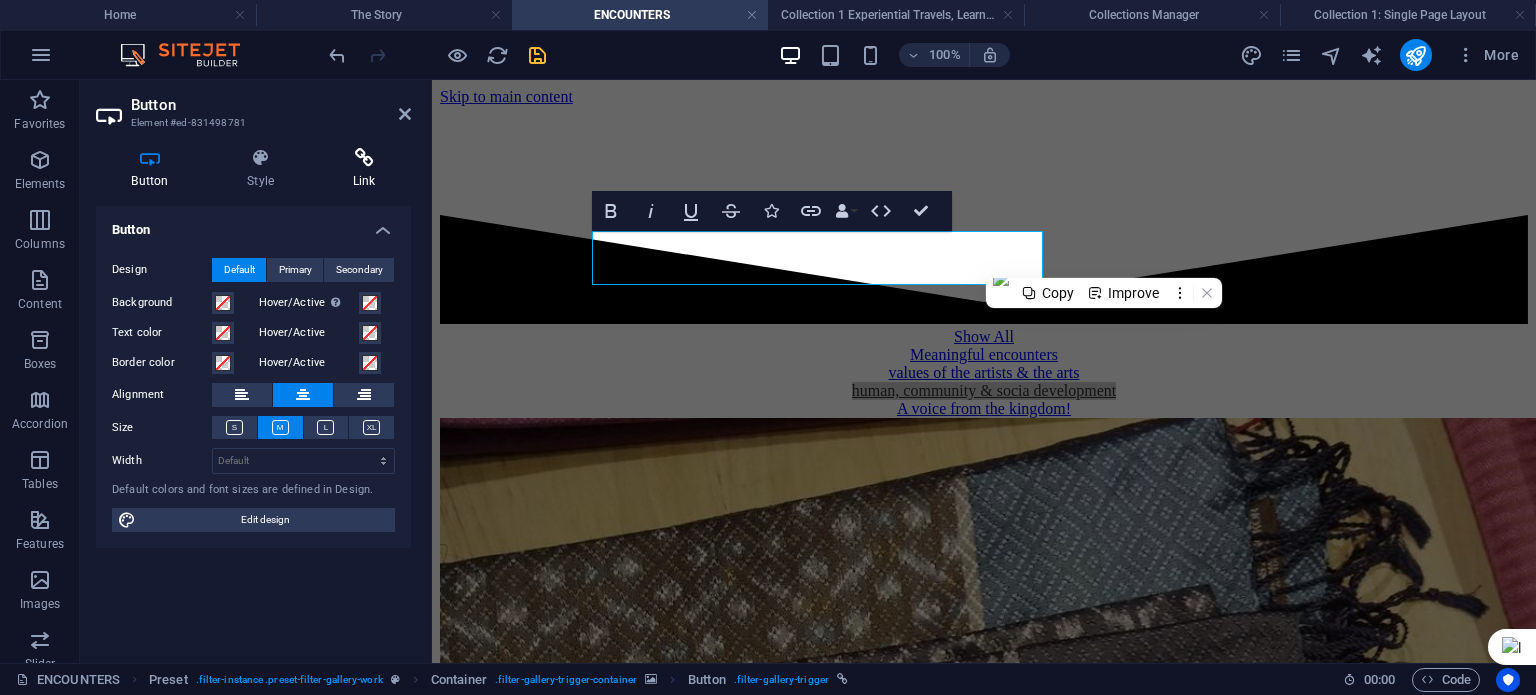 drag, startPoint x: 306, startPoint y: 272, endPoint x: 371, endPoint y: 181, distance: 111.83023 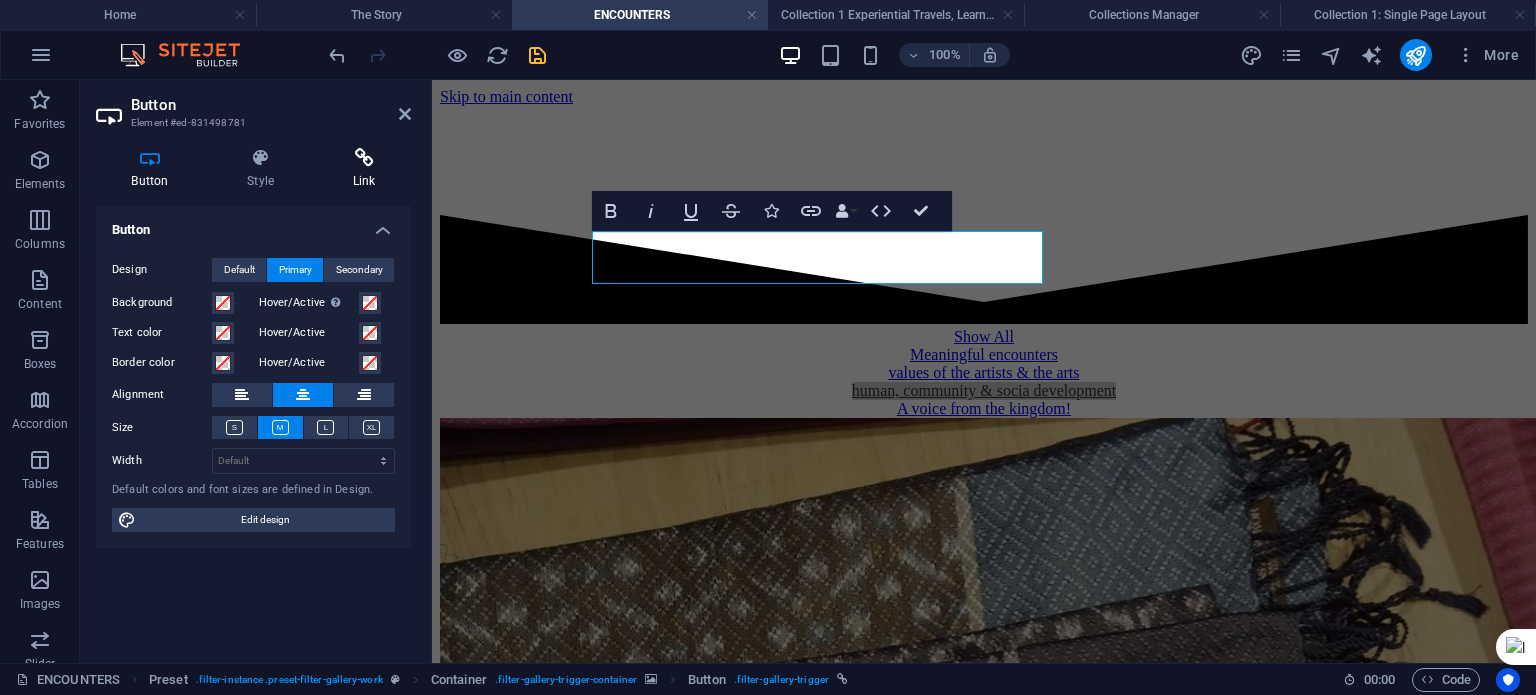 click on "Link" at bounding box center (364, 169) 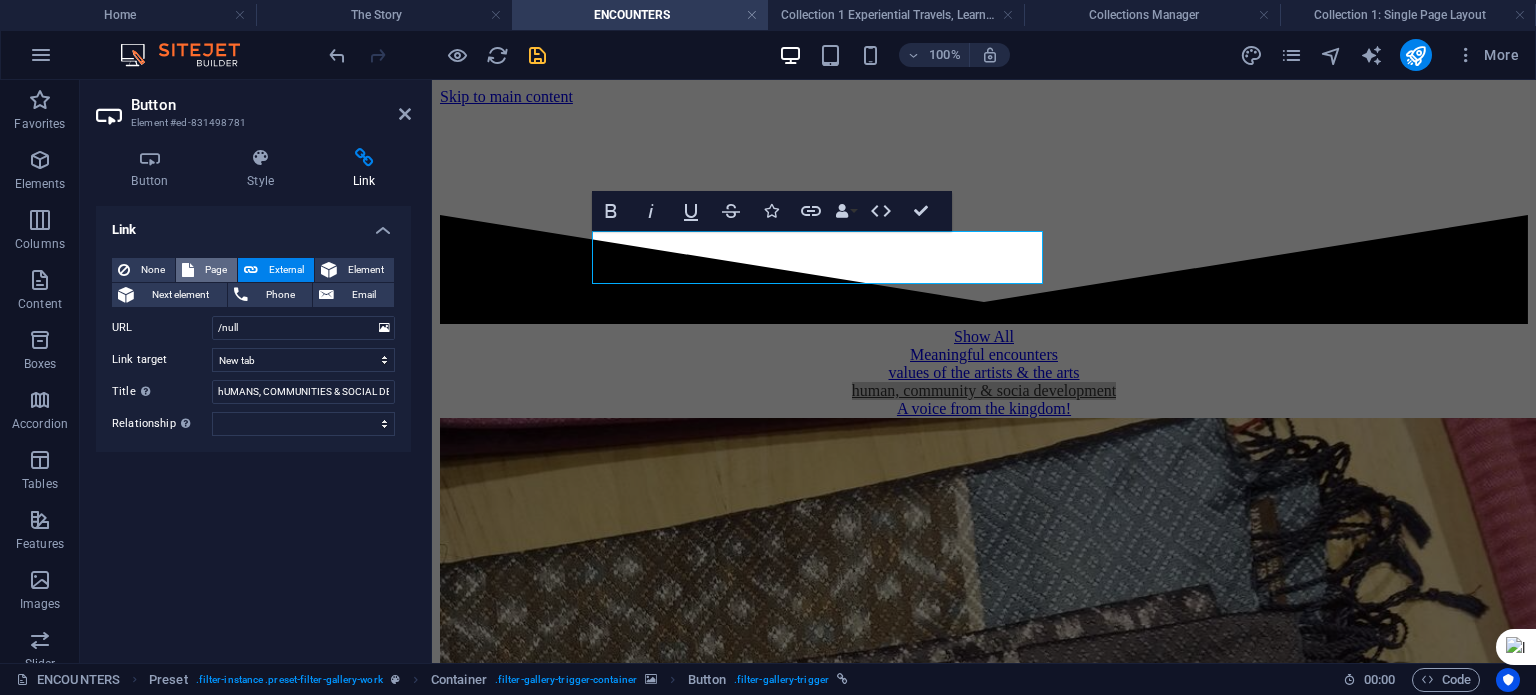 click on "Page" at bounding box center (215, 270) 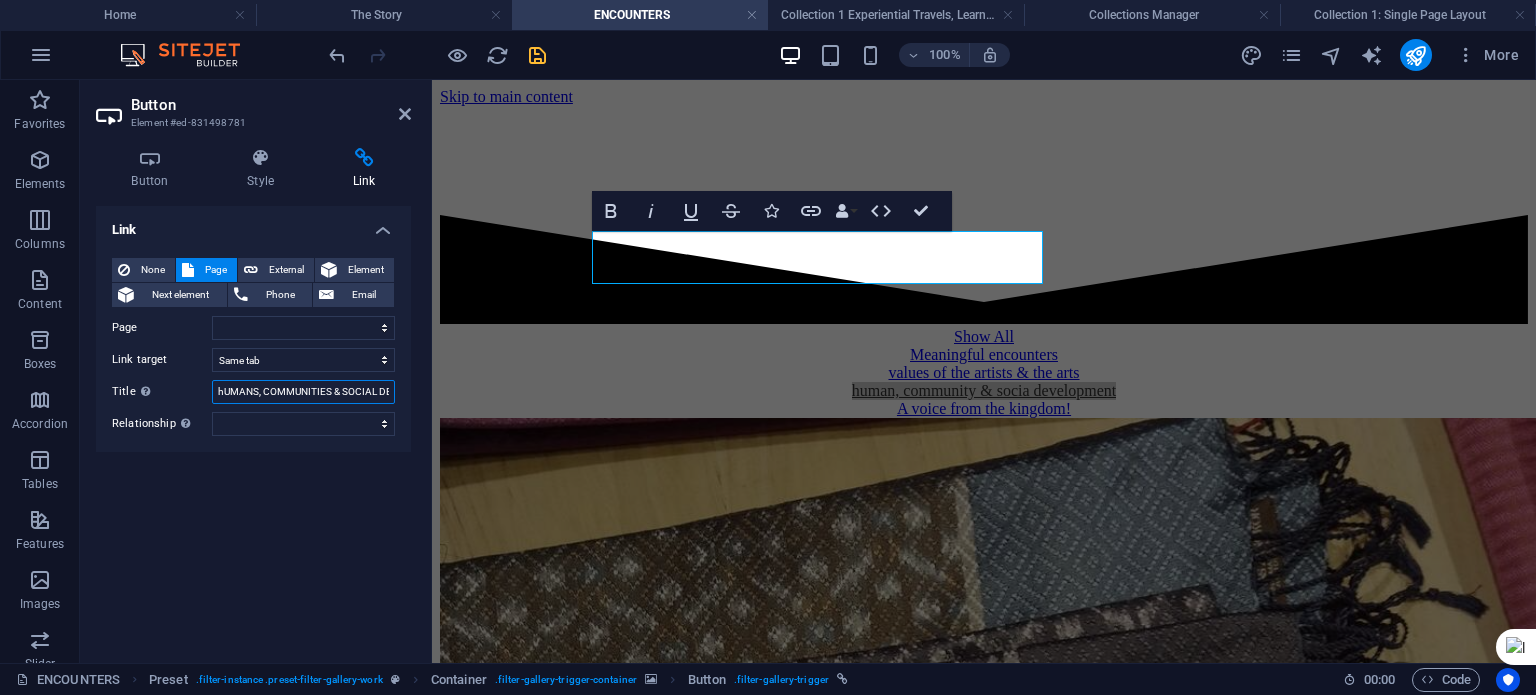 drag, startPoint x: 329, startPoint y: 26, endPoint x: 283, endPoint y: 386, distance: 362.927 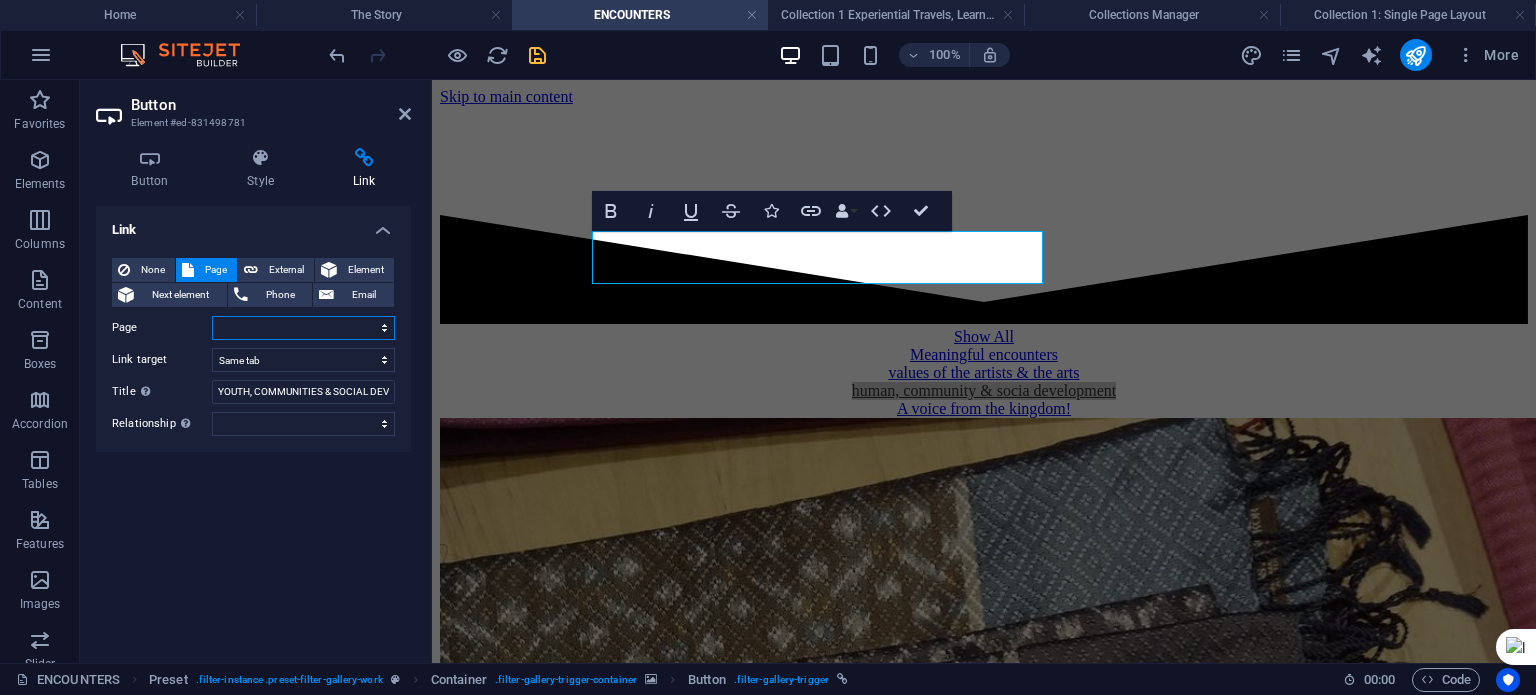 drag, startPoint x: 291, startPoint y: 317, endPoint x: 292, endPoint y: 336, distance: 19.026299 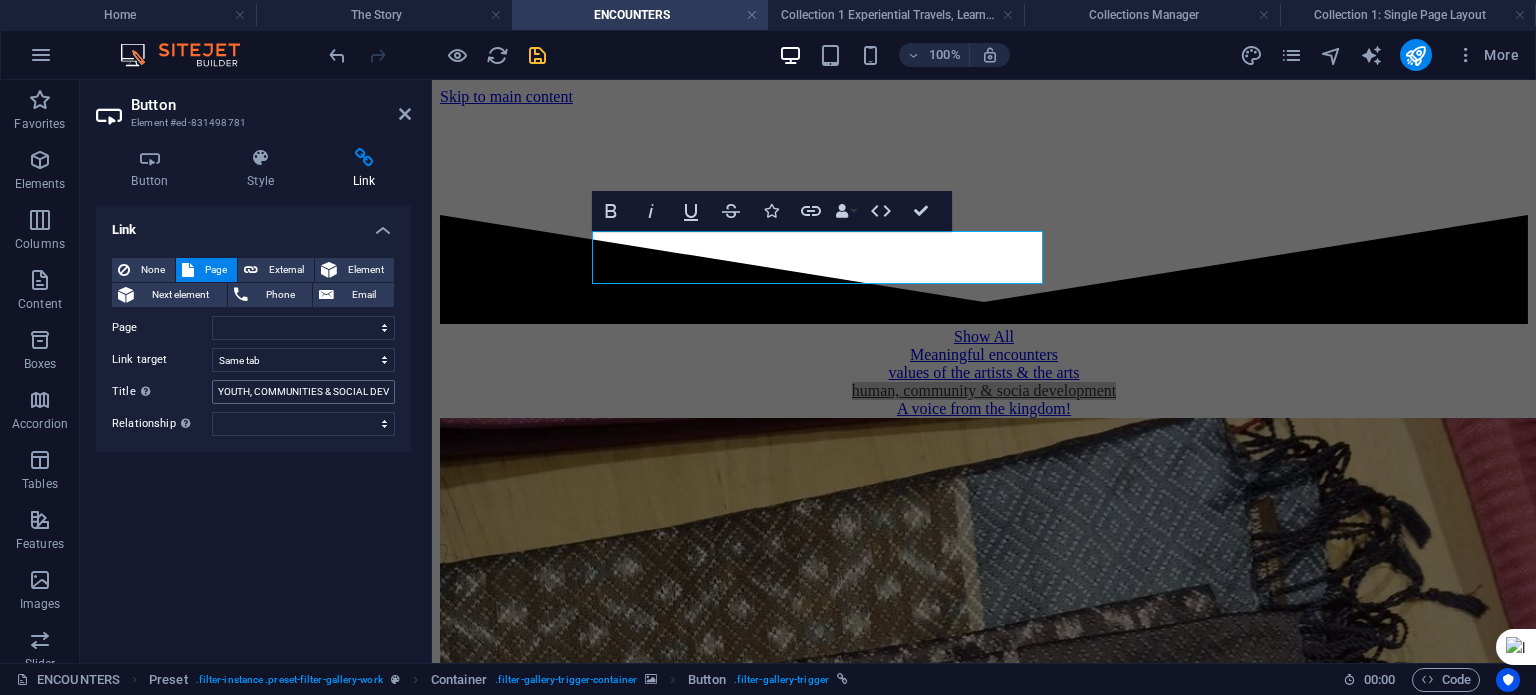 drag, startPoint x: 129, startPoint y: 483, endPoint x: 320, endPoint y: 390, distance: 212.43823 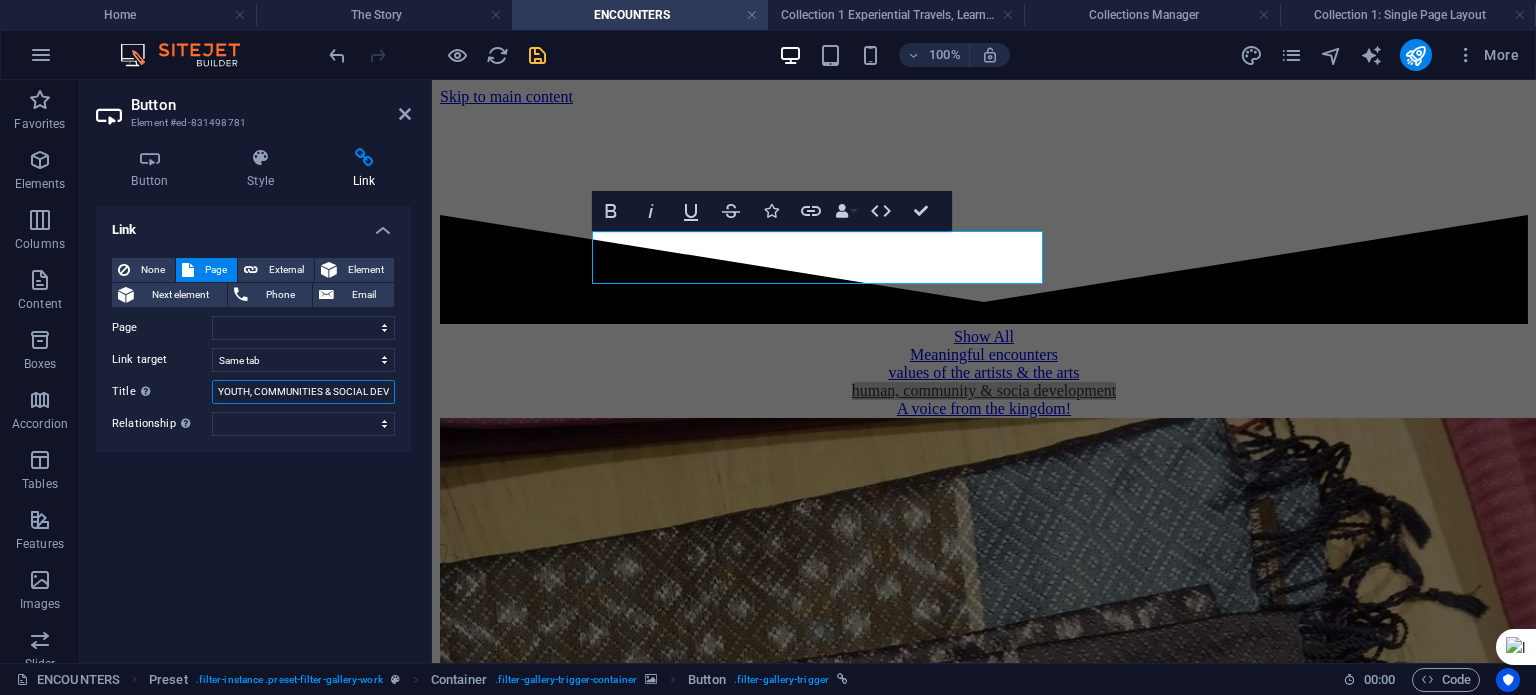 click on "YOUTH, COMMUNITIES & SOCIAL DEVELOPMENT" at bounding box center [303, 392] 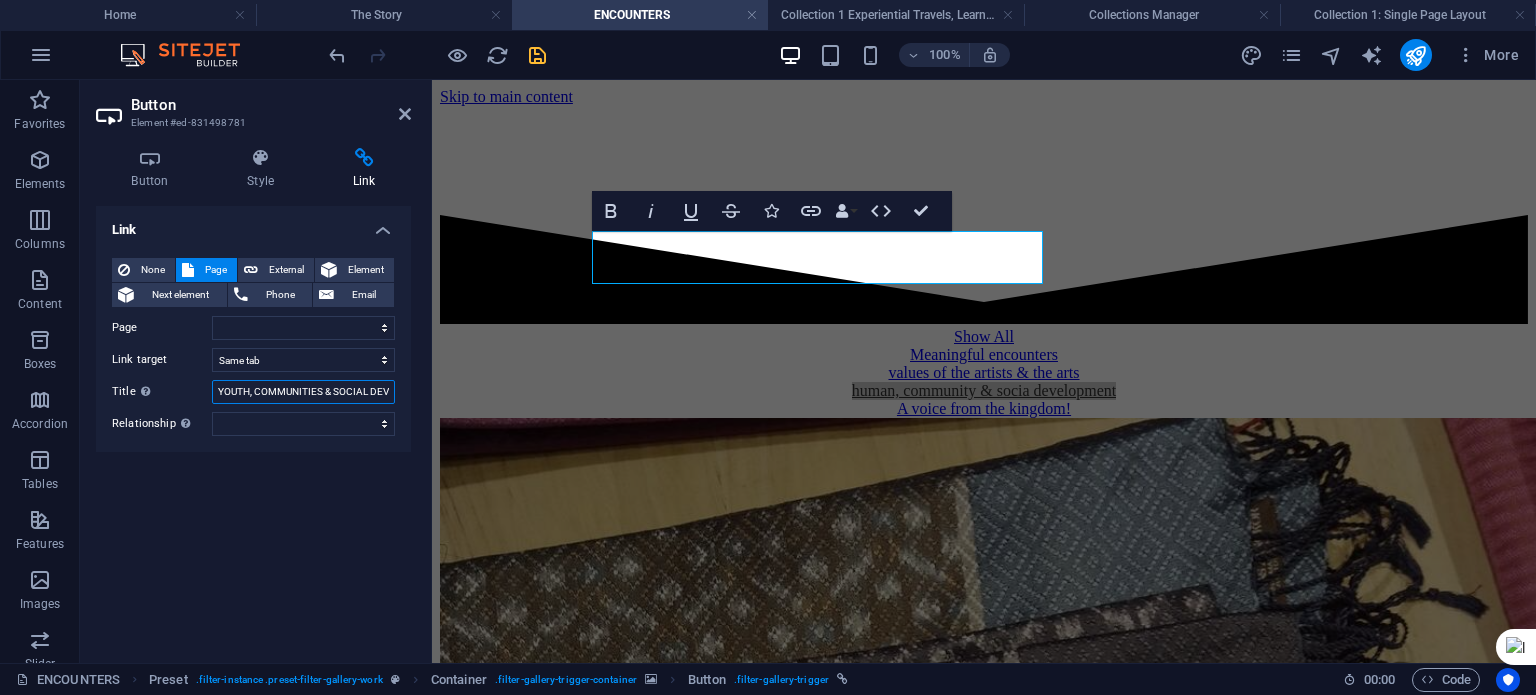 click on "YOUTH, COMMUNITIES & SOCIAL DEVELOPMENT" at bounding box center [303, 392] 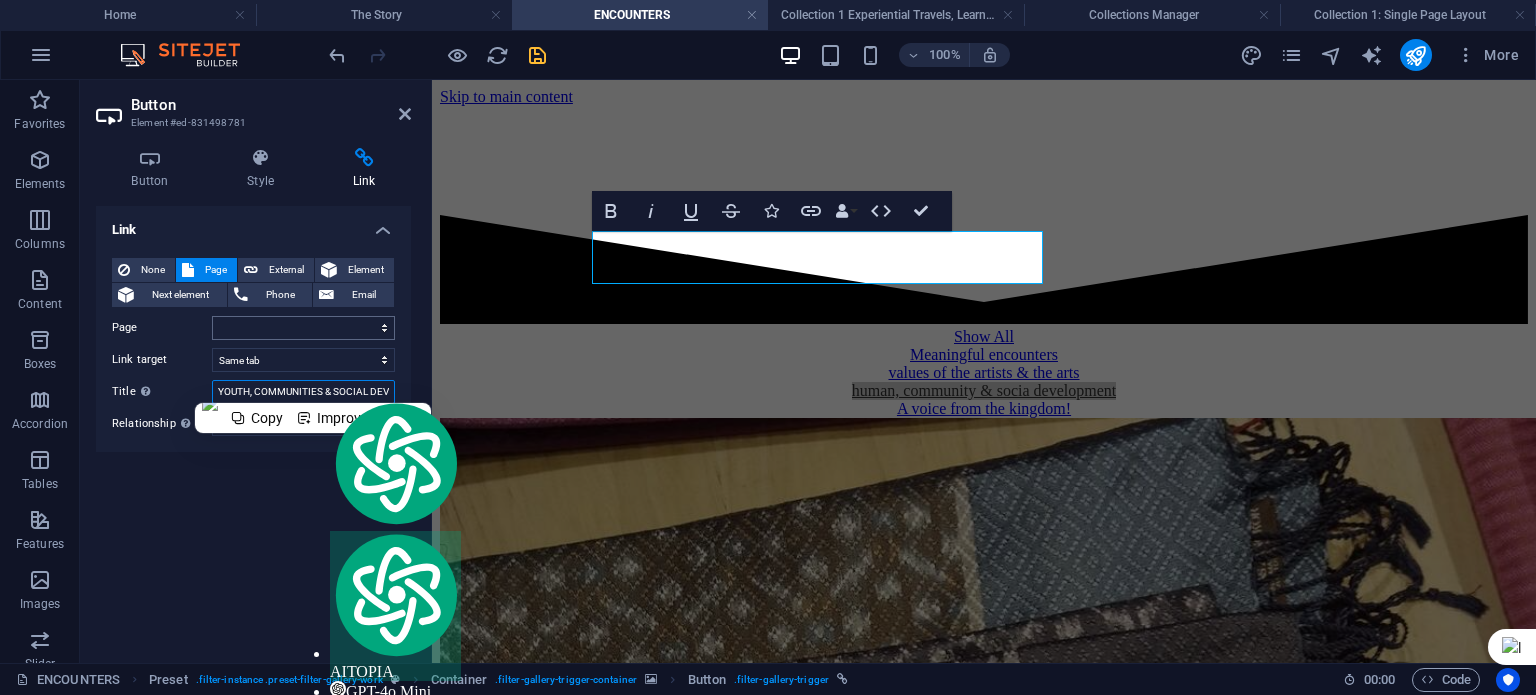 drag, startPoint x: 276, startPoint y: 387, endPoint x: 260, endPoint y: 329, distance: 60.166435 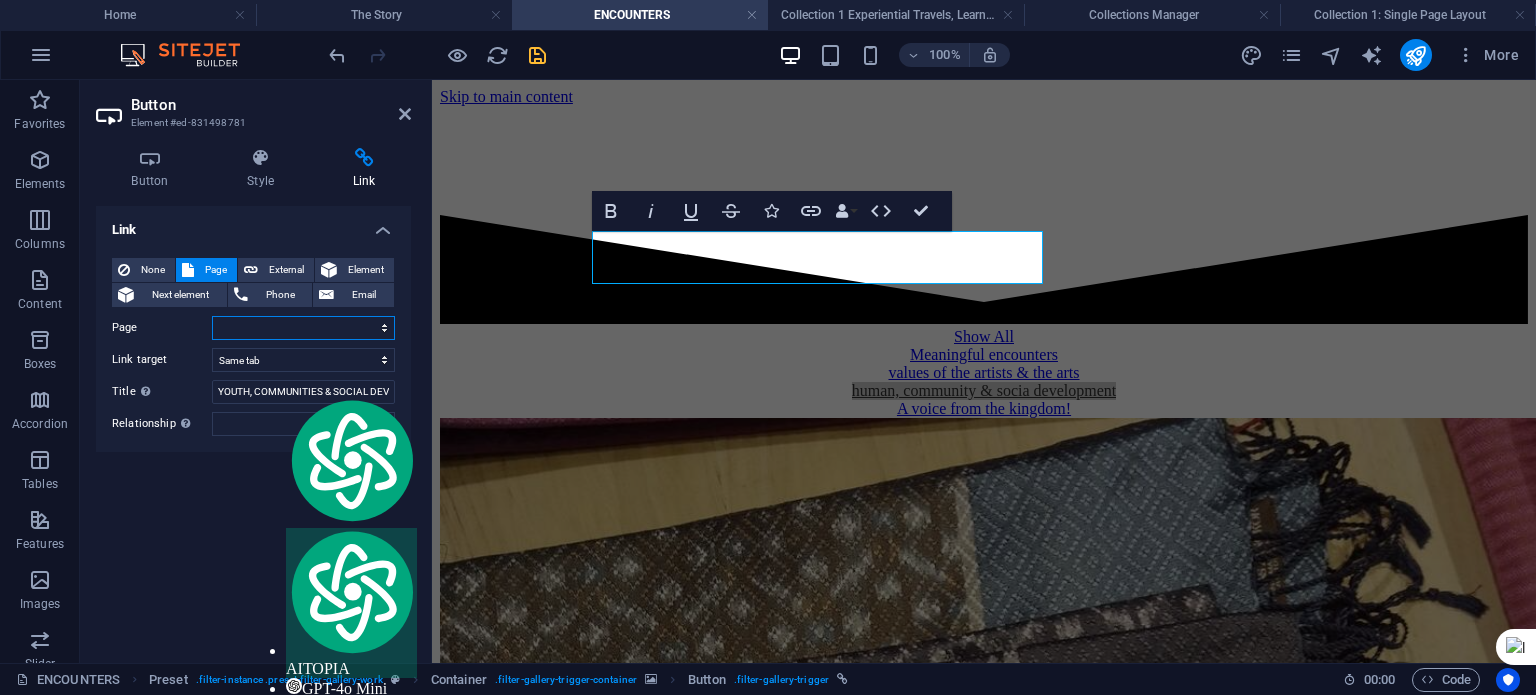 drag, startPoint x: 263, startPoint y: 325, endPoint x: 262, endPoint y: 337, distance: 12.0415945 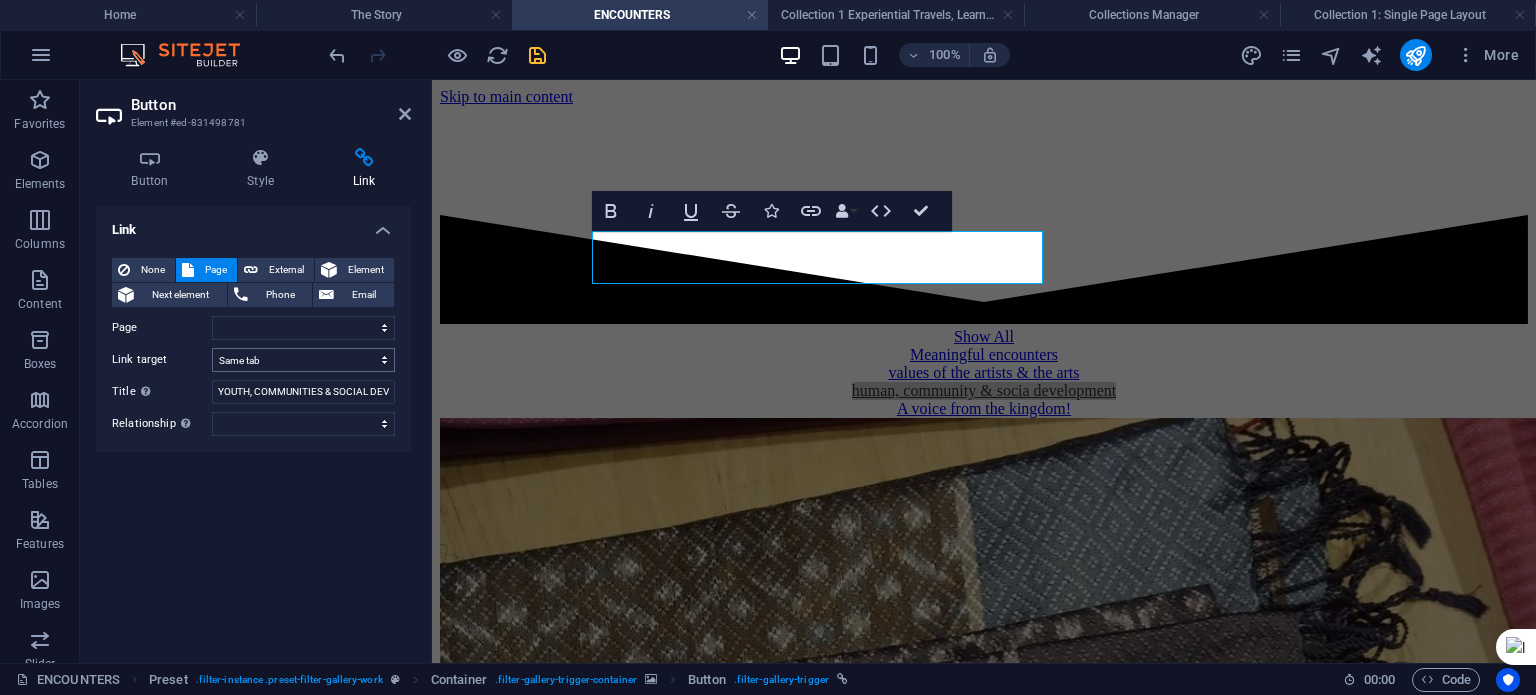 drag, startPoint x: 140, startPoint y: 557, endPoint x: 329, endPoint y: 365, distance: 269.41605 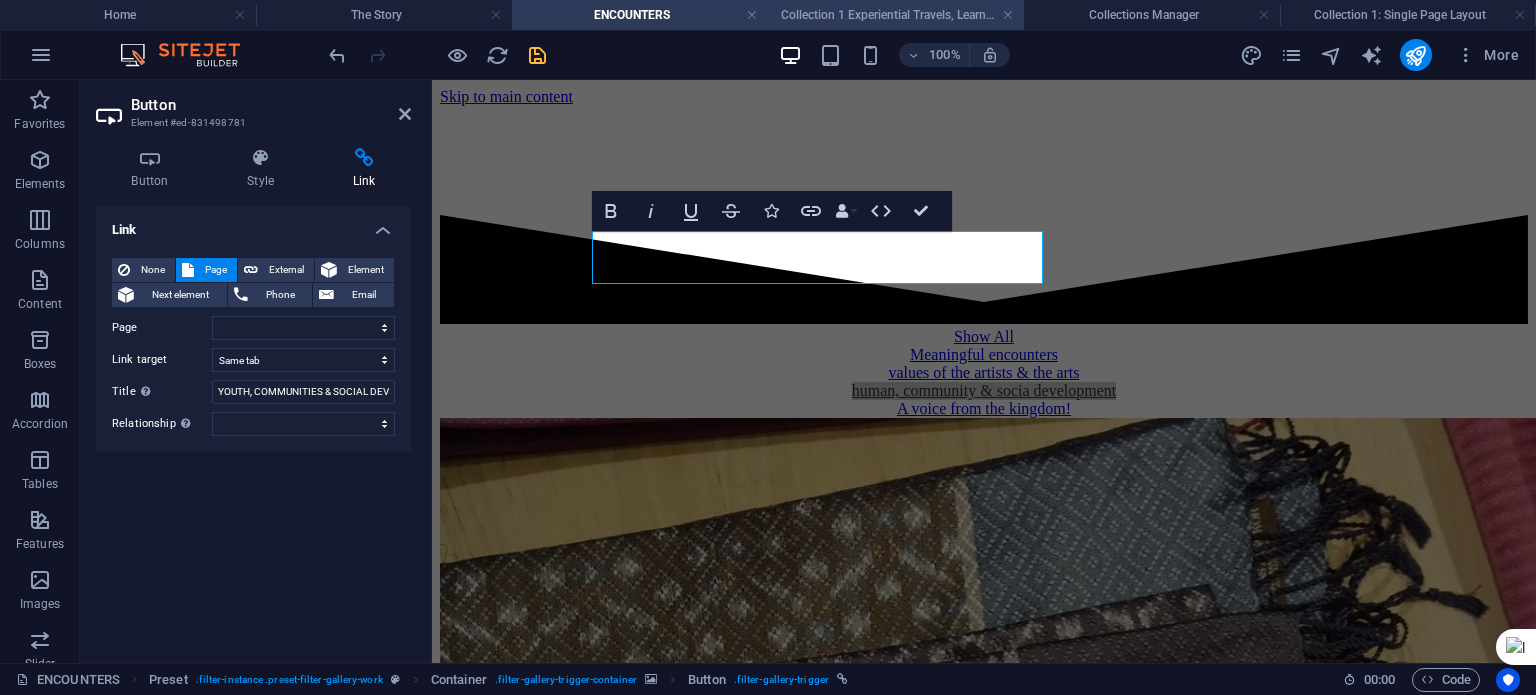 drag, startPoint x: 1003, startPoint y: 158, endPoint x: 863, endPoint y: 17, distance: 198.69826 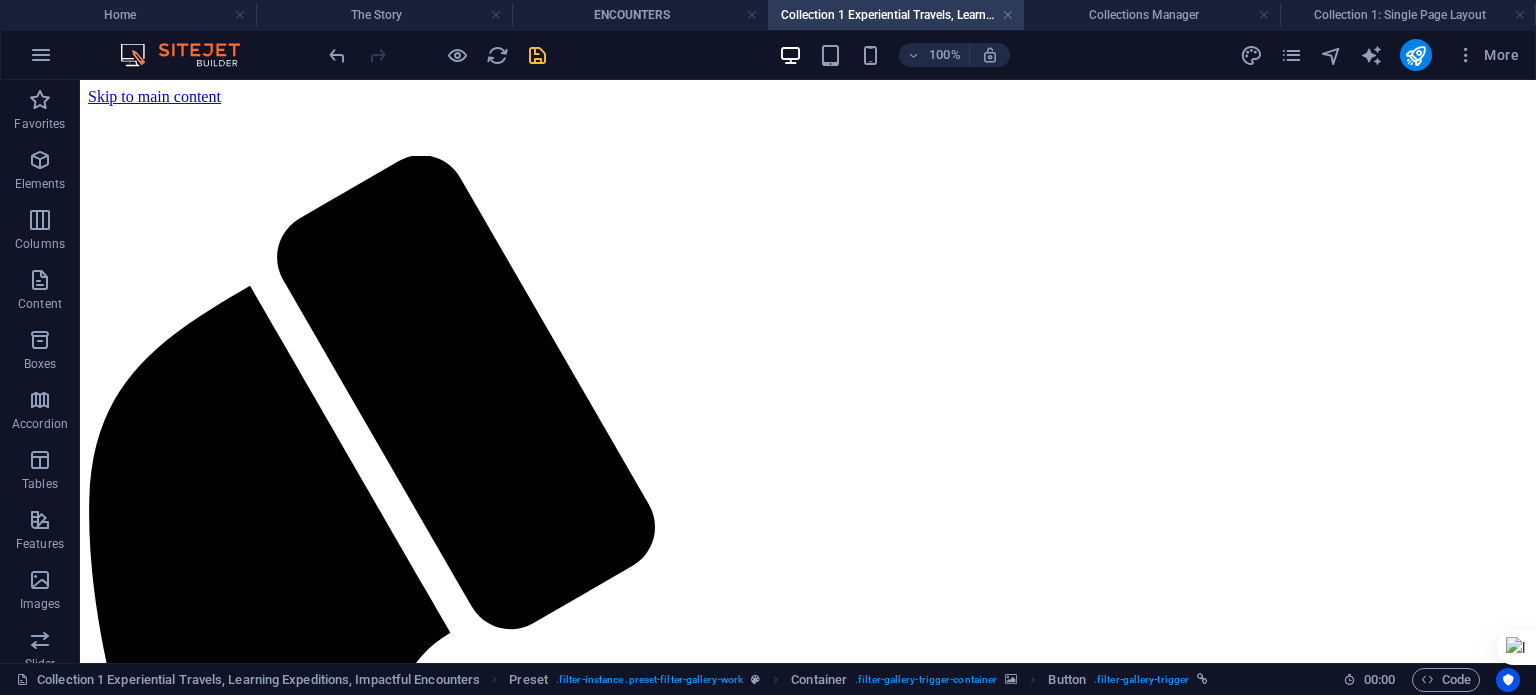 click at bounding box center (537, 55) 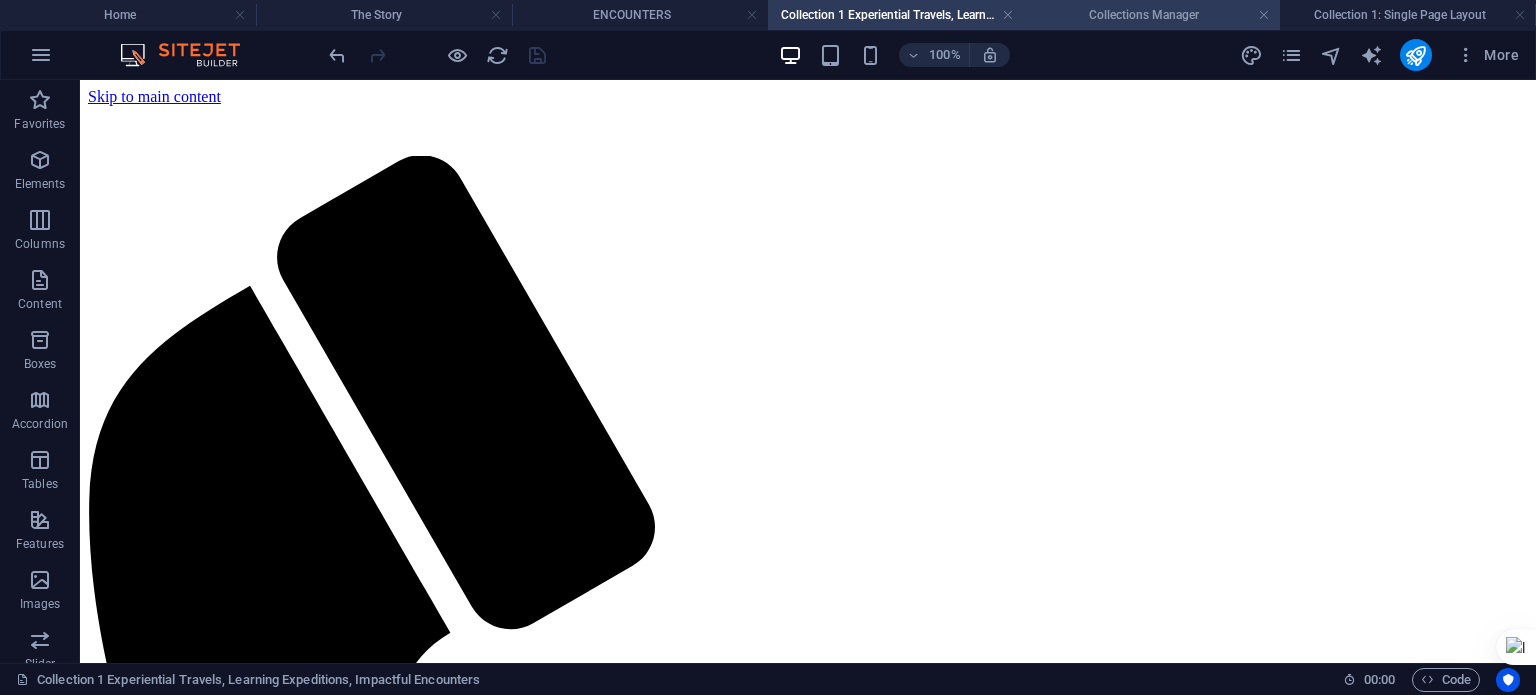 click on "Collections Manager" at bounding box center [1152, 15] 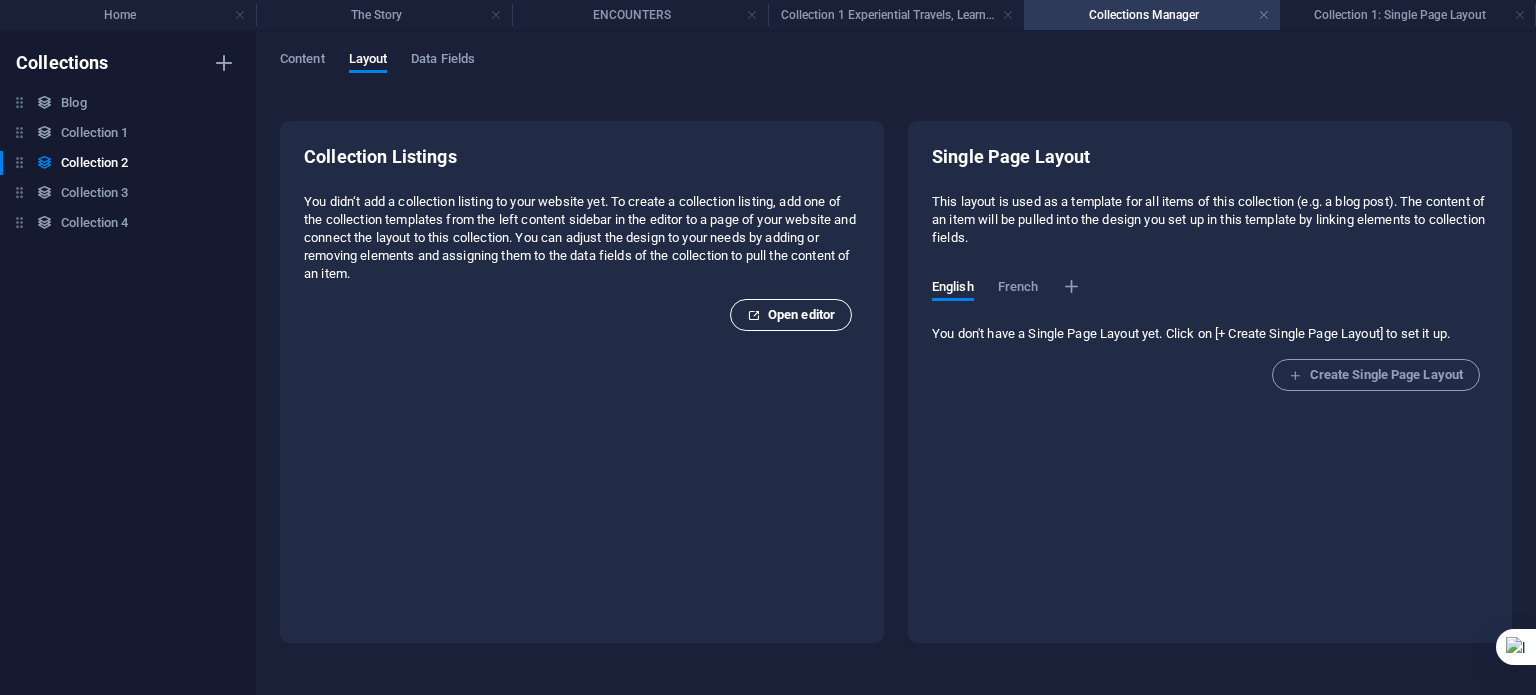 click on "Open editor" at bounding box center (791, 315) 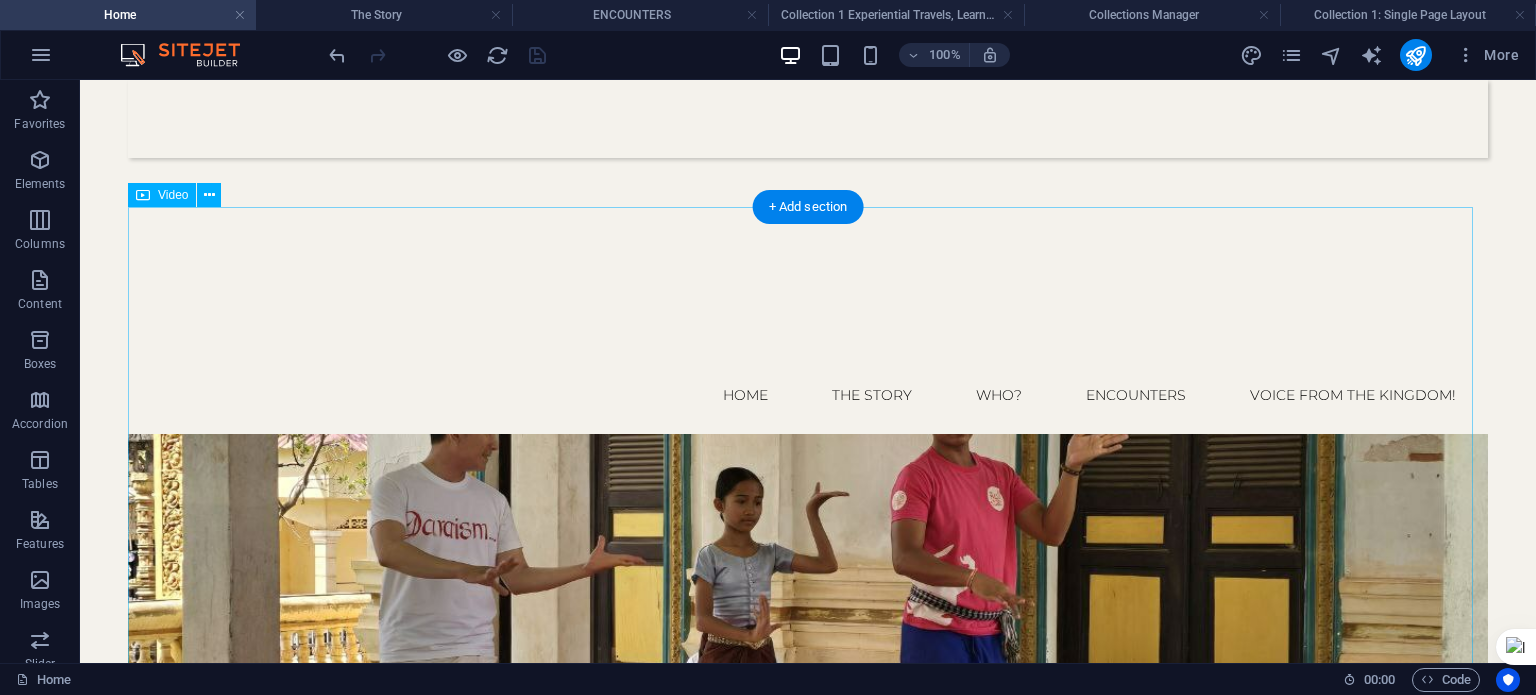 scroll, scrollTop: 0, scrollLeft: 0, axis: both 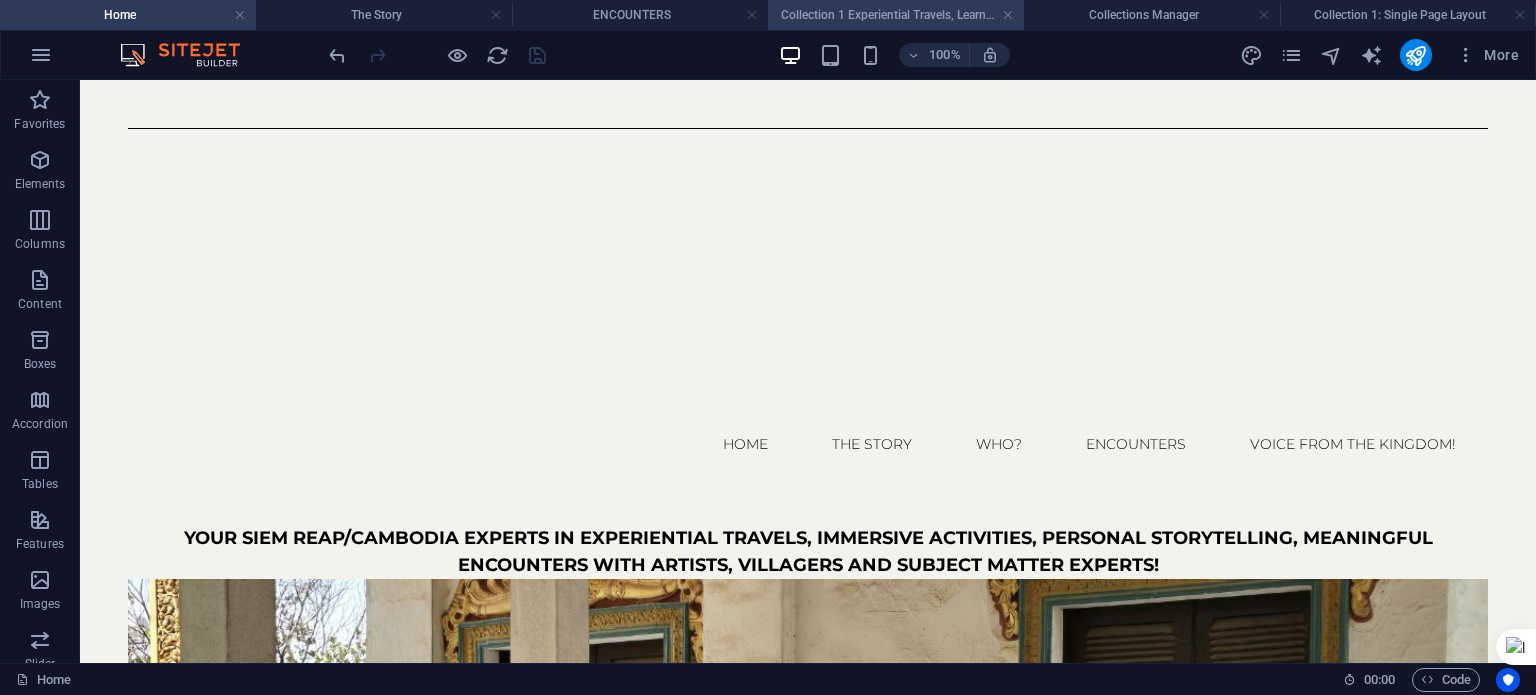 click on "Collection 1  Experiential Travels,   Learning Expeditions, Impactful Encounters" at bounding box center [896, 15] 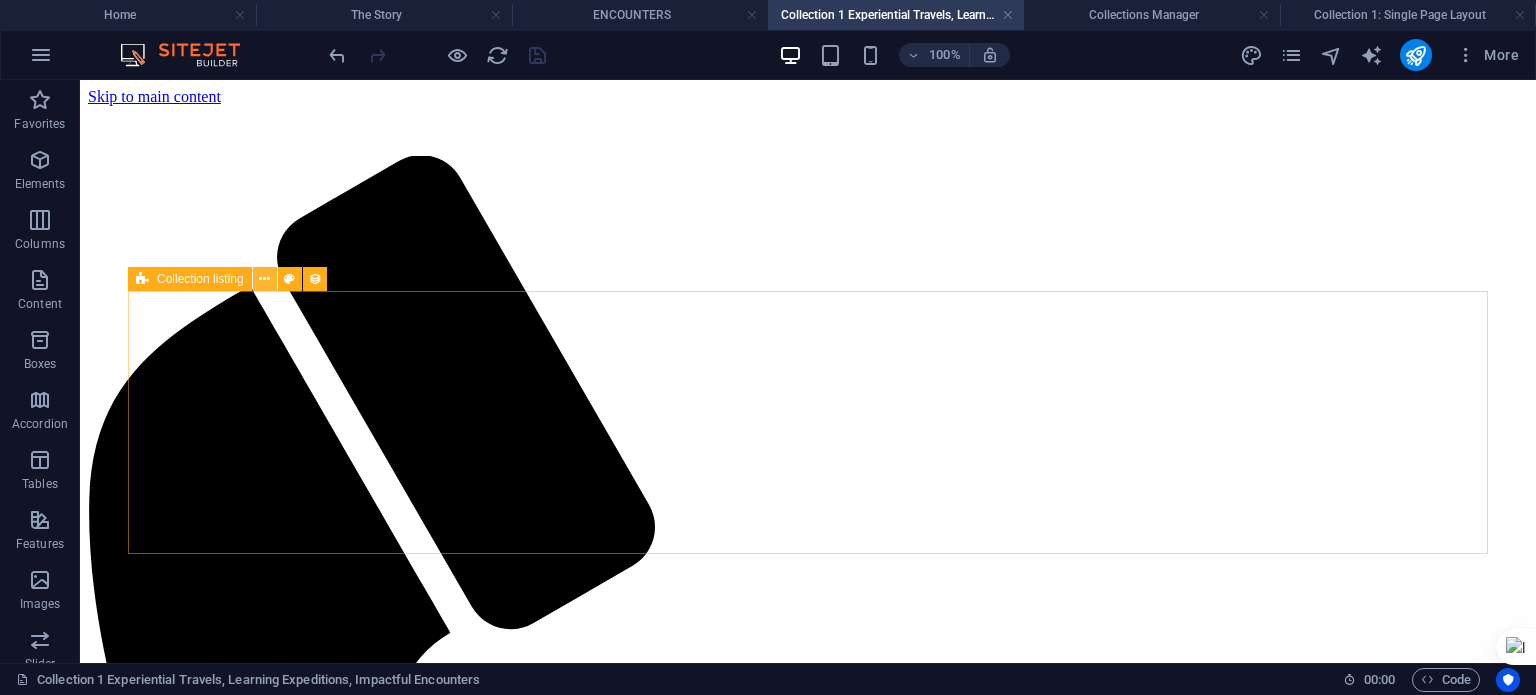 click at bounding box center [264, 279] 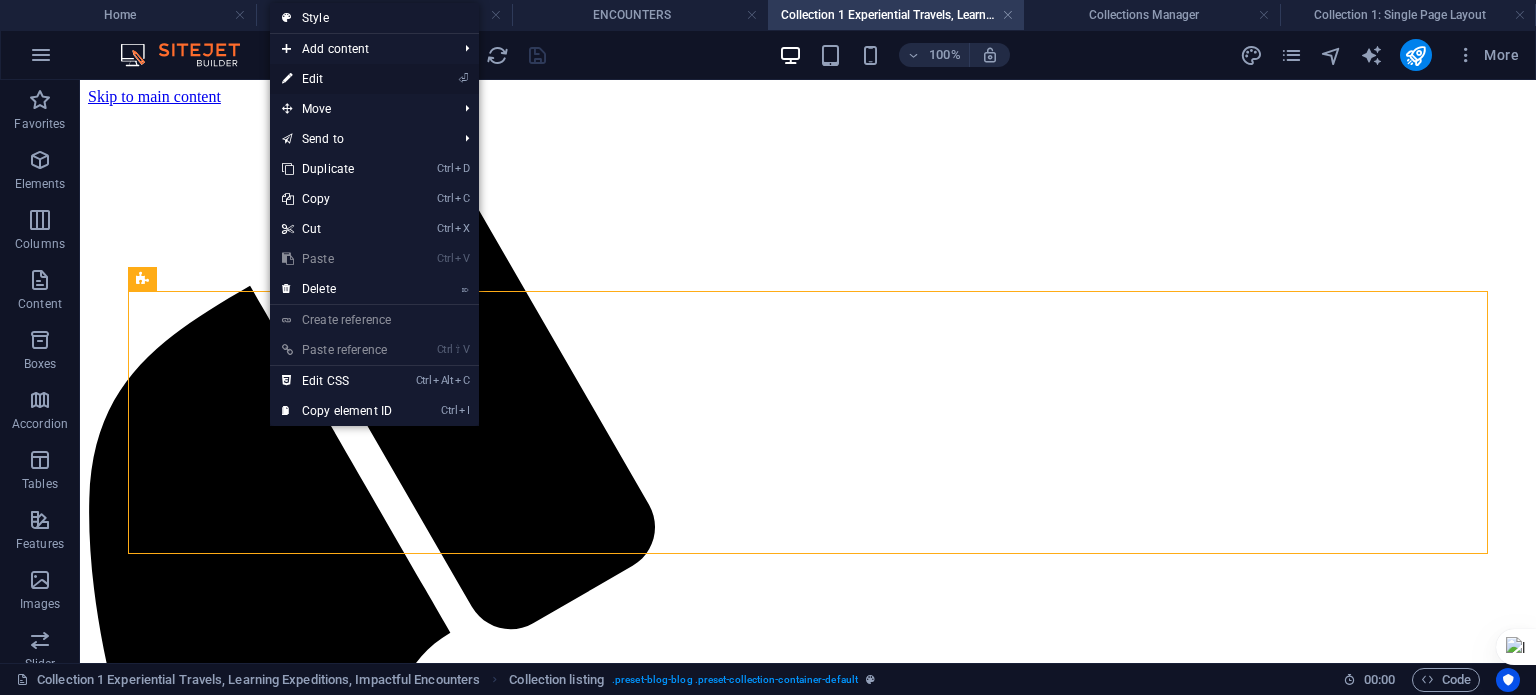 click on "⏎  Edit" at bounding box center [337, 79] 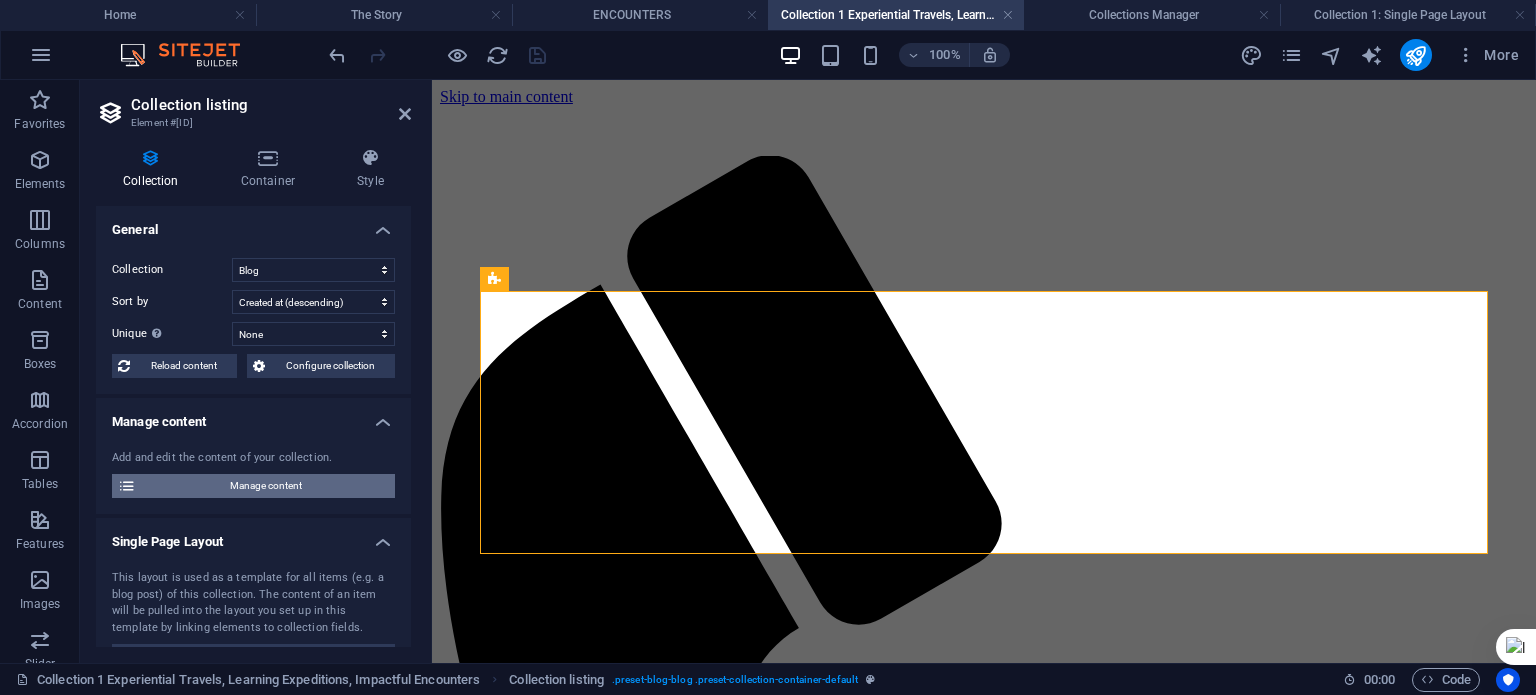 click on "Manage content" at bounding box center [265, 486] 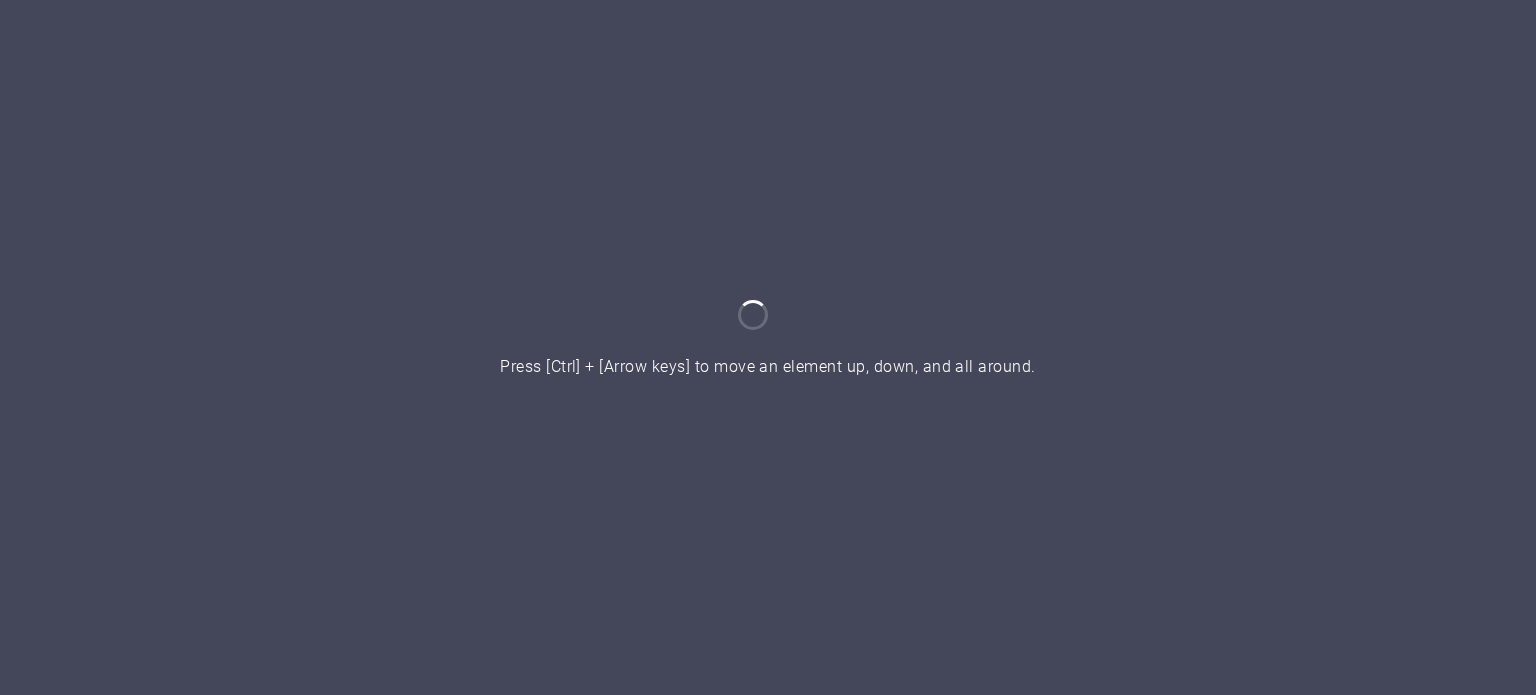 scroll, scrollTop: 0, scrollLeft: 0, axis: both 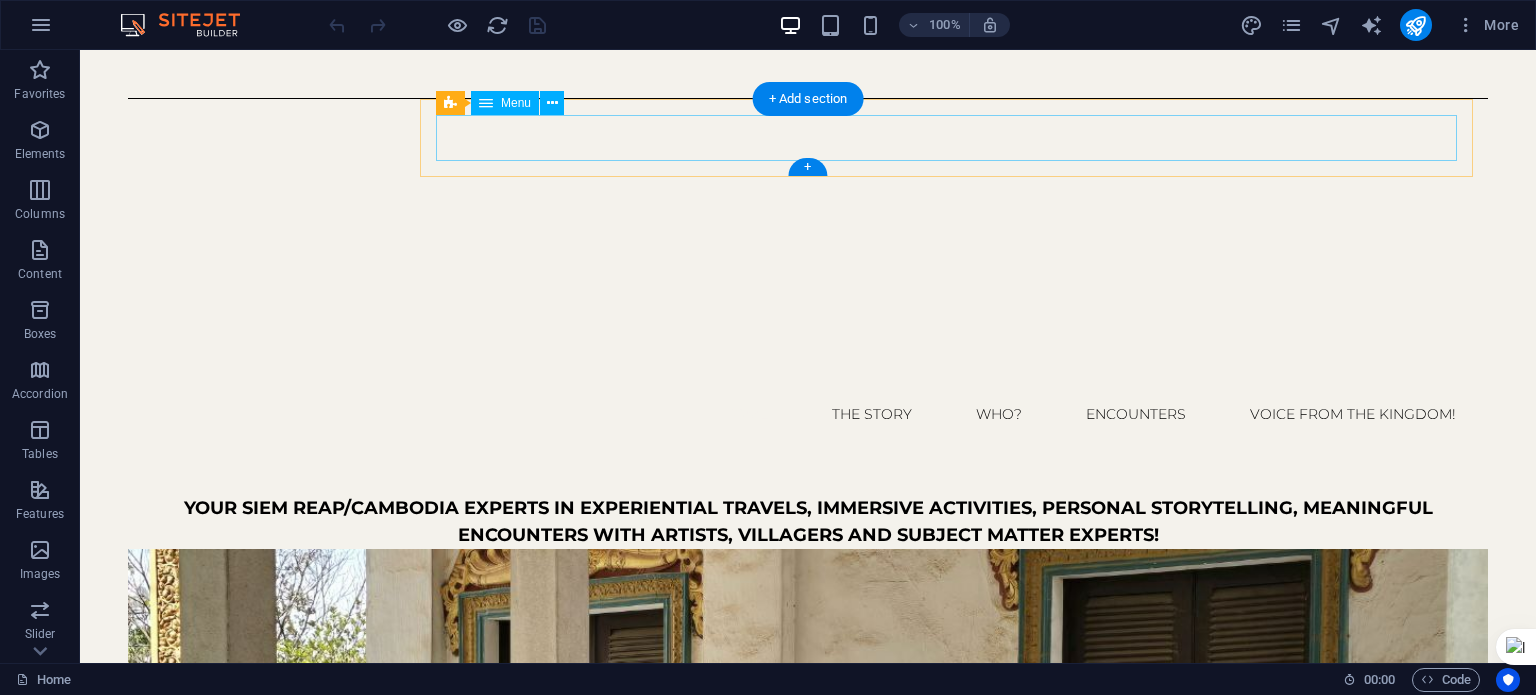 click on "Home The Story WHO? ENCOUNTERS Voice from the Kingdom!" at bounding box center [808, 414] 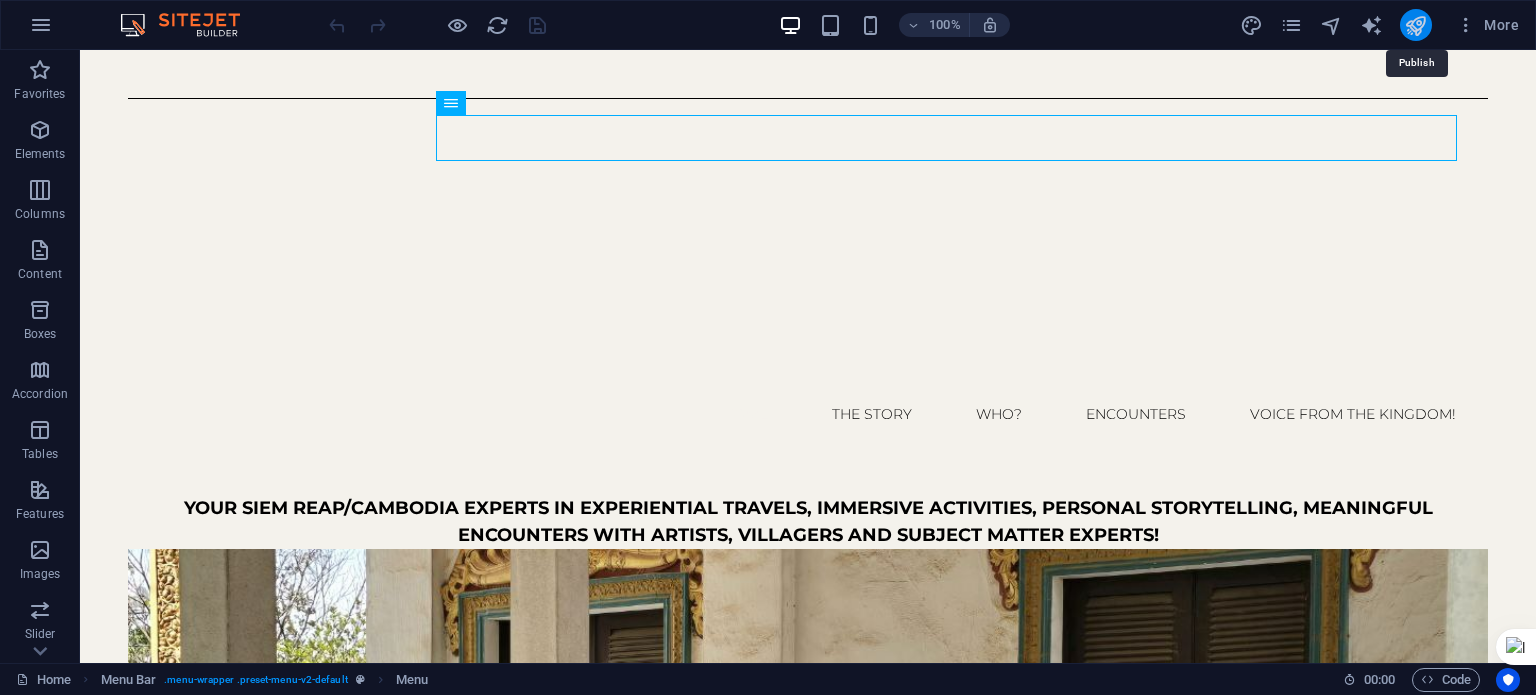 click at bounding box center (1415, 25) 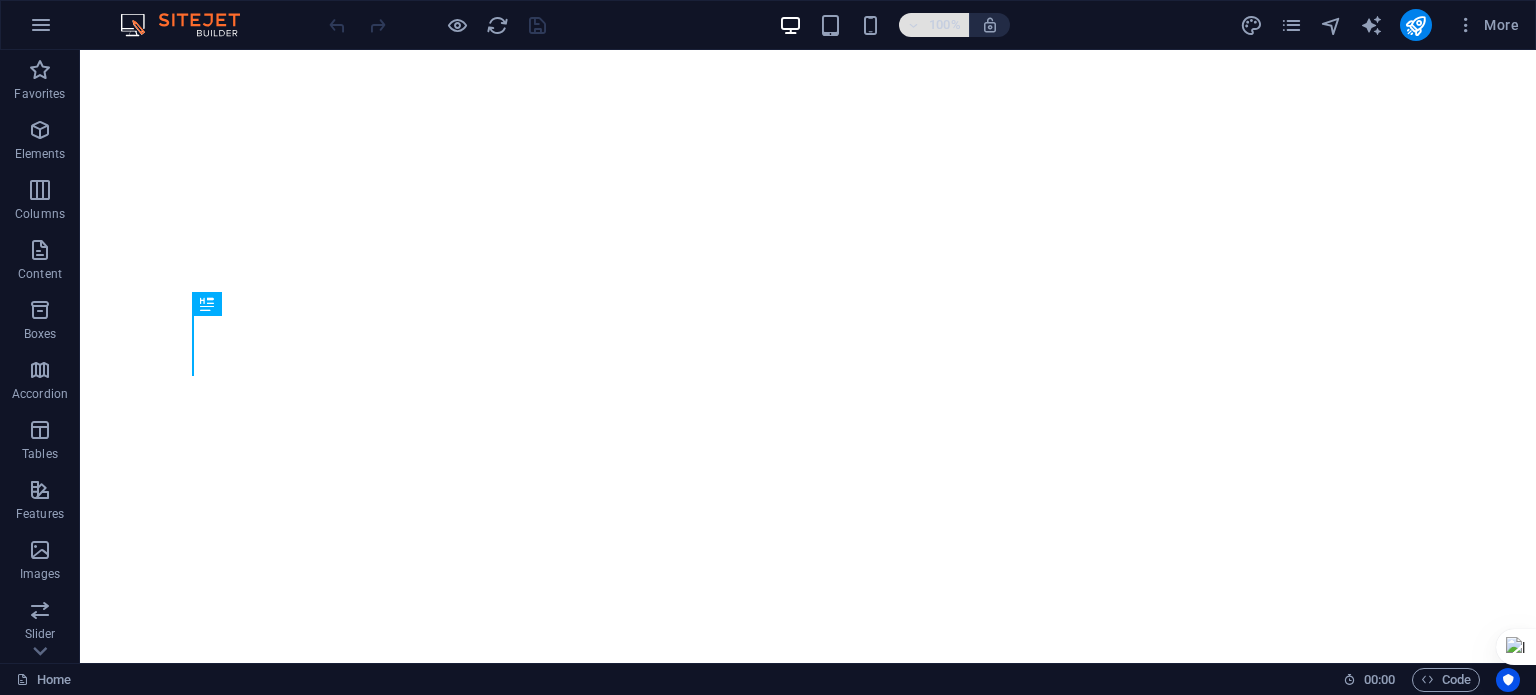 scroll, scrollTop: 0, scrollLeft: 0, axis: both 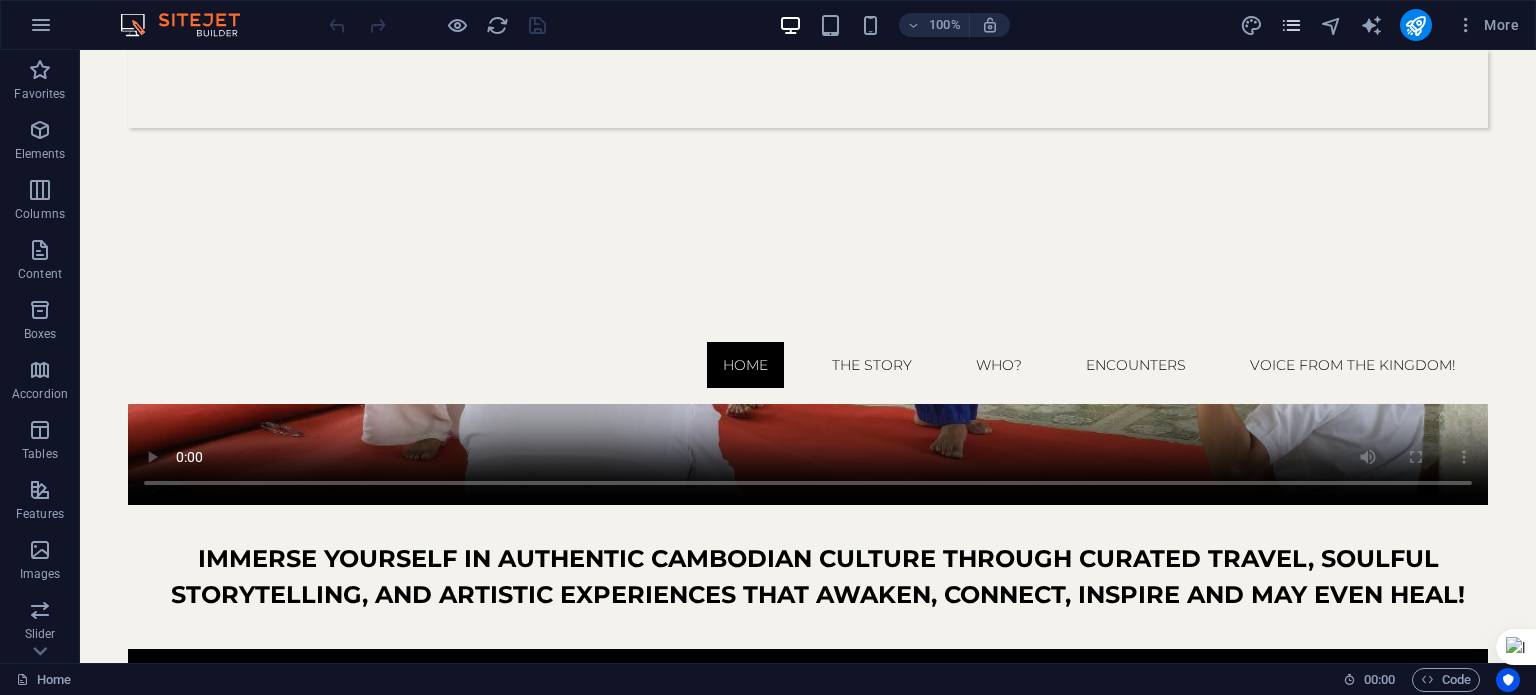 click at bounding box center [1291, 25] 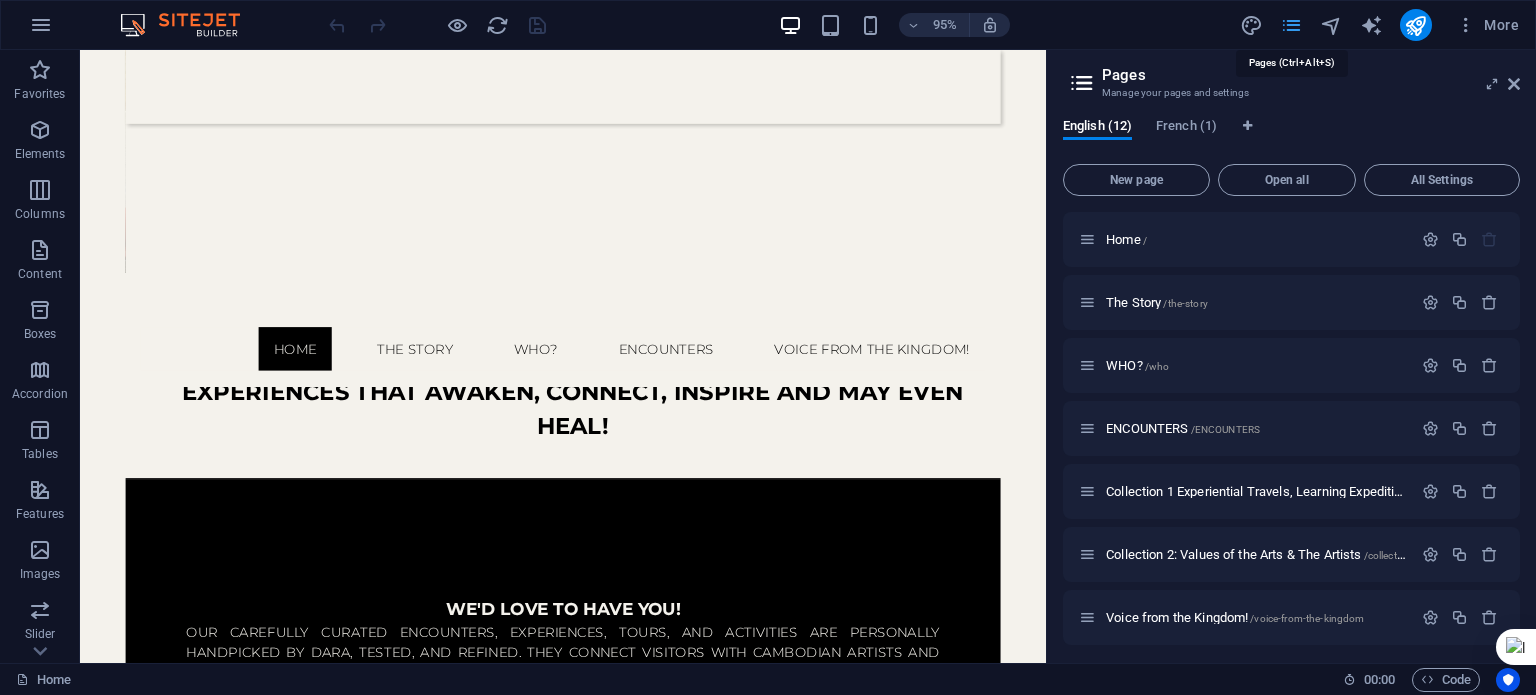 scroll, scrollTop: 993, scrollLeft: 0, axis: vertical 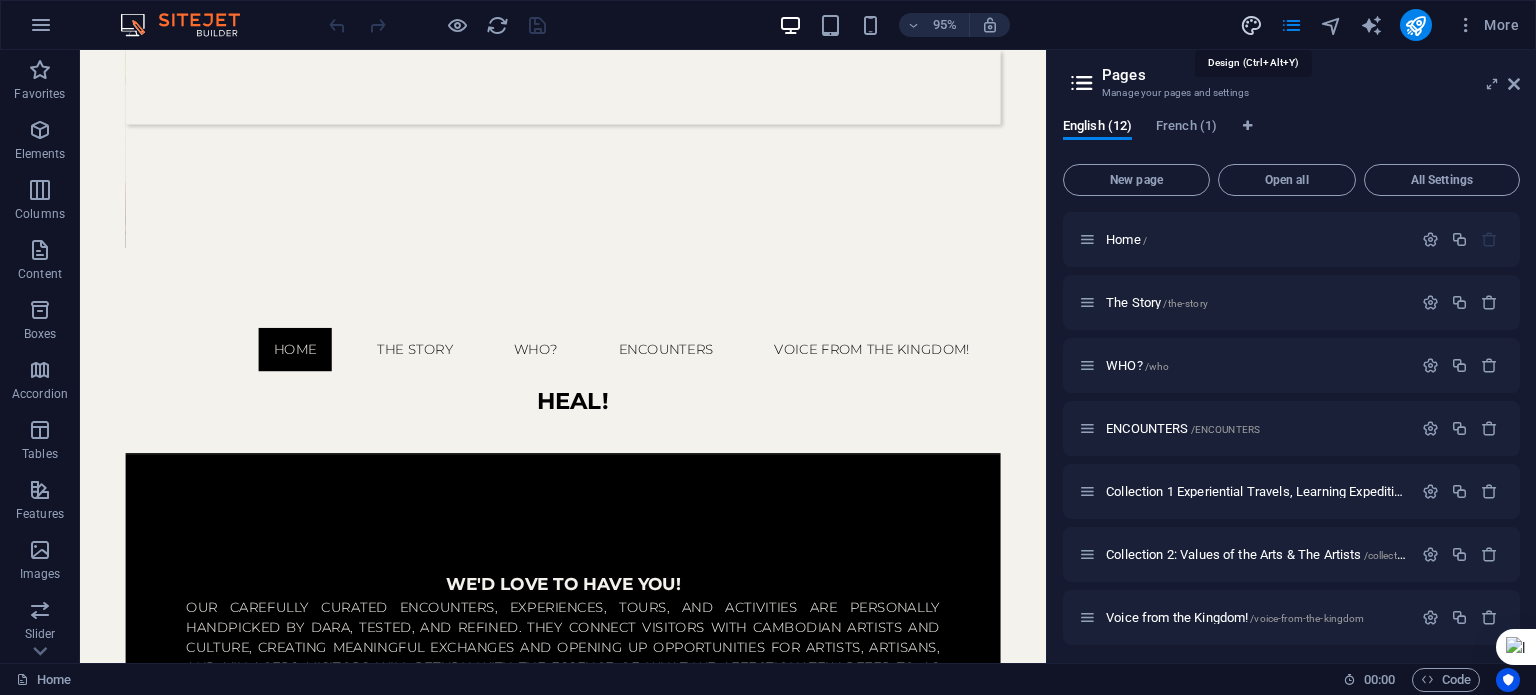 click at bounding box center (1251, 25) 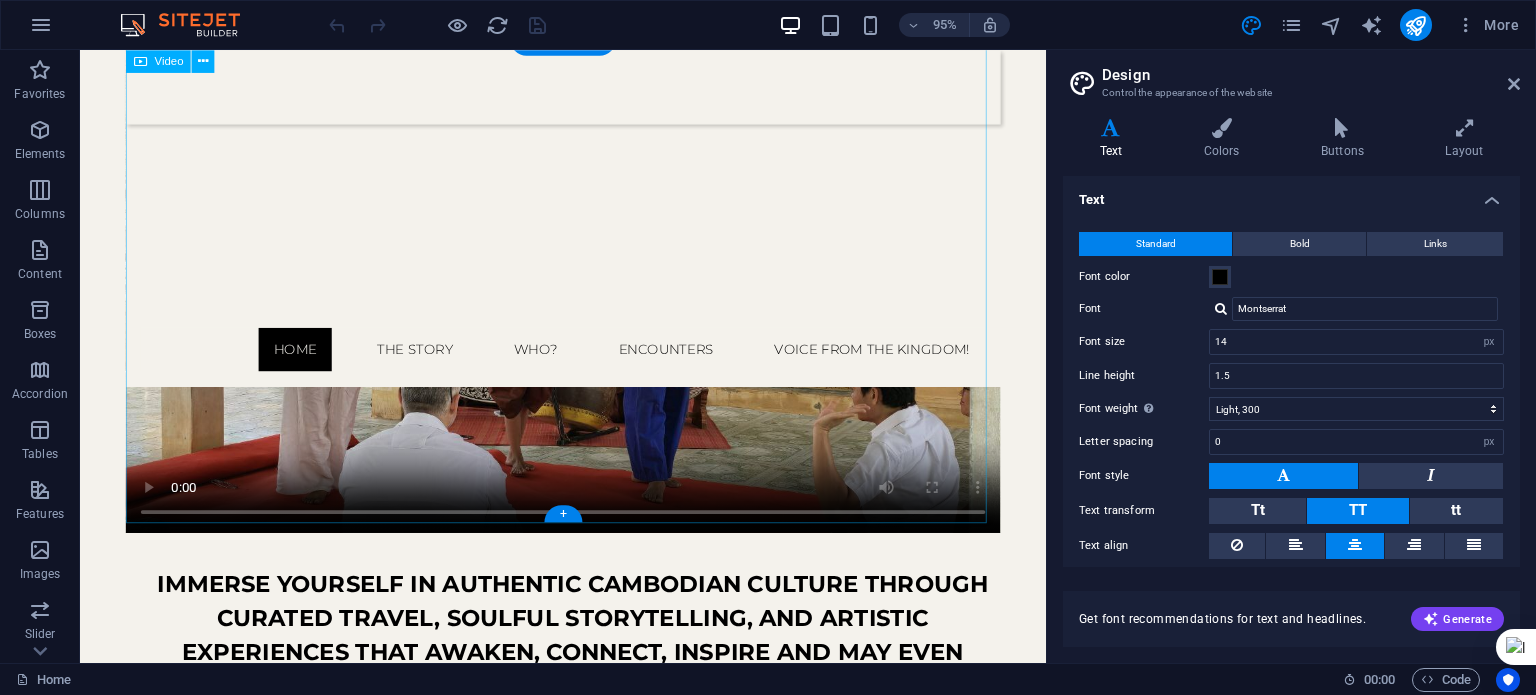 scroll, scrollTop: 393, scrollLeft: 0, axis: vertical 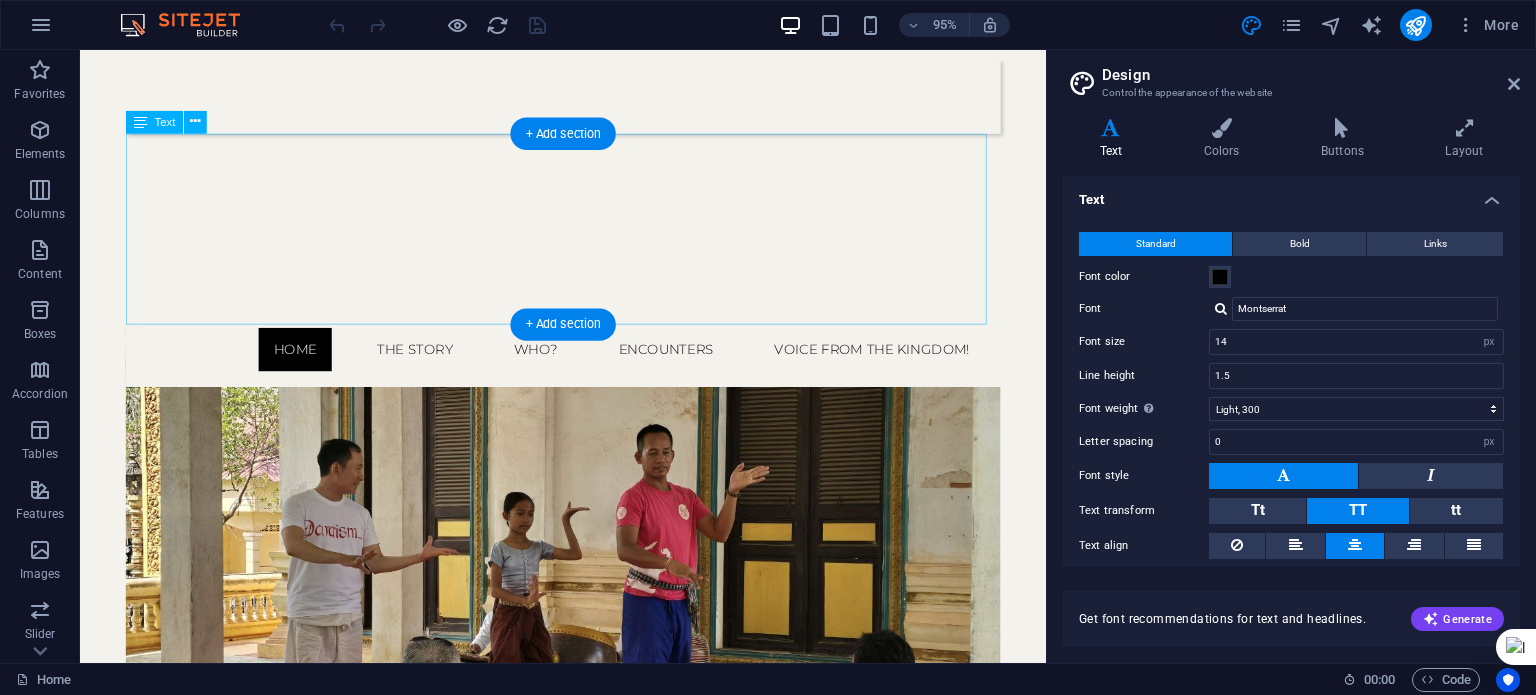 click on "Your Siem Reap/Cambodia Experts in Experiential Travels, Immersive Activities, personal Storytelling, Meaningful Encounters with Artists, Villagers and Subject Matter Experts!" at bounding box center (588, 238) 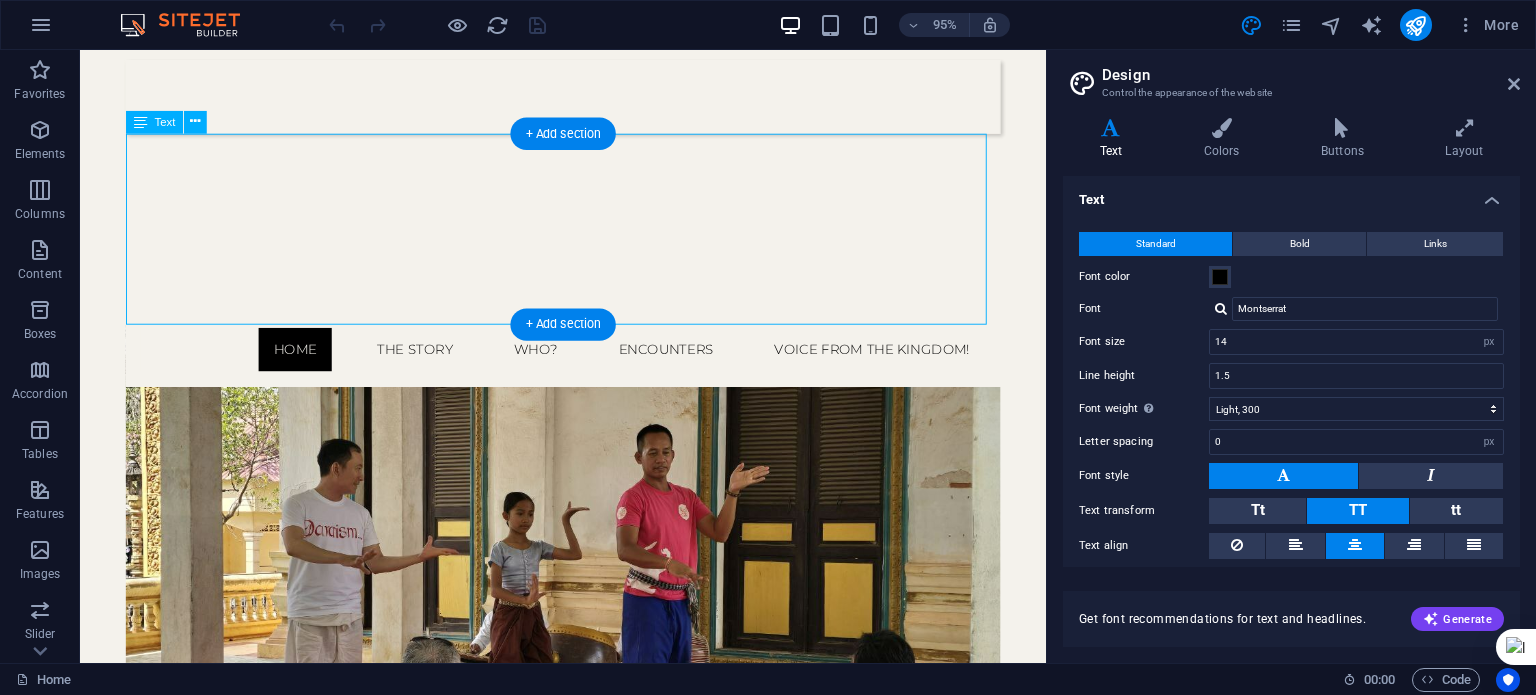 click on "Your Siem Reap/Cambodia Experts in Experiential Travels, Immersive Activities, personal Storytelling, Meaningful Encounters with Artists, Villagers and Subject Matter Experts!" at bounding box center [588, 238] 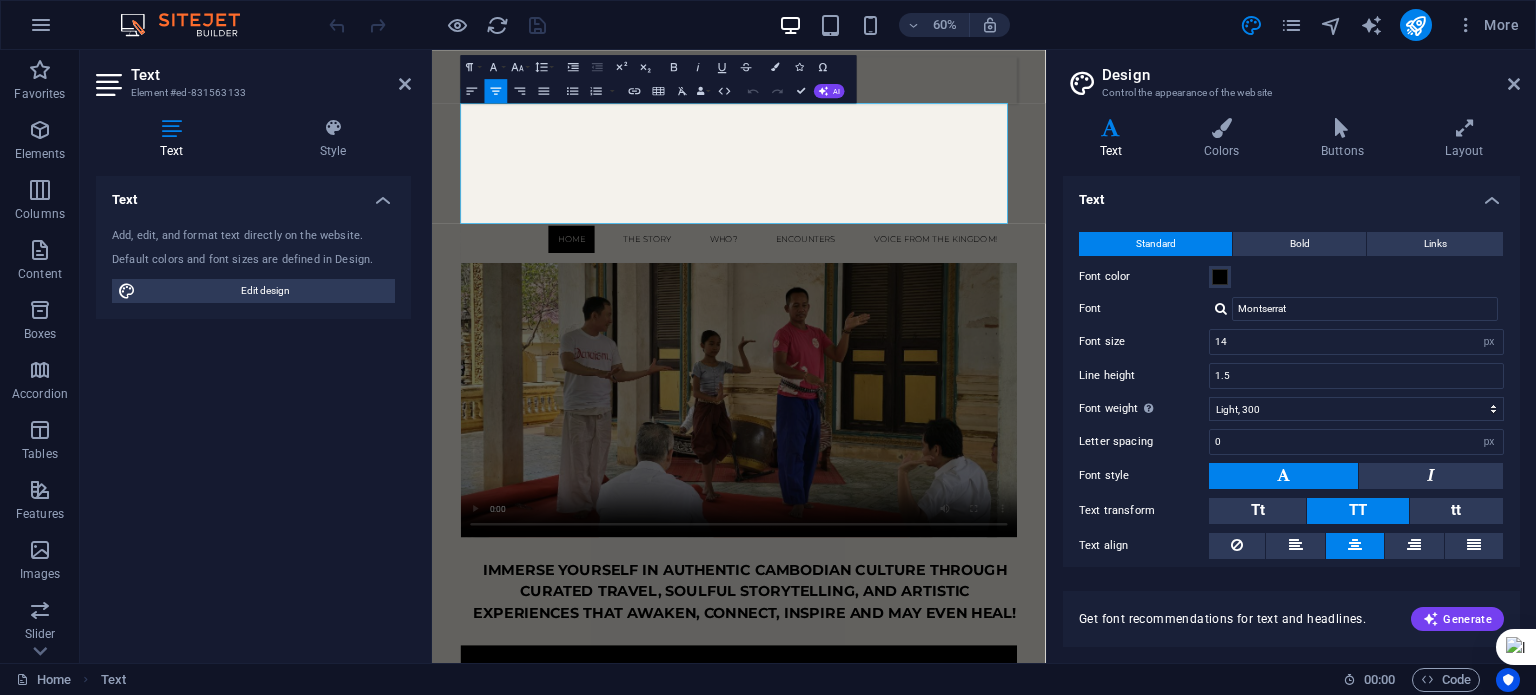 click on "Your Siem Reap/Cambodia Experts in Experiential Travels, Immersive Activities, personal Storytelling, Meaningful Encounters with Artists, Villagers and Subject Matter Experts!" at bounding box center (944, 298) 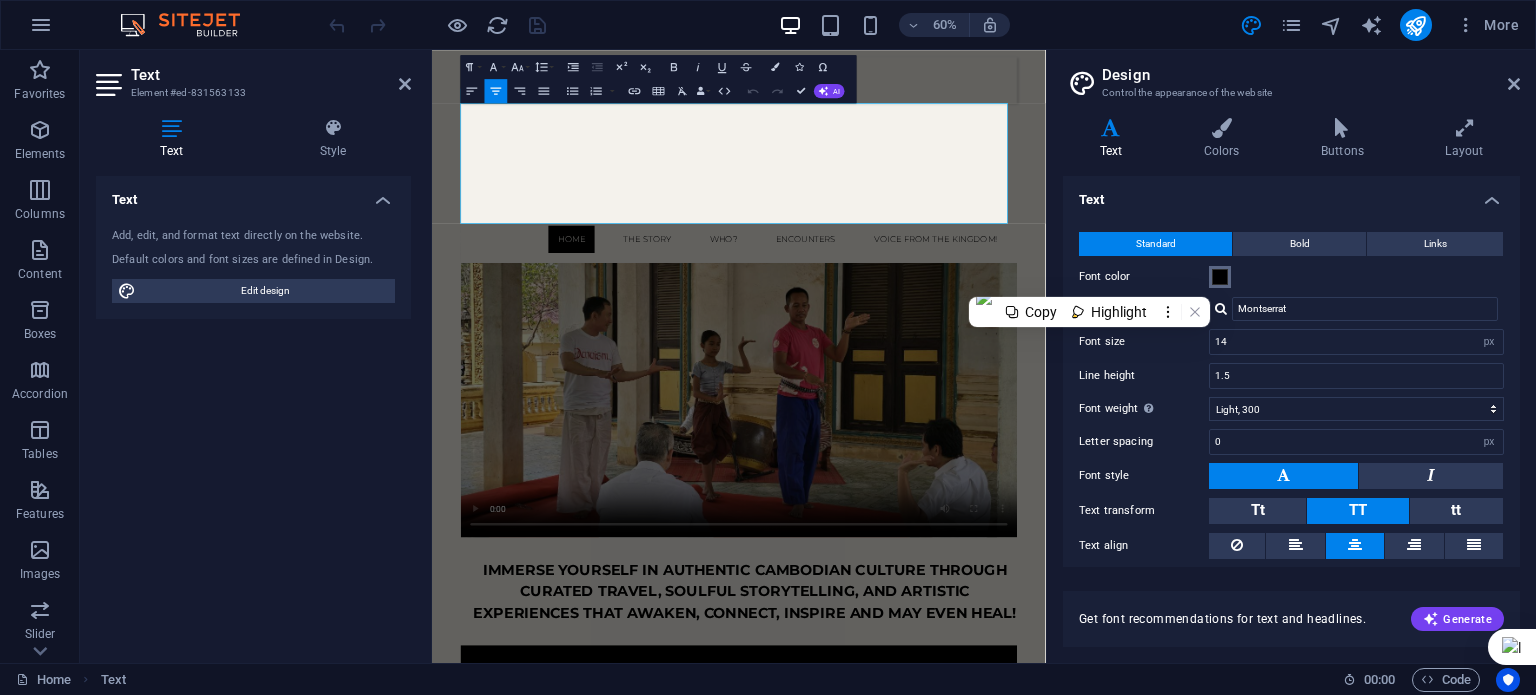 click at bounding box center (1220, 277) 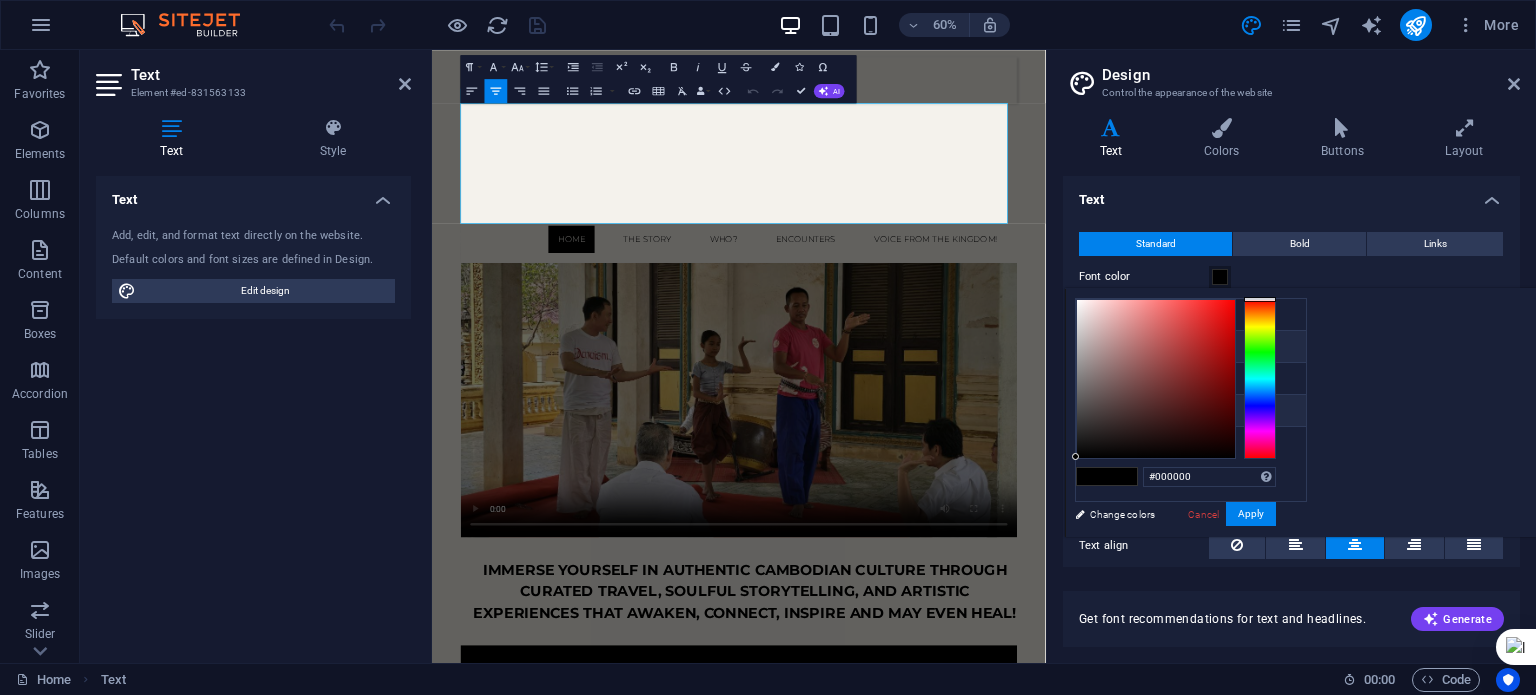 click on "Font color
#233e94" at bounding box center (1191, 411) 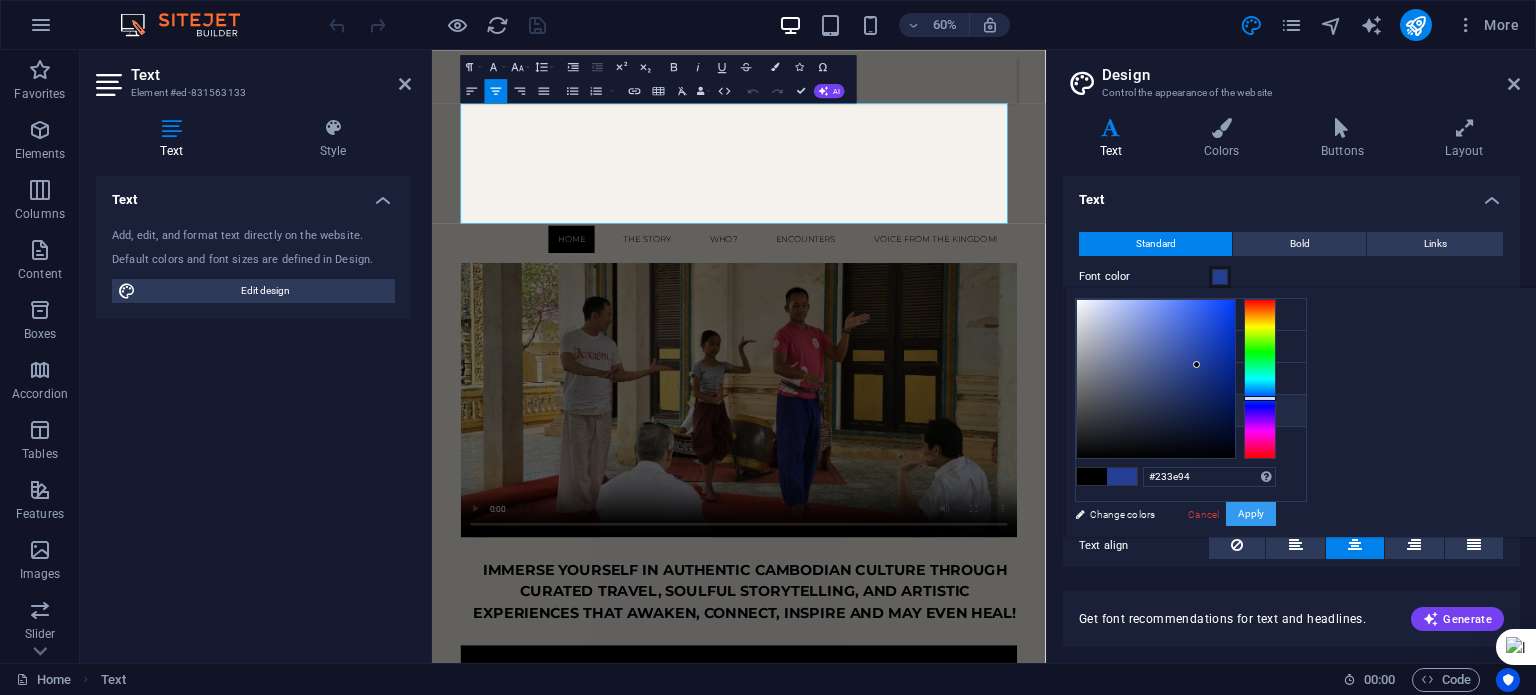 click on "Apply" at bounding box center [1251, 514] 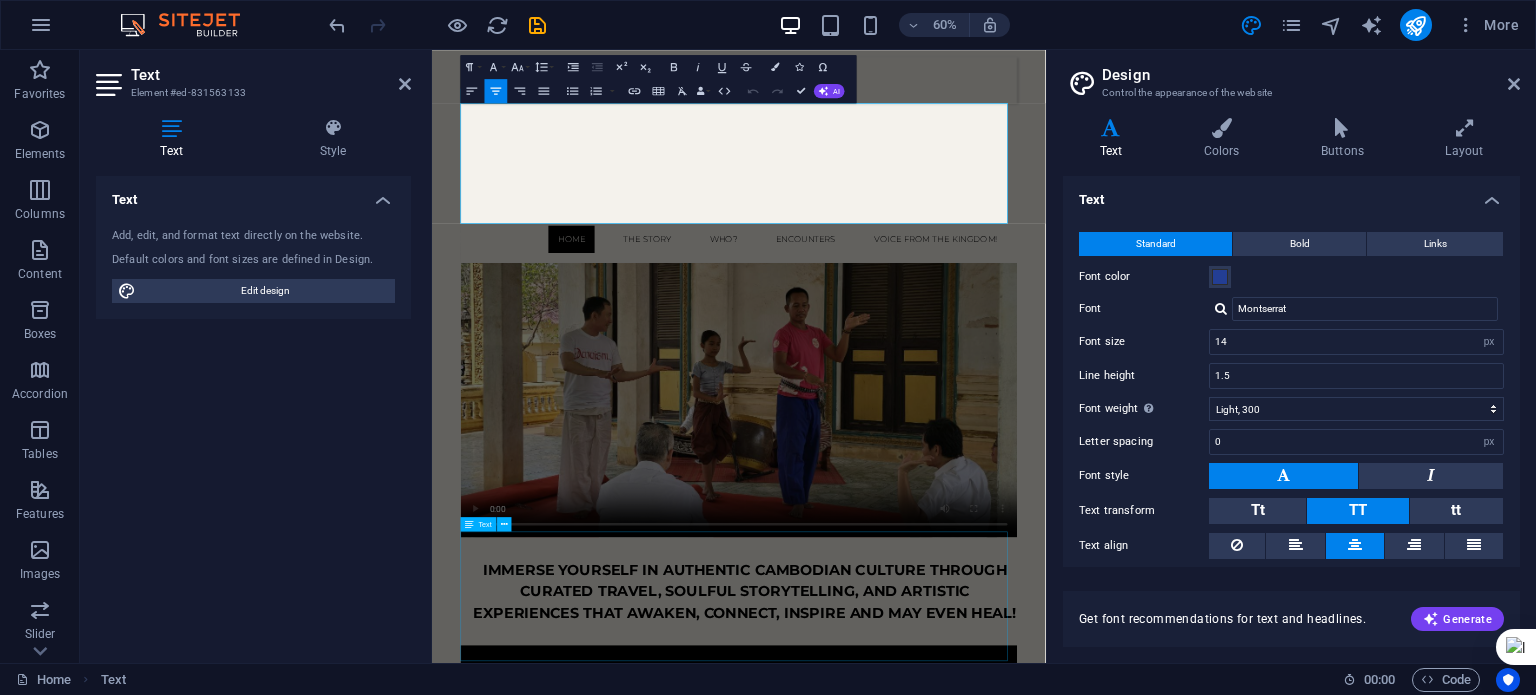 click on "Immerse yourself in authentic Cambodian culture through curated travel, soulful storytelling, and artistic experiences that awaken, connect, inspire and may even heal!" at bounding box center (943, 951) 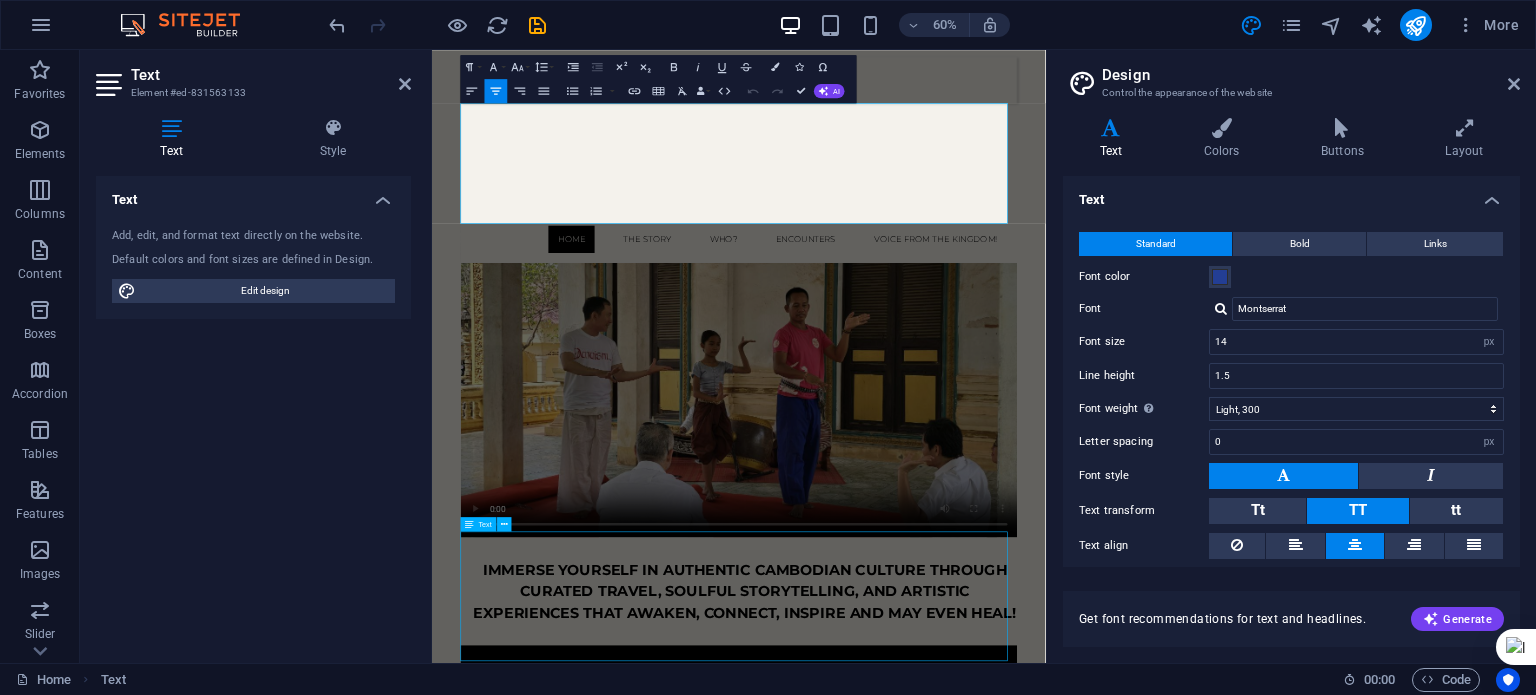 click on "Immerse yourself in authentic Cambodian culture through curated travel, soulful storytelling, and artistic experiences that awaken, connect, inspire and may even heal!" at bounding box center [943, 951] 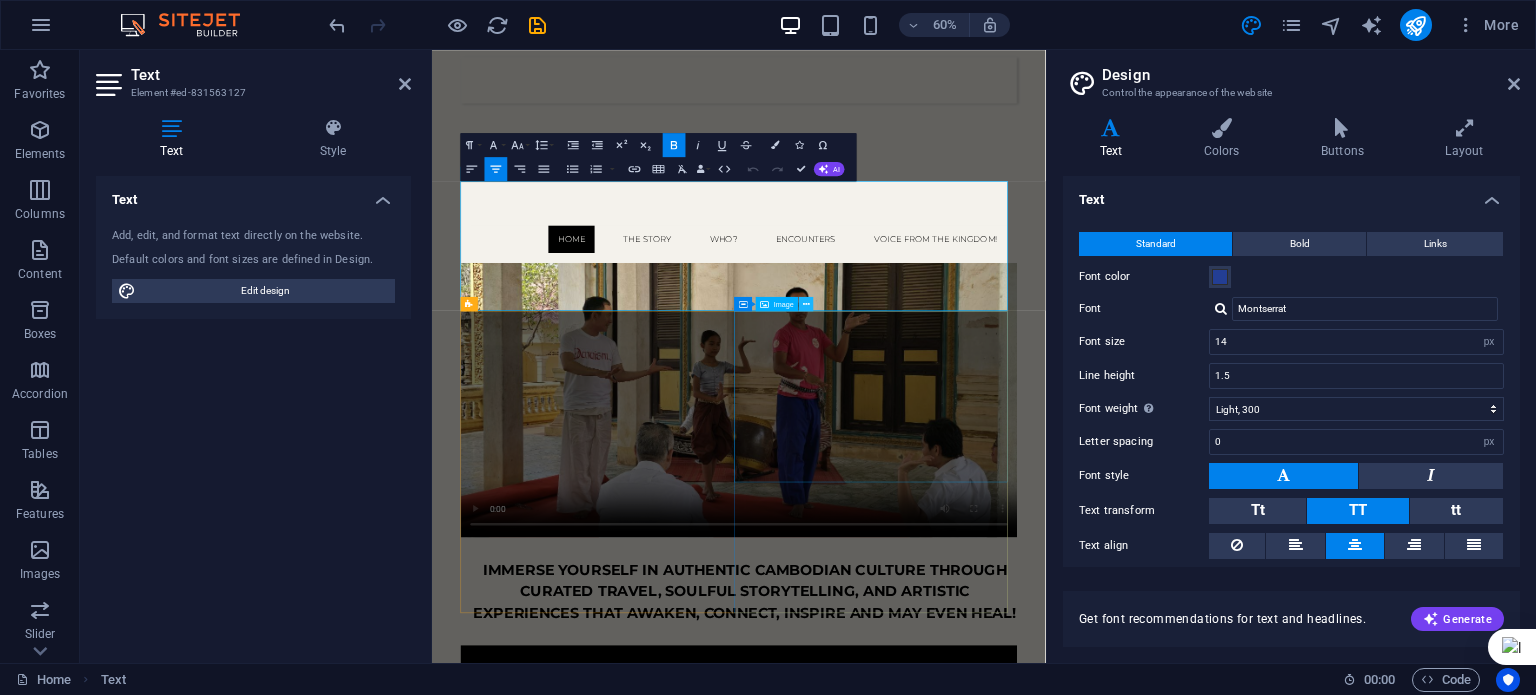 scroll, scrollTop: 976, scrollLeft: 0, axis: vertical 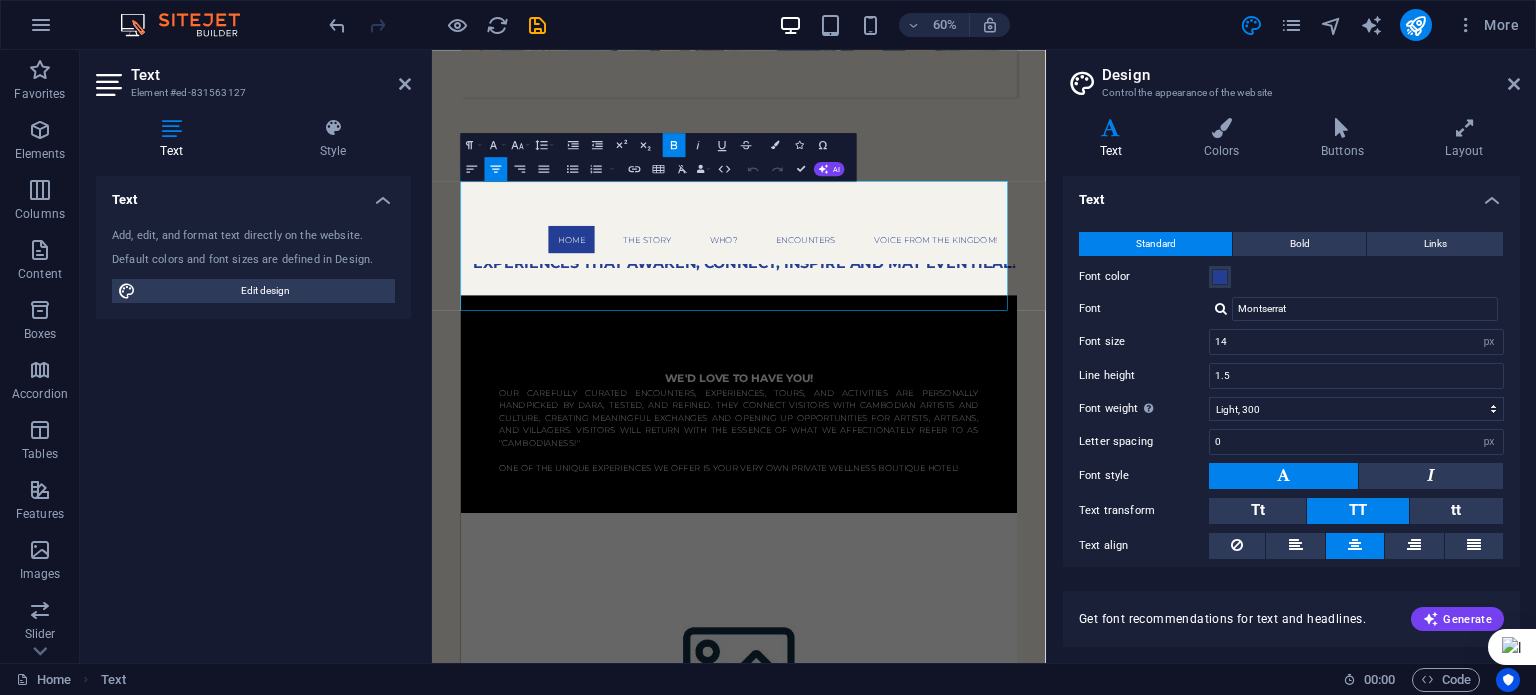 click on "Immerse yourself in authentic Cambodian culture through curated travel, soulful storytelling, and artistic experiences that awaken, connect, inspire and may even heal!" at bounding box center (953, 367) 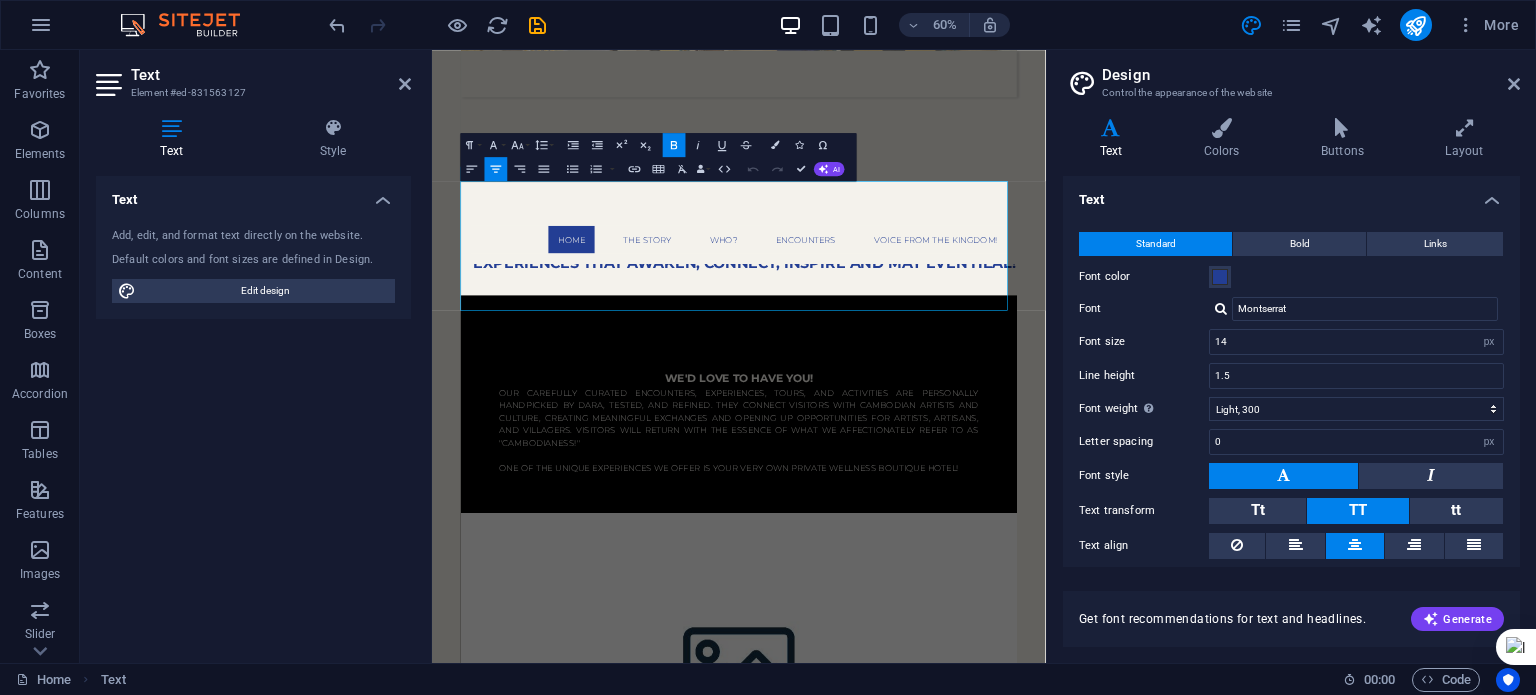 click on "Immerse yourself in authentic Cambodian culture through curated travel, soulful storytelling, and artistic experiences that awaken, connect, inspire and may even heal!" at bounding box center [953, 367] 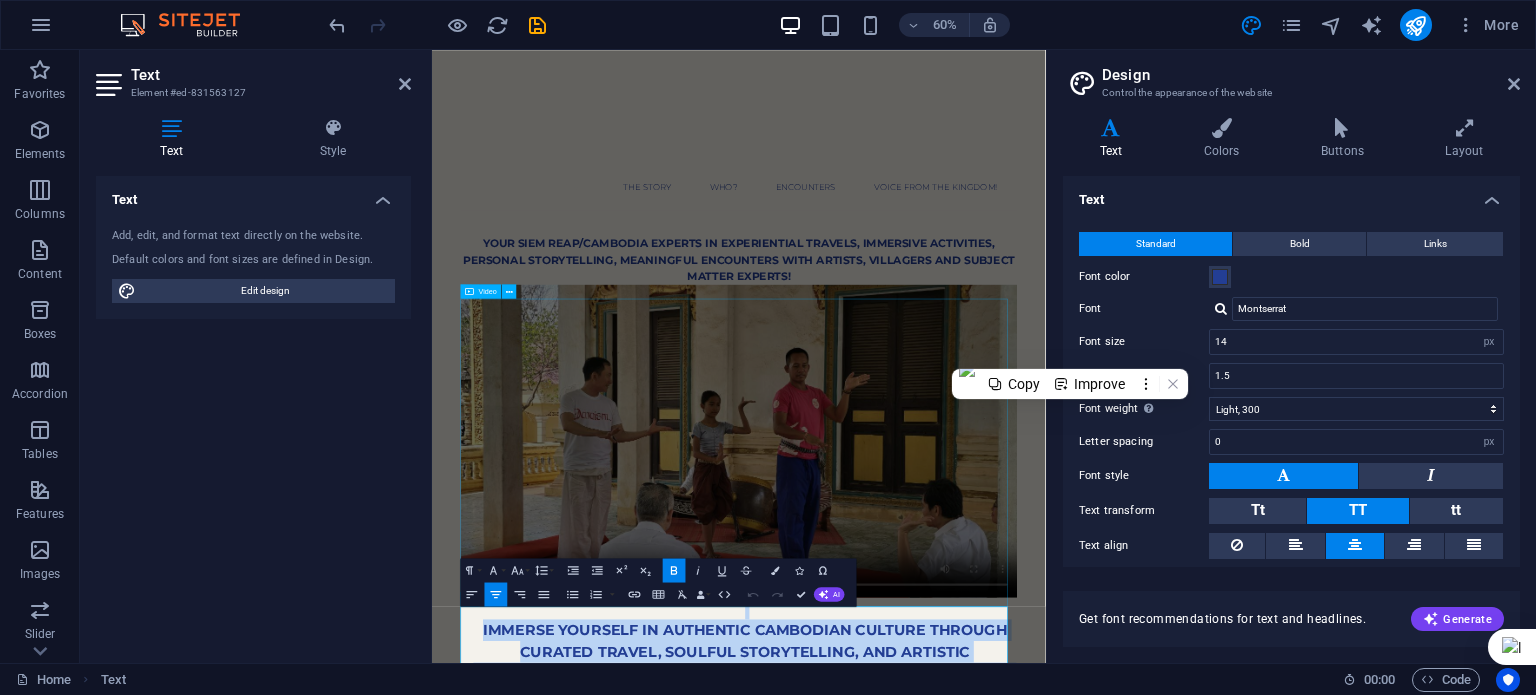 scroll, scrollTop: 0, scrollLeft: 0, axis: both 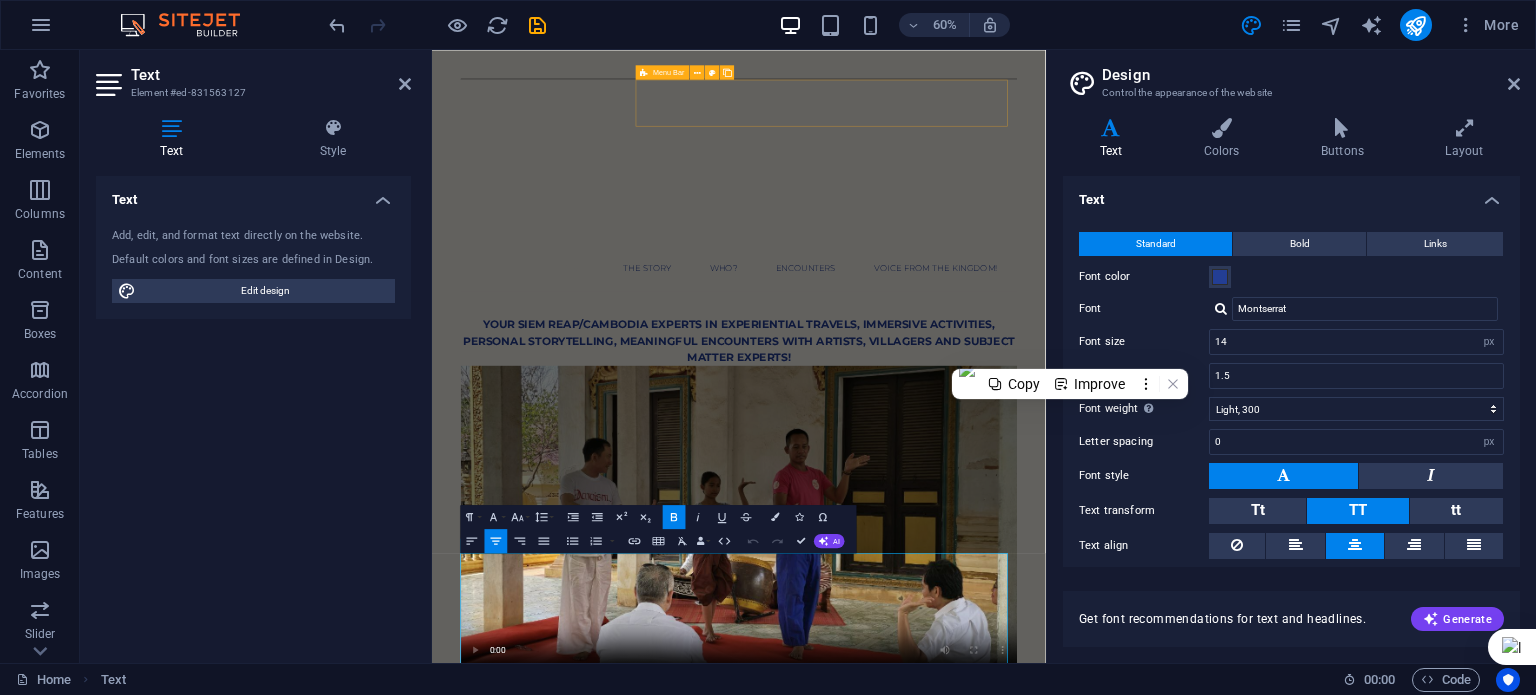 click on "Menu Home The Story WHO? ENCOUNTERS Voice from the Kingdom! Partners Contact" at bounding box center [943, 276] 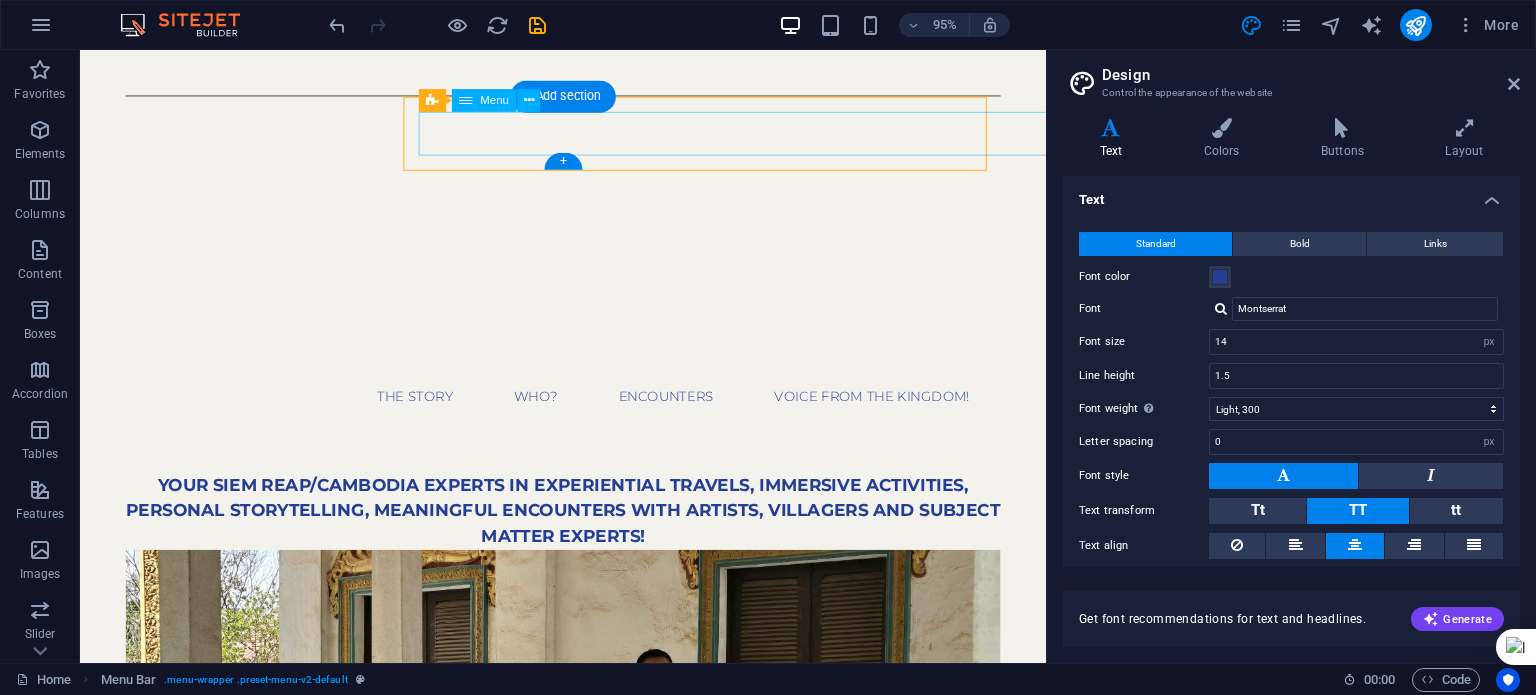 click on "Home The Story WHO? ENCOUNTERS Voice from the Kingdom!" at bounding box center [588, 414] 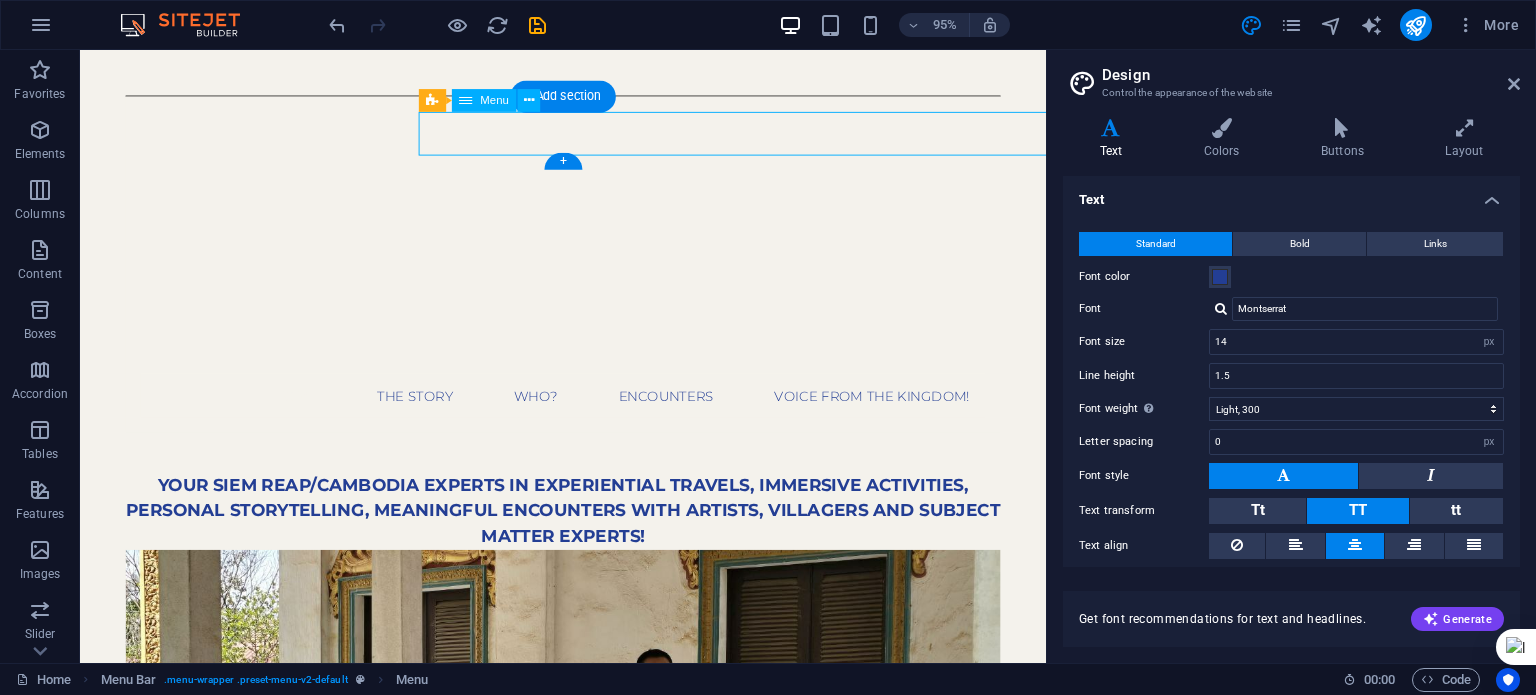 click on "Home The Story WHO? ENCOUNTERS Voice from the Kingdom!" at bounding box center [588, 414] 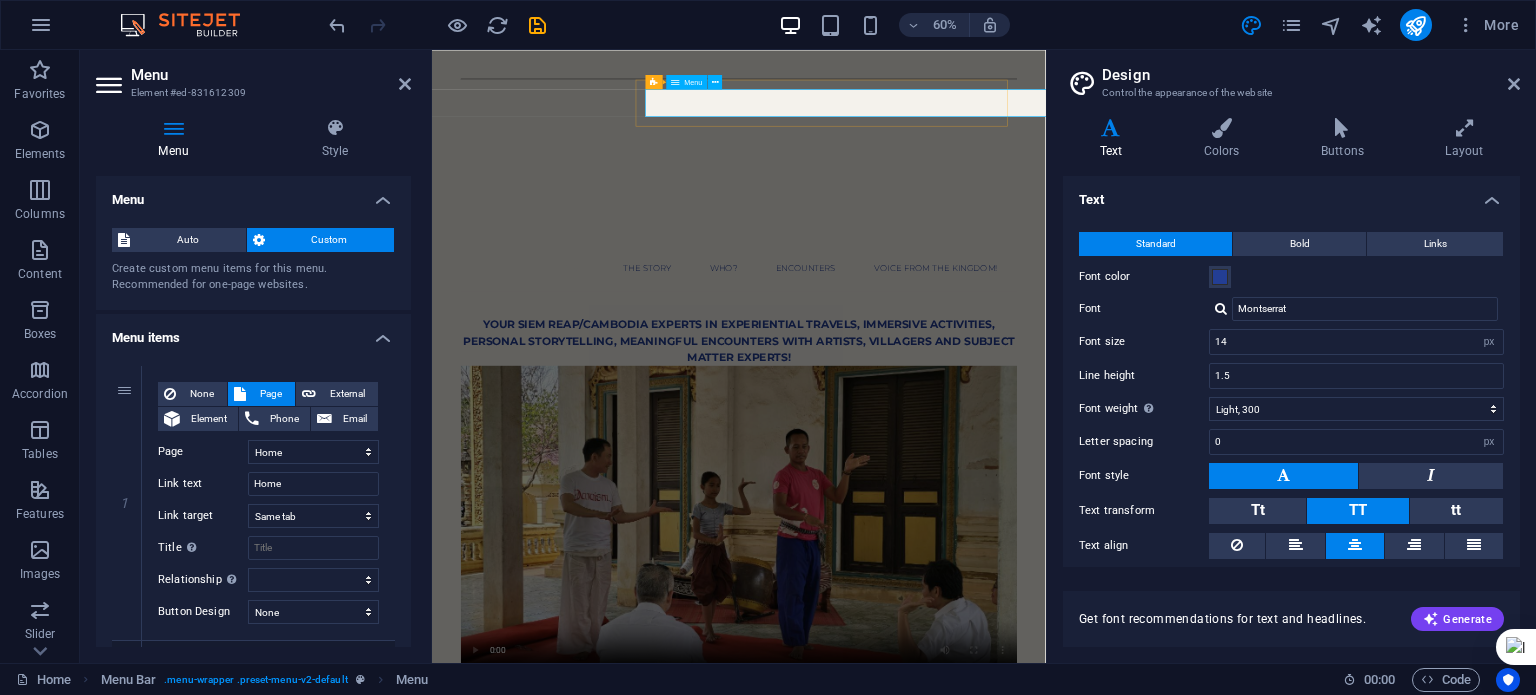 click on "Home The Story WHO? ENCOUNTERS Voice from the Kingdom!" at bounding box center (943, 414) 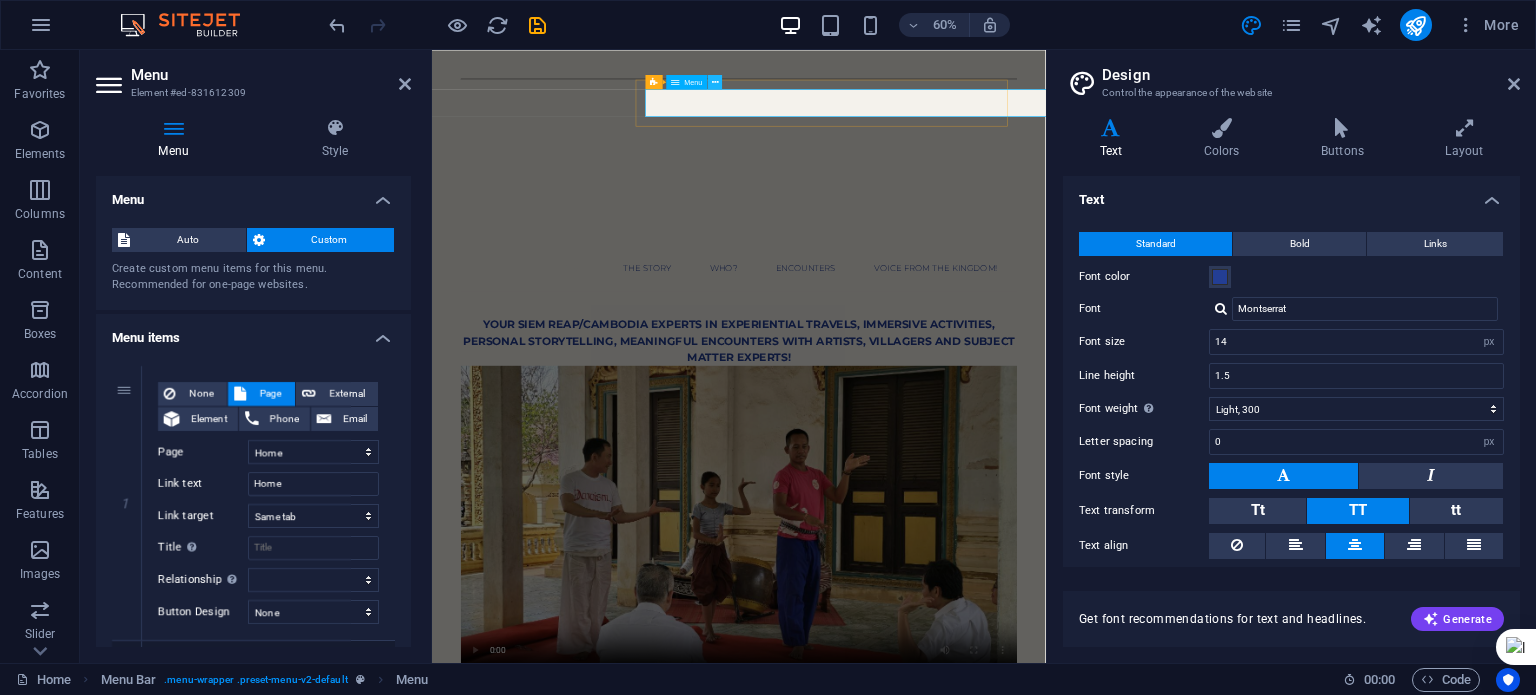 click at bounding box center [715, 82] 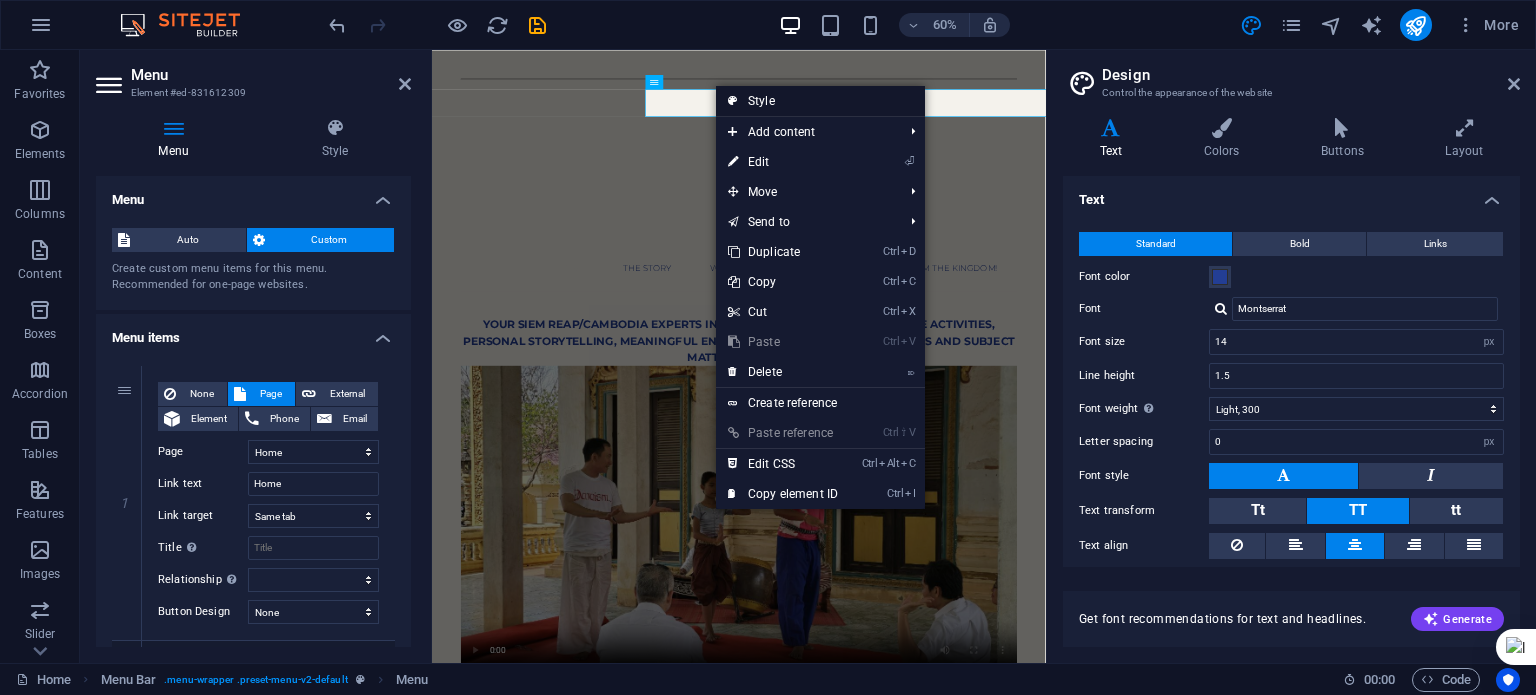 click on "Style" at bounding box center [820, 101] 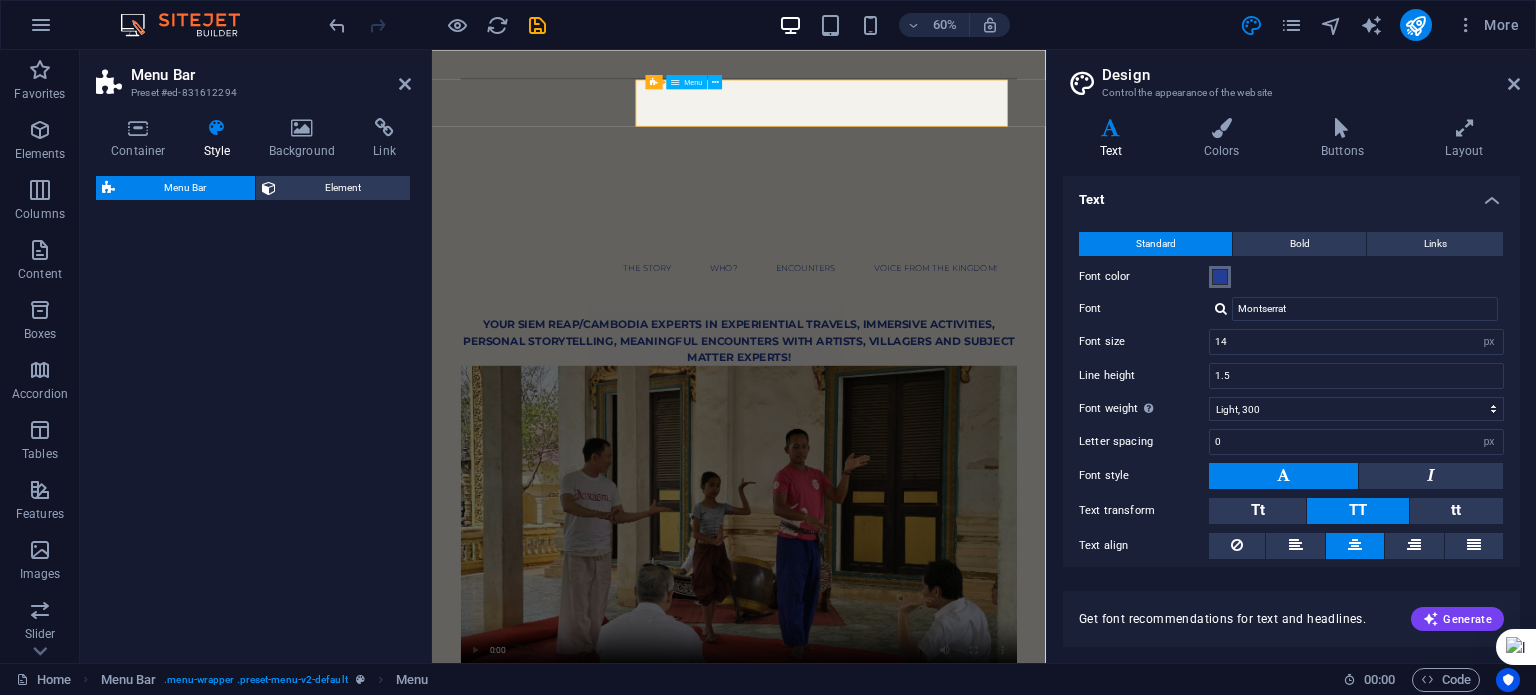 select on "rem" 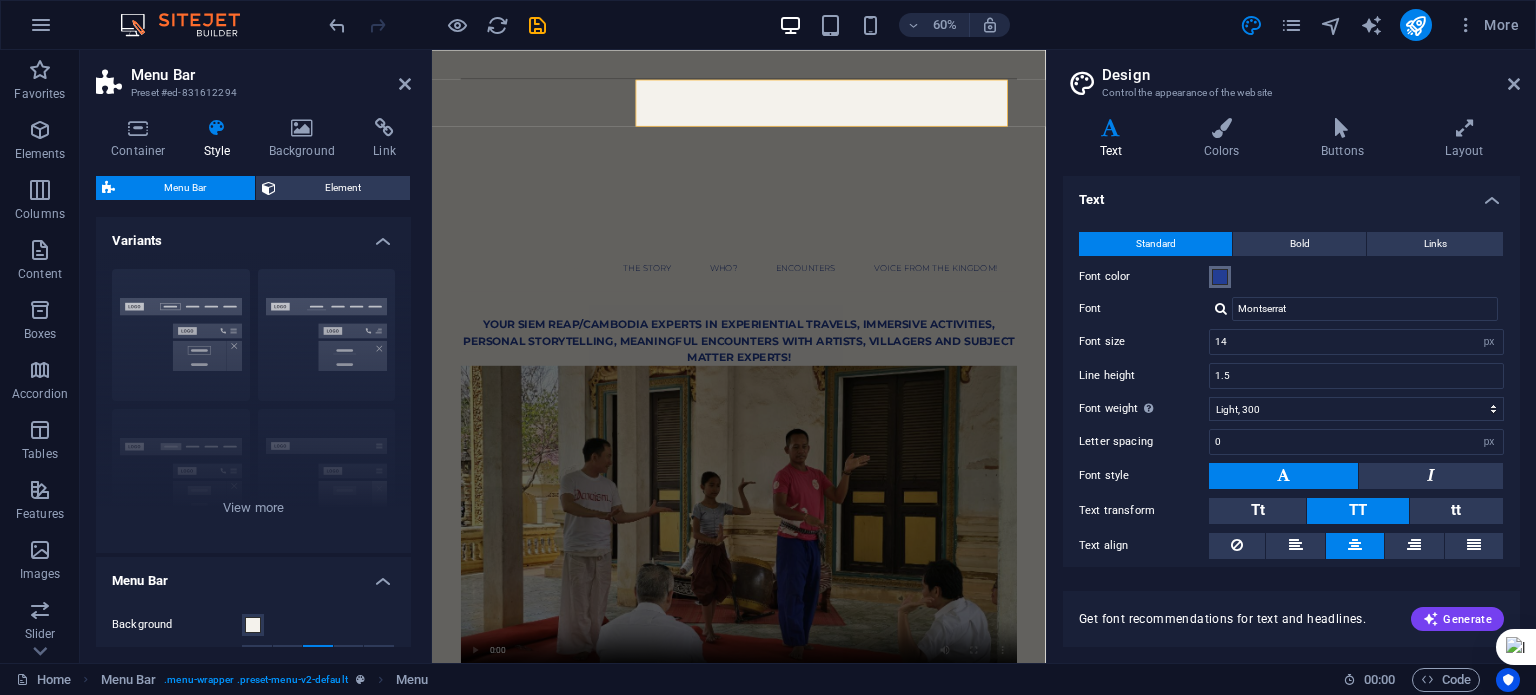 click at bounding box center [1220, 277] 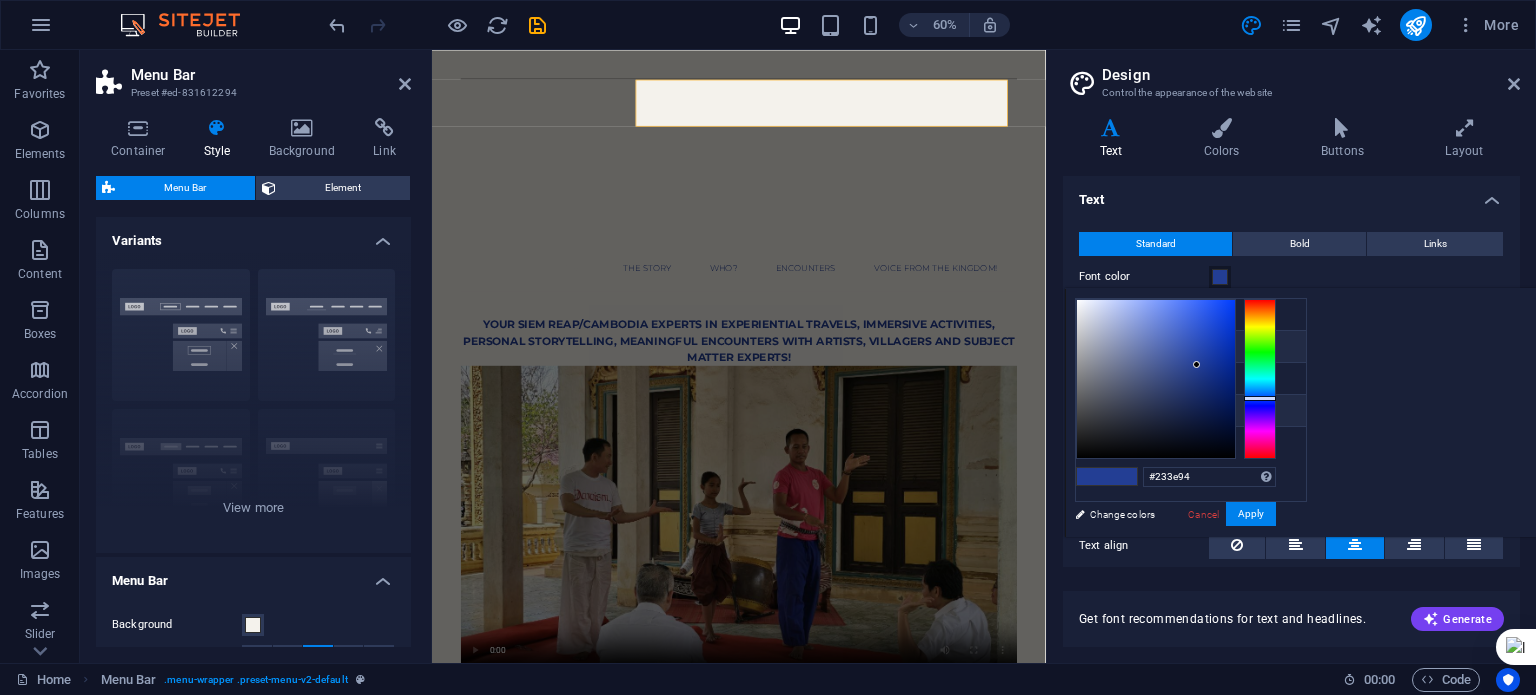 click on "Primary color
#000000" at bounding box center [1191, 347] 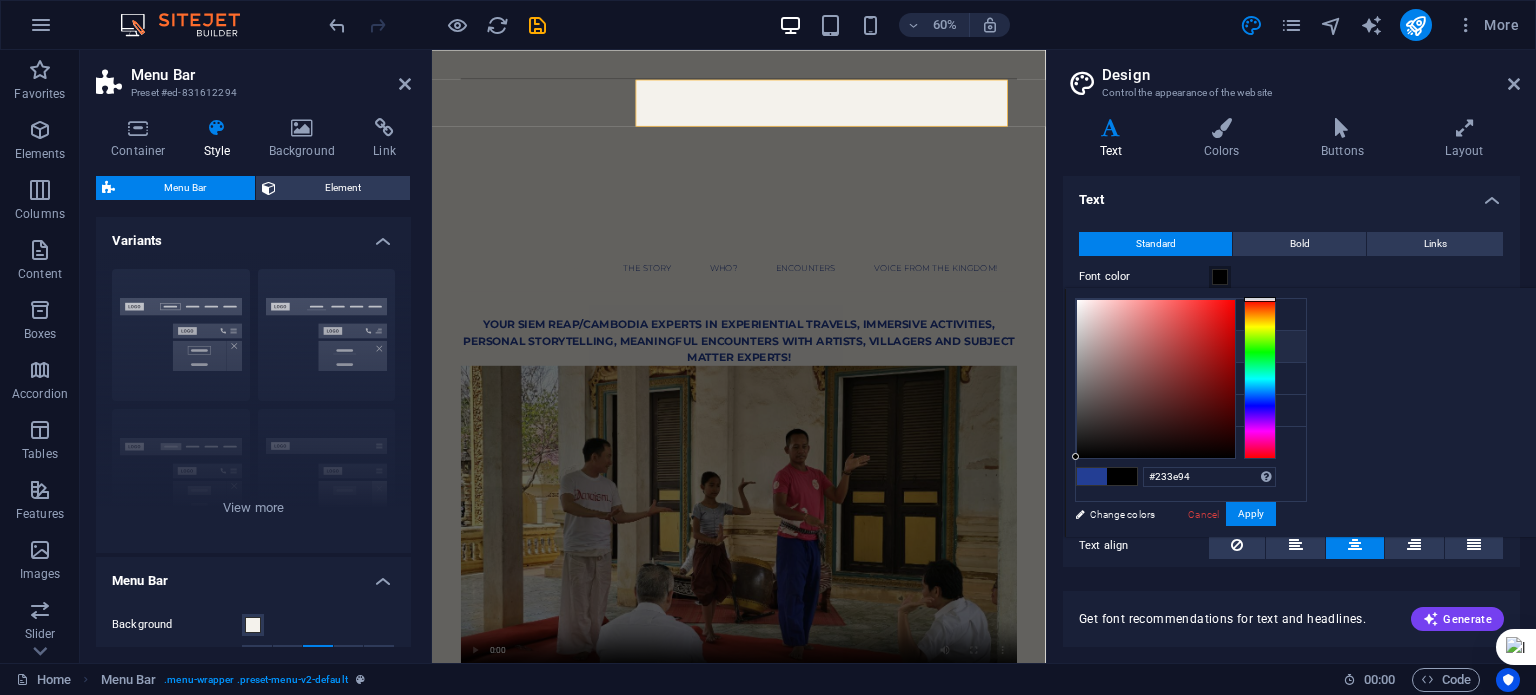 type on "#000000" 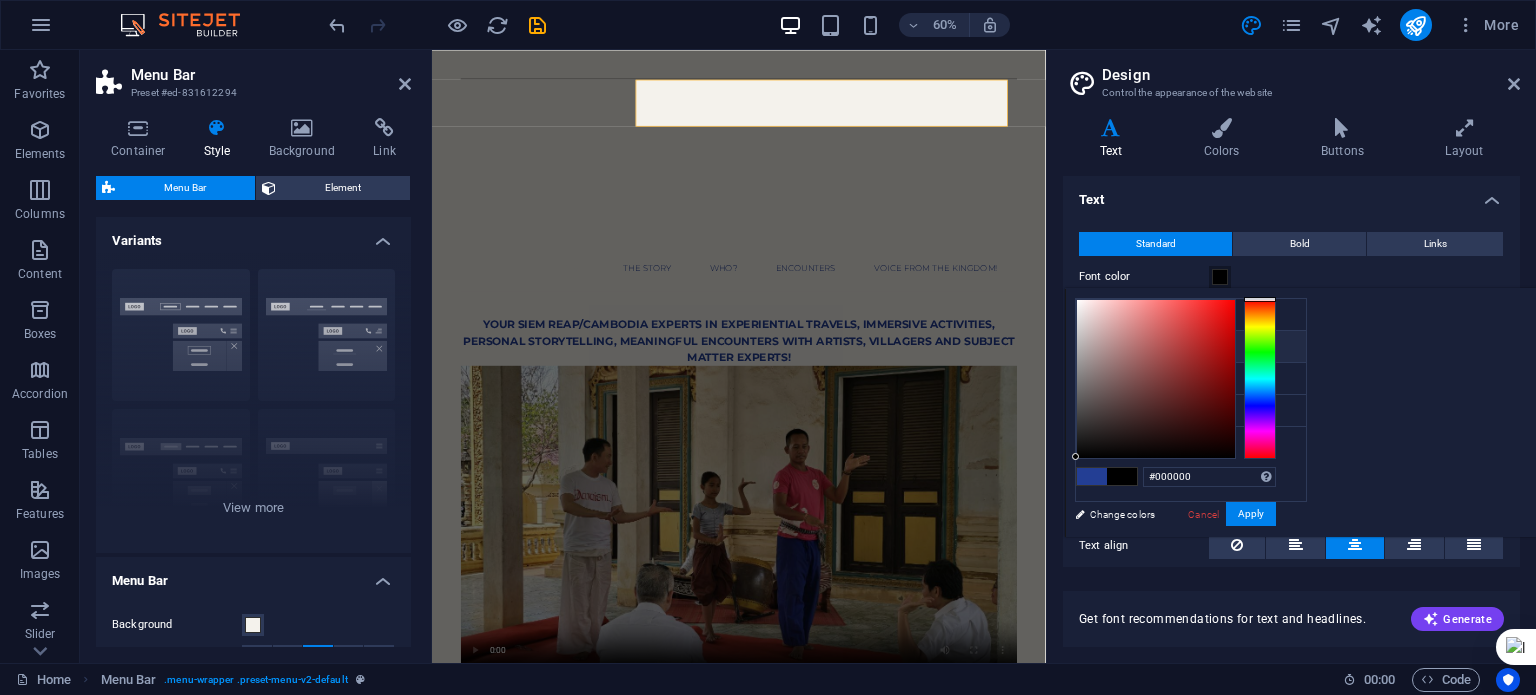 click on "Primary color
#000000" at bounding box center (1191, 347) 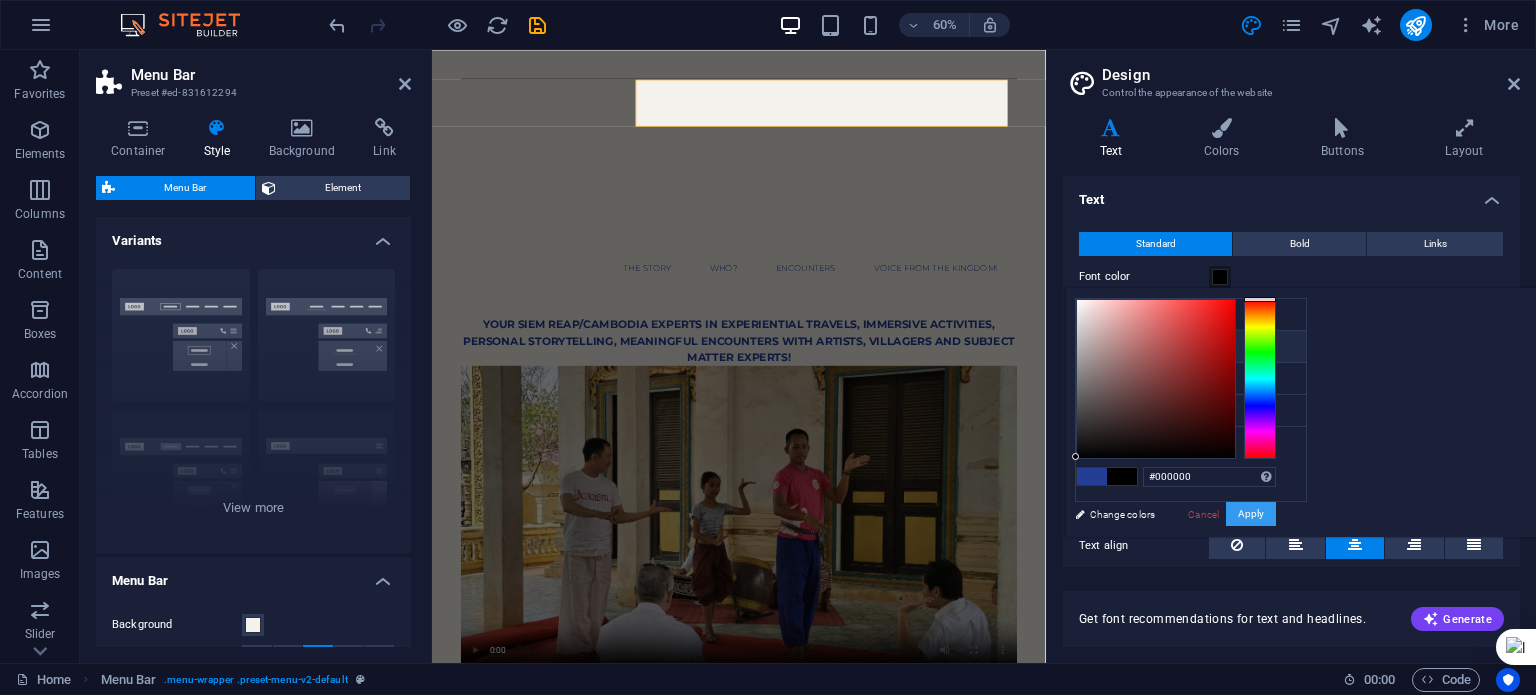 click on "Apply" at bounding box center [1251, 514] 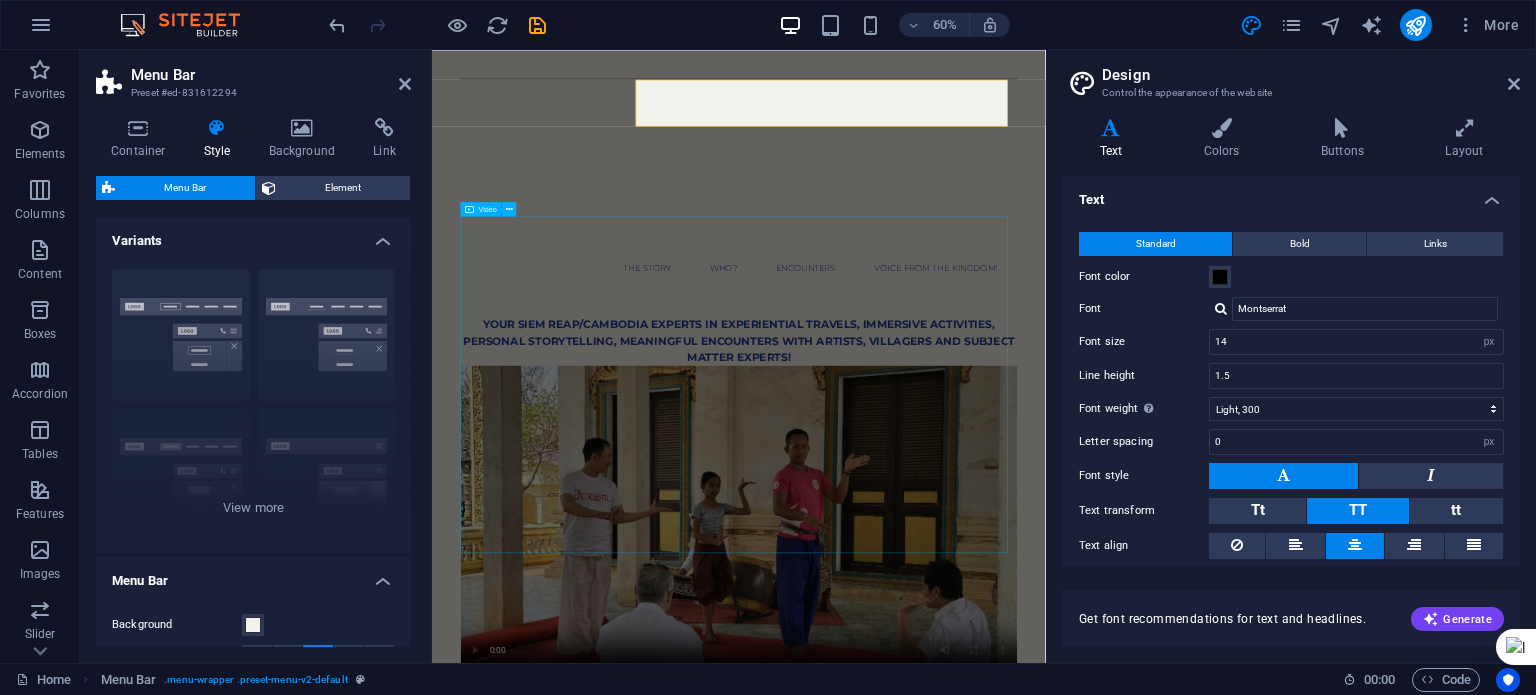 click on "Your Siem Reap/Cambodia Experts in Experiential Travels, Immersive Activities, personal Storytelling, Meaningful Encounters with Artists, Villagers and Subject Matter Experts!" at bounding box center (943, 514) 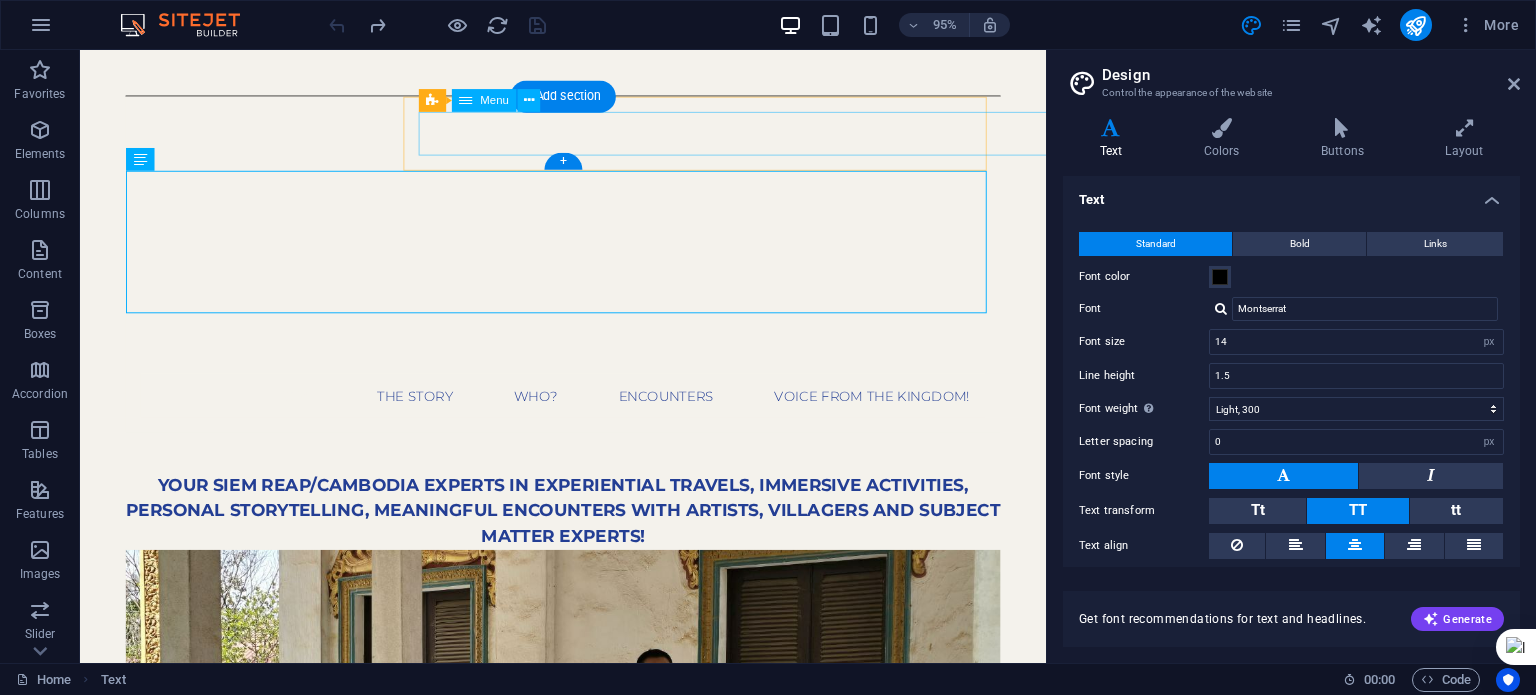 click on "Home The Story WHO? ENCOUNTERS Voice from the Kingdom!" at bounding box center (588, 414) 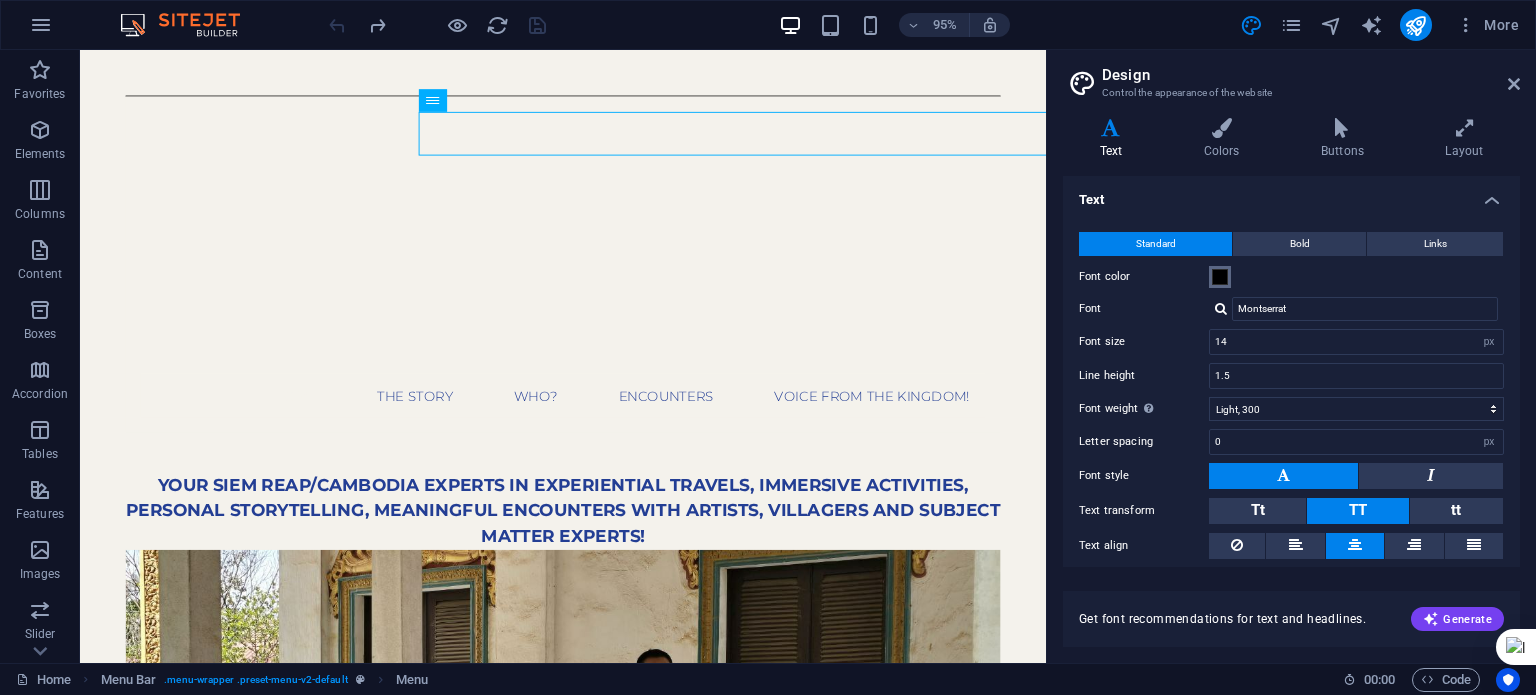 click at bounding box center [1220, 277] 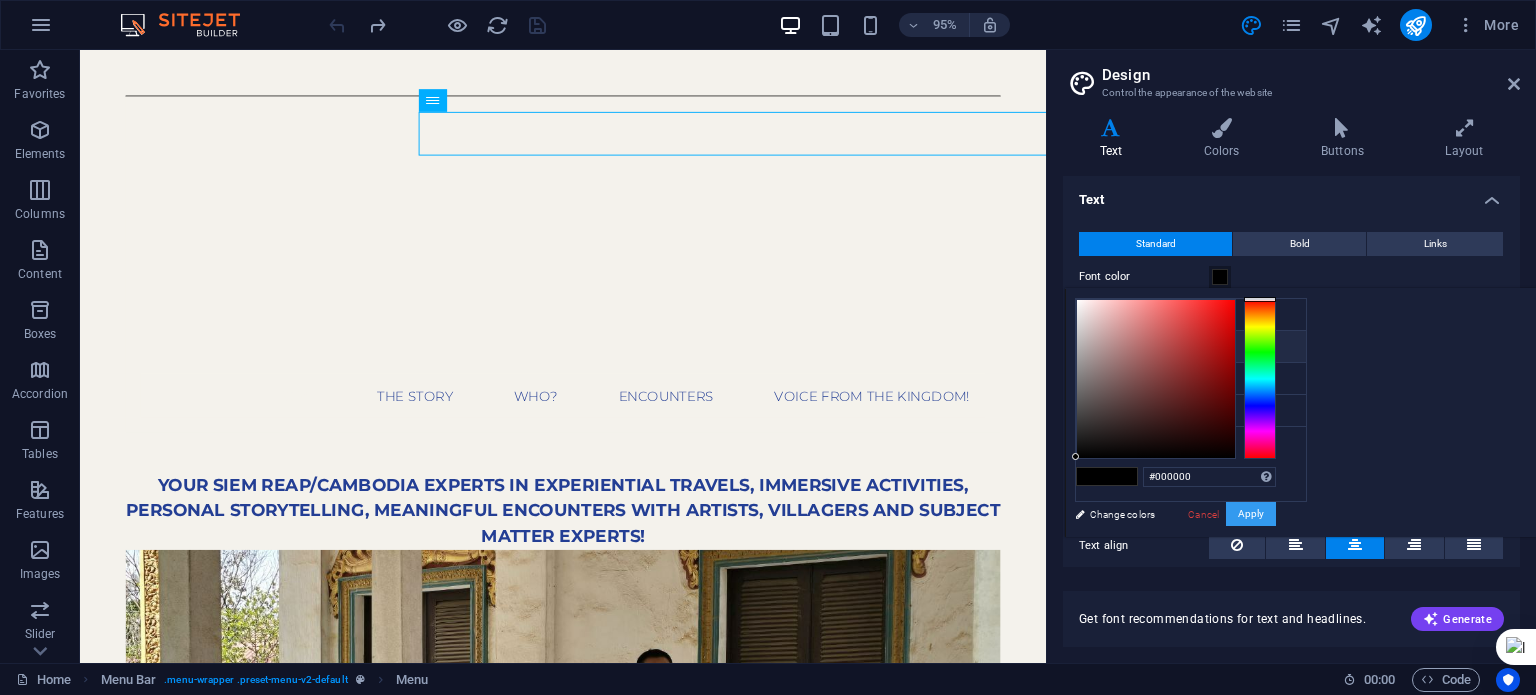 click on "Apply" at bounding box center [1251, 514] 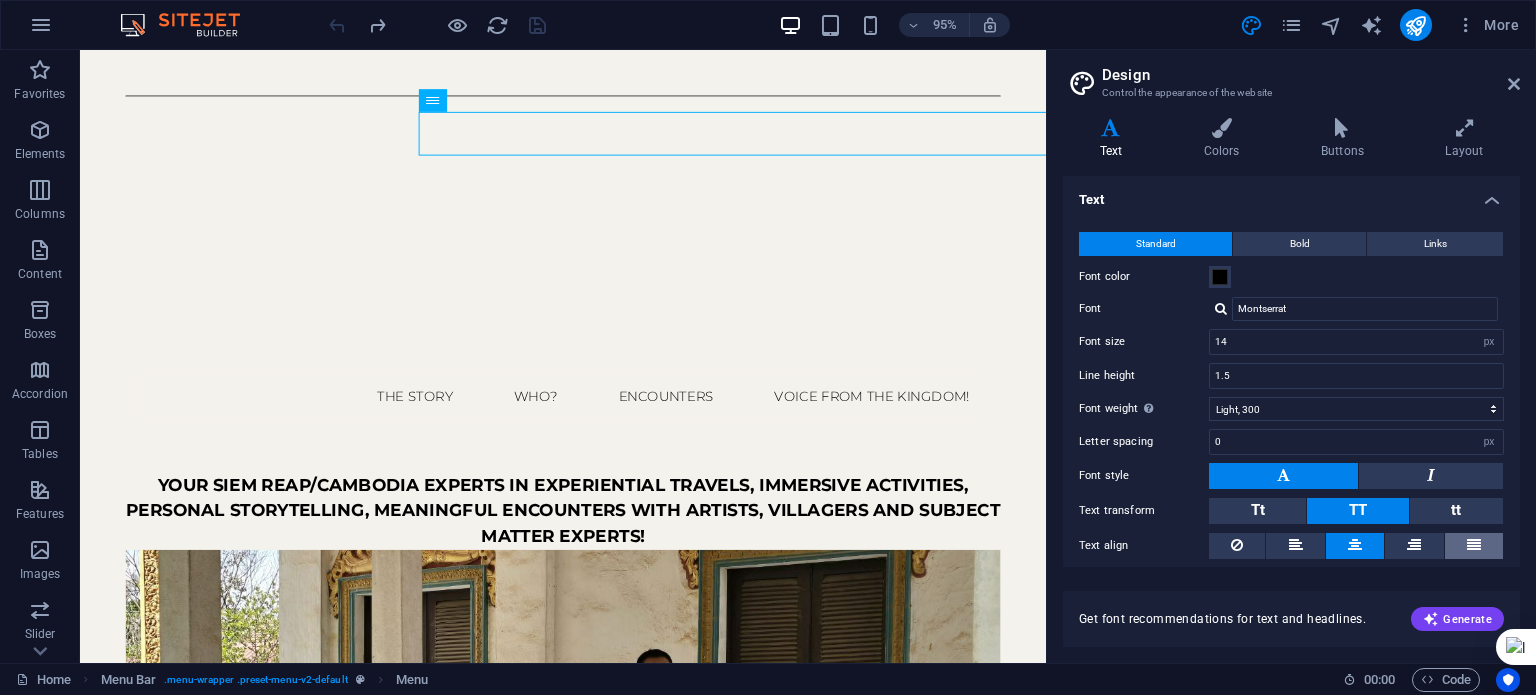 scroll, scrollTop: 61, scrollLeft: 0, axis: vertical 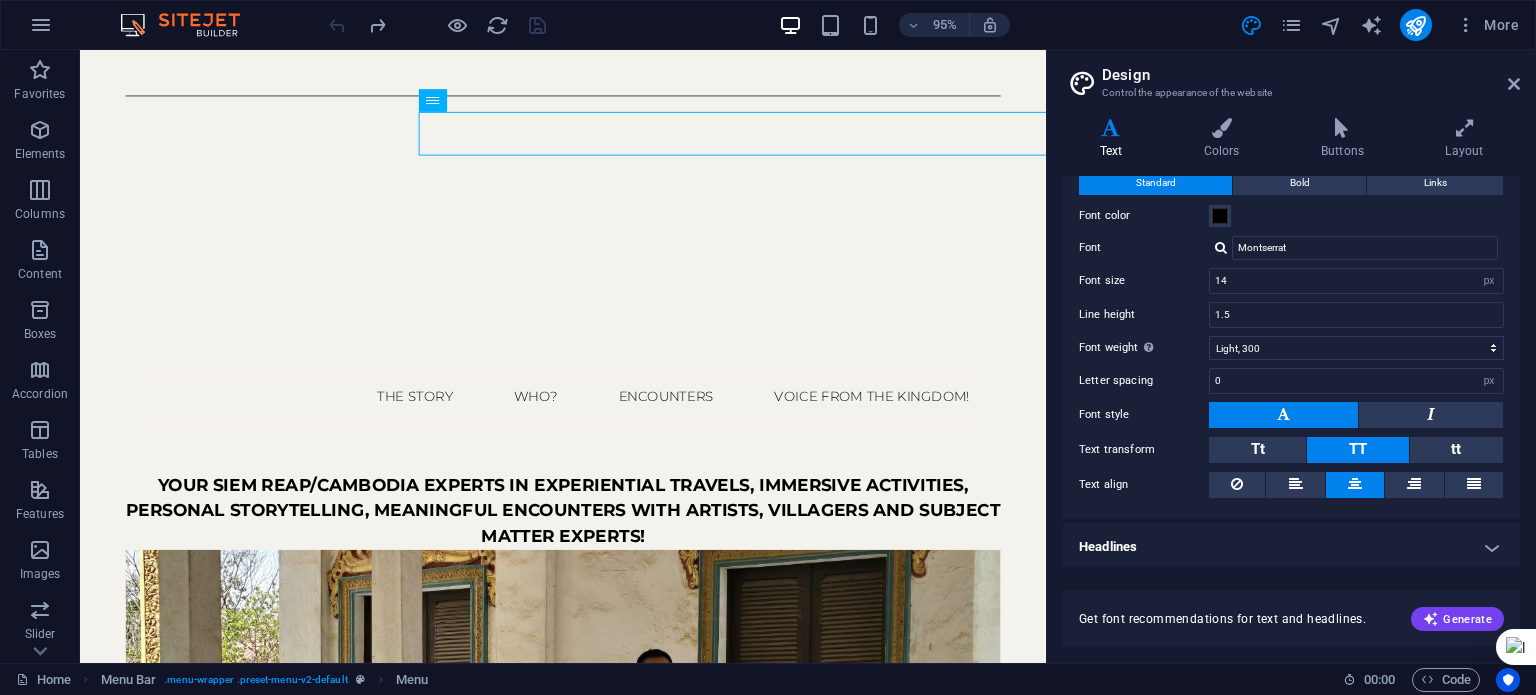 click on "Headlines" at bounding box center [1291, 547] 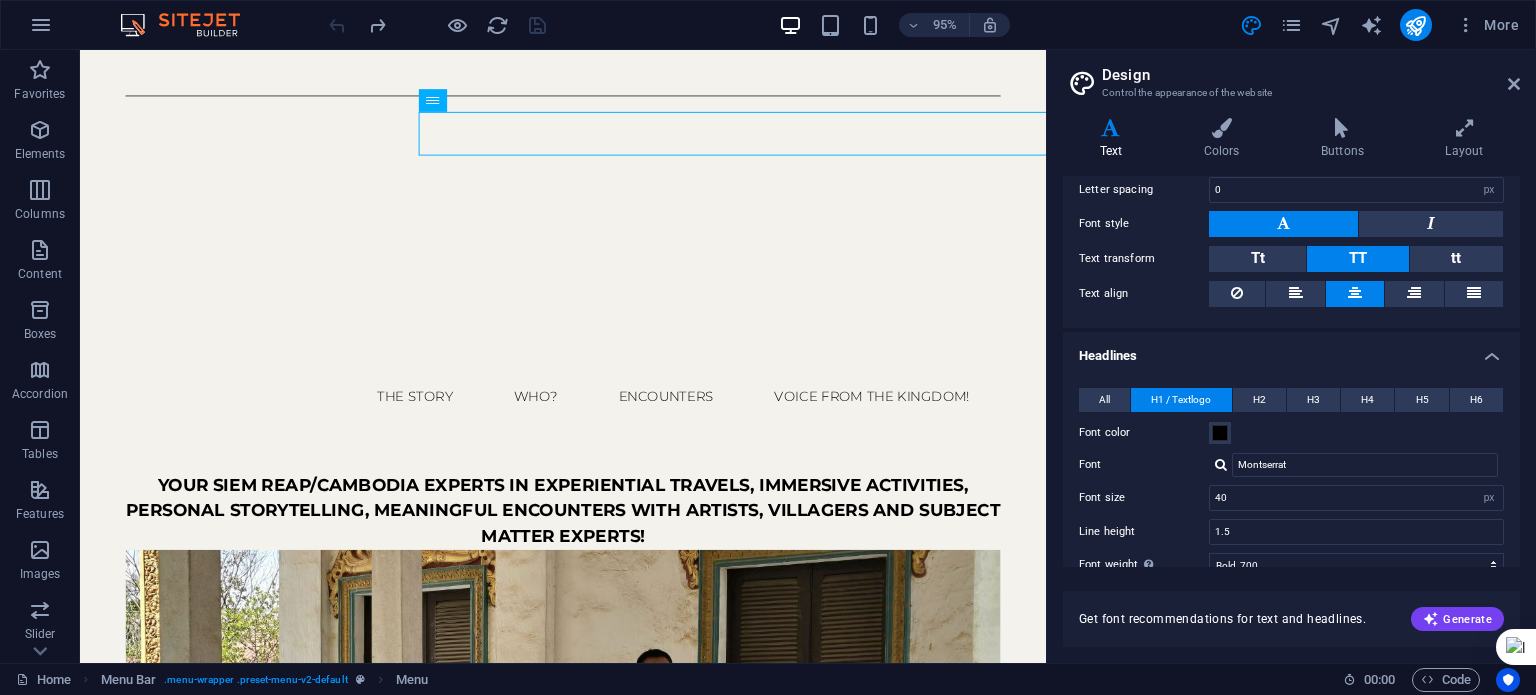 scroll, scrollTop: 261, scrollLeft: 0, axis: vertical 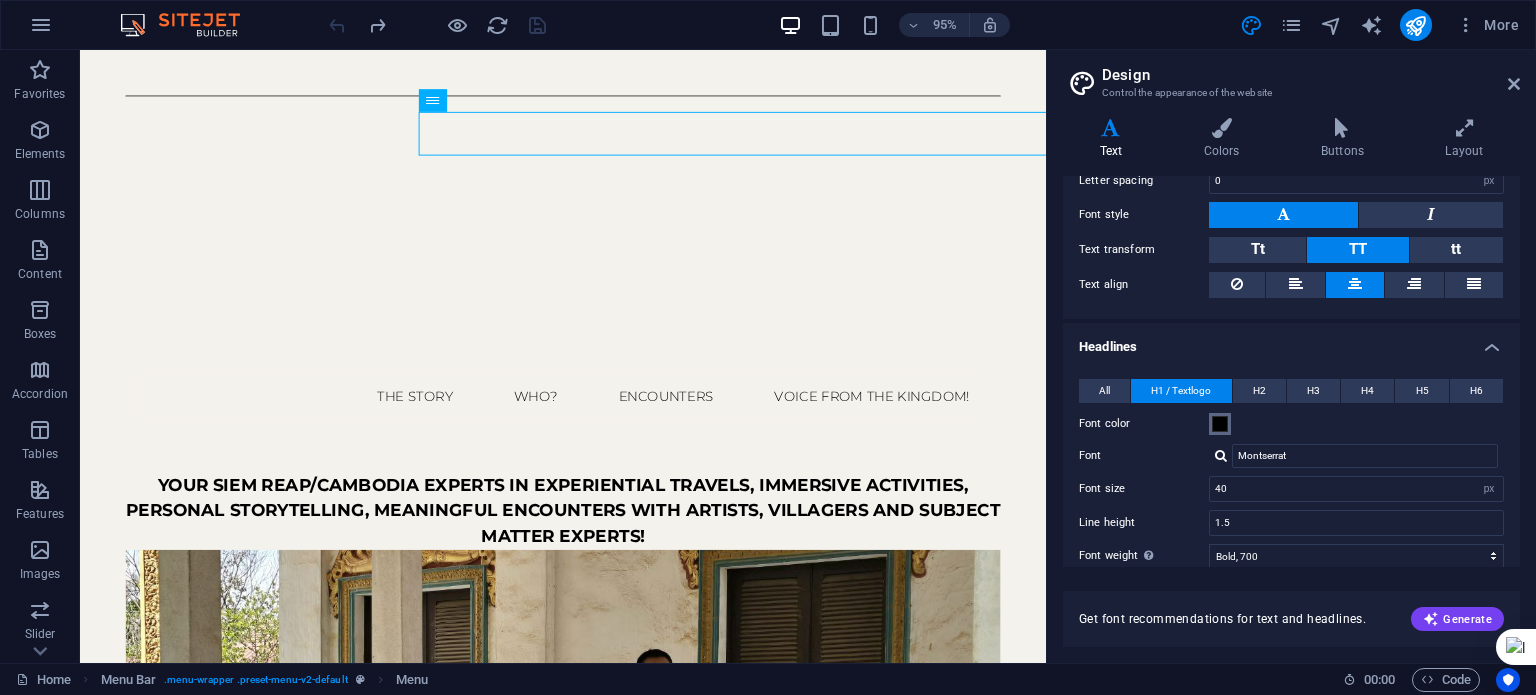 click at bounding box center [1220, 424] 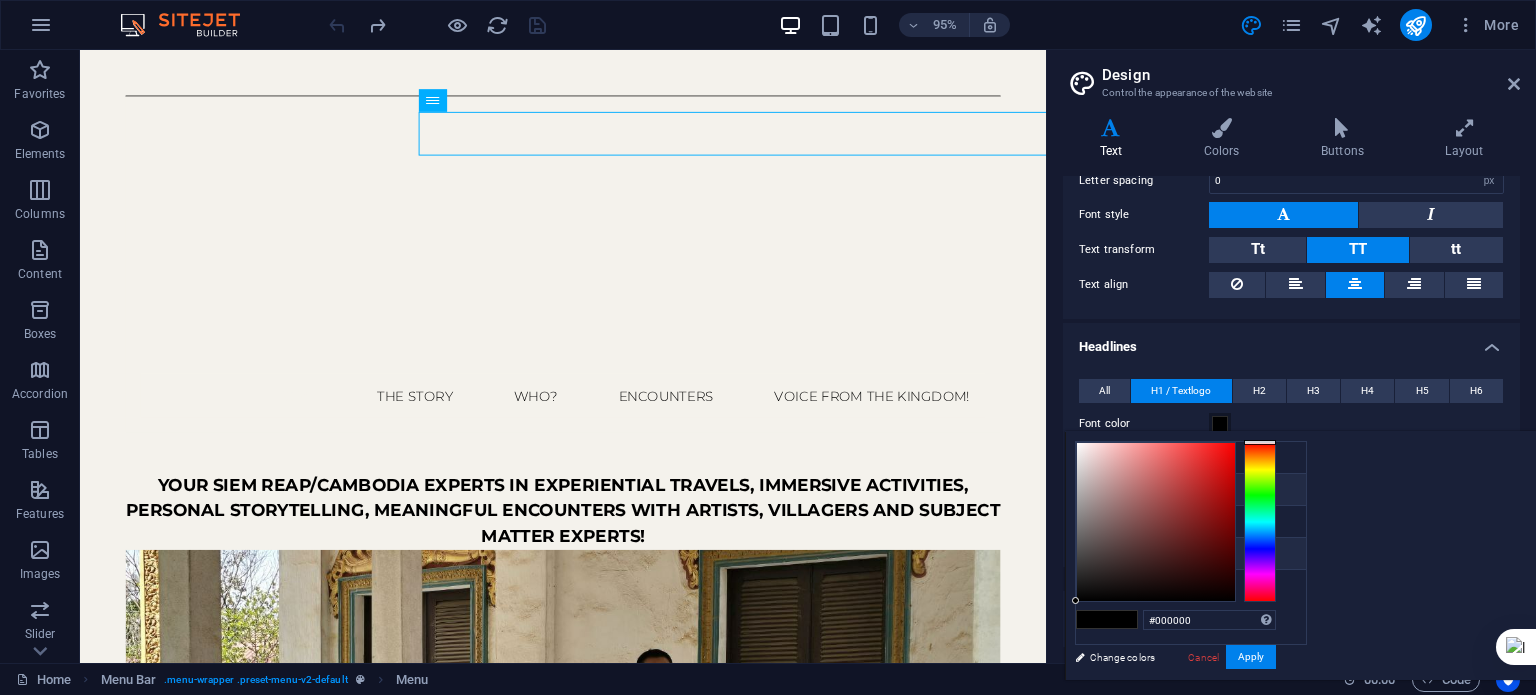 click on "Font color
#233e94" at bounding box center (1191, 554) 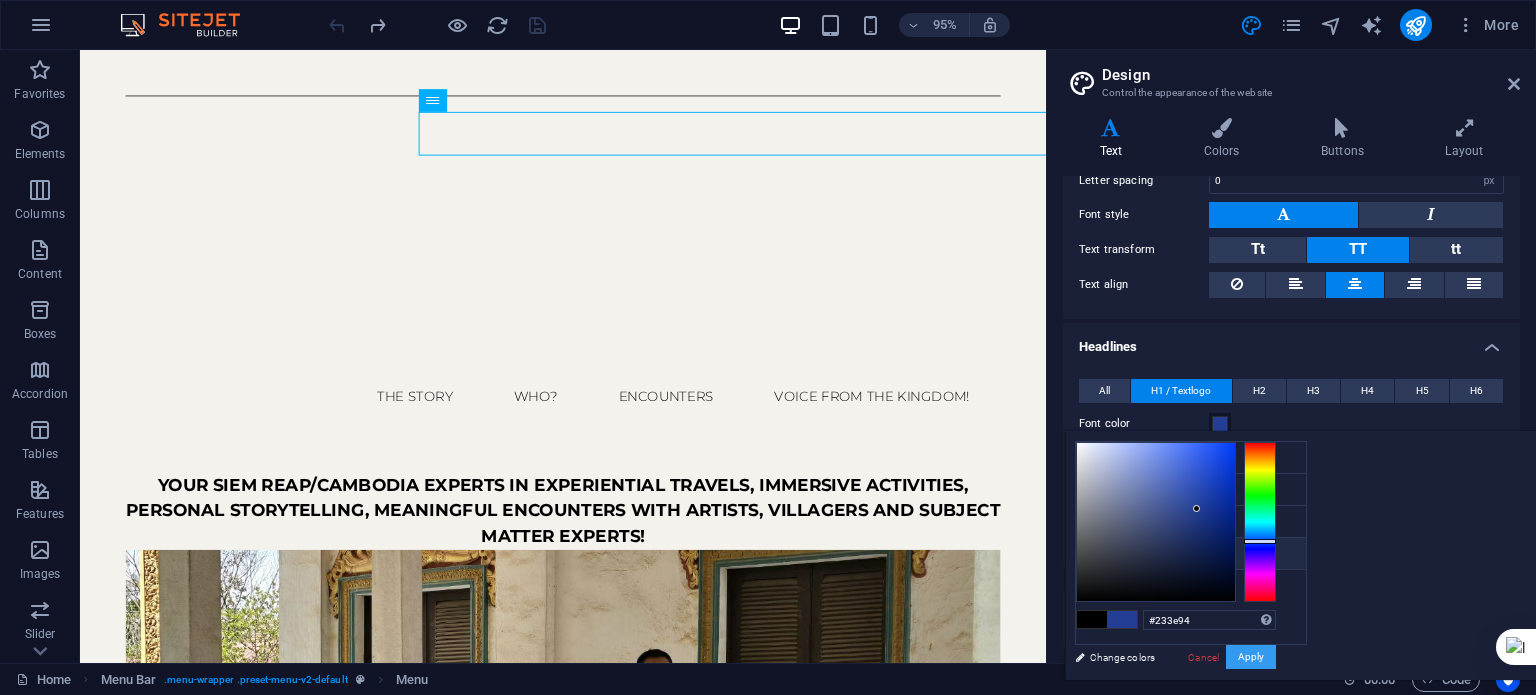click on "Apply" at bounding box center [1251, 657] 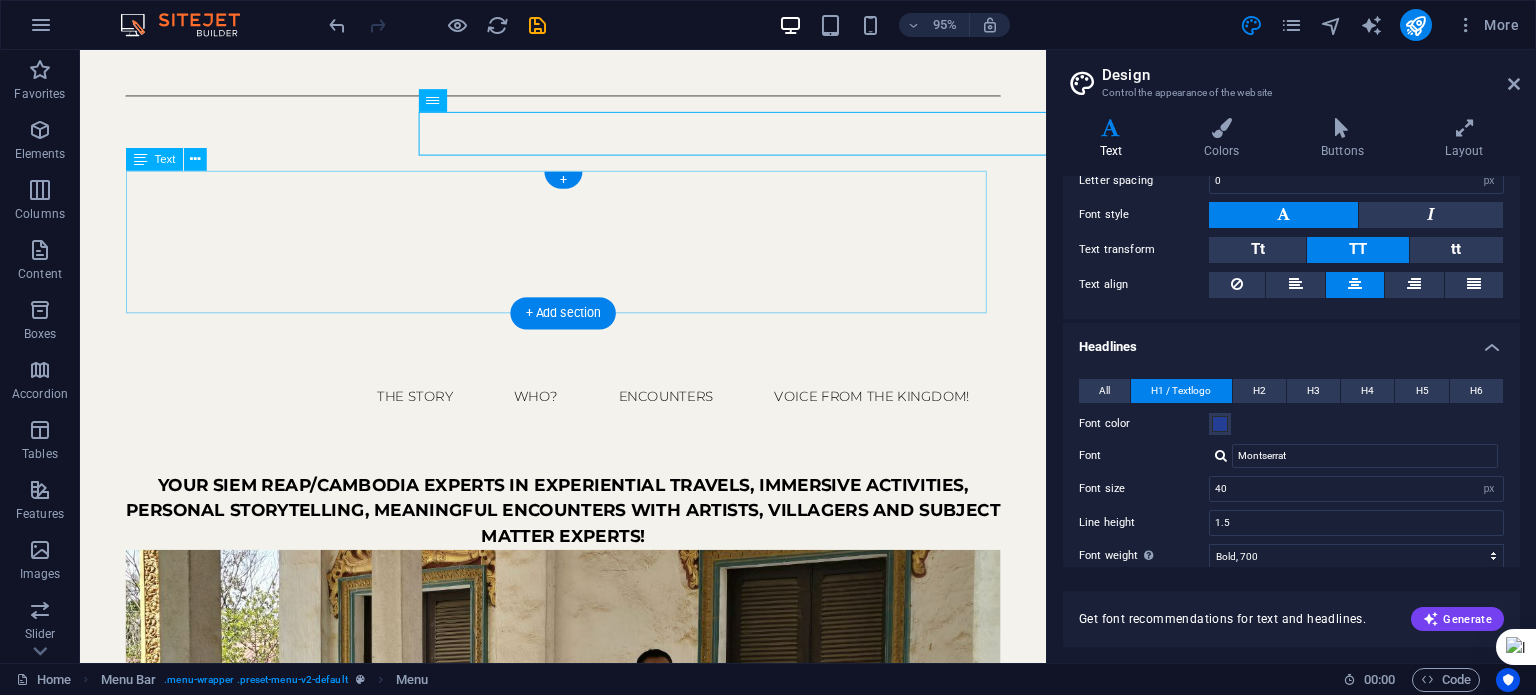 click on "Your Siem Reap/Cambodia Experts in Experiential Travels, Immersive Activities, personal Storytelling, Meaningful Encounters with Artists, Villagers and Subject Matter Experts!" at bounding box center [588, 514] 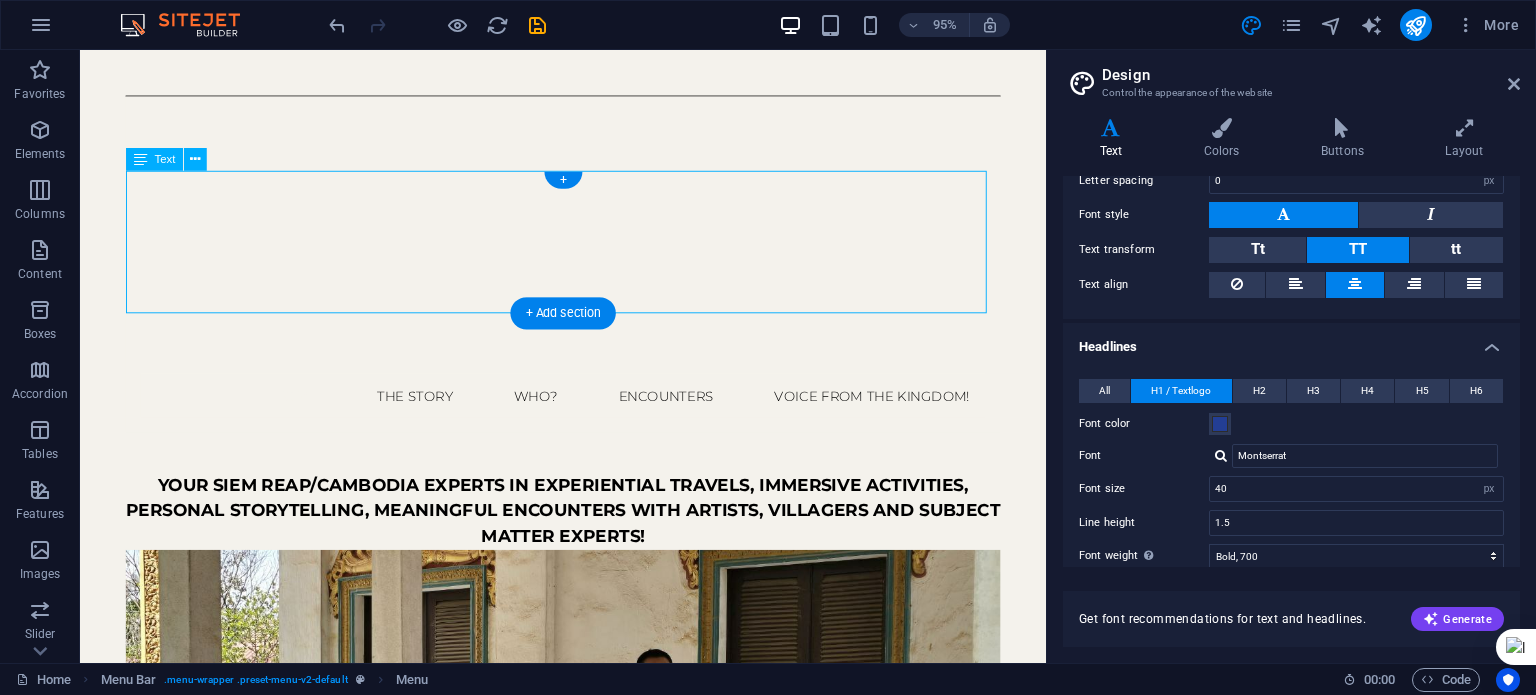 click on "Your Siem Reap/Cambodia Experts in Experiential Travels, Immersive Activities, personal Storytelling, Meaningful Encounters with Artists, Villagers and Subject Matter Experts!" at bounding box center [588, 514] 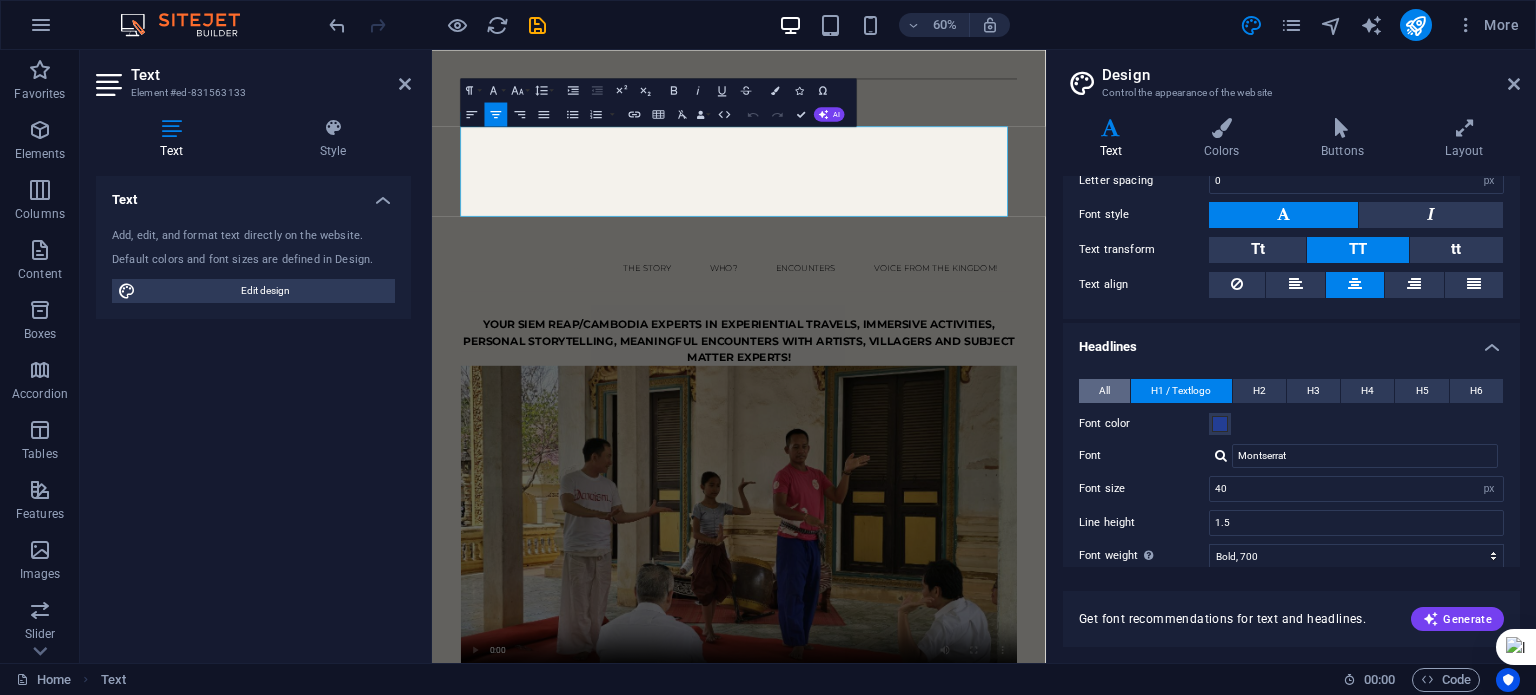 click on "All" at bounding box center (1104, 391) 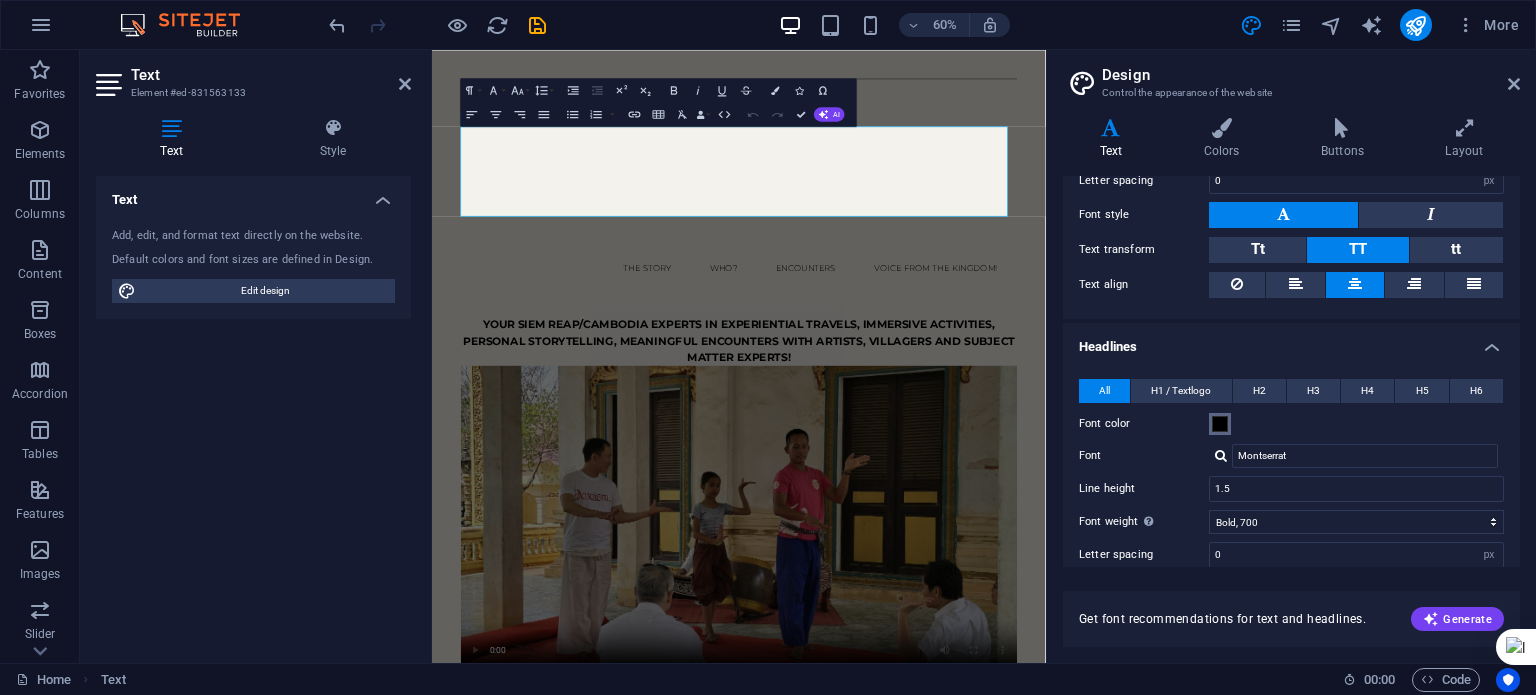 click at bounding box center (1220, 424) 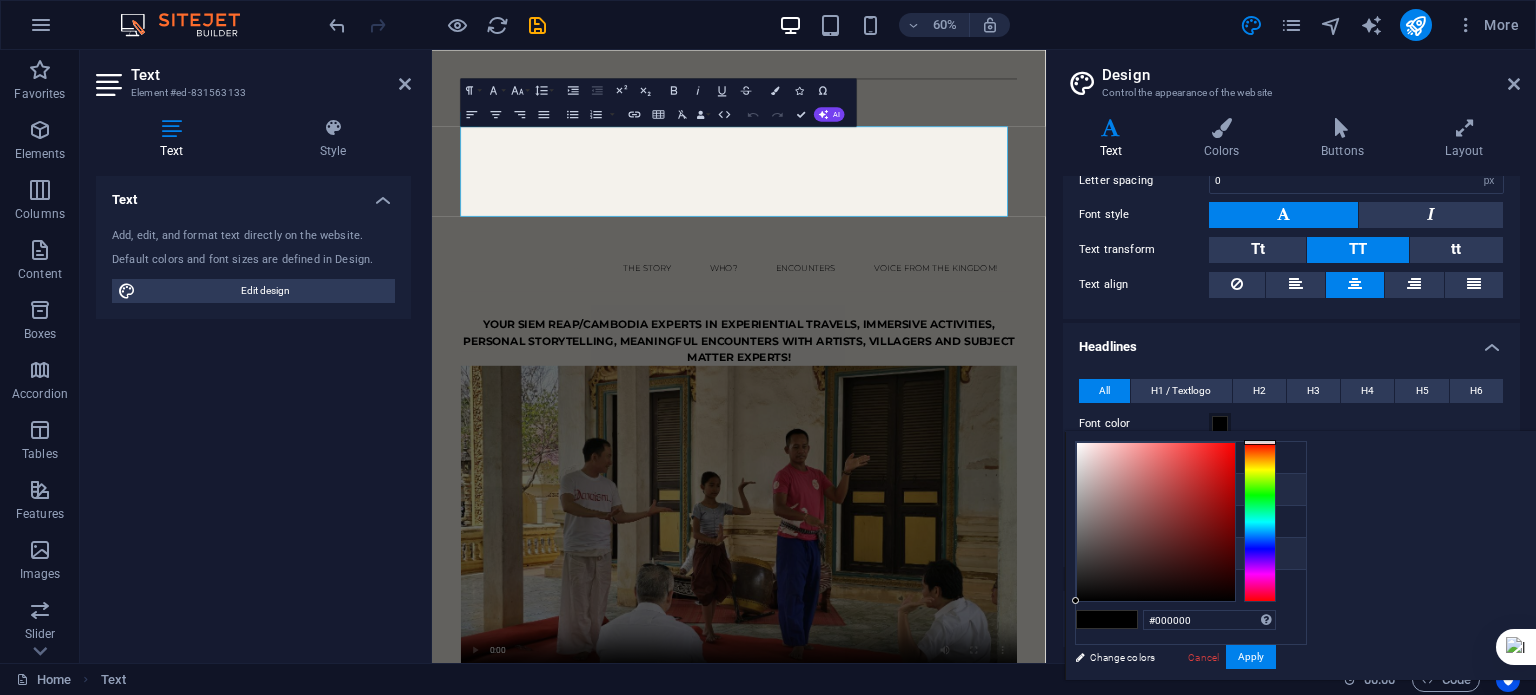click on "Font color
#233e94" at bounding box center [1191, 554] 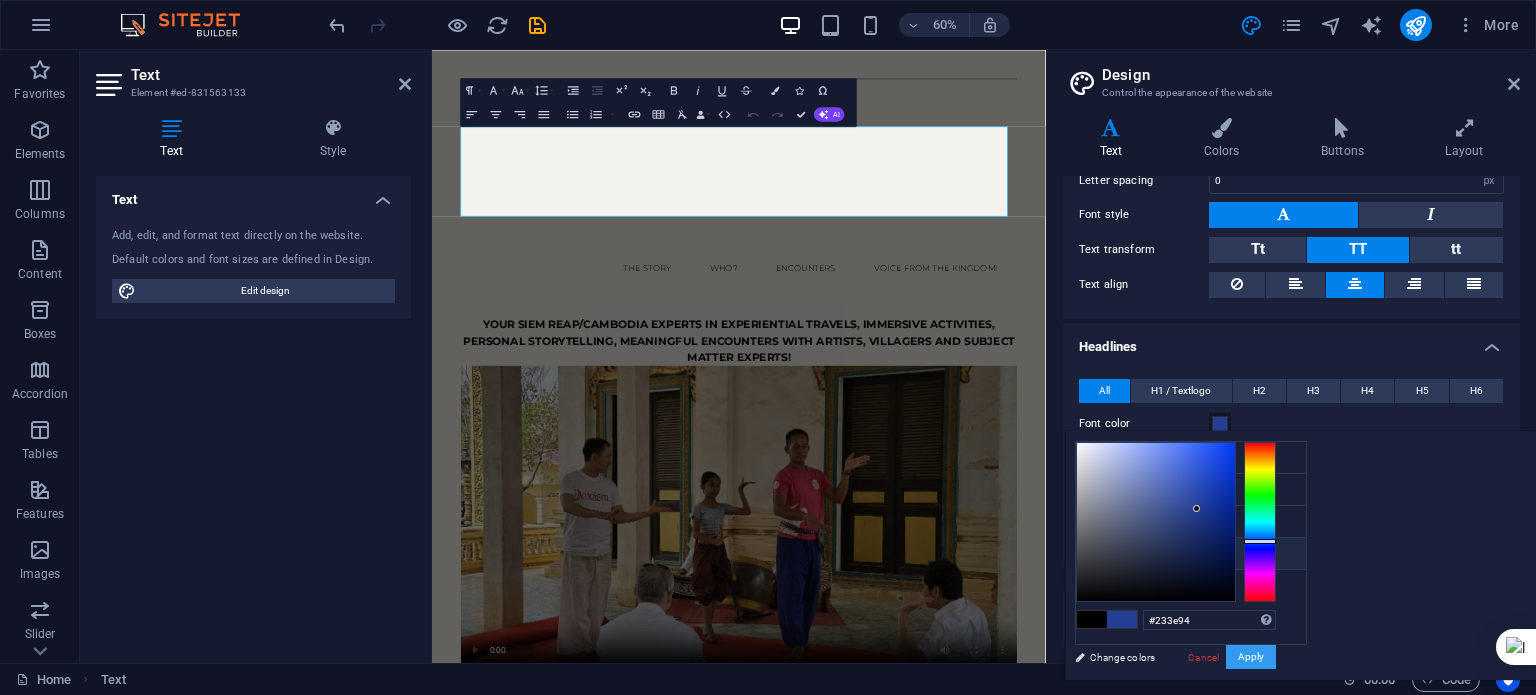 click on "Apply" at bounding box center (1251, 657) 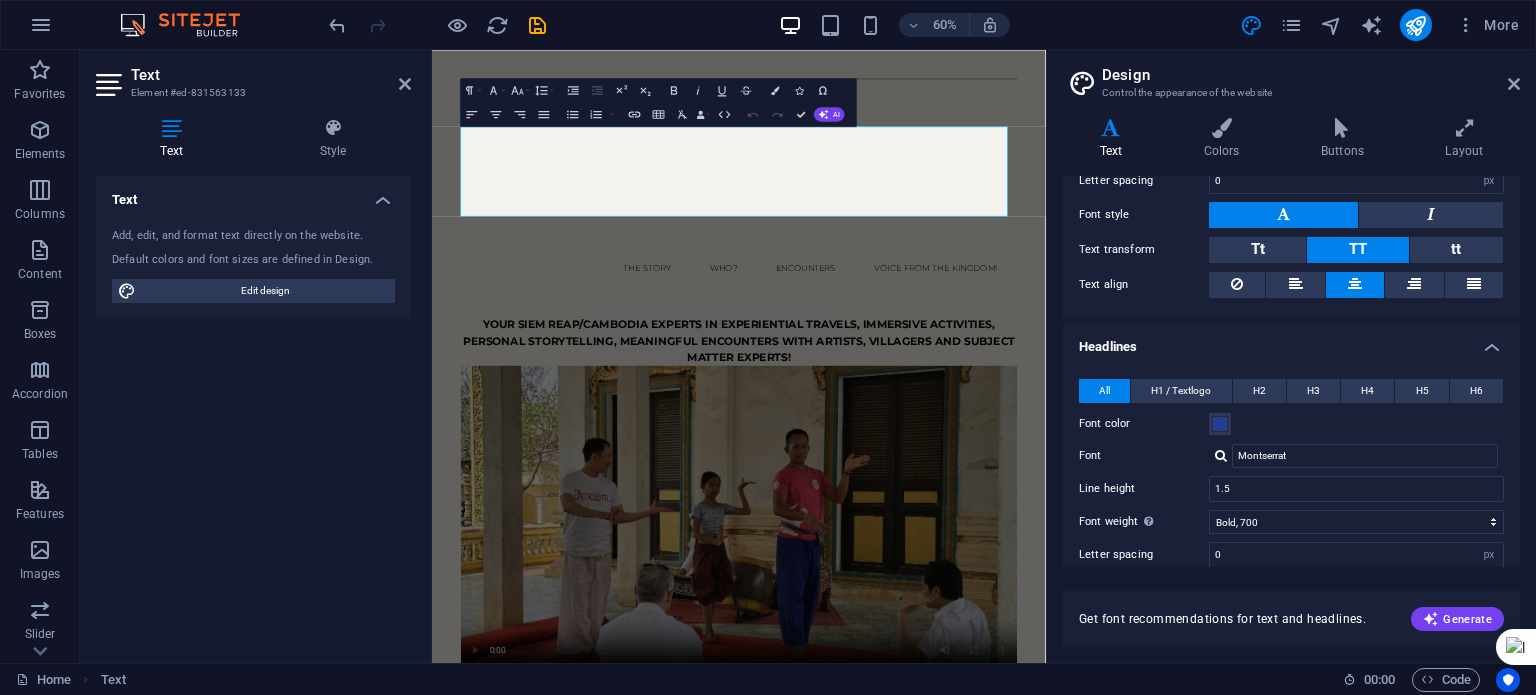 click at bounding box center [537, 25] 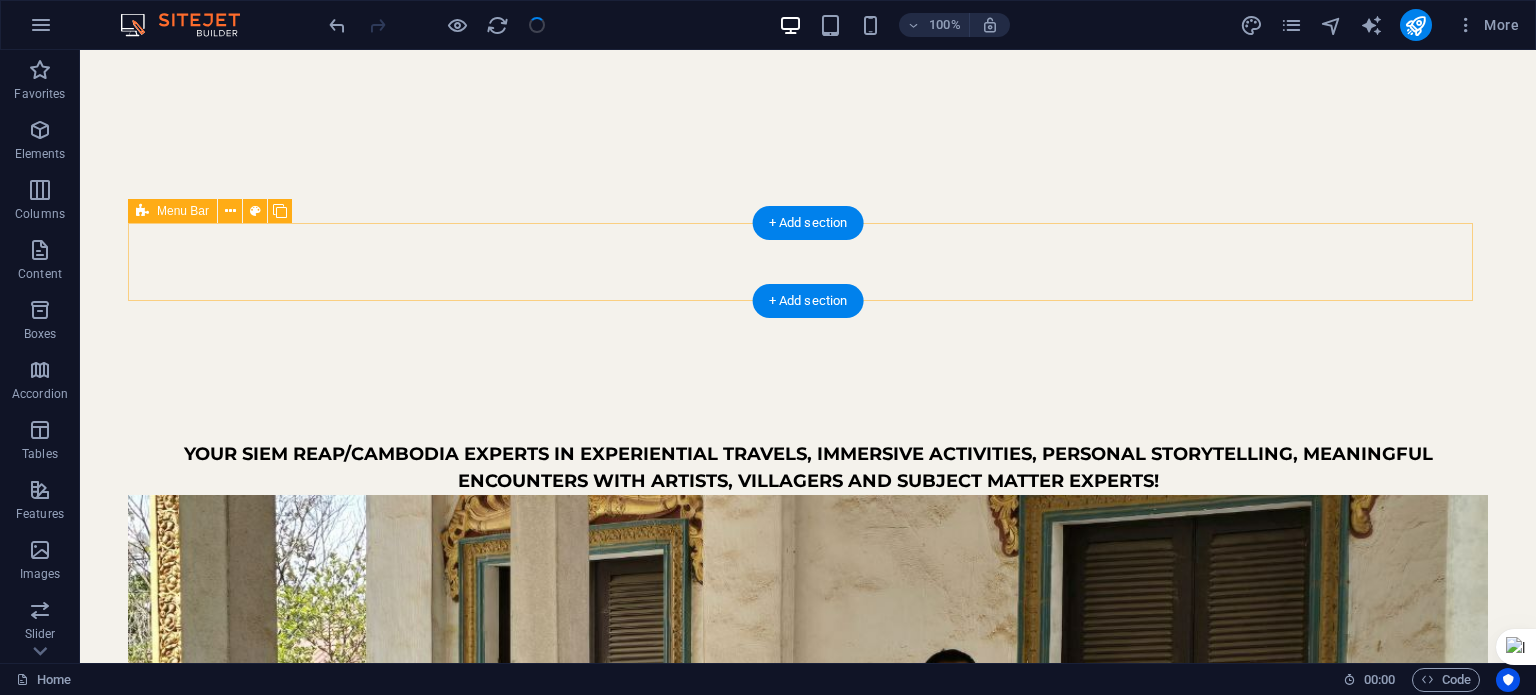 scroll, scrollTop: 151, scrollLeft: 0, axis: vertical 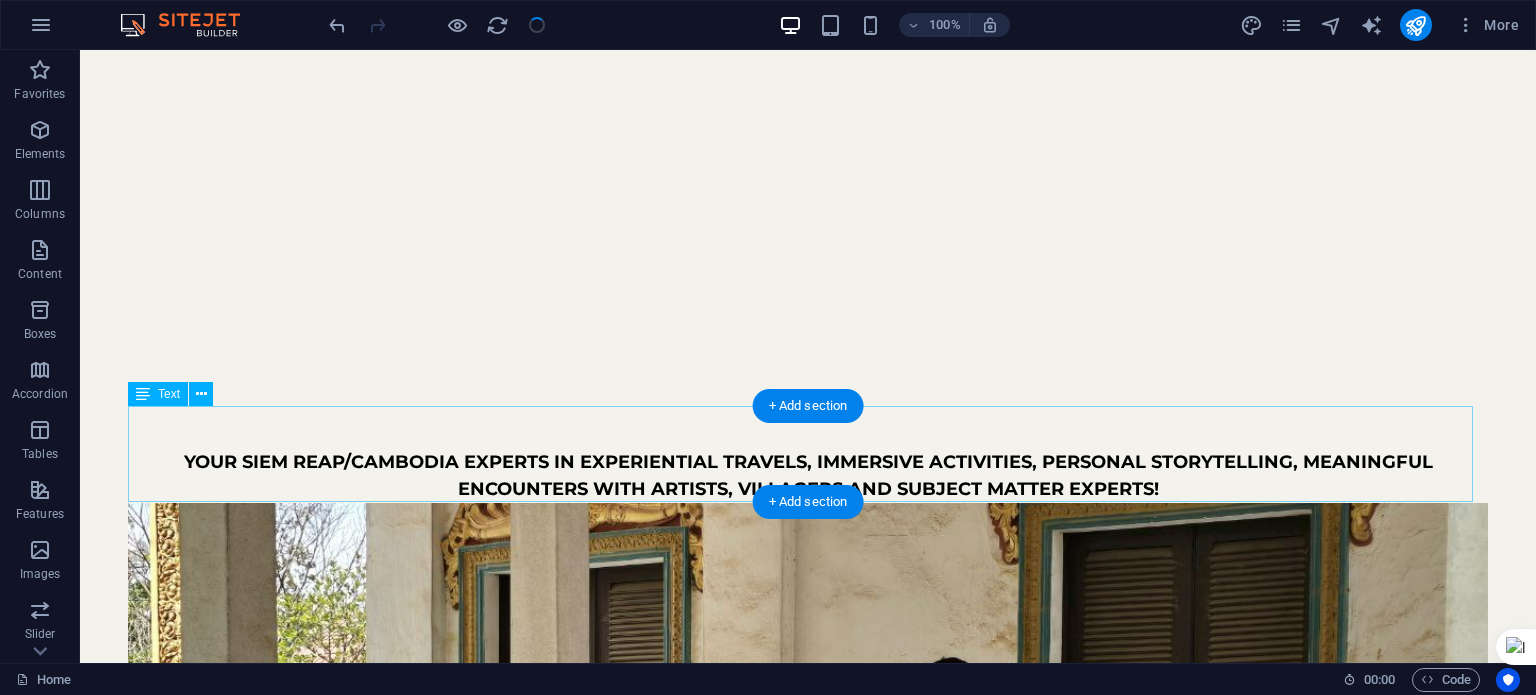 click on "Your Siem Reap/Cambodia Experts in Experiential Travels, Immersive Activities, personal Storytelling, Meaningful Encounters with Artists, Villagers and Subject Matter Experts!" at bounding box center (808, 455) 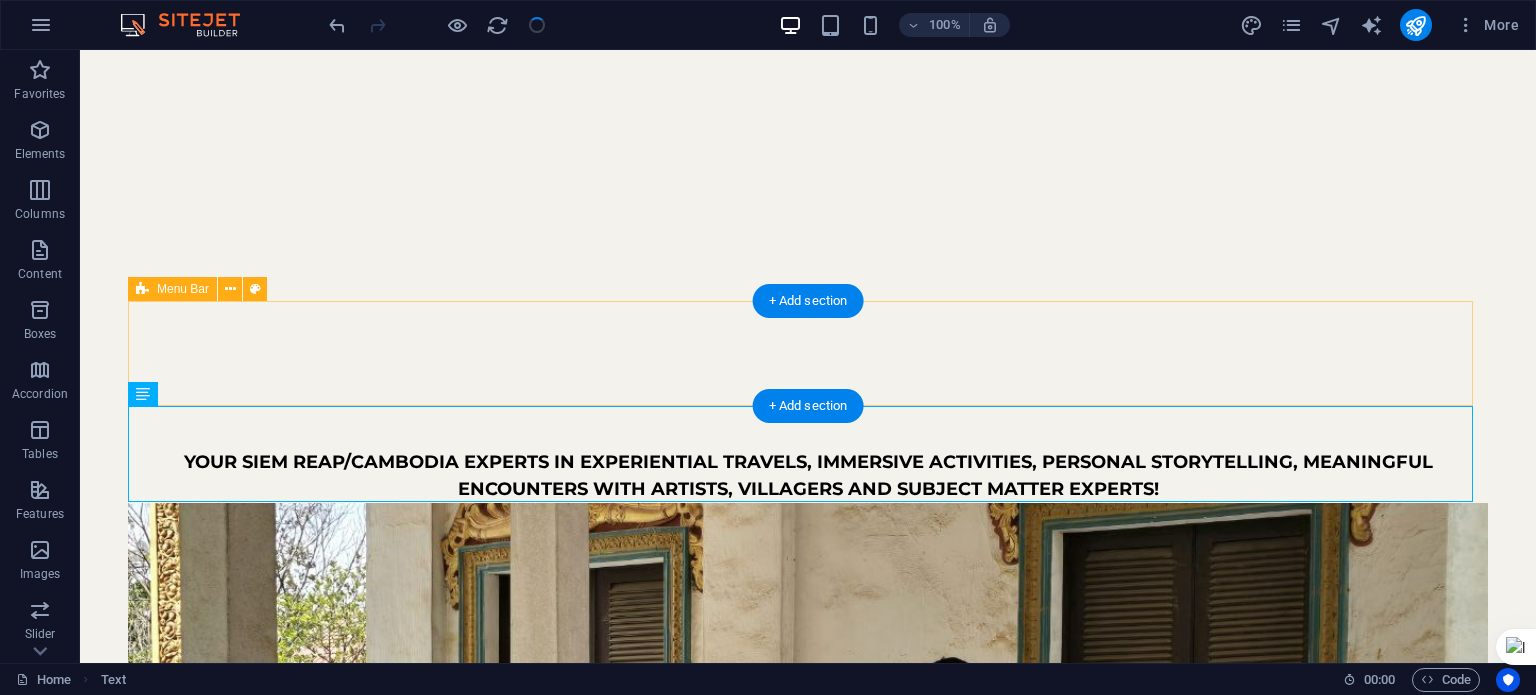 click on "Menu" at bounding box center [808, 354] 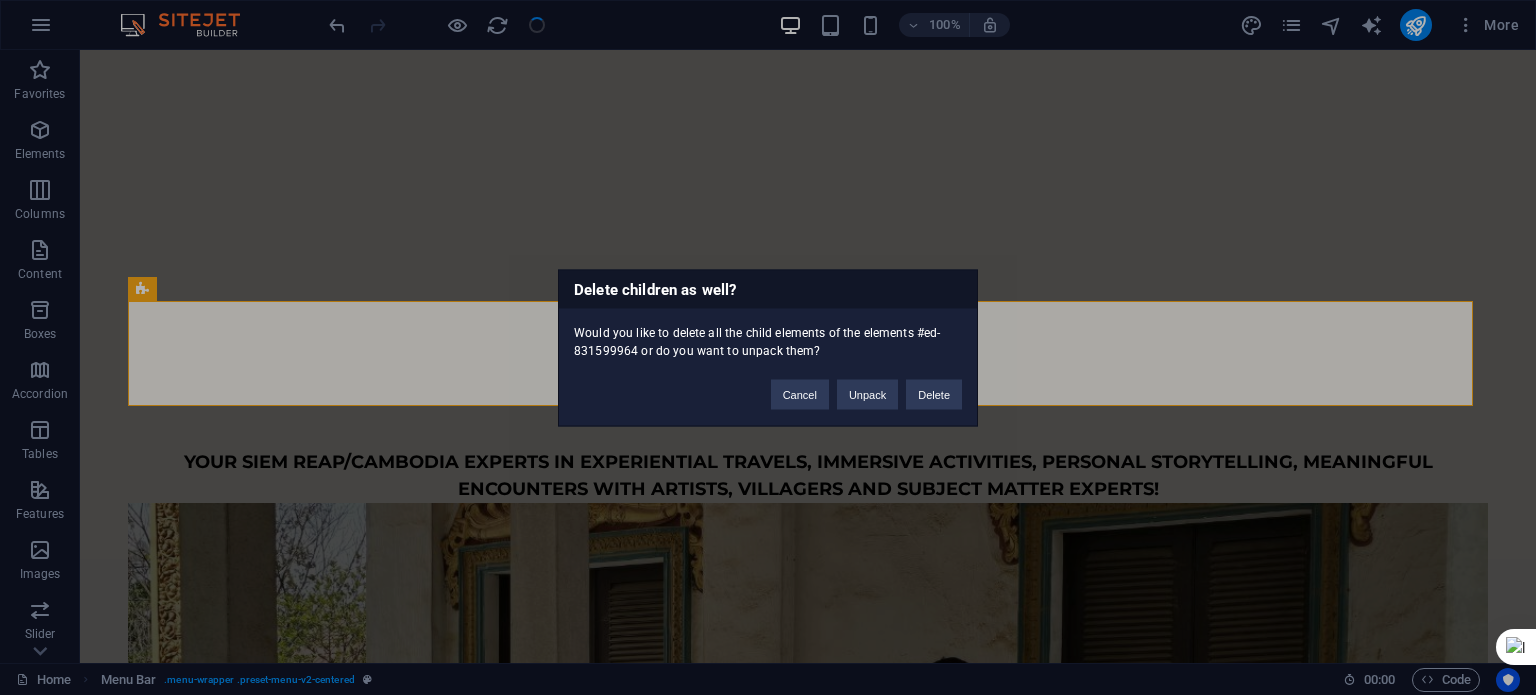 type 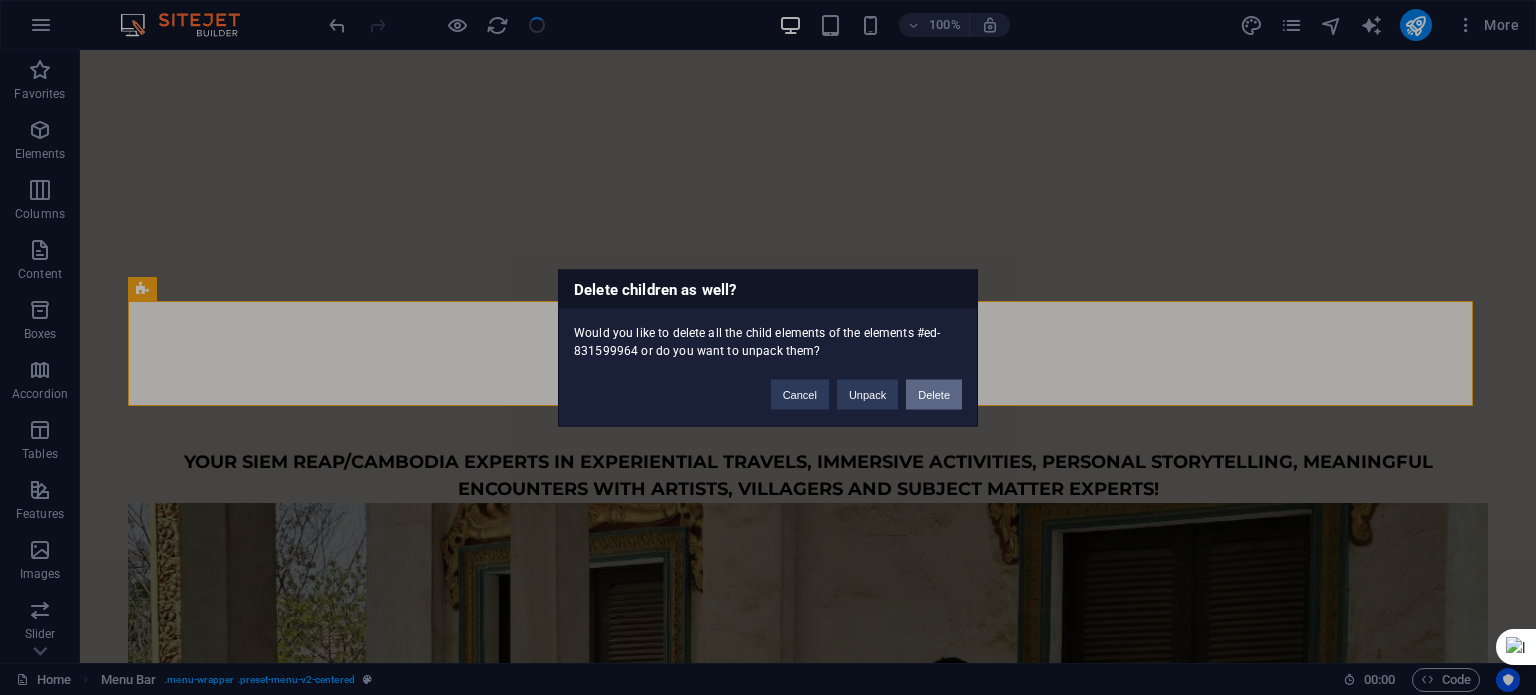 click on "Delete" at bounding box center [934, 394] 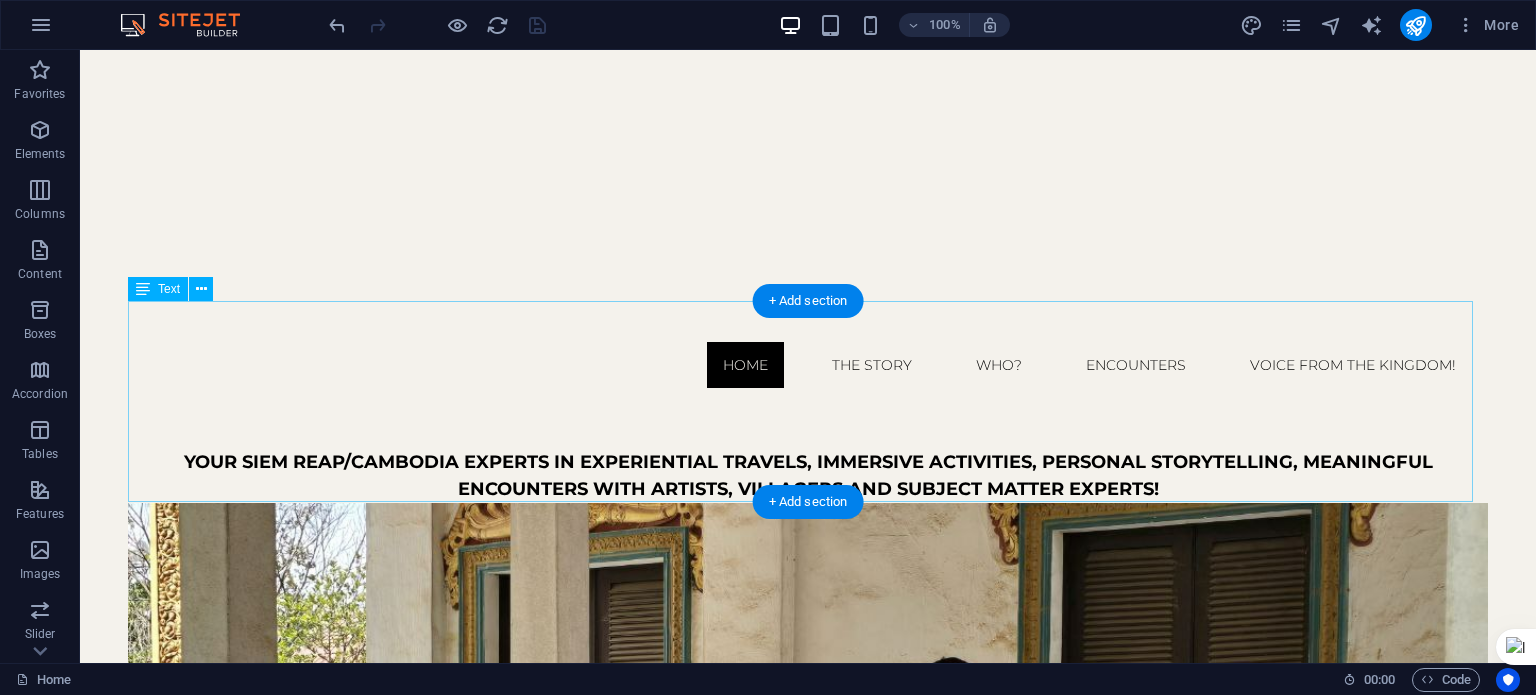 click on "Your Siem Reap/Cambodia Experts in Experiential Travels, Immersive Activities, personal Storytelling, Meaningful Encounters with Artists, Villagers and Subject Matter Experts!" at bounding box center (808, 402) 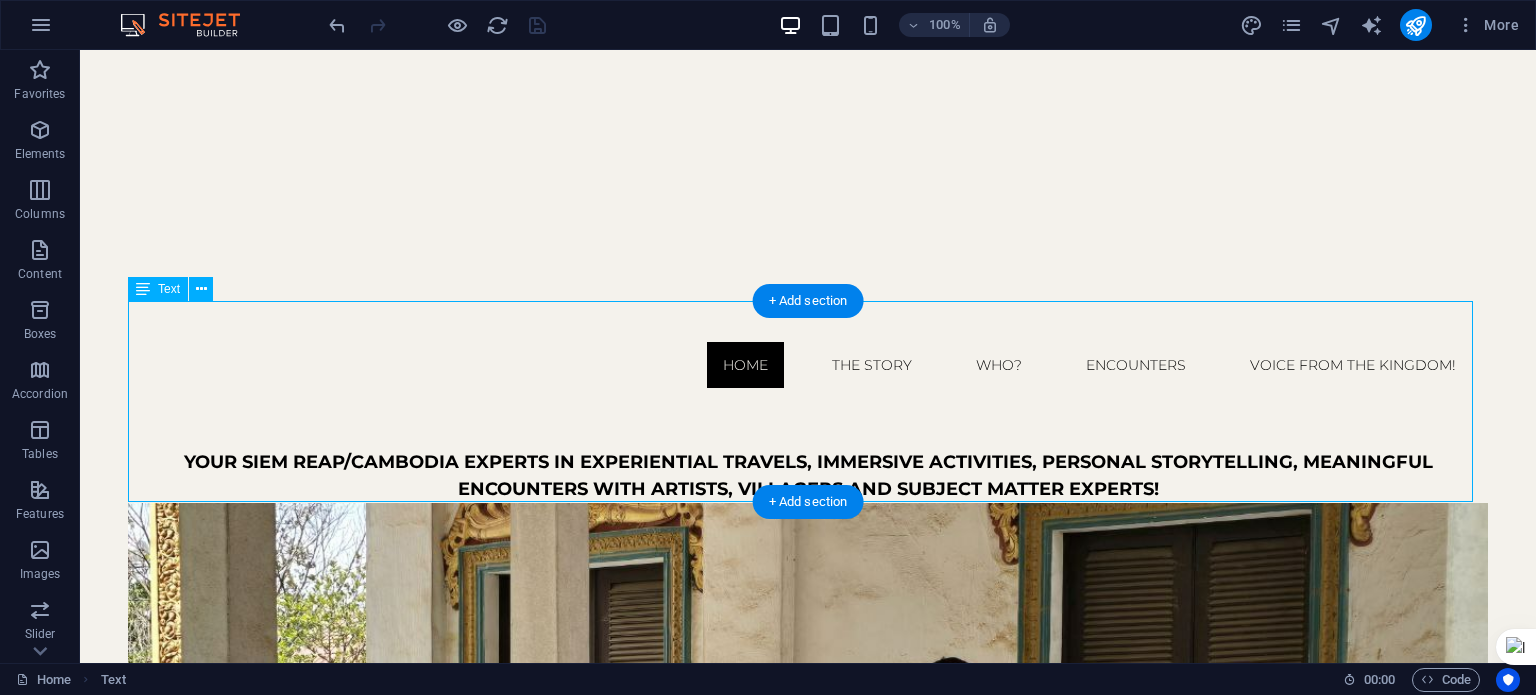 click on "Your Siem Reap/Cambodia Experts in Experiential Travels, Immersive Activities, personal Storytelling, Meaningful Encounters with Artists, Villagers and Subject Matter Experts!" at bounding box center (808, 402) 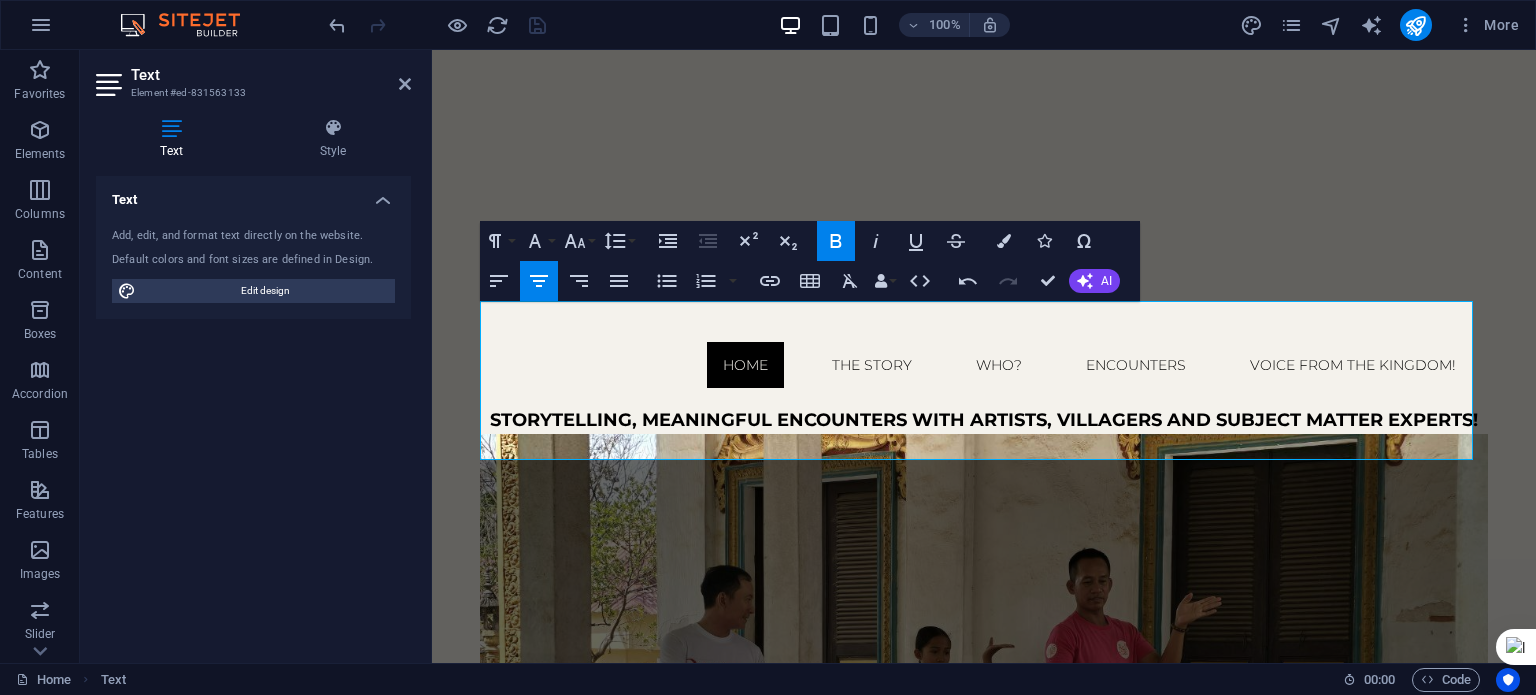 click on "Your Siem Reap/Cambodia Experts in Experiential Travels, Immersive Activities, personal Storytelling, Meaningful Encounters with Artists, Villagers and Subject Matter Experts!" at bounding box center [984, 368] 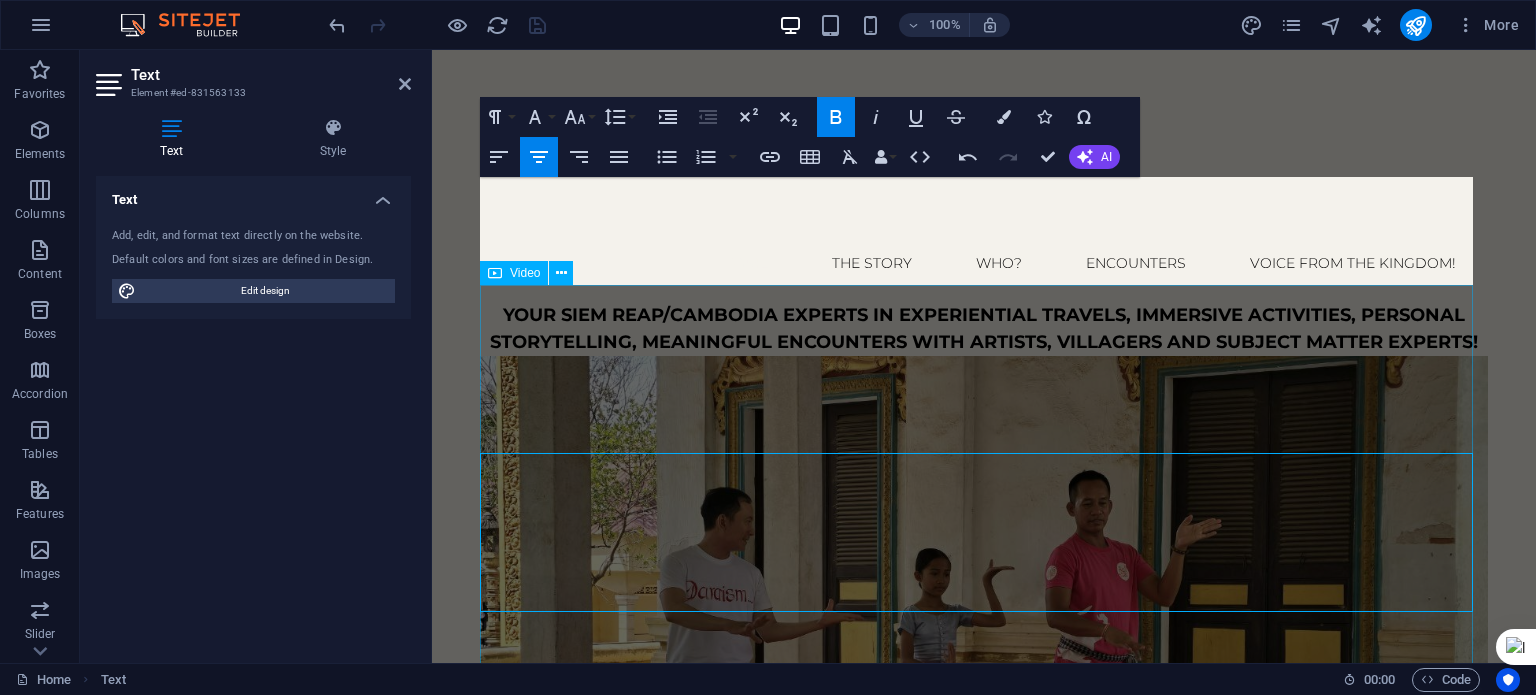 scroll, scrollTop: 0, scrollLeft: 0, axis: both 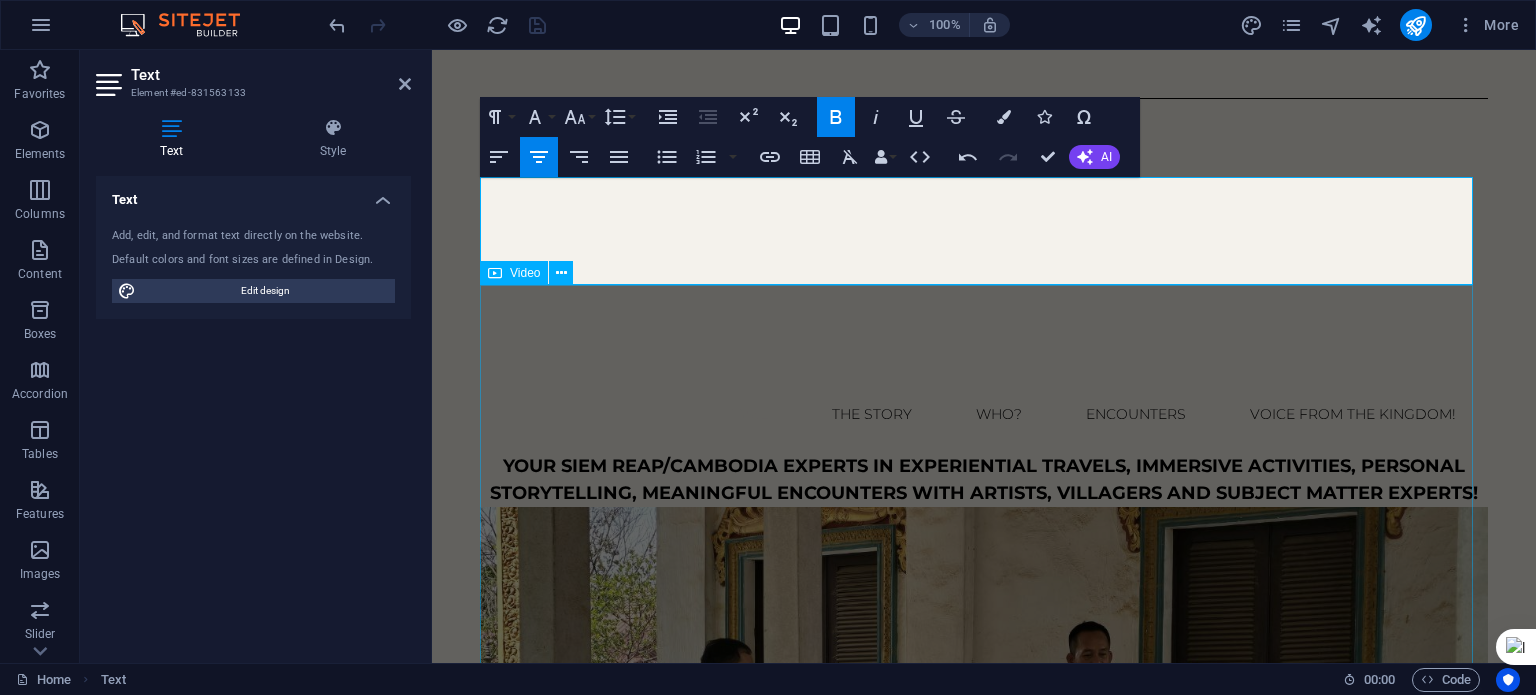 click at bounding box center (984, 791) 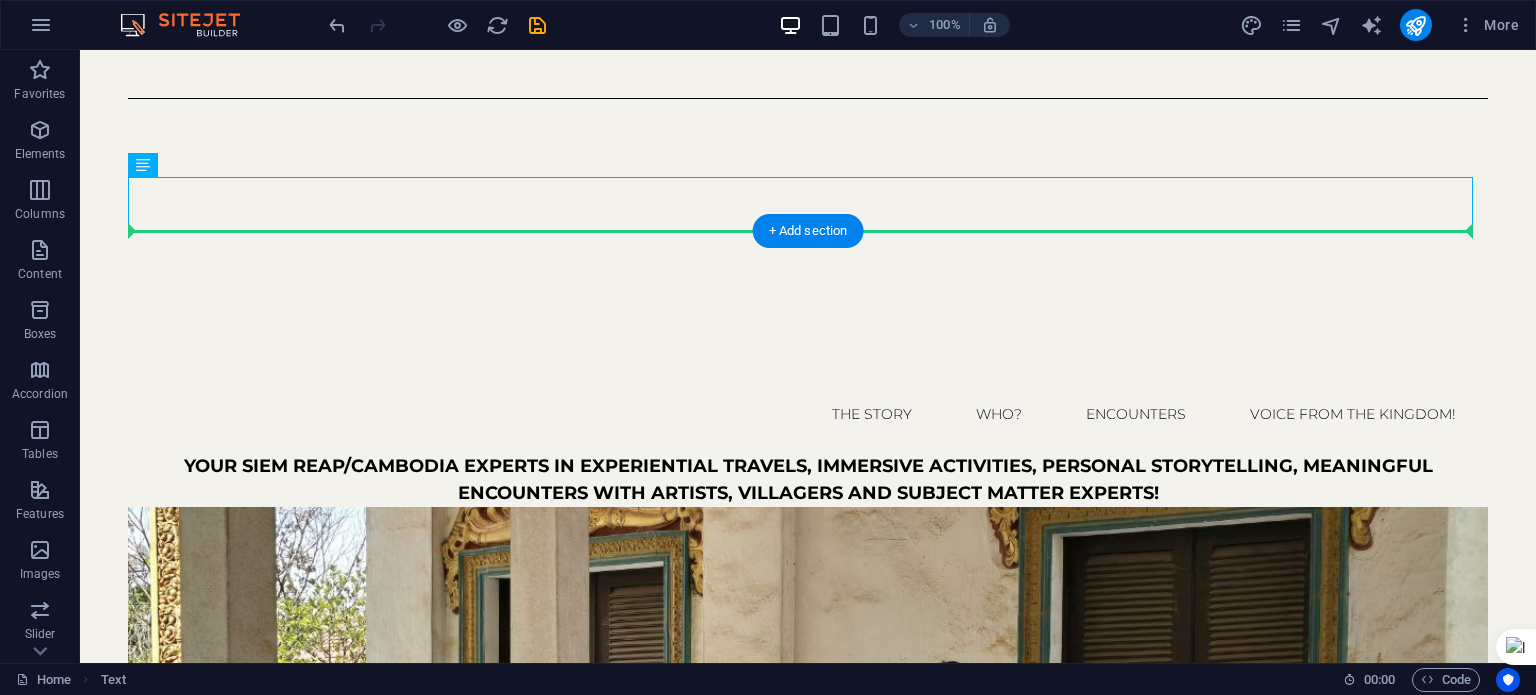 drag, startPoint x: 686, startPoint y: 213, endPoint x: 681, endPoint y: 282, distance: 69.18092 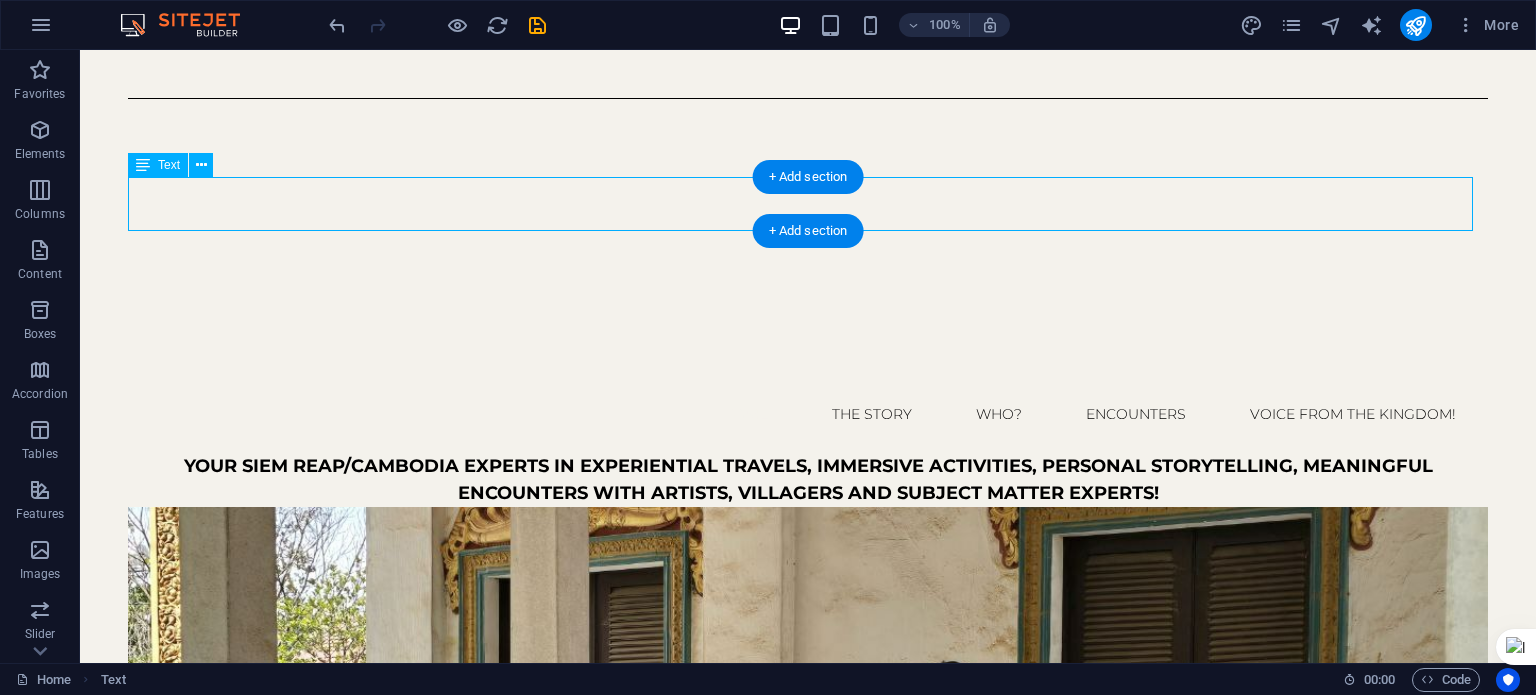 click on "Your Siem Reap/Cambodia Experts in Experiential Travels, Immersive Activities, personal Storytelling, Meaningful Encounters with Artists, Villagers and Subject Matter Experts!" at bounding box center (808, 480) 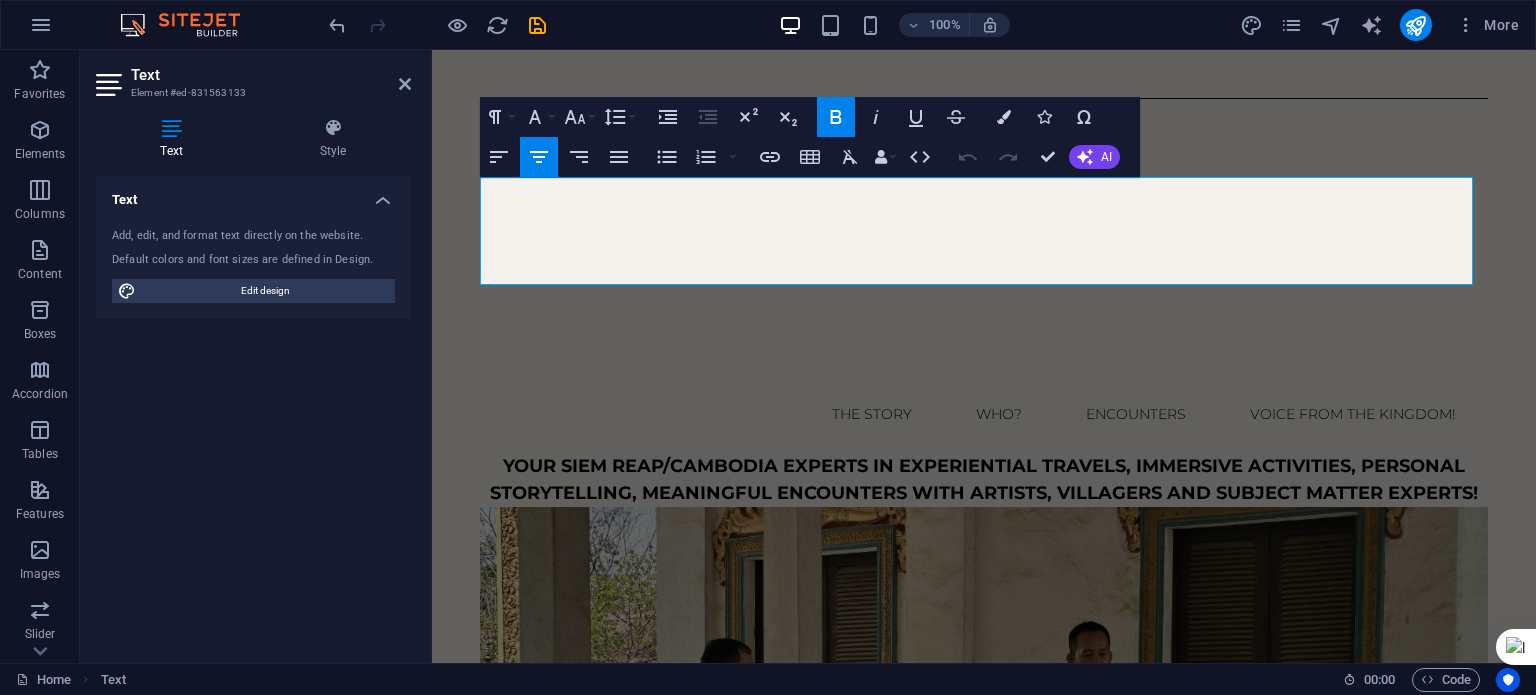click on "Your Siem Reap/Cambodia Experts in Experiential Travels, Immersive Activities, personal Storytelling, Meaningful Encounters with Artists, Villagers and Subject Matter Experts!" at bounding box center [984, 480] 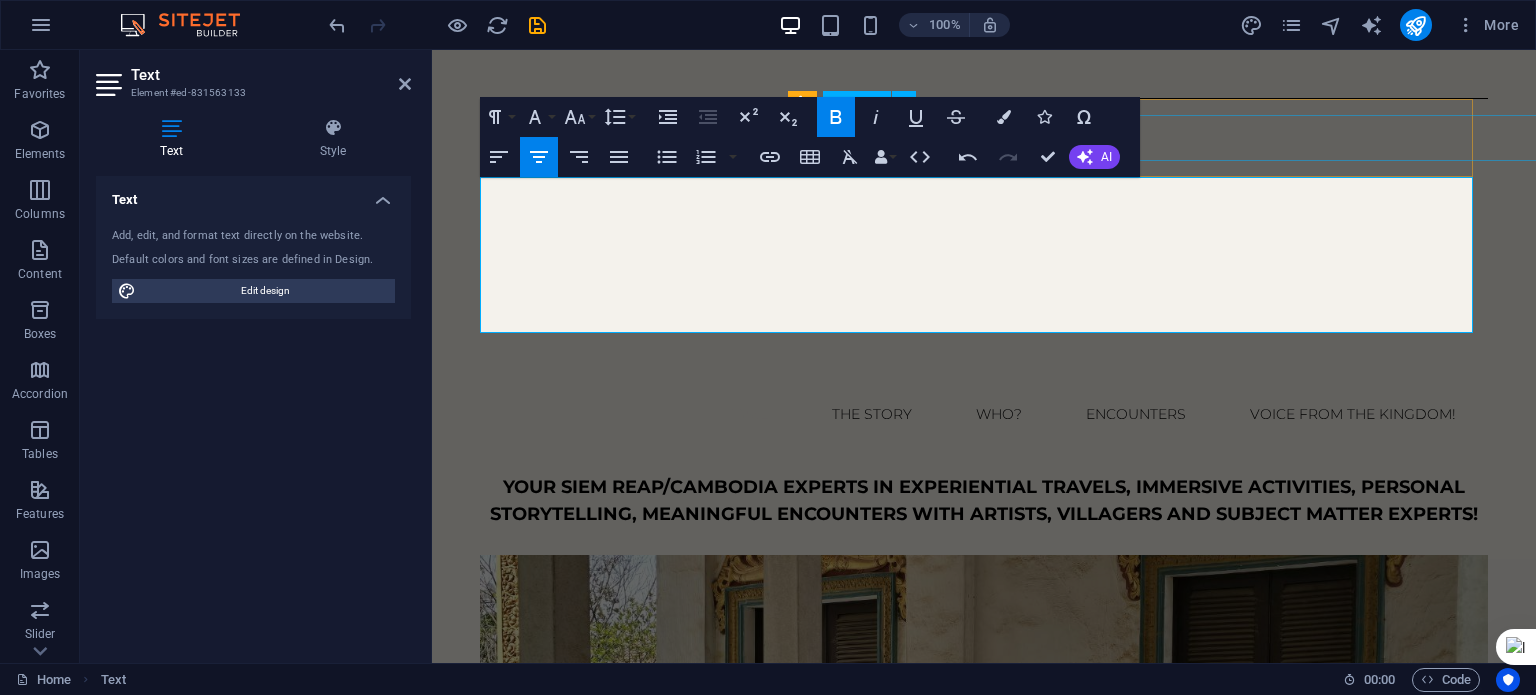 click on "Home The Story WHO? ENCOUNTERS Voice from the Kingdom!" at bounding box center [984, 414] 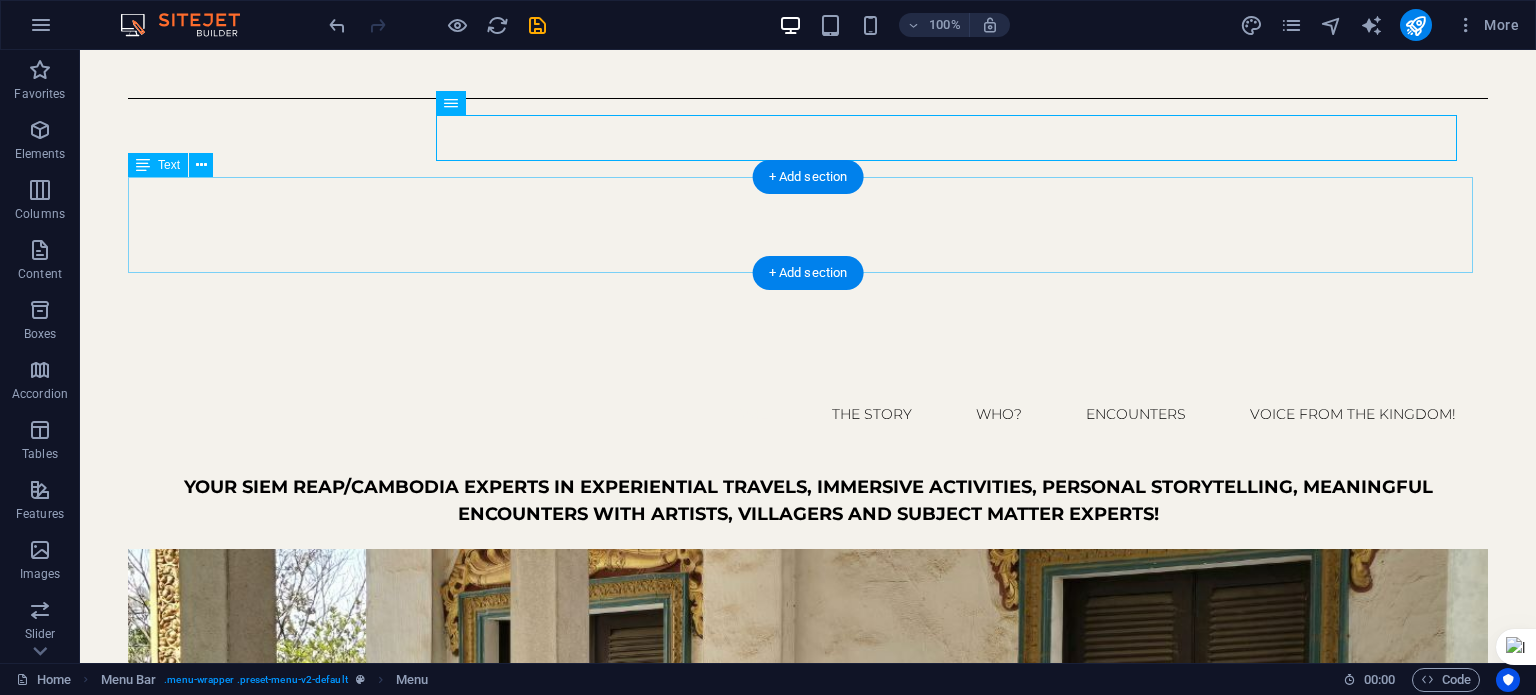 click on "Your Siem Reap/Cambodia Experts in Experiential Travels, Immersive Activities, personal Storytelling, Meaningful Encounters with Artists, Villagers and Subject Matter Experts!" at bounding box center (808, 501) 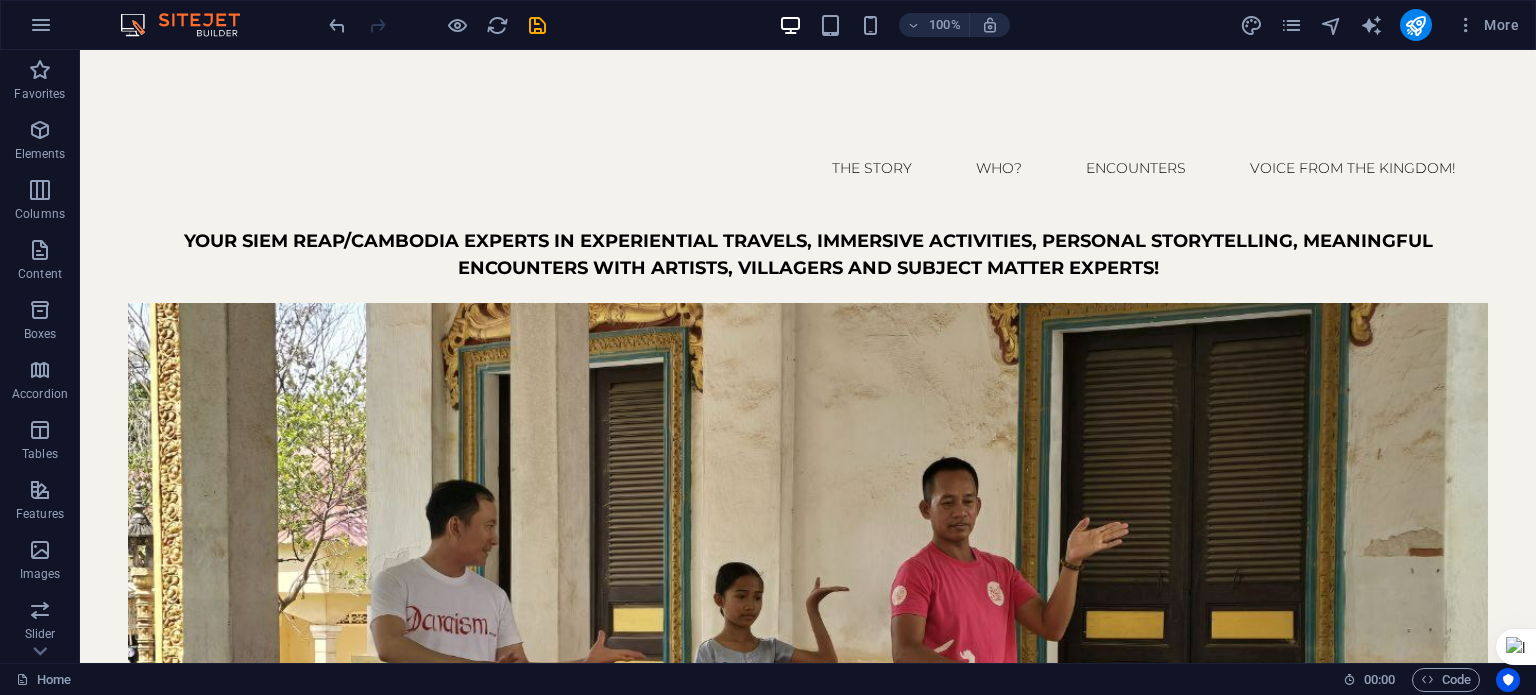 scroll, scrollTop: 0, scrollLeft: 0, axis: both 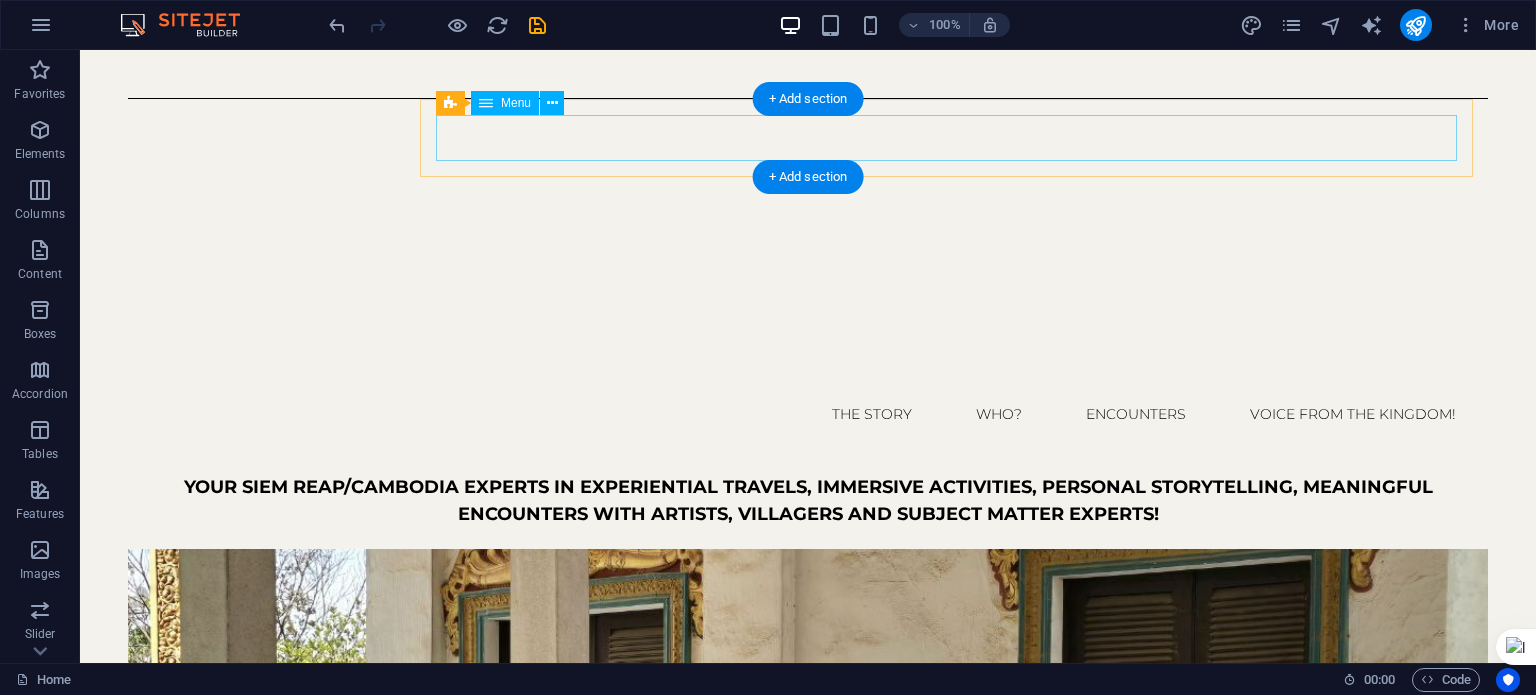click on "Home The Story WHO? ENCOUNTERS Voice from the Kingdom!" at bounding box center (808, 414) 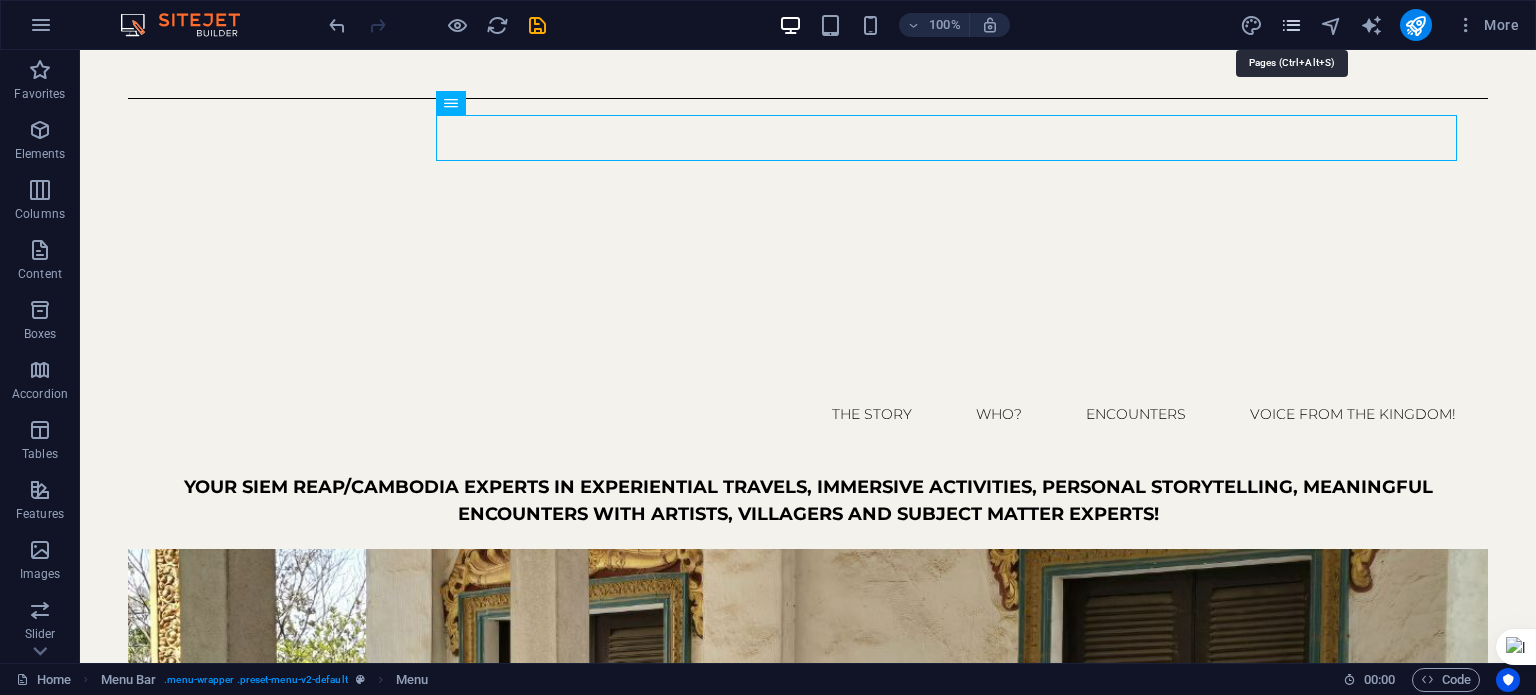 click at bounding box center (1291, 25) 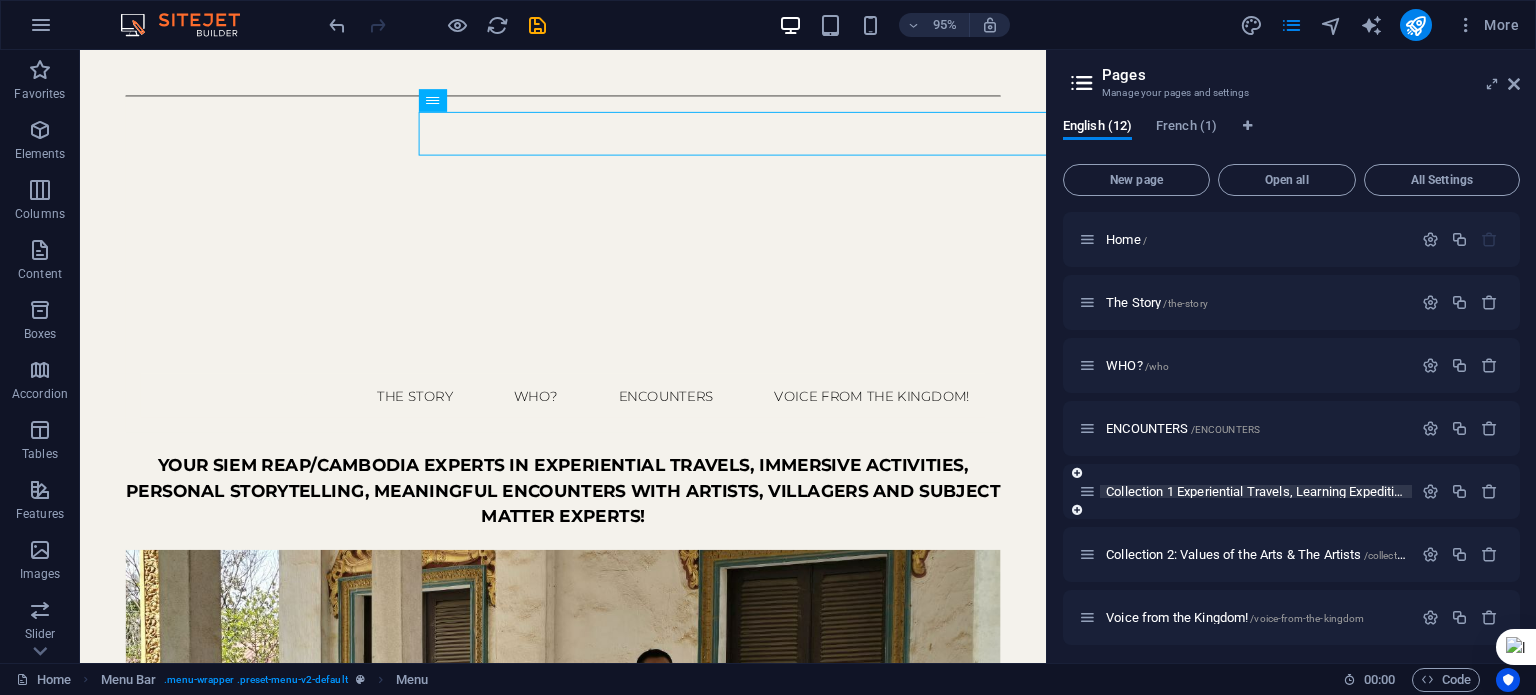 click on "Collection 1  Experiential Travels,   Learning Expeditions, Impactful Encounters /collection-1-experiential-travels-learning-expeditions-impactful-encounters" at bounding box center (1496, 491) 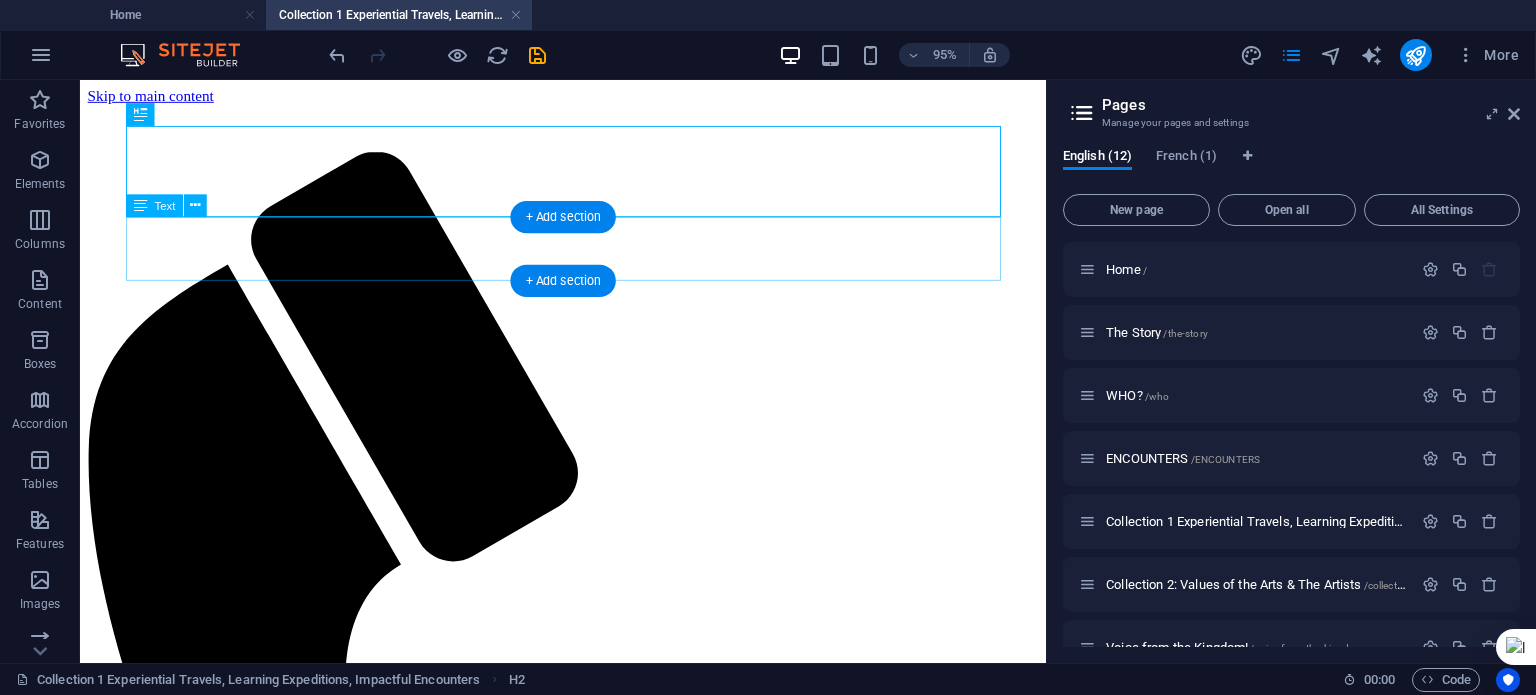 scroll, scrollTop: 0, scrollLeft: 0, axis: both 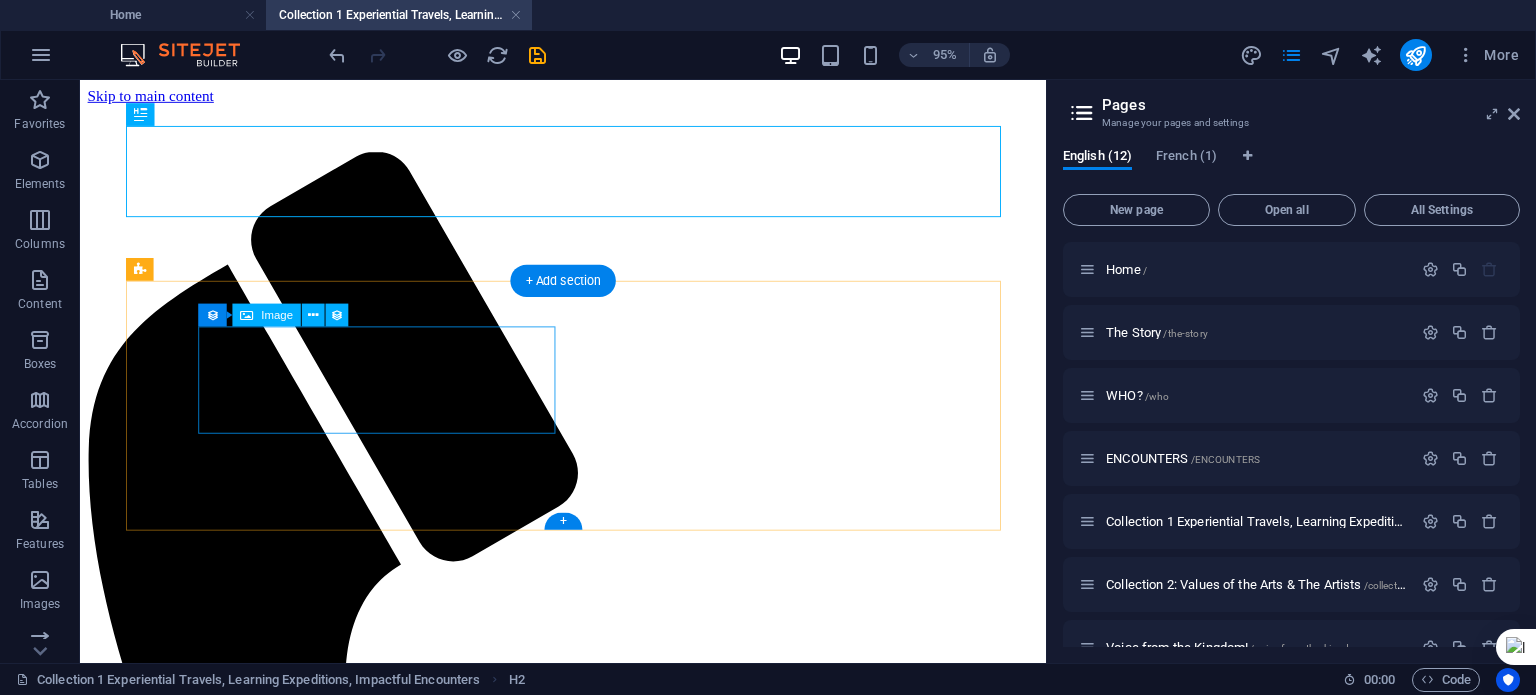 click at bounding box center [588, 1752] 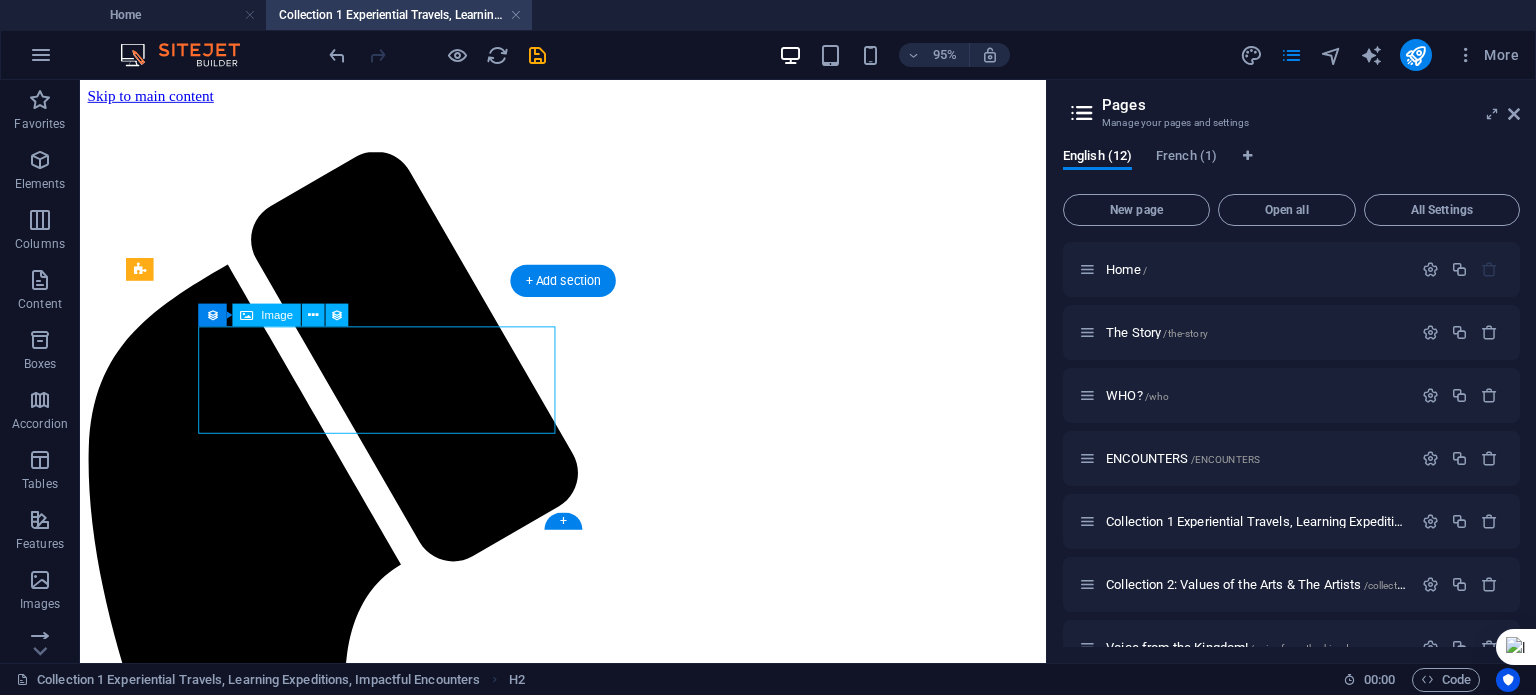 click at bounding box center (588, 1752) 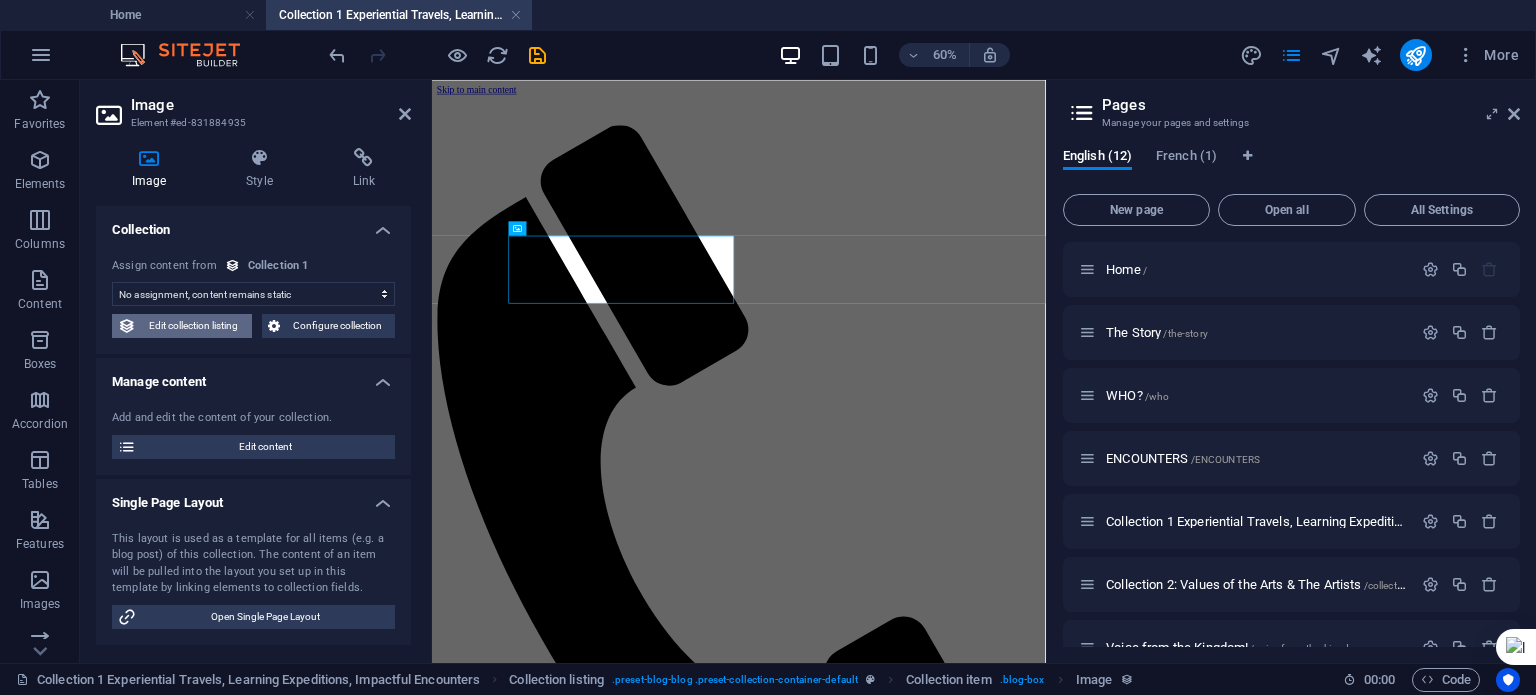 click on "Edit collection listing" at bounding box center [194, 326] 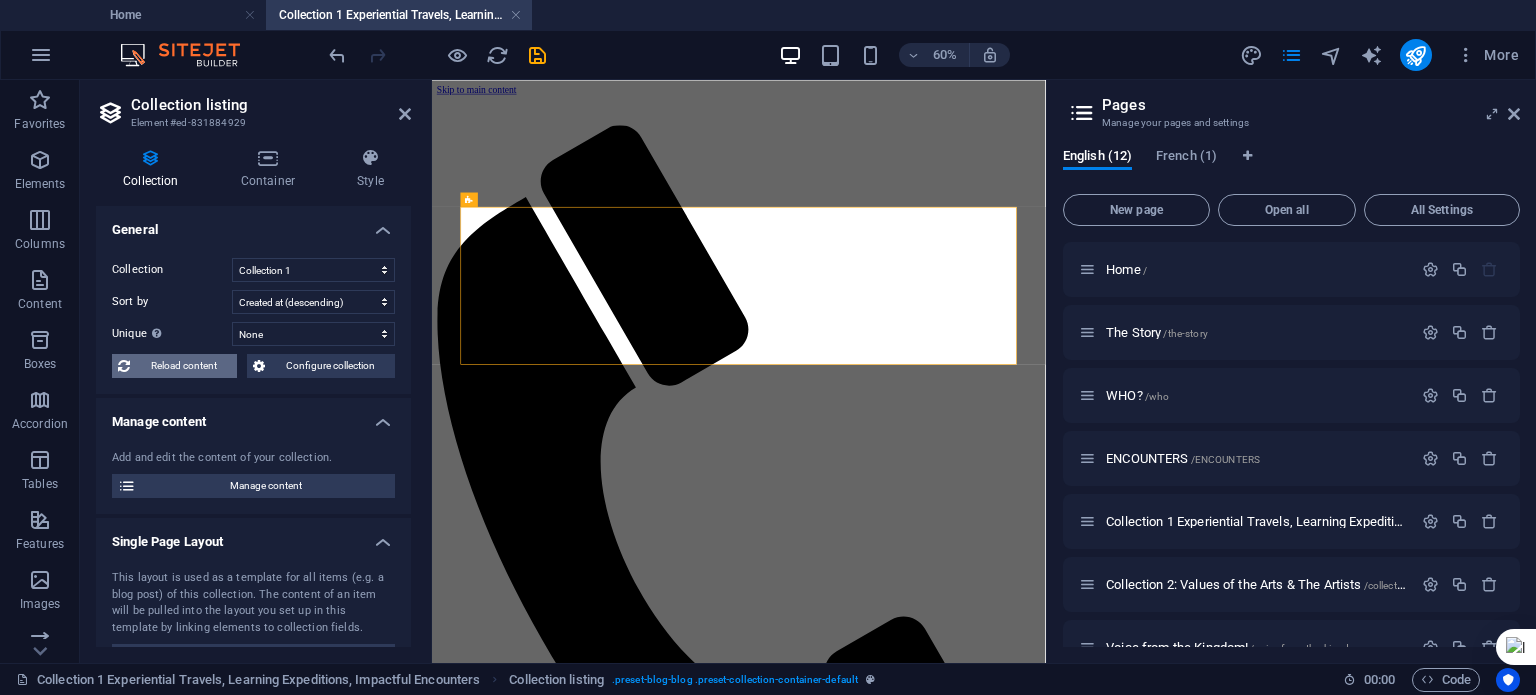 click on "Reload content" at bounding box center [183, 366] 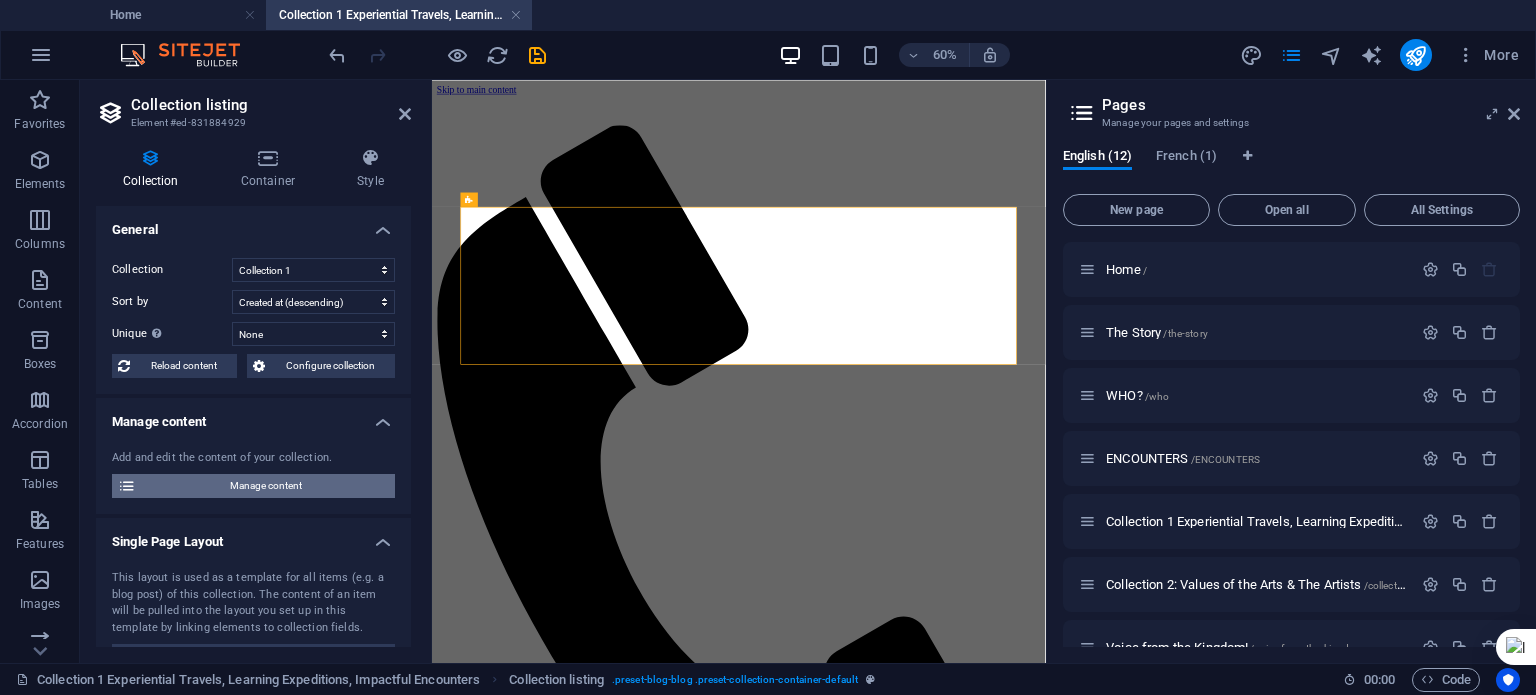 click on "Manage content" at bounding box center (265, 486) 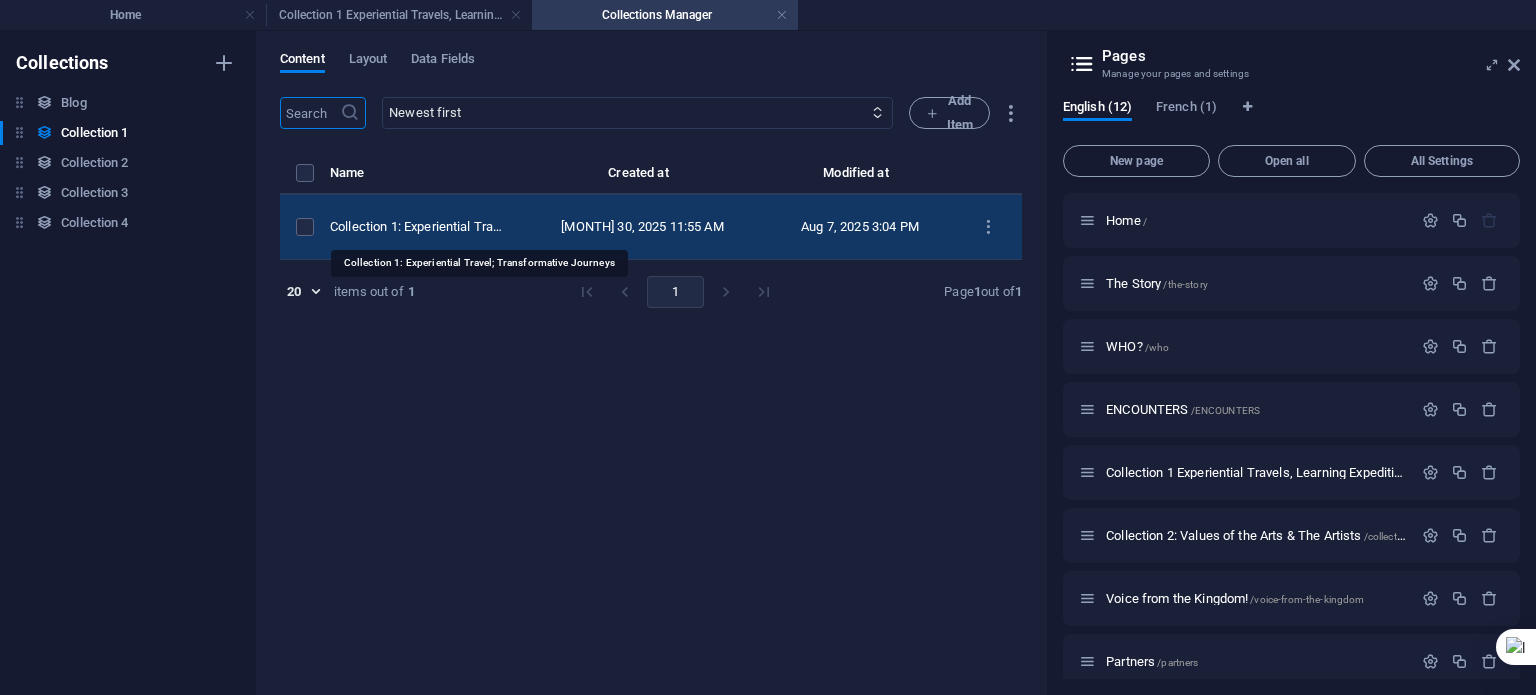 click on "Collection 1: Experiential  Travel; Transformative Journeys" at bounding box center [417, 227] 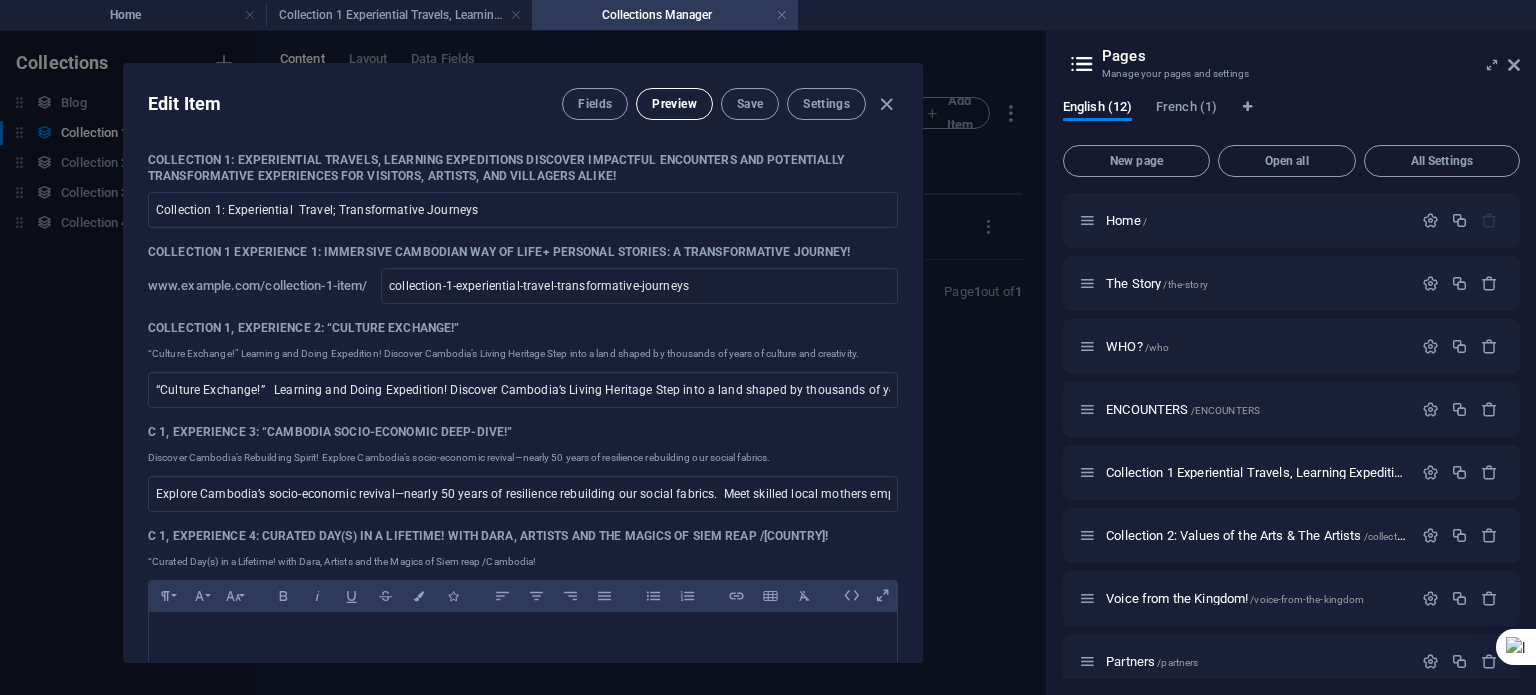 click on "Preview" at bounding box center (674, 104) 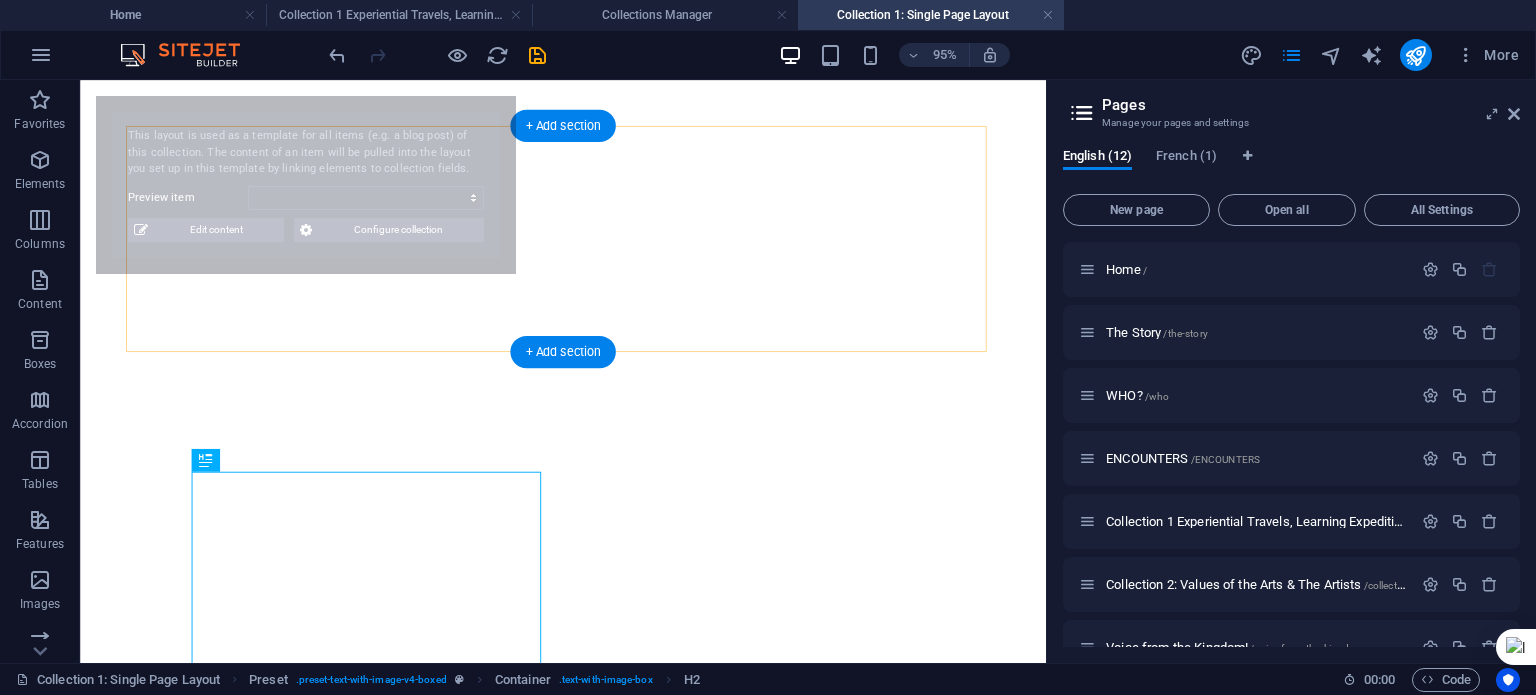 select on "[ID]" 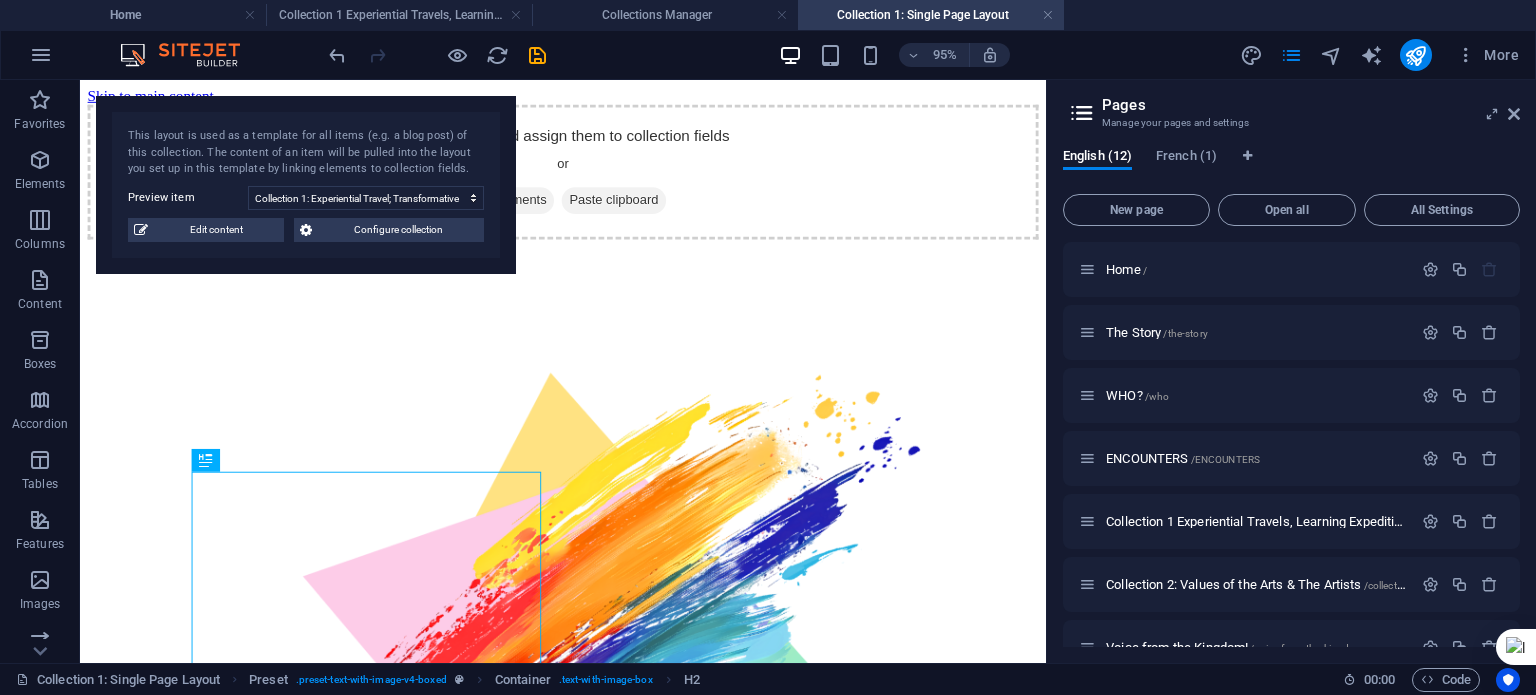scroll, scrollTop: 0, scrollLeft: 0, axis: both 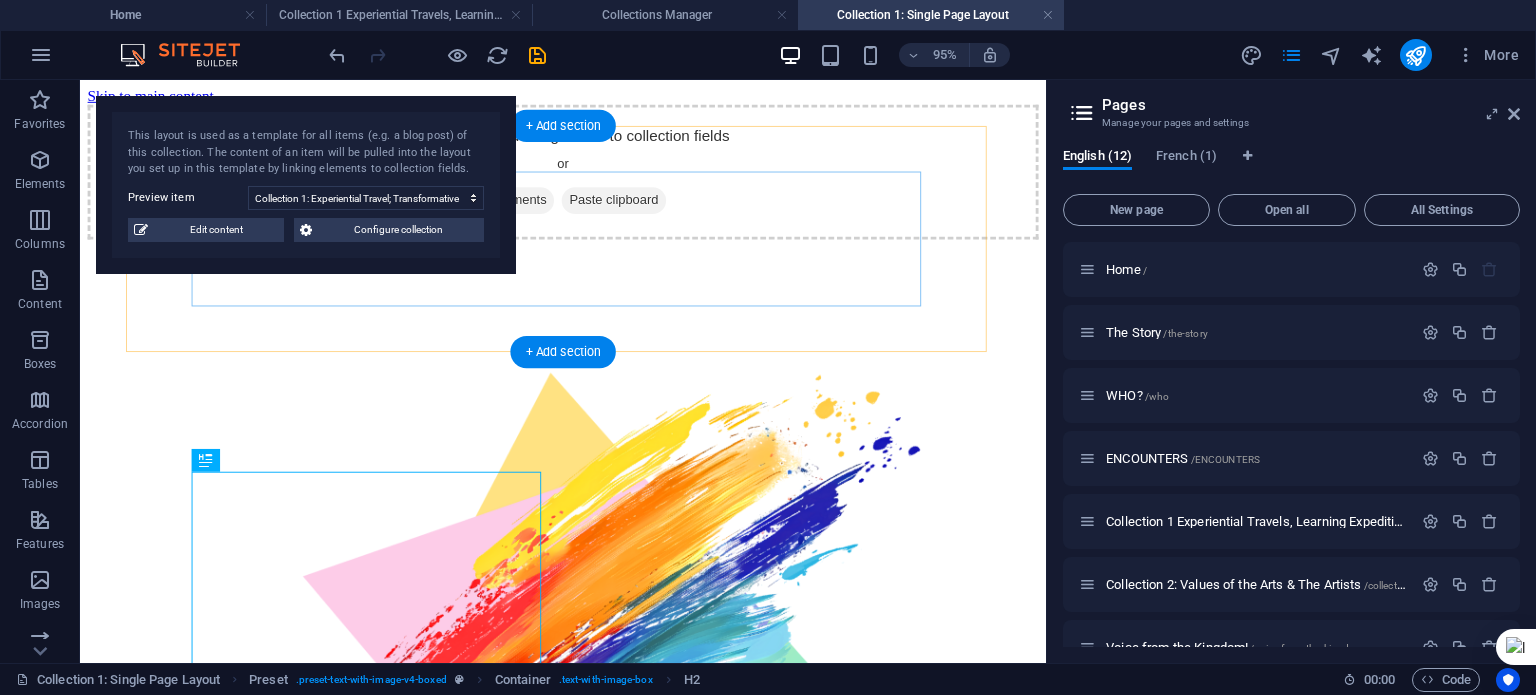 click on "Add elements and assign them to collection fields or  Add elements  Paste clipboard" at bounding box center (588, 177) 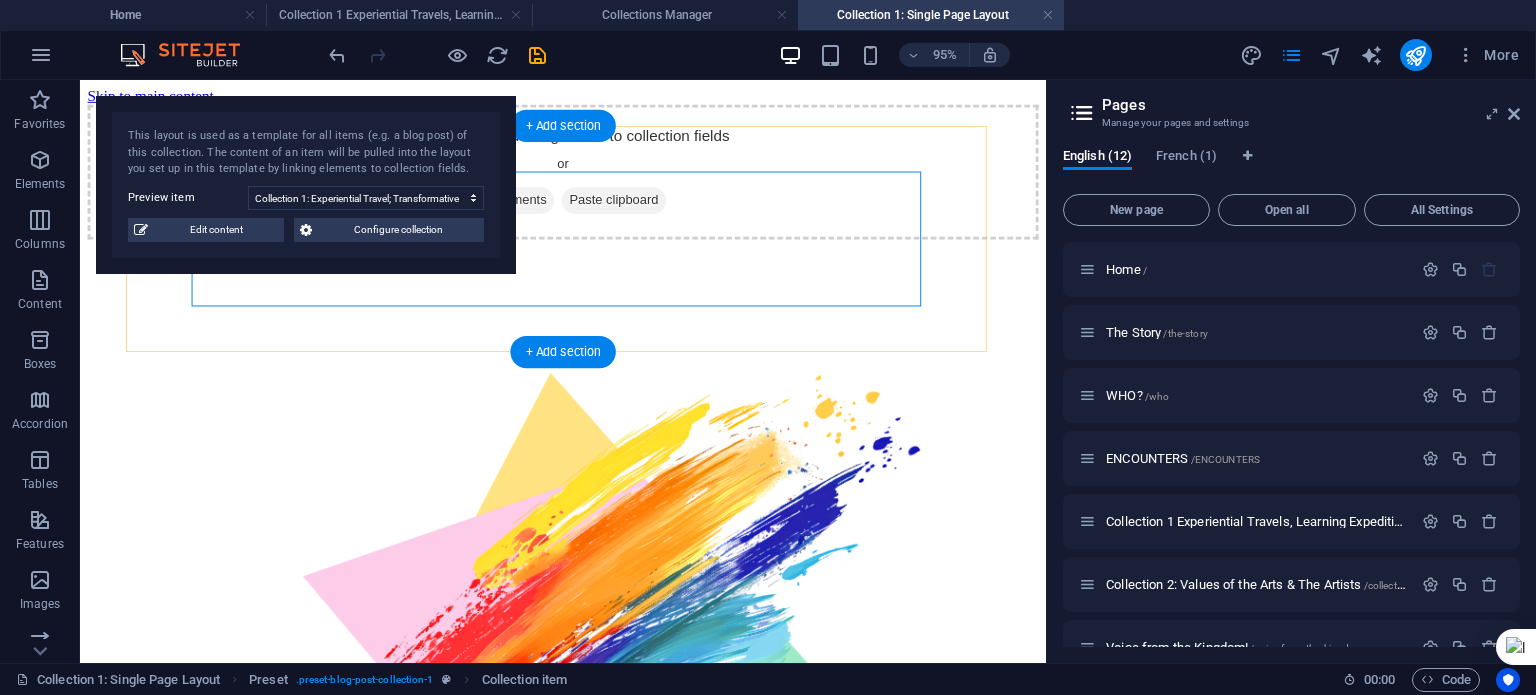 click on "Add elements and assign them to collection fields or  Add elements  Paste clipboard" at bounding box center [588, 177] 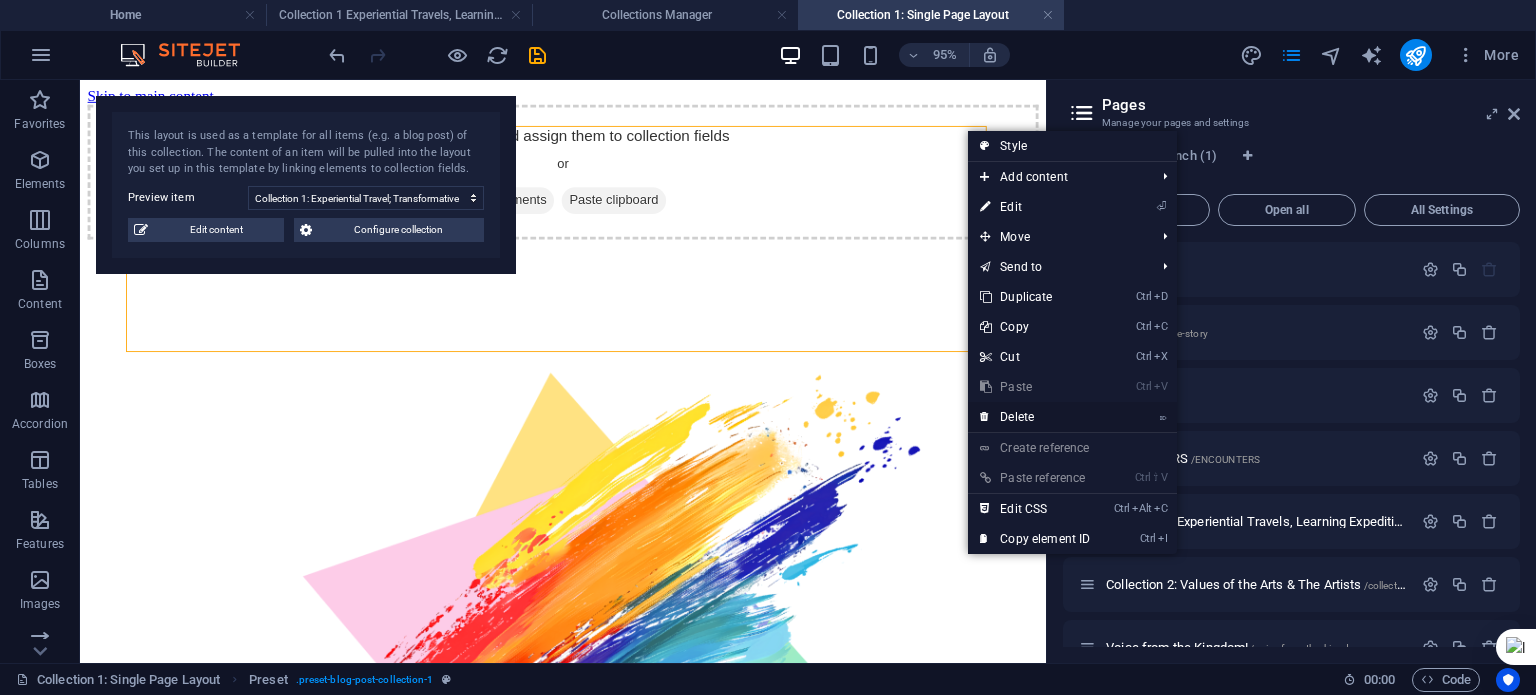 click on "⌦  Delete" at bounding box center (1035, 417) 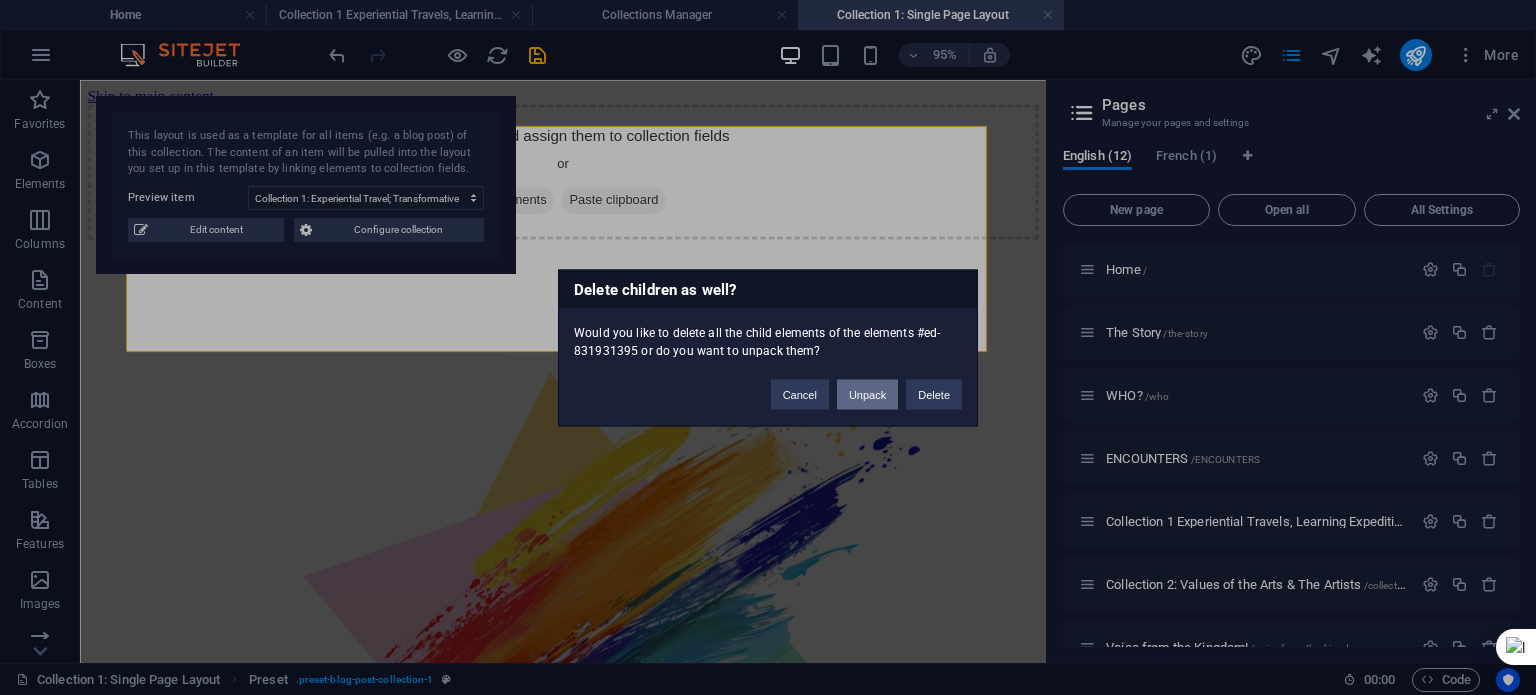 click on "Unpack" at bounding box center [867, 394] 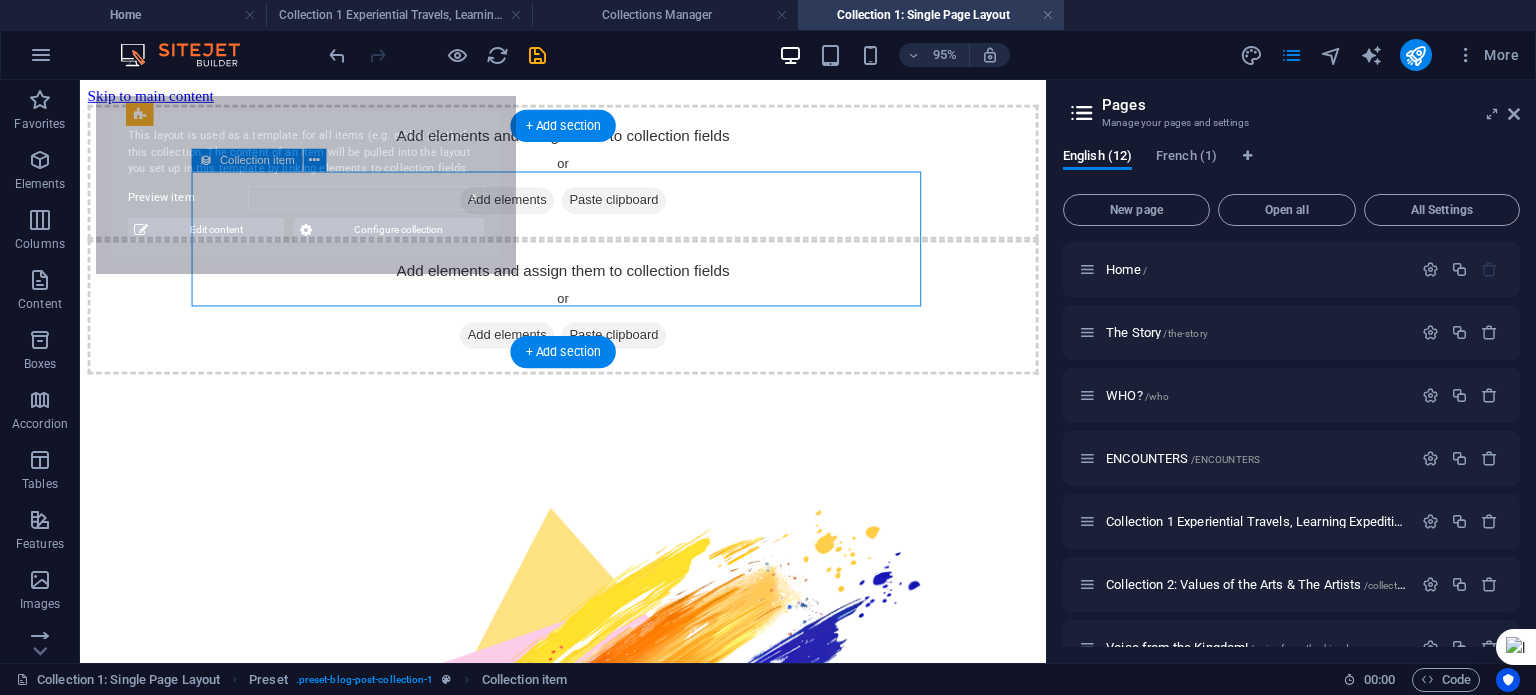 select on "[ID]" 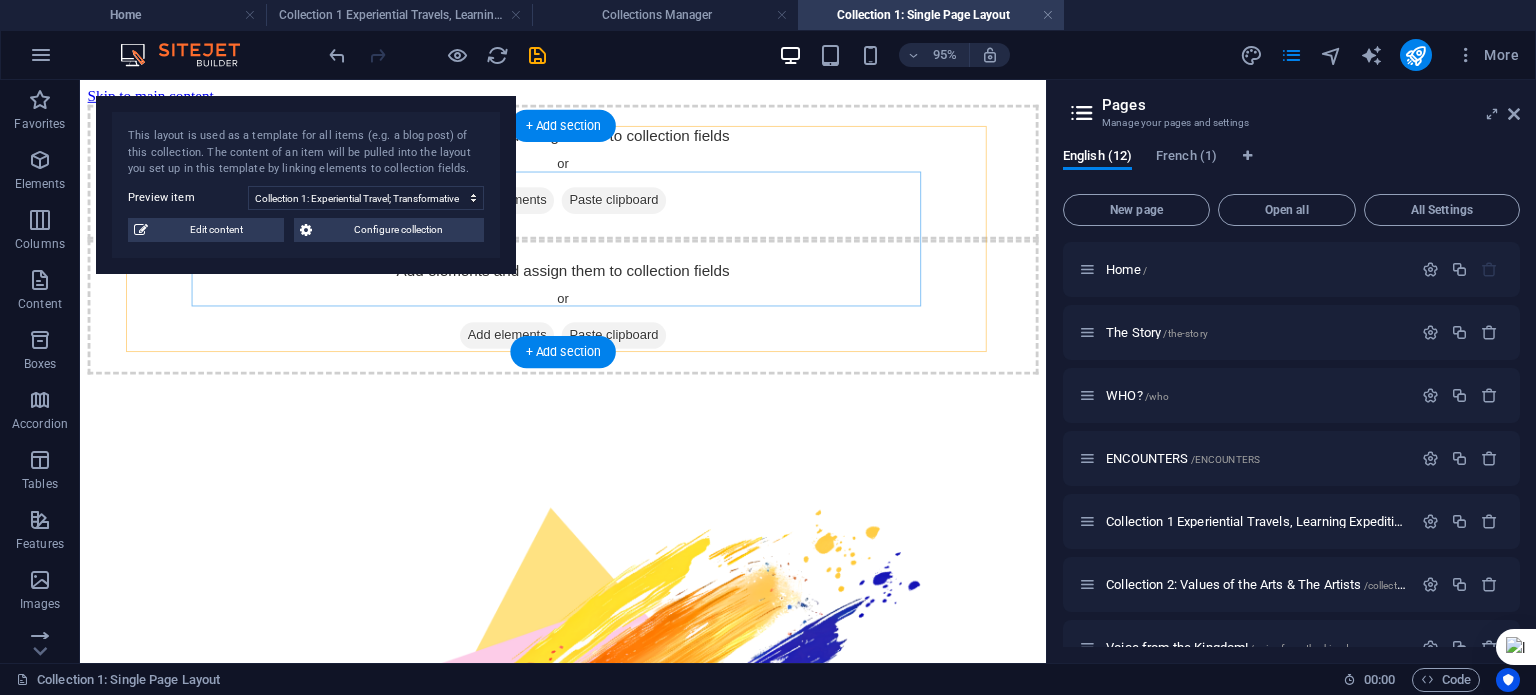 click on "Add elements and assign them to collection fields or  Add elements  Paste clipboard" at bounding box center [588, 177] 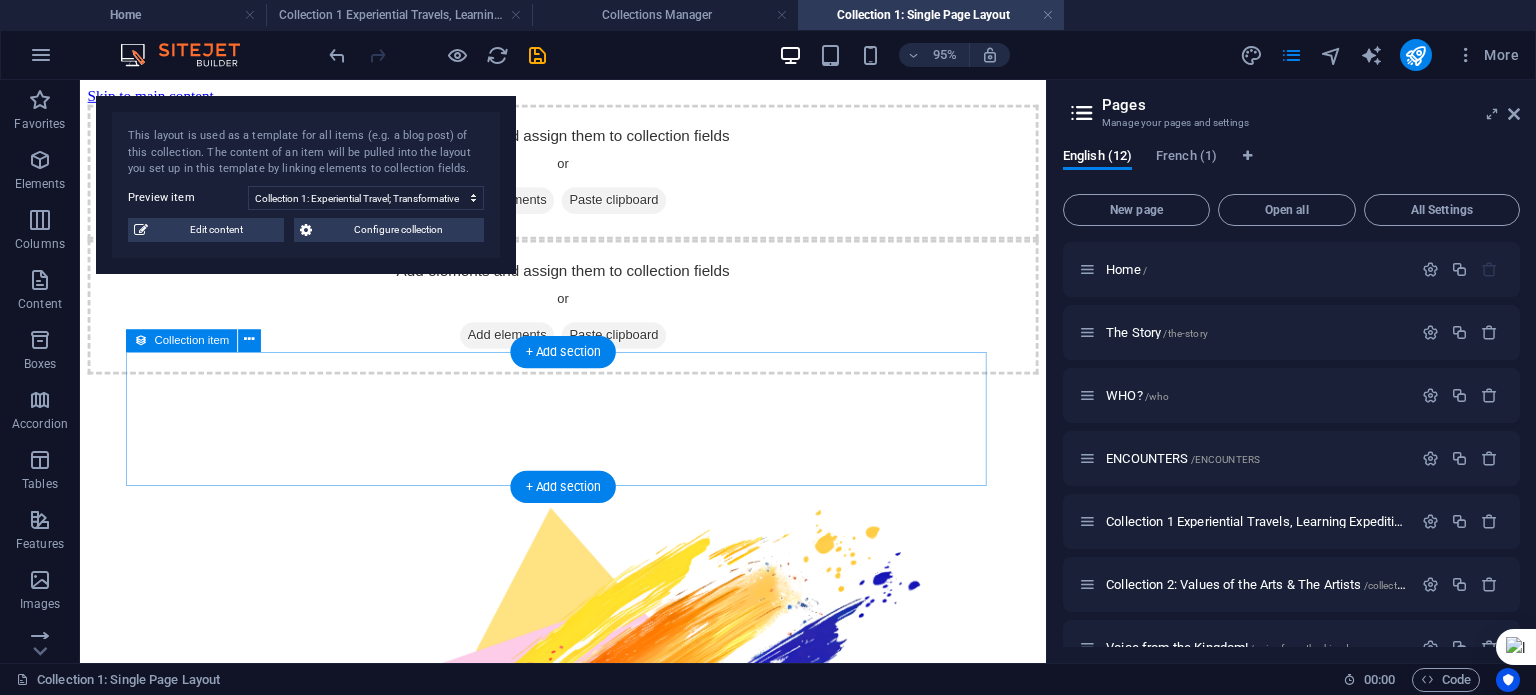 click on "Add elements and assign them to collection fields or  Add elements  Paste clipboard" at bounding box center (588, 319) 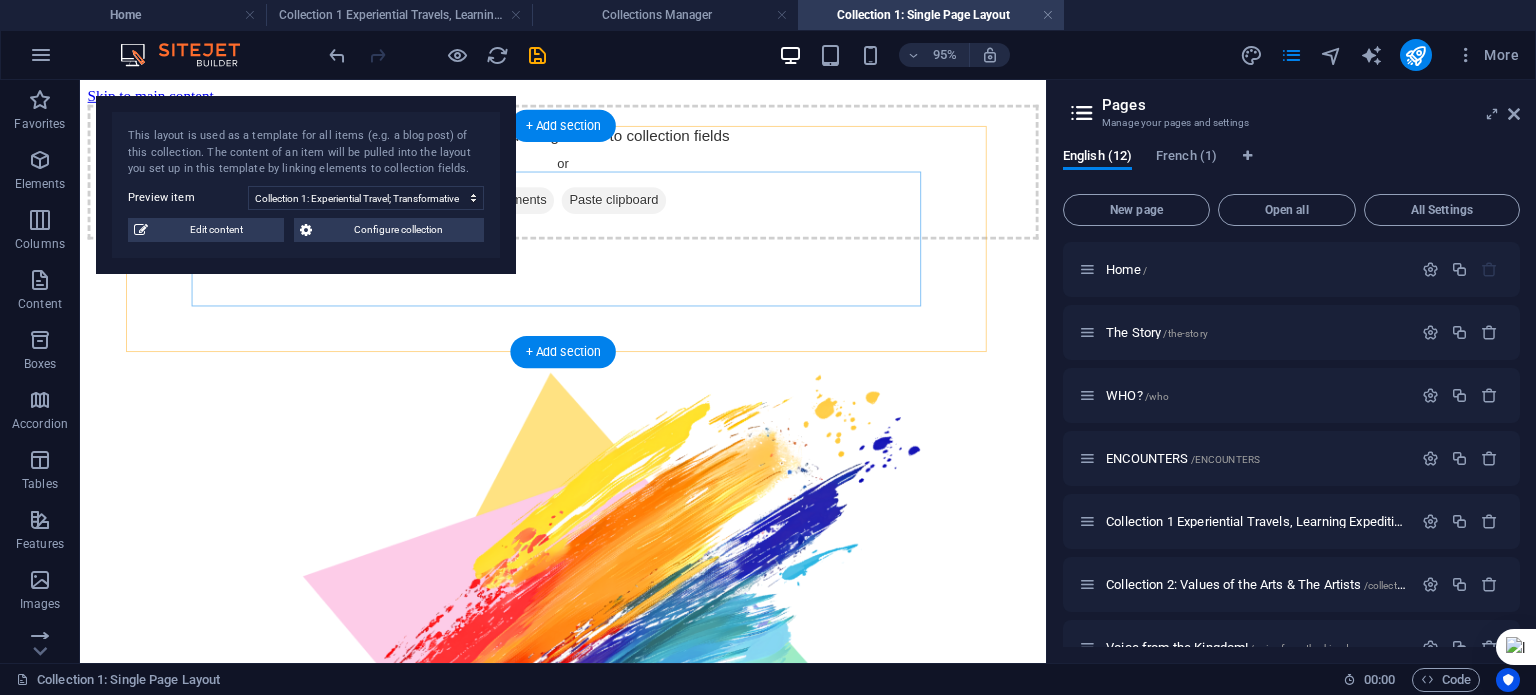click on "Add elements and assign them to collection fields or  Add elements  Paste clipboard" at bounding box center [588, 177] 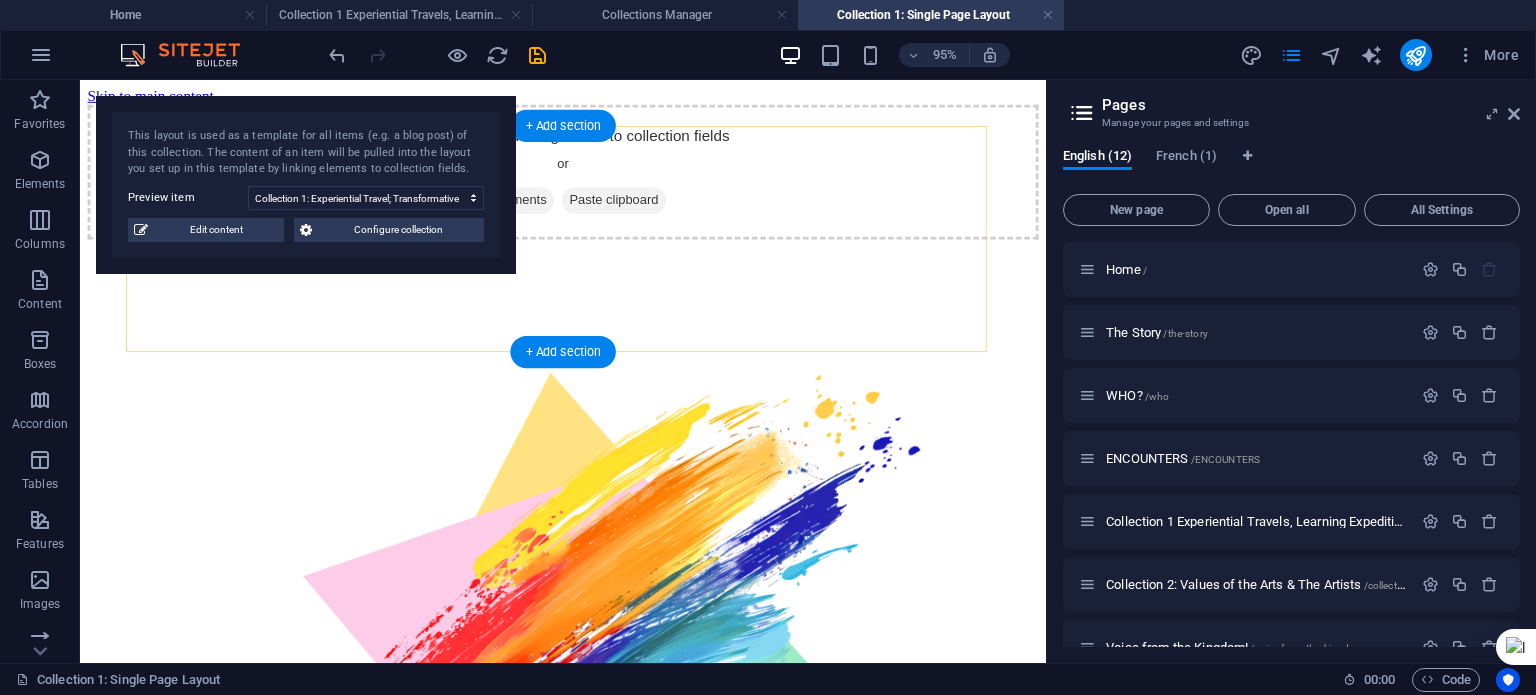 click on "Add elements and assign them to collection fields or  Add elements  Paste clipboard" at bounding box center (588, 177) 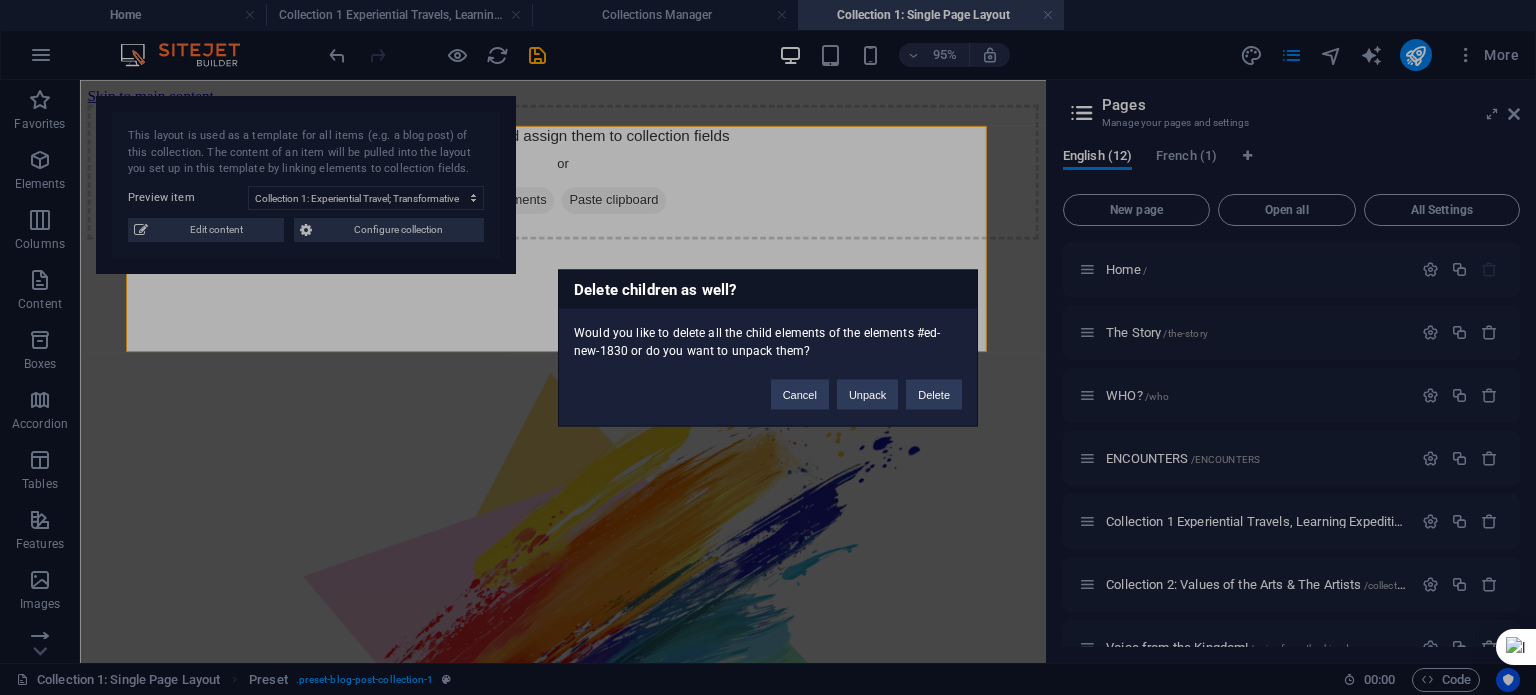 type 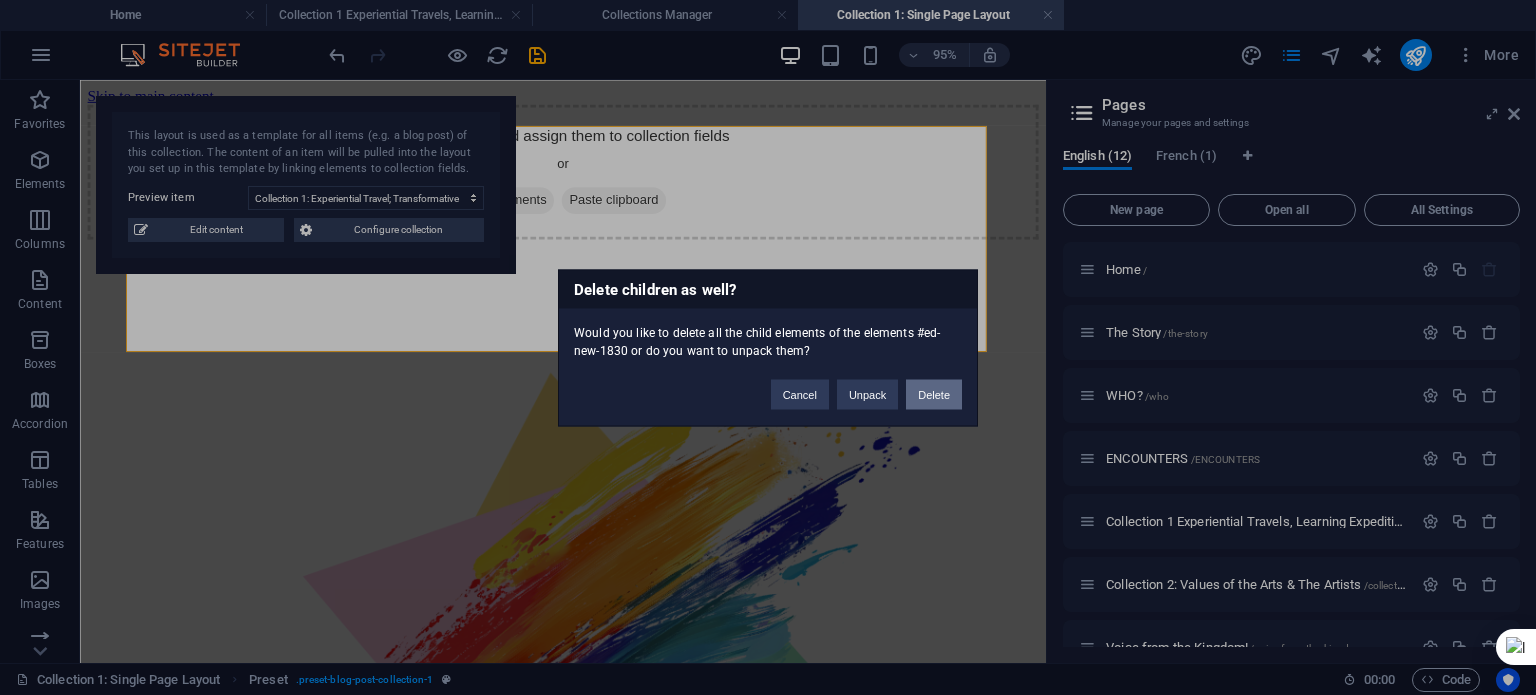 click on "Delete" at bounding box center (934, 394) 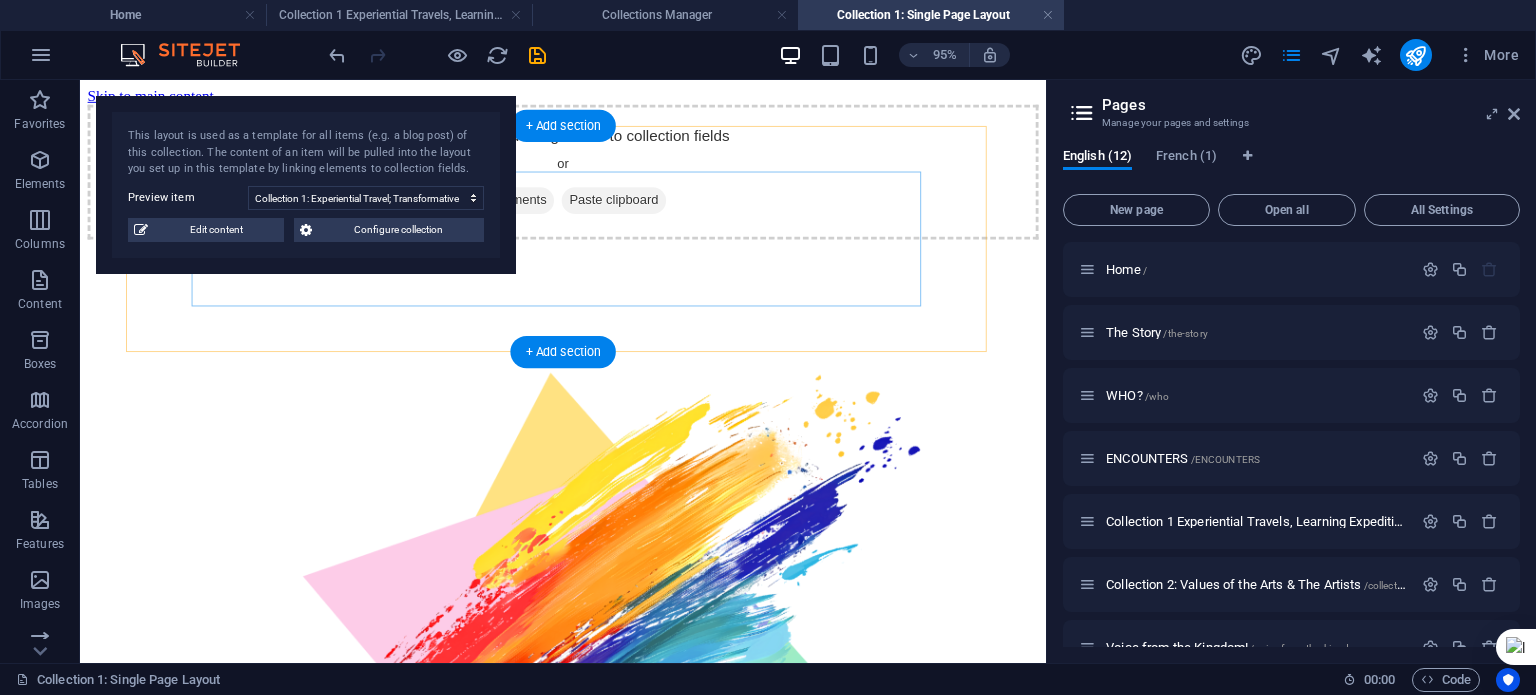click on "Add elements and assign them to collection fields or  Add elements  Paste clipboard" at bounding box center (588, 177) 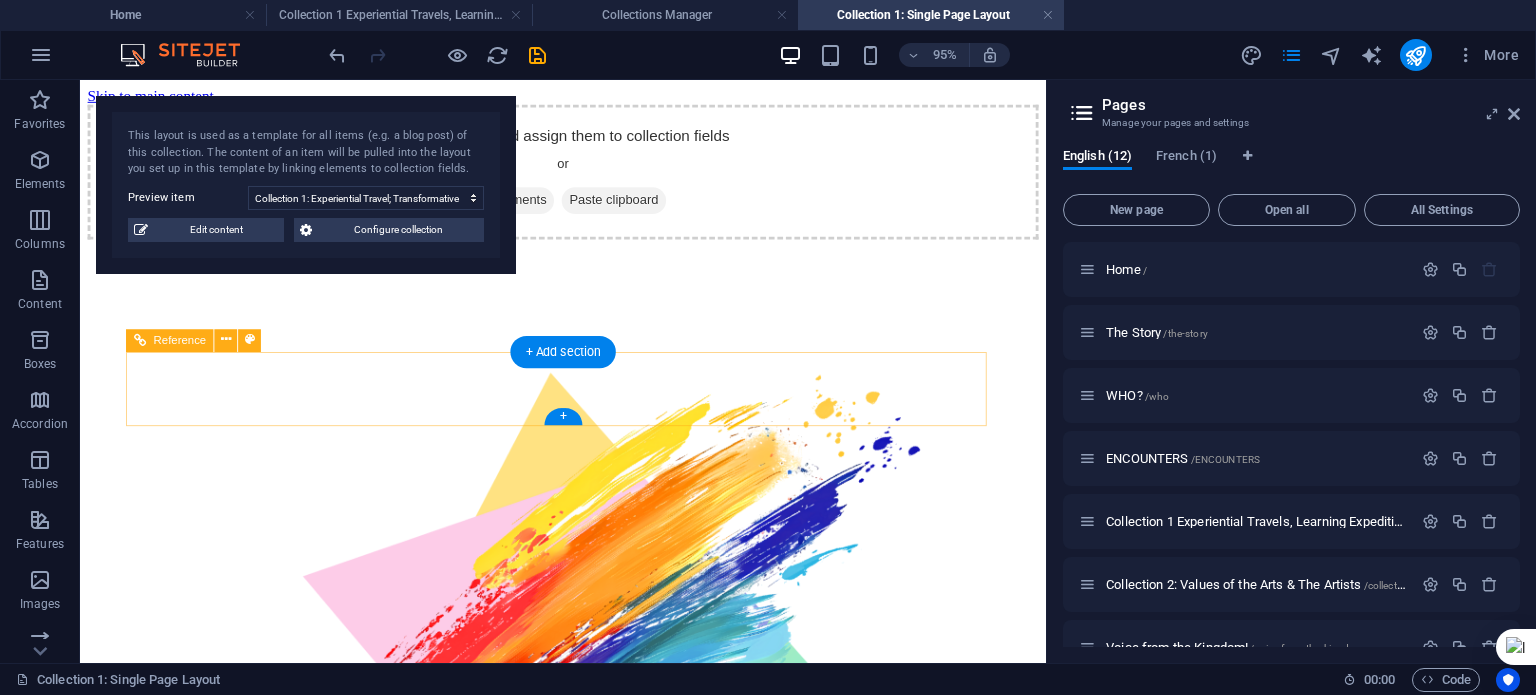 click on "Menu Home The Story WHO? ENCOUNTERS Voice from the Kingdom! Partners Contact" at bounding box center [588, 408805] 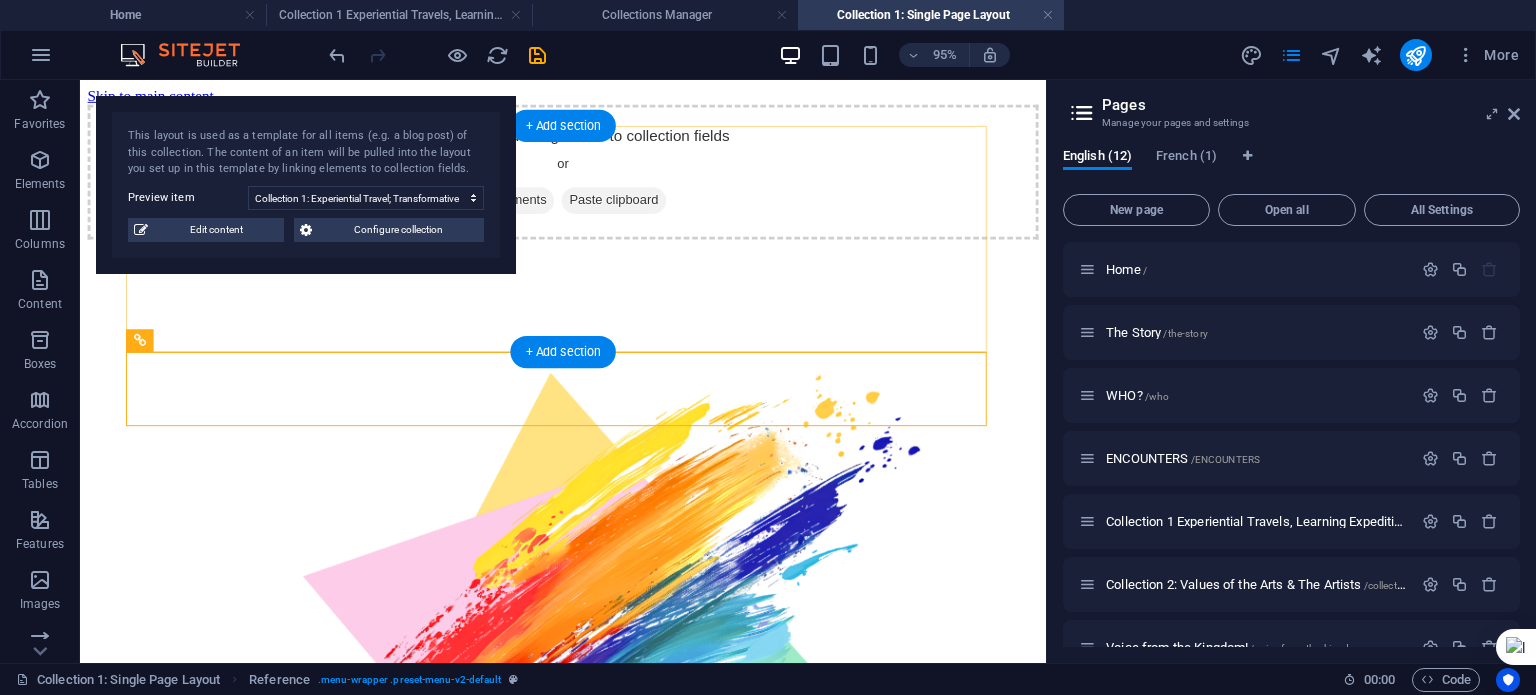 click on "Add elements and assign them to collection fields or  Add elements  Paste clipboard" at bounding box center (588, 177) 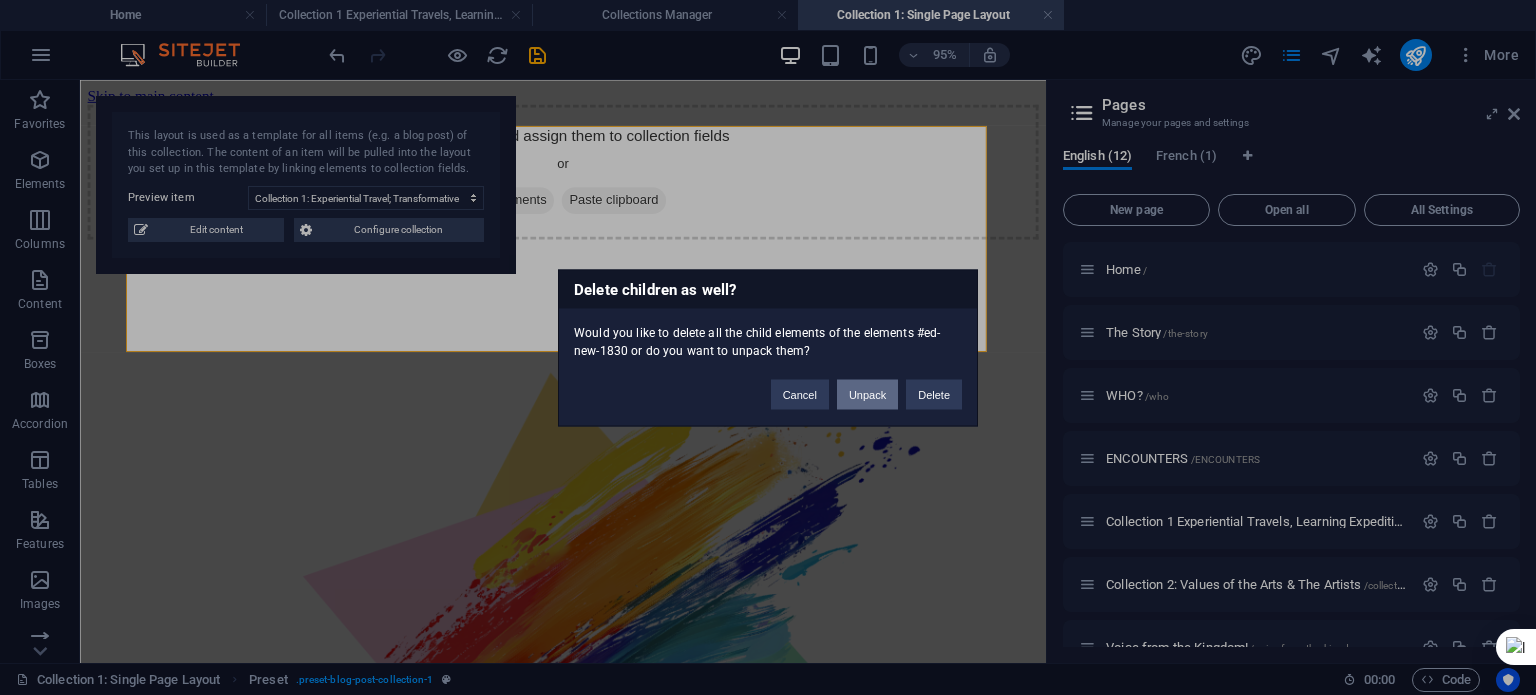 click on "Unpack" at bounding box center (867, 394) 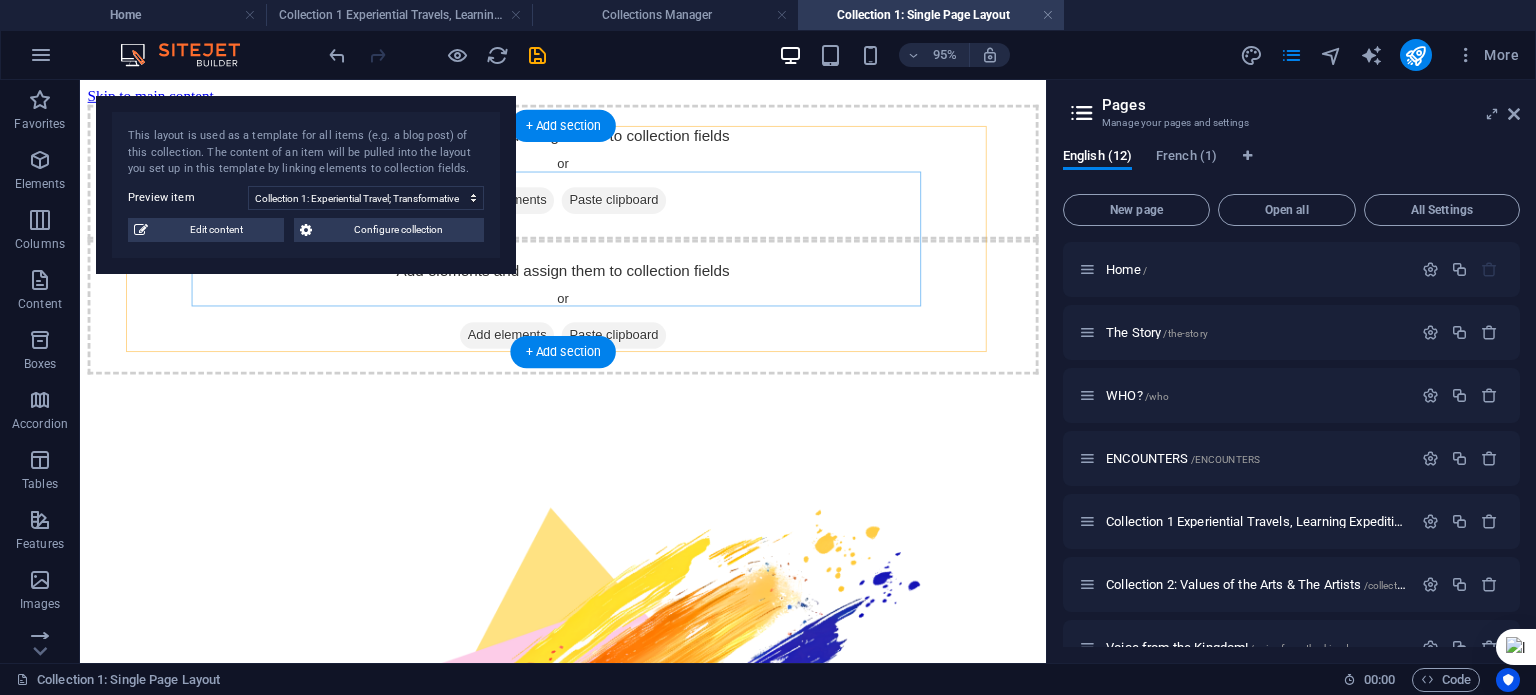 click on "Add elements and assign them to collection fields or  Add elements  Paste clipboard" at bounding box center [588, 177] 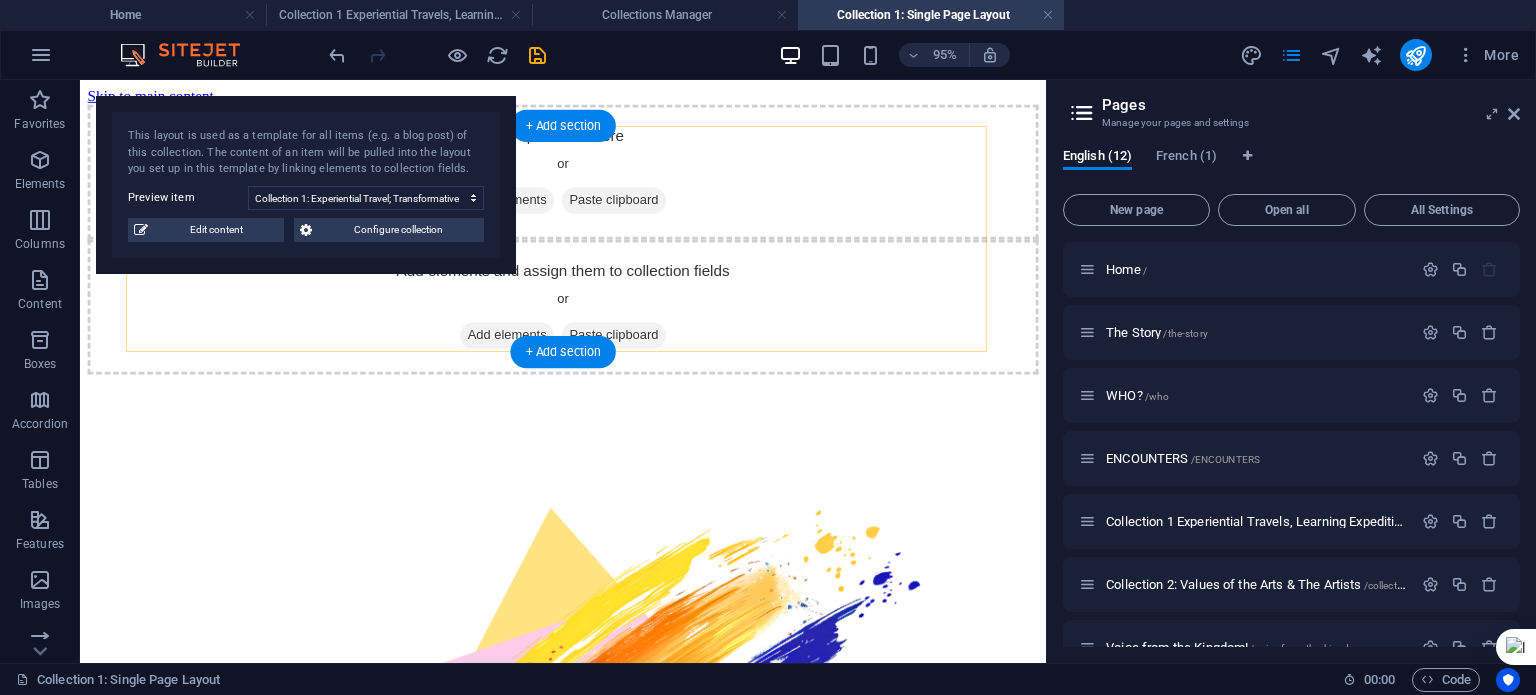 click on "Drop content here or  Add elements  Paste clipboard" at bounding box center (588, 177) 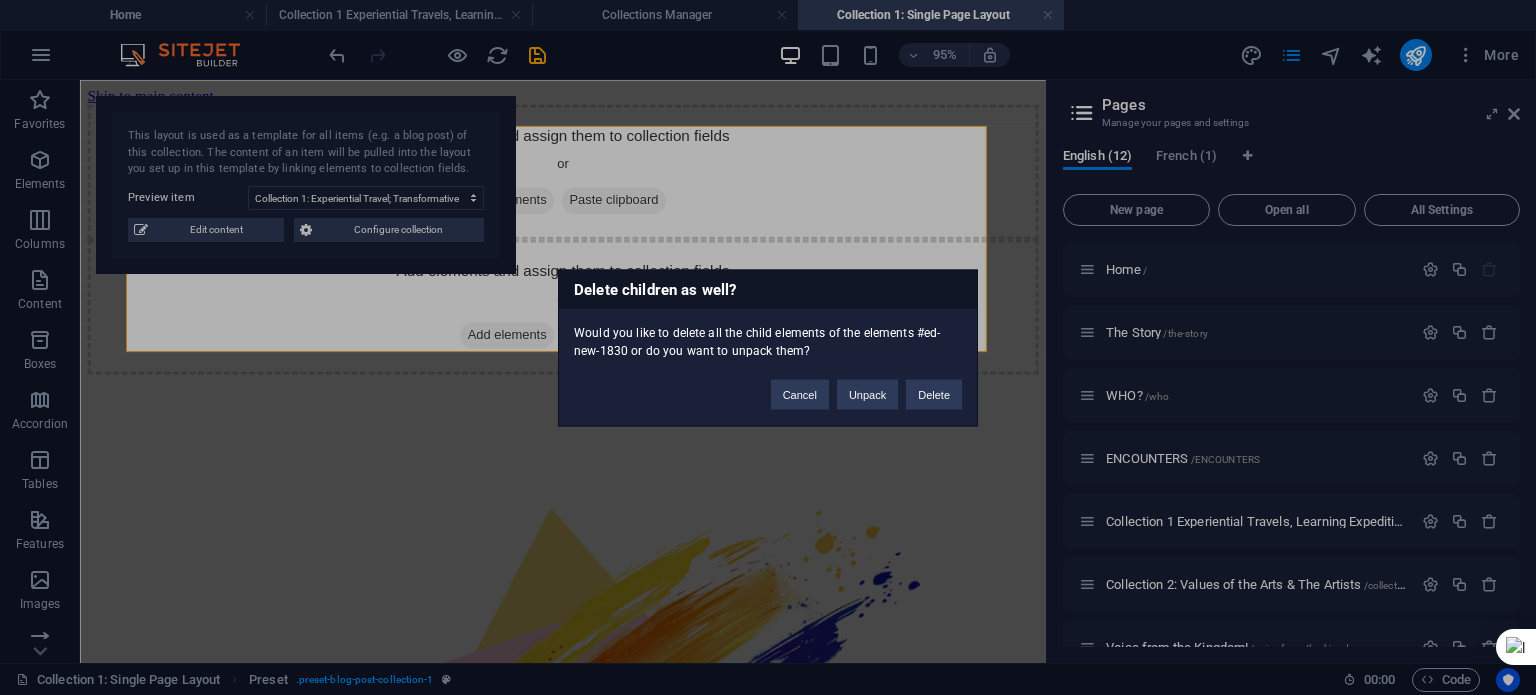 click on "Delete children as well? Would you like to delete all the child elements of the elements #ed-new-1830 or do you want to unpack them? Cancel Unpack Delete" at bounding box center (768, 347) 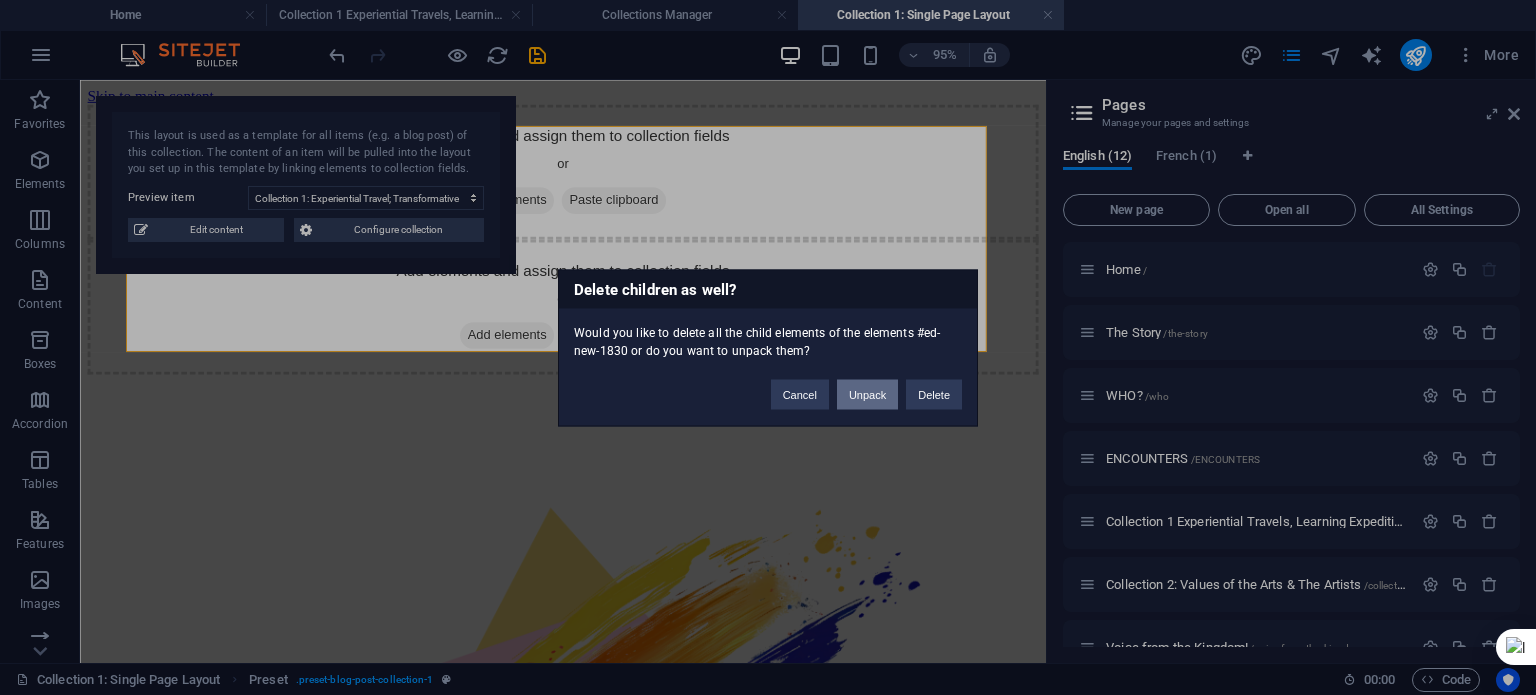 click on "Unpack" at bounding box center (867, 394) 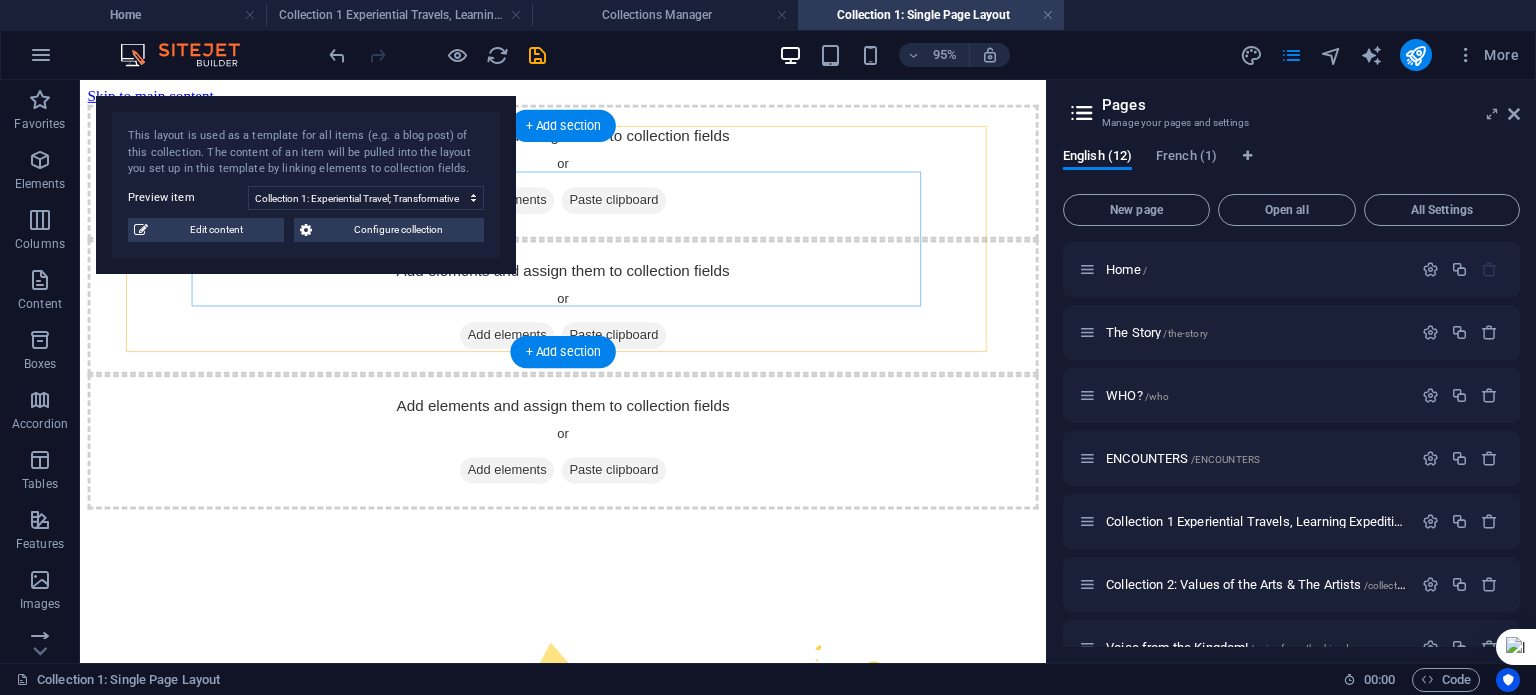 click on "Add elements and assign them to collection fields or  Add elements  Paste clipboard" at bounding box center [588, 177] 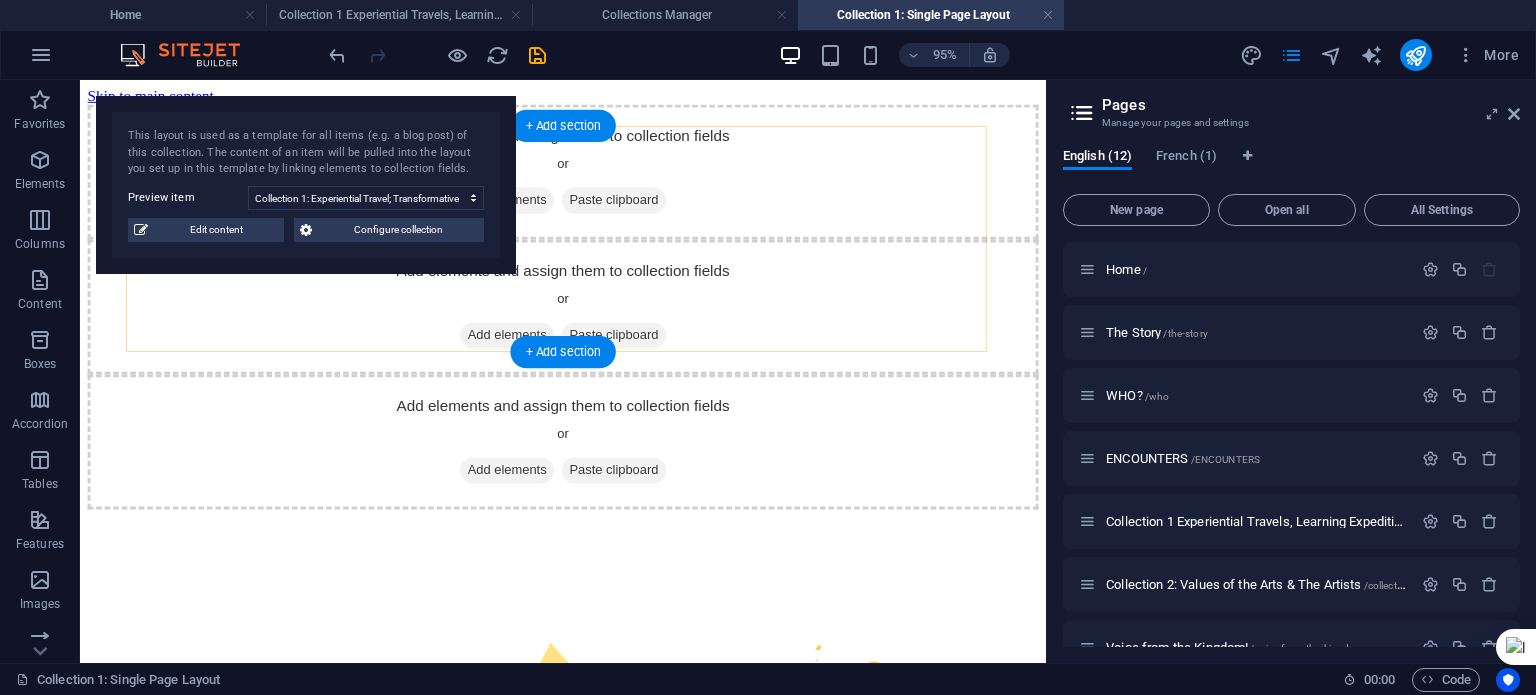 click on "Add elements and assign them to collection fields or  Add elements  Paste clipboard" at bounding box center (588, 177) 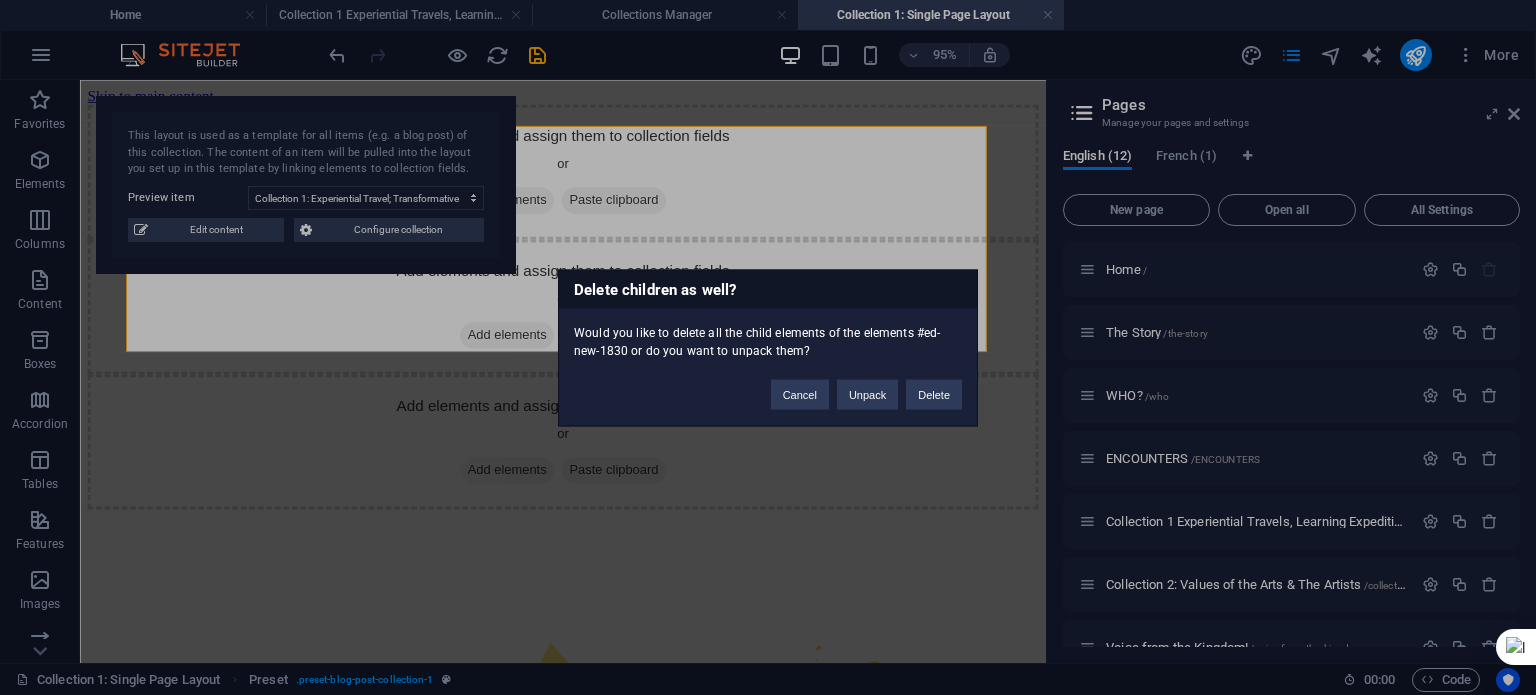 click on "Cancel Unpack Delete" at bounding box center [866, 384] 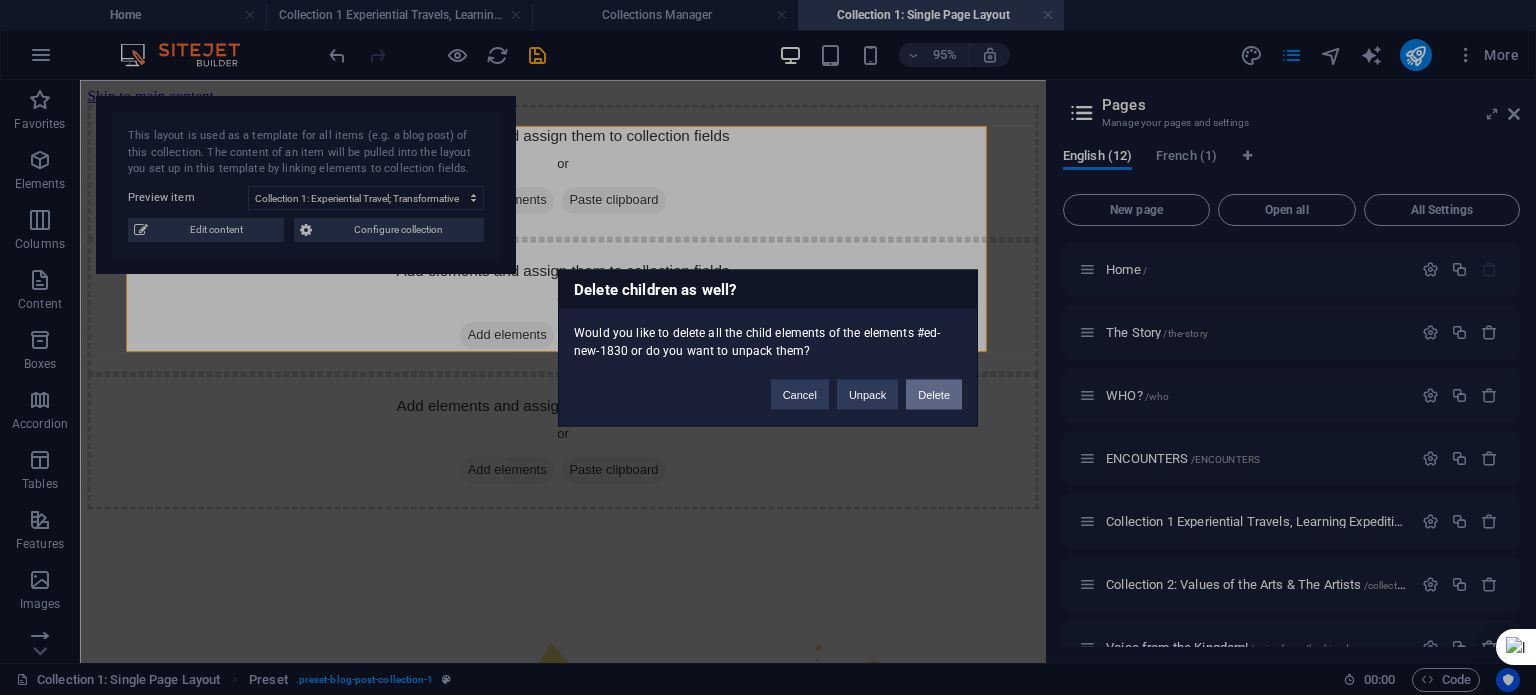 click on "Delete" at bounding box center (934, 394) 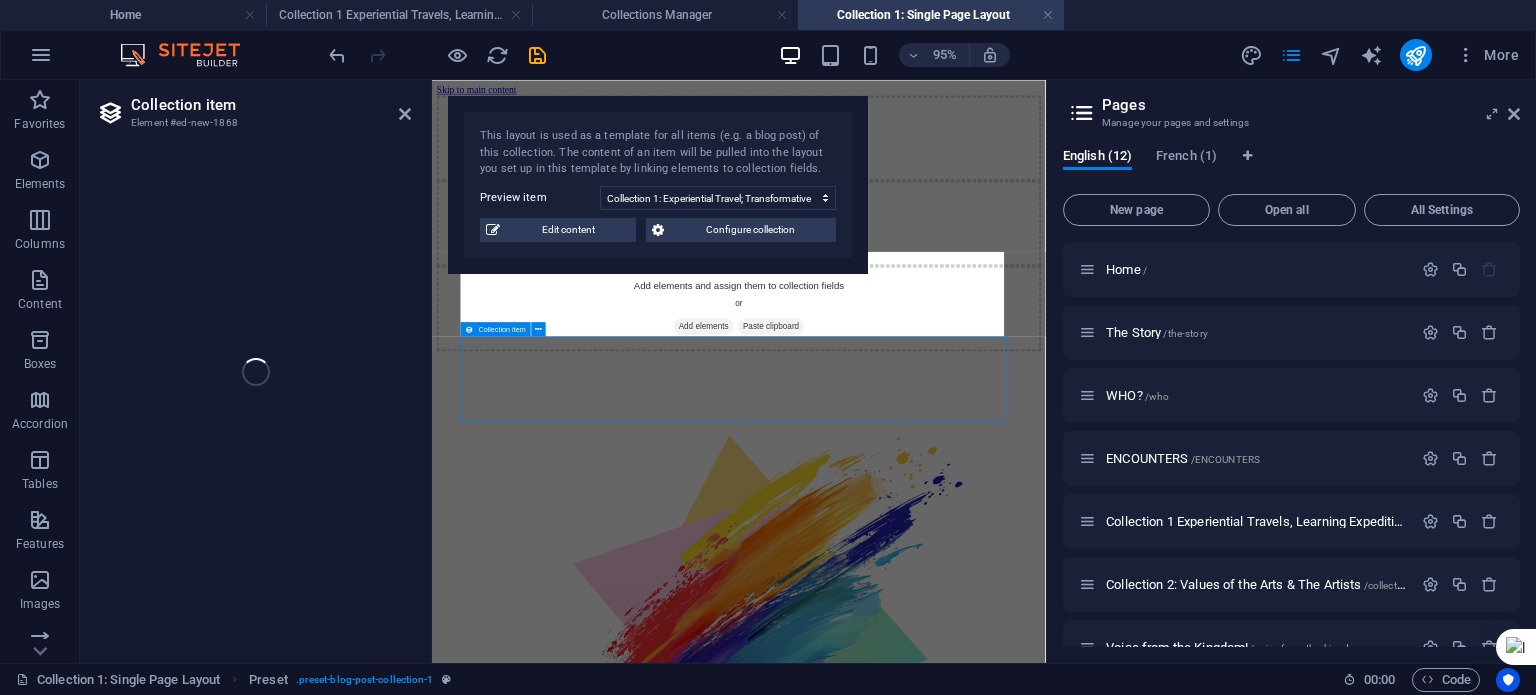 click on "Add elements and assign them to collection fields or  Add elements  Paste clipboard" at bounding box center [943, 461] 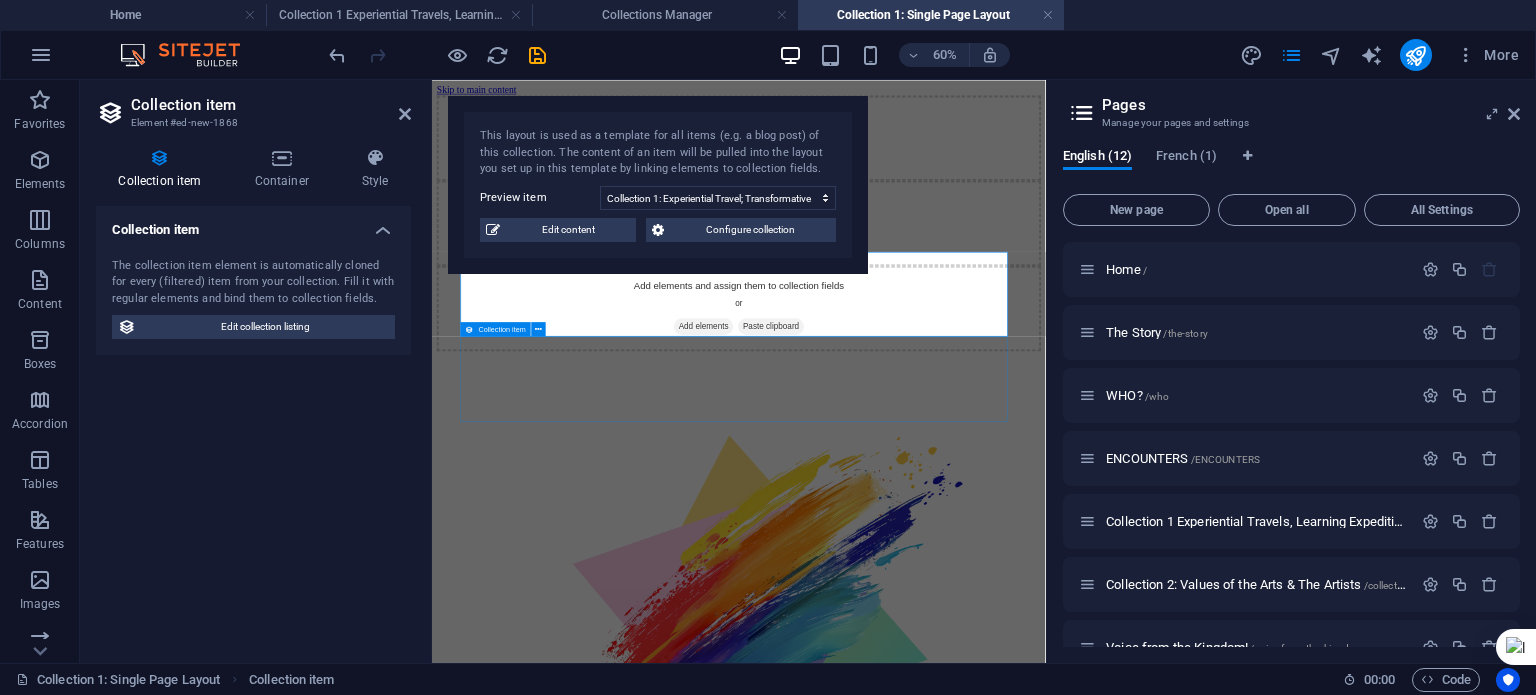 click on "Add elements and assign them to collection fields or  Add elements  Paste clipboard" at bounding box center (943, 461) 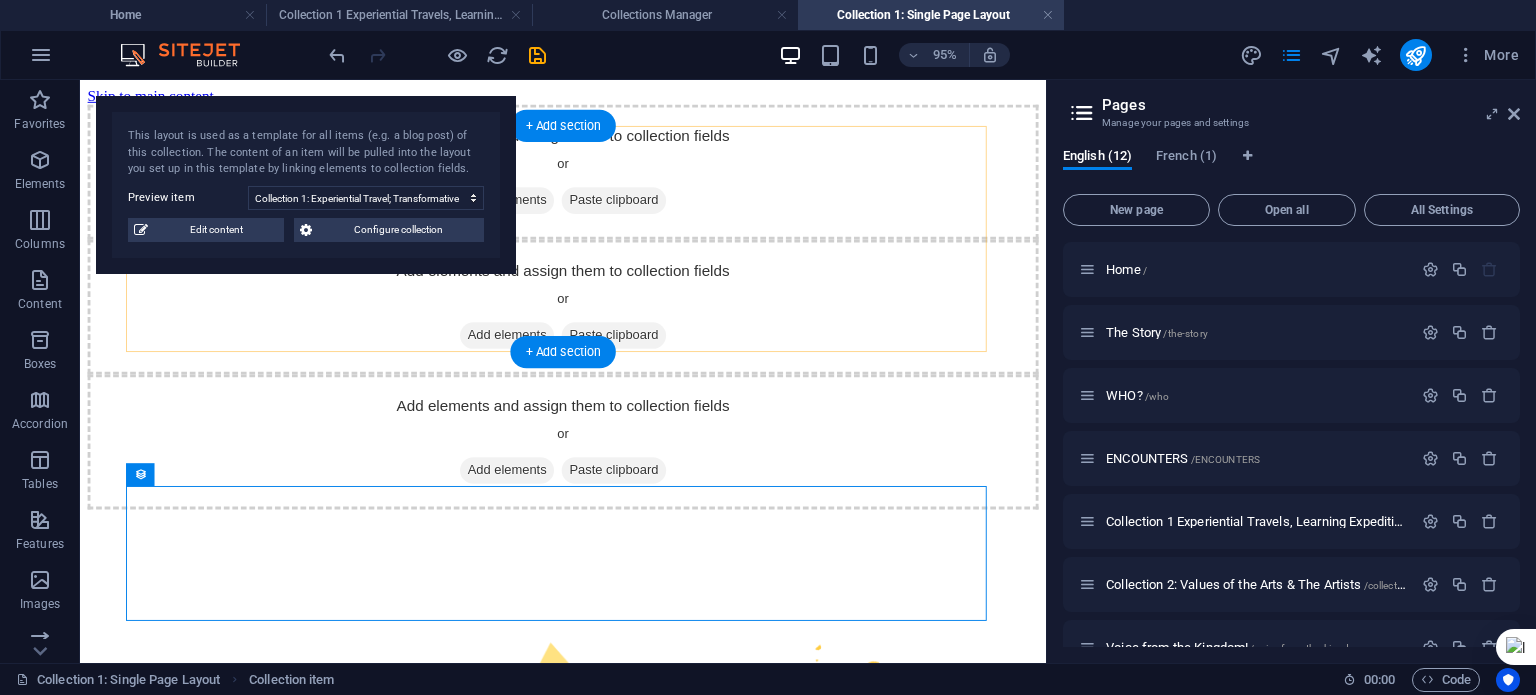 click on "Add elements and assign them to collection fields or  Add elements  Paste clipboard" at bounding box center [588, 177] 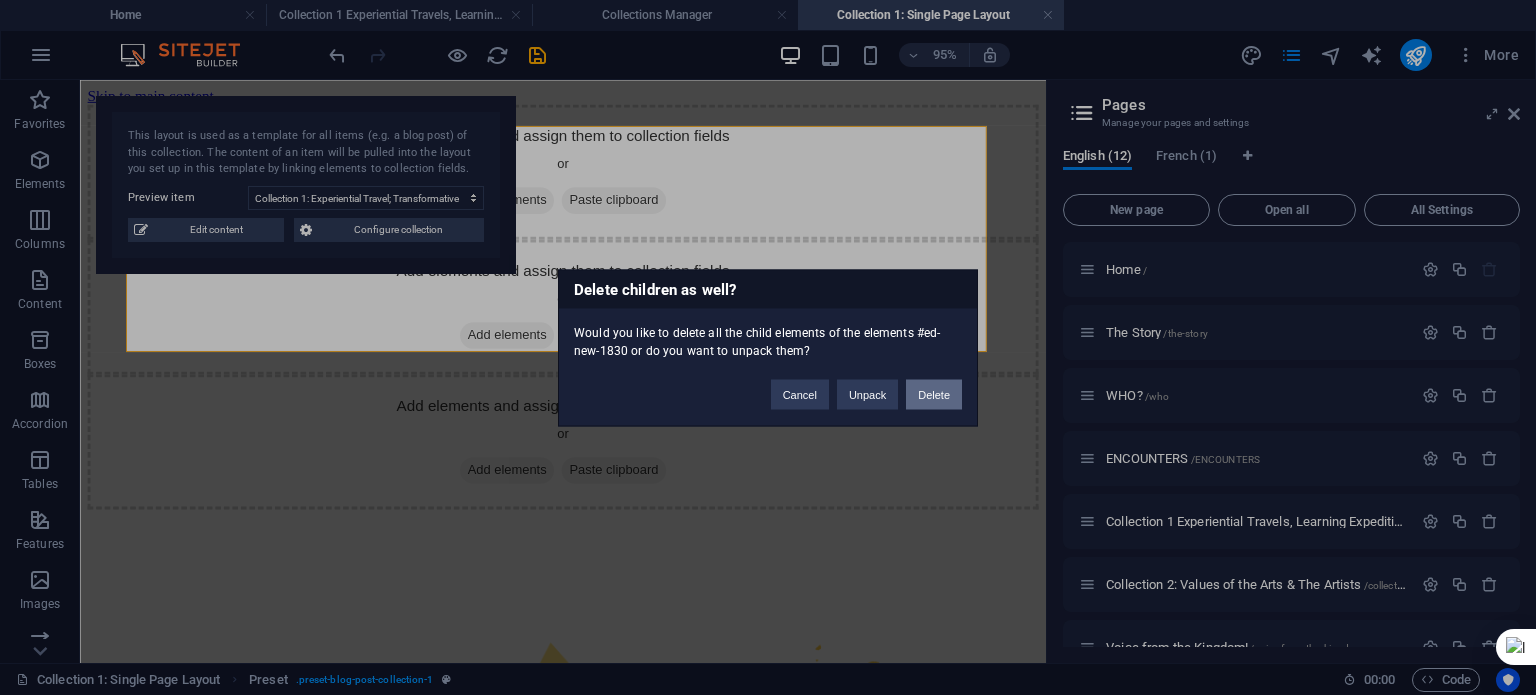 drag, startPoint x: 940, startPoint y: 389, endPoint x: 903, endPoint y: 325, distance: 73.92564 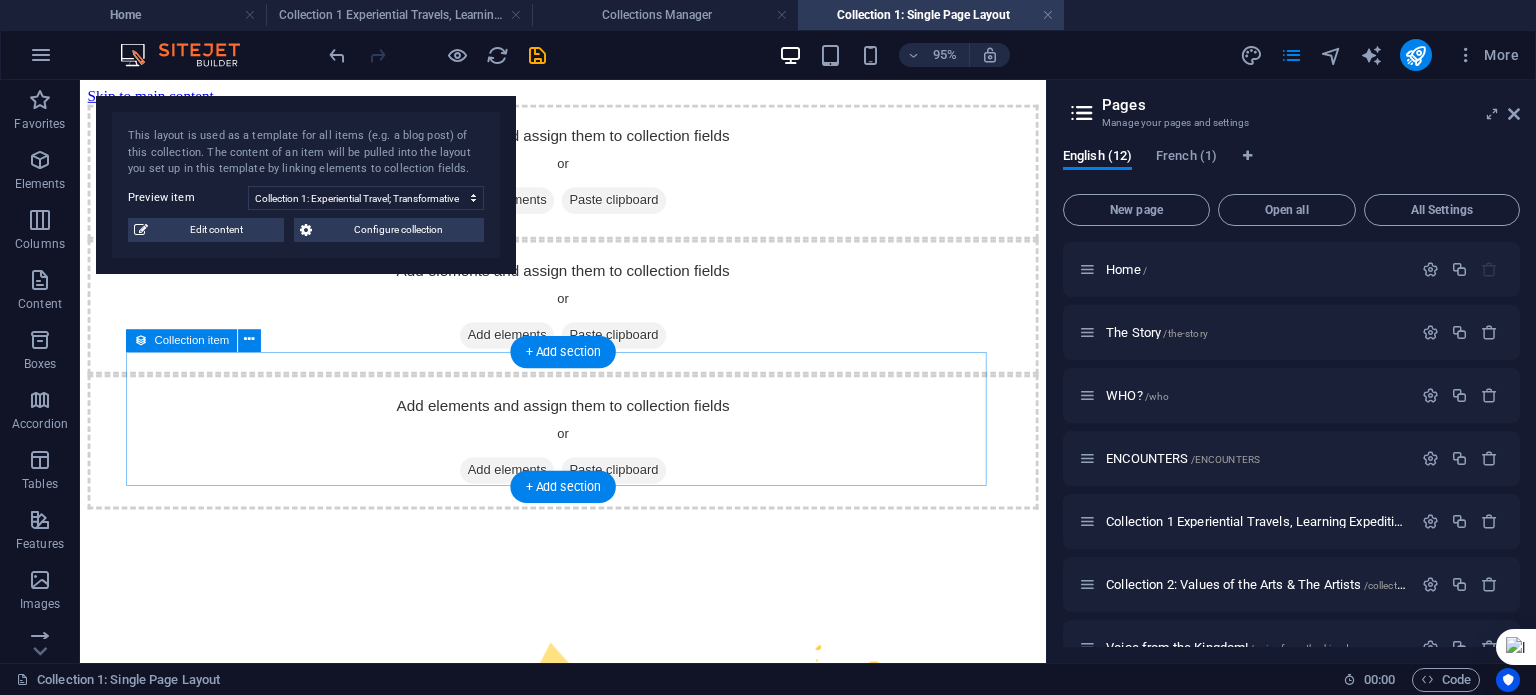 click on "Add elements and assign them to collection fields or  Add elements  Paste clipboard" at bounding box center [588, 319] 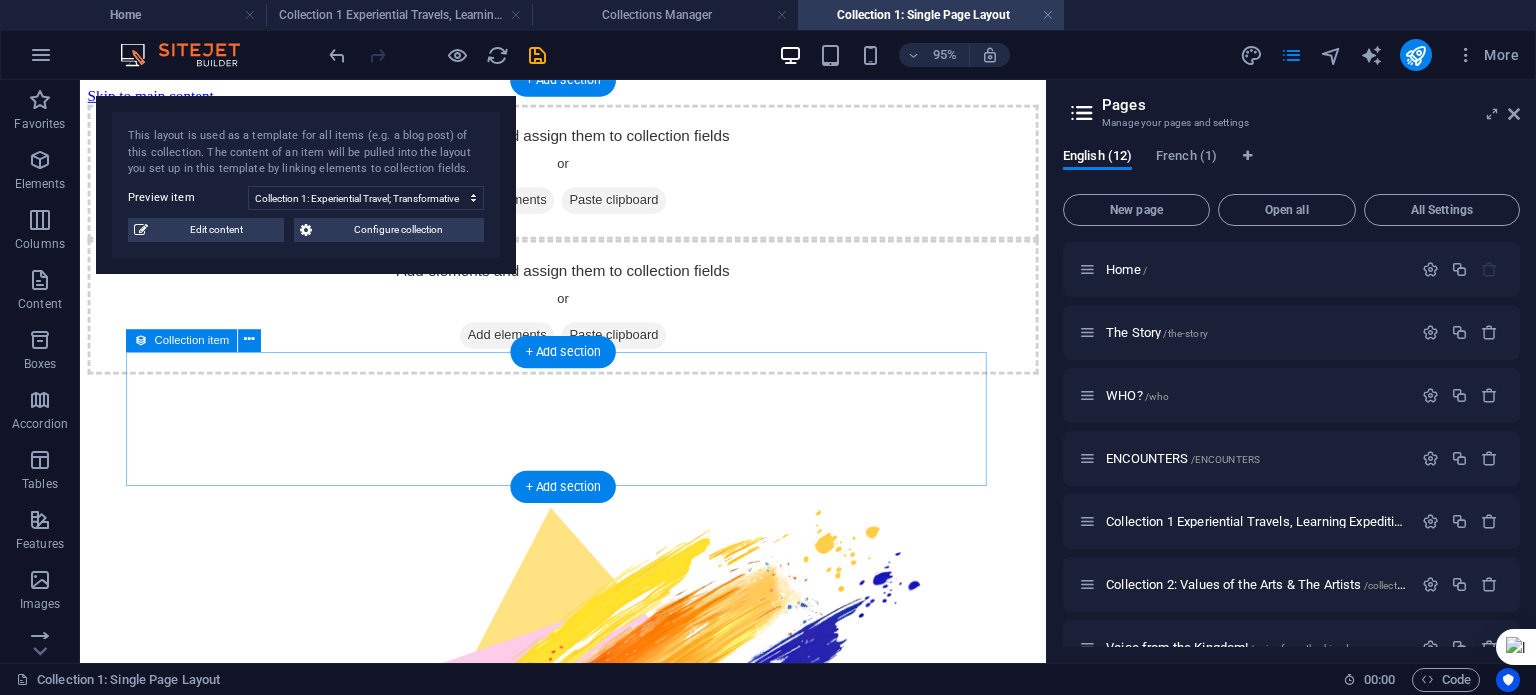 click on "Add elements and assign them to collection fields or  Add elements  Paste clipboard" at bounding box center [588, 319] 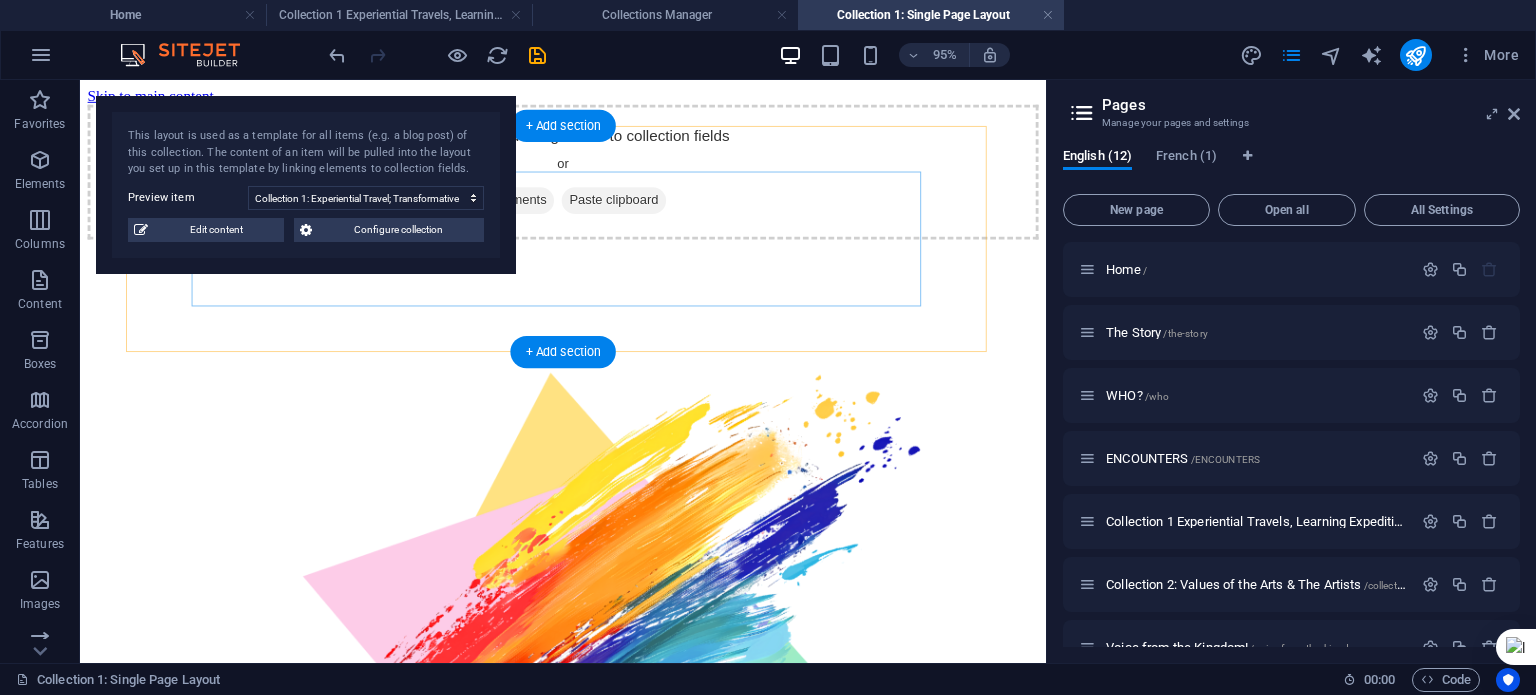 click on "Add elements and assign them to collection fields or  Add elements  Paste clipboard" at bounding box center (588, 177) 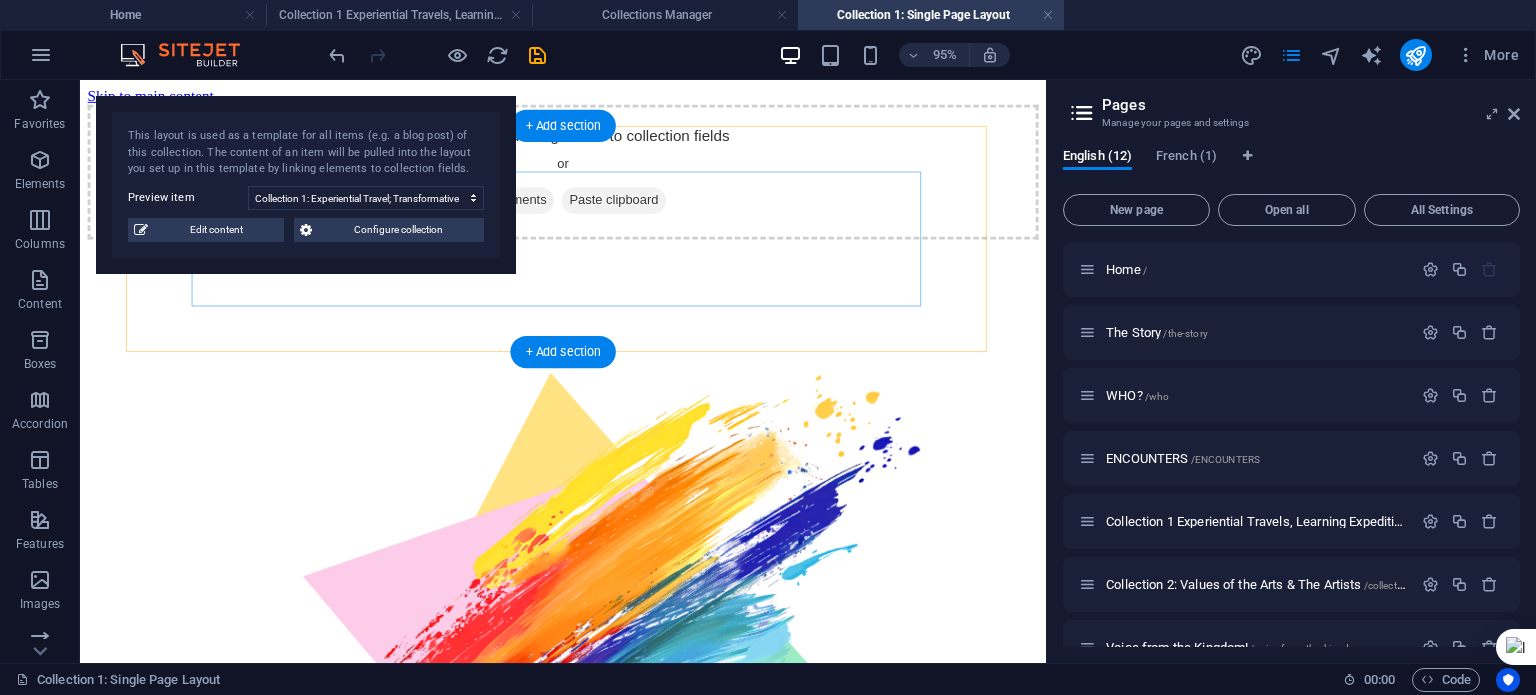 click on "Add elements and assign them to collection fields or  Add elements  Paste clipboard" at bounding box center (588, 177) 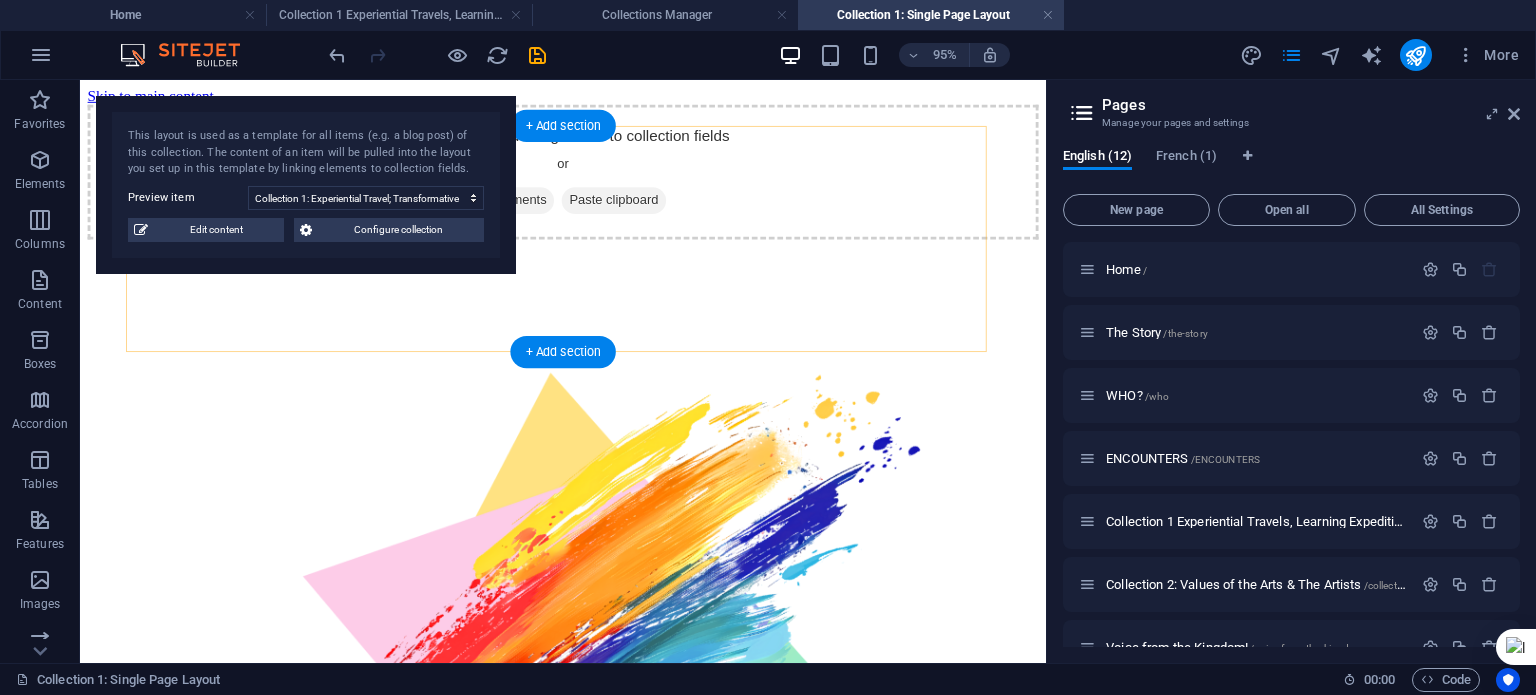 click on "Add elements and assign them to collection fields or  Add elements  Paste clipboard" at bounding box center [588, 177] 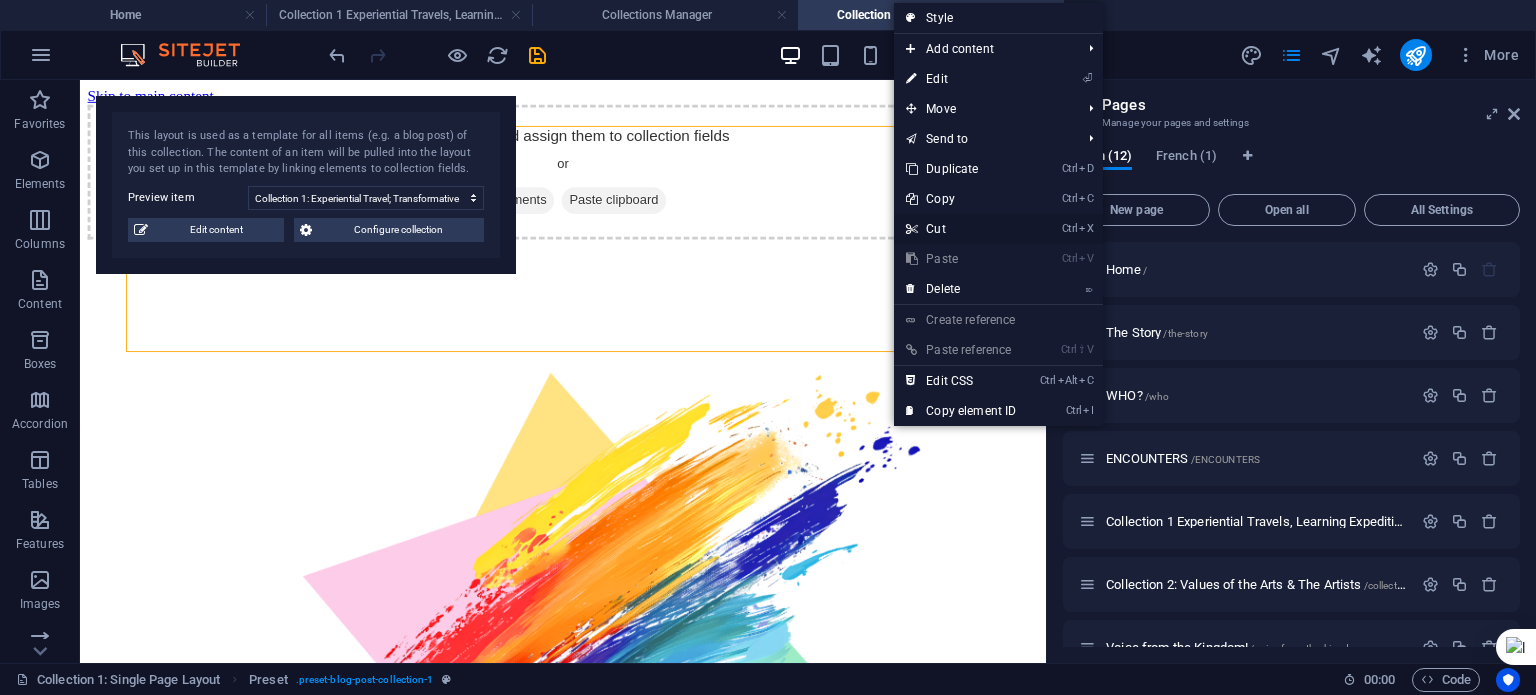 click on "Ctrl X  Cut" at bounding box center (961, 229) 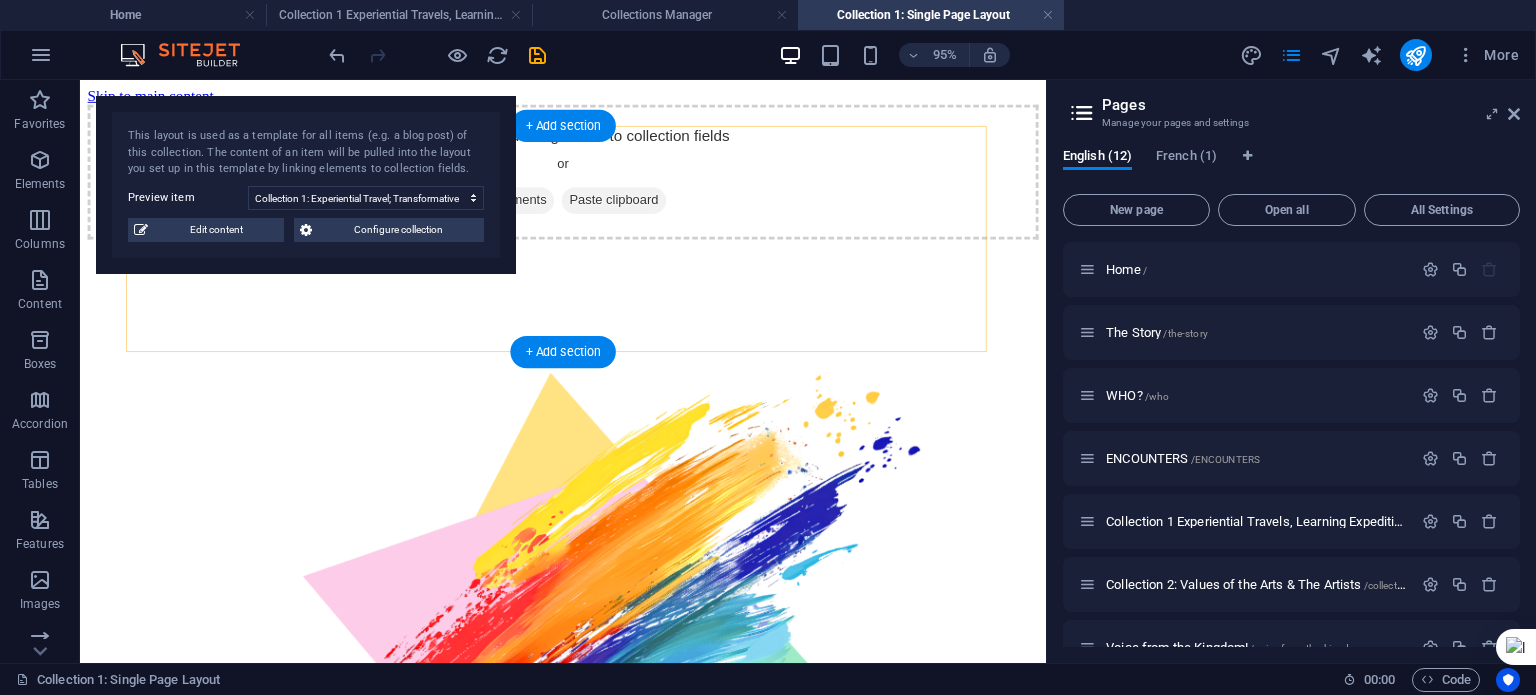 click on "Add elements and assign them to collection fields or  Add elements  Paste clipboard" at bounding box center (588, 177) 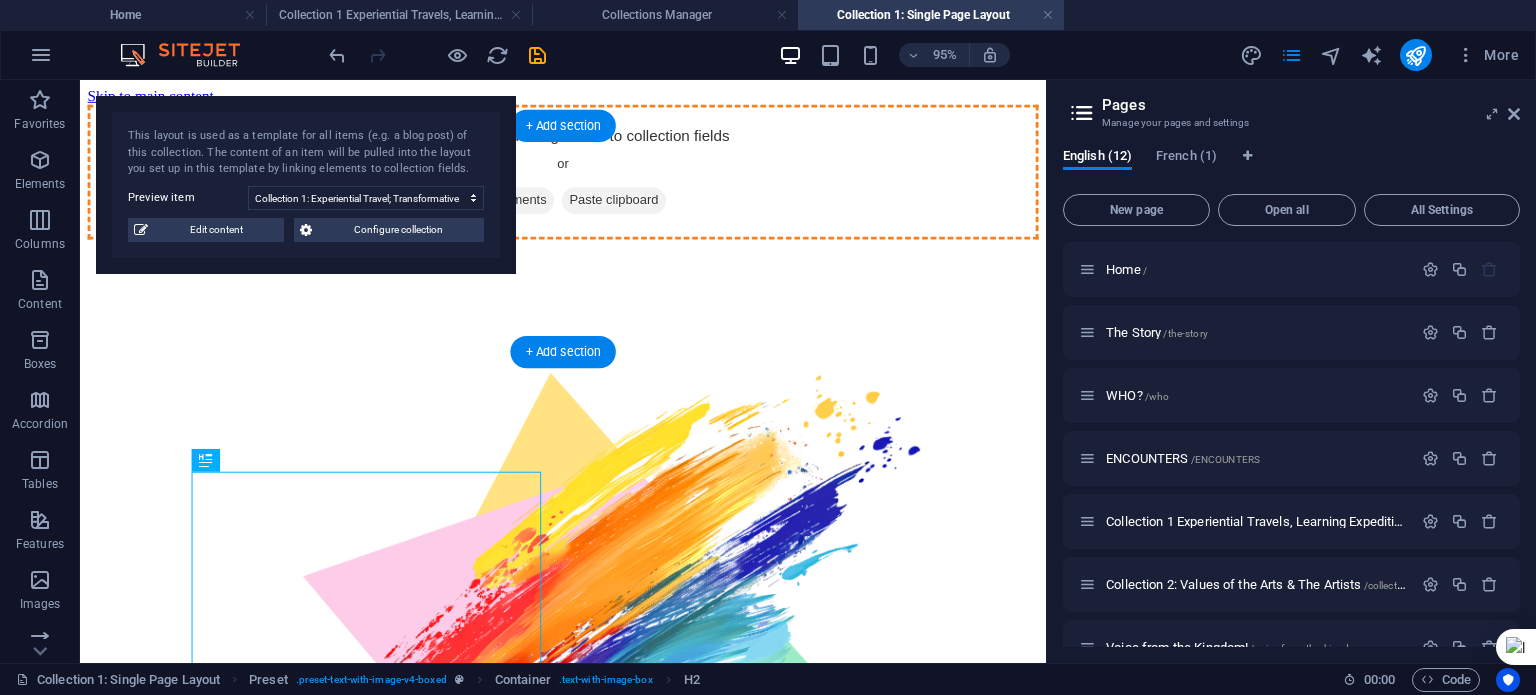 drag, startPoint x: 474, startPoint y: 532, endPoint x: 613, endPoint y: 219, distance: 342.4763 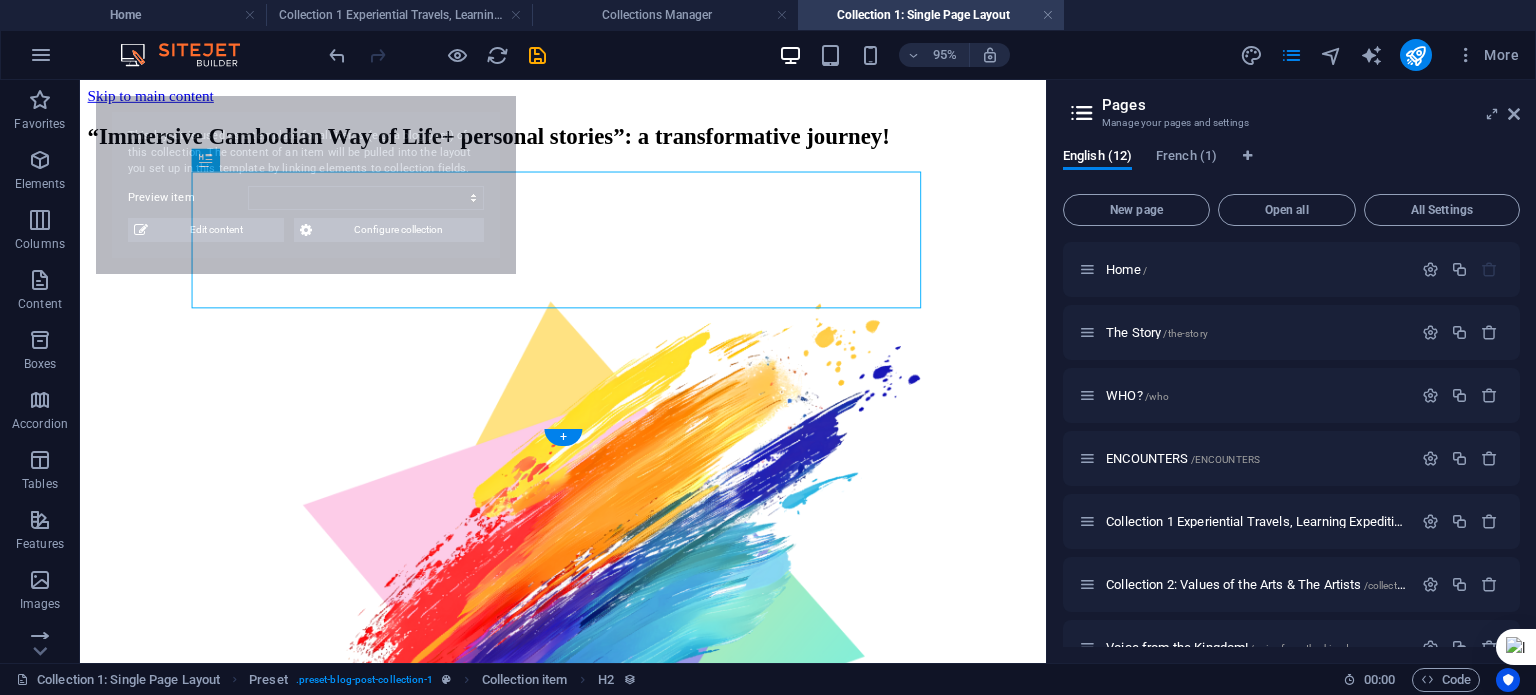 select on "[ID]" 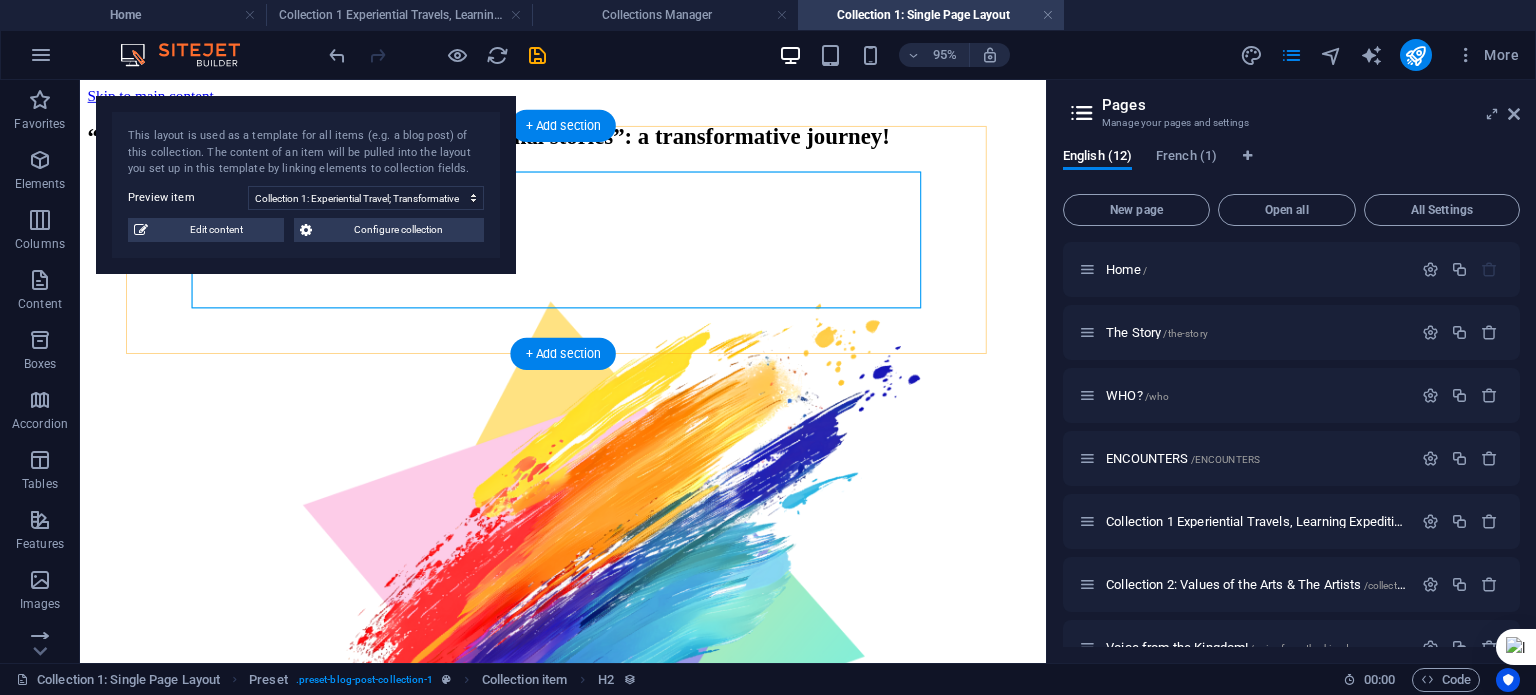 drag, startPoint x: 748, startPoint y: 626, endPoint x: 746, endPoint y: 275, distance: 351.0057 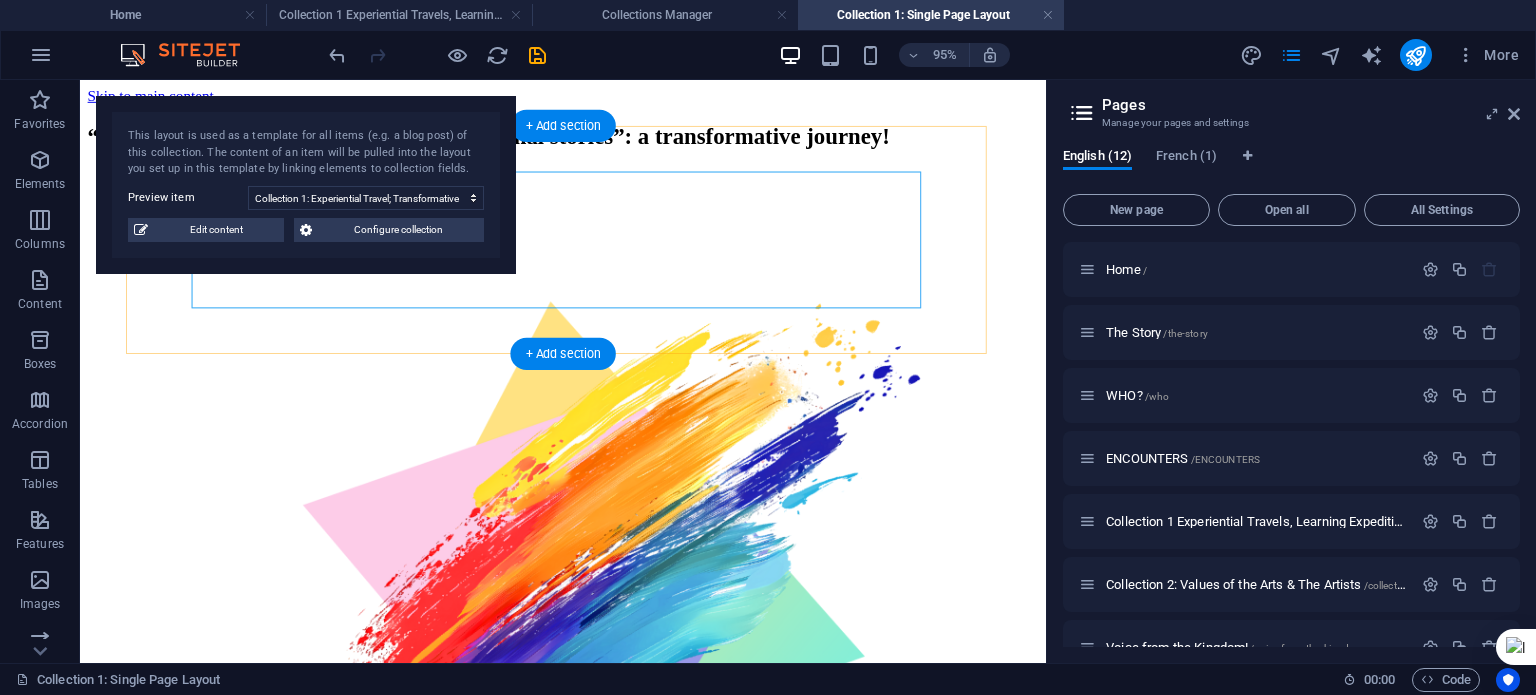 drag, startPoint x: 781, startPoint y: 620, endPoint x: 772, endPoint y: 257, distance: 363.11154 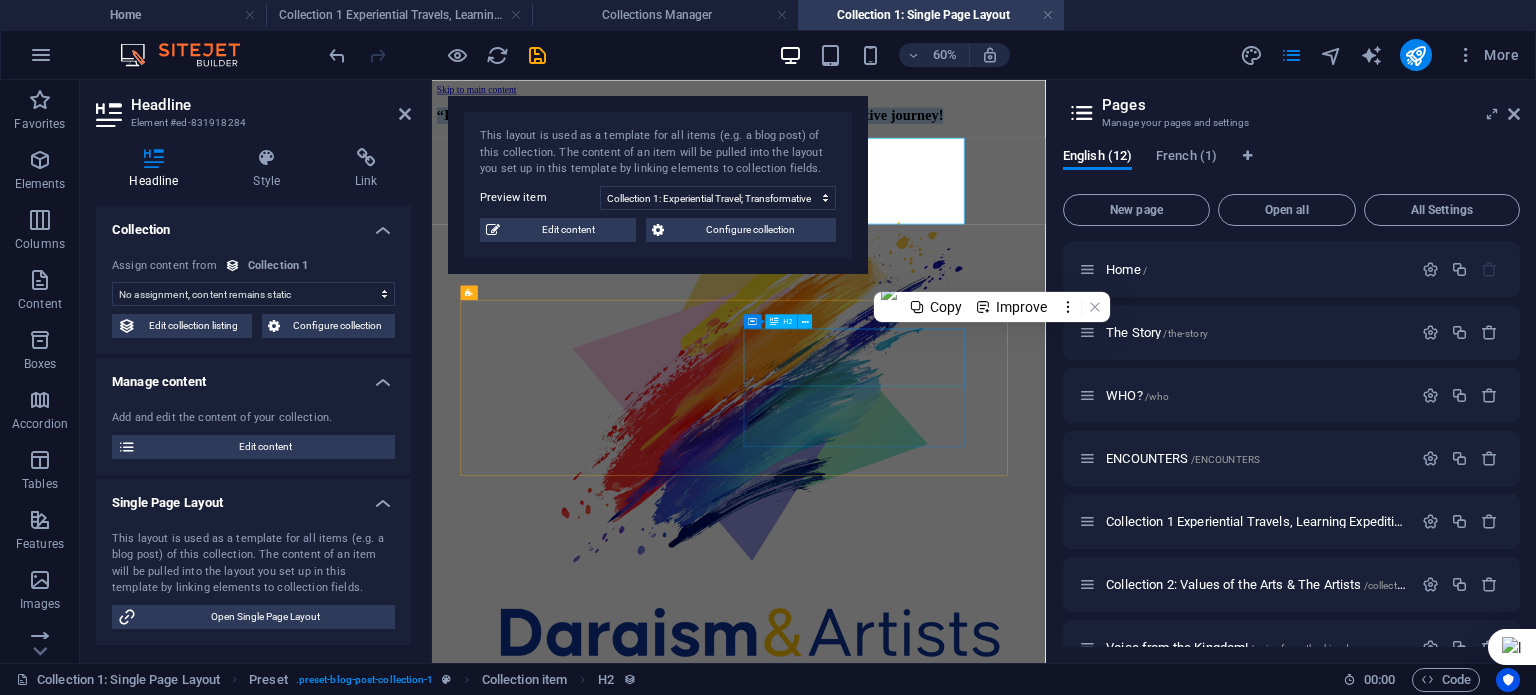 click on "our signature experience!" at bounding box center (943, 823859) 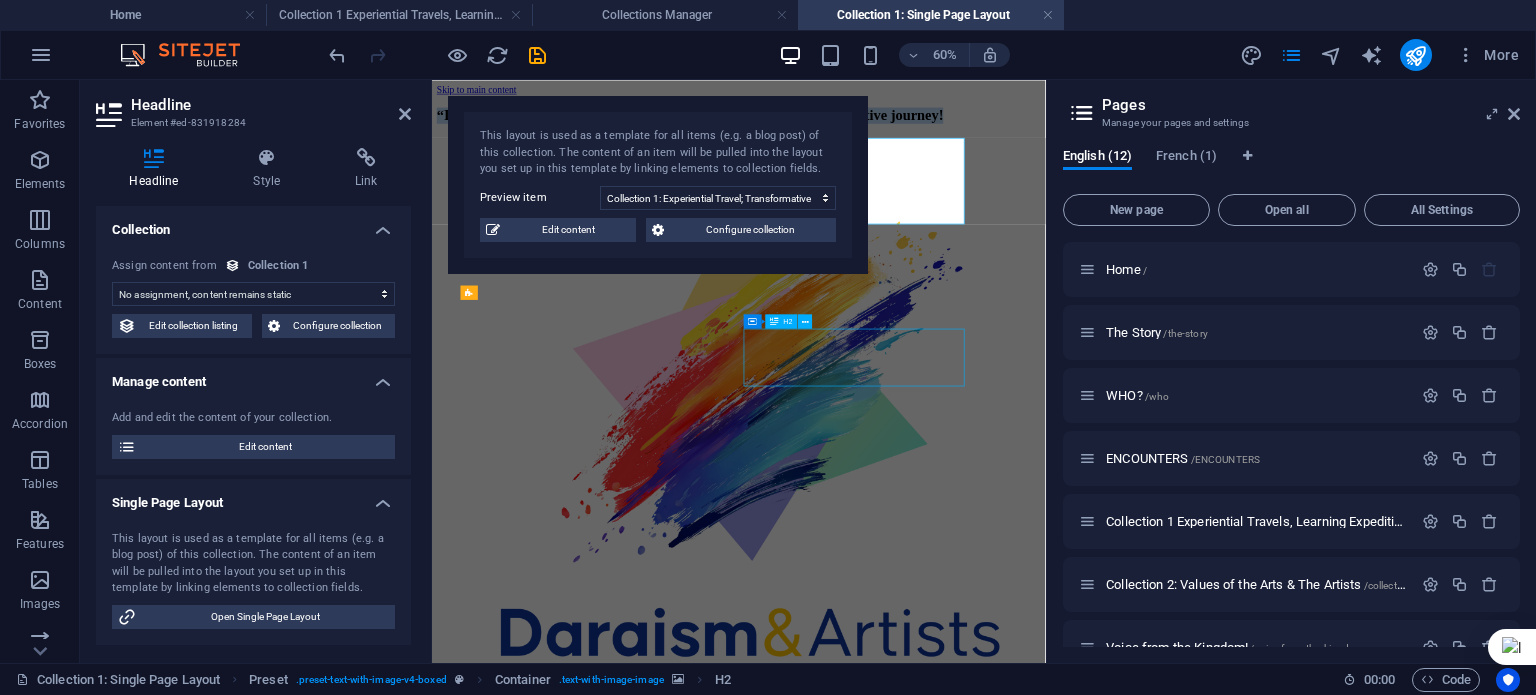 click on "our signature experience!" at bounding box center (943, 823859) 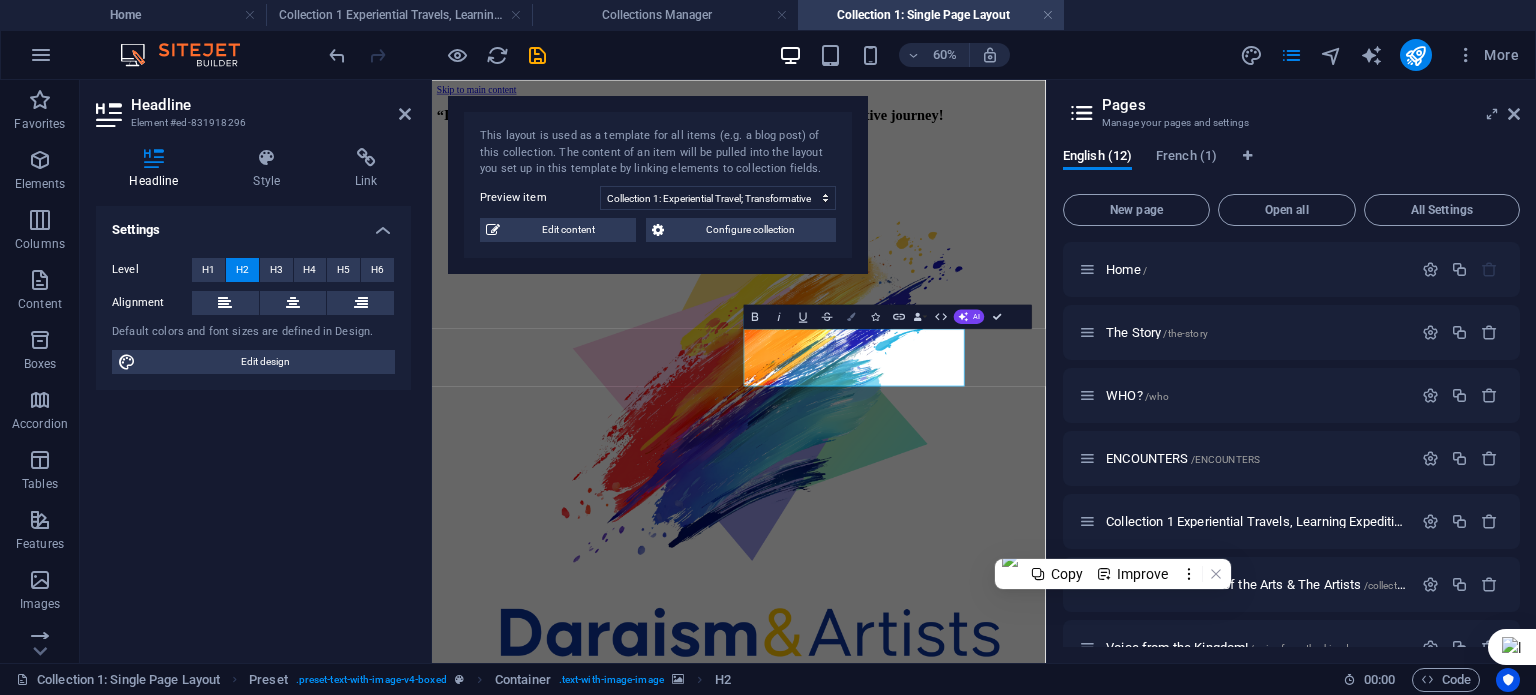 click at bounding box center (851, 316) 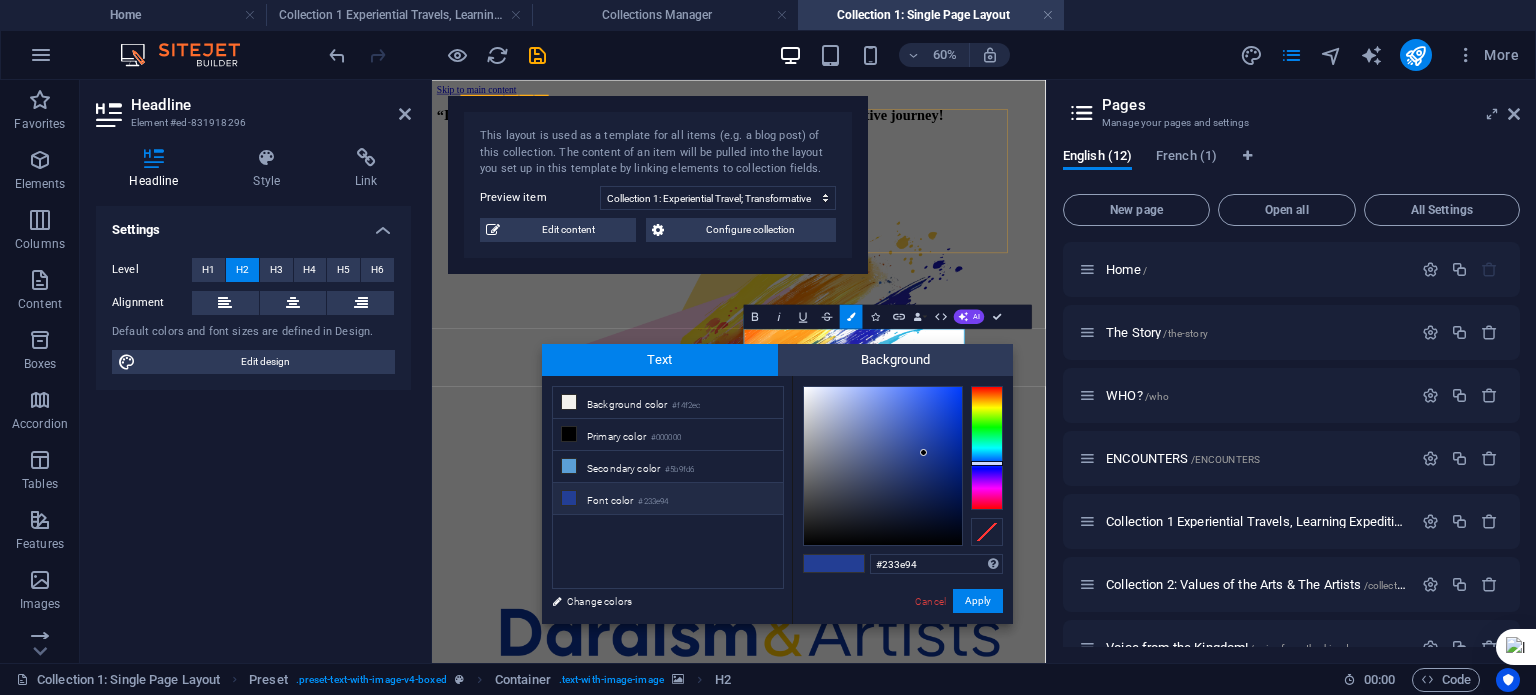 click on "“Immersive Cambodian Way of Life+ personal stories”: a transformative journey!" at bounding box center [943, 139] 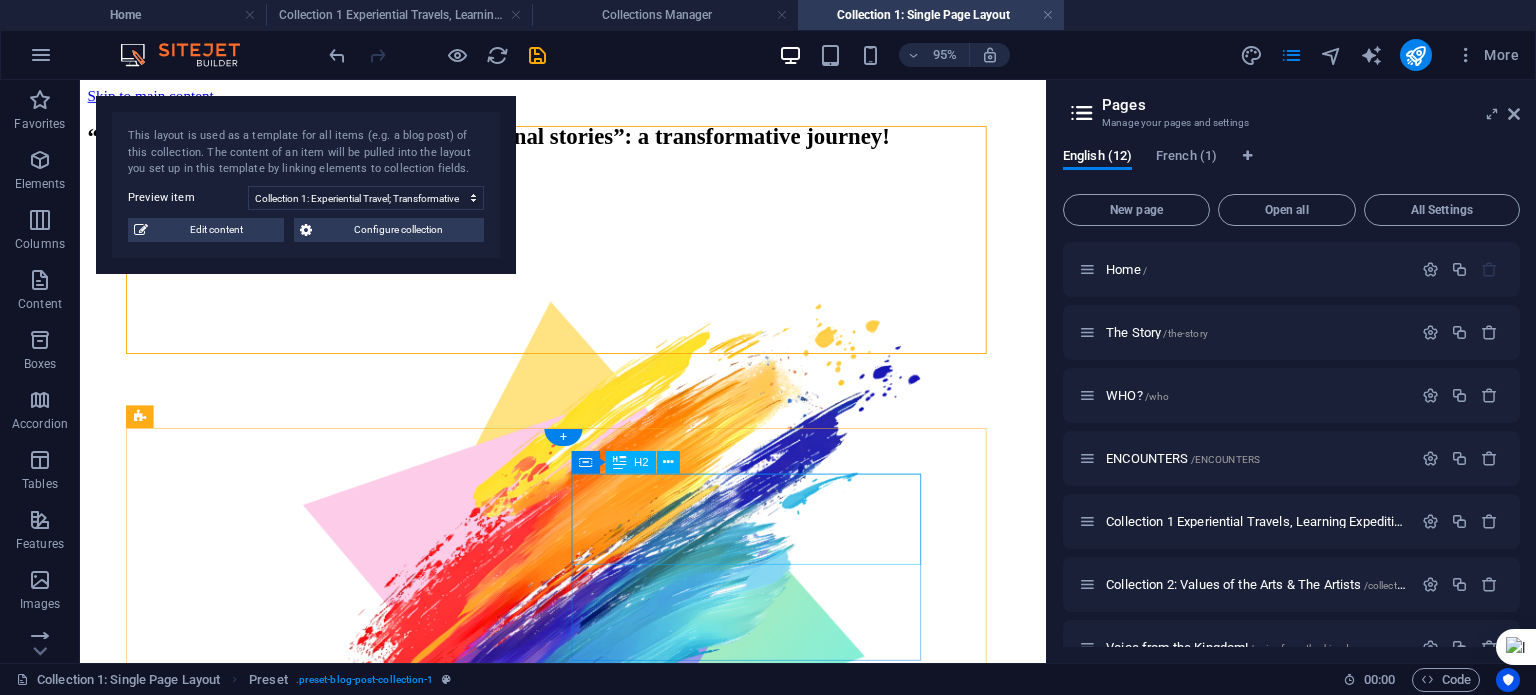 click on "our signature experience!" at bounding box center (588, 819043) 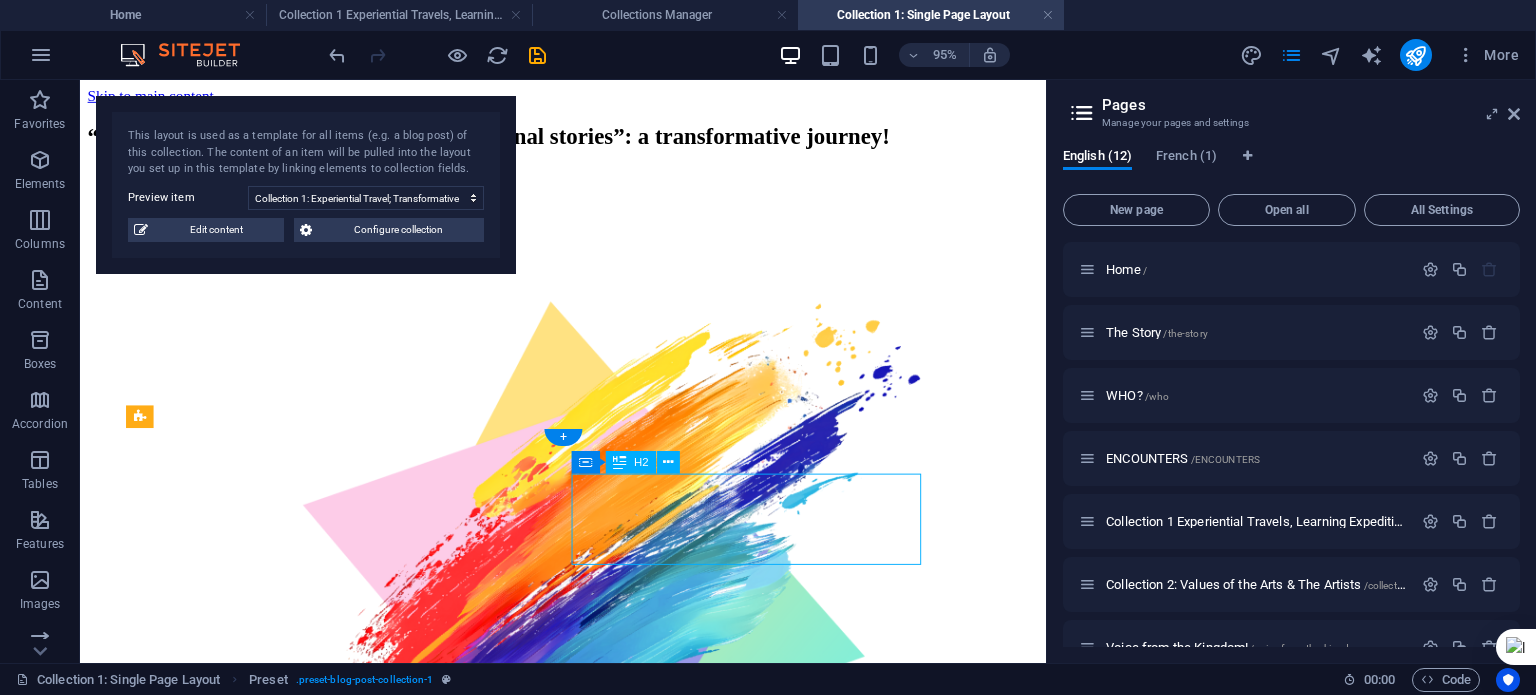click on "our signature experience!" at bounding box center (588, 819043) 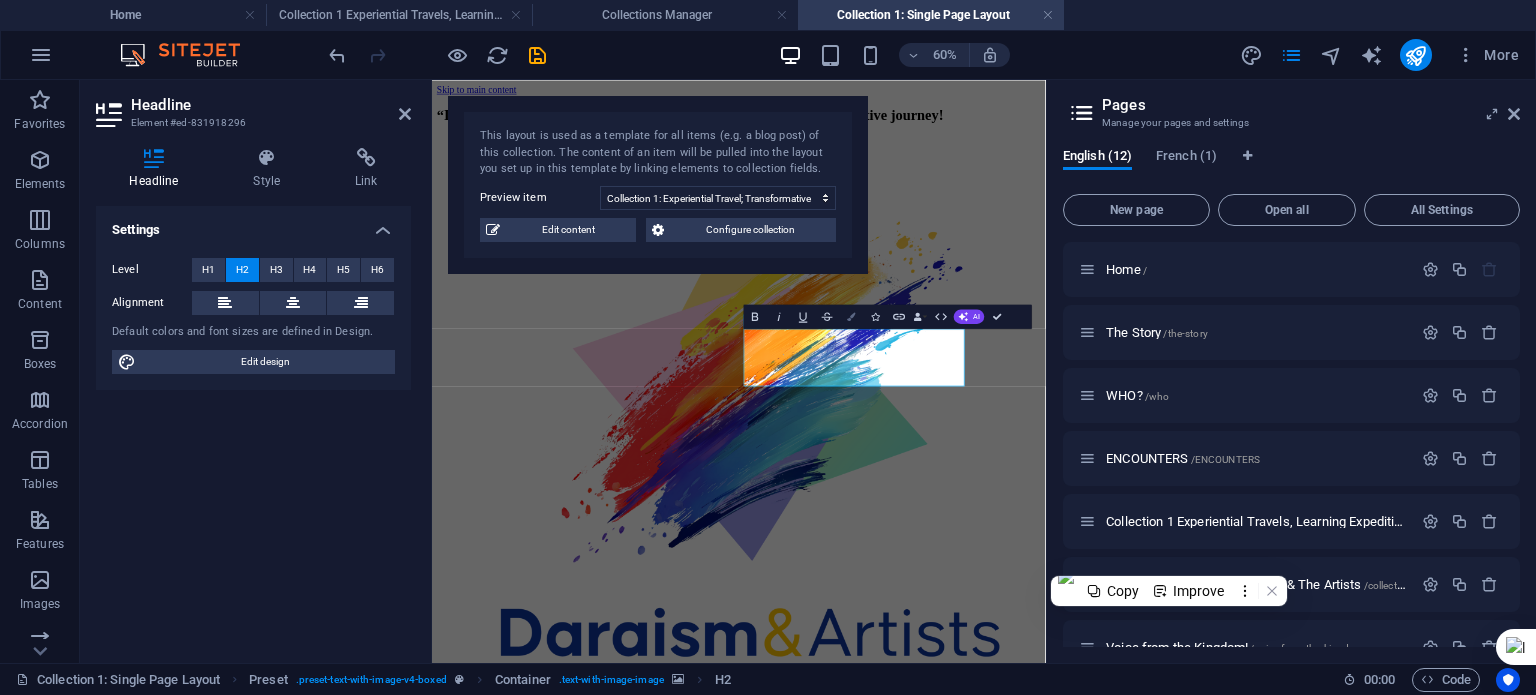 click at bounding box center [851, 316] 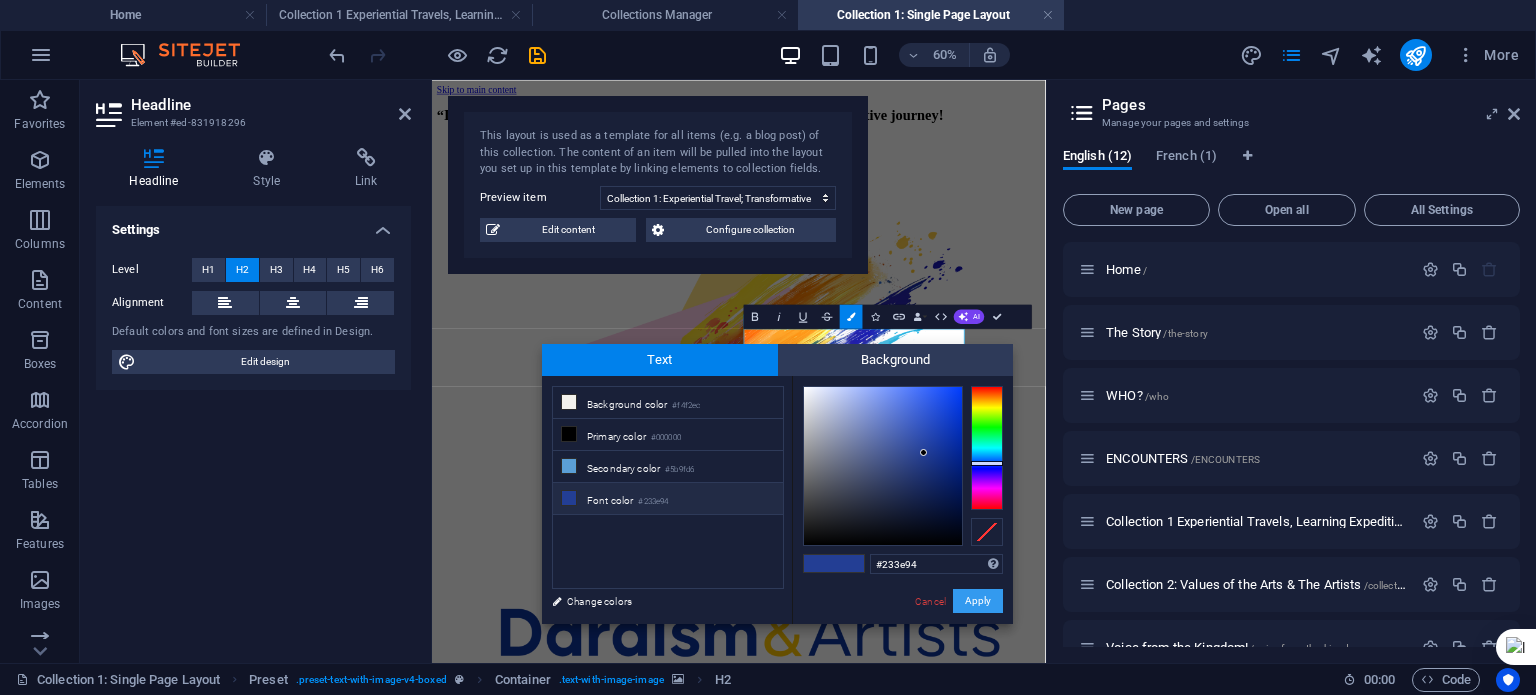 click on "Apply" at bounding box center [978, 601] 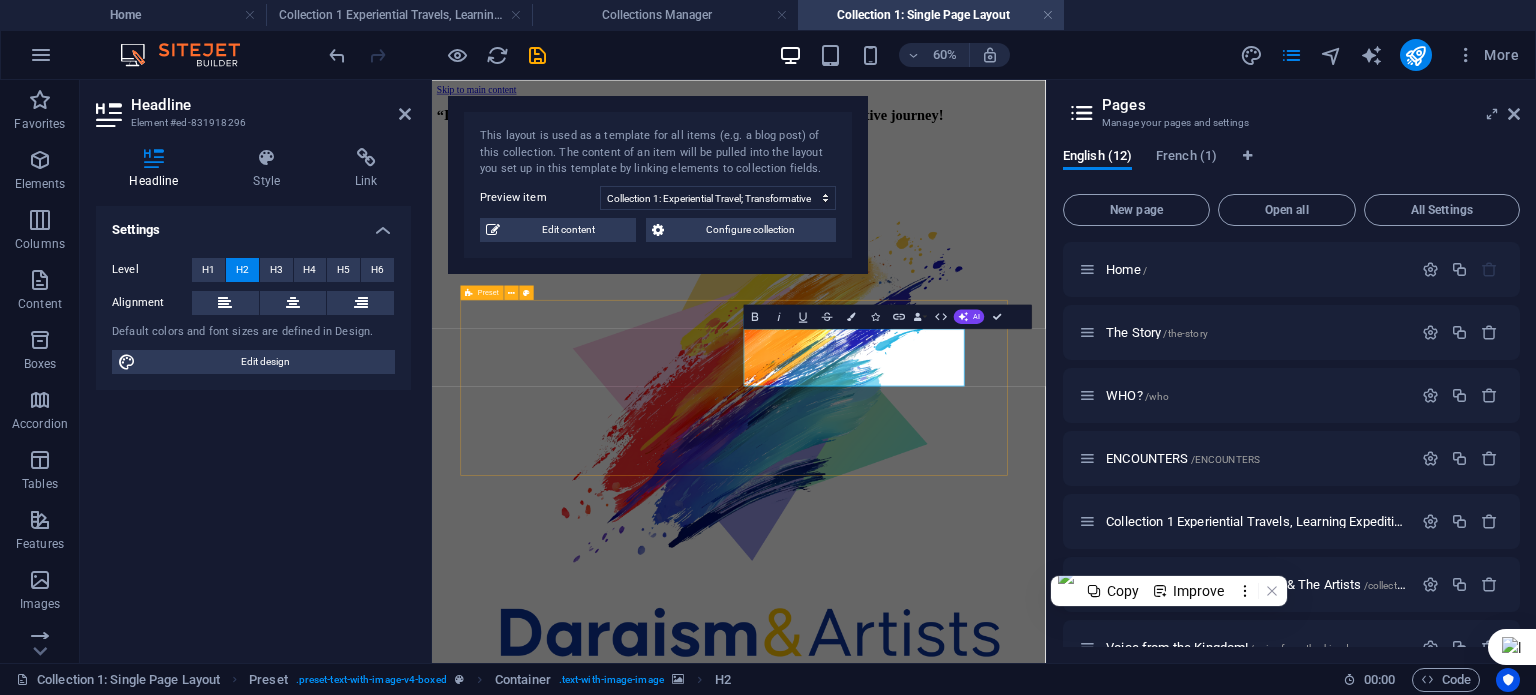 click on "village walk in my birth village, where my father was the village chief & head of wat Preah En Kosar pagoda committee when i was 6. learn what “meh tenh” means and the context, visit homes including mine. stories that connect and heal us + an encounter with culture!  A  half-day private tours! our signature experience!" at bounding box center [943, 823687] 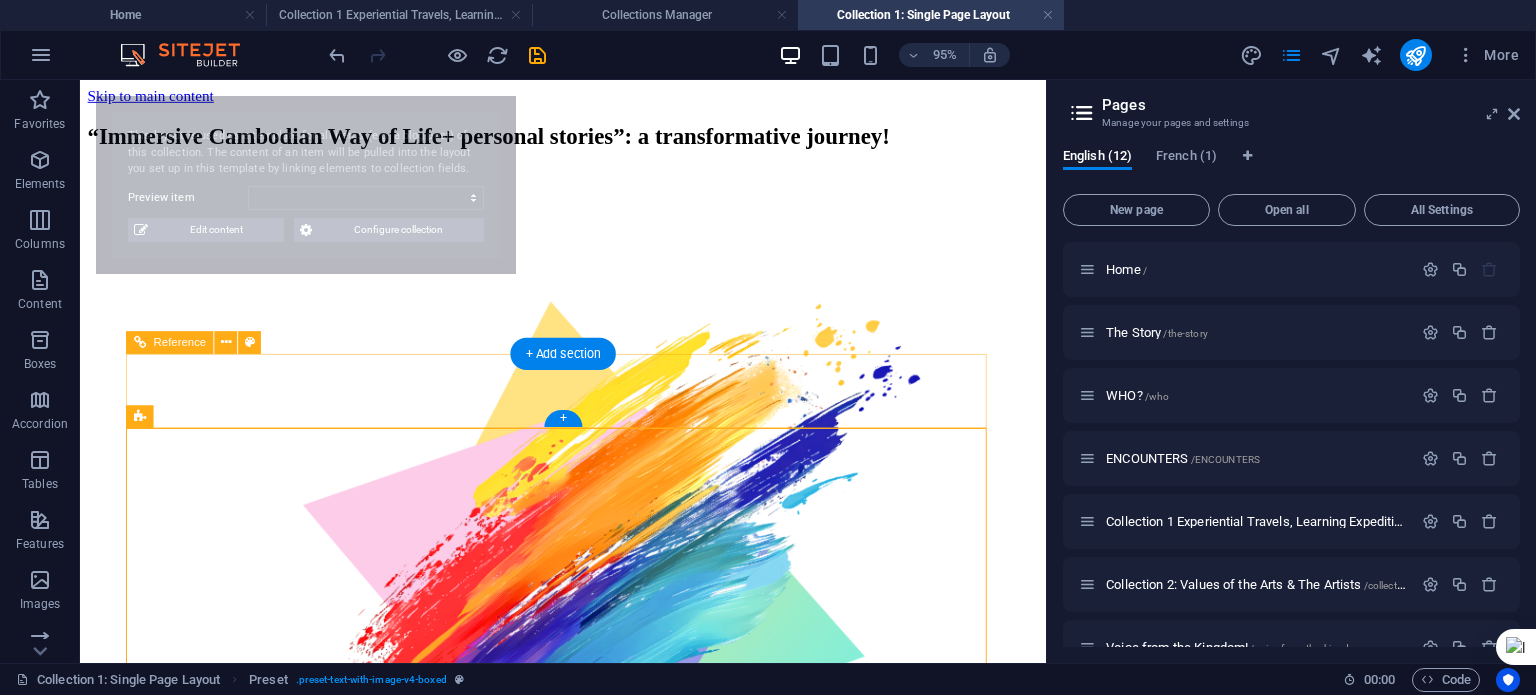 select on "[ID]" 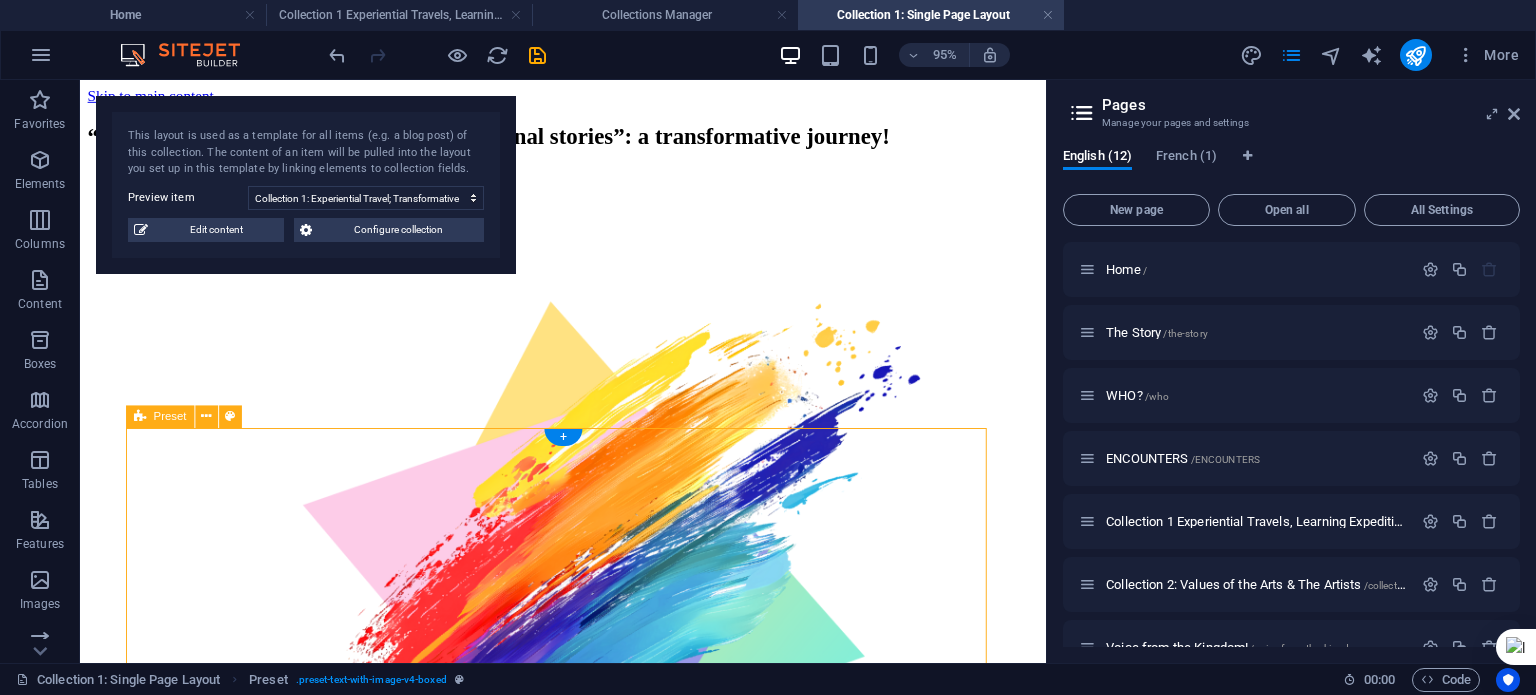 click on "village walk in my birth village, where my father was the village chief & head of wat Preah En Kosar pagoda committee when i was 6. learn what “meh tenh” means and the context, visit homes including mine. stories that connect and heal us + an encounter with culture!  A  half-day private tours! our signature experience!" at bounding box center (588, 818871) 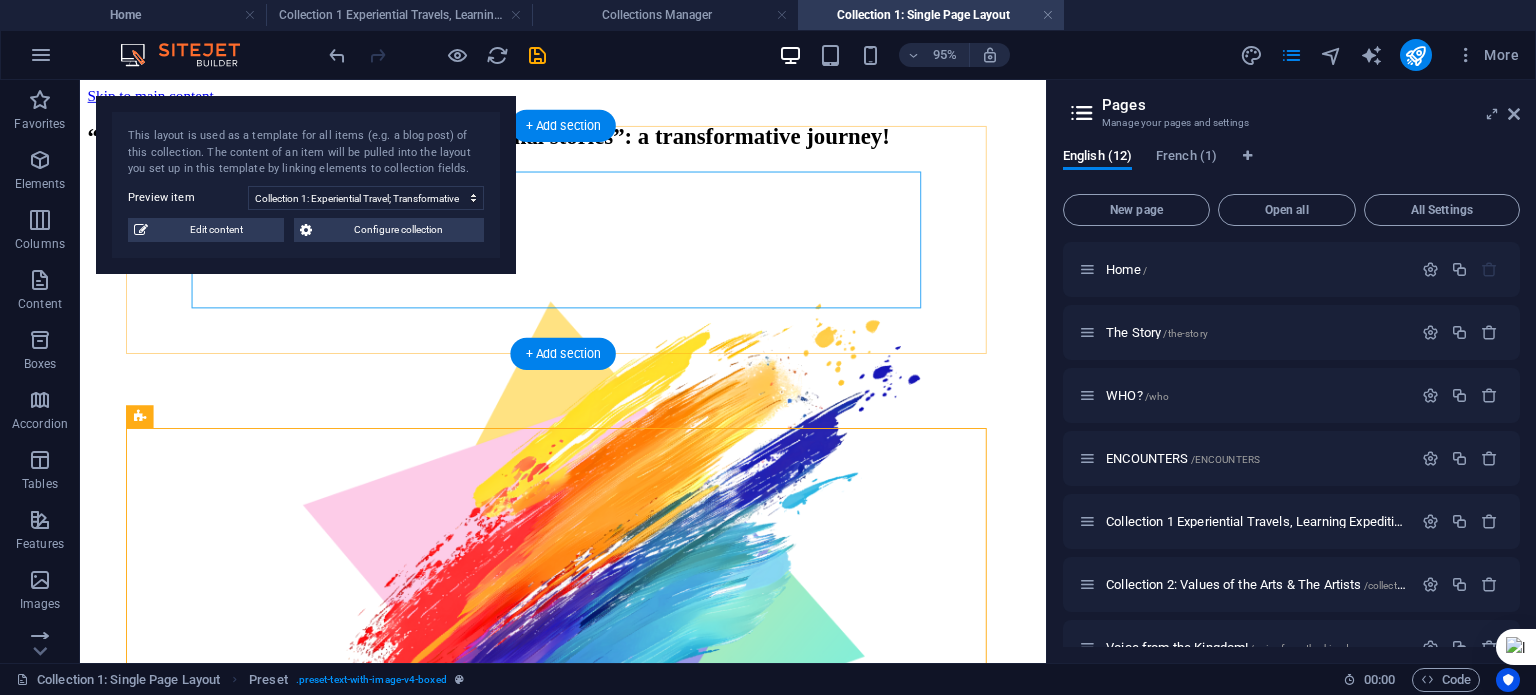 click on "“Immersive Cambodian Way of Life+ personal stories”: a transformative journey!" at bounding box center [588, 139] 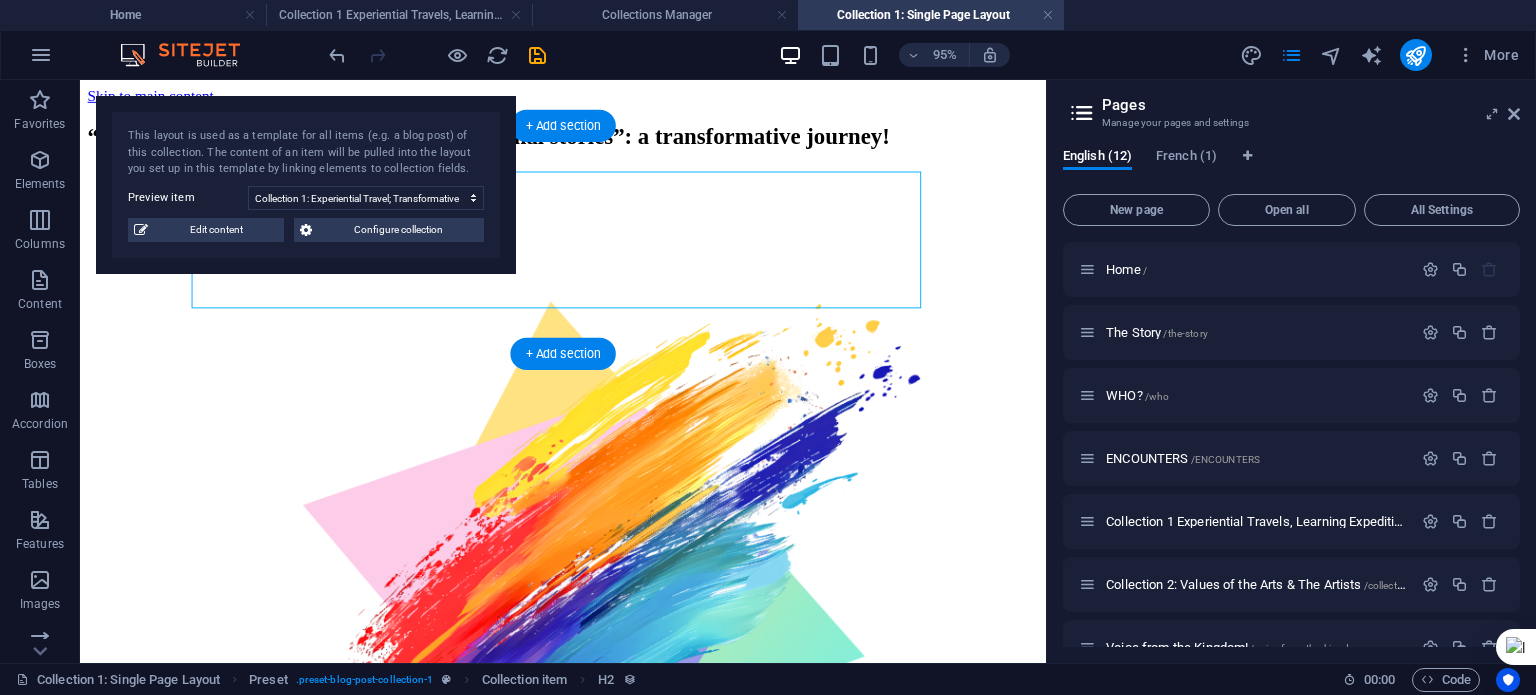 click on "“Immersive Cambodian Way of Life+ personal stories”: a transformative journey!" at bounding box center (588, 139) 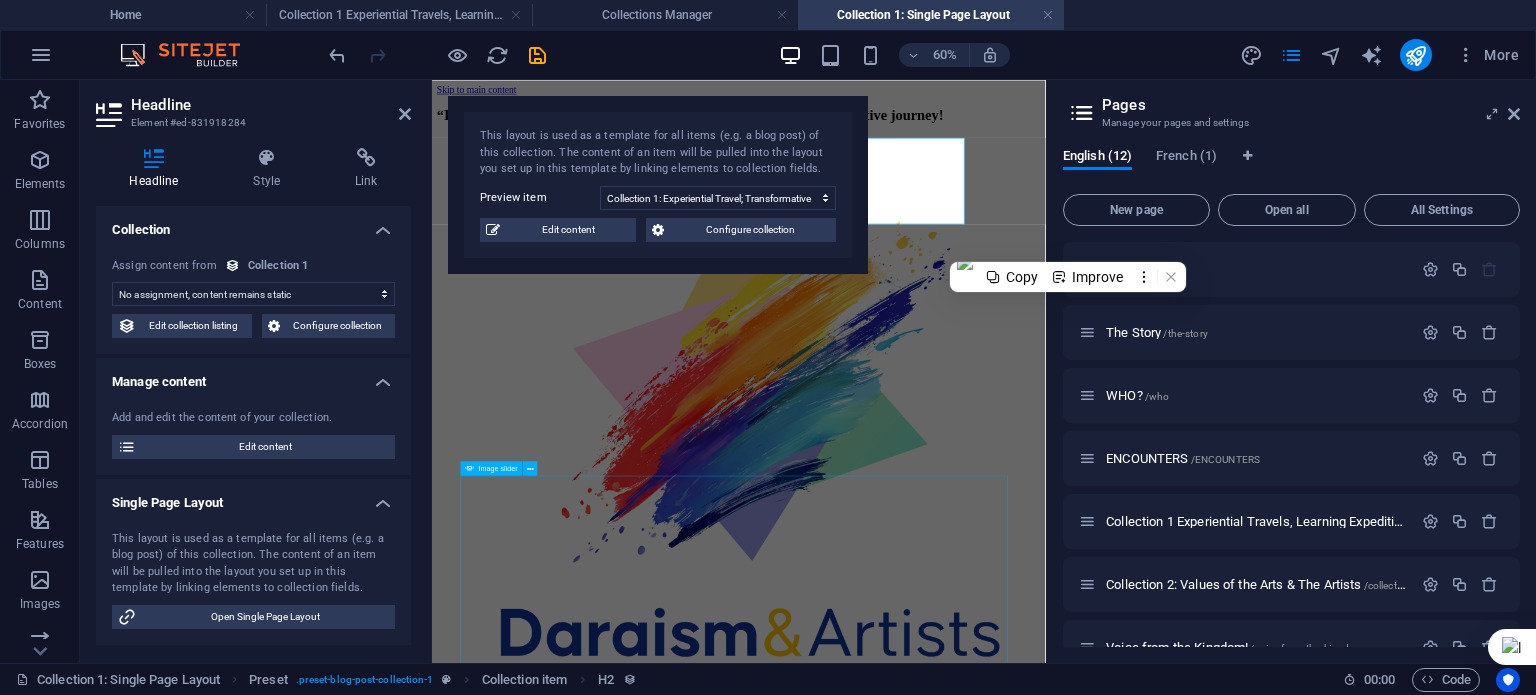 click at bounding box center (-2248, 830827) 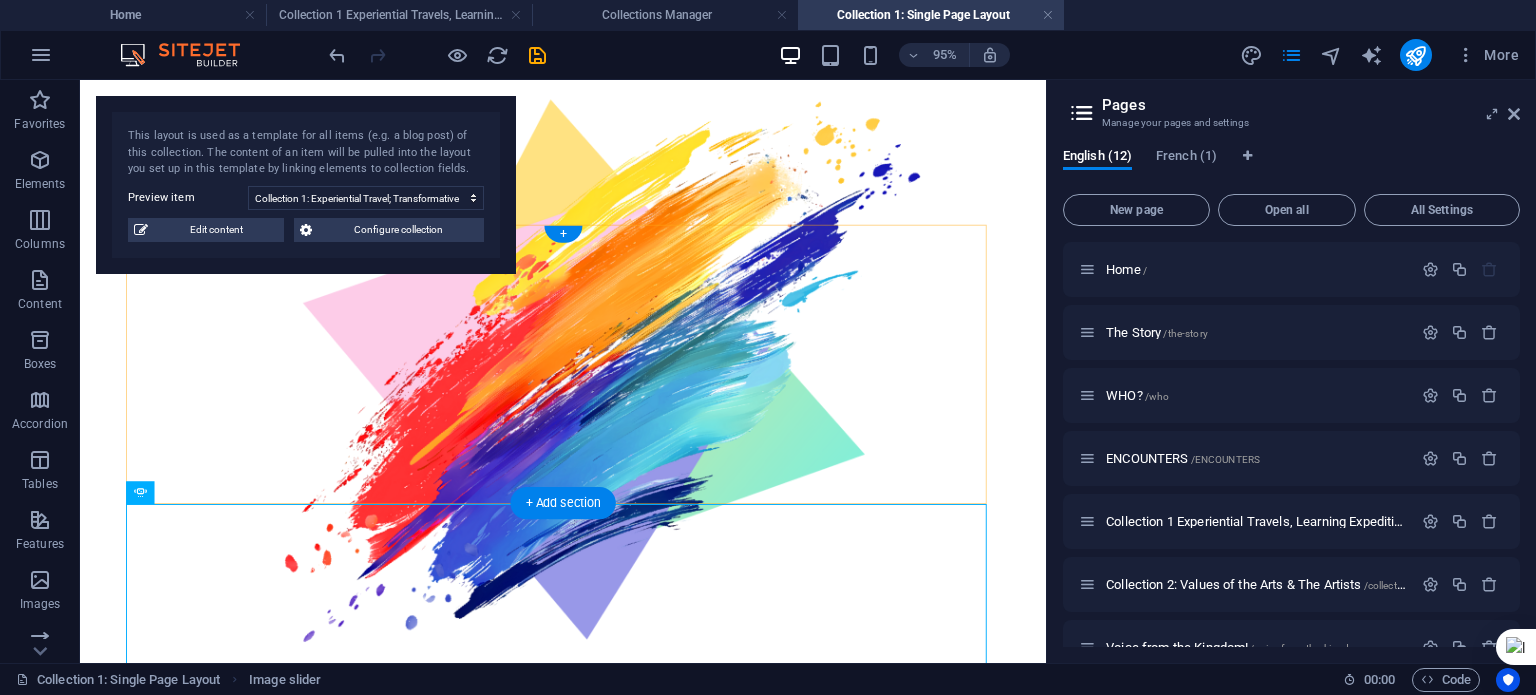 scroll, scrollTop: 413, scrollLeft: 0, axis: vertical 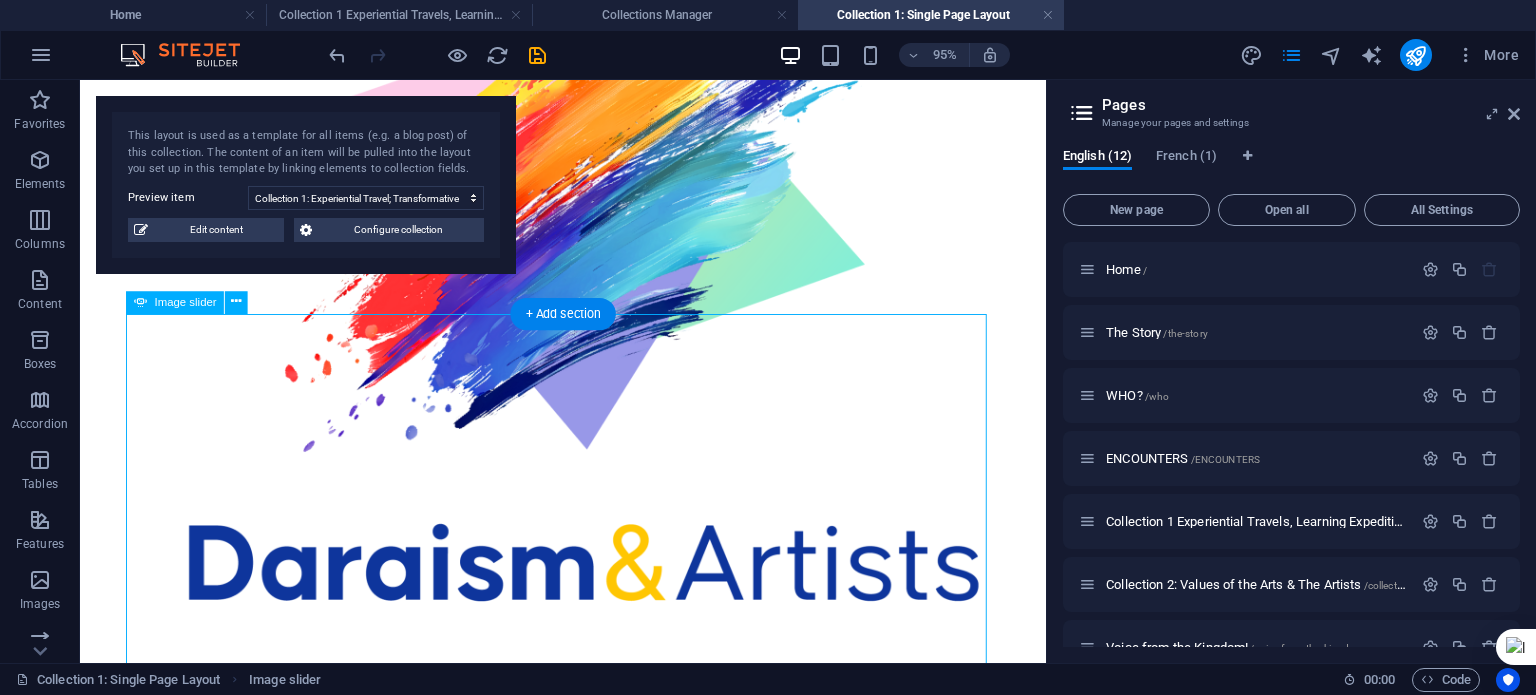 click at bounding box center [-2576, 825598] 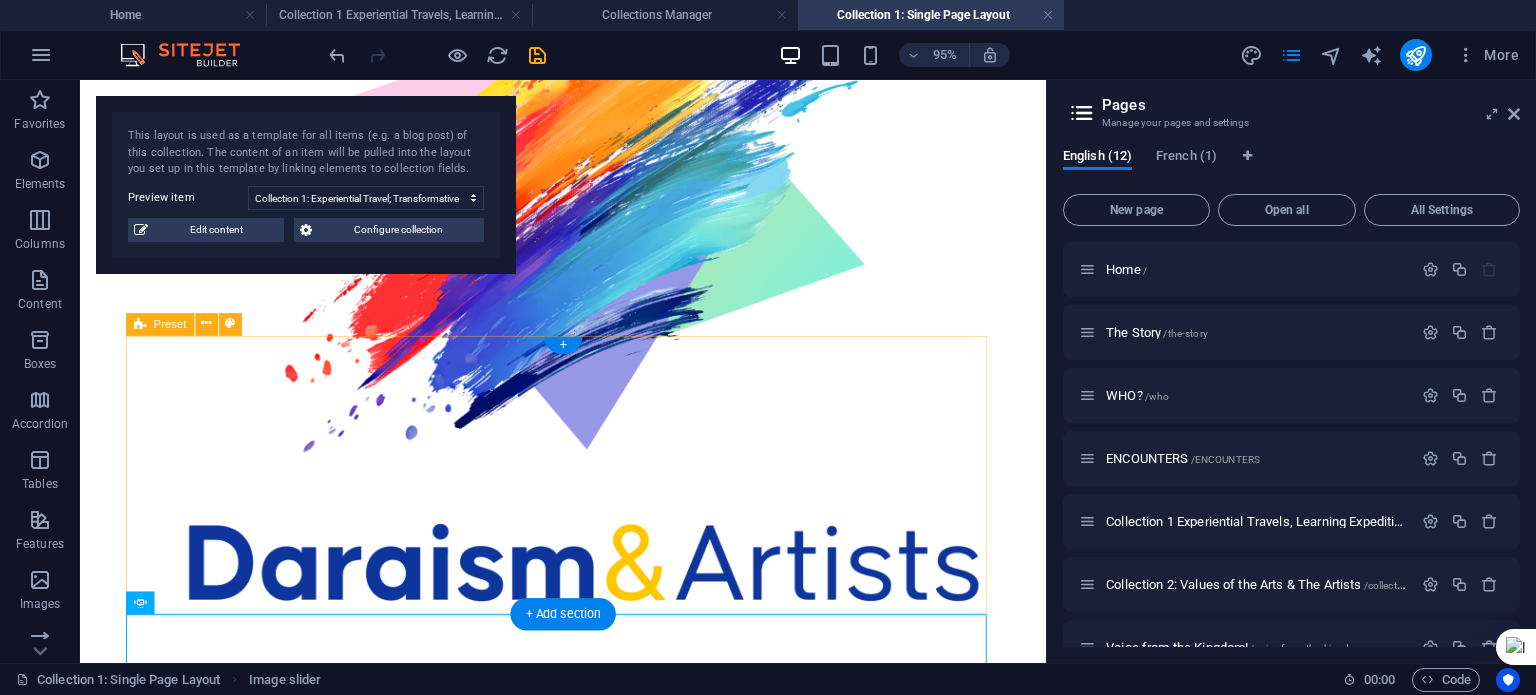 scroll, scrollTop: 0, scrollLeft: 0, axis: both 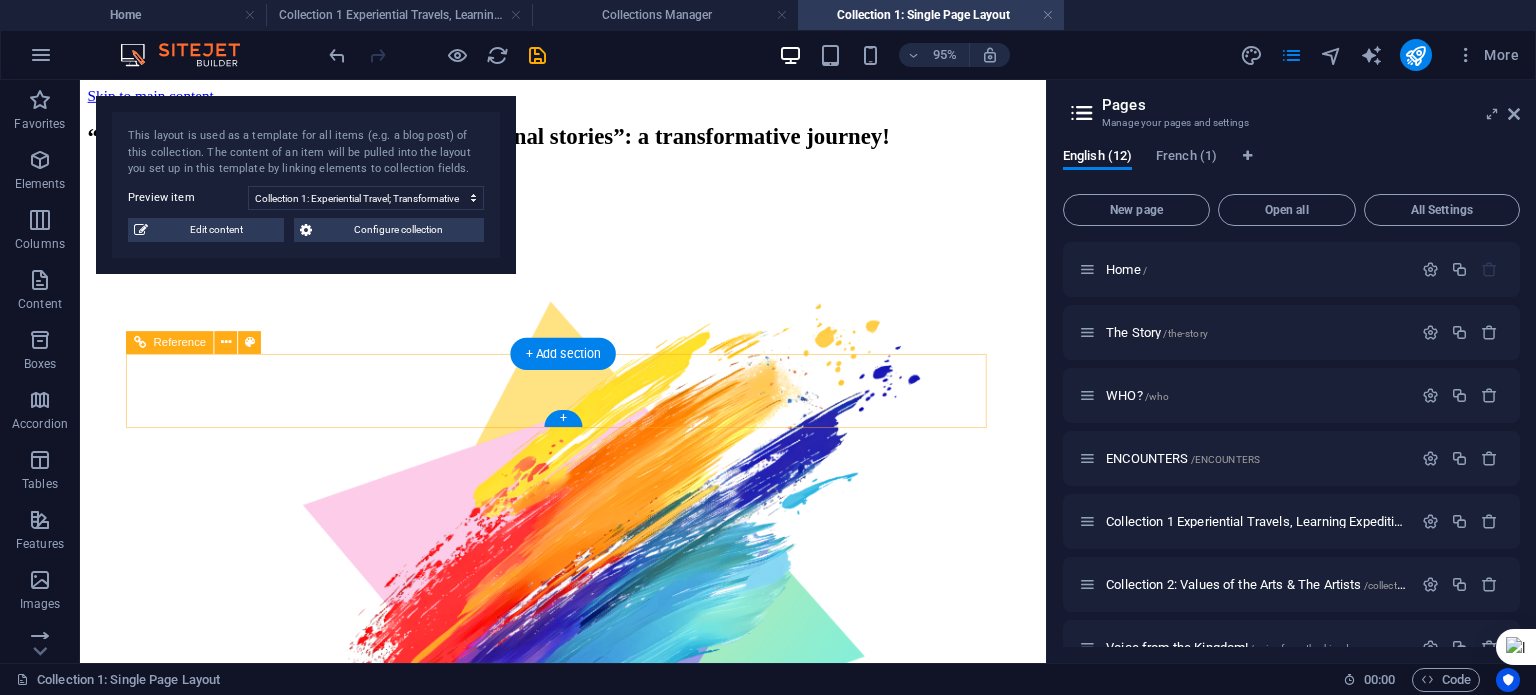 click on "Home The Story WHO? ENCOUNTERS Voice from the Kingdom!" at bounding box center [588, 817227] 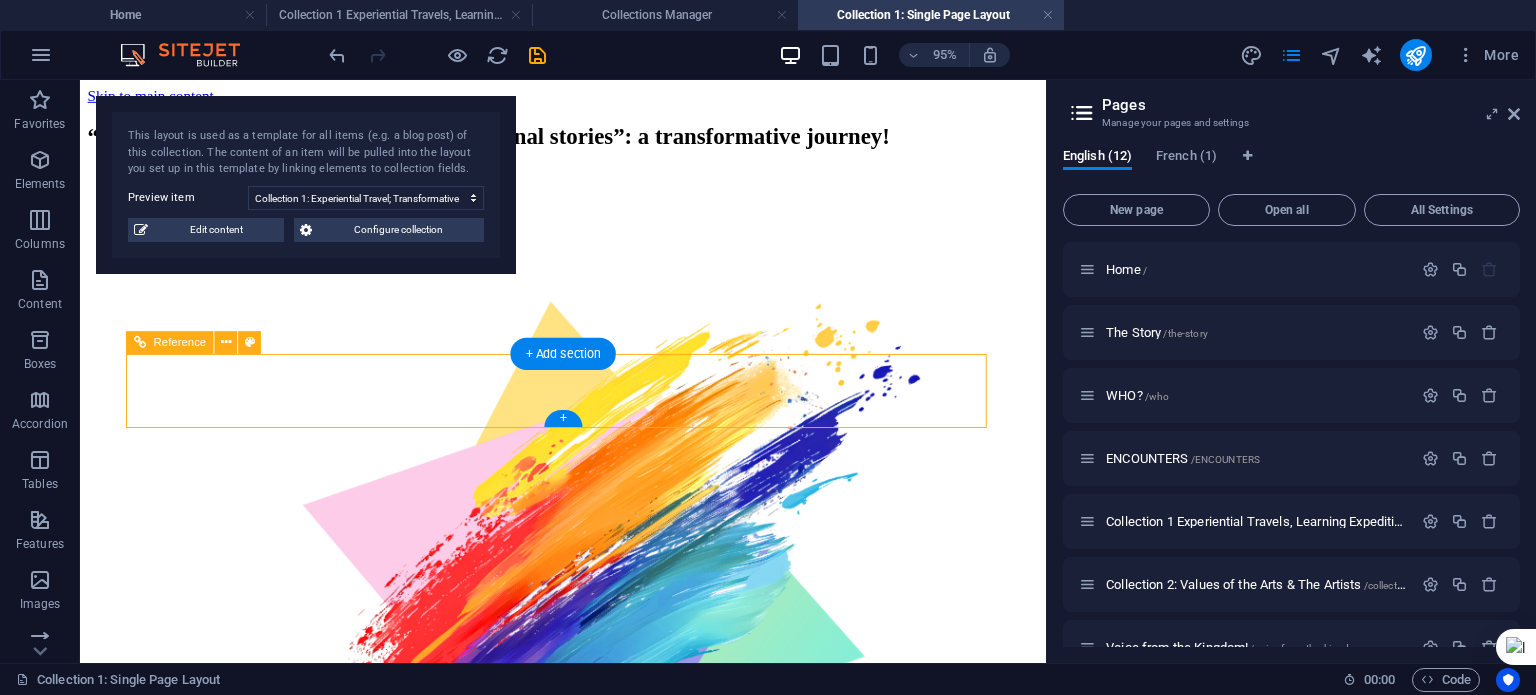 click on "Home The Story WHO? ENCOUNTERS Voice from the Kingdom!" at bounding box center (588, 817227) 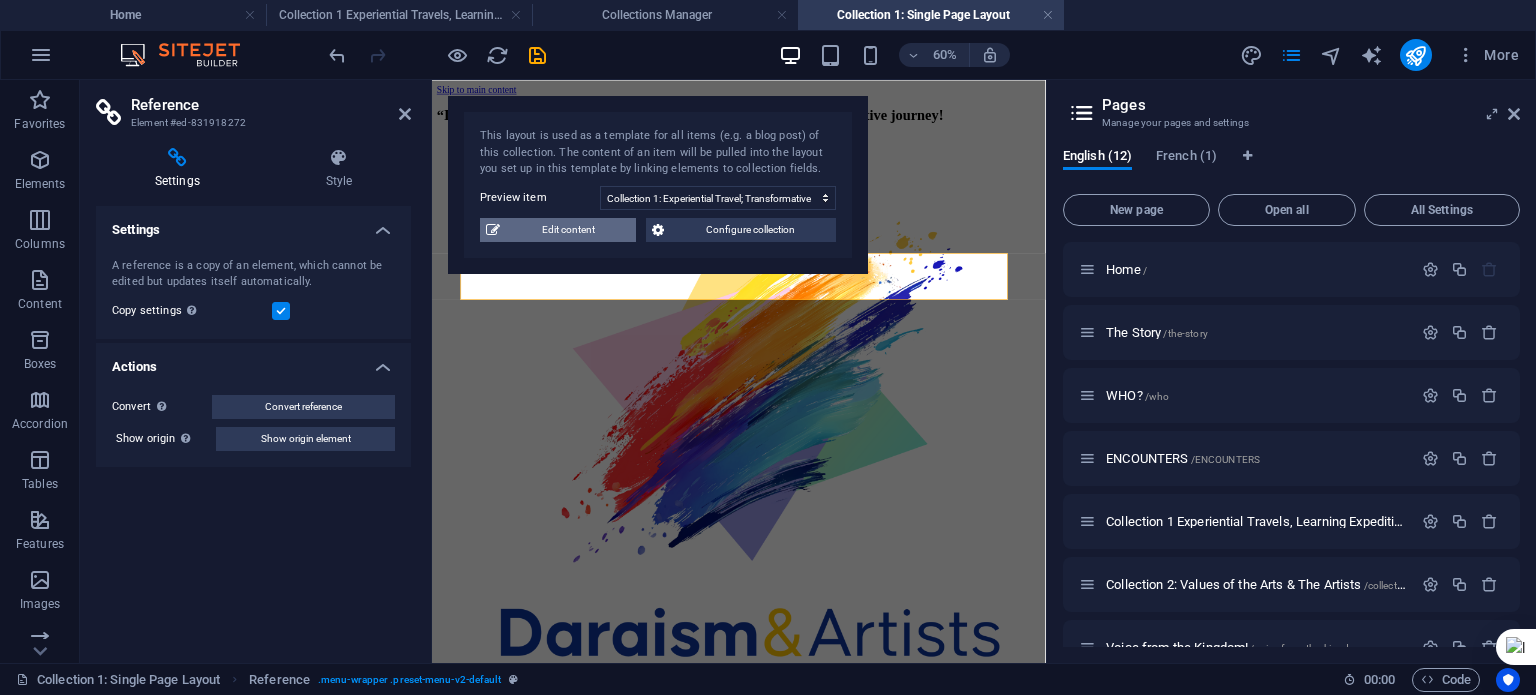 click on "Edit content" at bounding box center (568, 230) 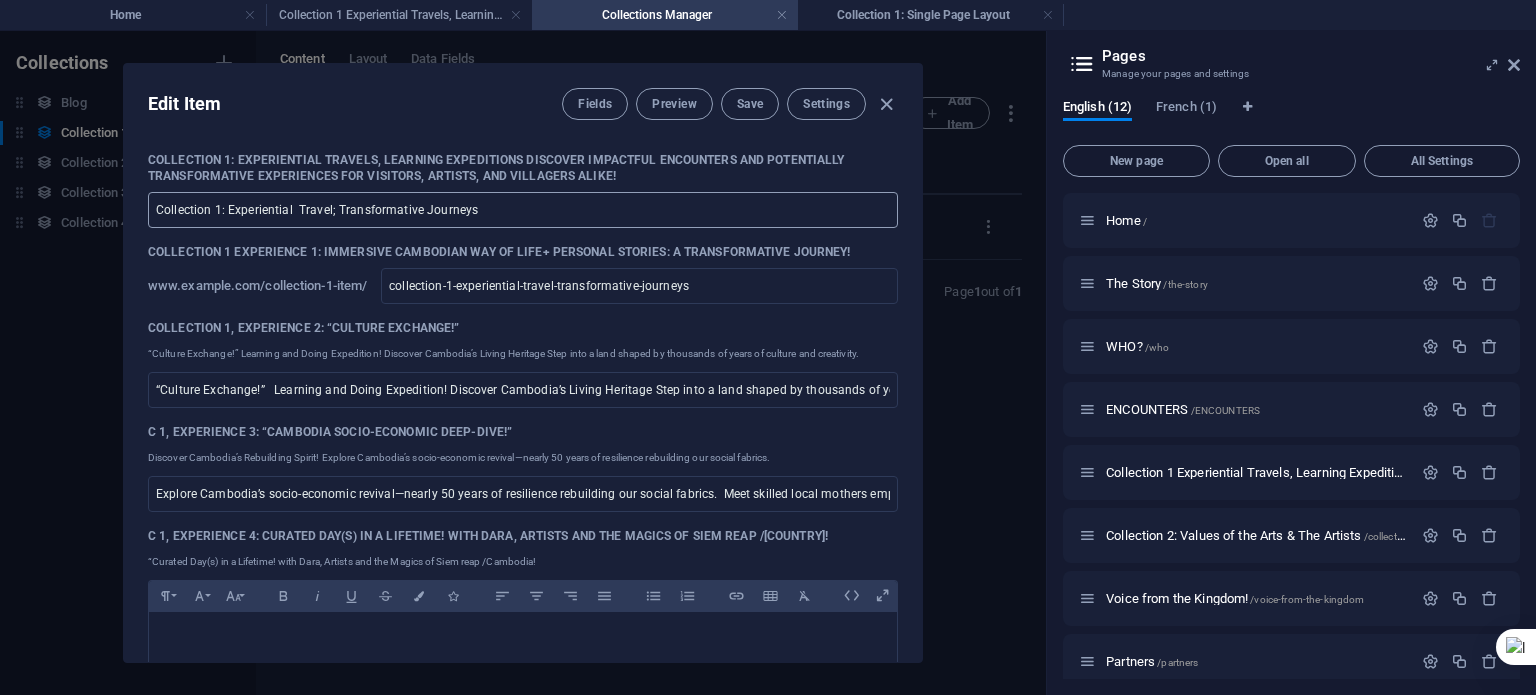 type on "Experiential Travel Collection 1" 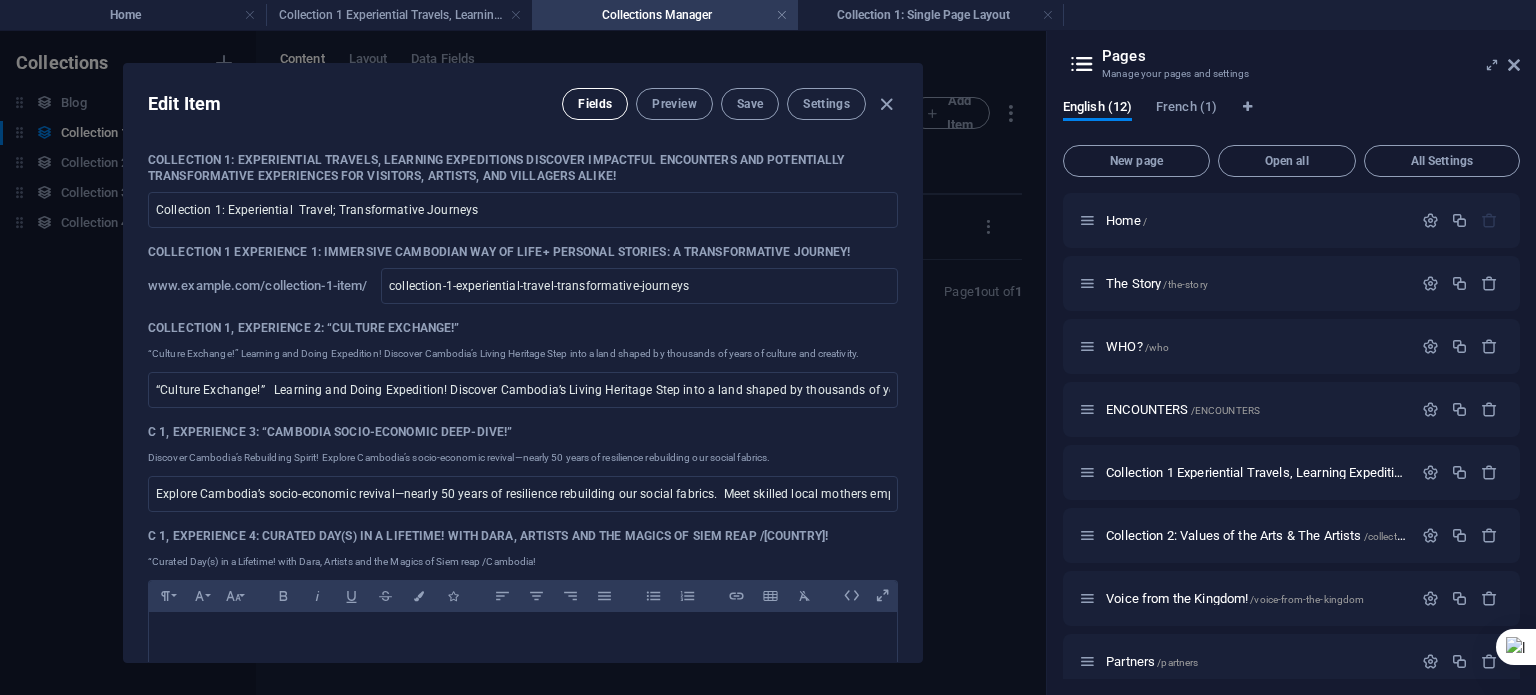 click on "Fields" at bounding box center (595, 104) 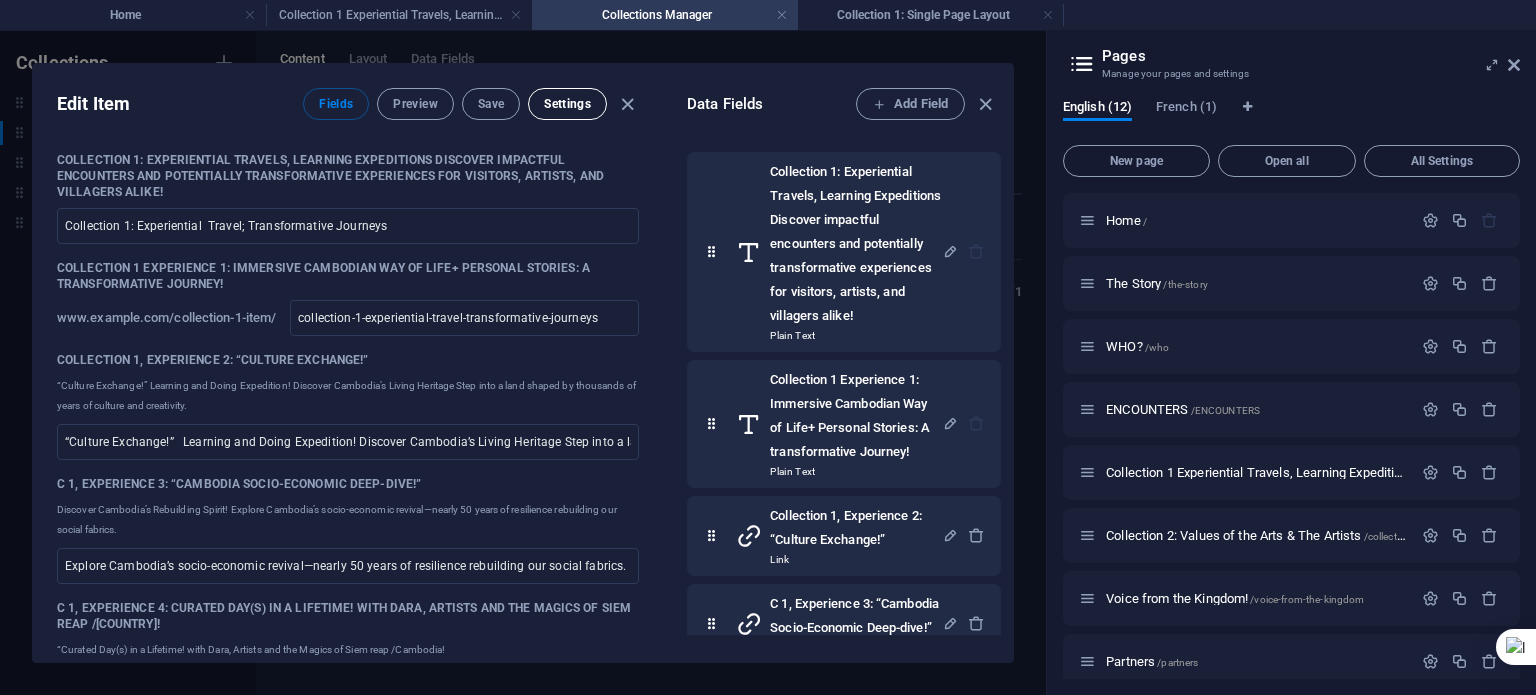 click on "Settings" at bounding box center (567, 104) 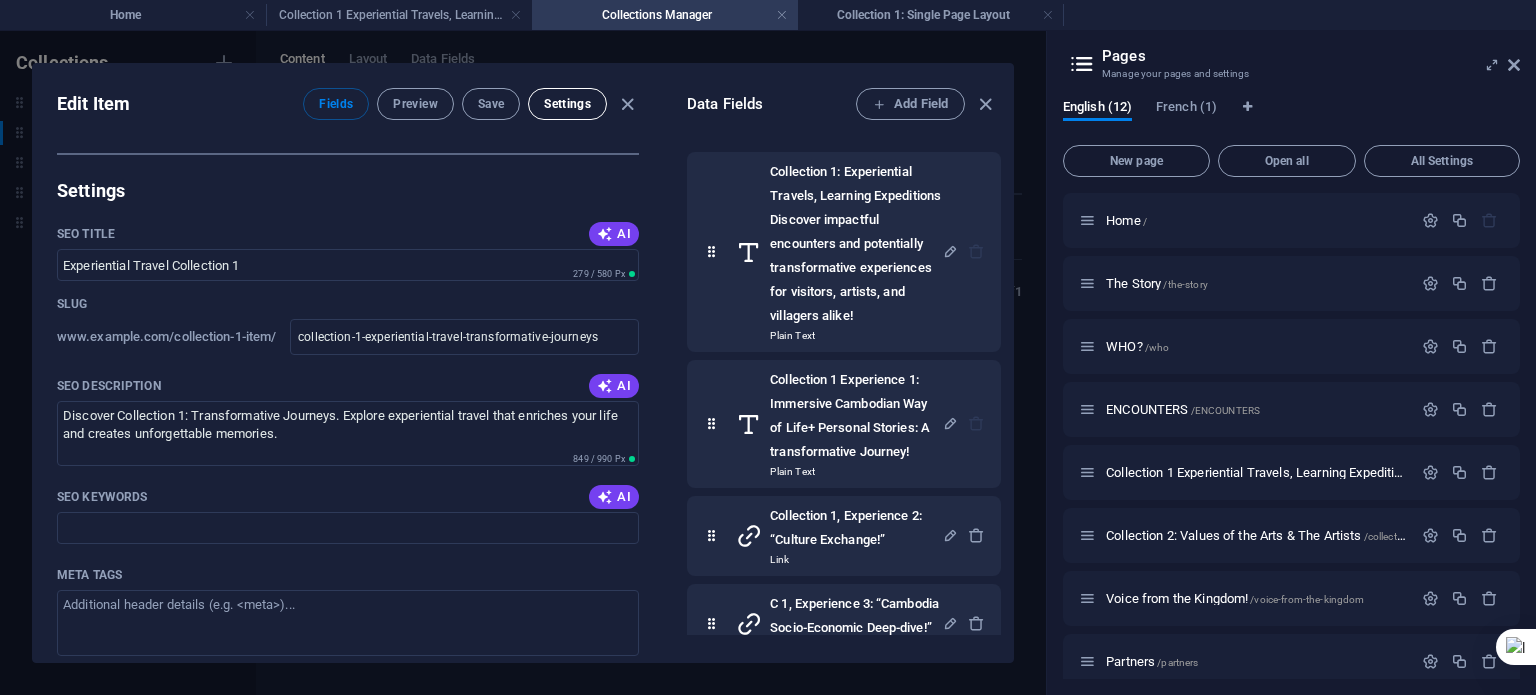 scroll, scrollTop: 1025, scrollLeft: 0, axis: vertical 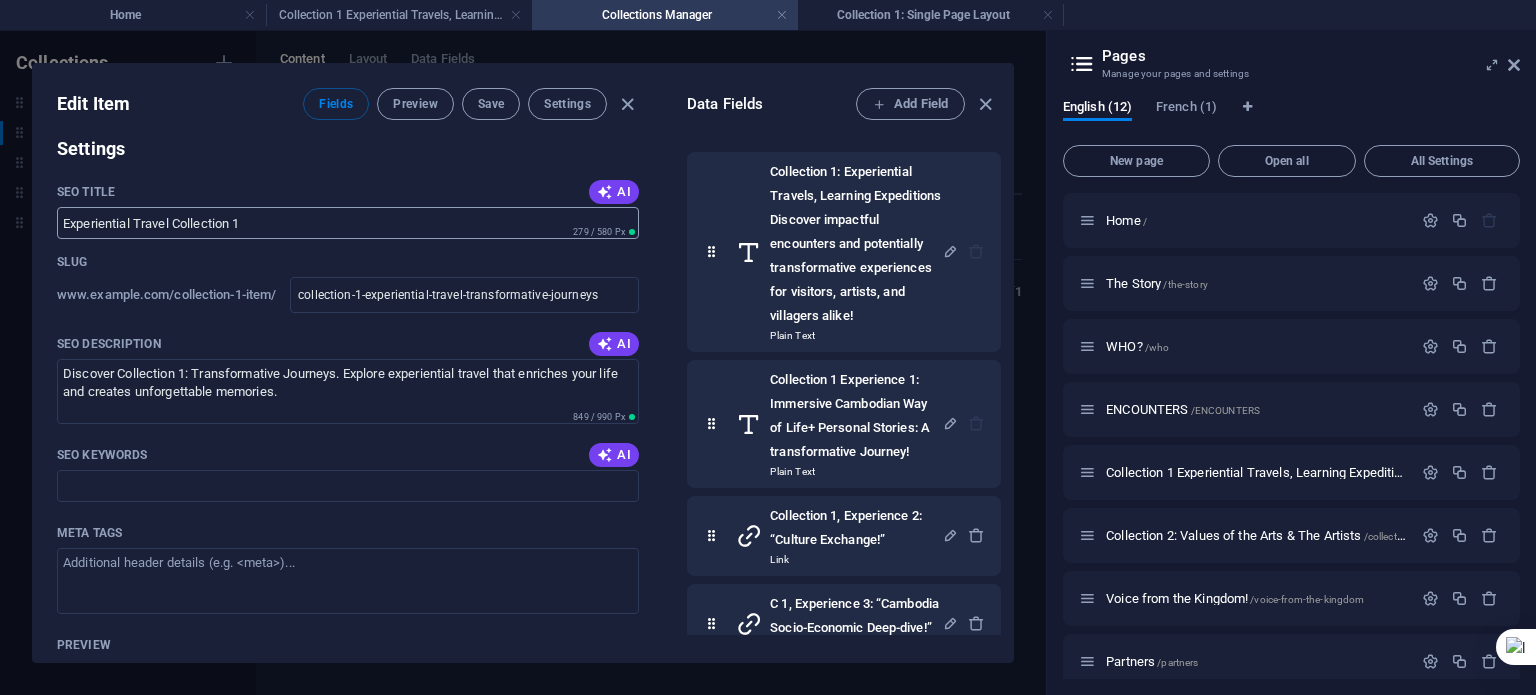click on "Experiential Travel Collection 1" at bounding box center [348, 223] 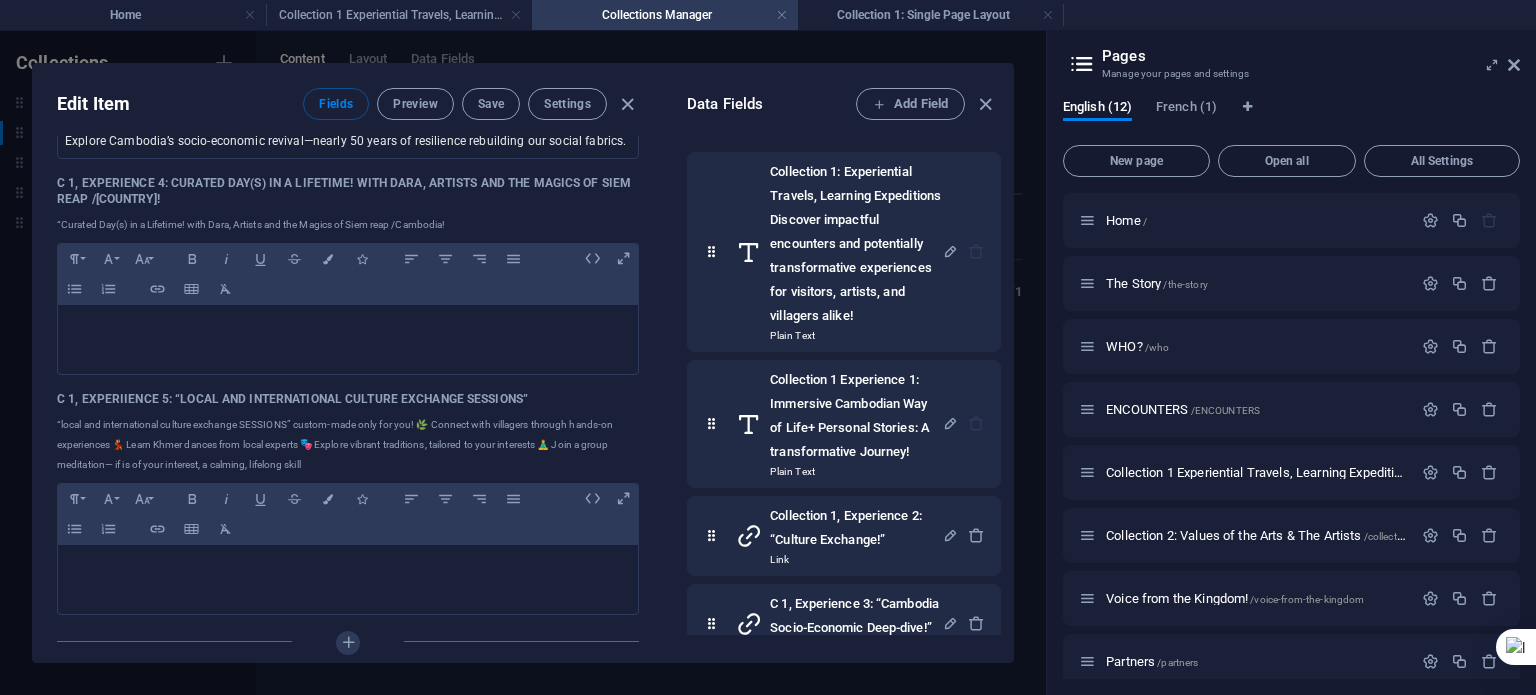 scroll, scrollTop: 25, scrollLeft: 0, axis: vertical 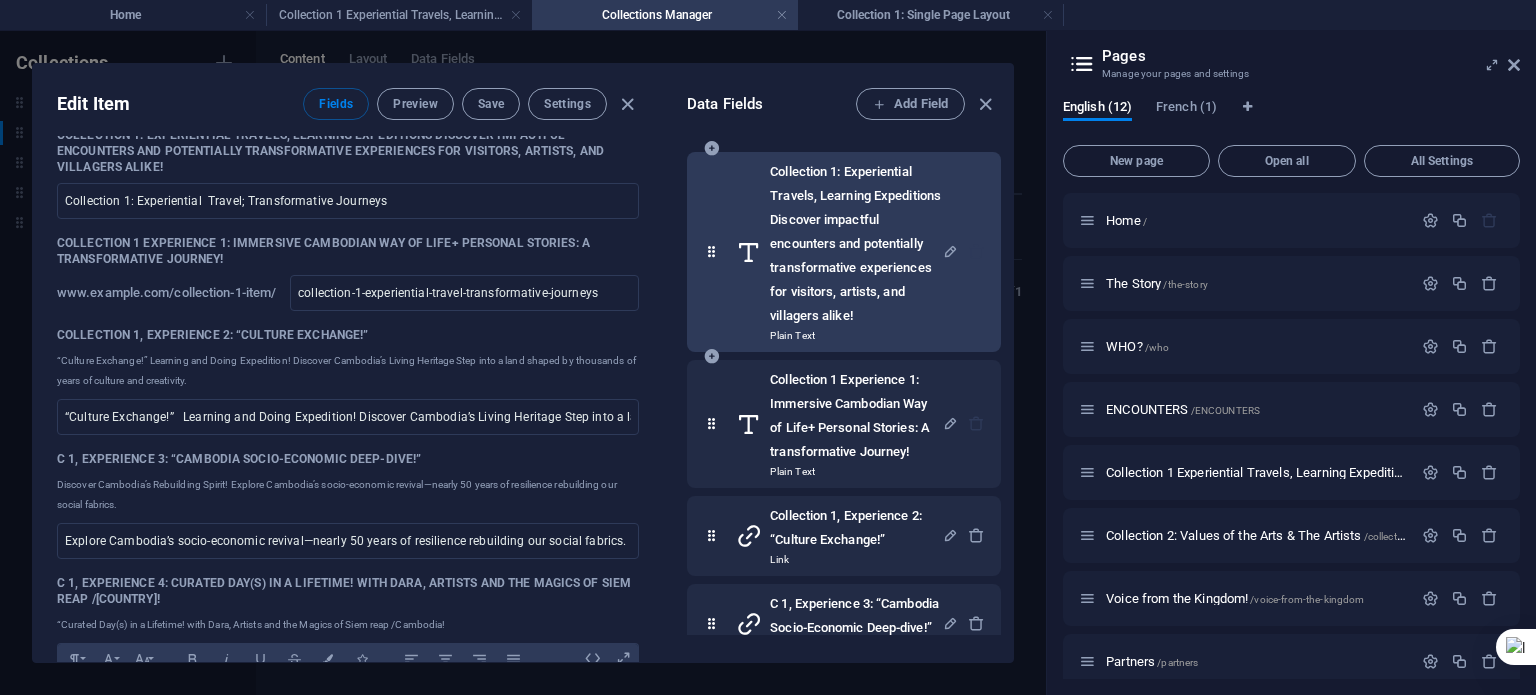 click on "Collection 1: Experiential Travels,   Learning Expeditions Discover impactful encounters and potentially transformative experiences for visitors, artists, and villagers alike!" at bounding box center (856, 244) 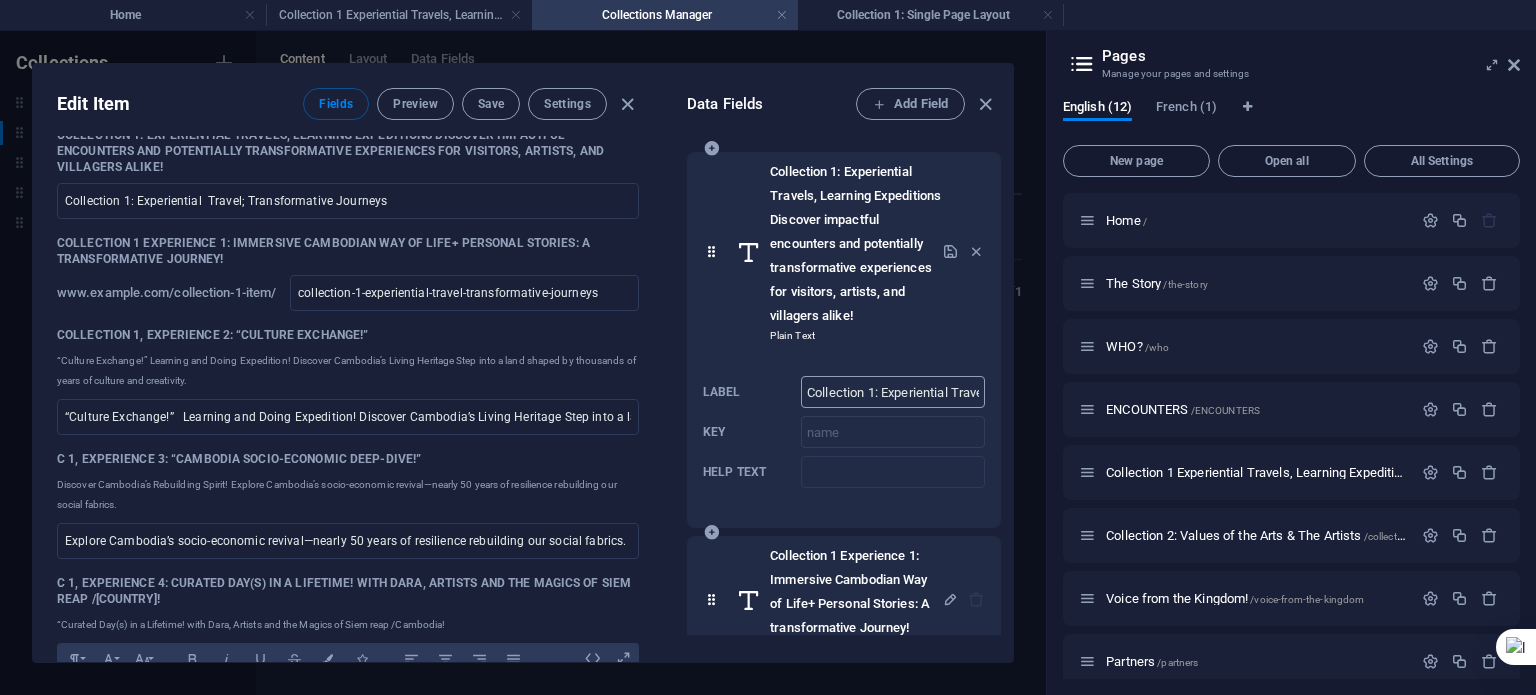 scroll, scrollTop: 200, scrollLeft: 0, axis: vertical 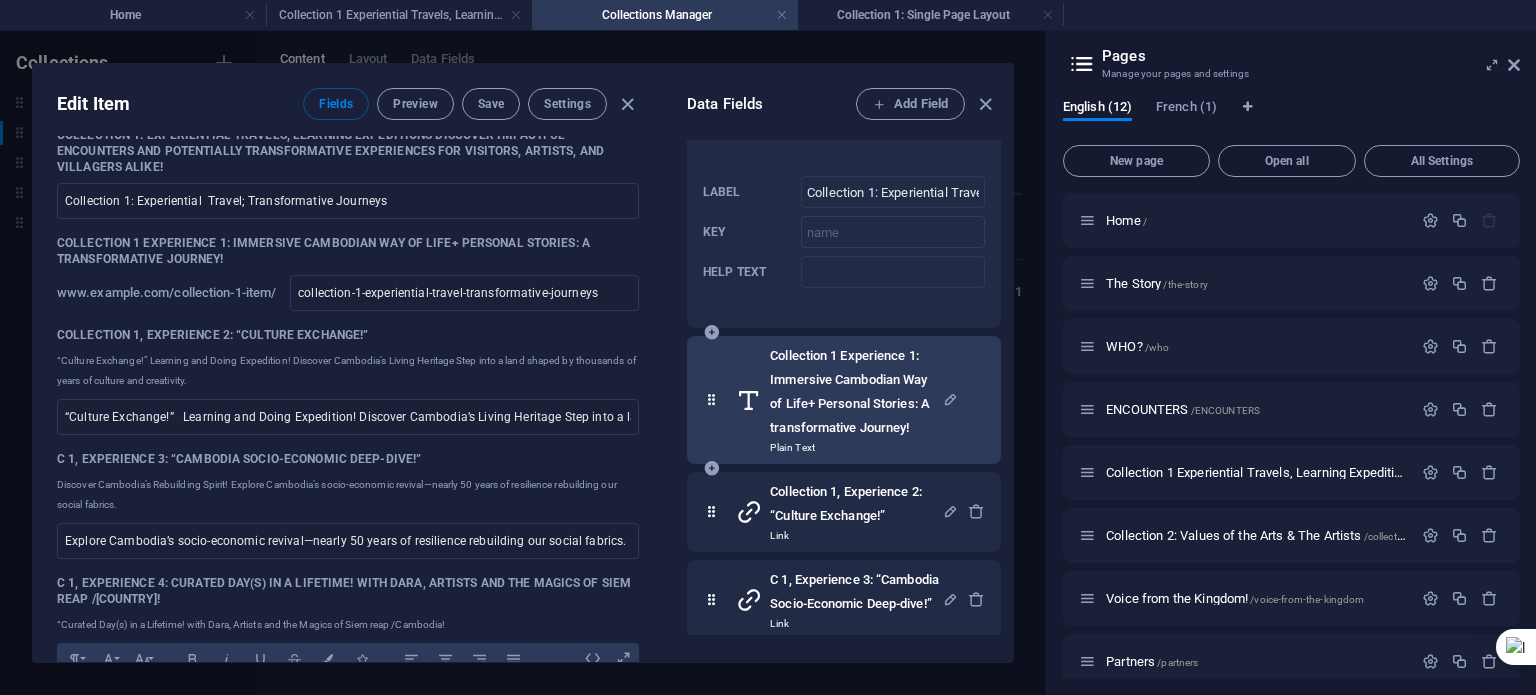 click on "Collection 1 Experience 1: Immersive Cambodian Way of Life+ Personal Stories: A transformative Journey!" at bounding box center [856, 392] 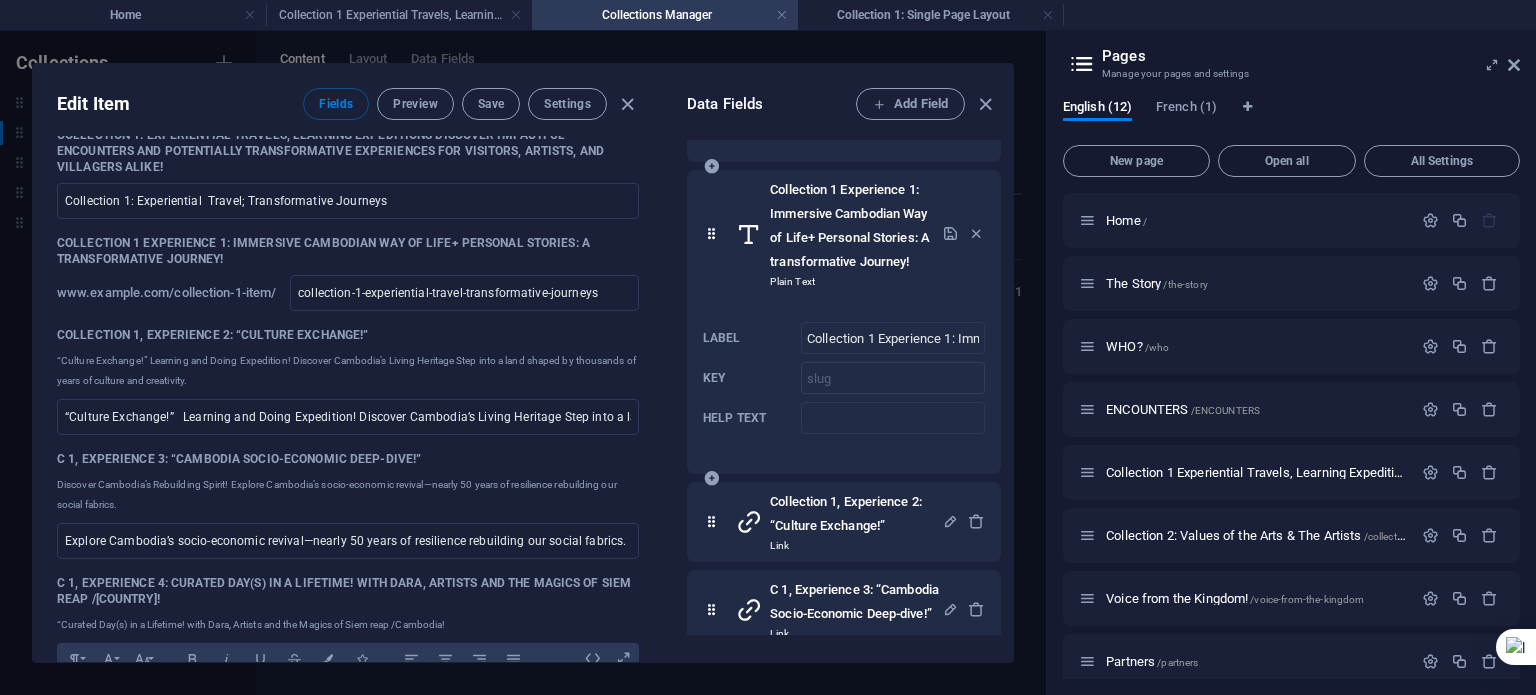scroll, scrollTop: 400, scrollLeft: 0, axis: vertical 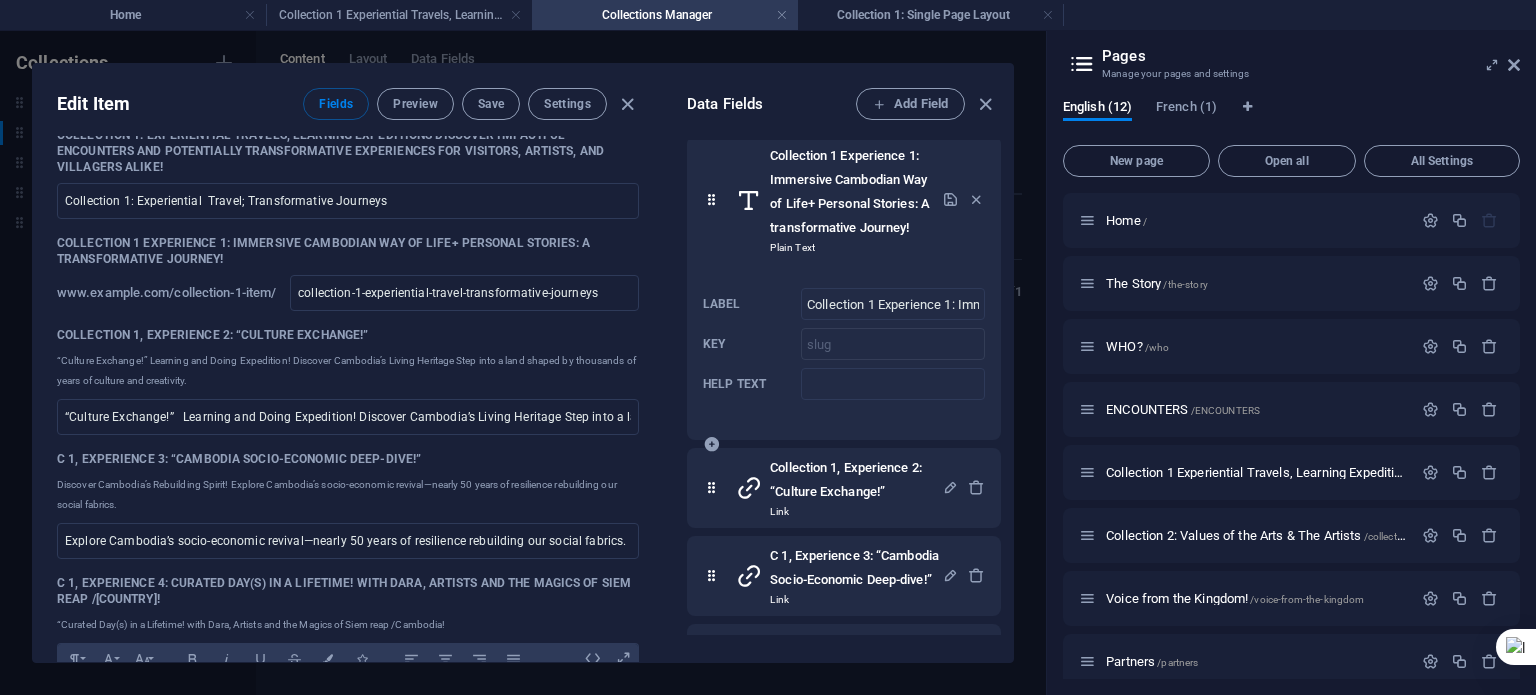 click at bounding box center (711, 200) 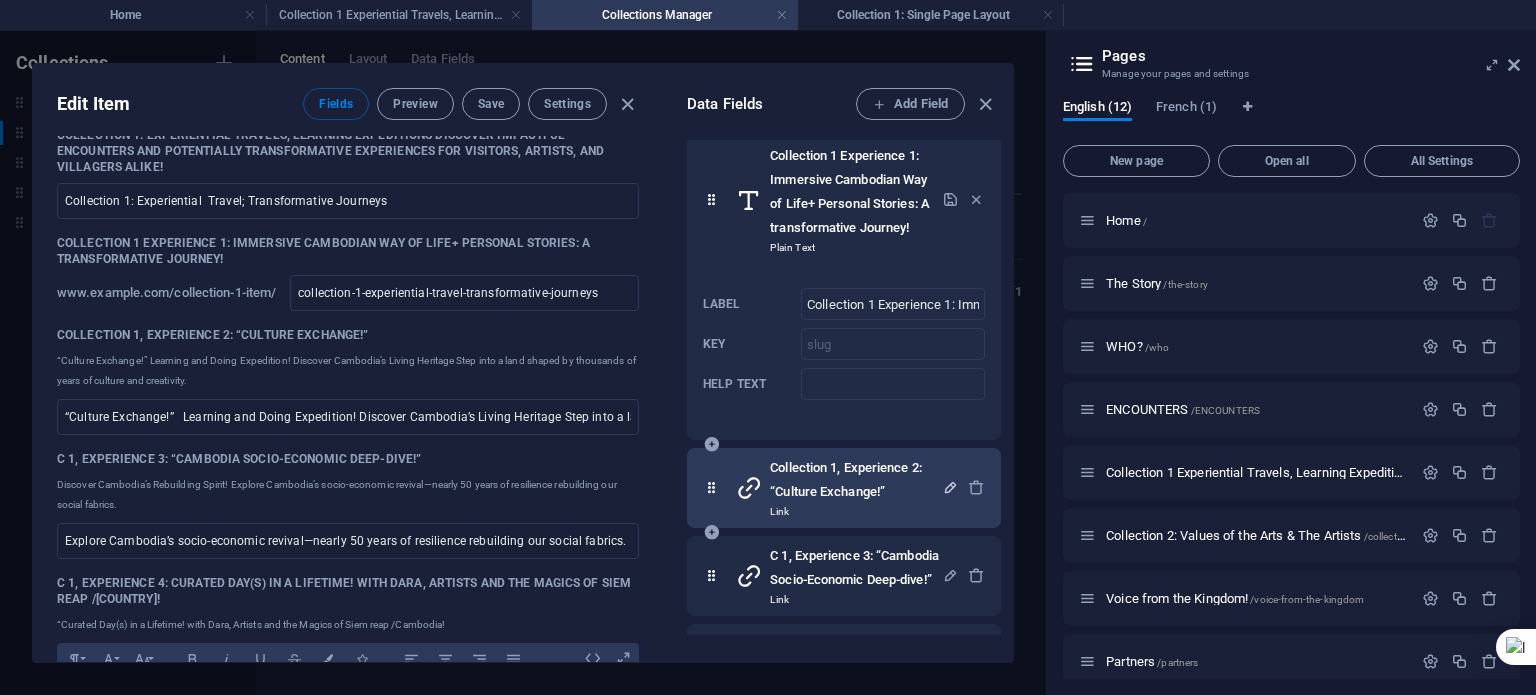 click at bounding box center (950, 487) 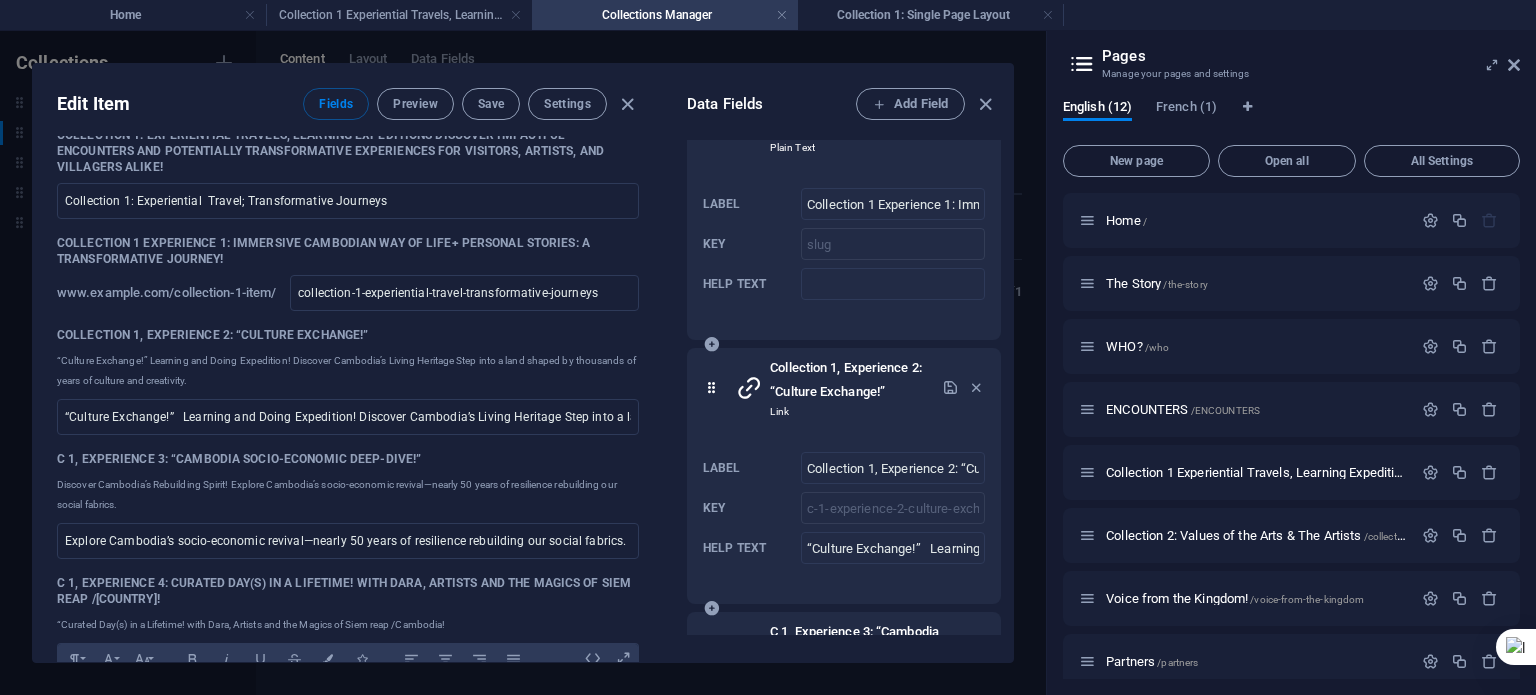 scroll, scrollTop: 700, scrollLeft: 0, axis: vertical 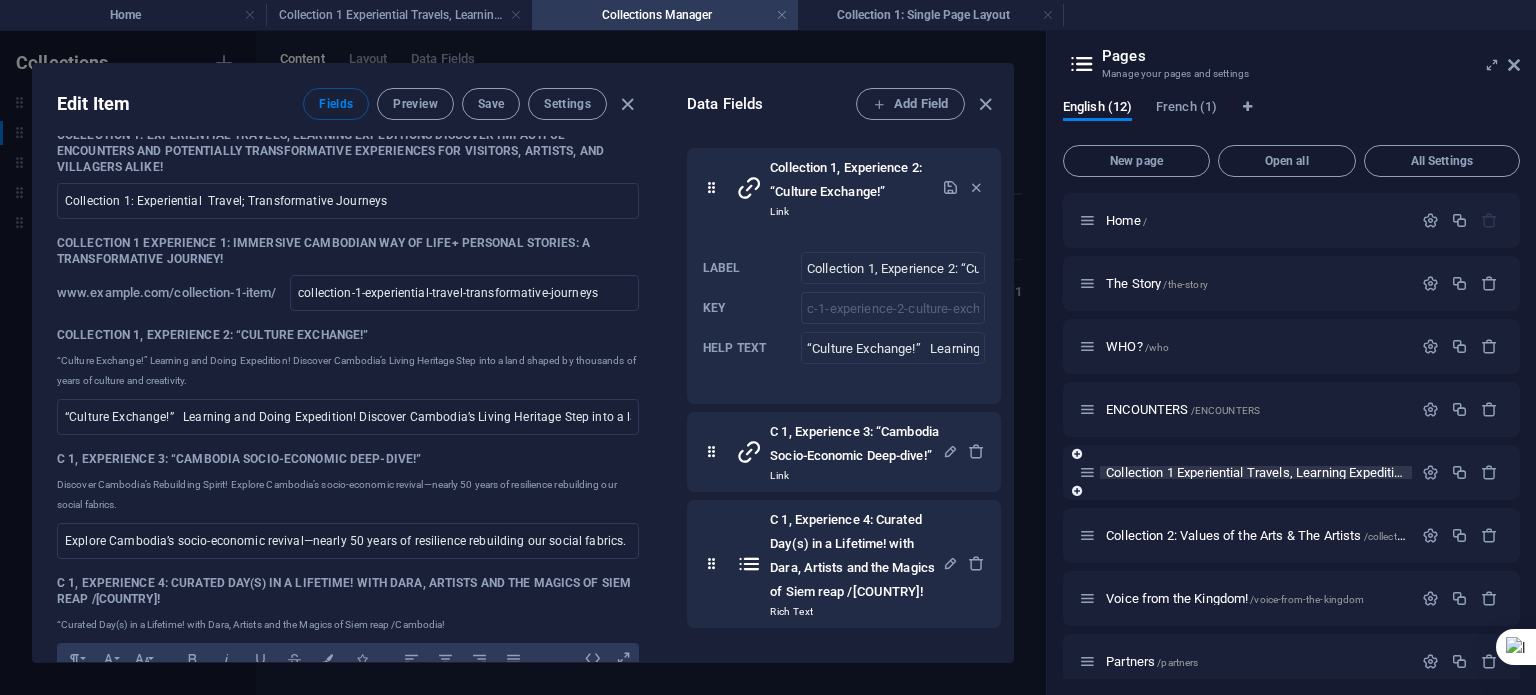 click on "Collection 1  Experiential Travels,   Learning Expeditions, Impactful Encounters /collection-1-experiential-travels-learning-expeditions-impactful-encounters" at bounding box center [1496, 472] 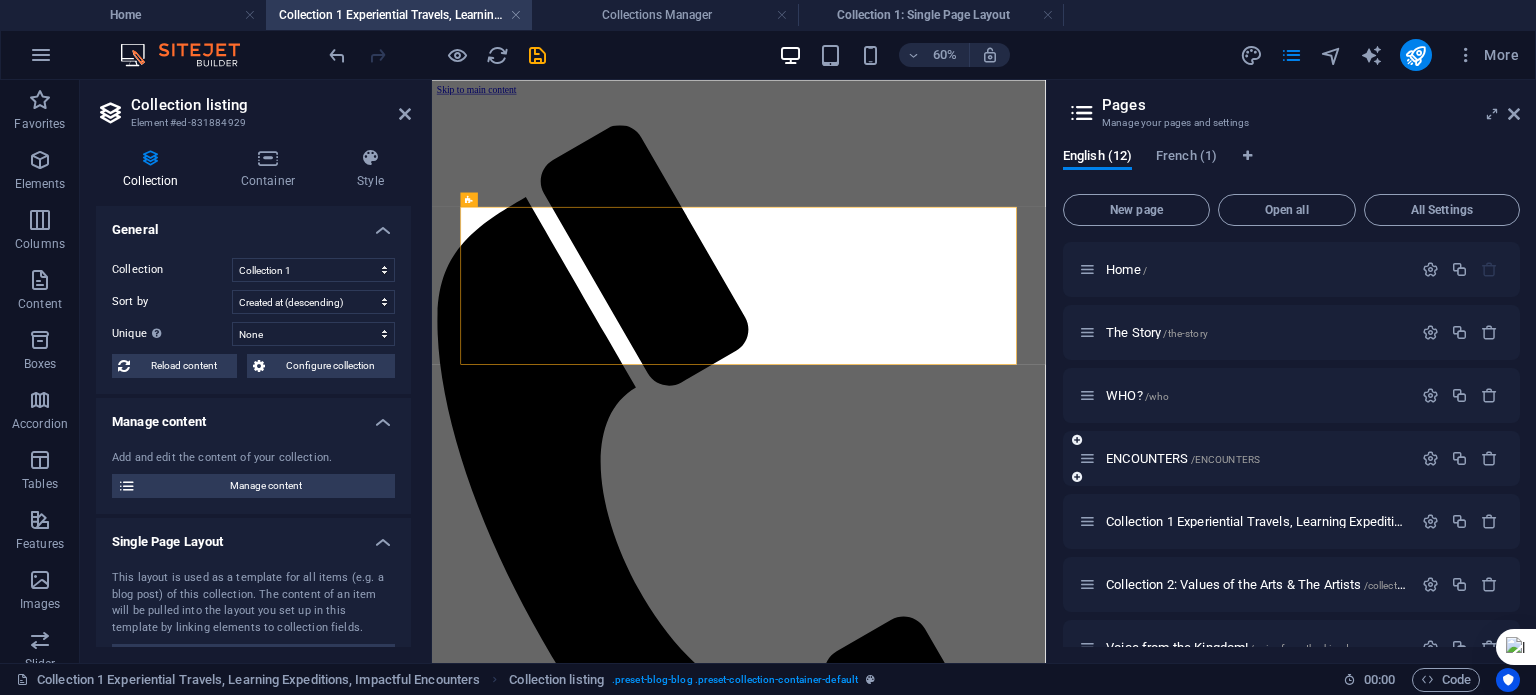 click at bounding box center (1460, 459) 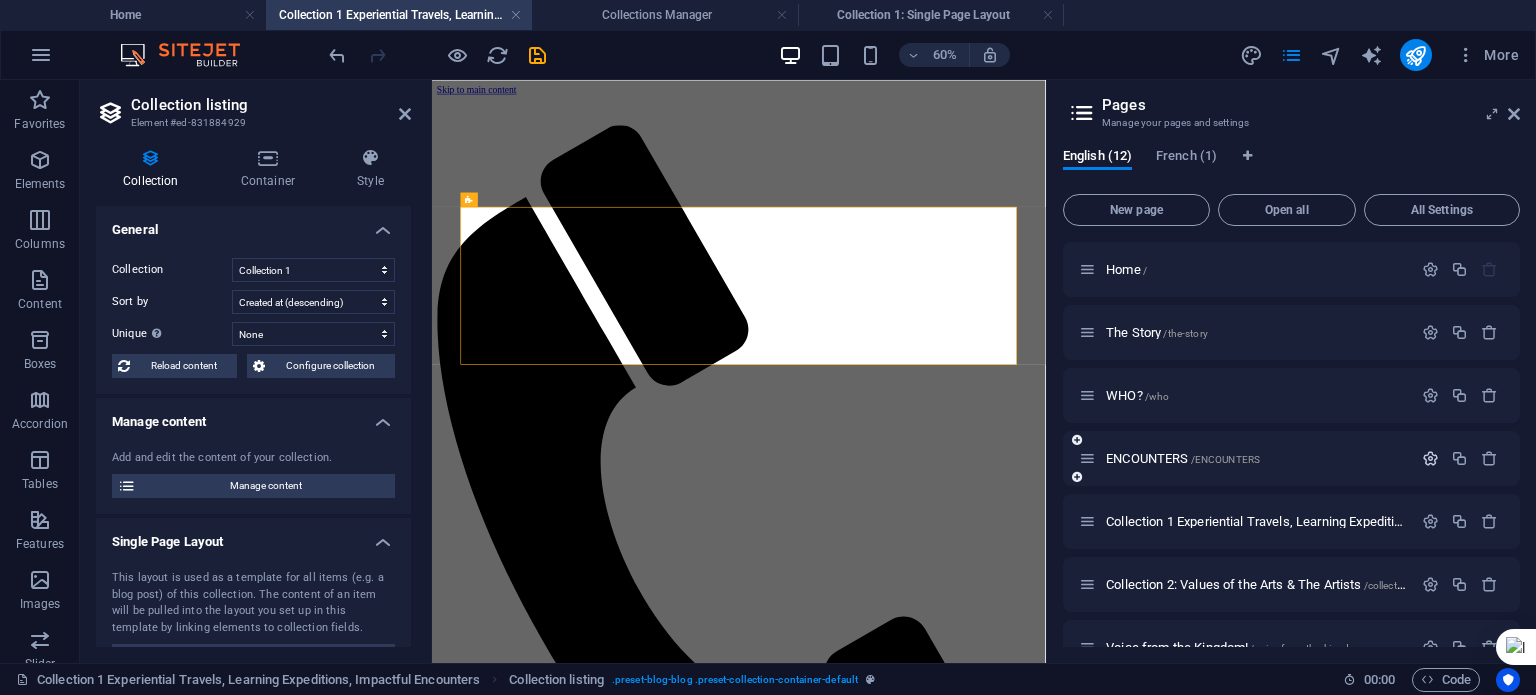 click at bounding box center (1430, 458) 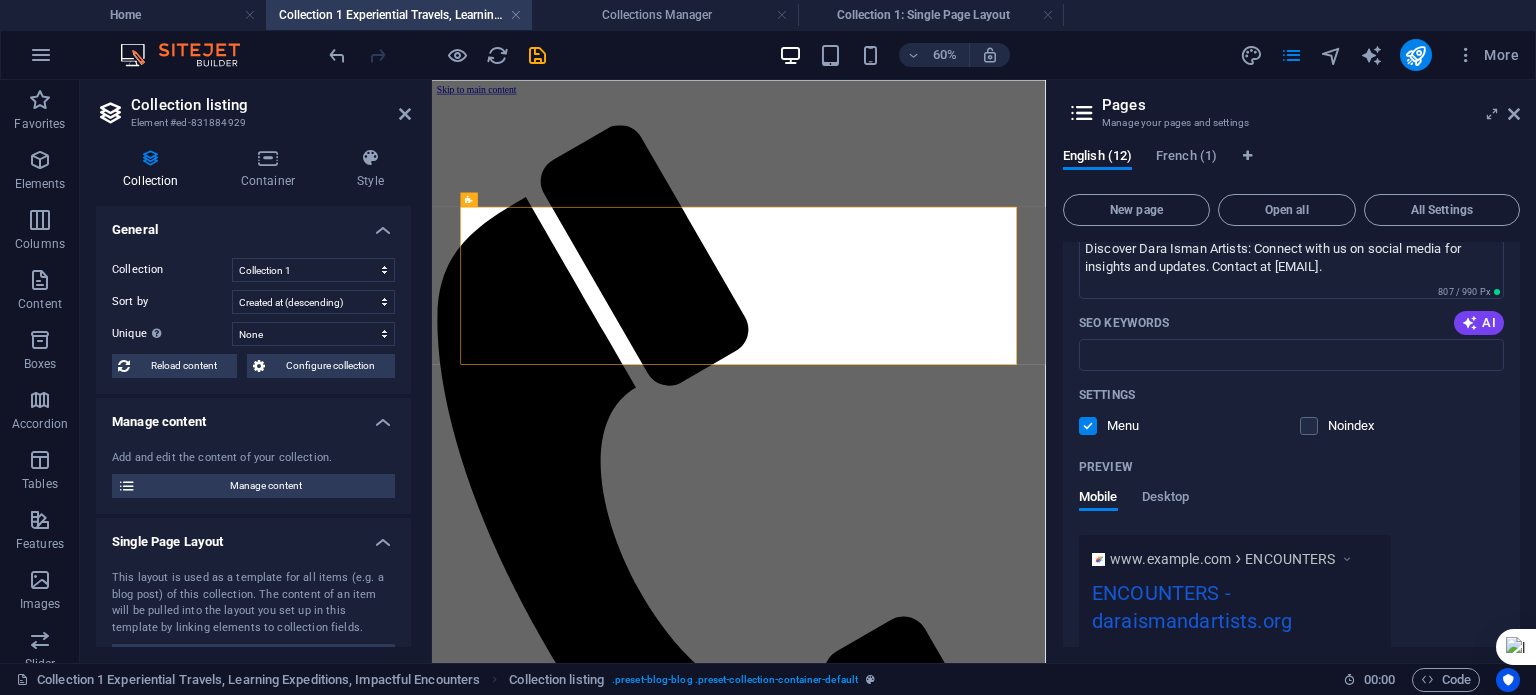 scroll, scrollTop: 0, scrollLeft: 0, axis: both 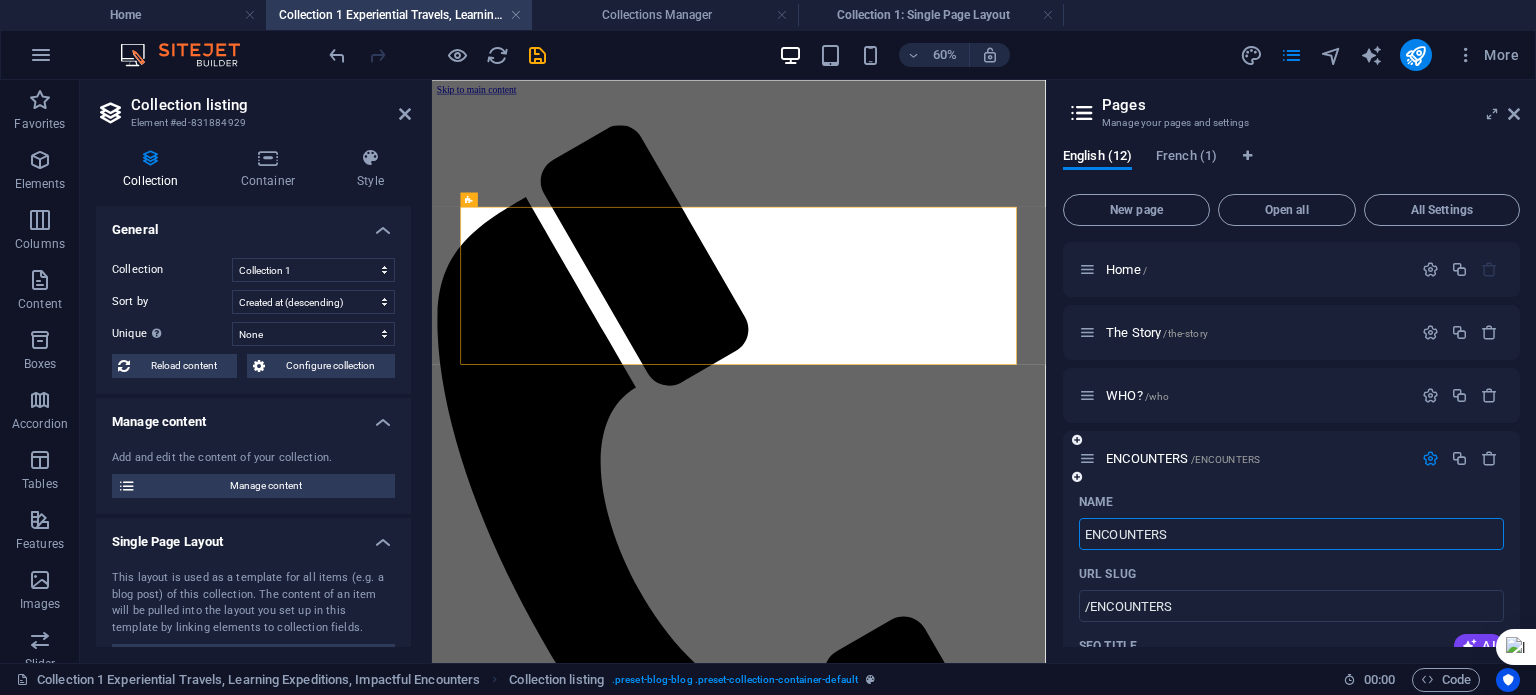 click at bounding box center (1077, 477) 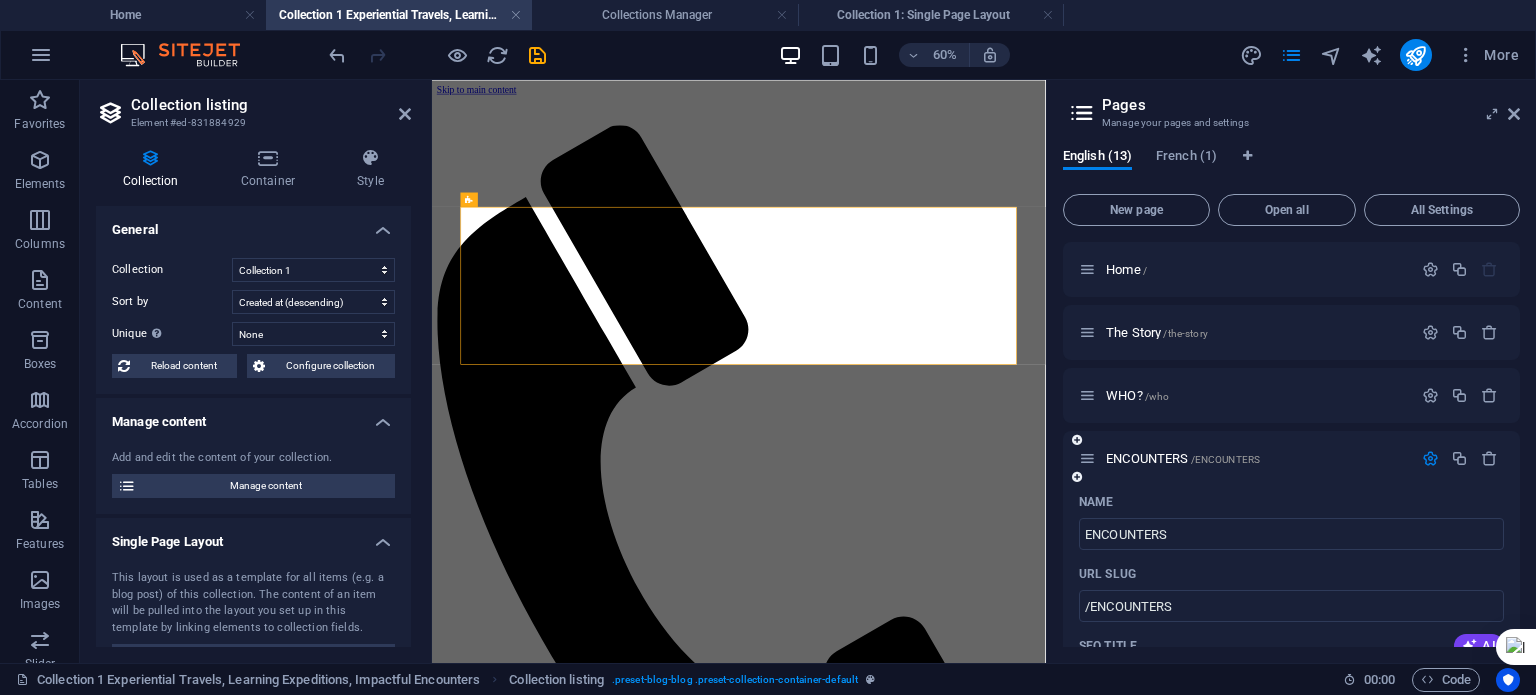 type on "New page" 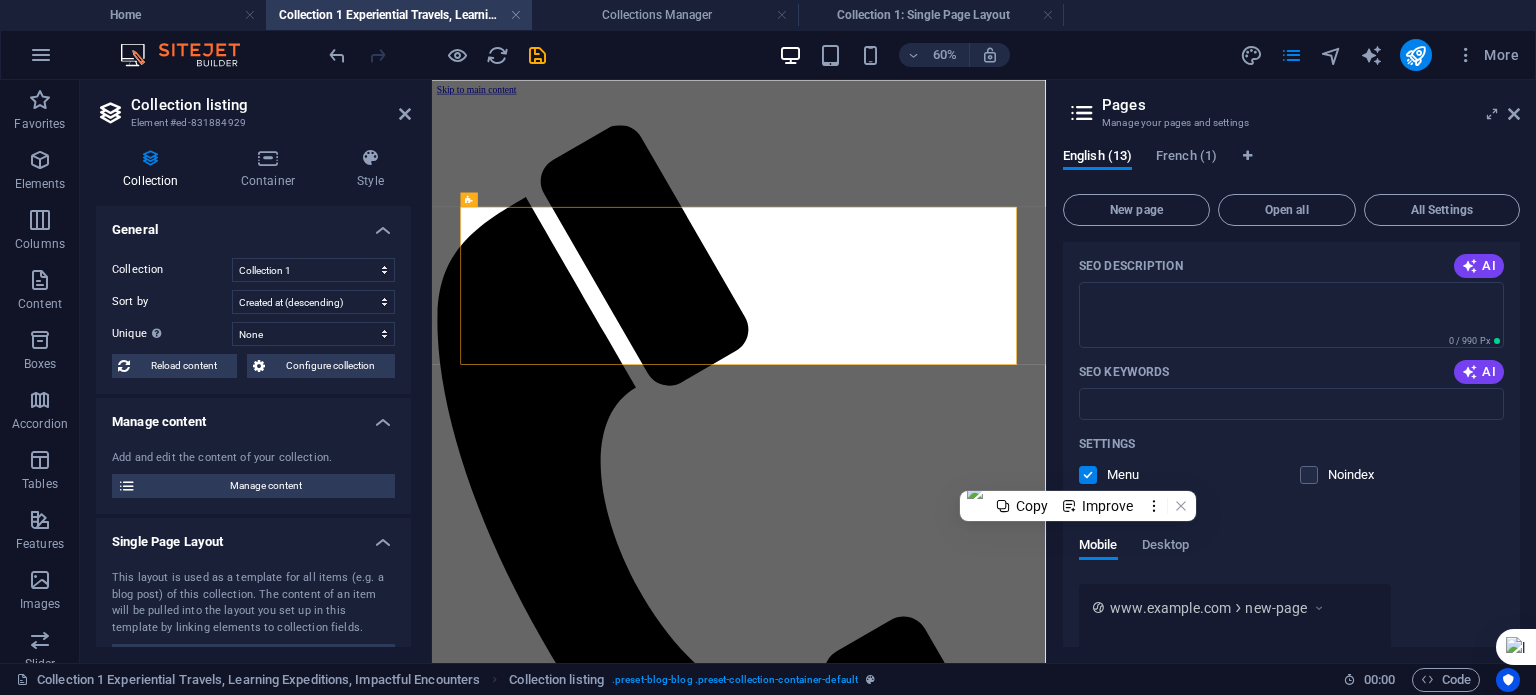 scroll, scrollTop: 1365, scrollLeft: 0, axis: vertical 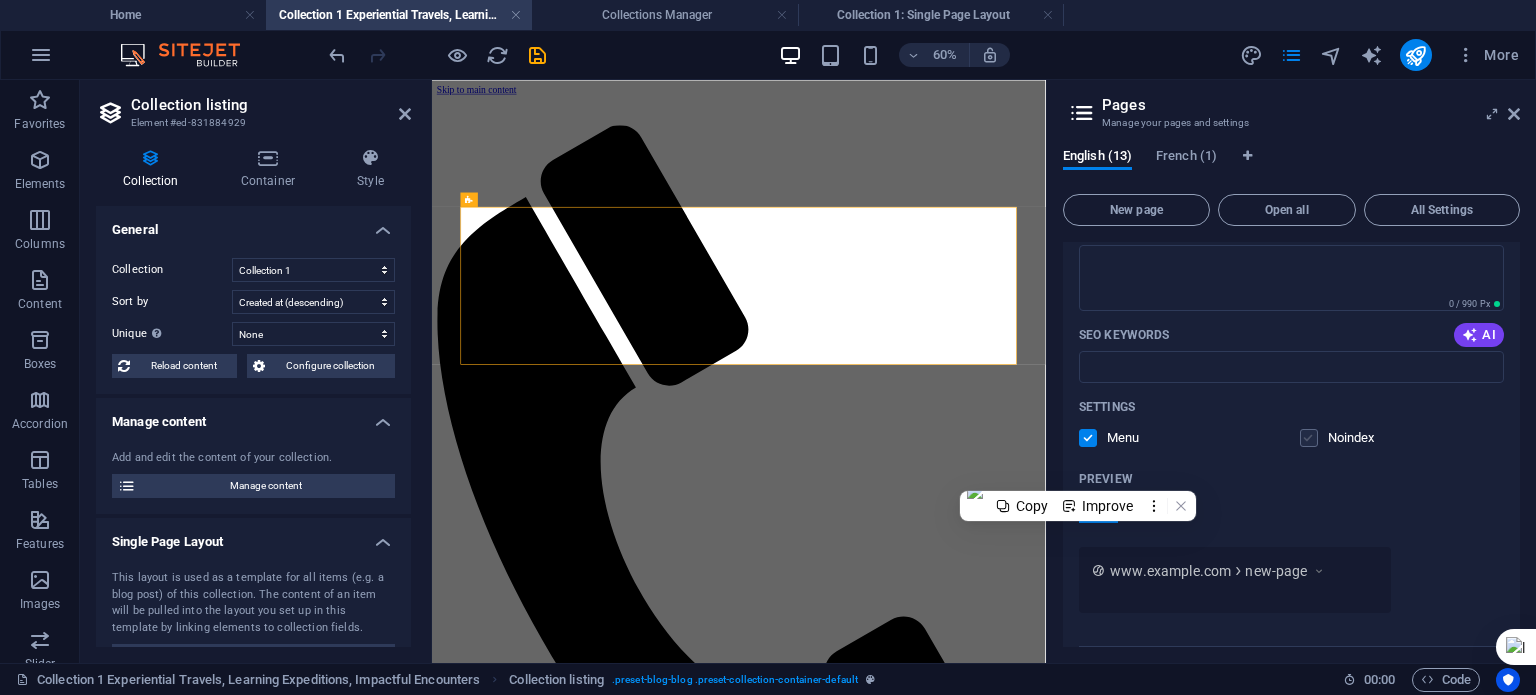click at bounding box center (1309, 438) 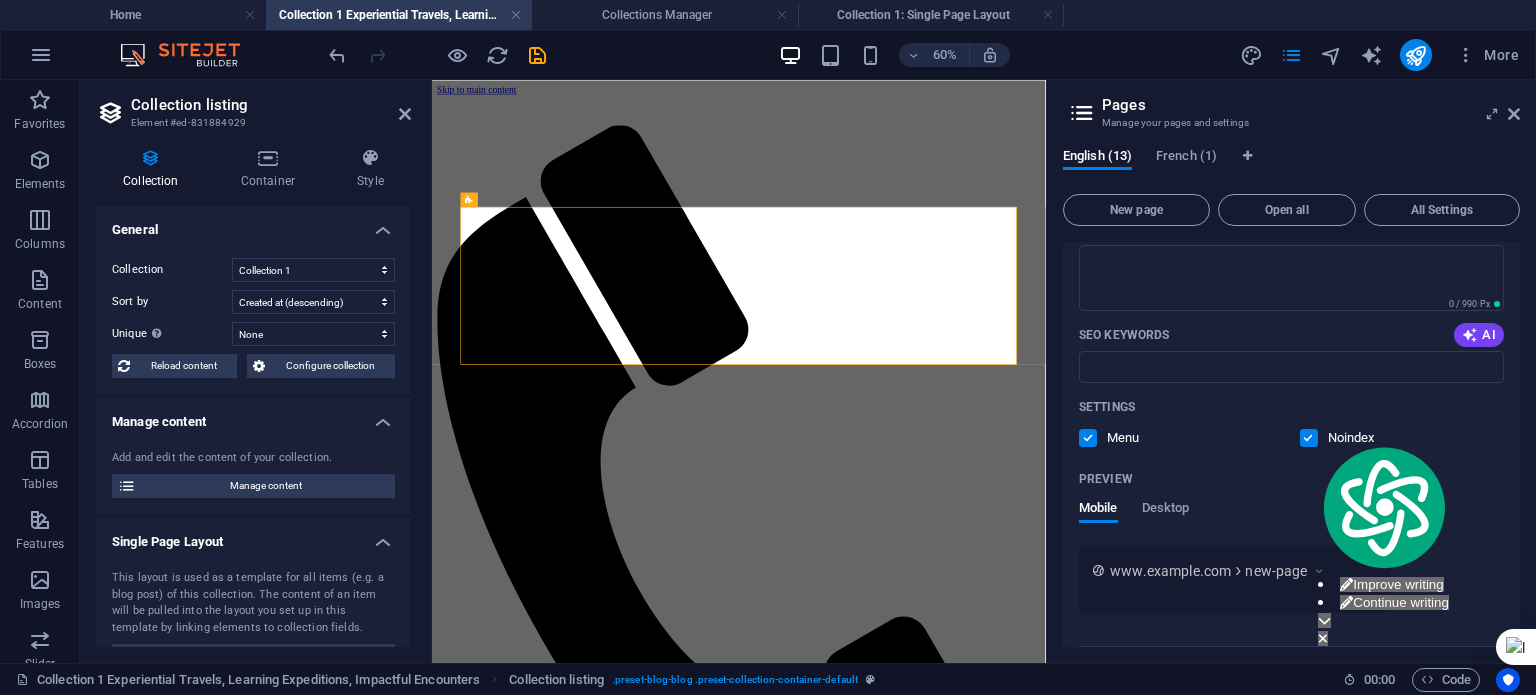 click at bounding box center (1088, 438) 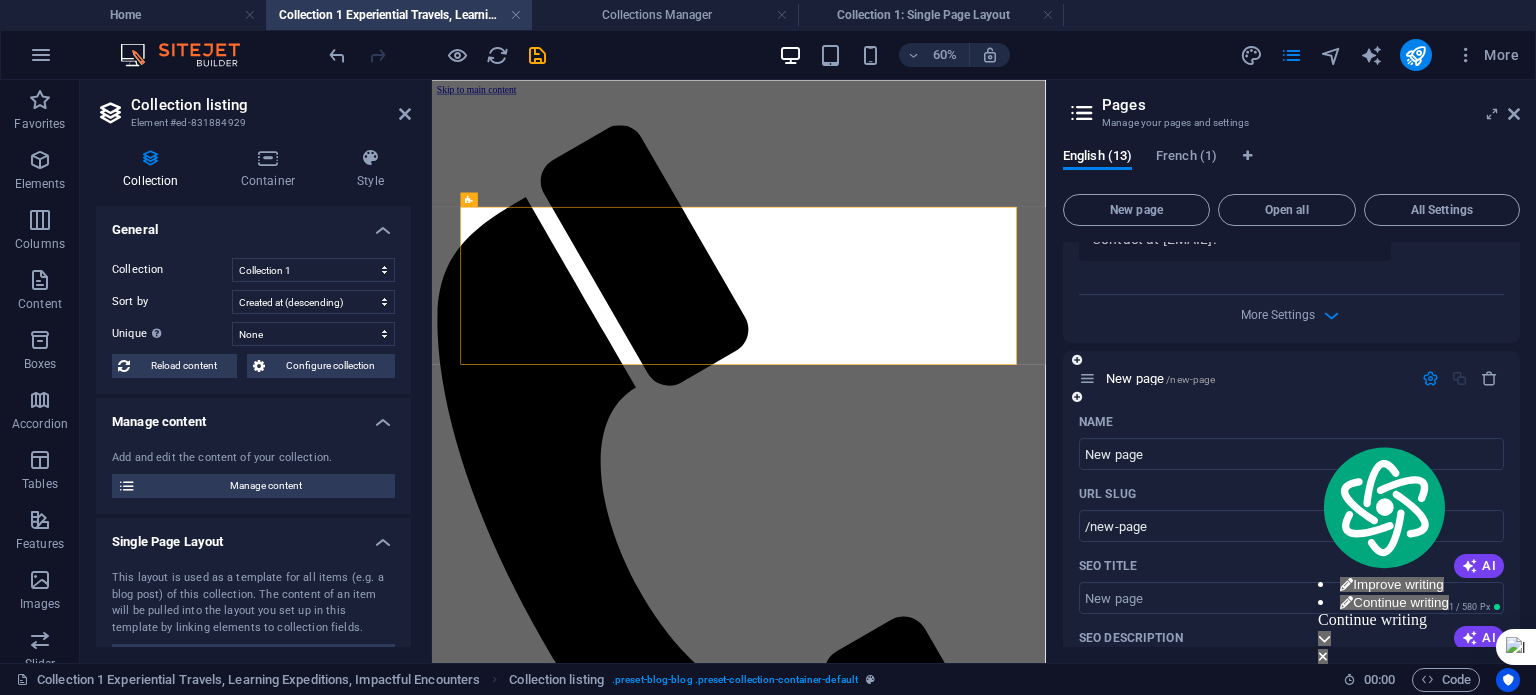 scroll, scrollTop: 965, scrollLeft: 0, axis: vertical 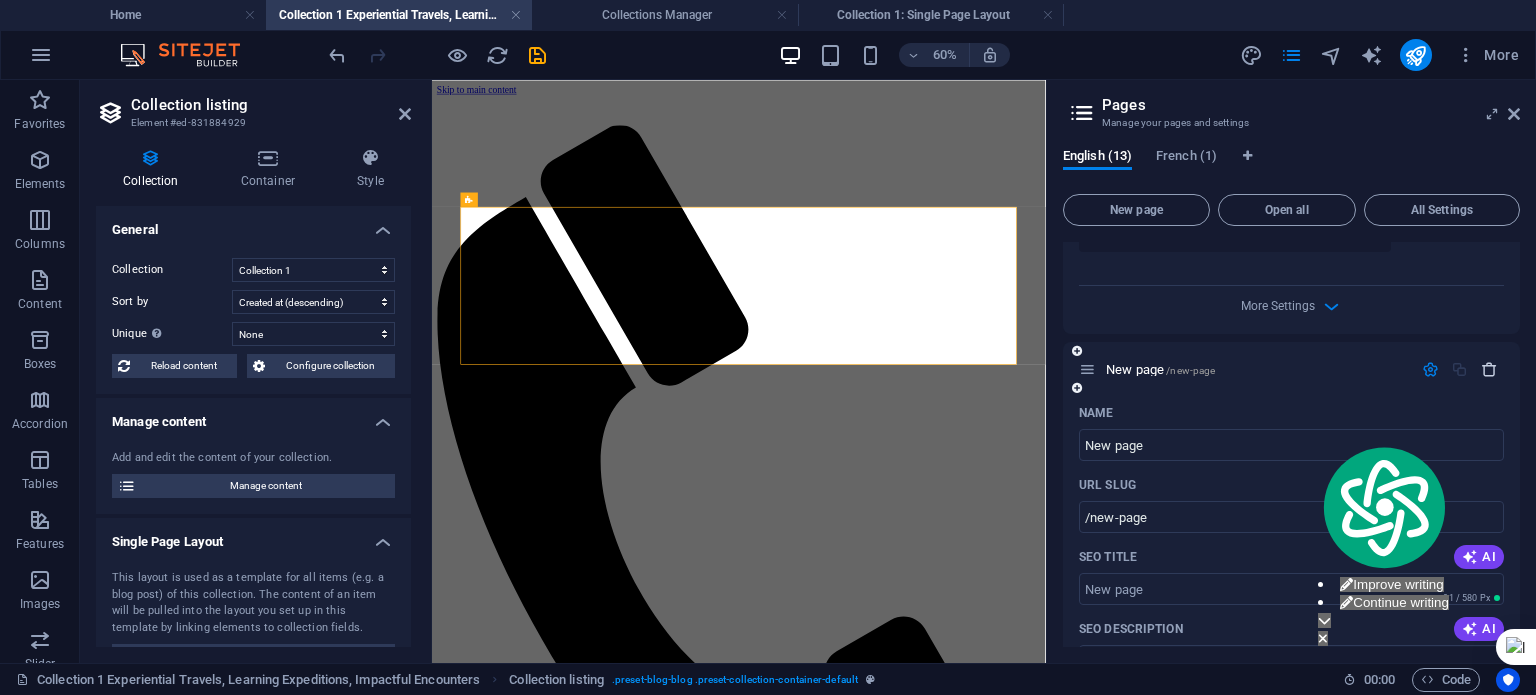 click at bounding box center (1489, 369) 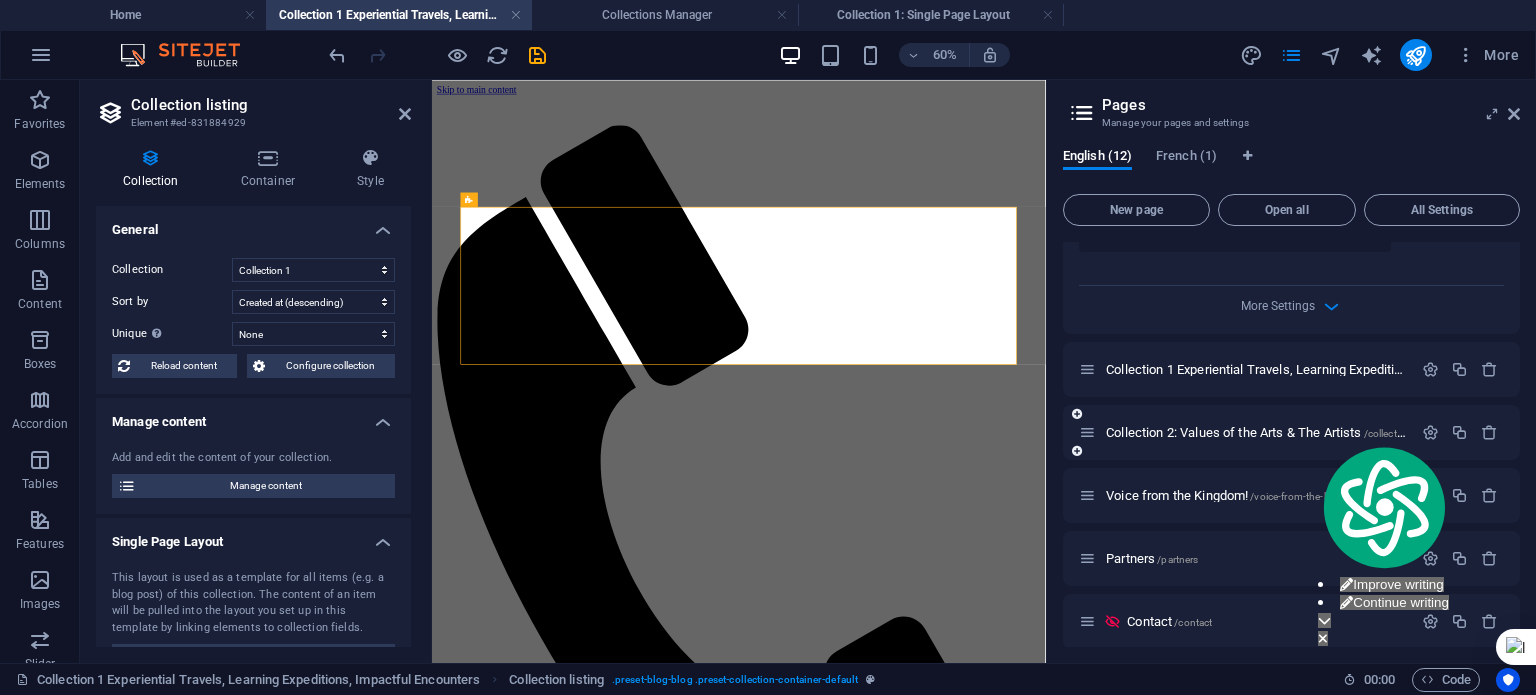 scroll, scrollTop: 765, scrollLeft: 0, axis: vertical 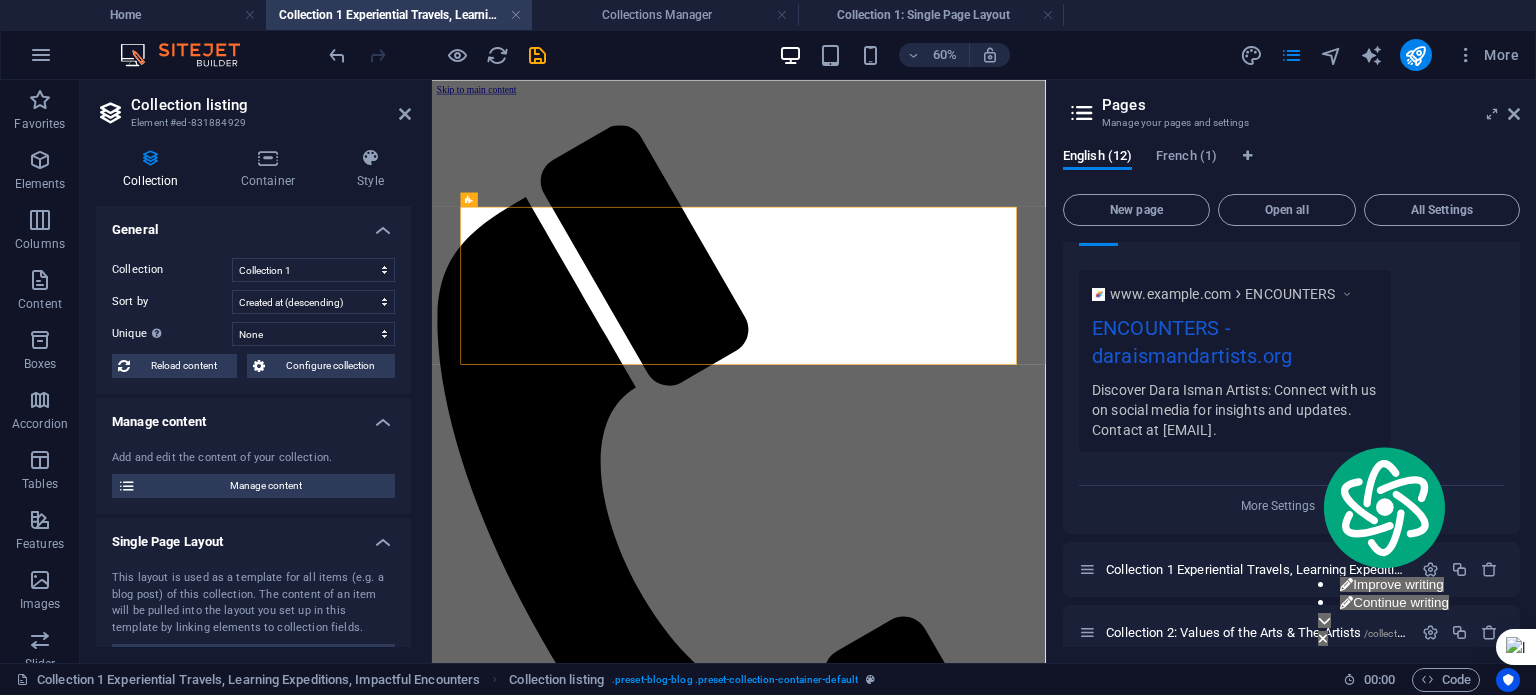 drag, startPoint x: 1218, startPoint y: 566, endPoint x: 1220, endPoint y: 263, distance: 303.0066 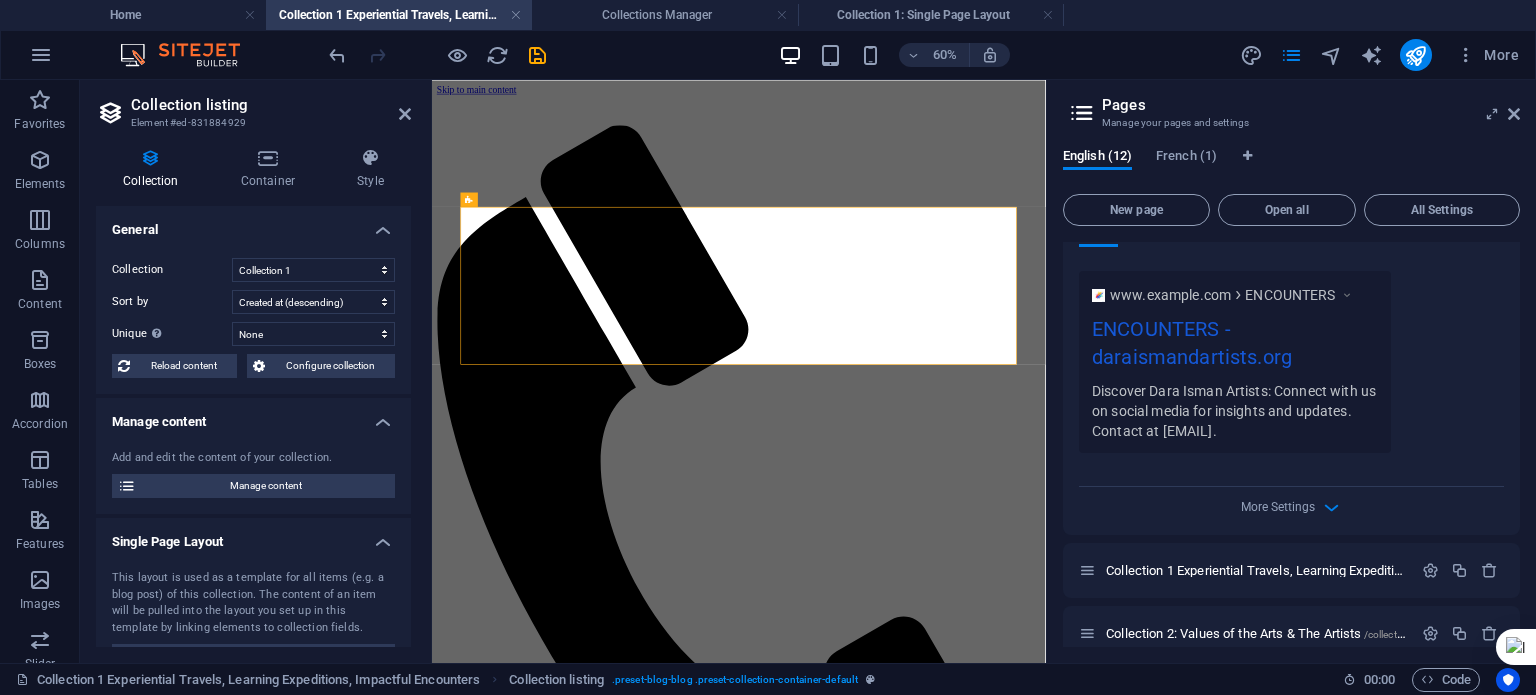 scroll, scrollTop: 765, scrollLeft: 0, axis: vertical 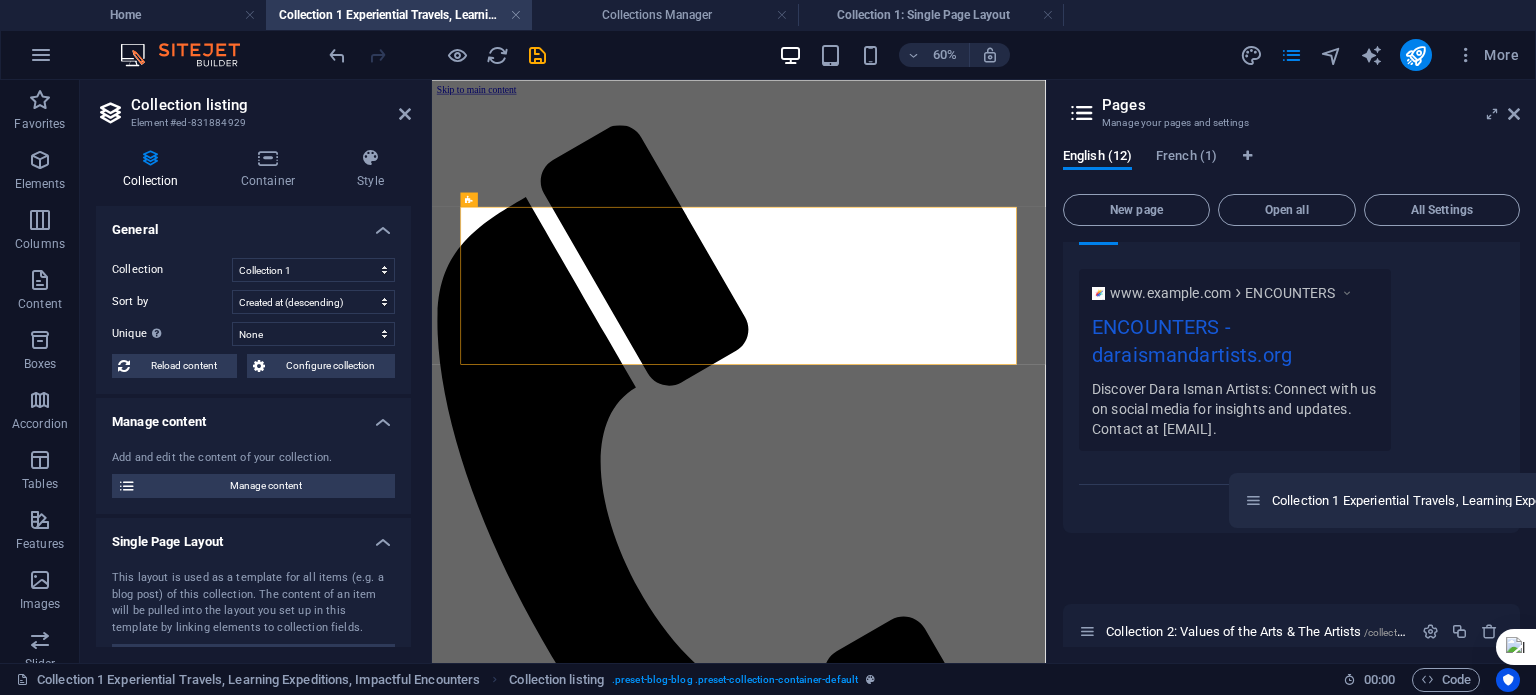 drag, startPoint x: 1090, startPoint y: 572, endPoint x: 1262, endPoint y: 503, distance: 185.32404 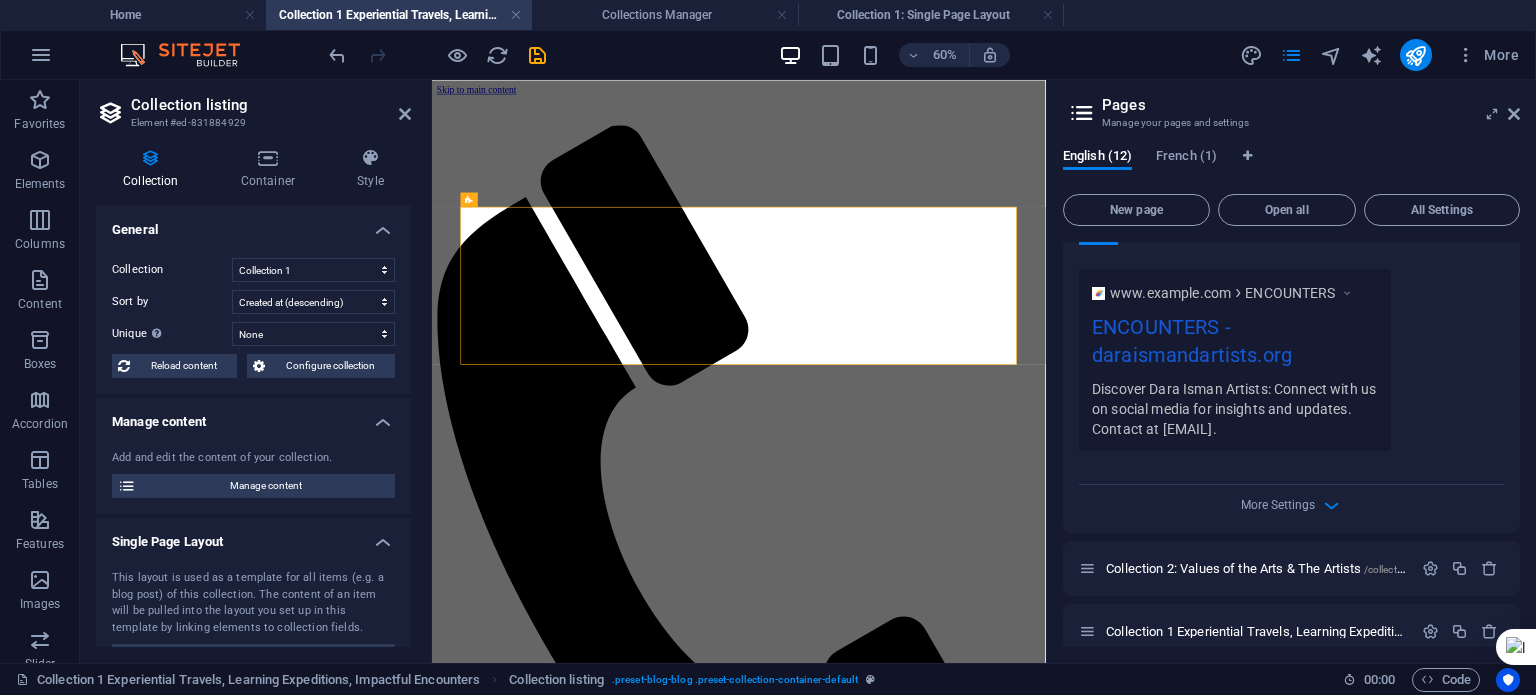 drag, startPoint x: 1259, startPoint y: 403, endPoint x: 1332, endPoint y: 241, distance: 177.68793 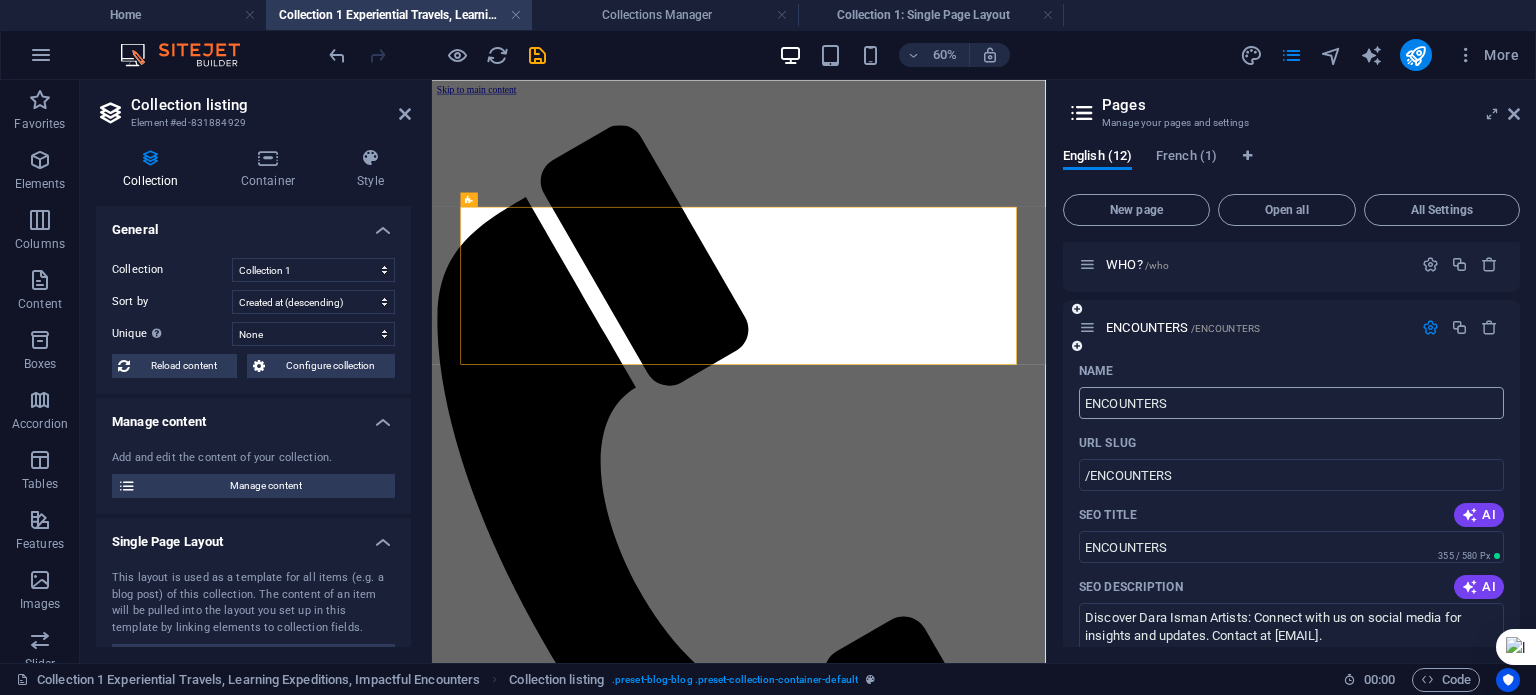 scroll, scrollTop: 66, scrollLeft: 0, axis: vertical 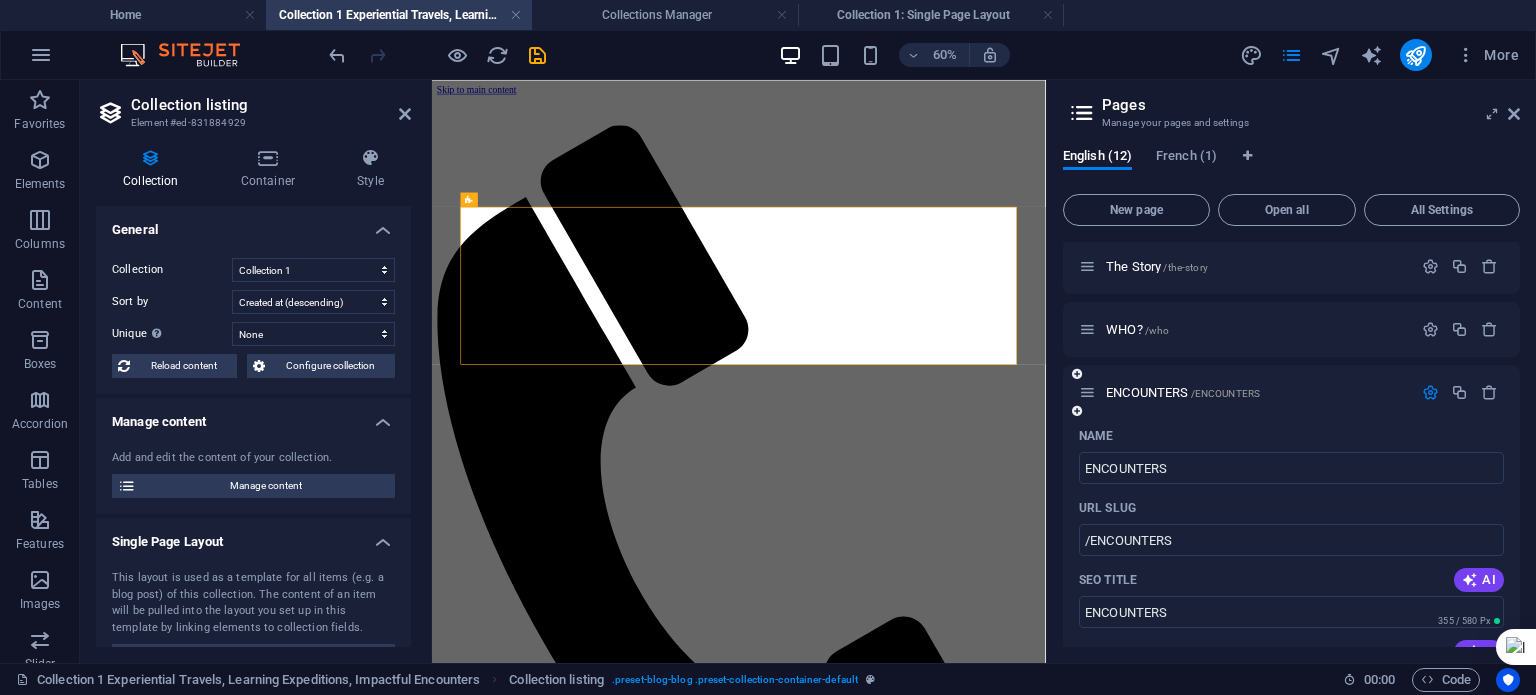 click at bounding box center [1430, 392] 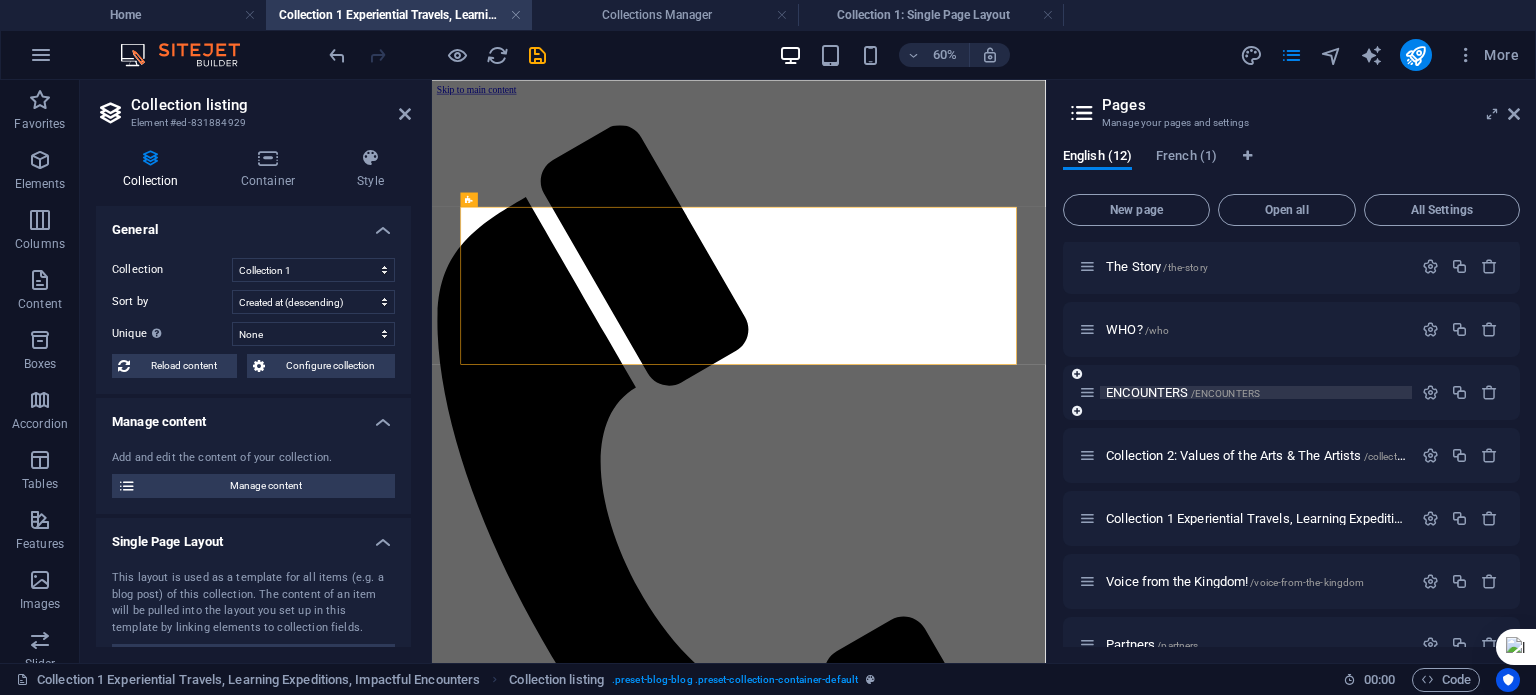 drag, startPoint x: 1193, startPoint y: 516, endPoint x: 1253, endPoint y: 389, distance: 140.45996 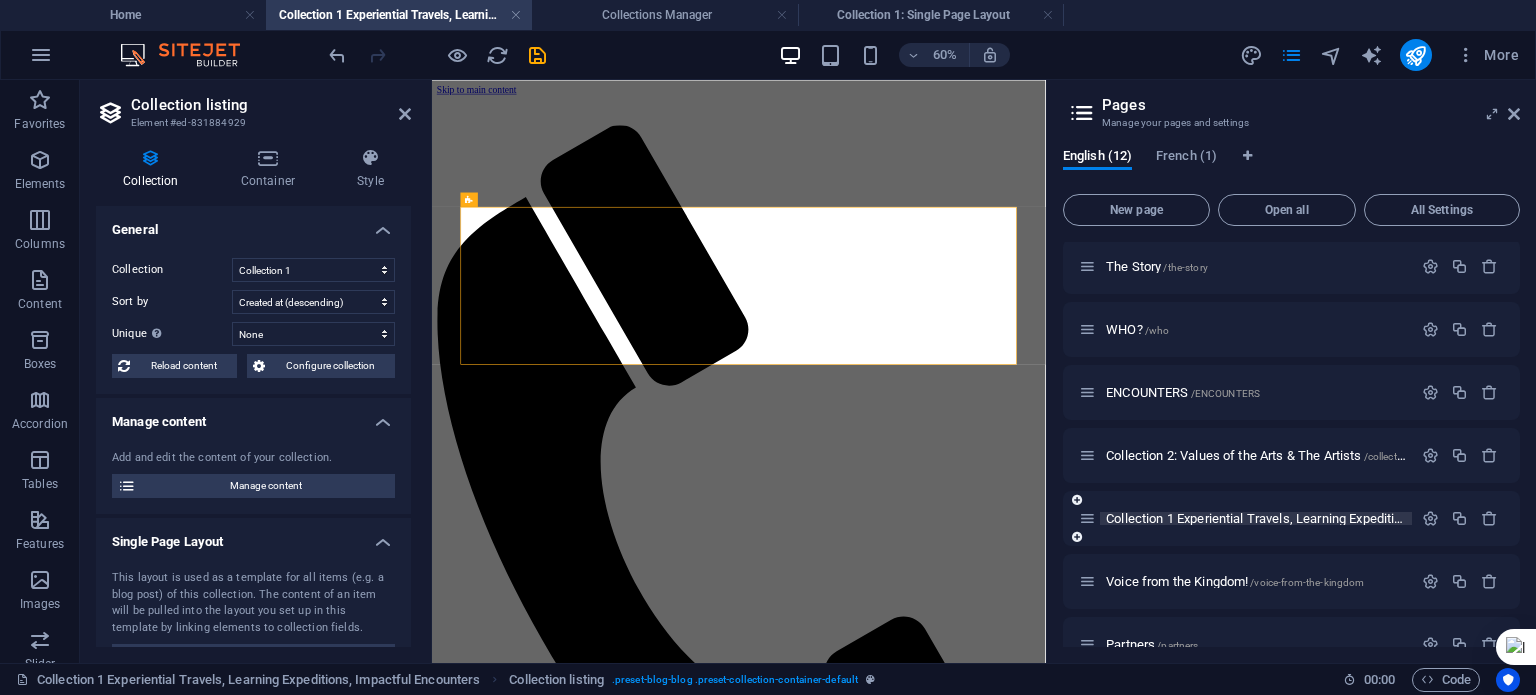 click on "Collection 1  Experiential Travels,   Learning Expeditions, Impactful Encounters /collection-1-experiential-travels-learning-expeditions-impactful-encounters" at bounding box center (1496, 518) 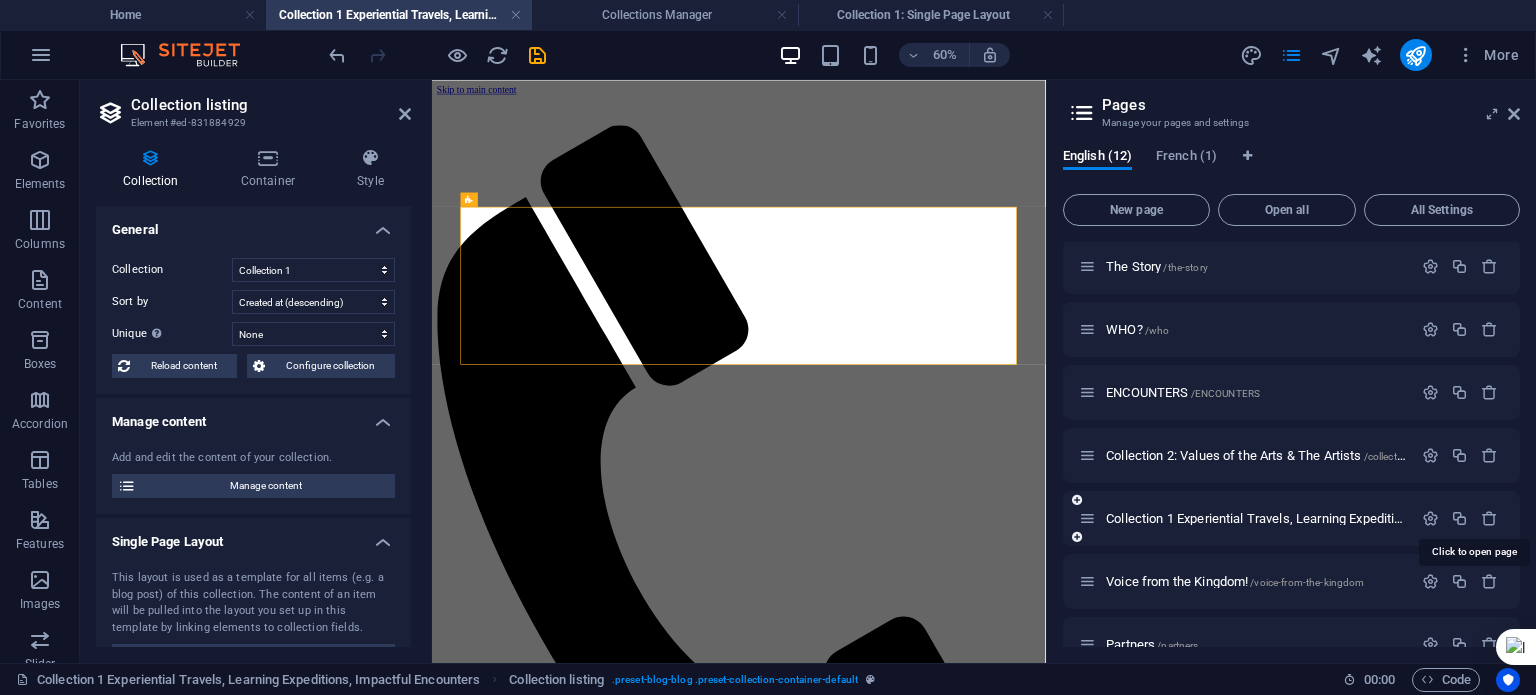drag, startPoint x: 1187, startPoint y: 523, endPoint x: 1090, endPoint y: 515, distance: 97.32934 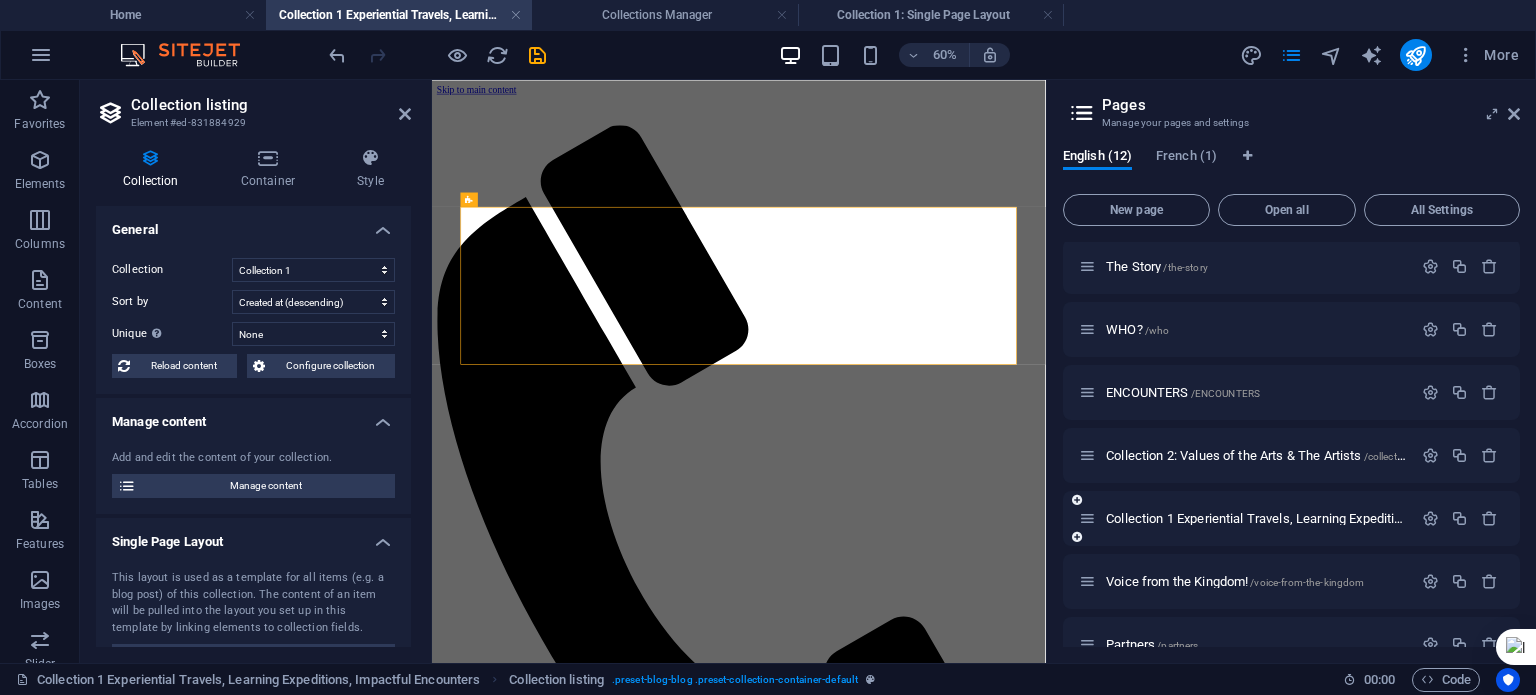 click at bounding box center (1087, 518) 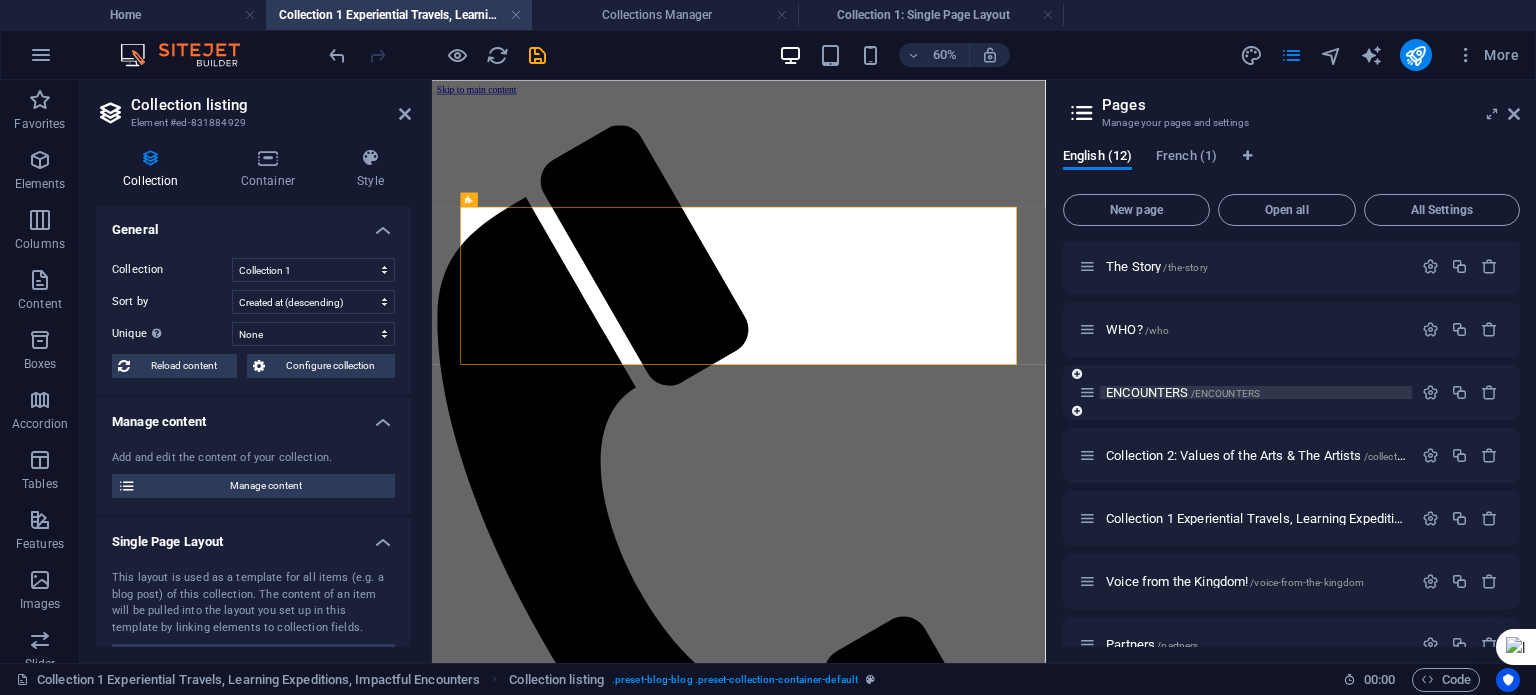 drag, startPoint x: 1108, startPoint y: 444, endPoint x: 1105, endPoint y: 385, distance: 59.07622 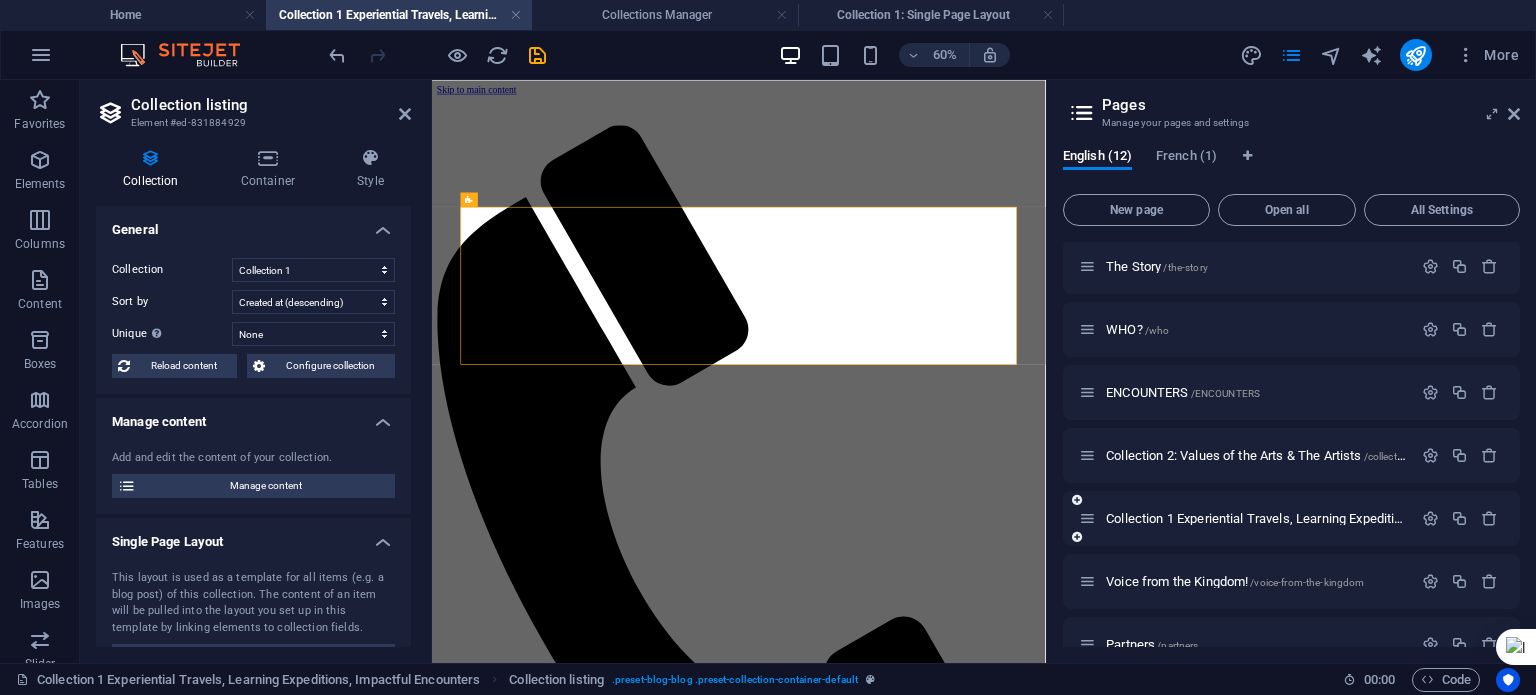 drag, startPoint x: 1341, startPoint y: 281, endPoint x: 1081, endPoint y: 505, distance: 343.1851 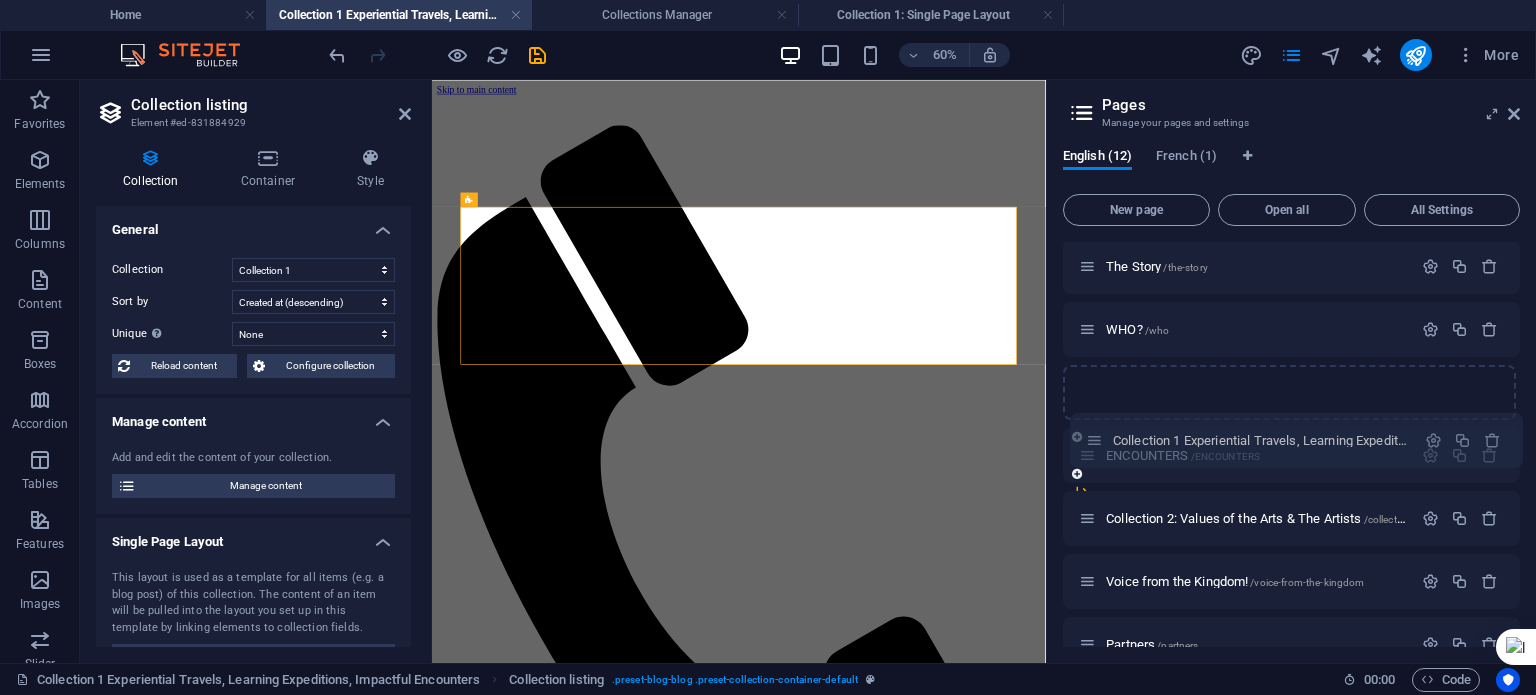 drag, startPoint x: 1087, startPoint y: 520, endPoint x: 1093, endPoint y: 431, distance: 89.20202 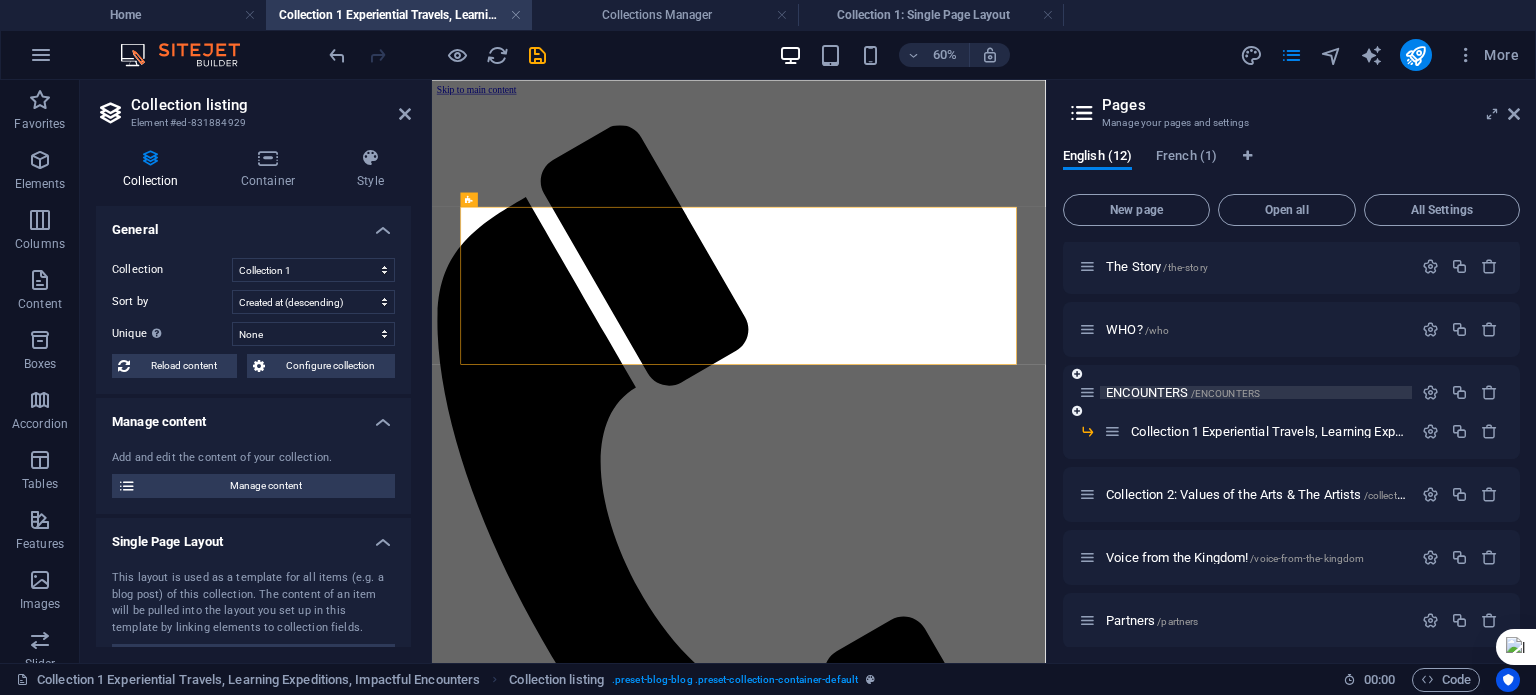 drag, startPoint x: 1102, startPoint y: 491, endPoint x: 1138, endPoint y: 391, distance: 106.28264 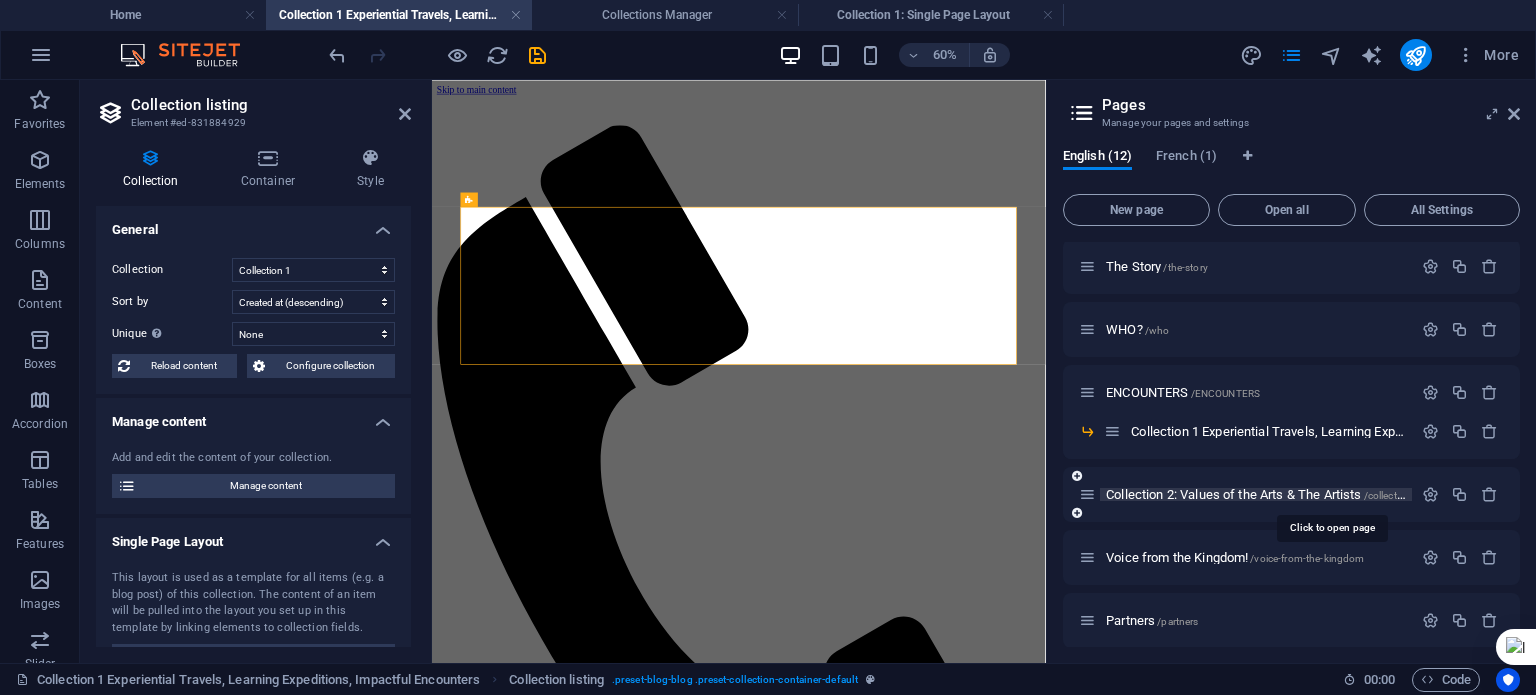 click on "Collection 2: Values of the Arts & The Artists /collection-2-values-of-the-arts-the-artists" at bounding box center [1328, 494] 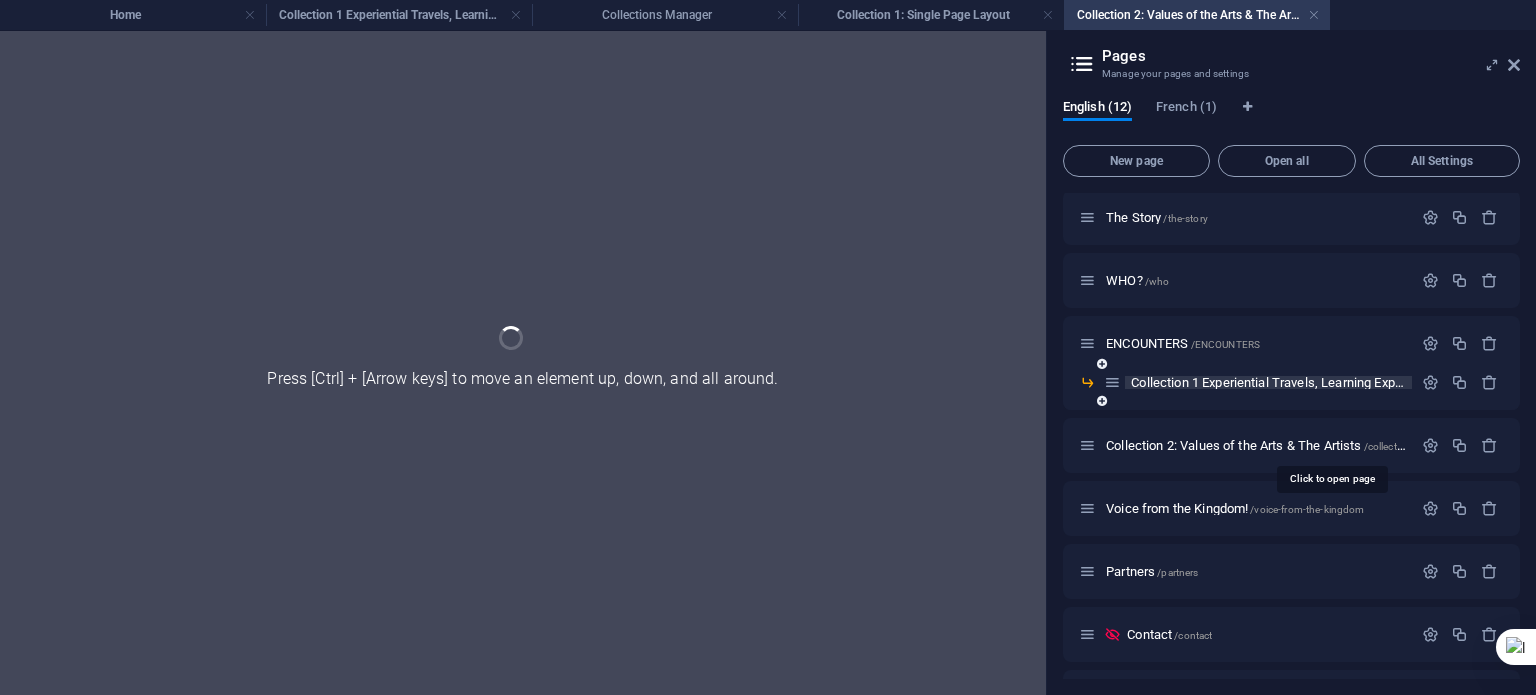 drag, startPoint x: 1147, startPoint y: 492, endPoint x: 1154, endPoint y: 387, distance: 105.23308 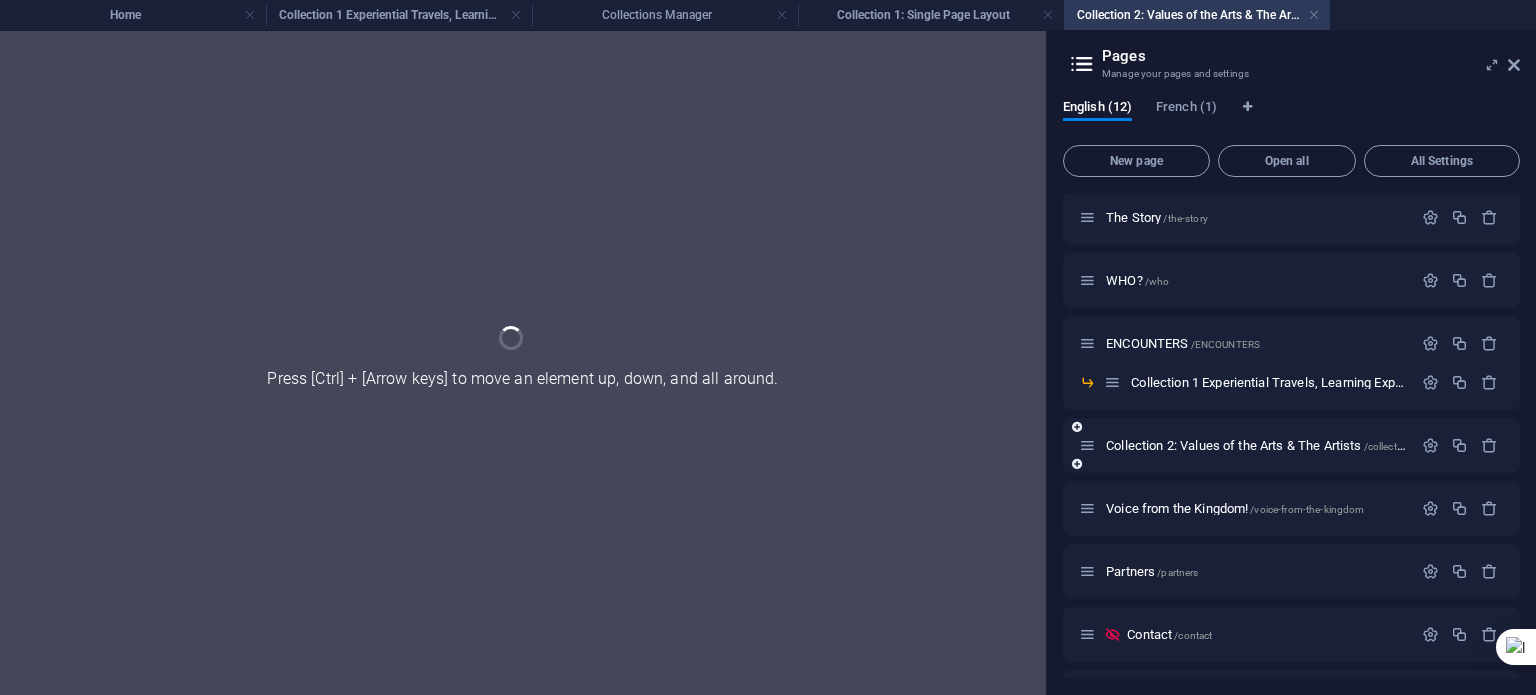 click on "ENCOUNTERS /ENCOUNTERS" at bounding box center [1291, 343] 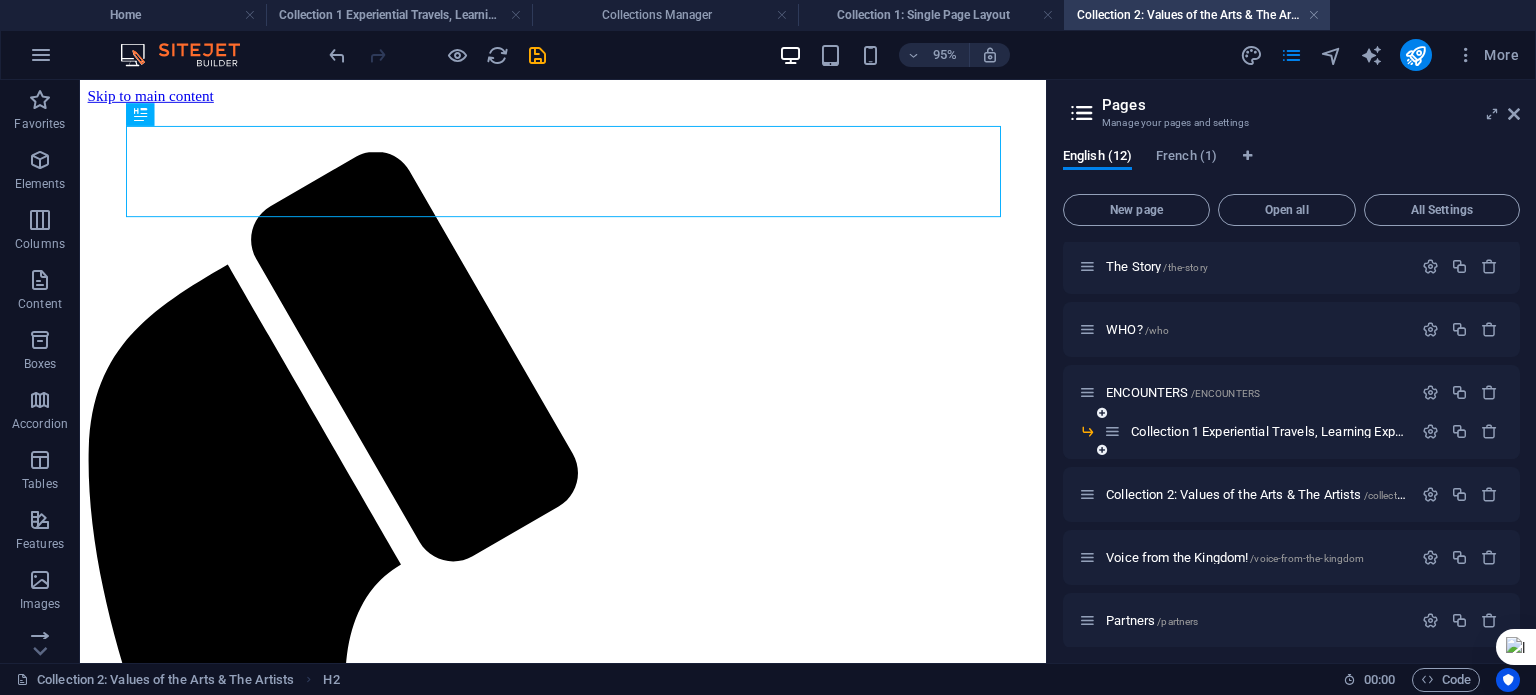 scroll, scrollTop: 0, scrollLeft: 0, axis: both 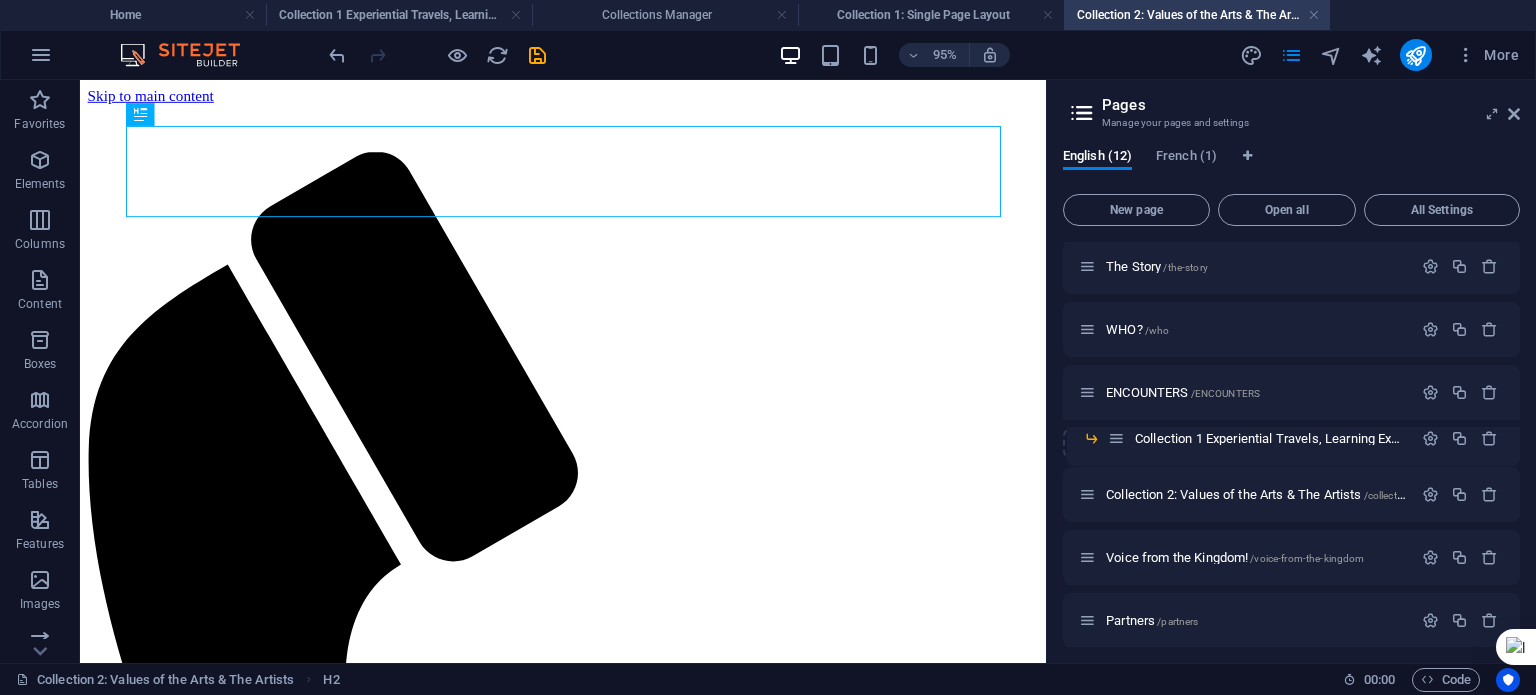 click on "Home / The Story /the-story WHO? /who ENCOUNTERS /ENCOUNTERS Collection 1  Experiential Travels,   Learning Expeditions, Impactful Encounters /collection-1-experiential-travels-learning-expeditions-impactful-encounters Collection 2: Values of the Arts & The Artists /collection-2-values-of-the-arts-the-artists Voice from the Kingdom! /voice-from-the-kingdom Partners /partners Contact /contact Legal Notice /legal-notice Privacy /privacy Collection 1: Single Page Layout /collection-1-item" at bounding box center [1291, 538] 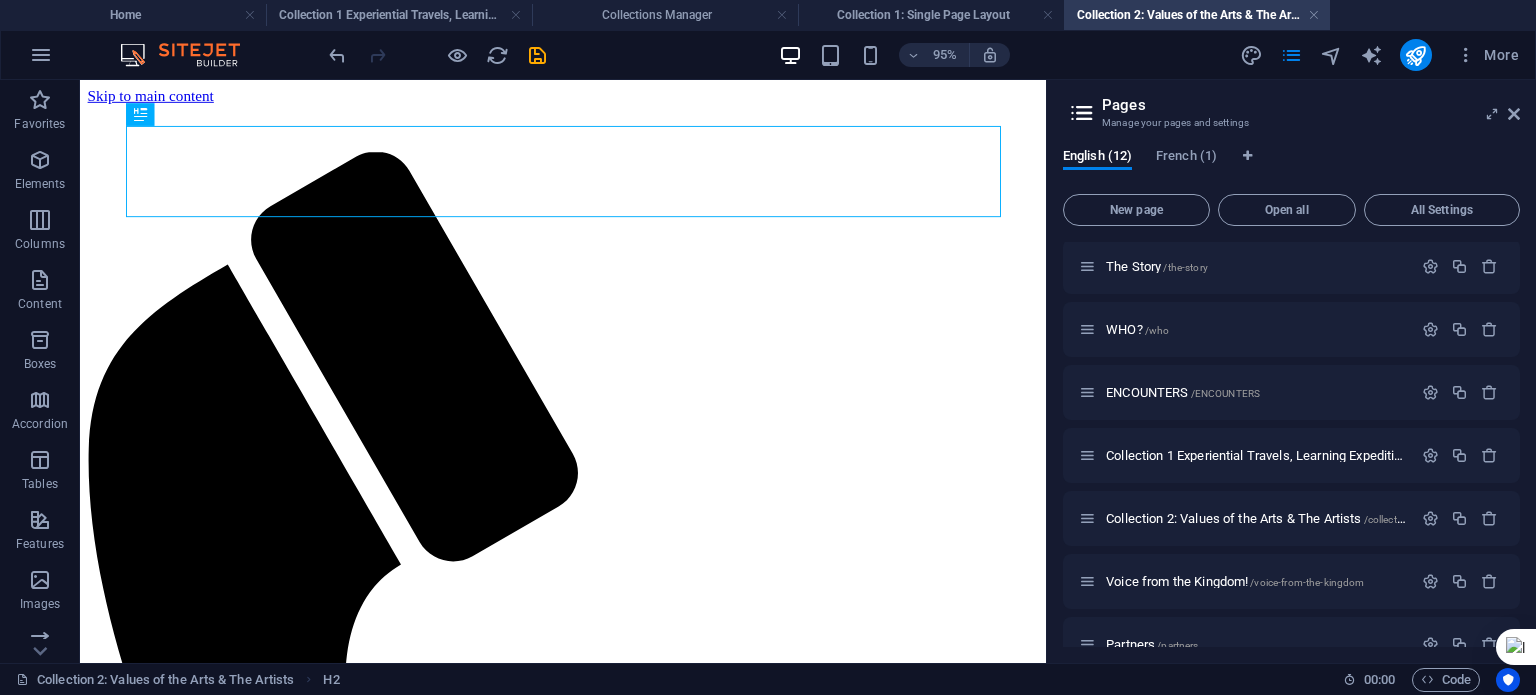 drag, startPoint x: 1138, startPoint y: 482, endPoint x: 1135, endPoint y: 422, distance: 60.074955 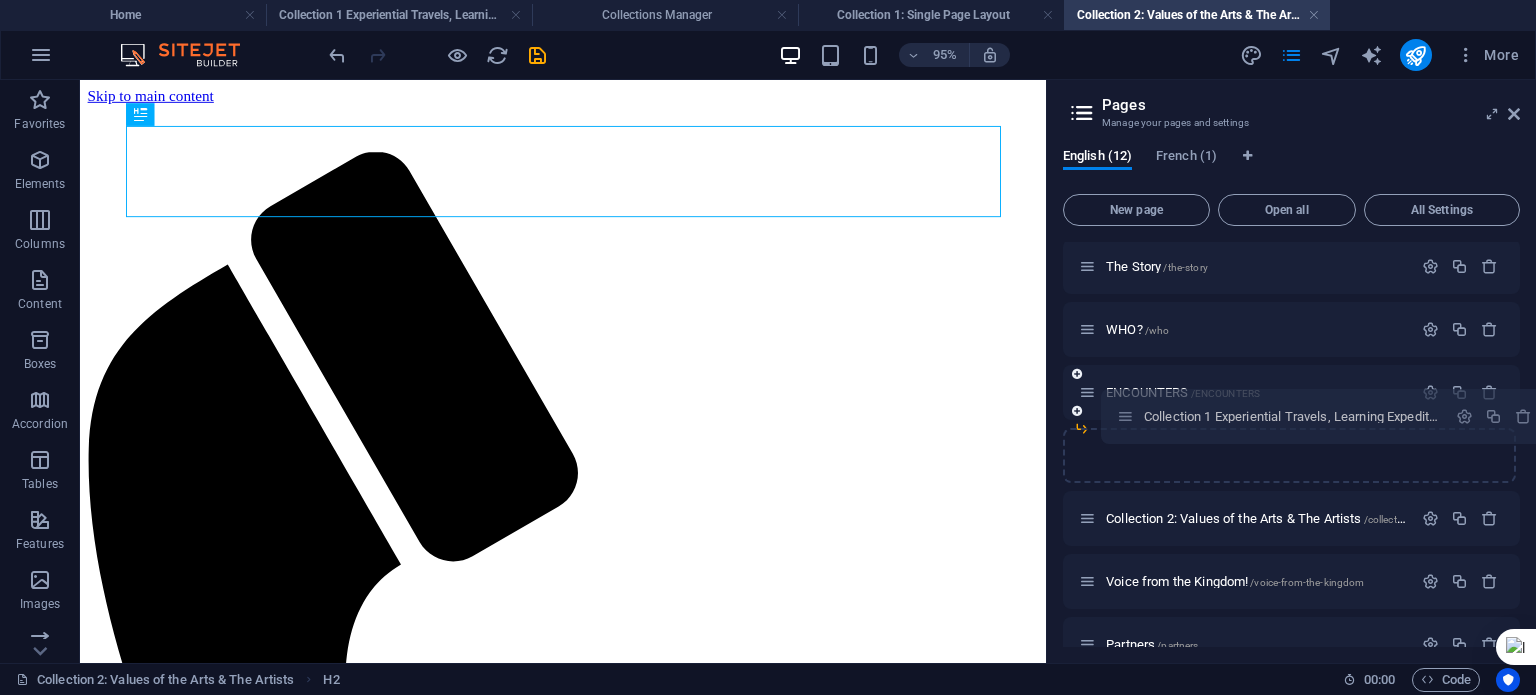 drag, startPoint x: 1087, startPoint y: 460, endPoint x: 1128, endPoint y: 417, distance: 59.413803 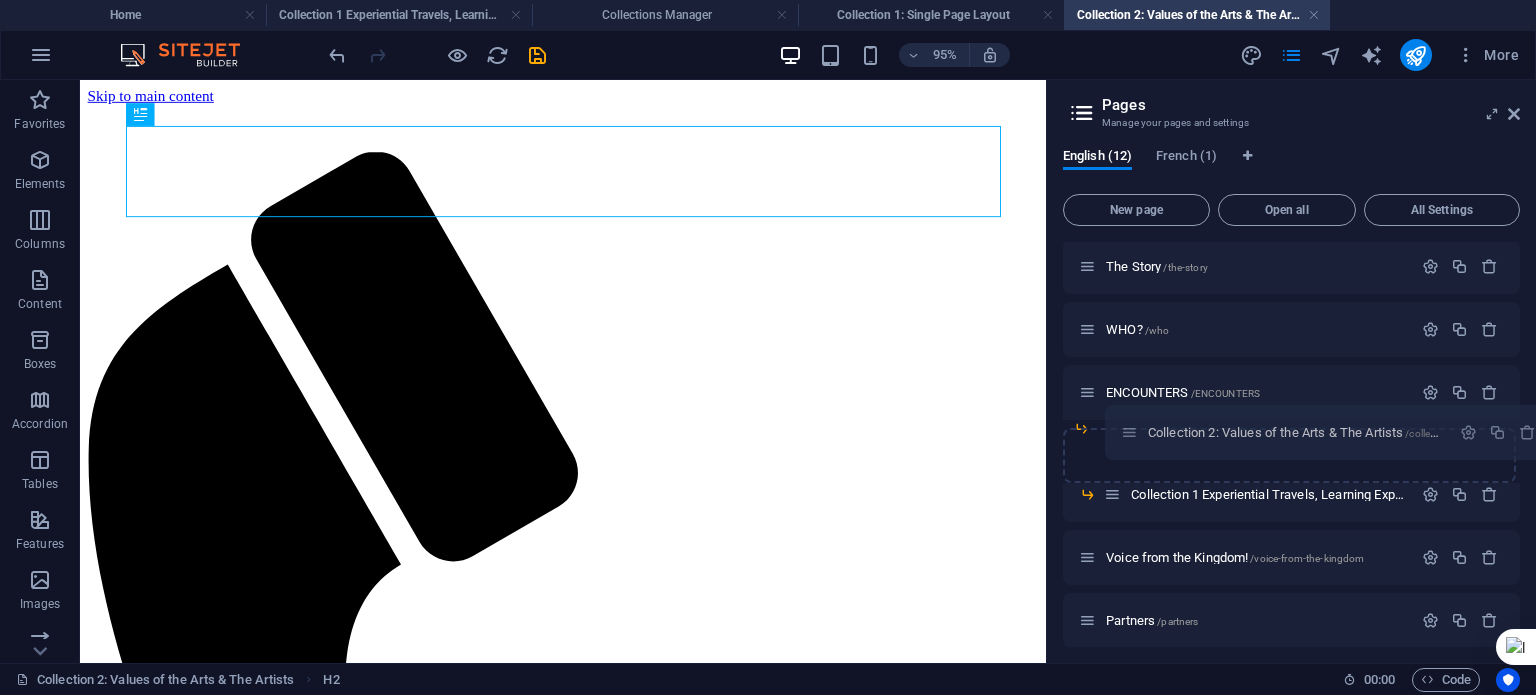 drag, startPoint x: 1089, startPoint y: 498, endPoint x: 1135, endPoint y: 431, distance: 81.27115 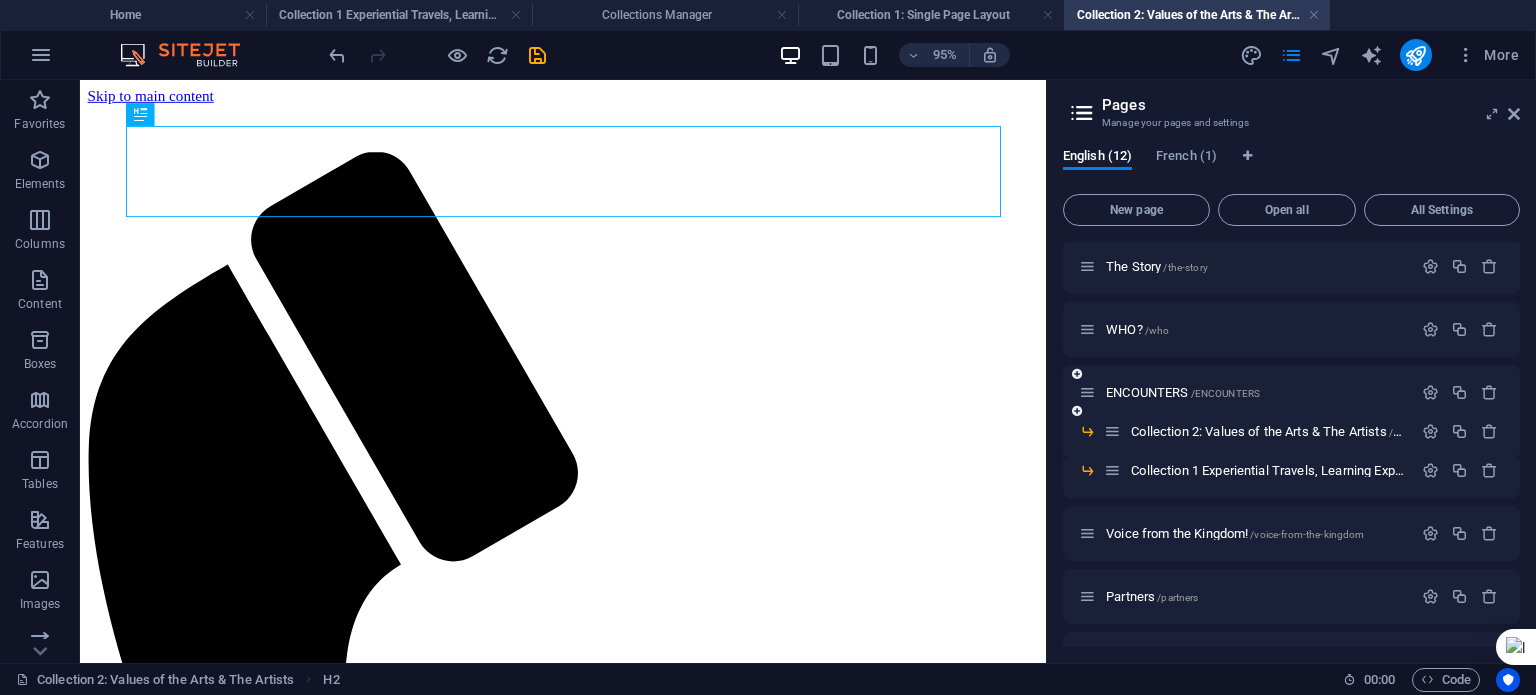 drag, startPoint x: 1185, startPoint y: 464, endPoint x: 1176, endPoint y: 415, distance: 49.819675 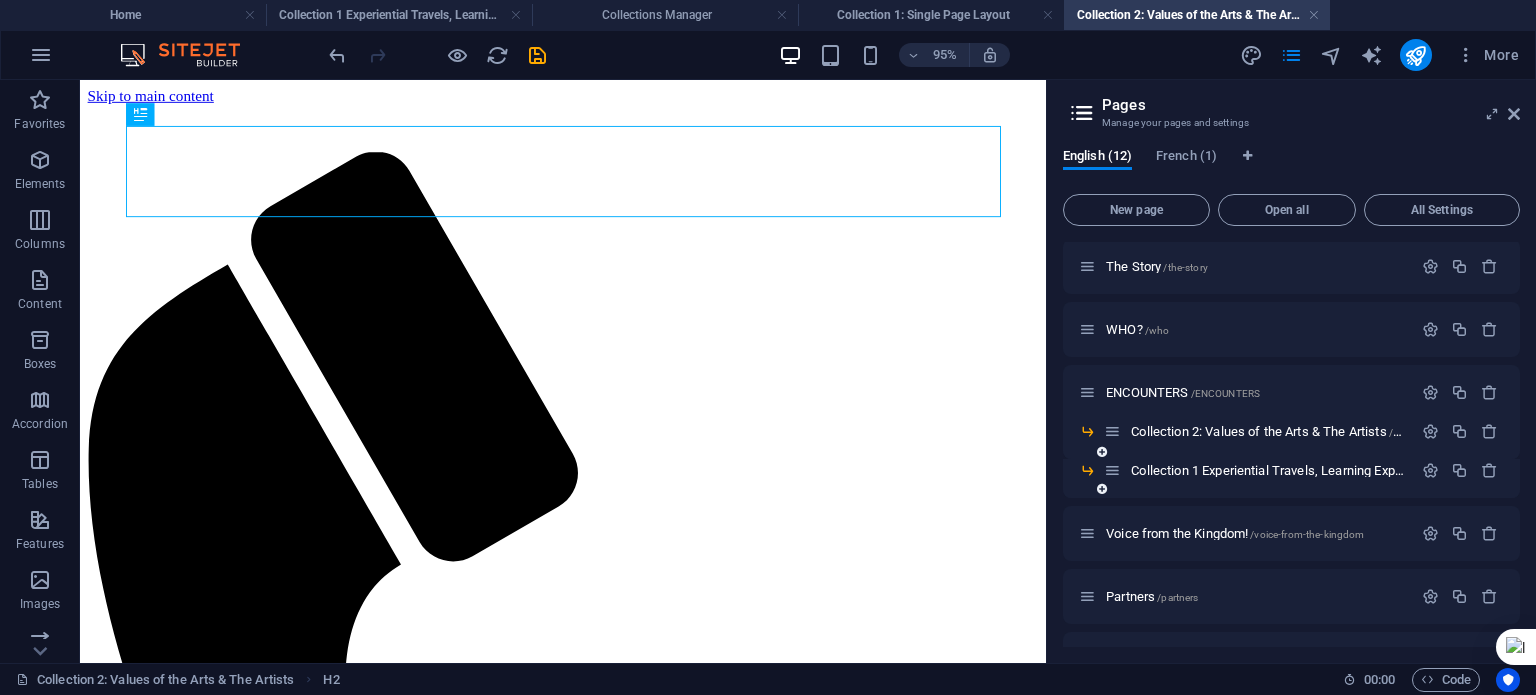 click on "Collection 1  Experiential Travels,   Learning Expeditions, Impactful Encounters /collection-1-experiential-travels-learning-expeditions-impactful-encounters" at bounding box center (1258, 470) 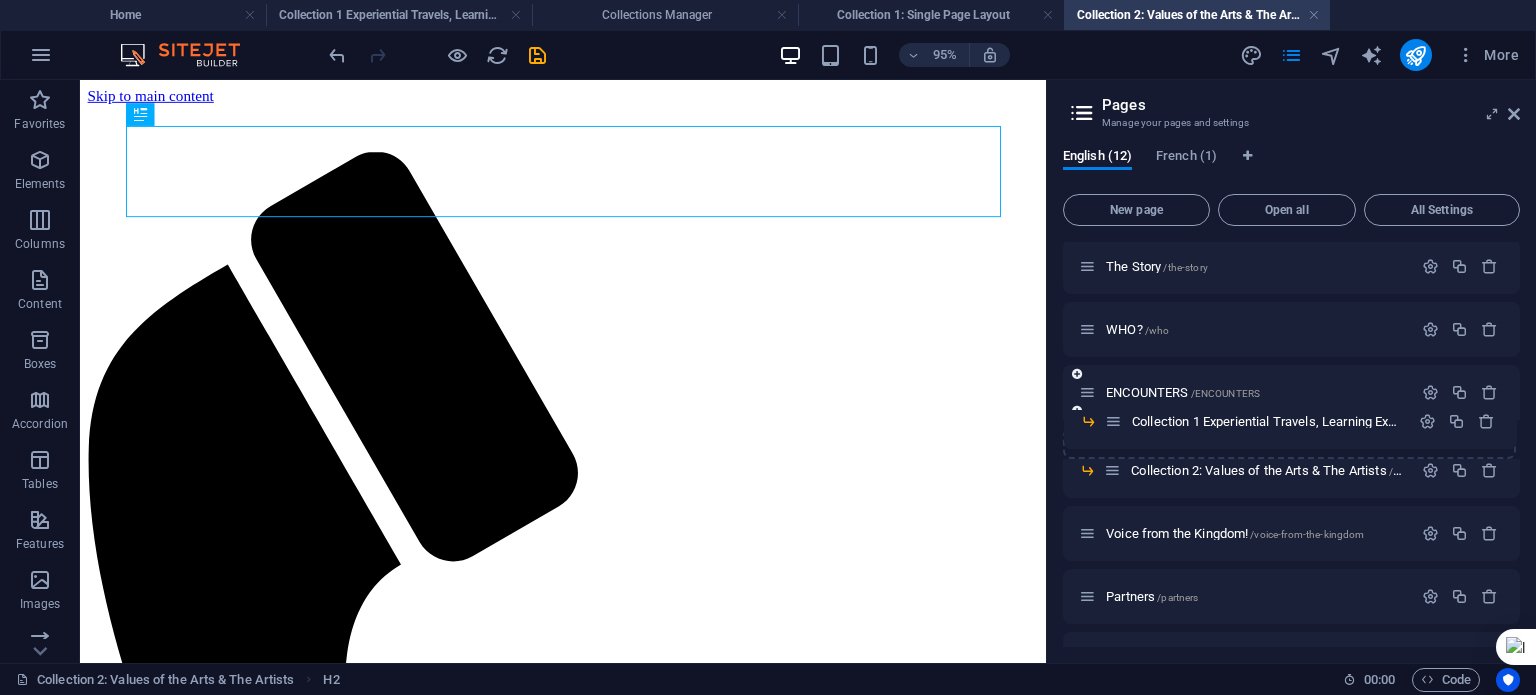 drag, startPoint x: 1111, startPoint y: 476, endPoint x: 1113, endPoint y: 417, distance: 59.03389 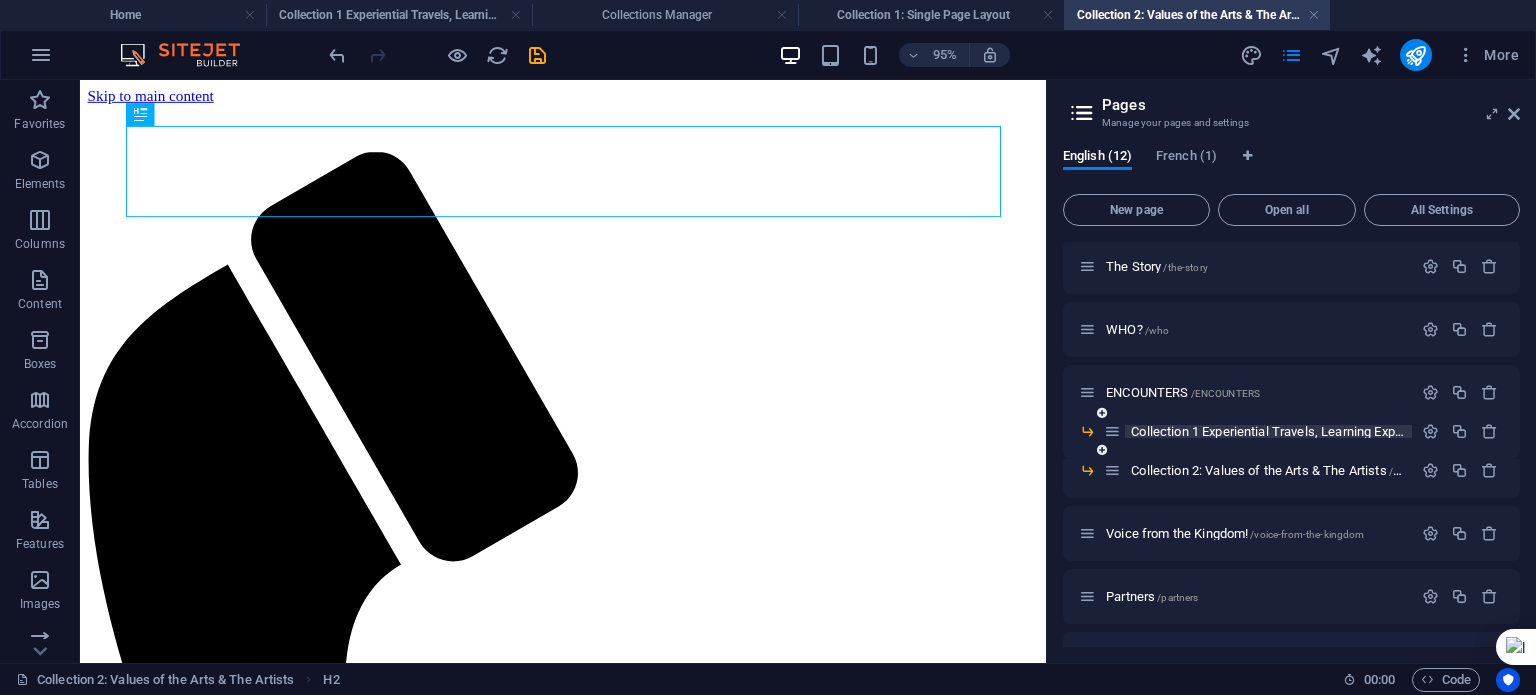 click on "Collection 1  Experiential Travels,   Learning Expeditions, Impactful Encounters /collection-1-experiential-travels-learning-expeditions-impactful-encounters" at bounding box center (1521, 431) 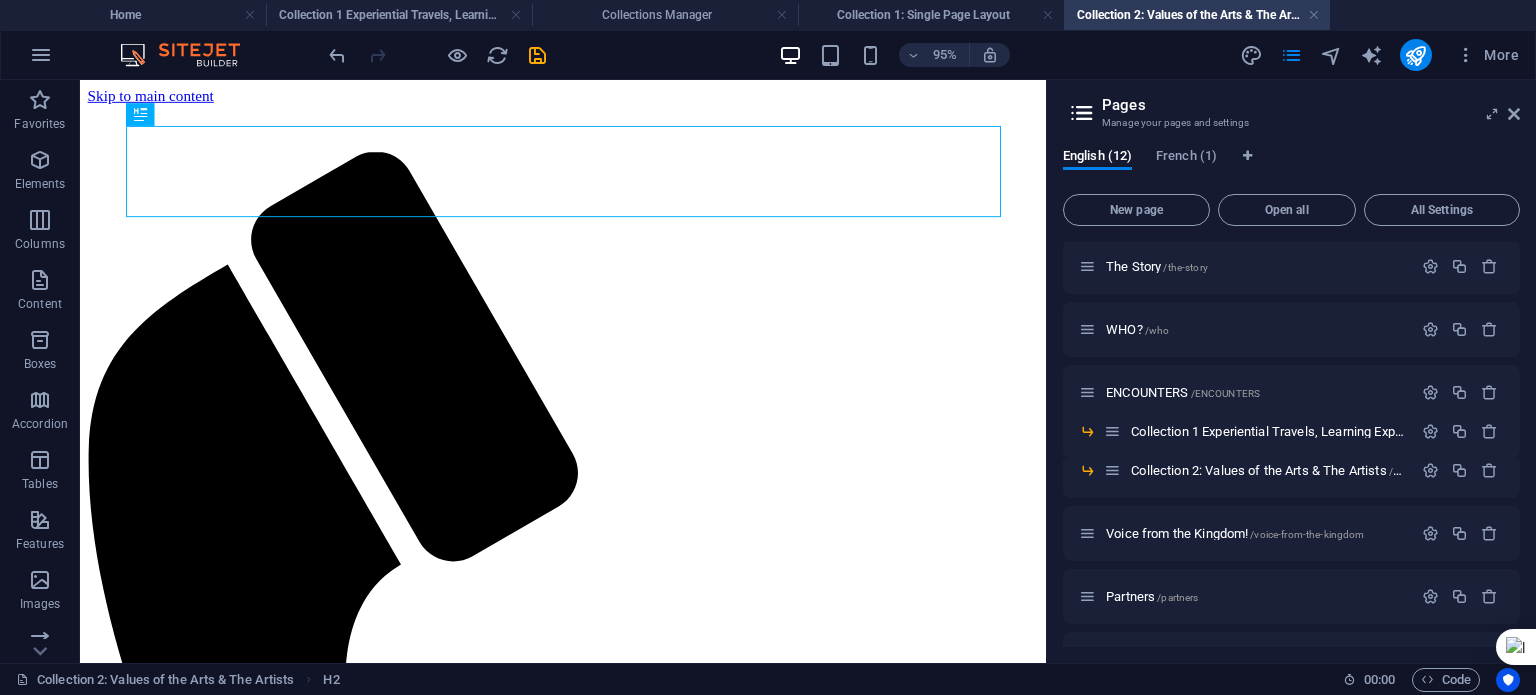 click at bounding box center (0, 0) 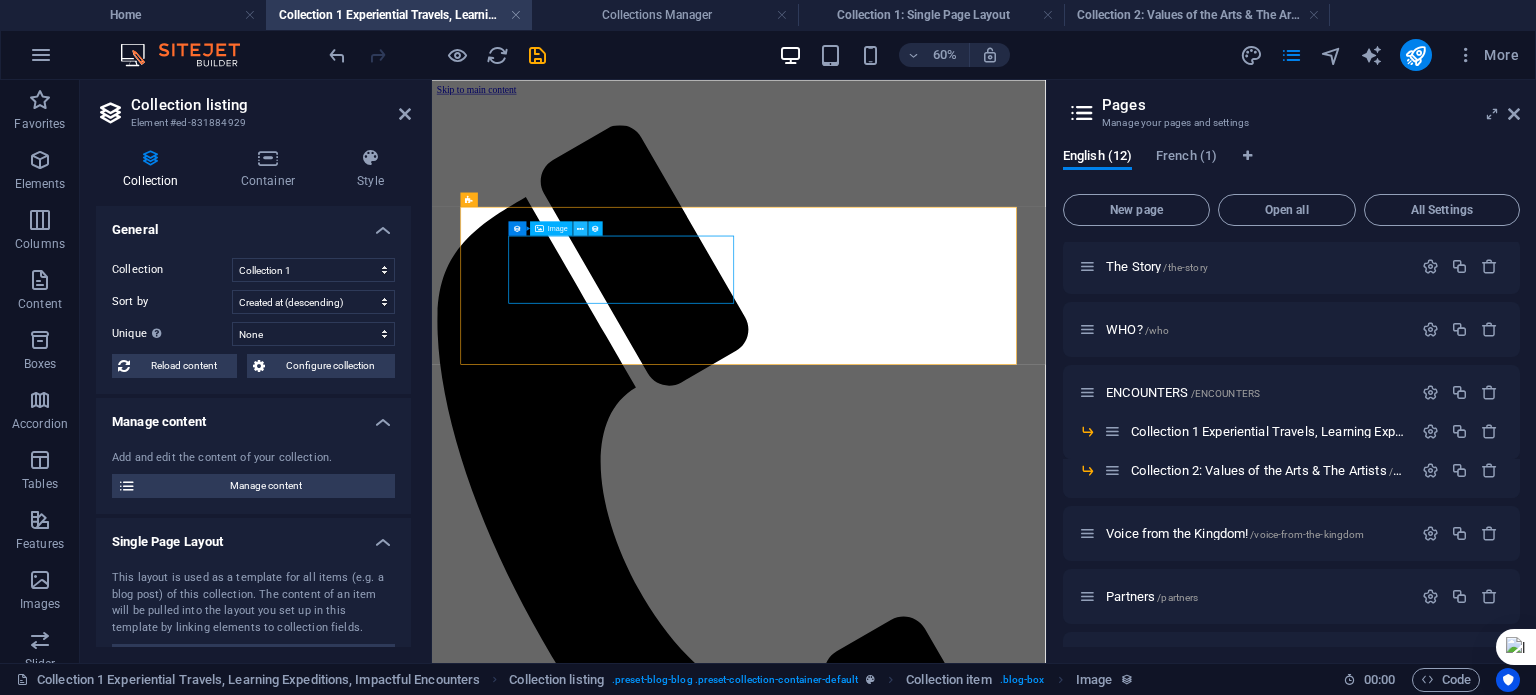 click at bounding box center [580, 228] 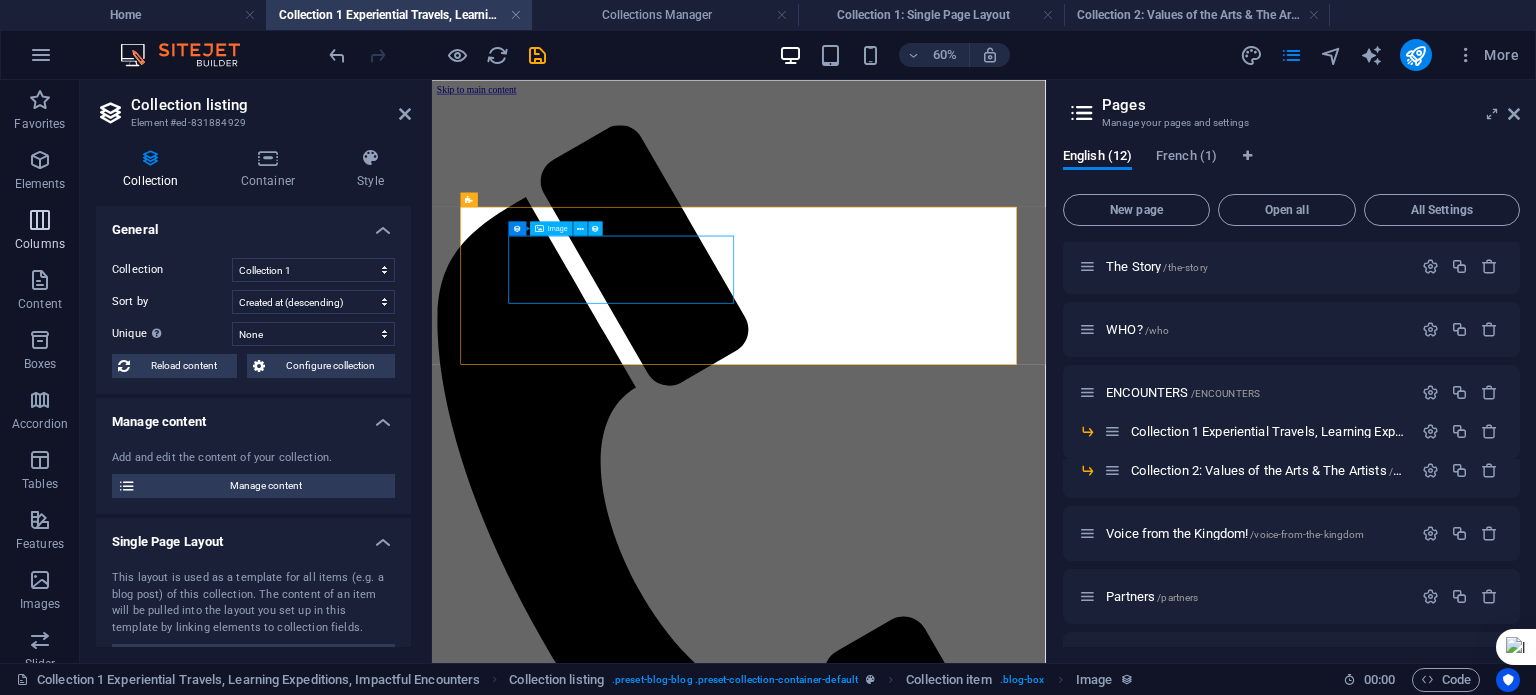 click at bounding box center (40, 100) 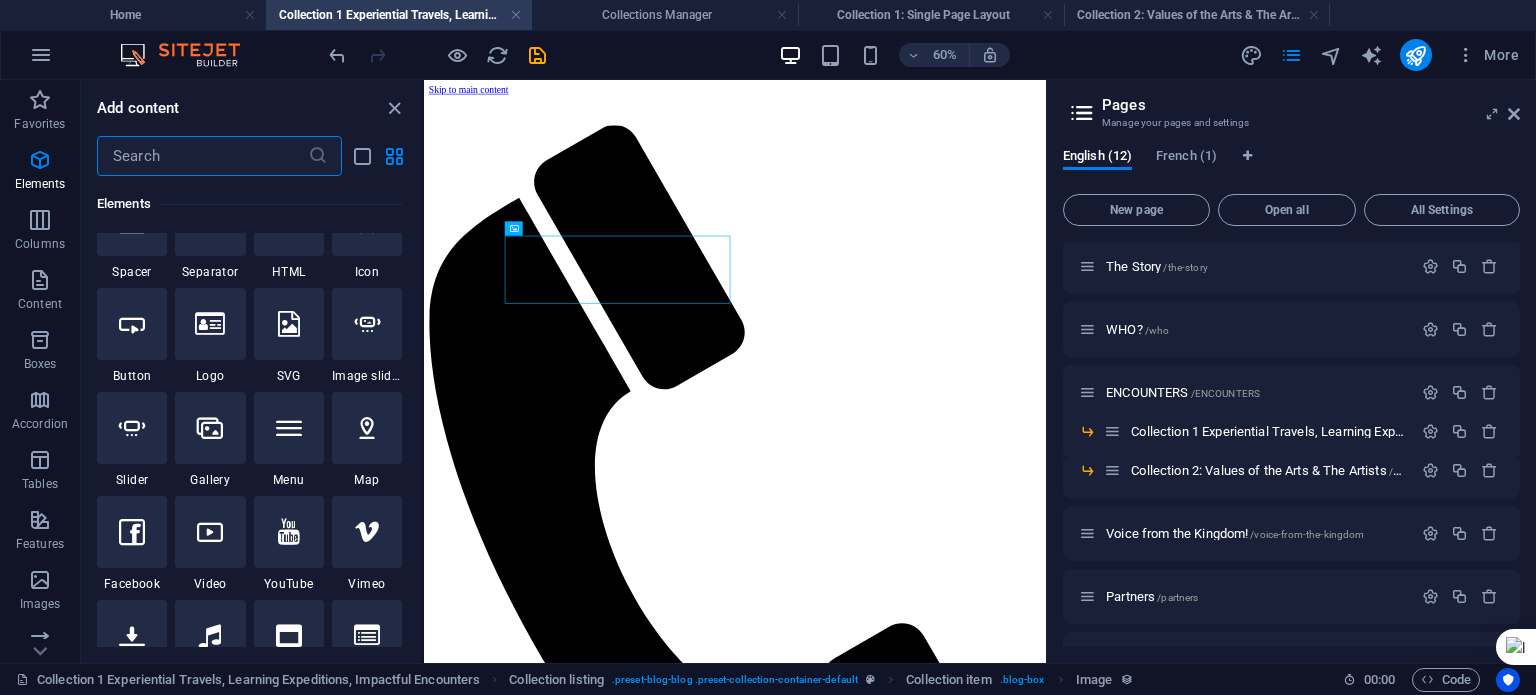 scroll, scrollTop: 300, scrollLeft: 0, axis: vertical 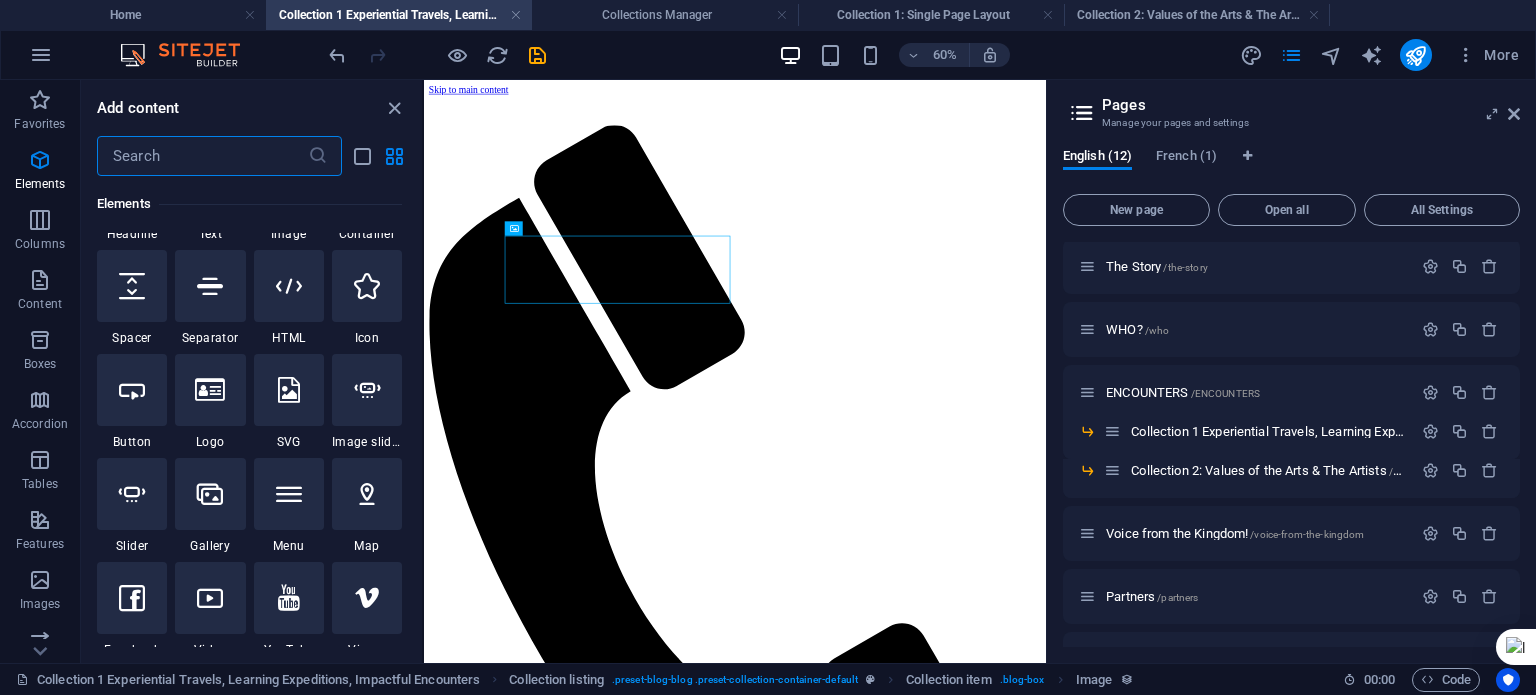 click on "Text" at bounding box center [210, 234] 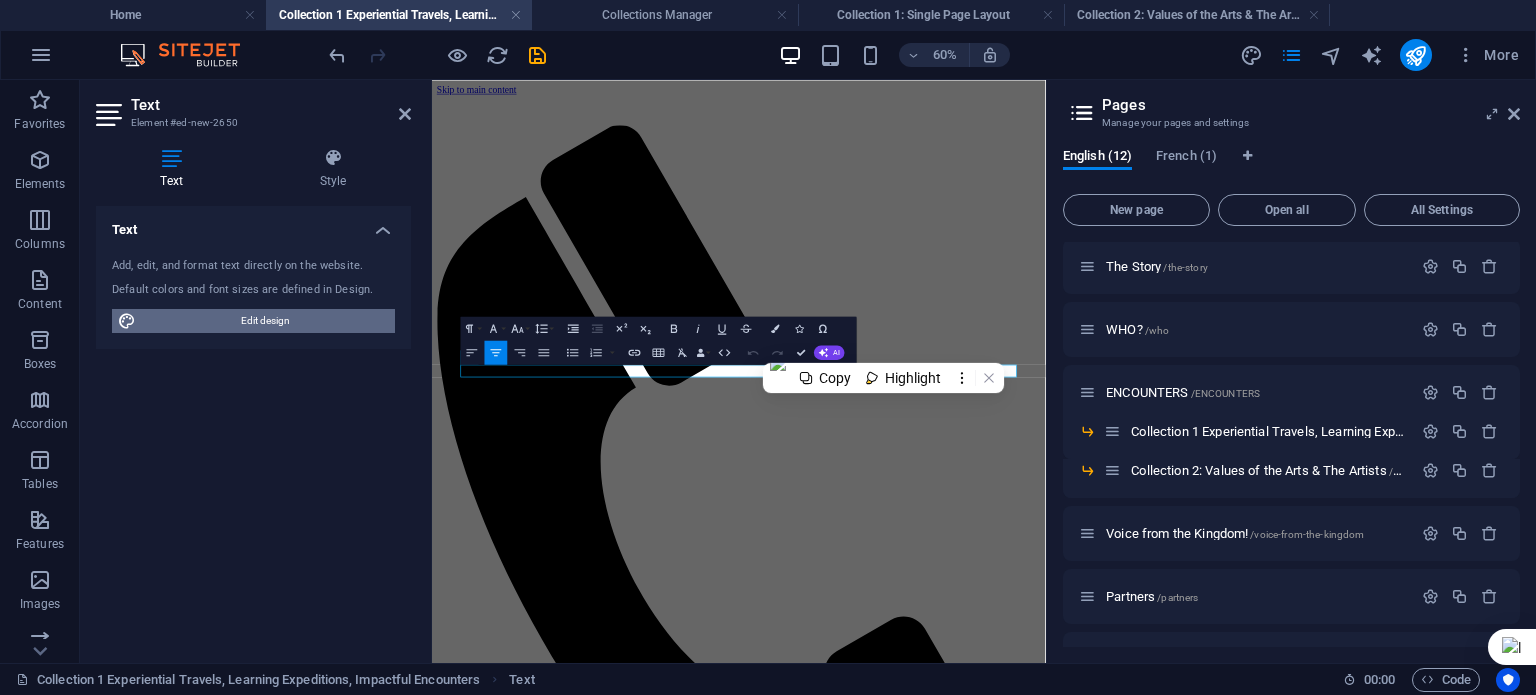 click on "Edit design" at bounding box center [265, 321] 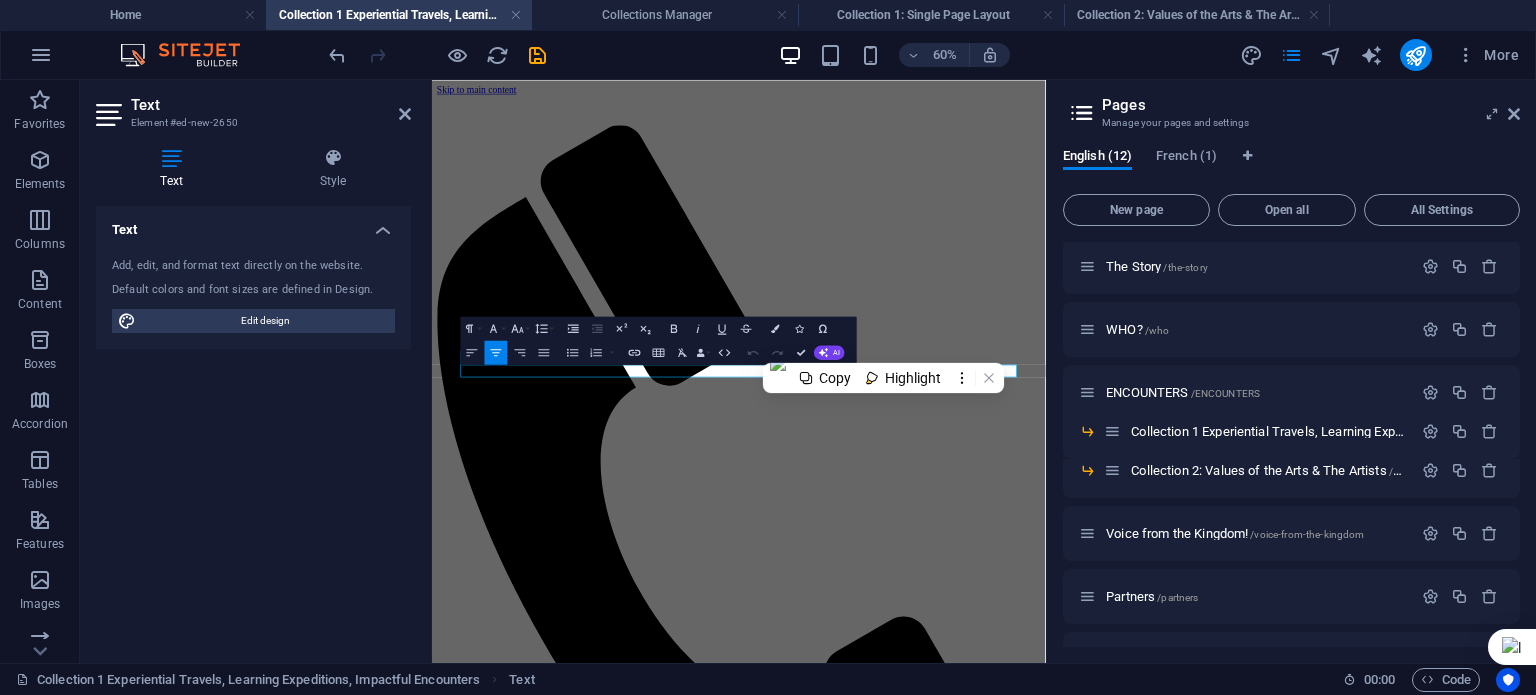 select on "px" 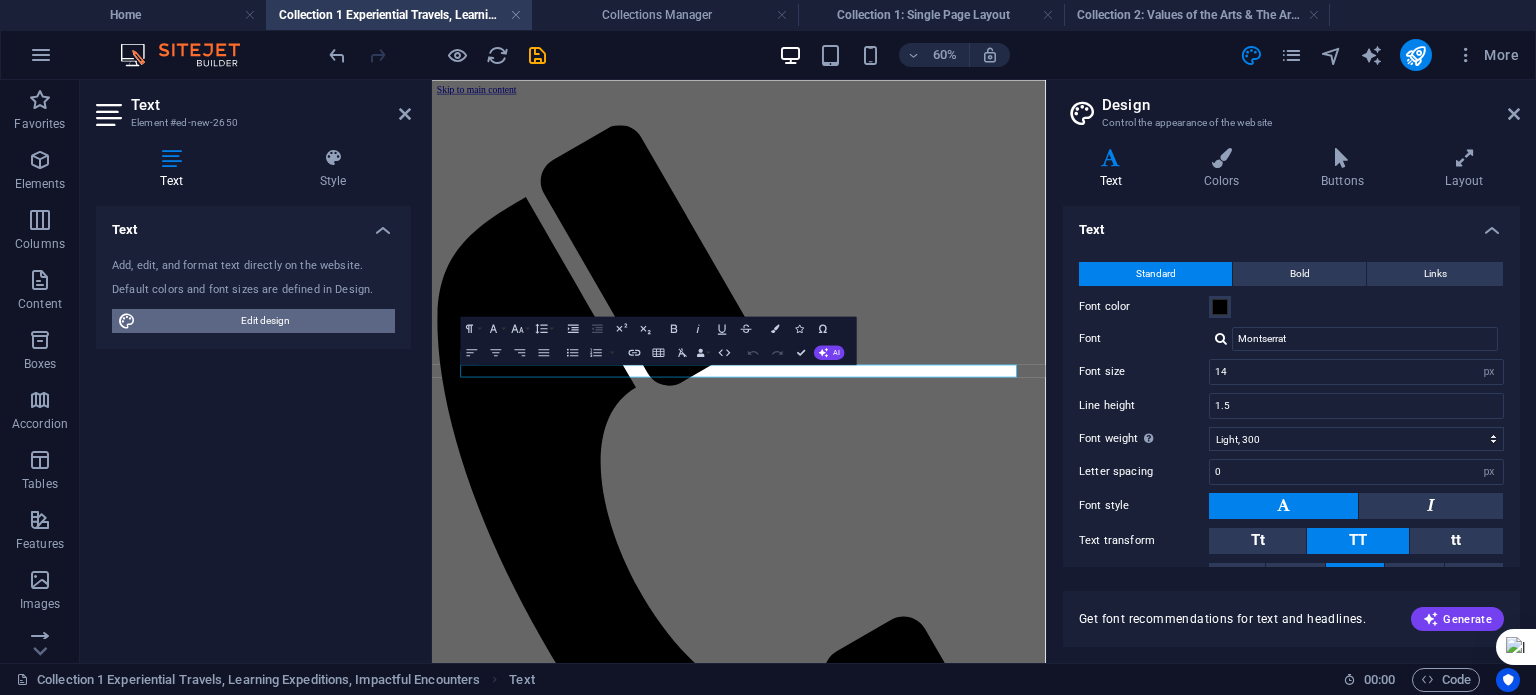 click on "Edit design" at bounding box center (265, 321) 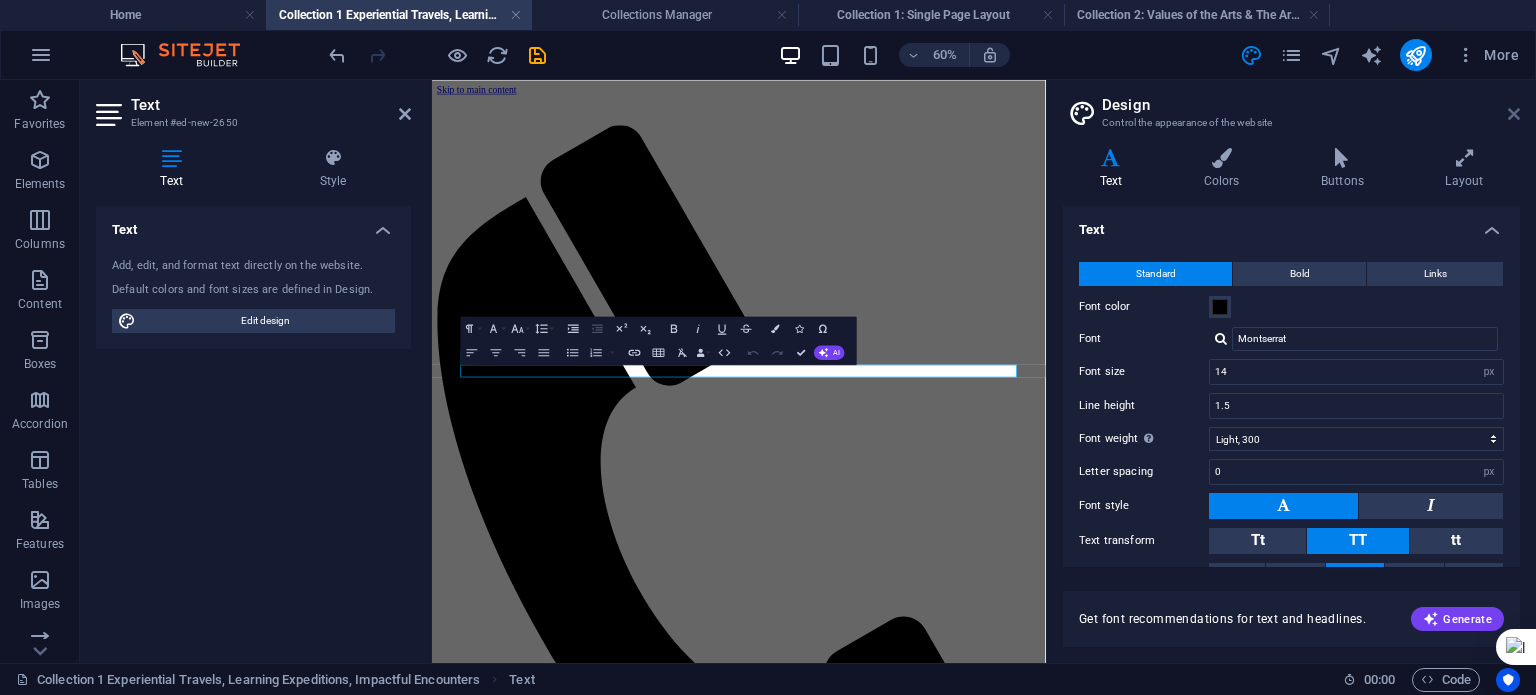 click at bounding box center (1514, 114) 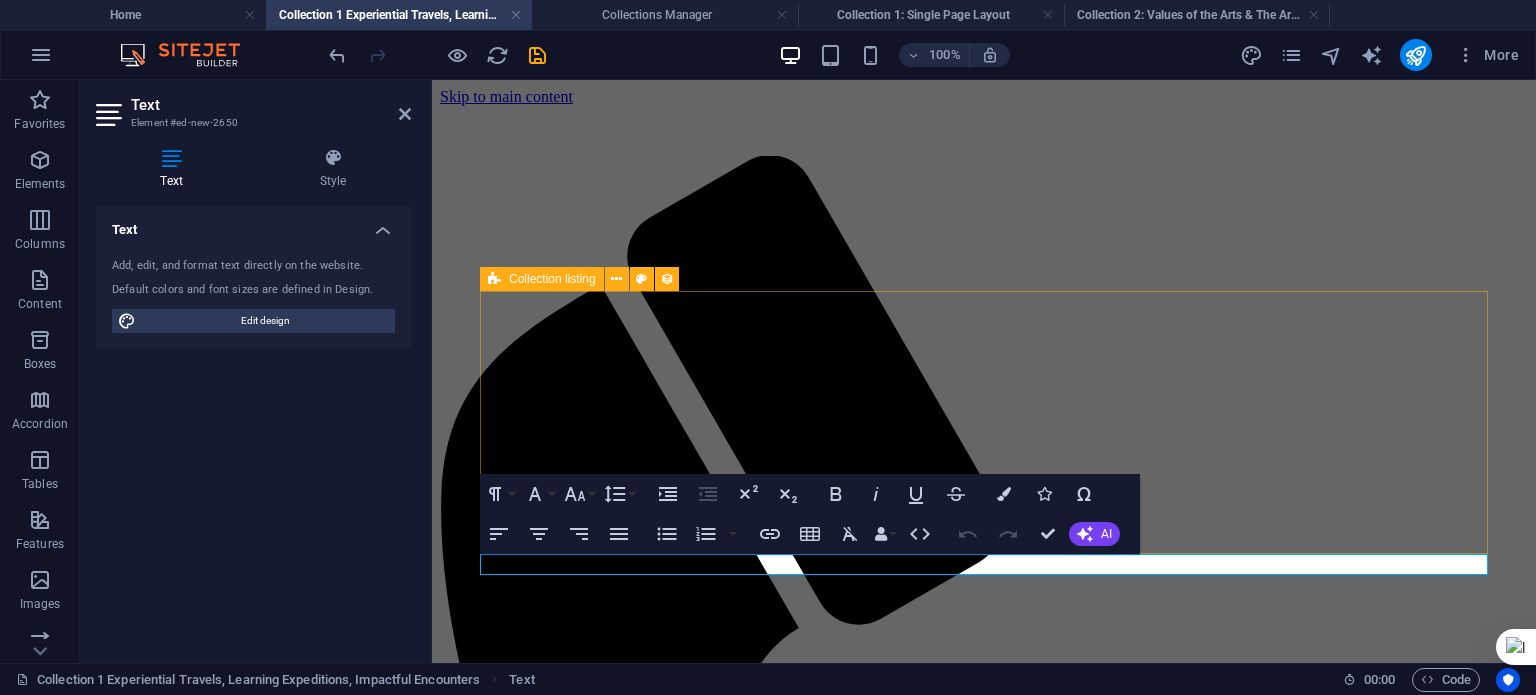 click on "Vorherige Nächste" at bounding box center (984, 1885) 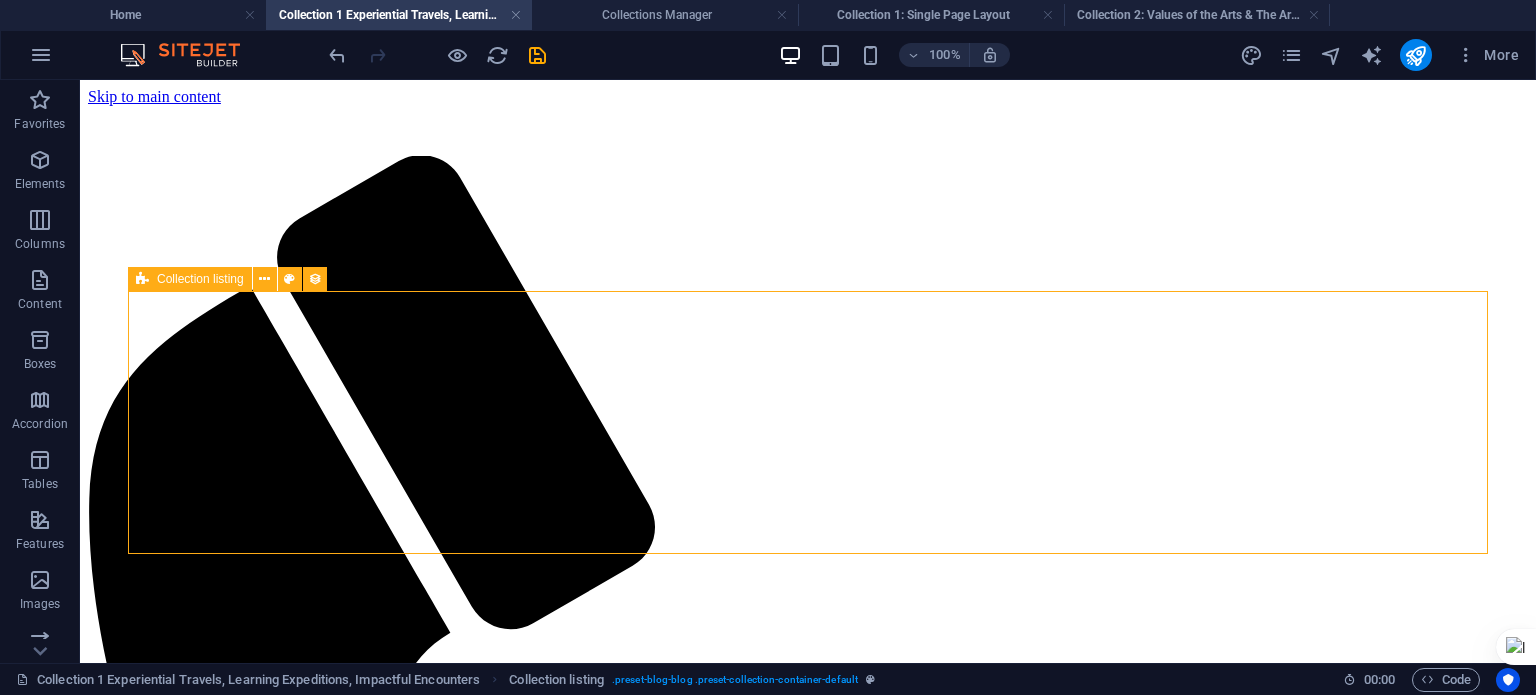 click on "Collection listing" at bounding box center [200, 279] 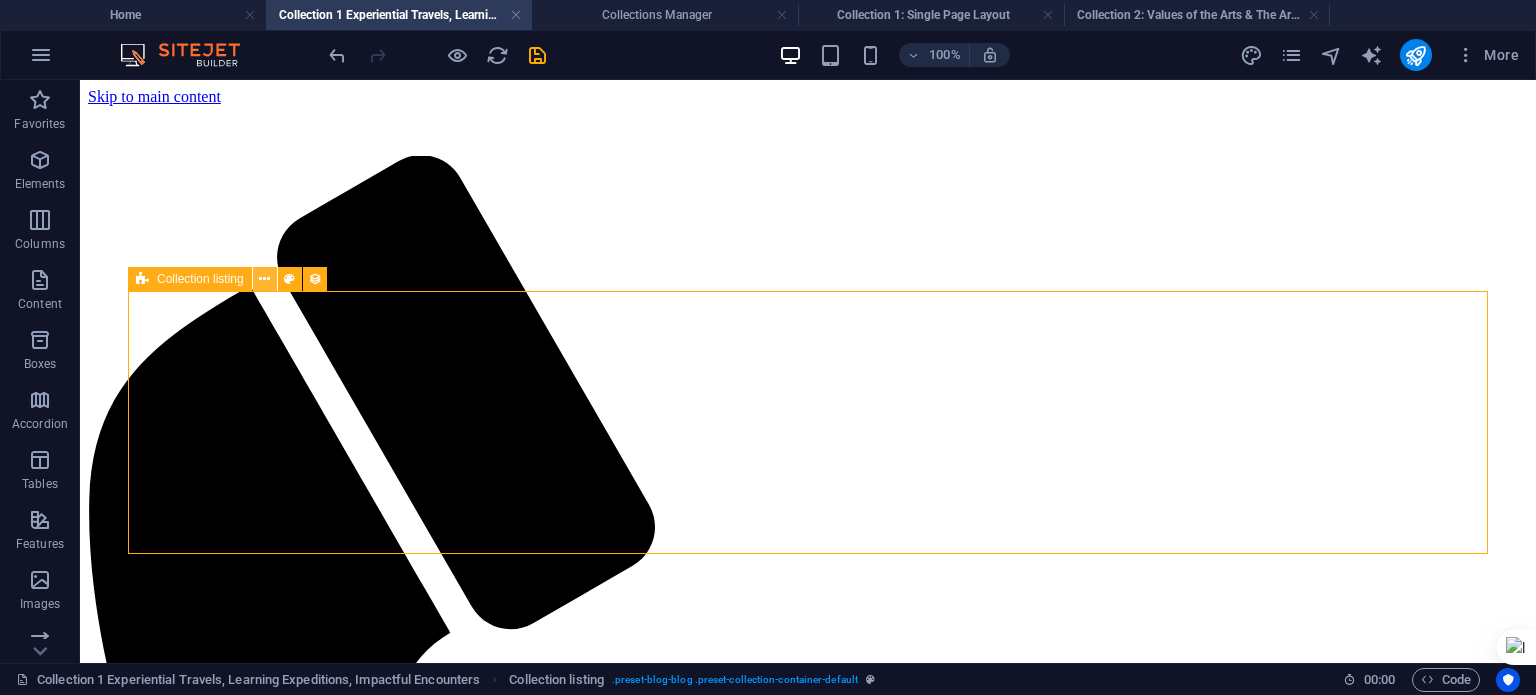 click at bounding box center (264, 279) 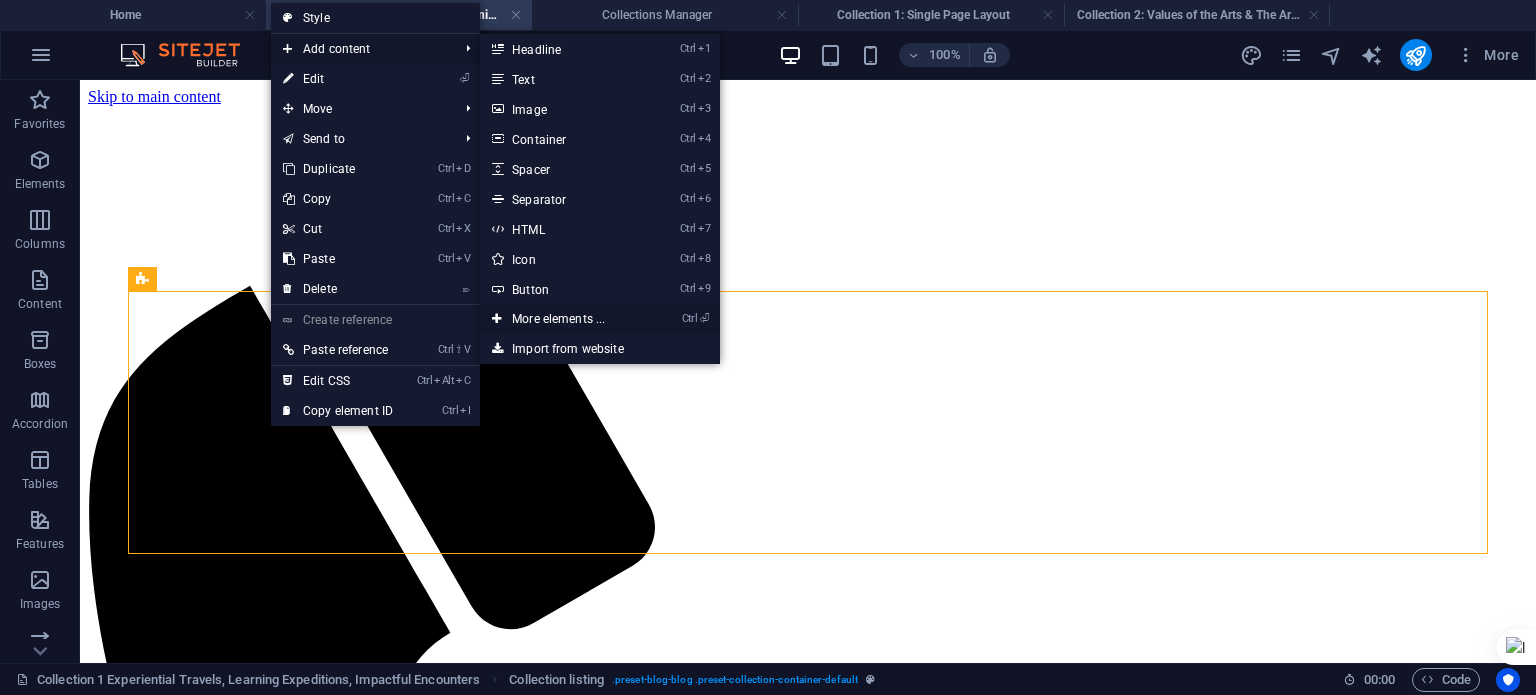 drag, startPoint x: 547, startPoint y: 317, endPoint x: 124, endPoint y: 237, distance: 430.49854 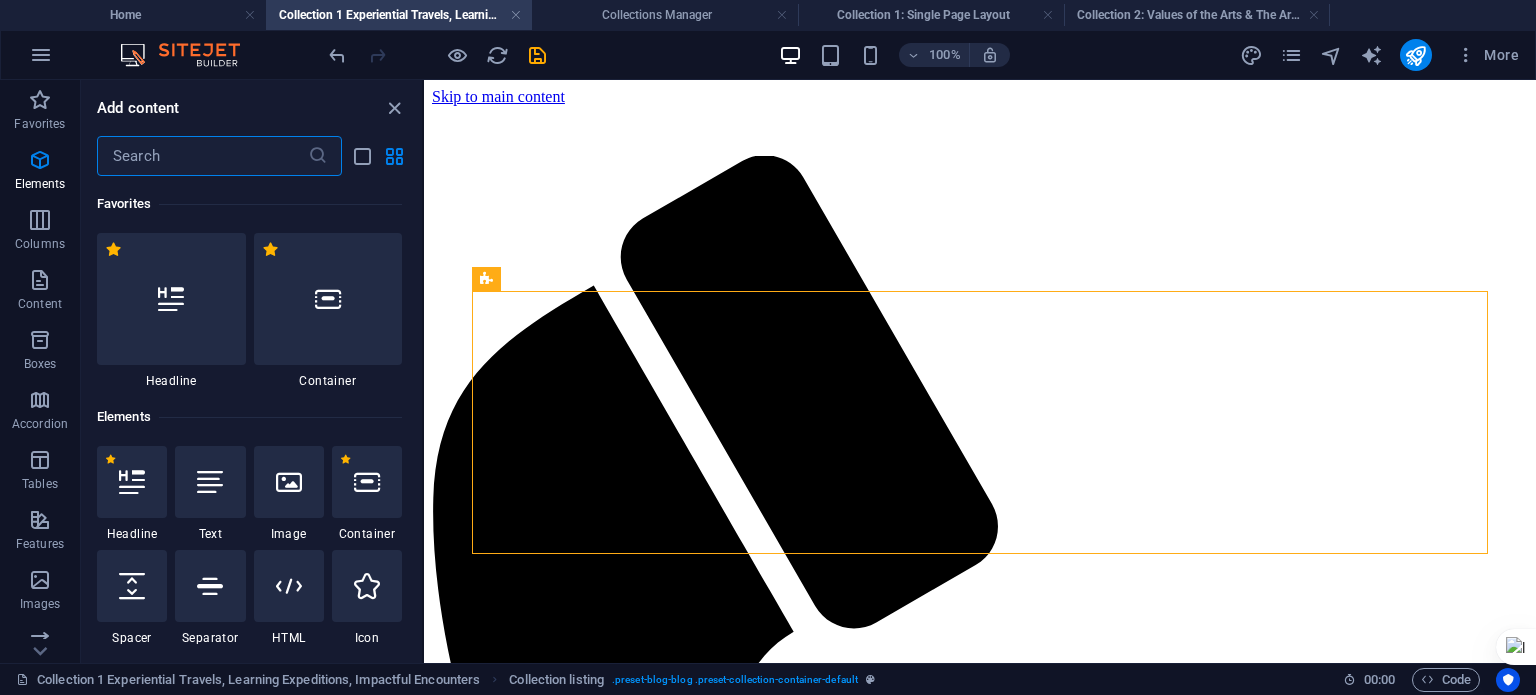 scroll, scrollTop: 213, scrollLeft: 0, axis: vertical 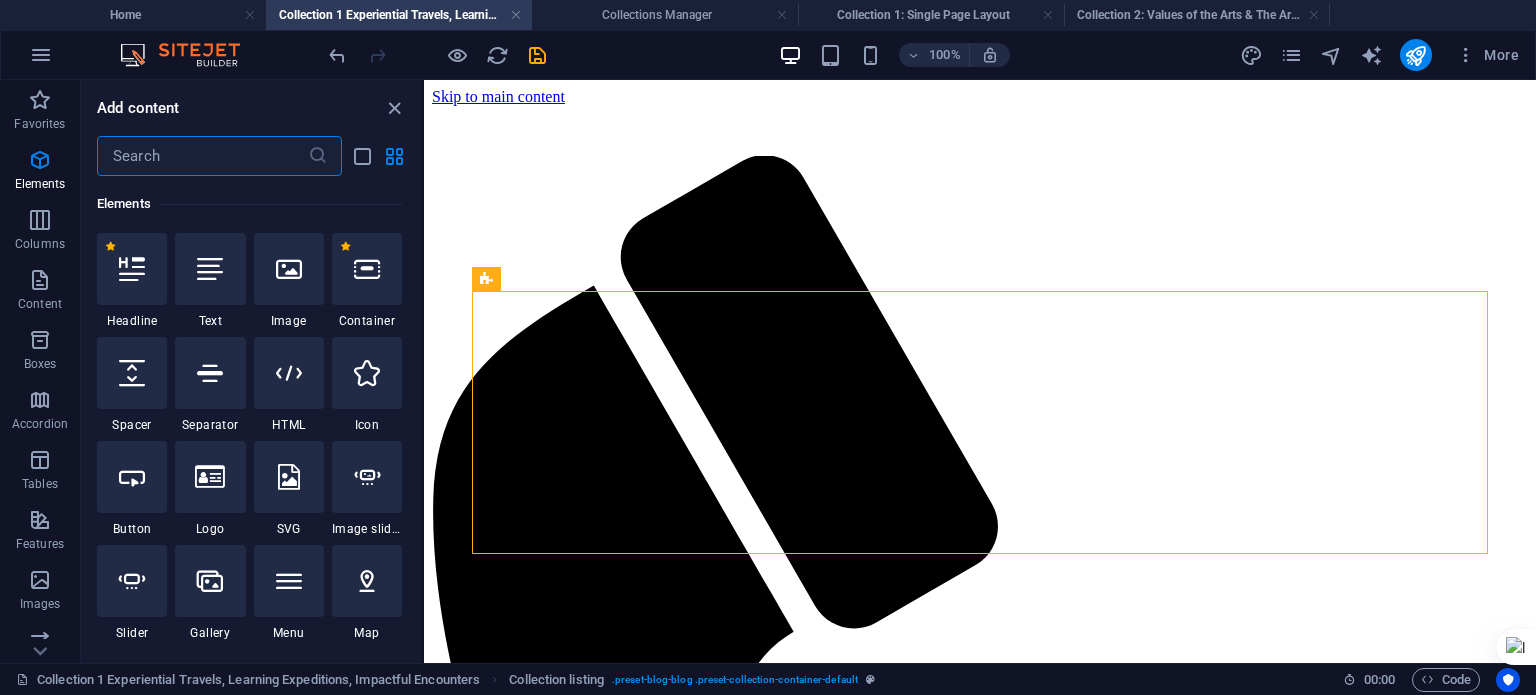 click at bounding box center (202, 156) 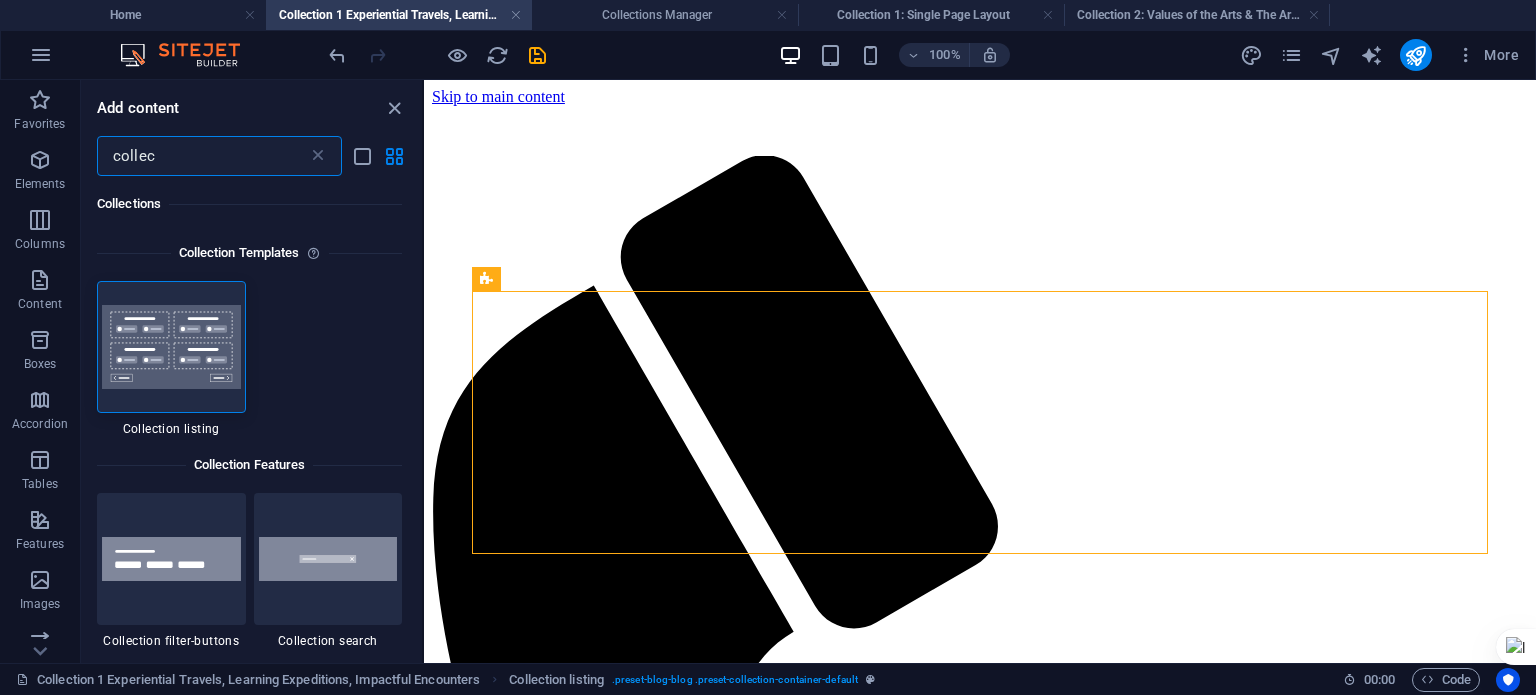 scroll, scrollTop: 0, scrollLeft: 0, axis: both 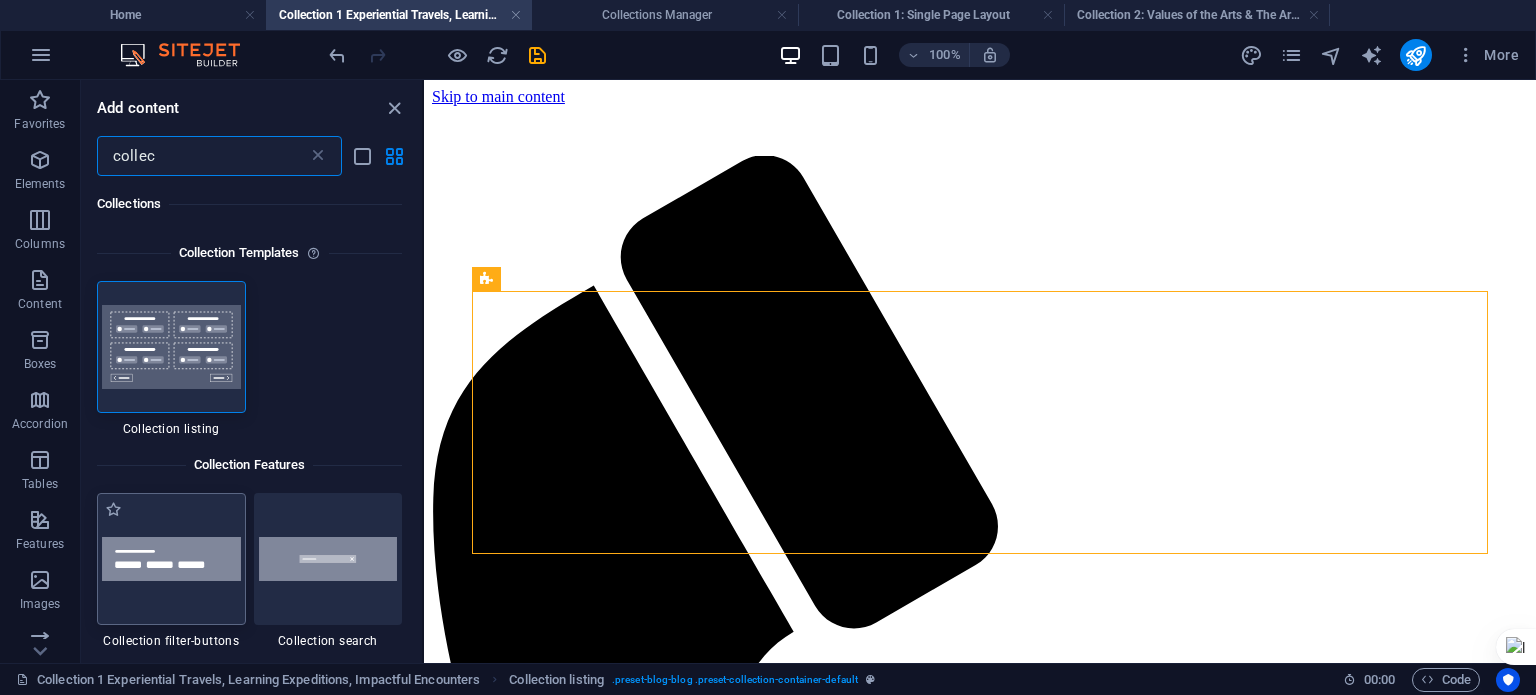 type on "collec" 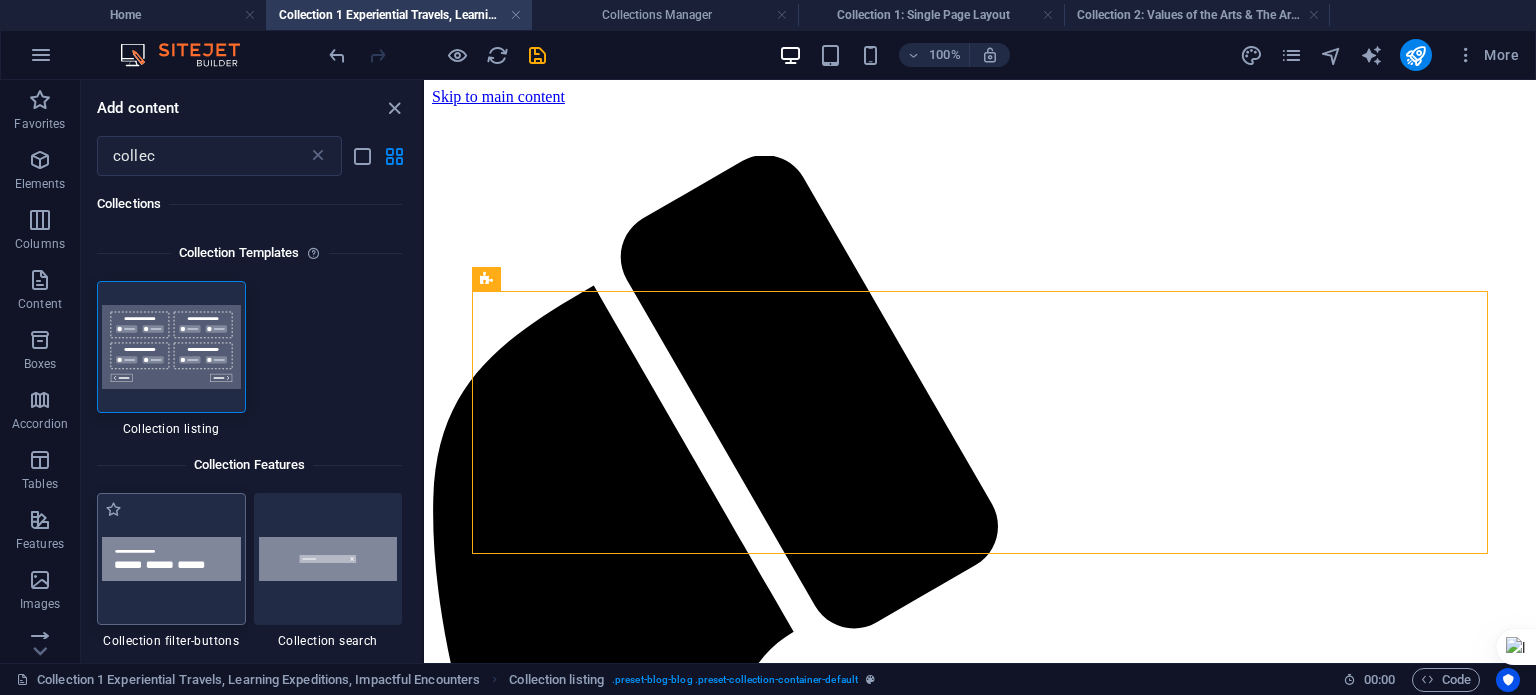 click at bounding box center [171, 559] 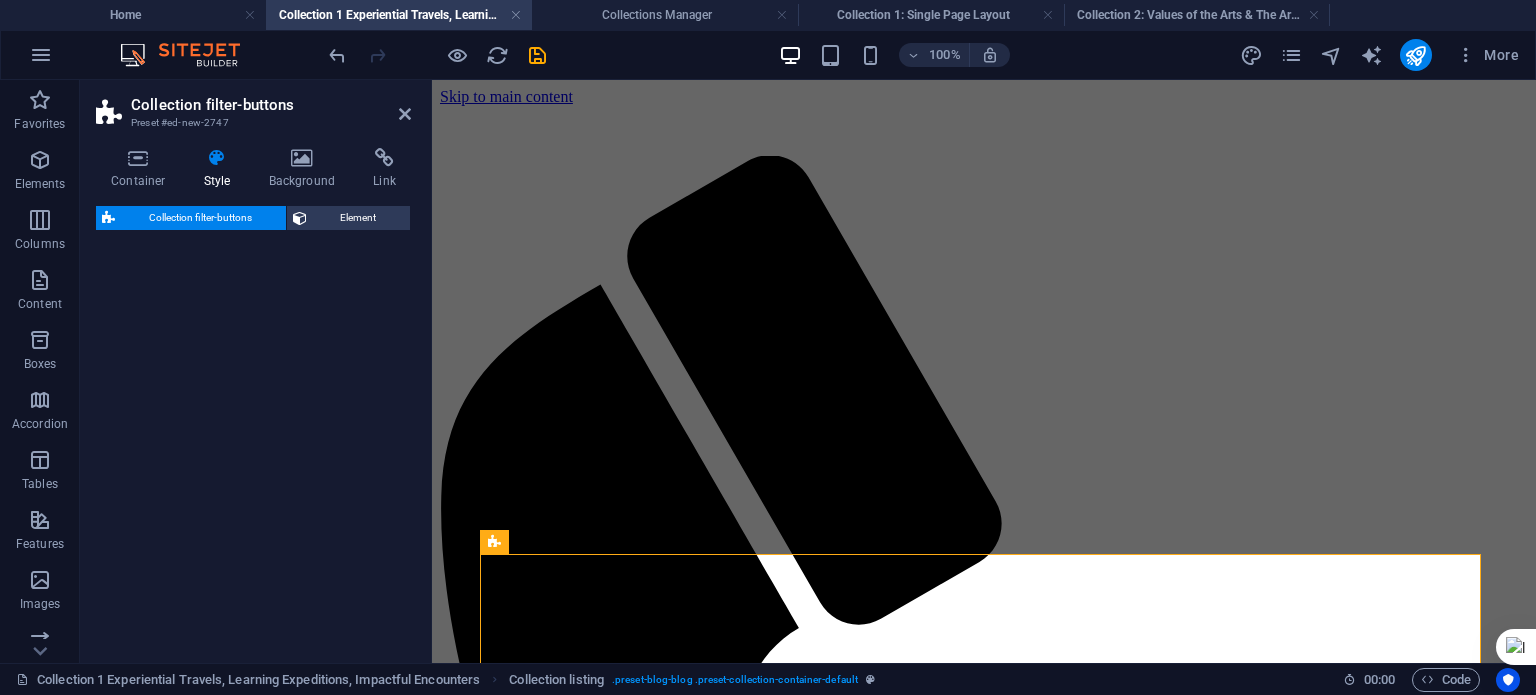 select on "rem" 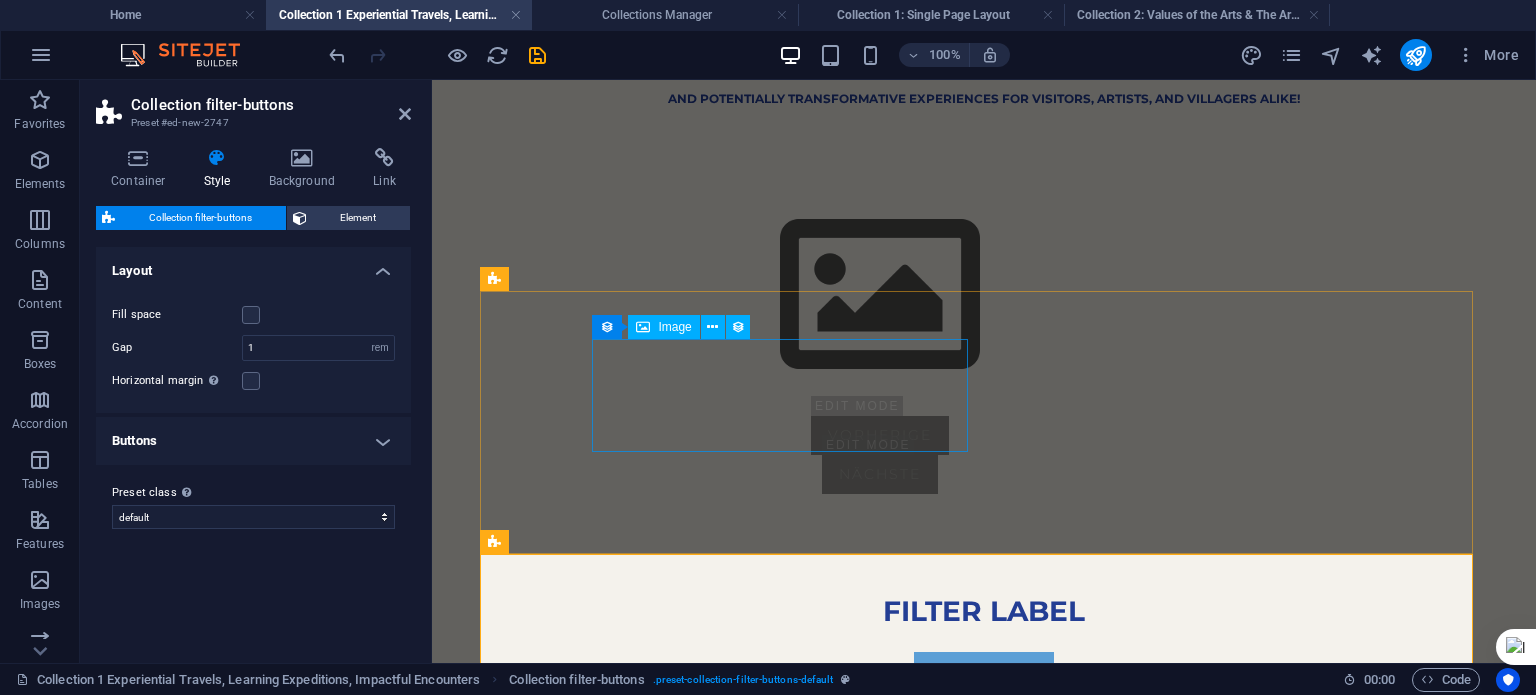 scroll, scrollTop: 0, scrollLeft: 0, axis: both 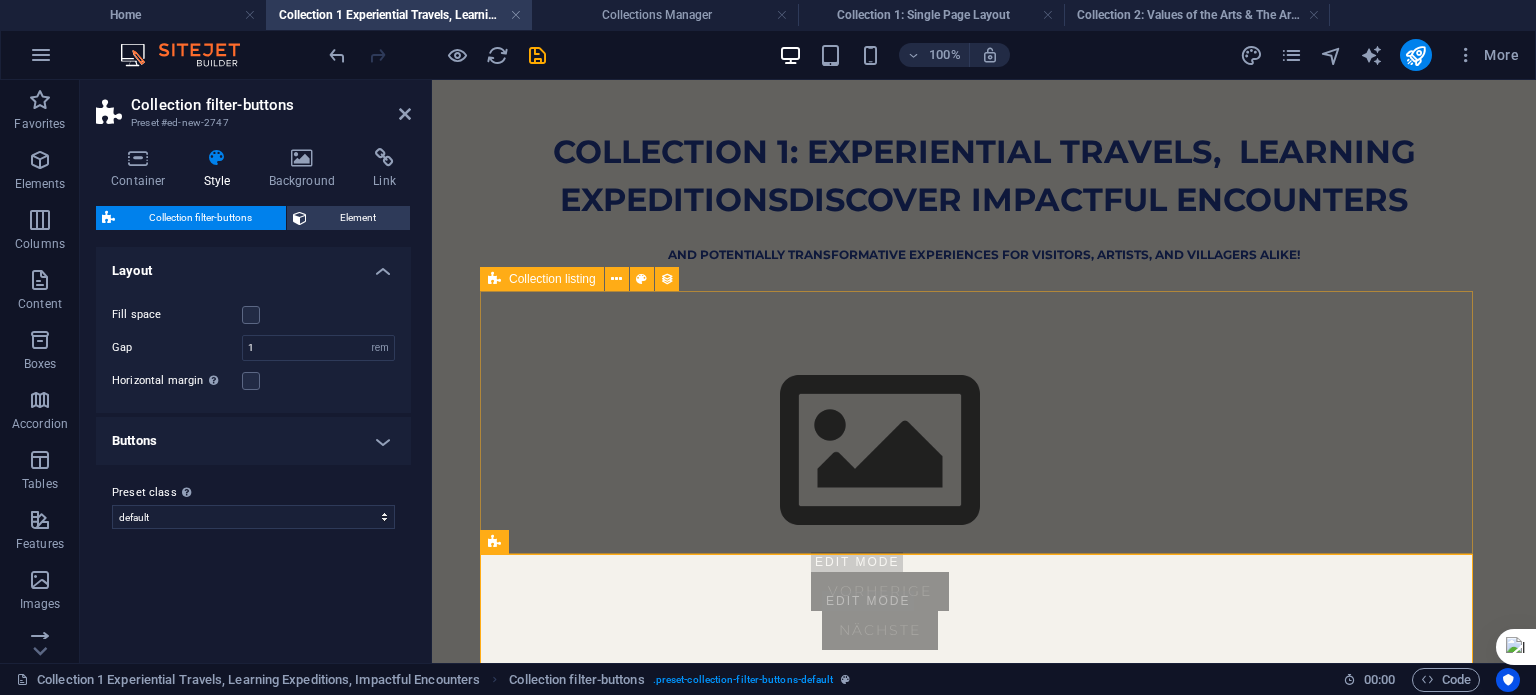 click on "Vorherige Nächste" at bounding box center (984, 494) 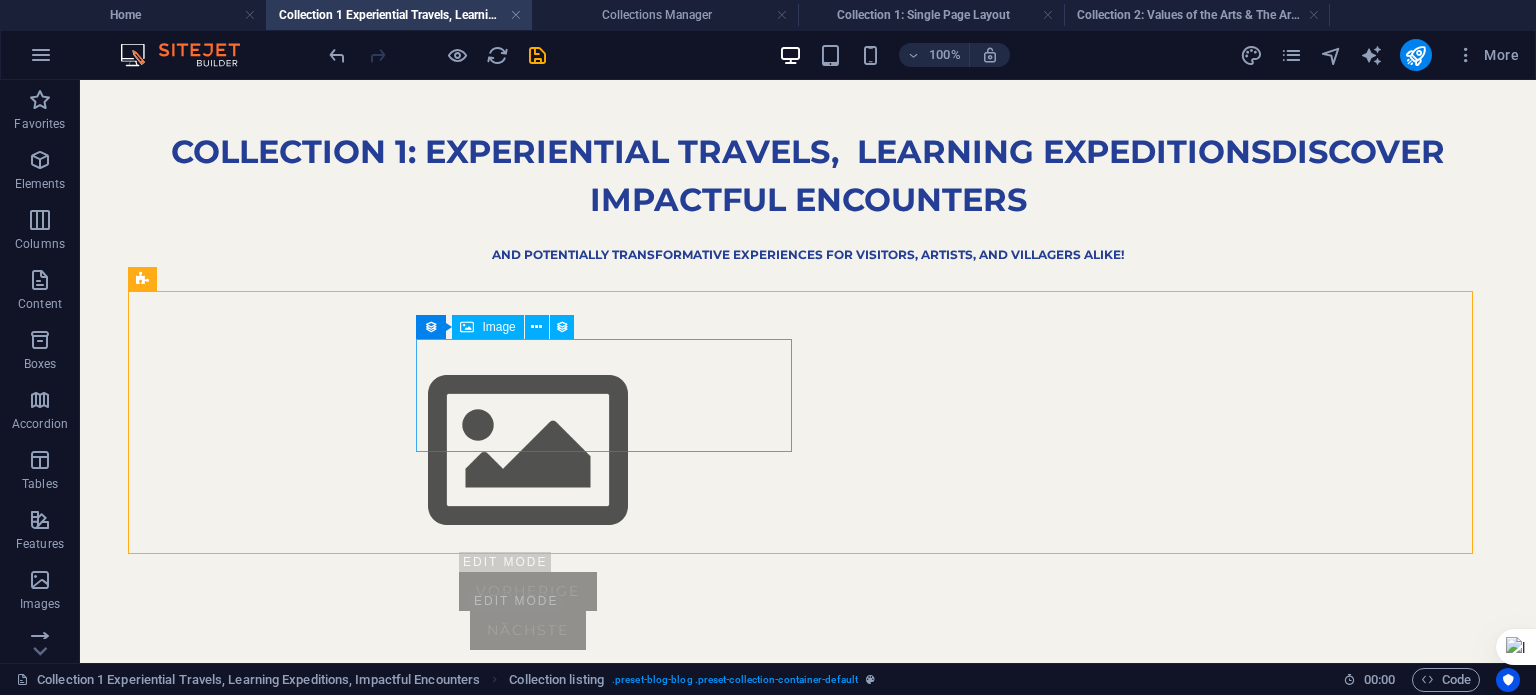 click at bounding box center [528, 451] 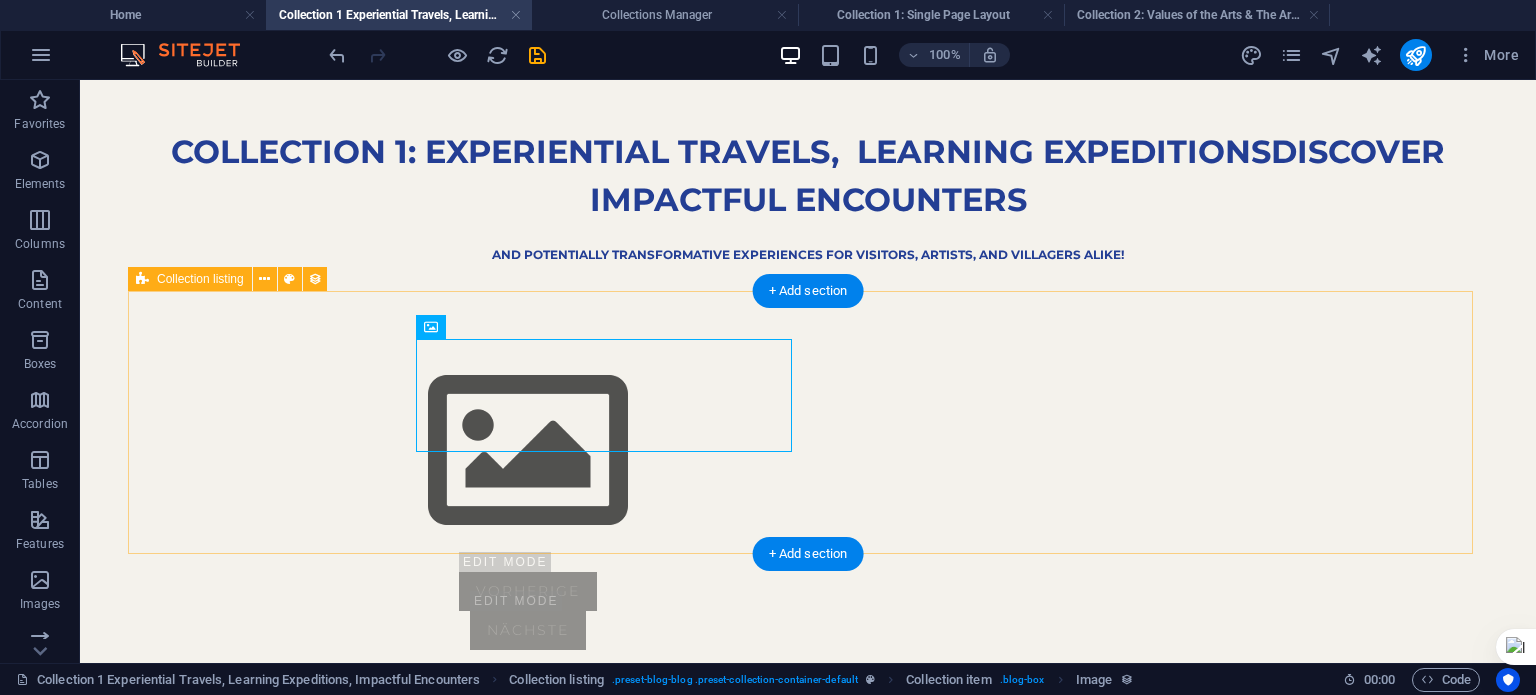 click on "Vorherige Nächste" at bounding box center (808, 494) 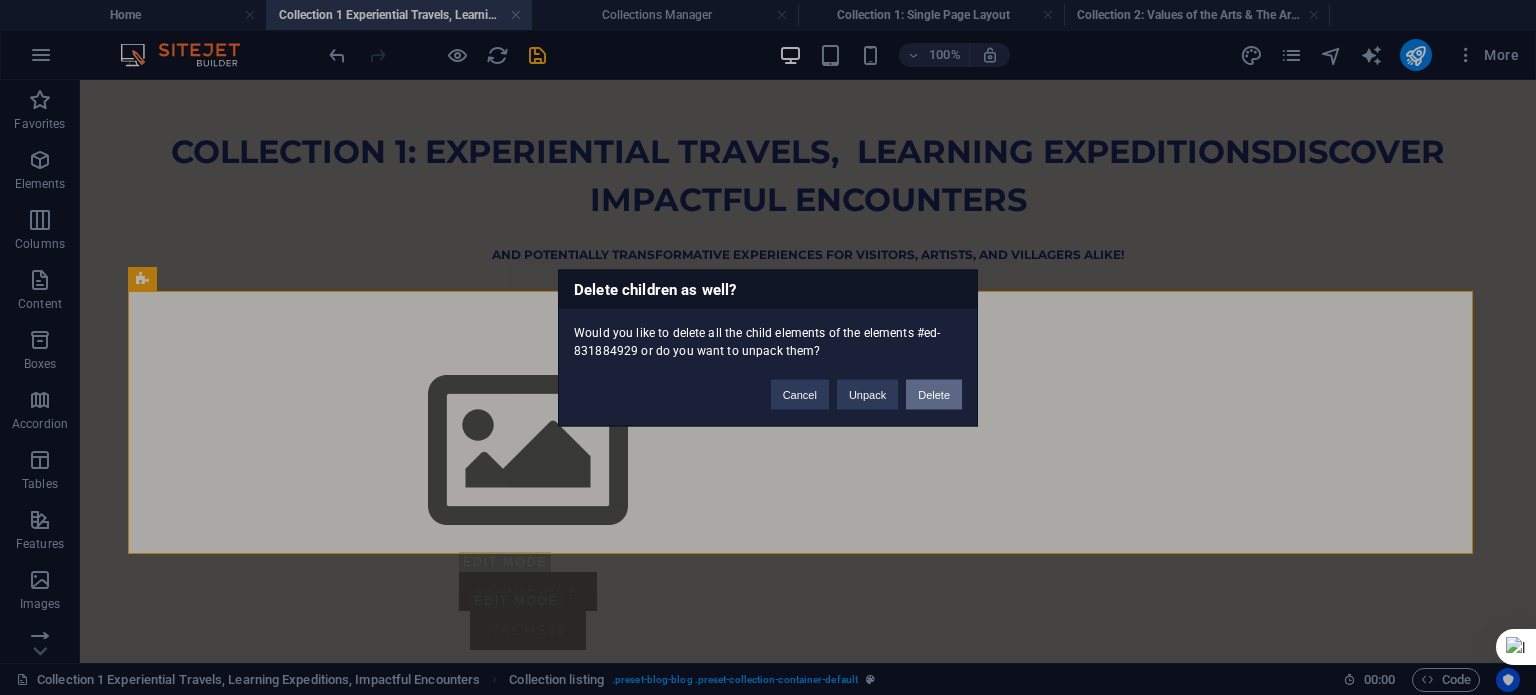 click on "Delete" at bounding box center [934, 394] 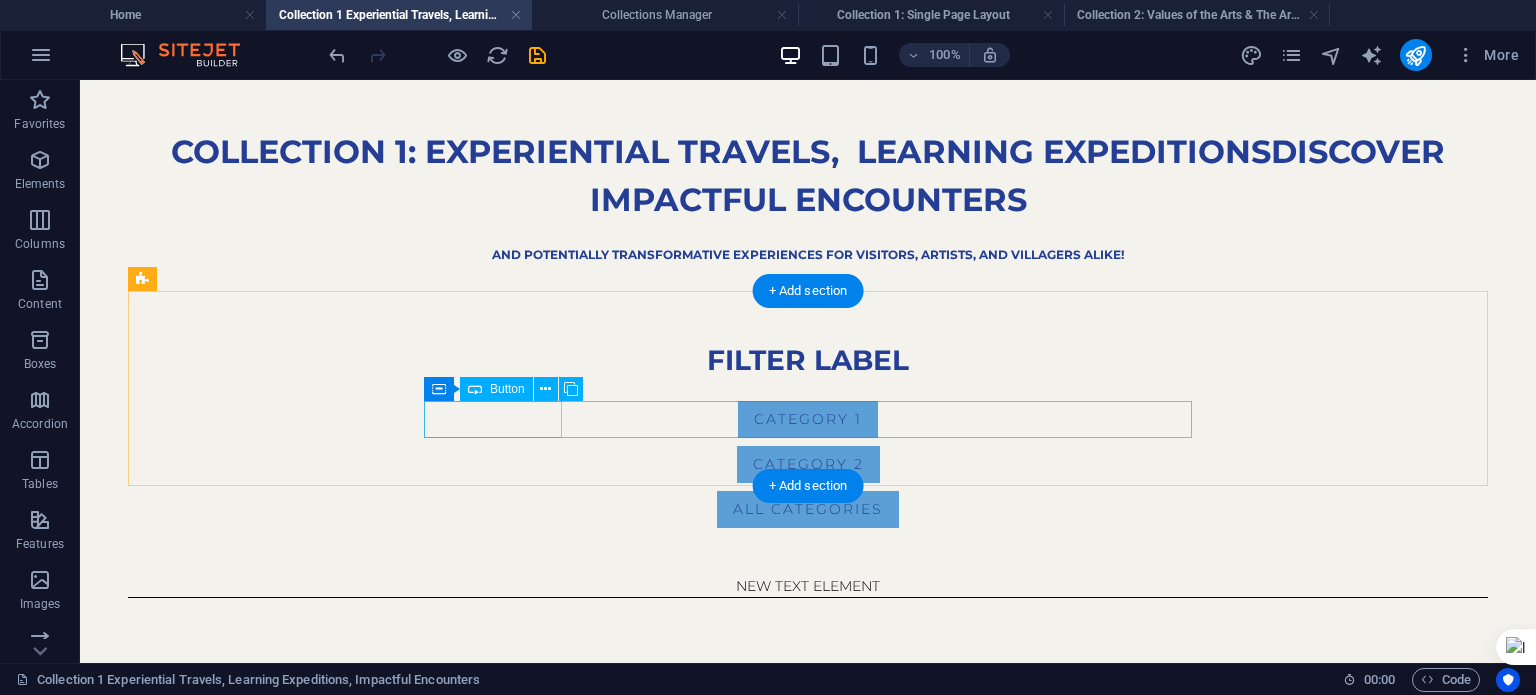 click on "Category 1" at bounding box center [808, 419] 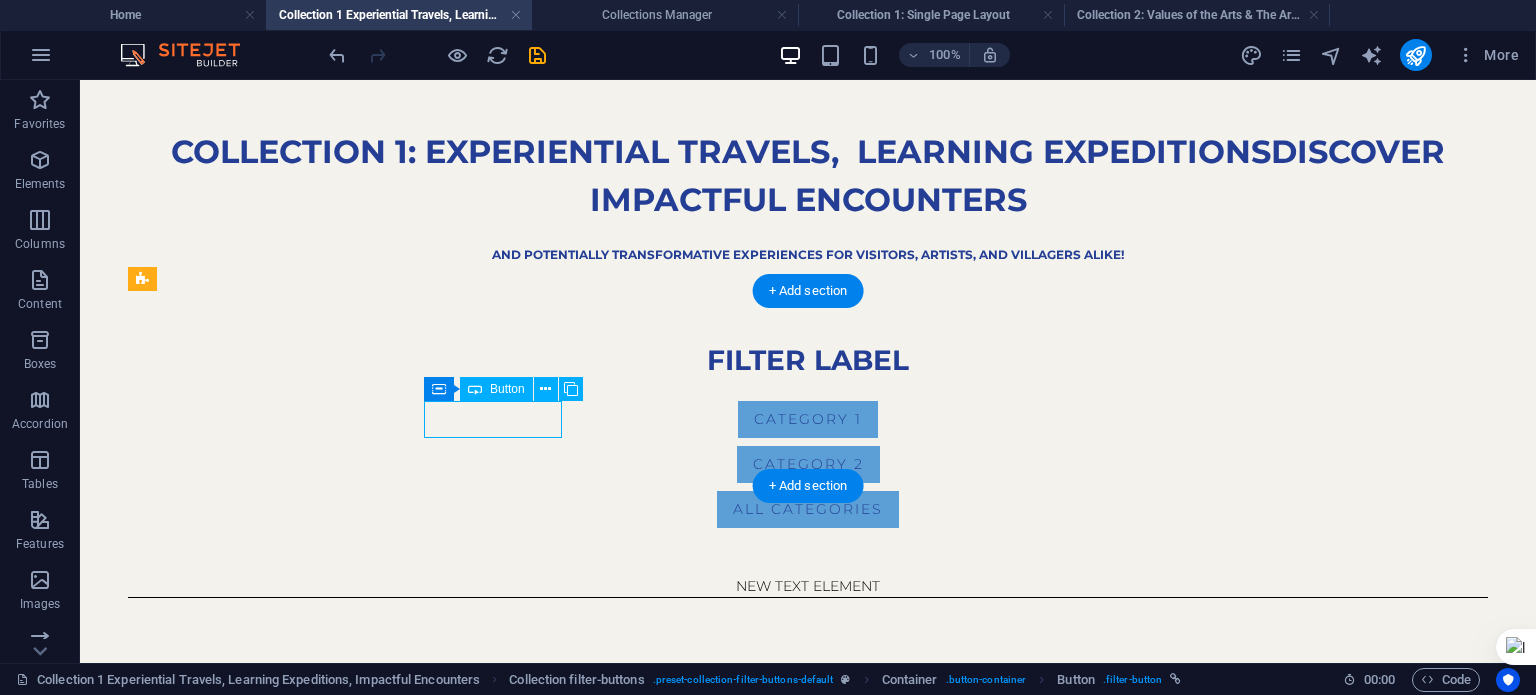 click on "Category 1" at bounding box center (808, 419) 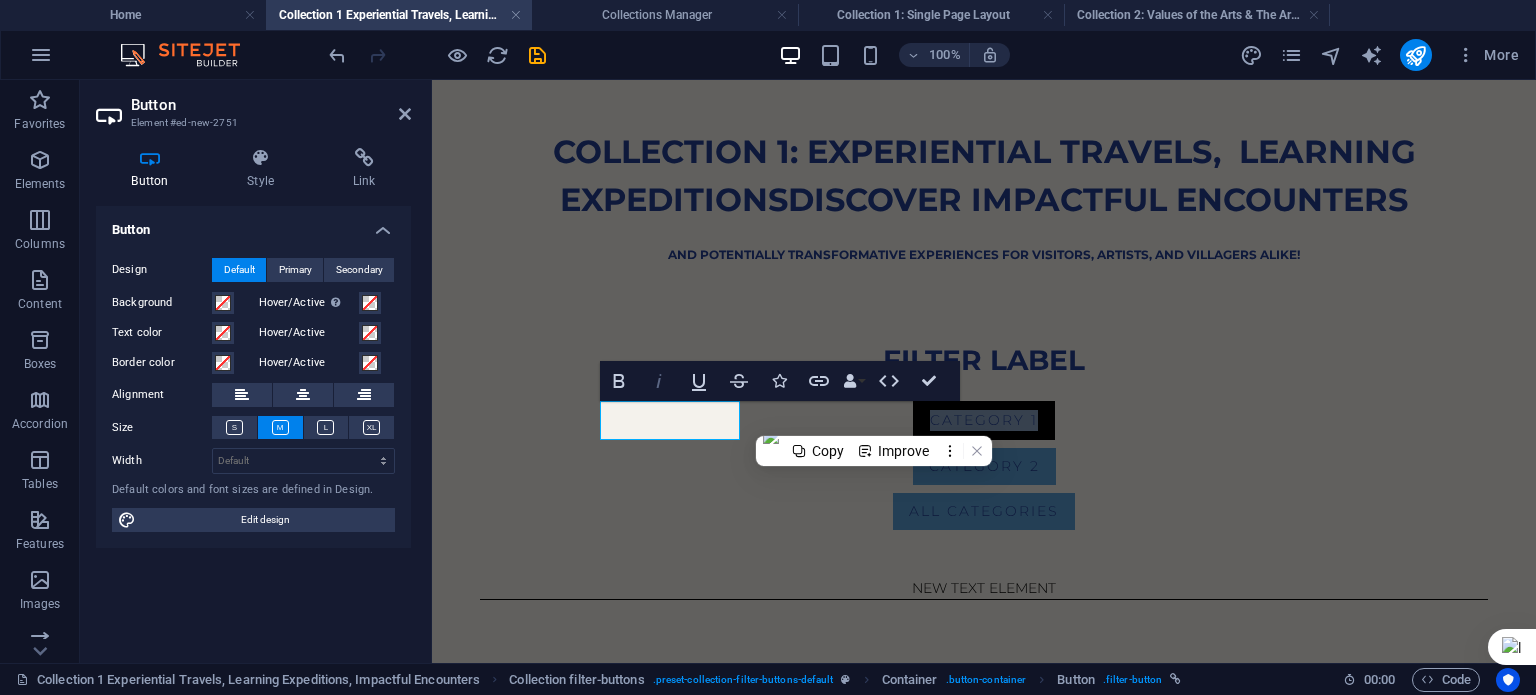 type 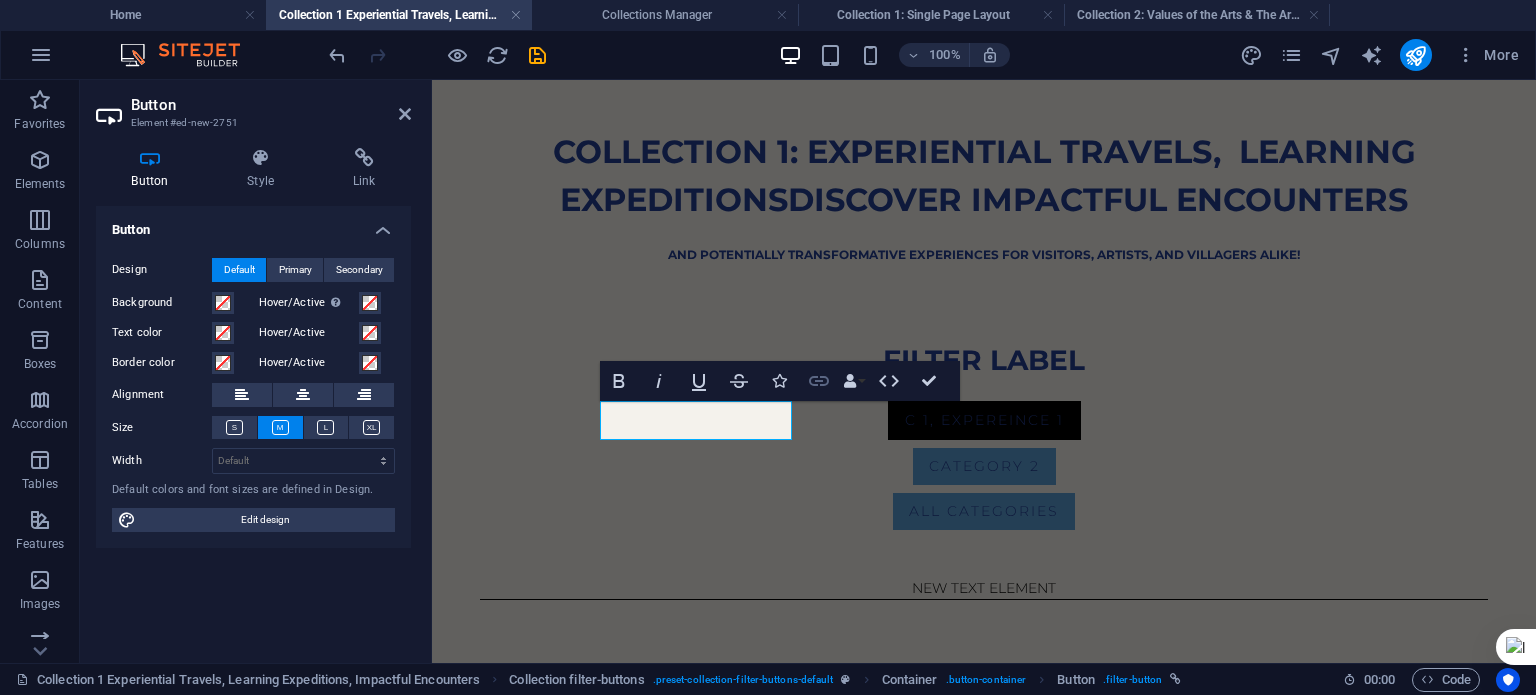 click 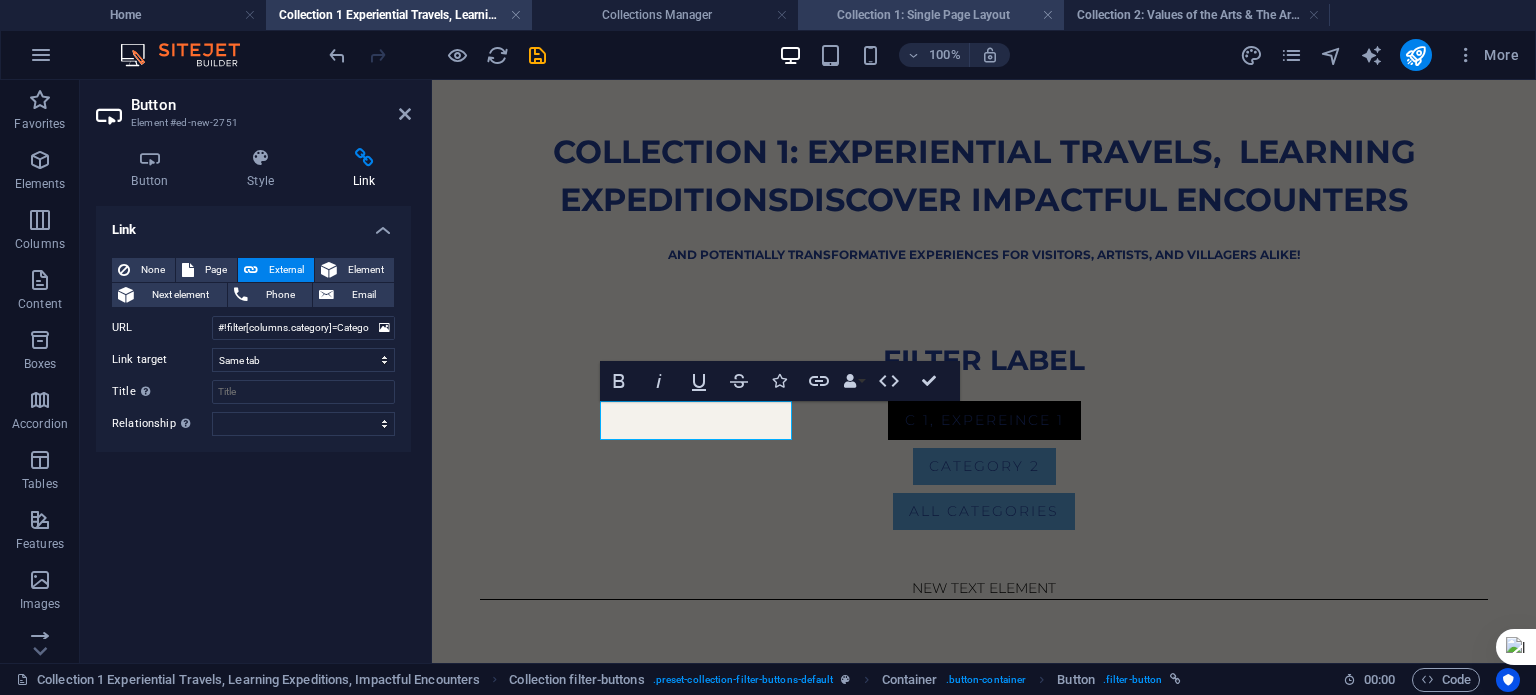 click on "Collection 1: Single Page Layout" at bounding box center (931, 15) 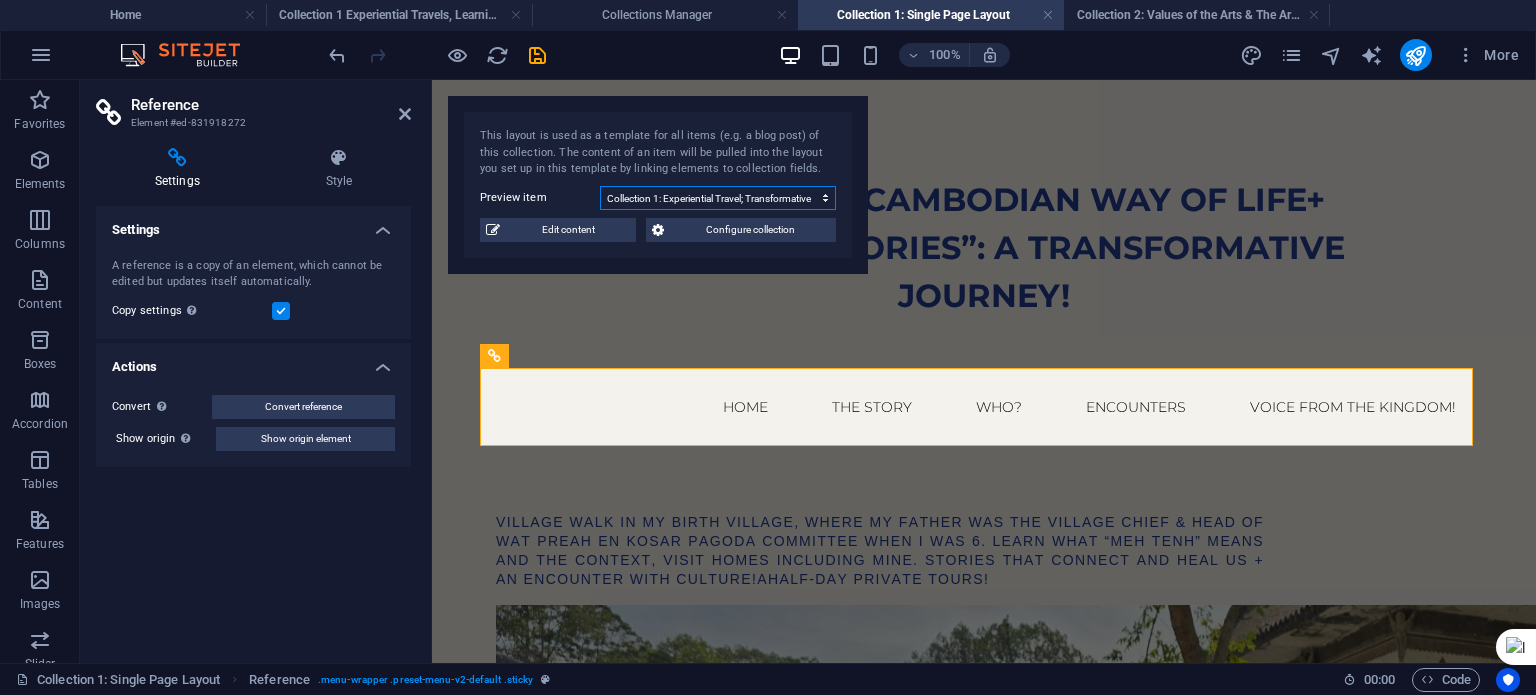 click on "Collection 1: Experiential  Travel; Transformative Journeys" at bounding box center [718, 198] 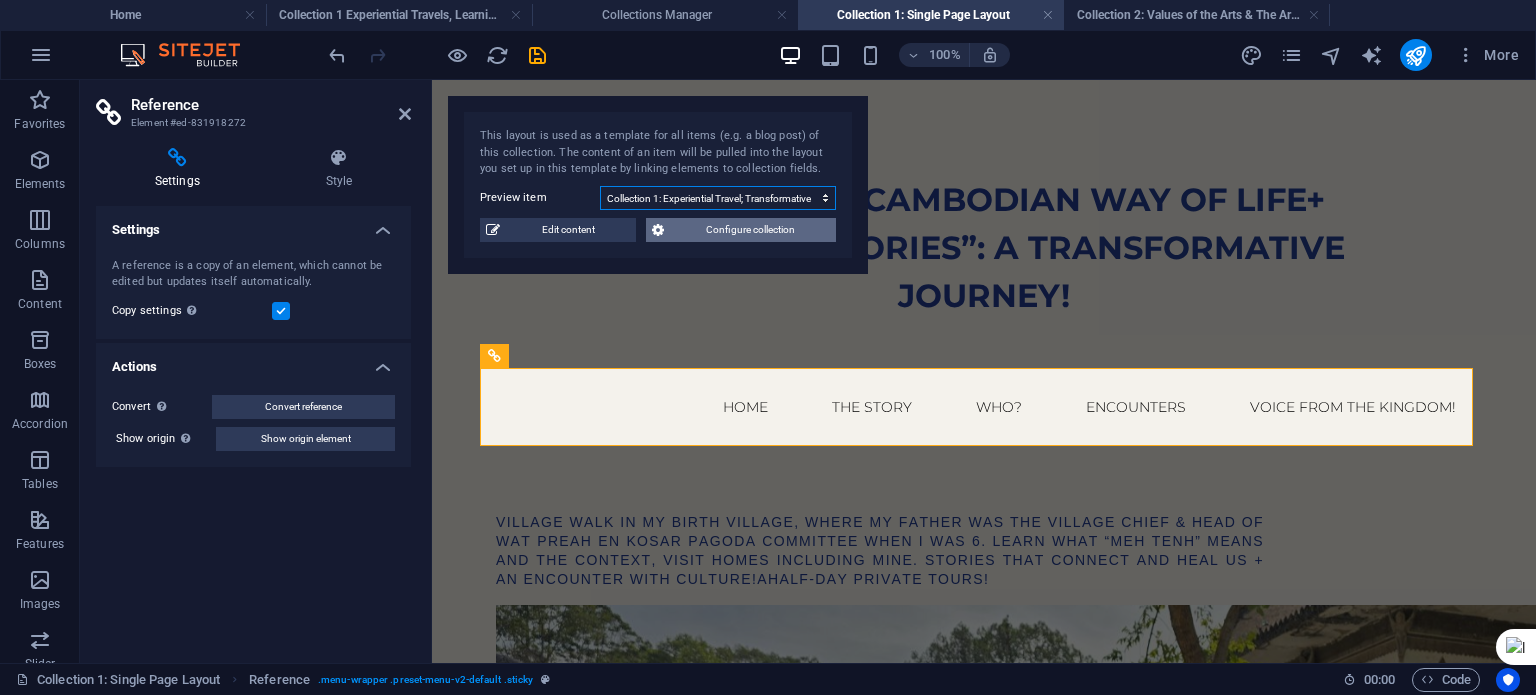 drag, startPoint x: 659, startPoint y: 192, endPoint x: 752, endPoint y: 223, distance: 98.03061 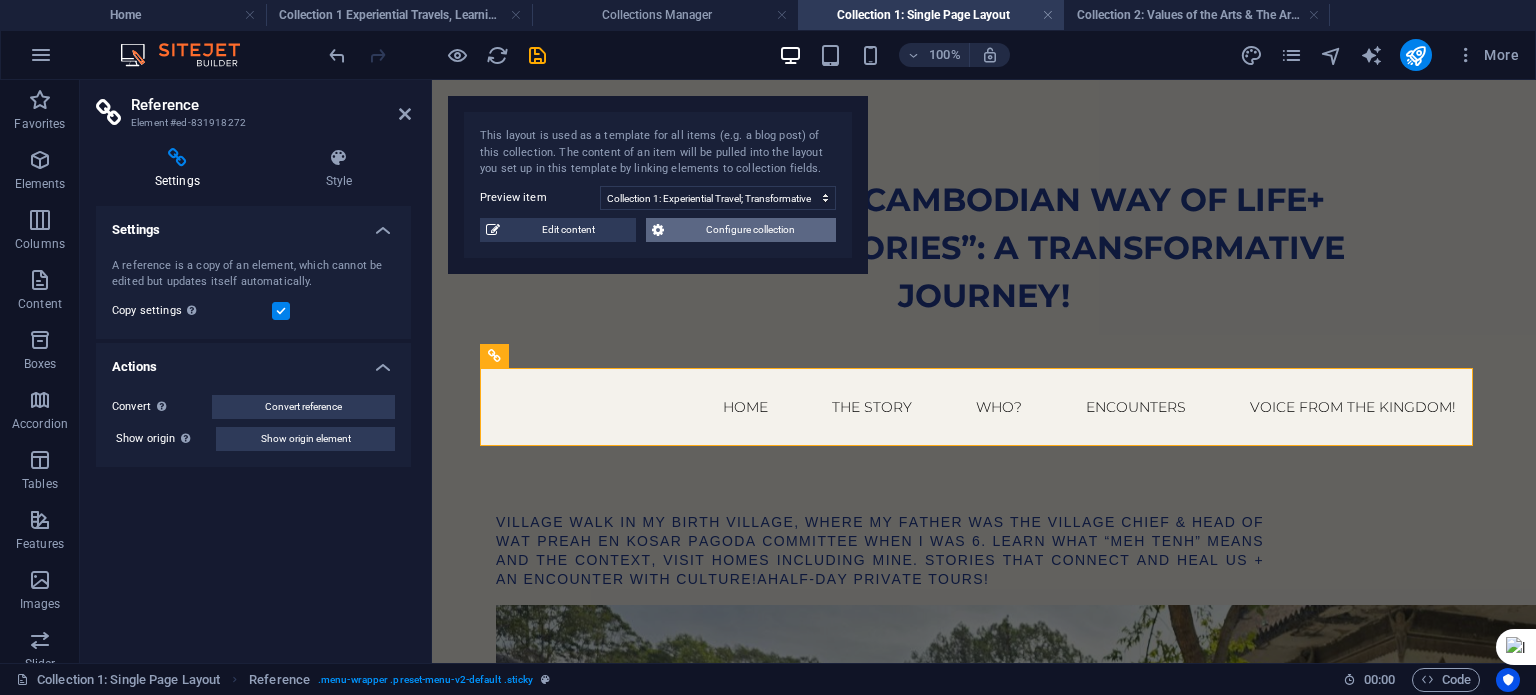 click on "Configure collection" at bounding box center (750, 230) 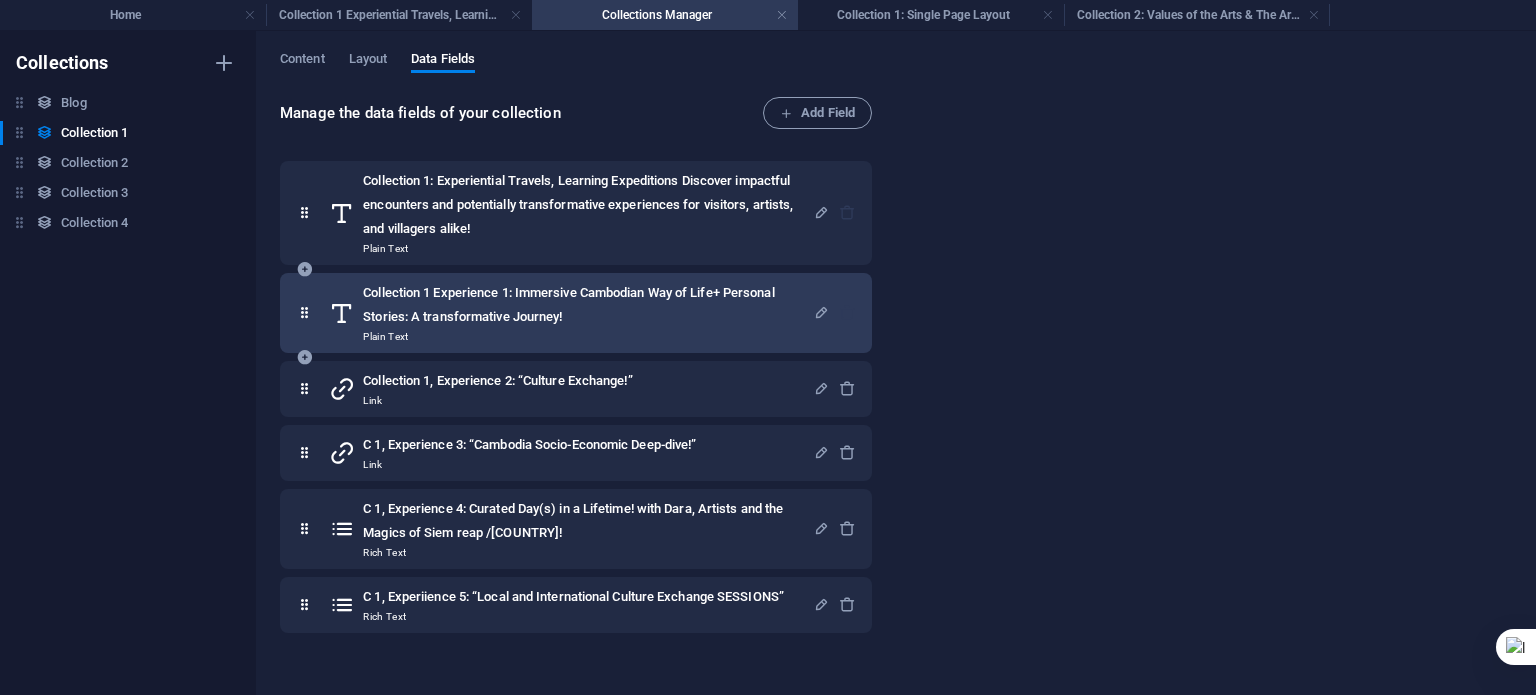click on "Collection 1 Experience 1: Immersive Cambodian Way of Life+ Personal Stories: A transformative Journey!" at bounding box center (588, 305) 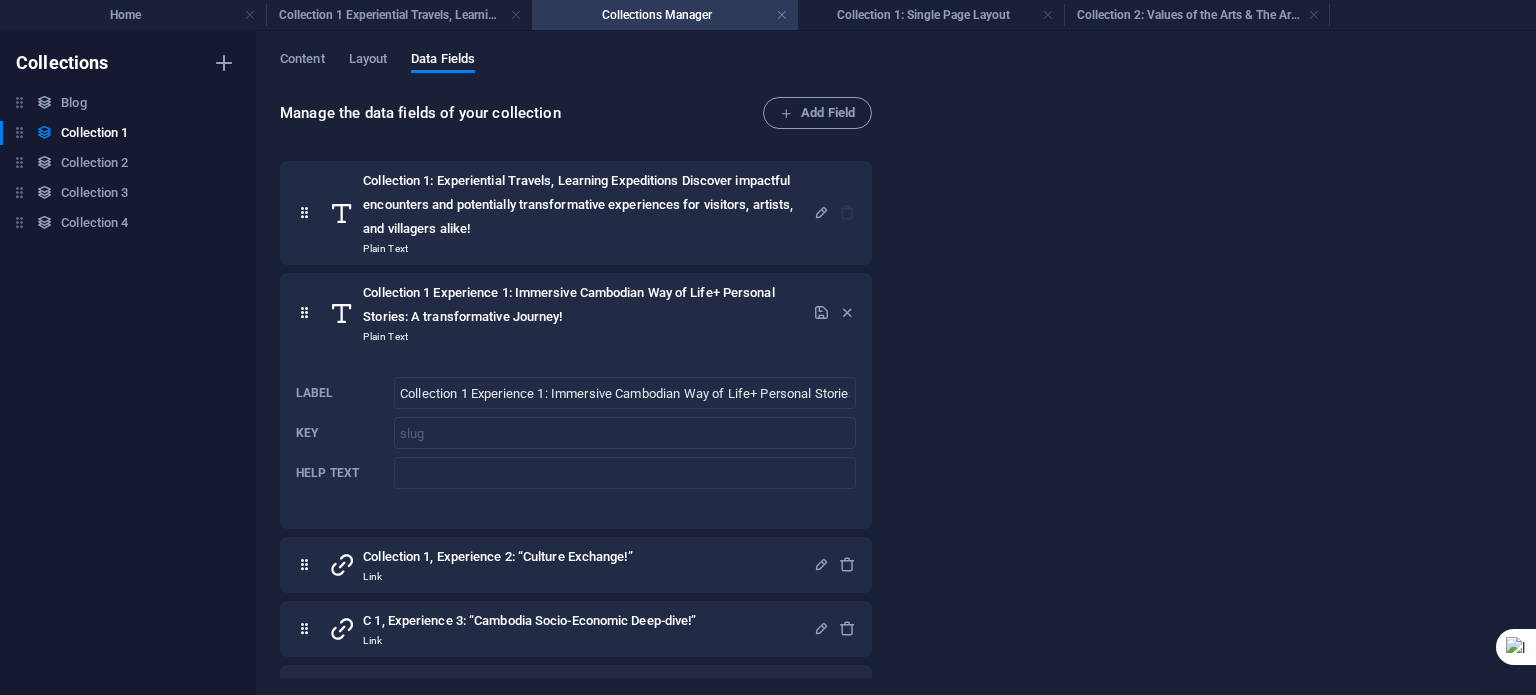 click on "Collections Manager" at bounding box center (665, 15) 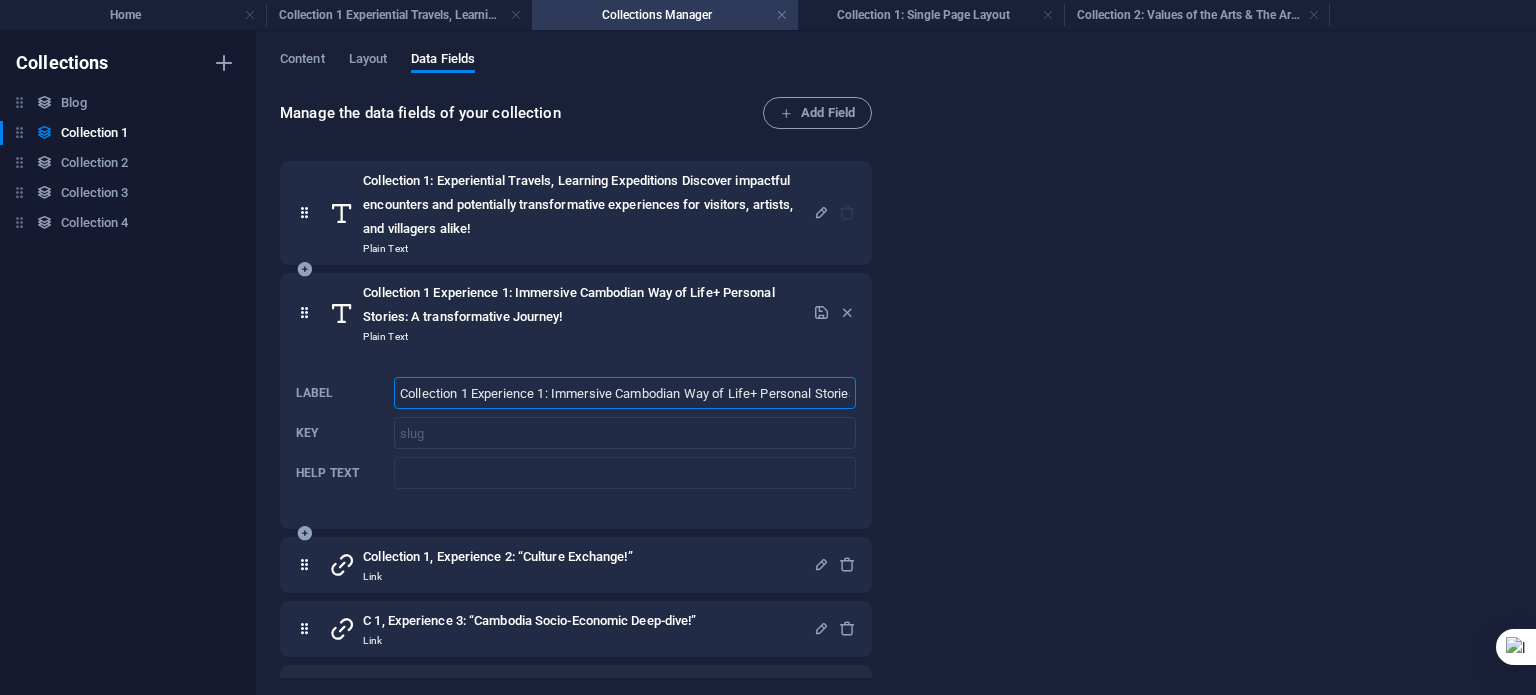 click on "Collection 1 Experience 1: Immersive Cambodian Way of Life+ Personal Stories: A transformative Journey!" at bounding box center (625, 393) 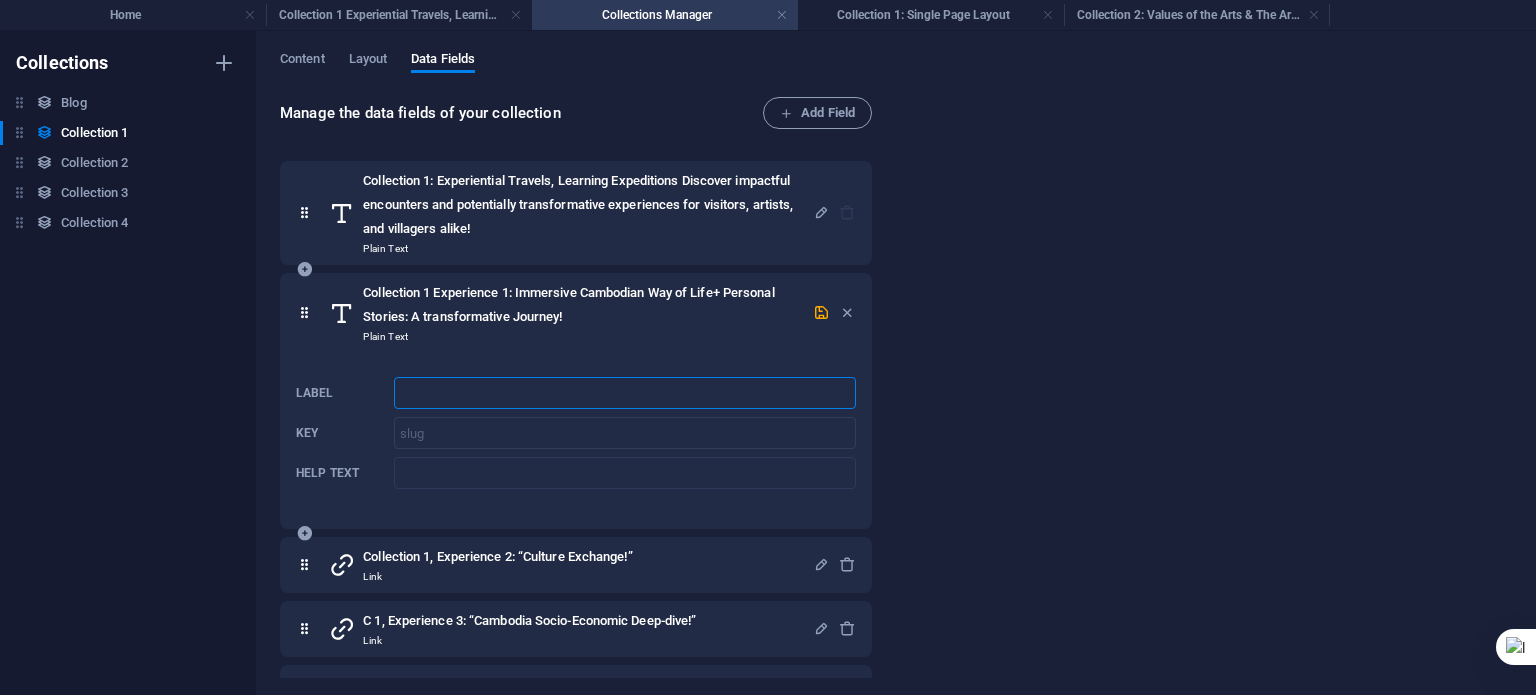 type 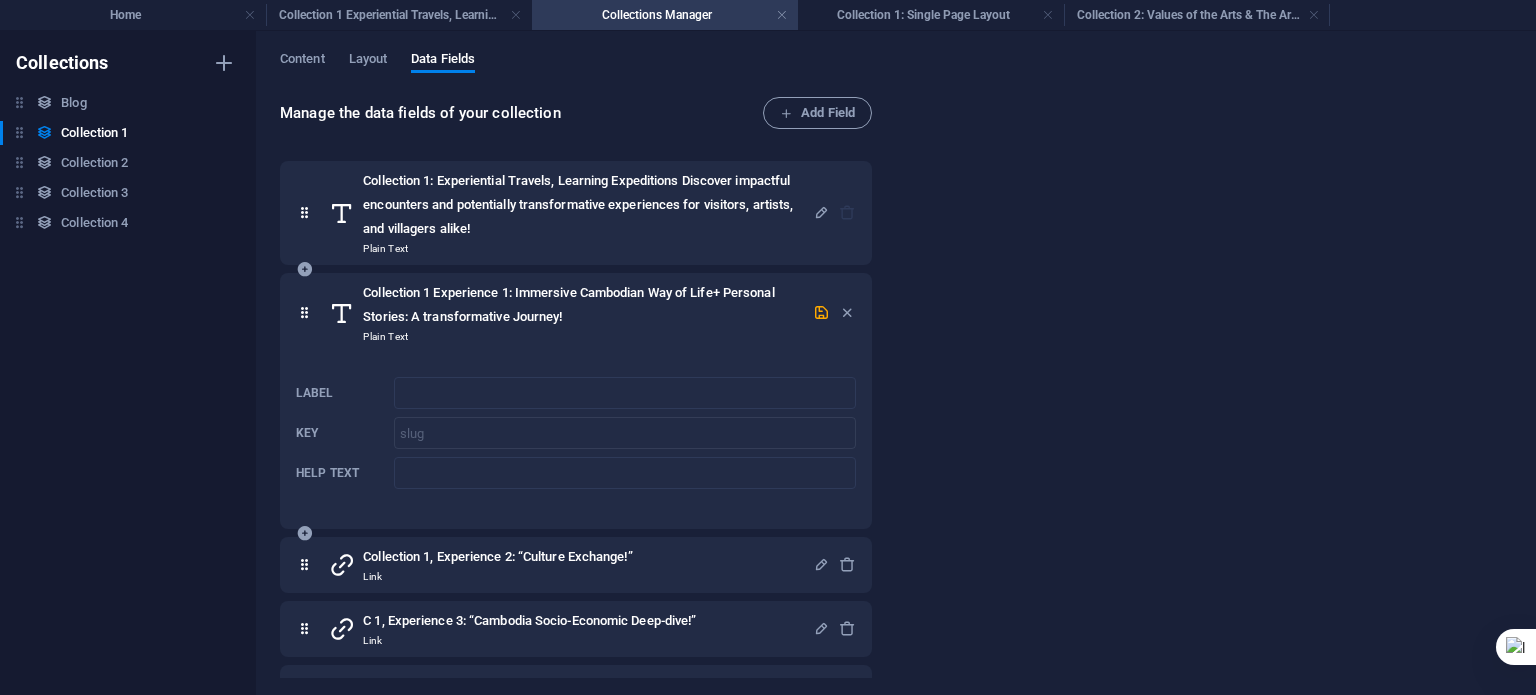 click on "Collection 1 Experience 1: Immersive Cambodian Way of Life+ Personal Stories: A transformative Journey!" at bounding box center (588, 305) 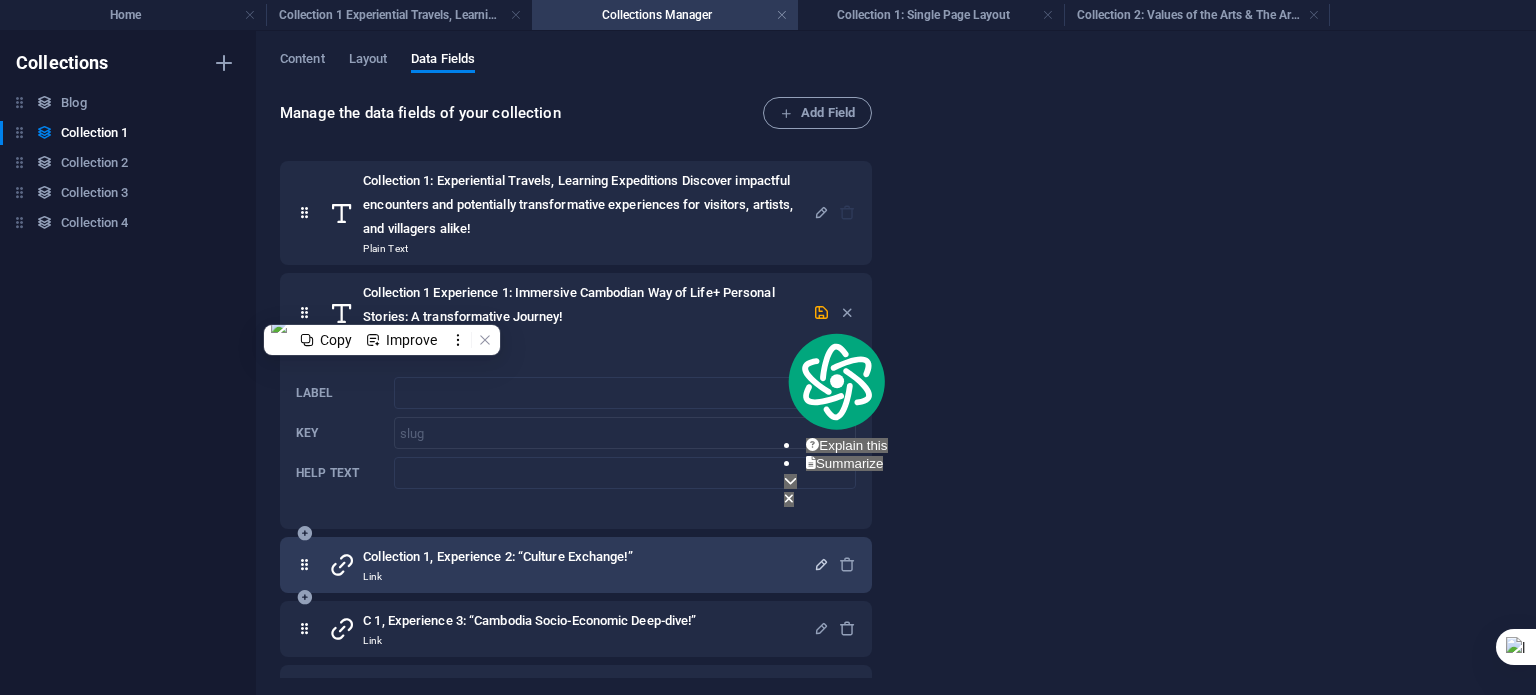 click at bounding box center (821, 564) 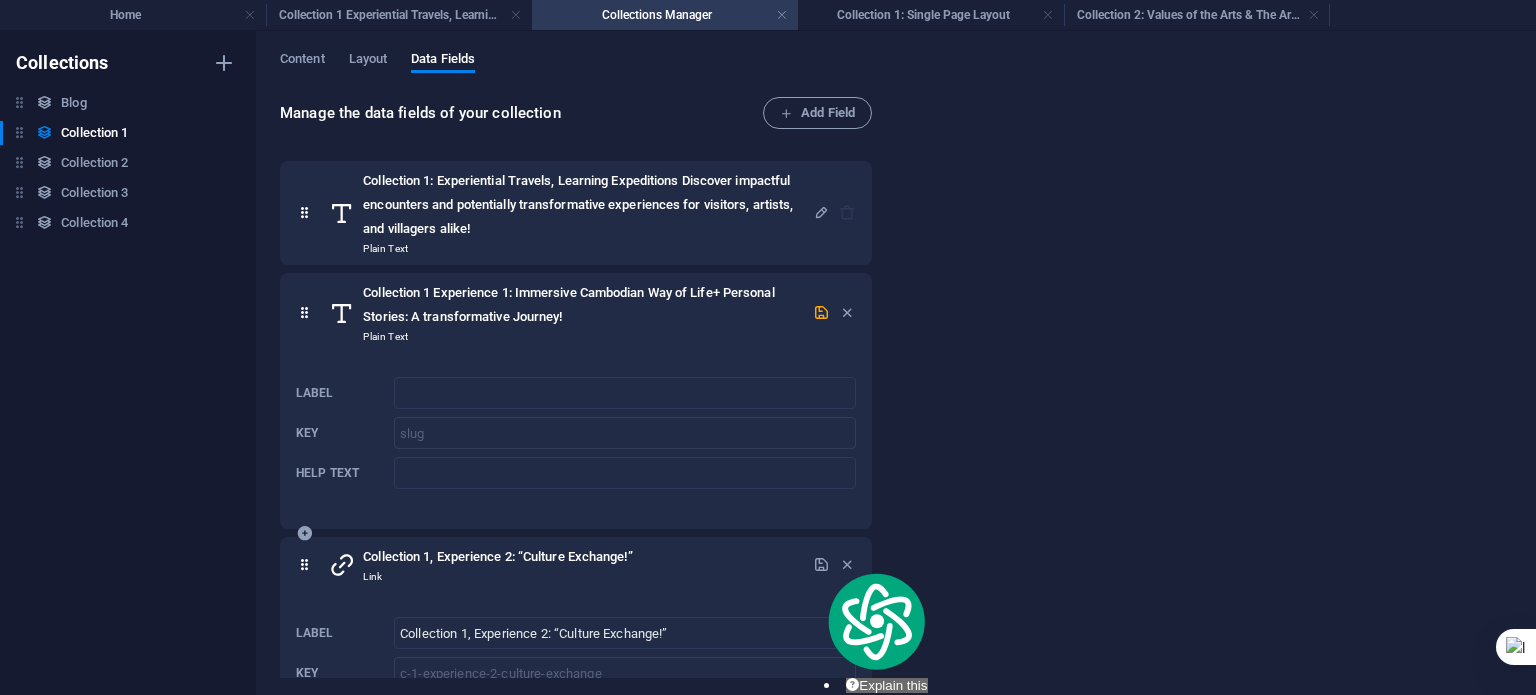 click on "Collection 1, Experience 2: “Culture Exchange!” Link" at bounding box center (571, 565) 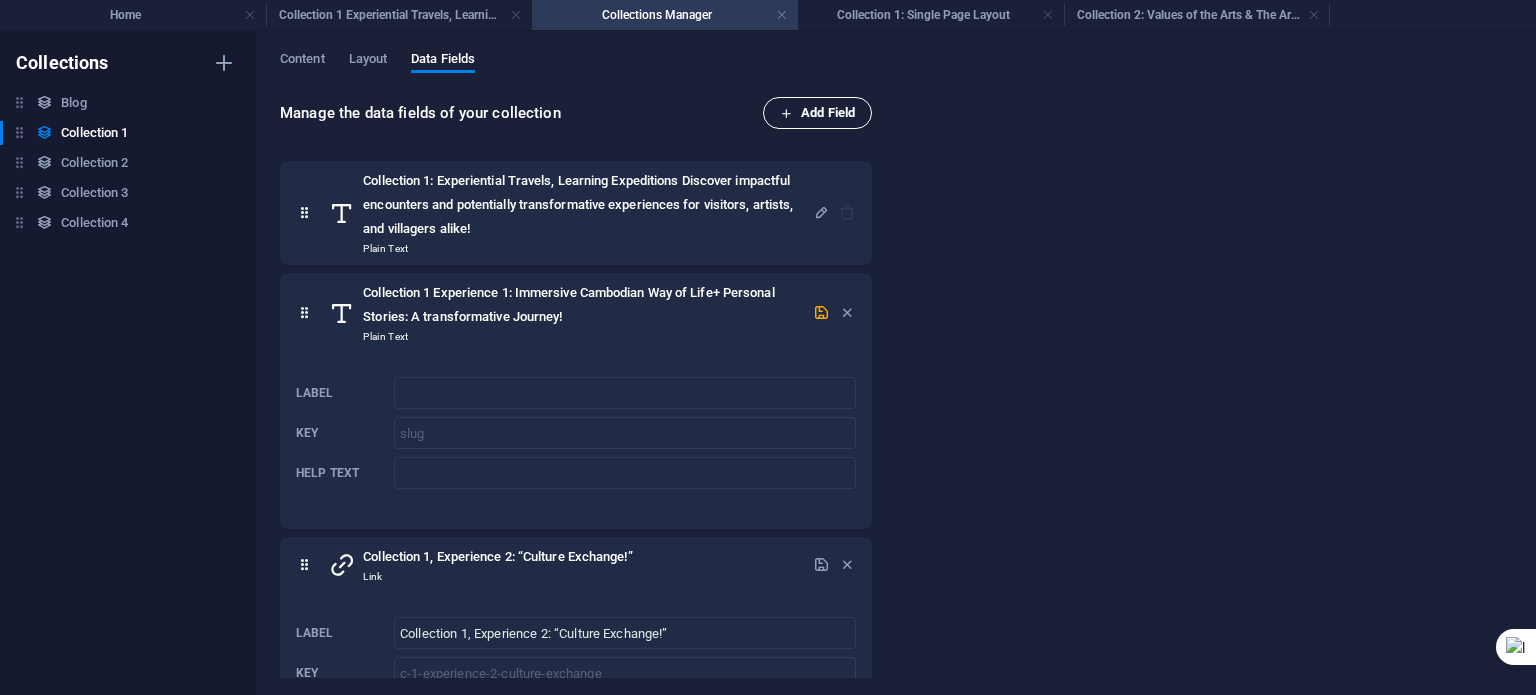 click on "Add Field" at bounding box center [817, 113] 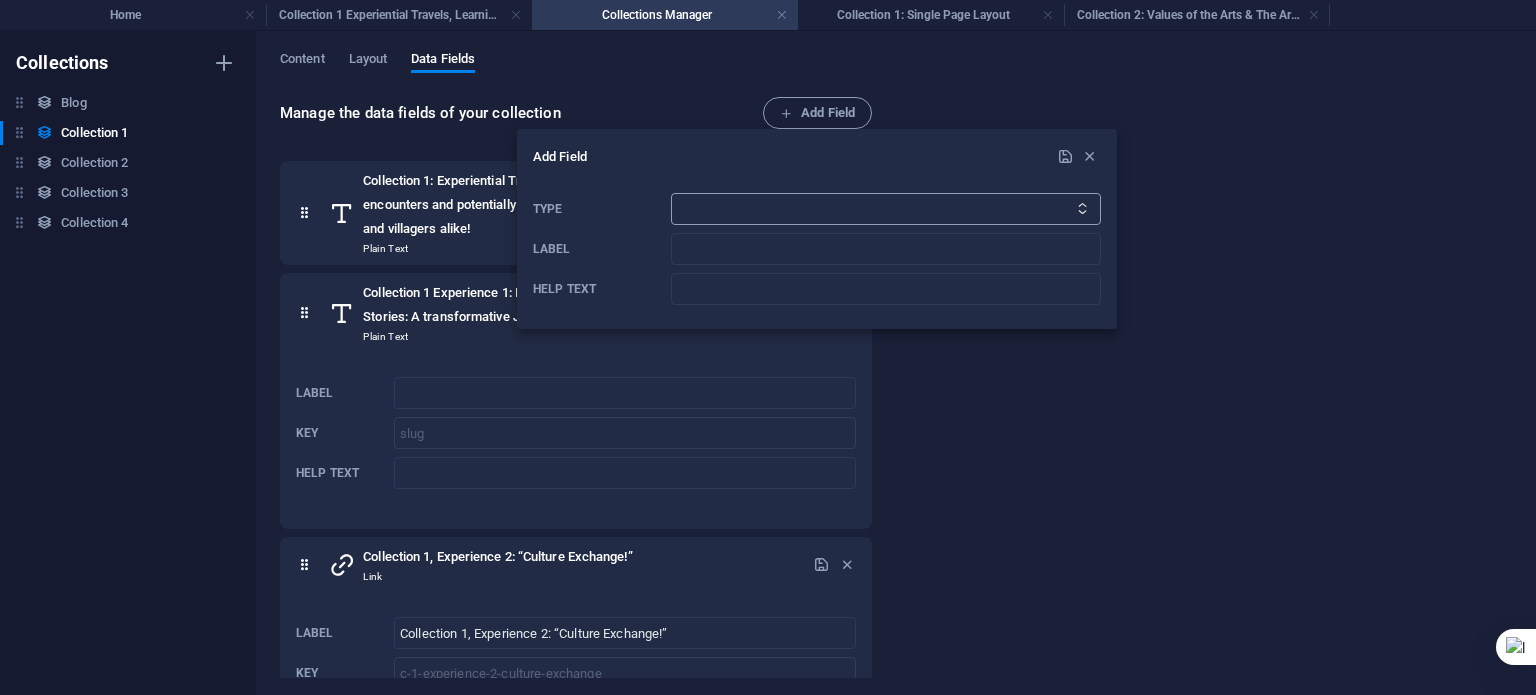 drag, startPoint x: 798, startPoint y: 206, endPoint x: 770, endPoint y: 222, distance: 32.24903 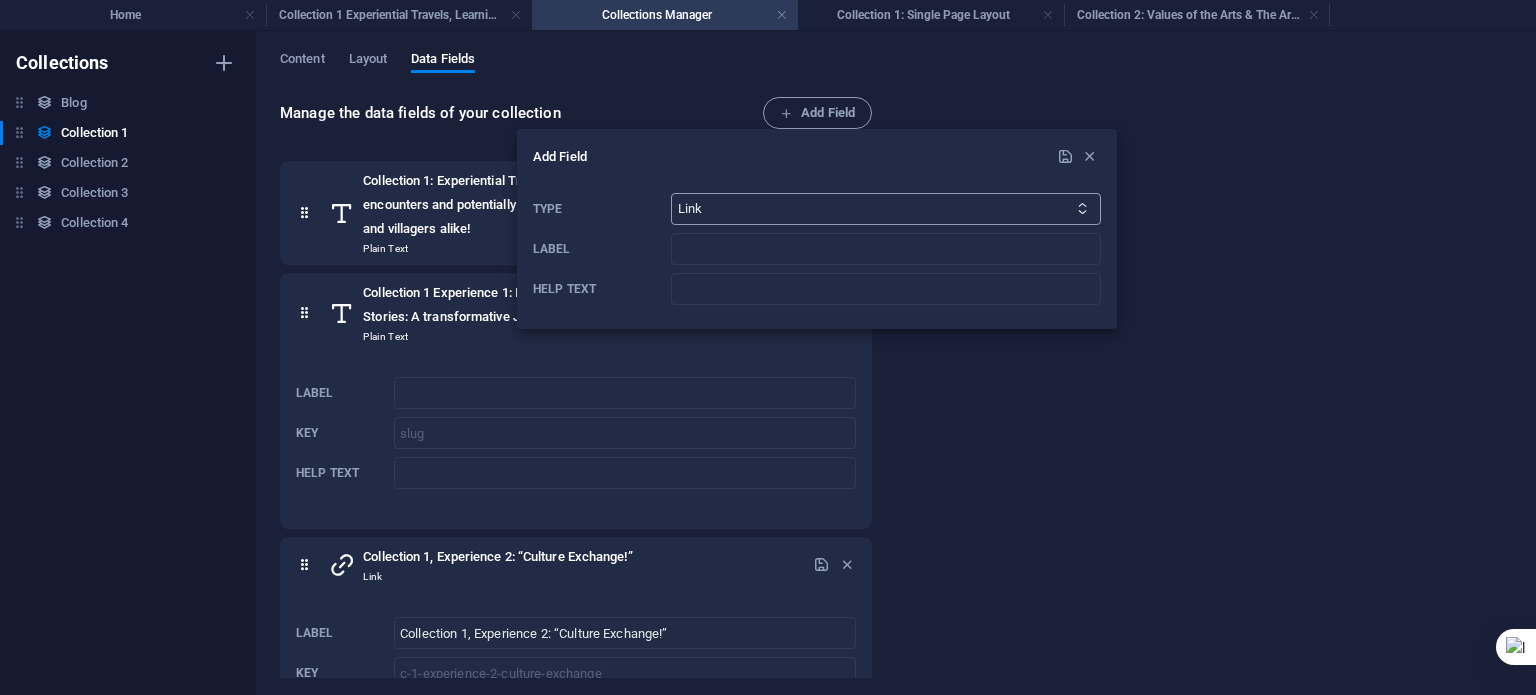 click on "Plain Text Link CMS Rich Text File Multiple Files Checkbox Choice Date Number" at bounding box center (886, 209) 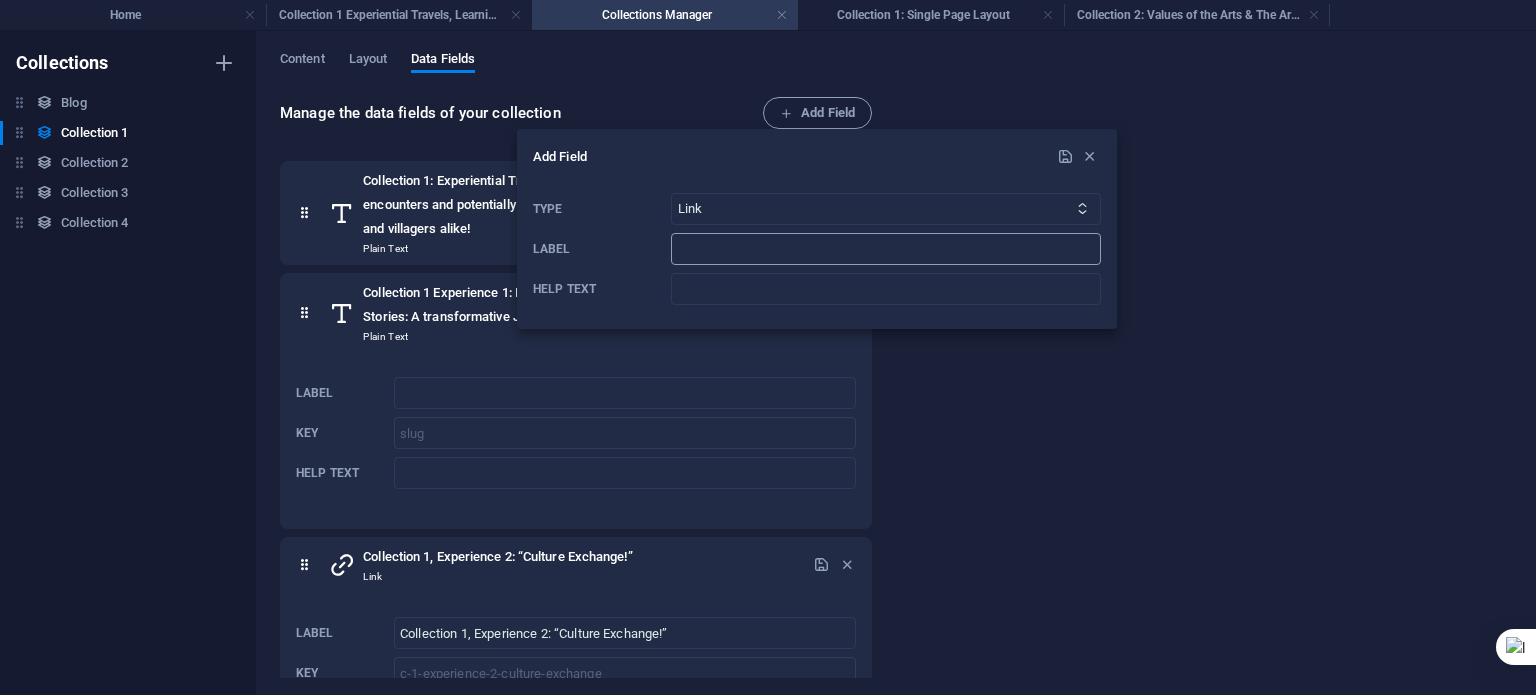 click at bounding box center [886, 249] 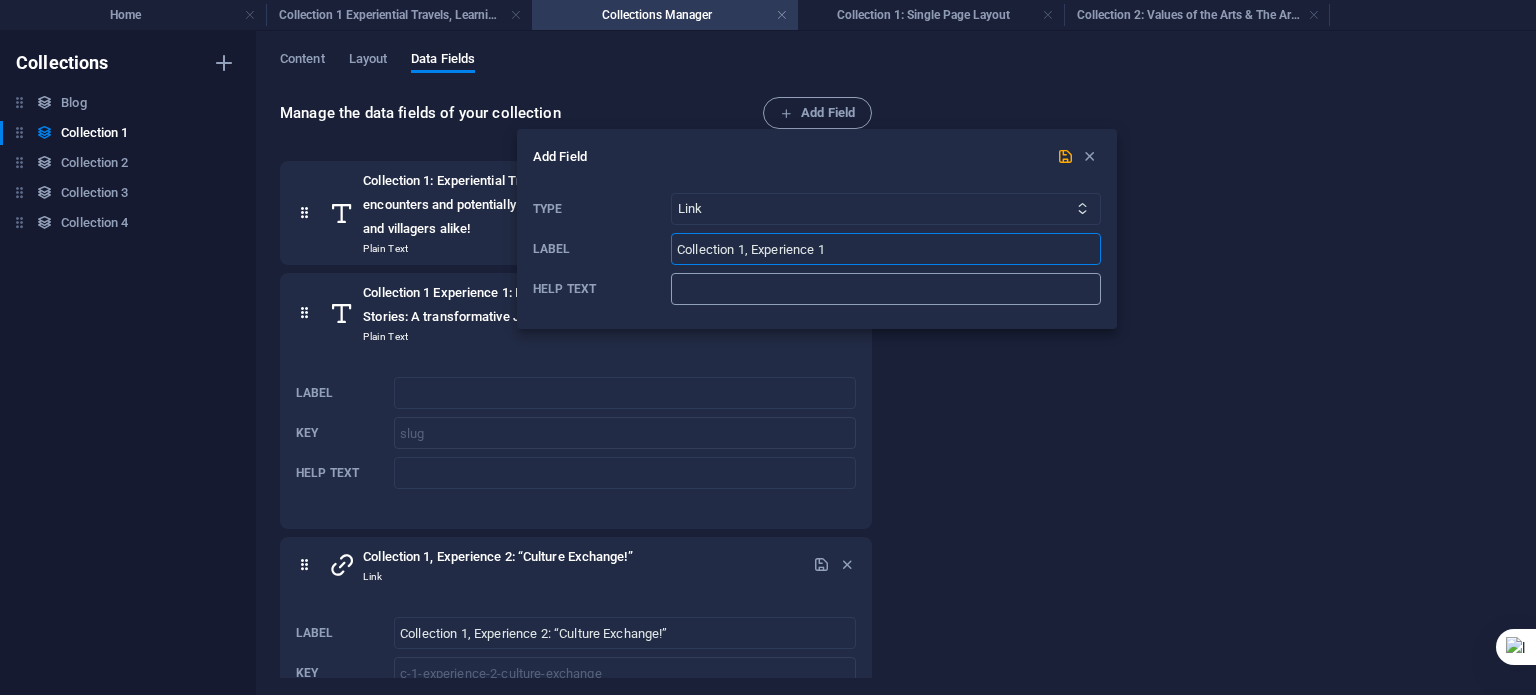 type on "Collection 1, Experience 1" 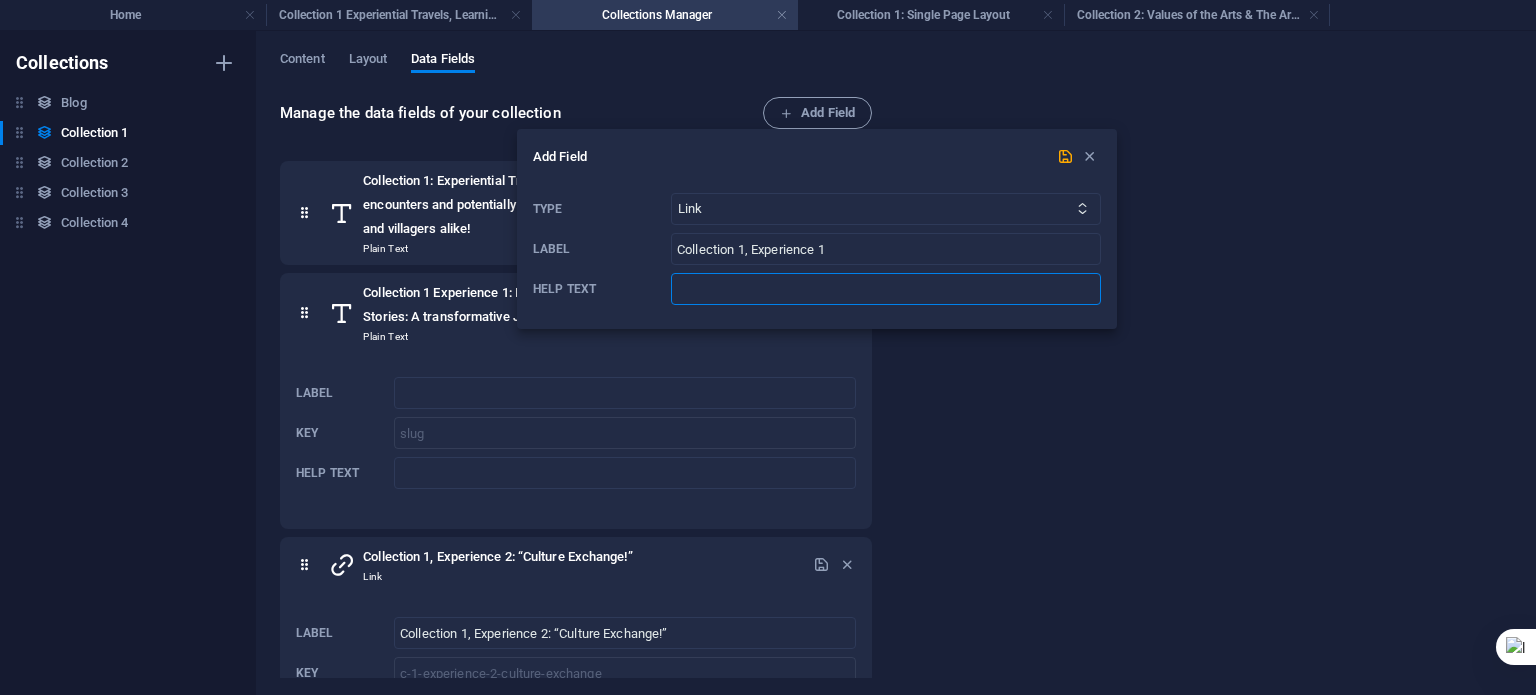 drag, startPoint x: 760, startPoint y: 291, endPoint x: 766, endPoint y: 302, distance: 12.529964 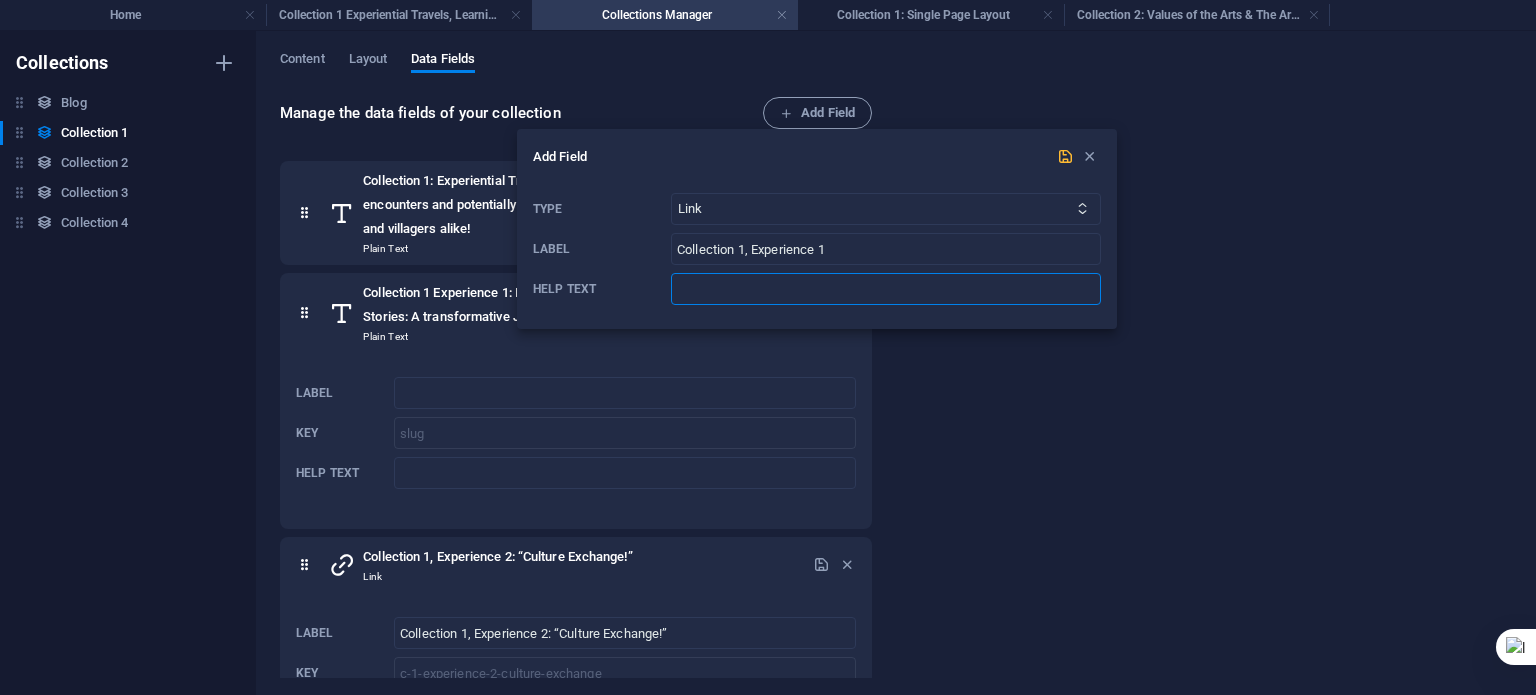 click at bounding box center (1065, 156) 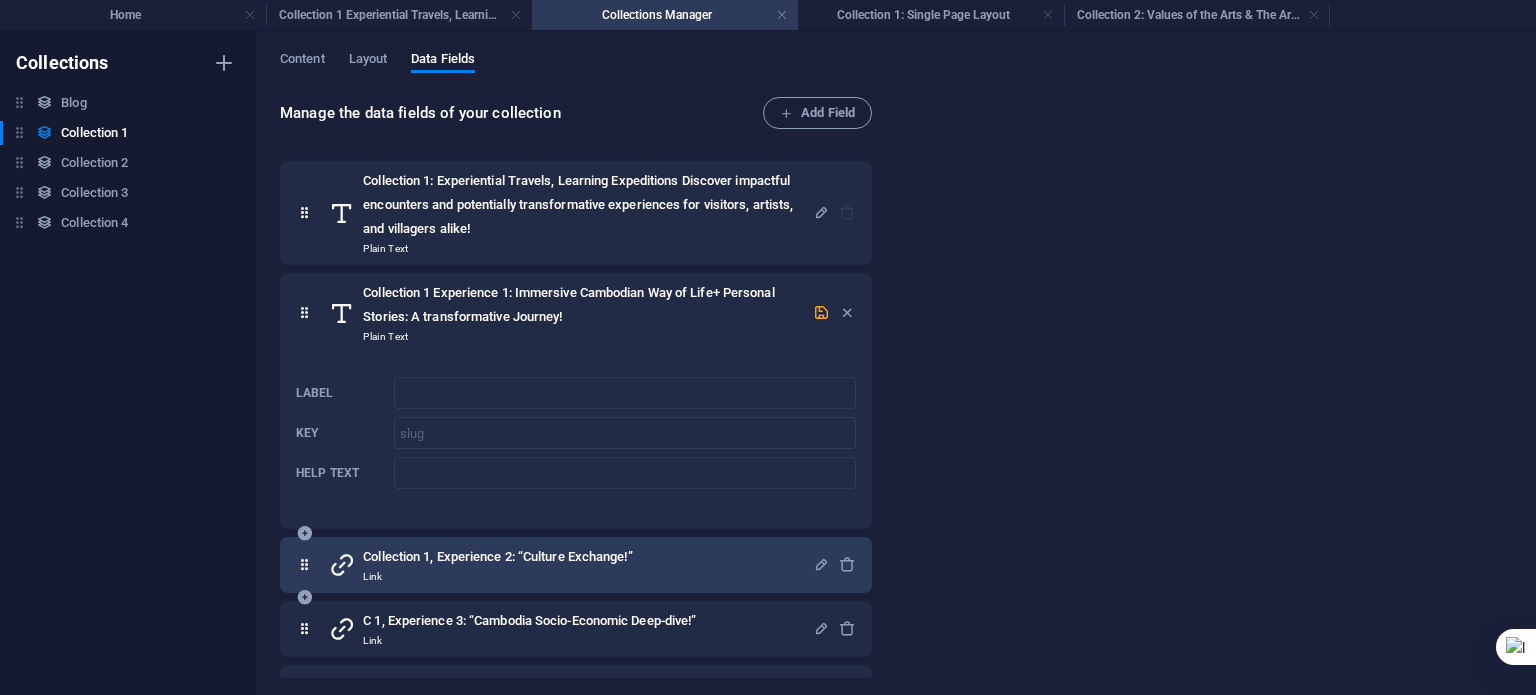scroll, scrollTop: 202, scrollLeft: 0, axis: vertical 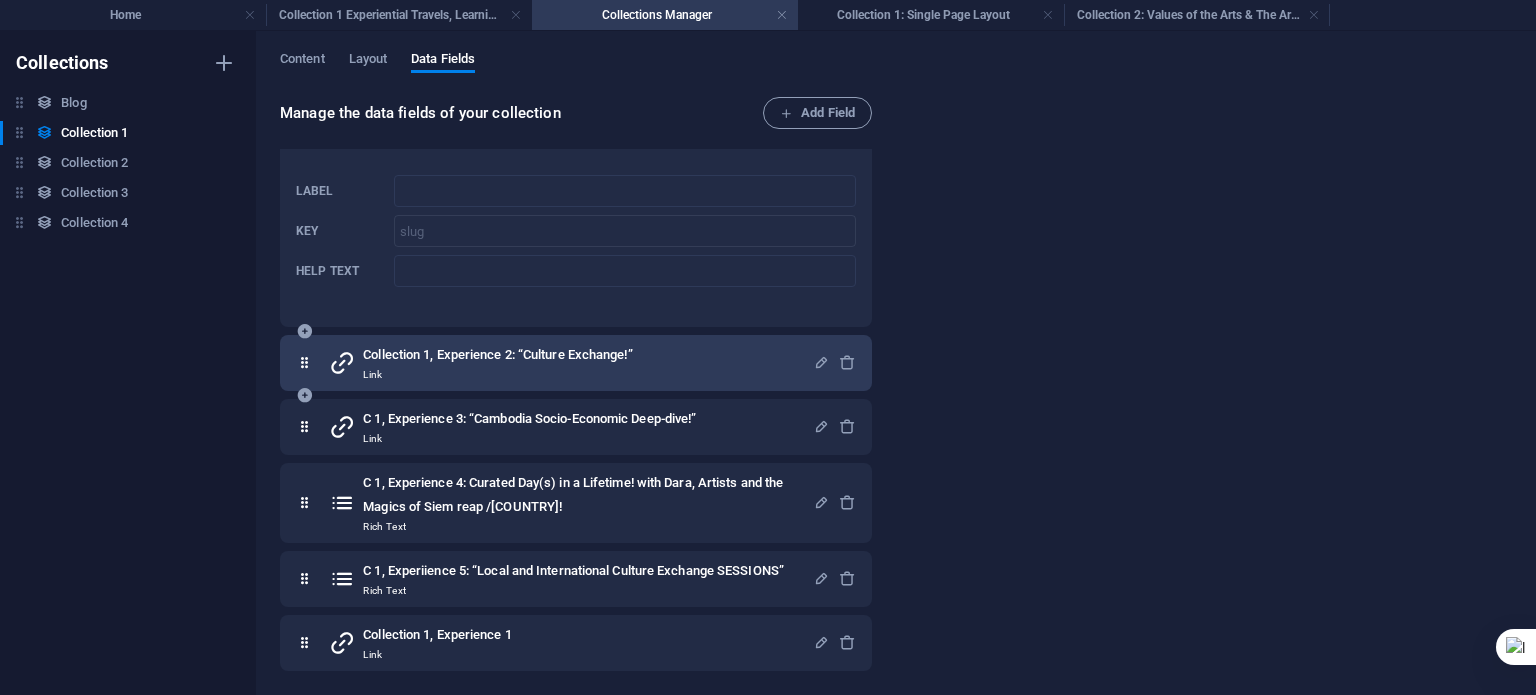 click on "Collection 1, Experience 2: “Culture Exchange!”" at bounding box center [497, 355] 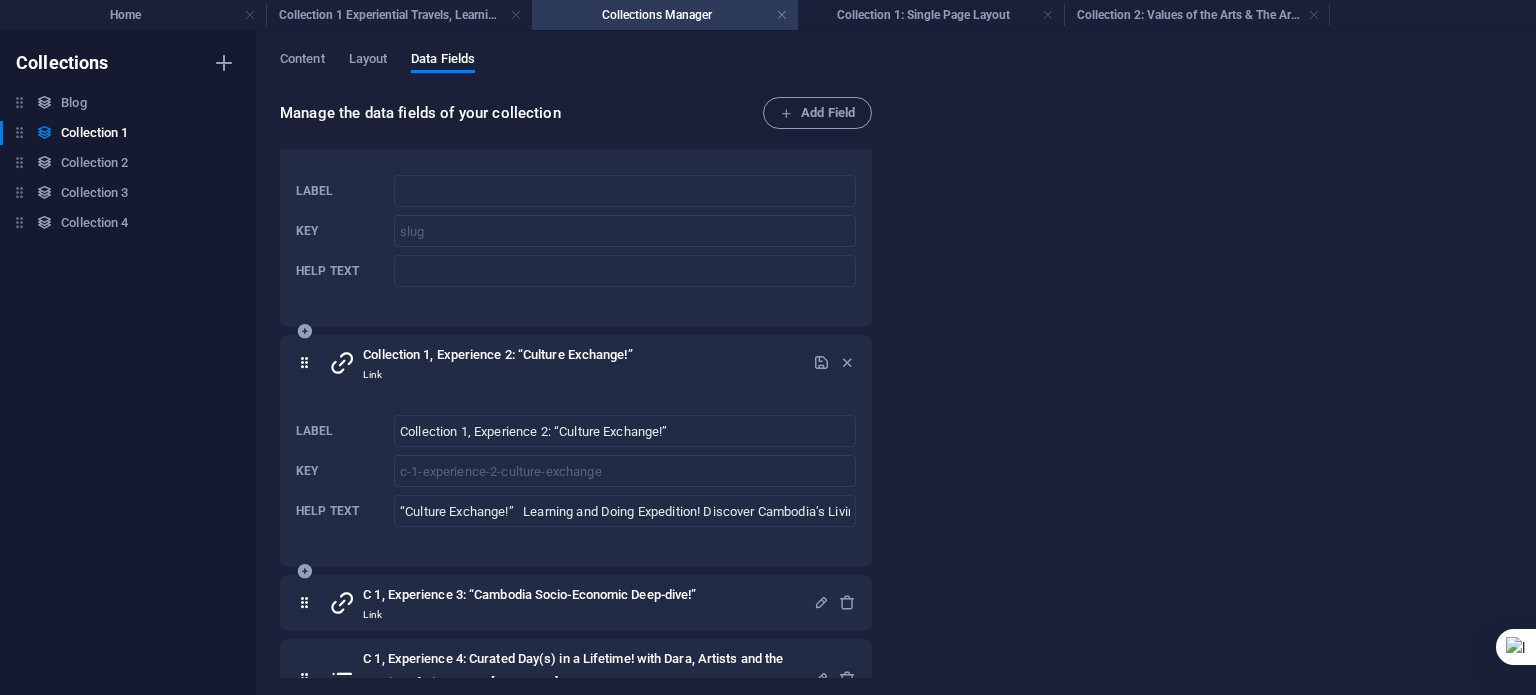 click at bounding box center [342, 363] 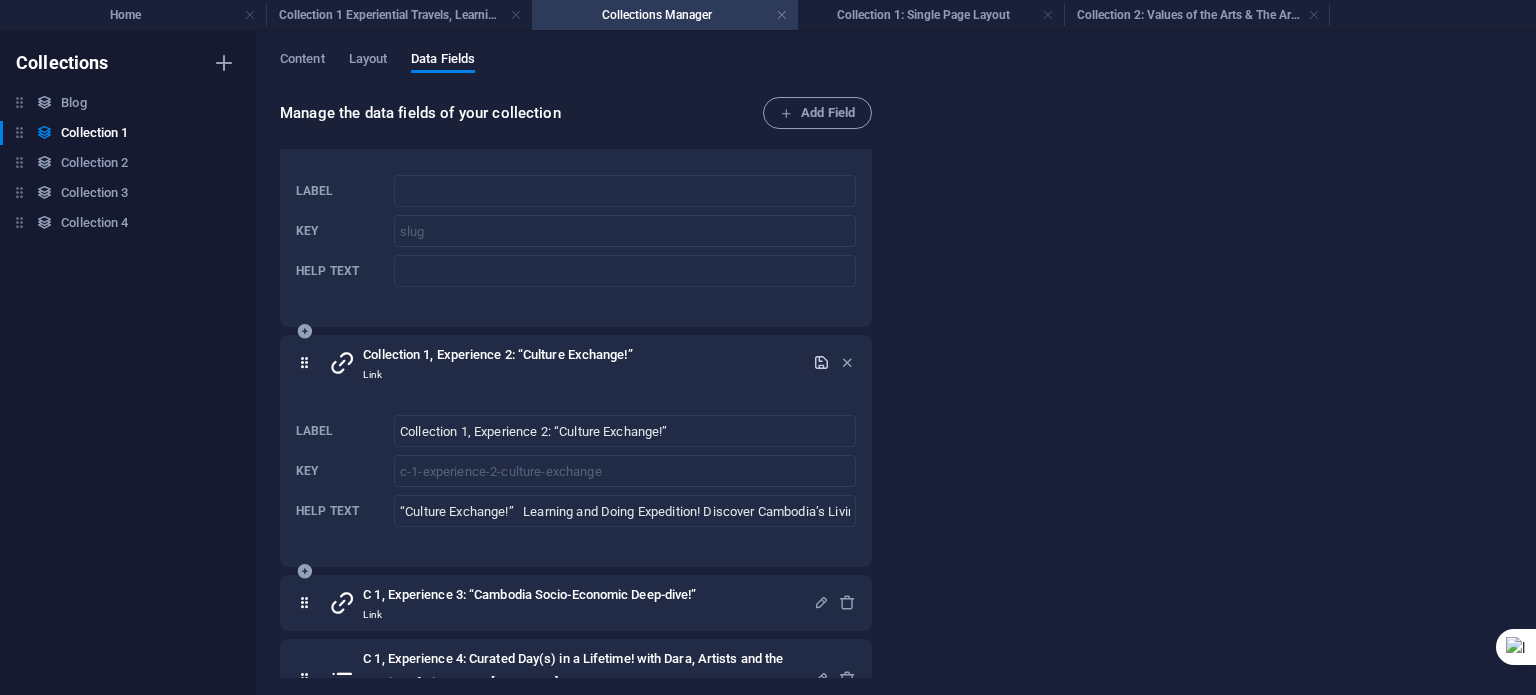 click at bounding box center [821, 362] 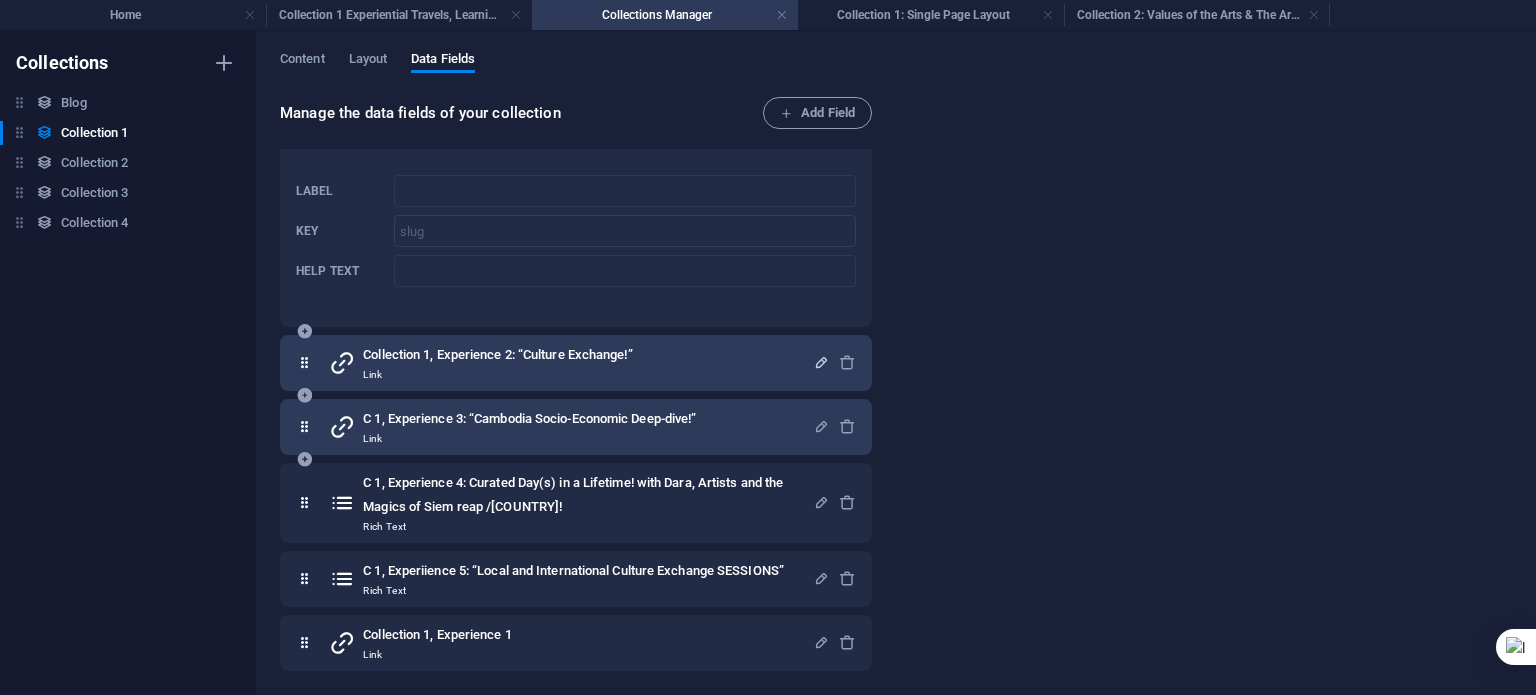 scroll, scrollTop: 0, scrollLeft: 0, axis: both 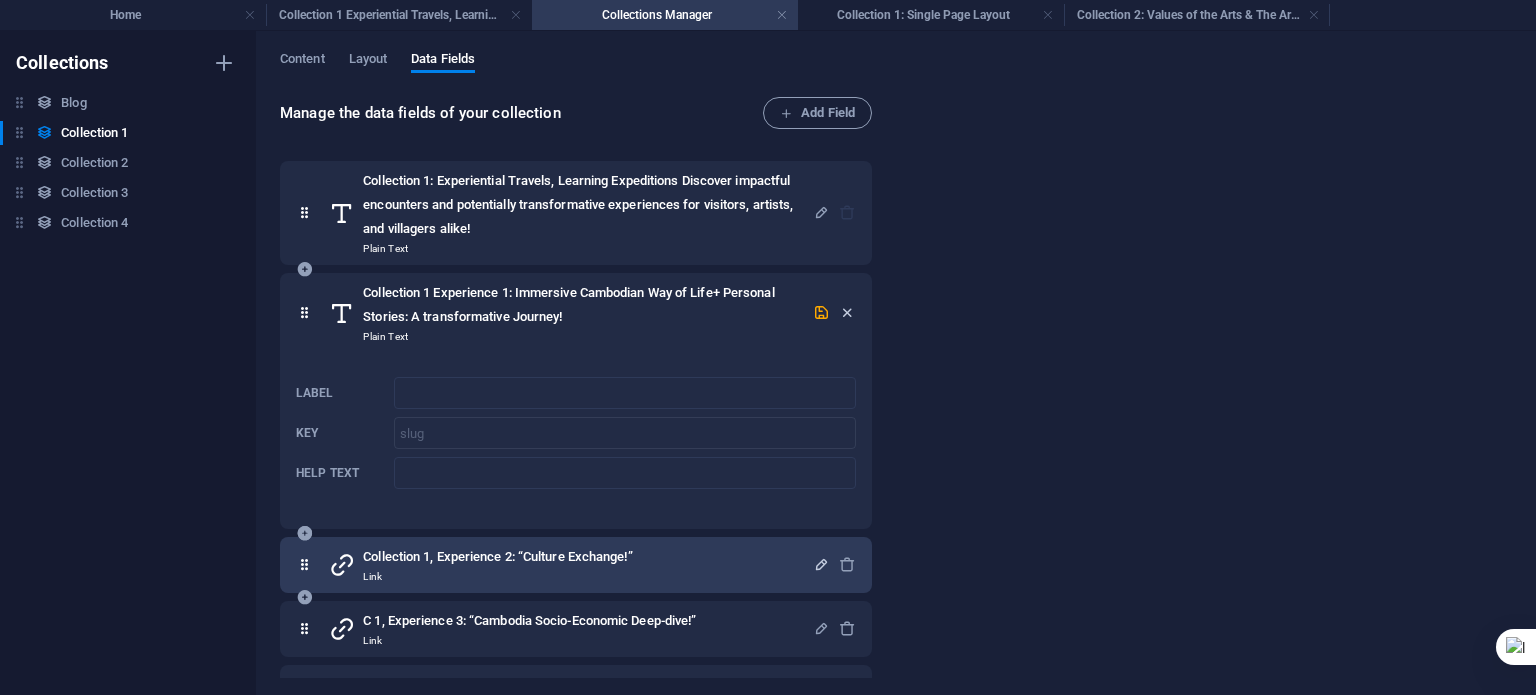 click at bounding box center (847, 312) 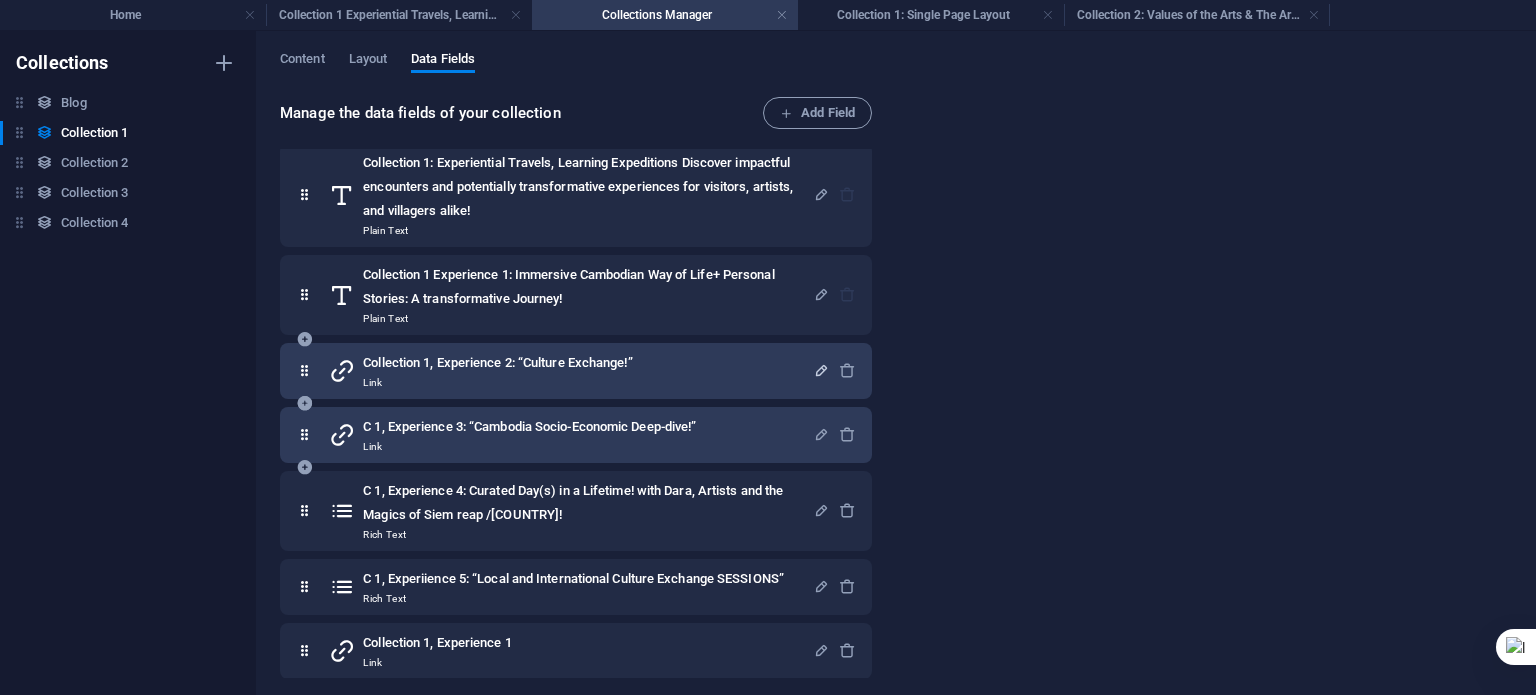 scroll, scrollTop: 26, scrollLeft: 0, axis: vertical 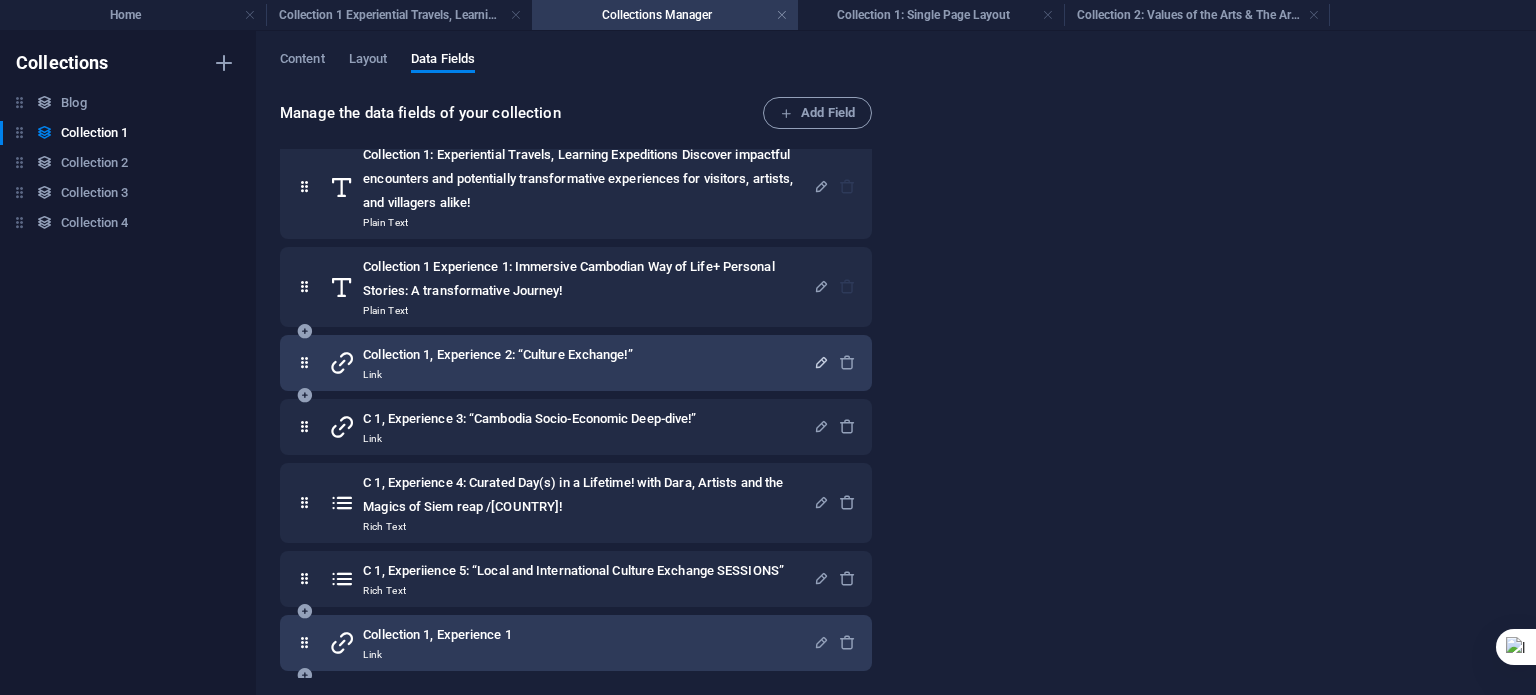 click on "Collection 1, Experience 1 Link" at bounding box center [571, 643] 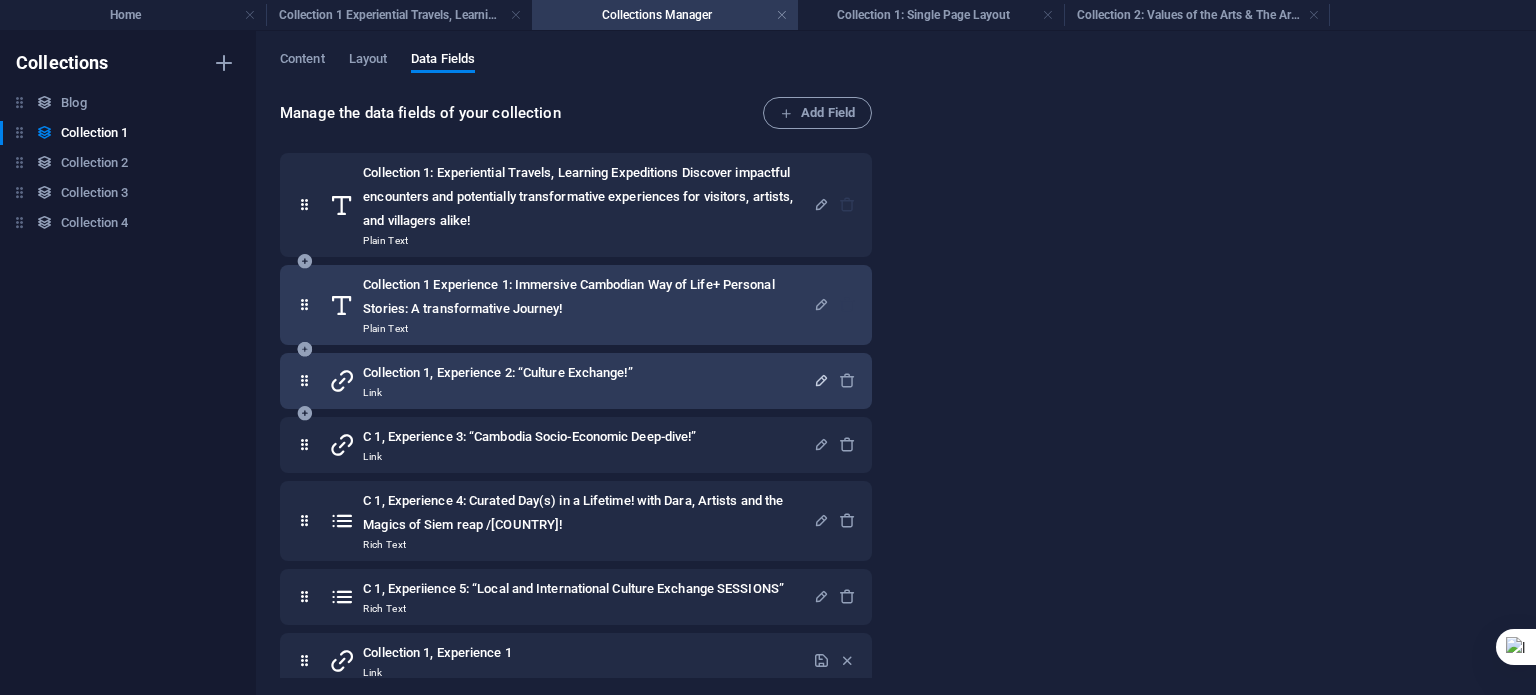 scroll, scrollTop: 0, scrollLeft: 0, axis: both 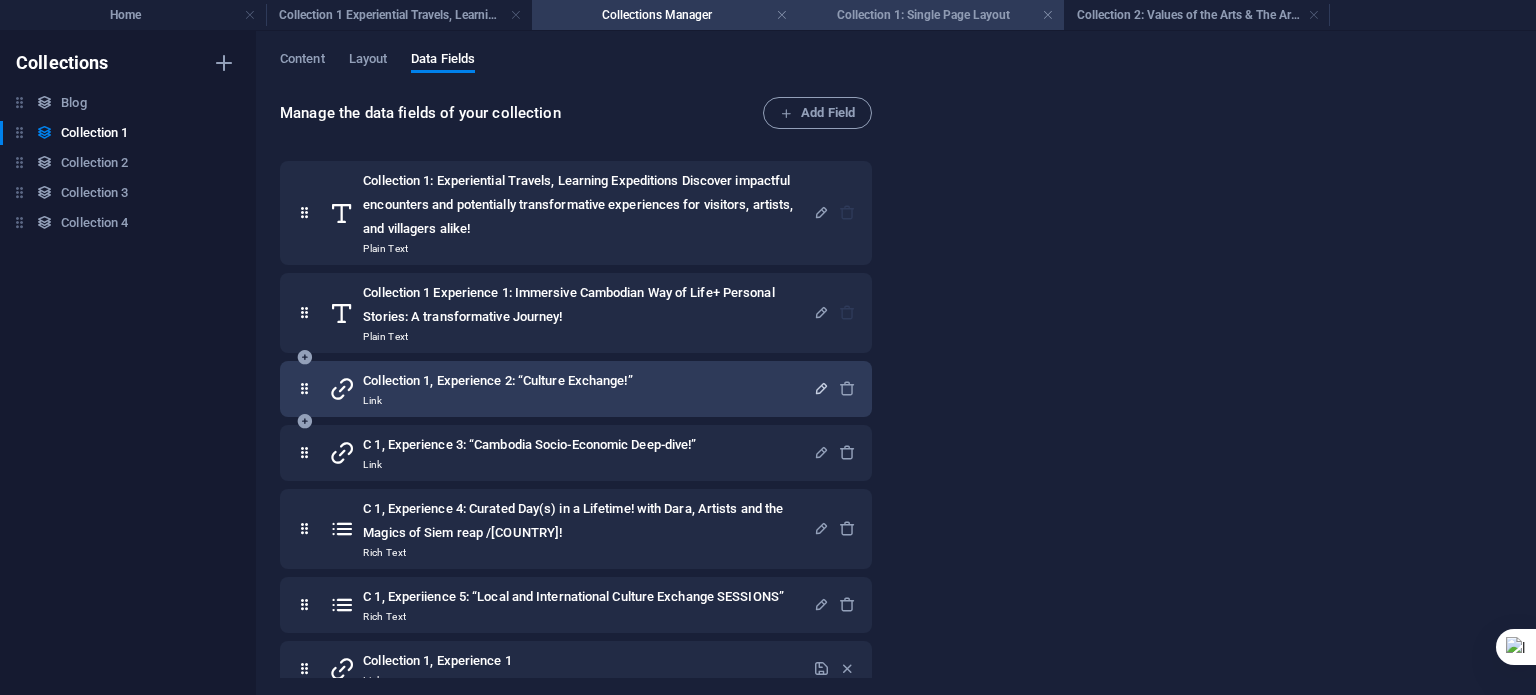 click on "Collection 1: Single Page Layout" at bounding box center (931, 15) 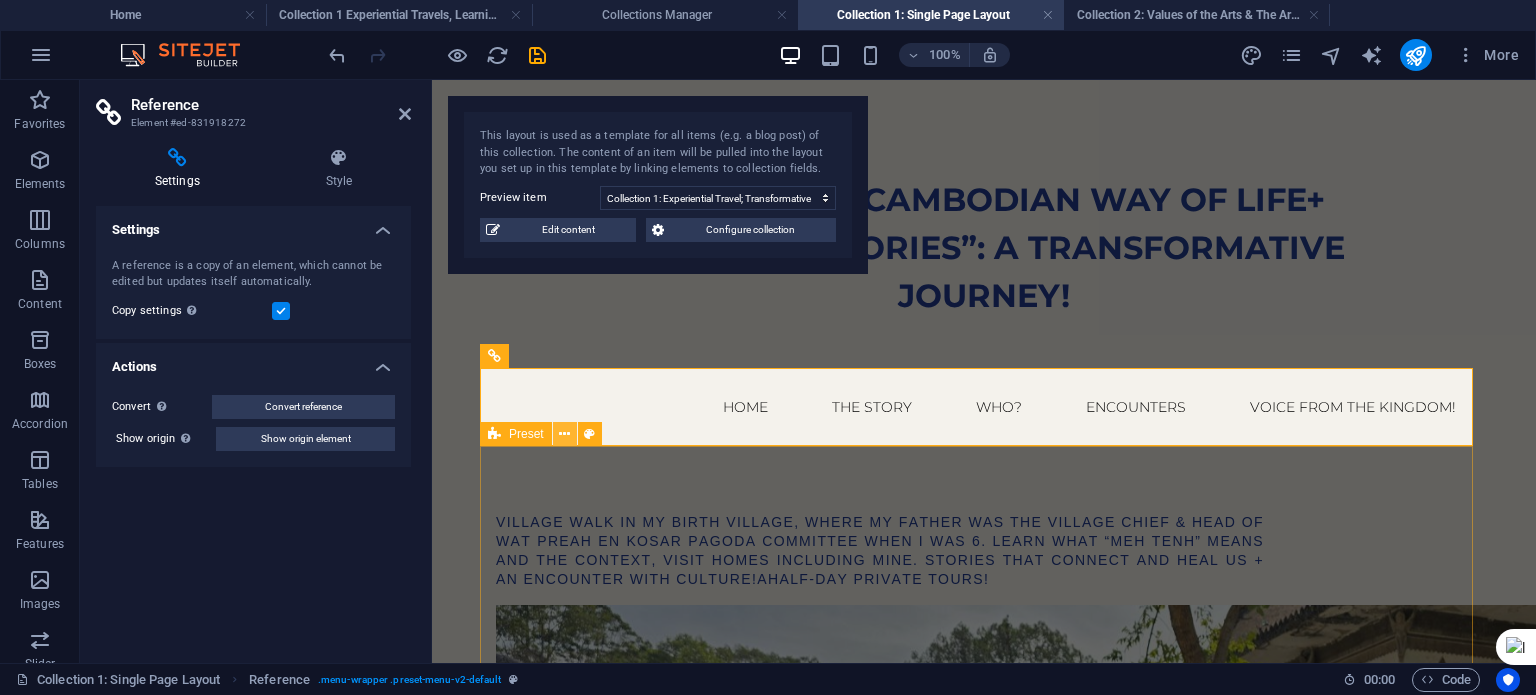 click at bounding box center (564, 434) 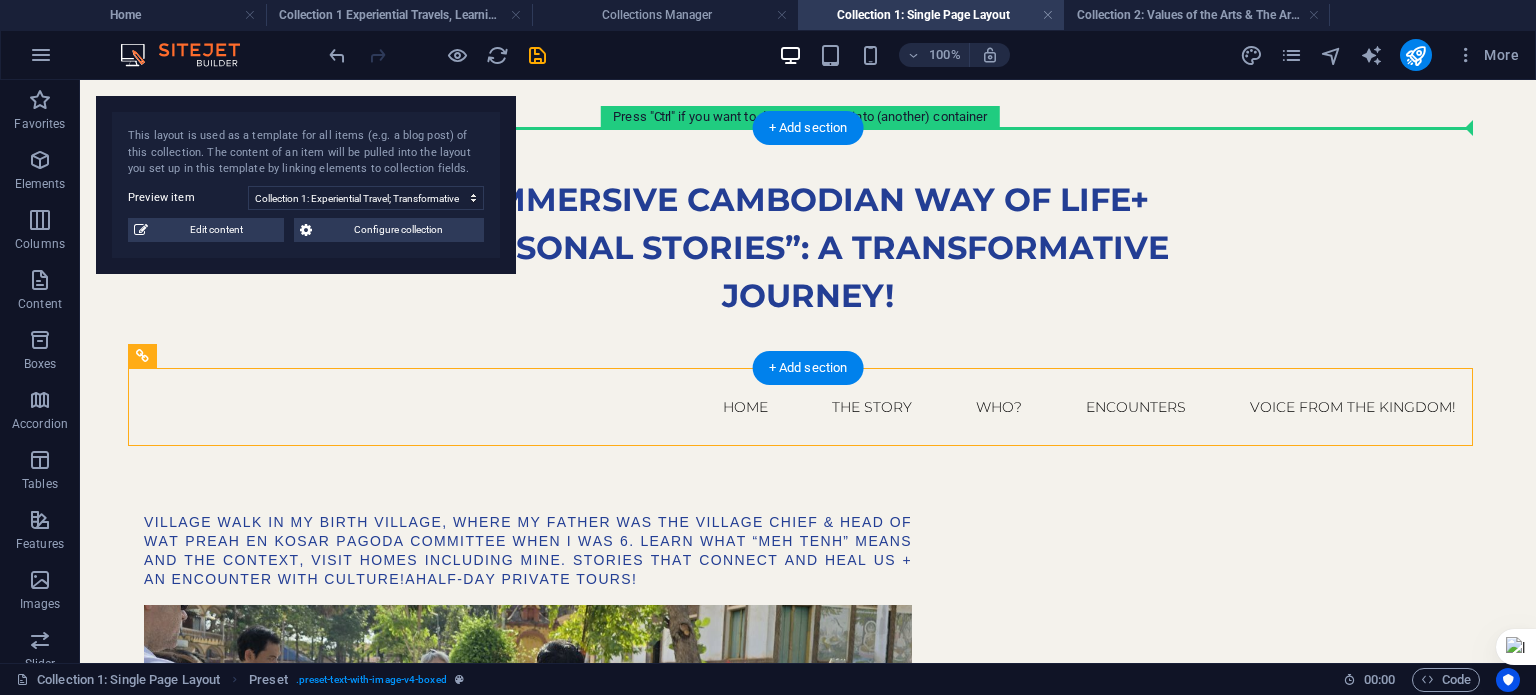drag, startPoint x: 553, startPoint y: 429, endPoint x: 620, endPoint y: 197, distance: 241.48085 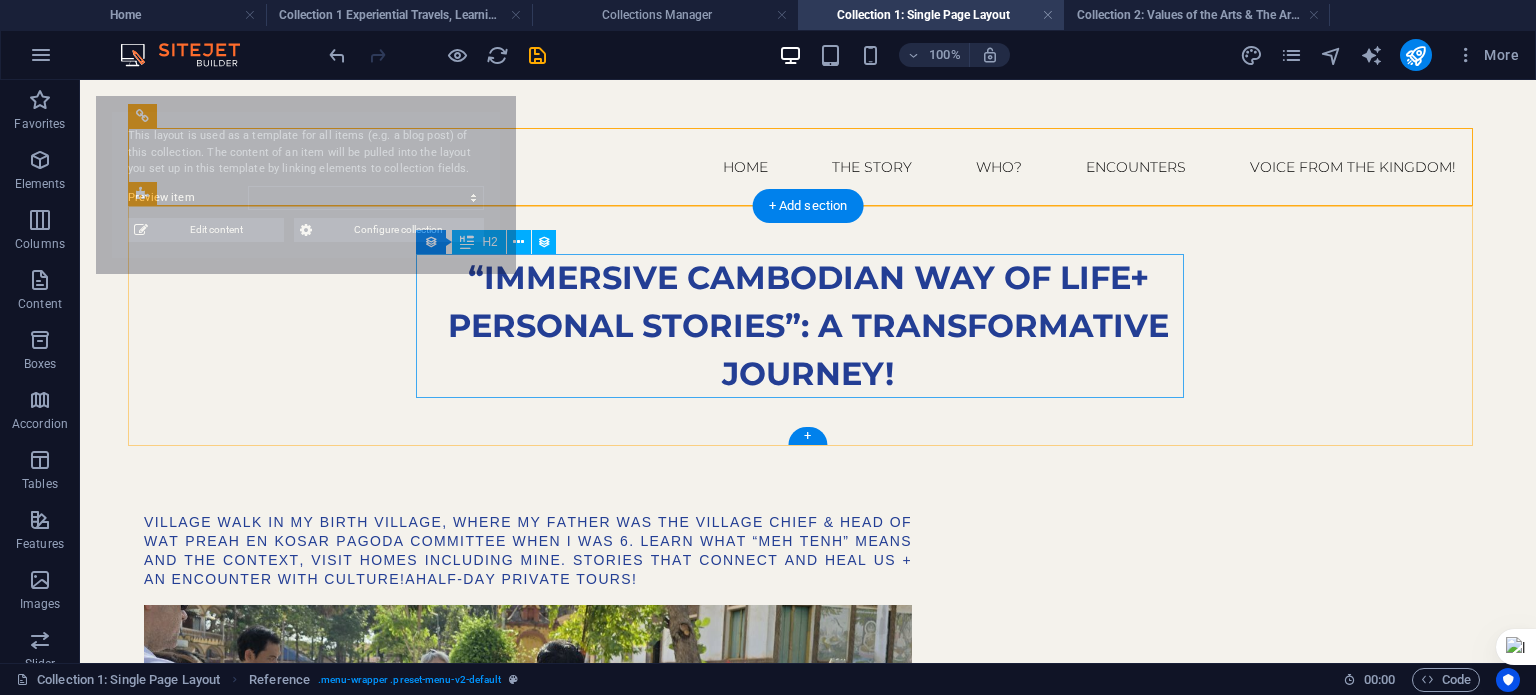 select on "[ID]" 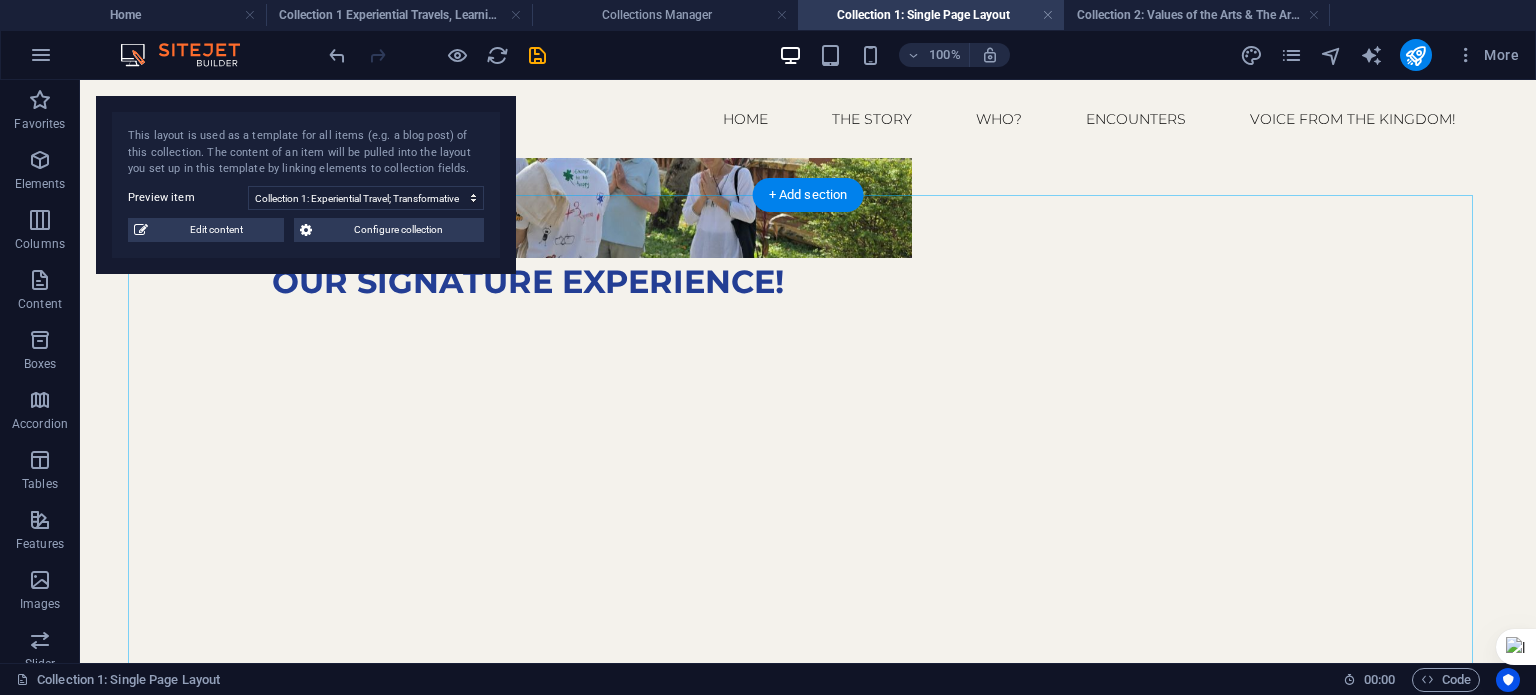 scroll, scrollTop: 144, scrollLeft: 0, axis: vertical 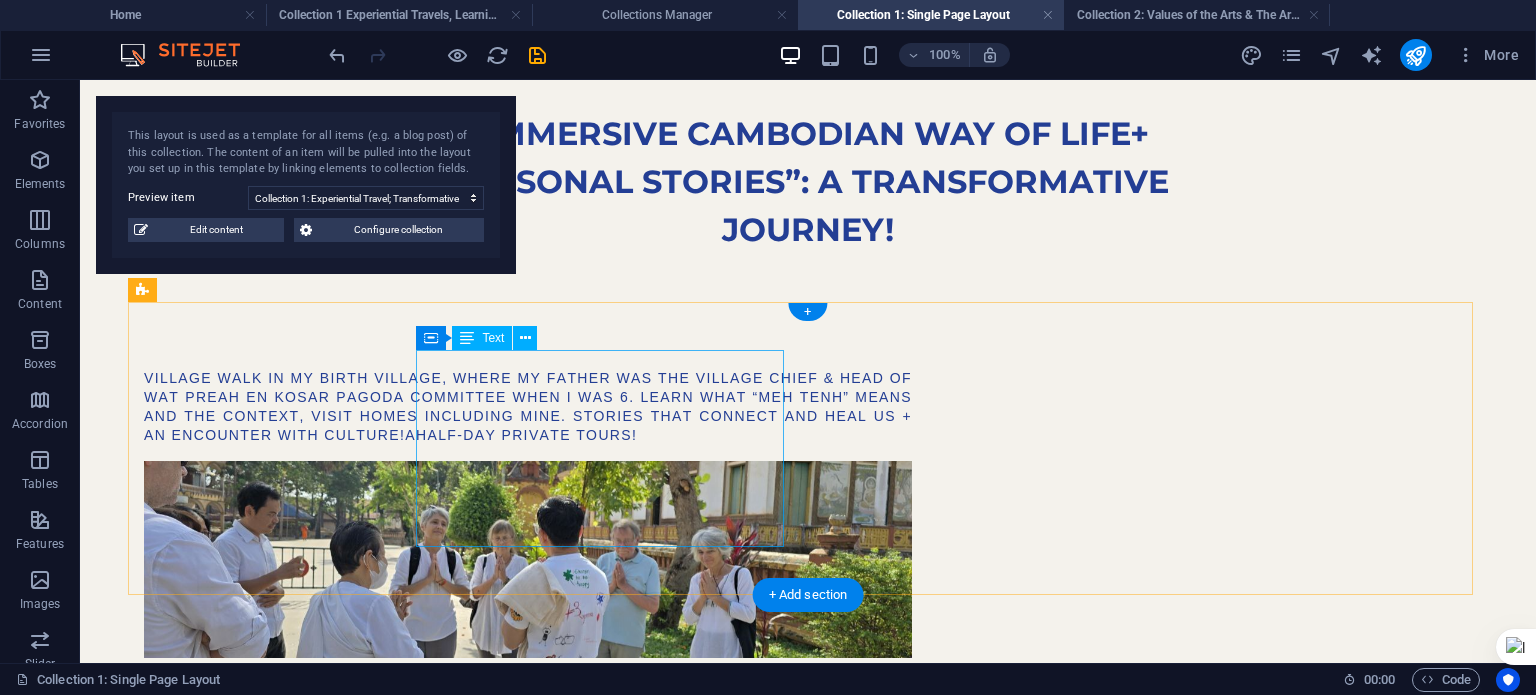 click on "village walk in my birth village, where my father was the village chief & head of wat Preah En Kosar pagoda committee when i was 6. learn what “meh tenh” means and the context, visit homes including mine. stories that connect and heal us + an encounter with culture!  A  half-day private tours!" at bounding box center [528, 397] 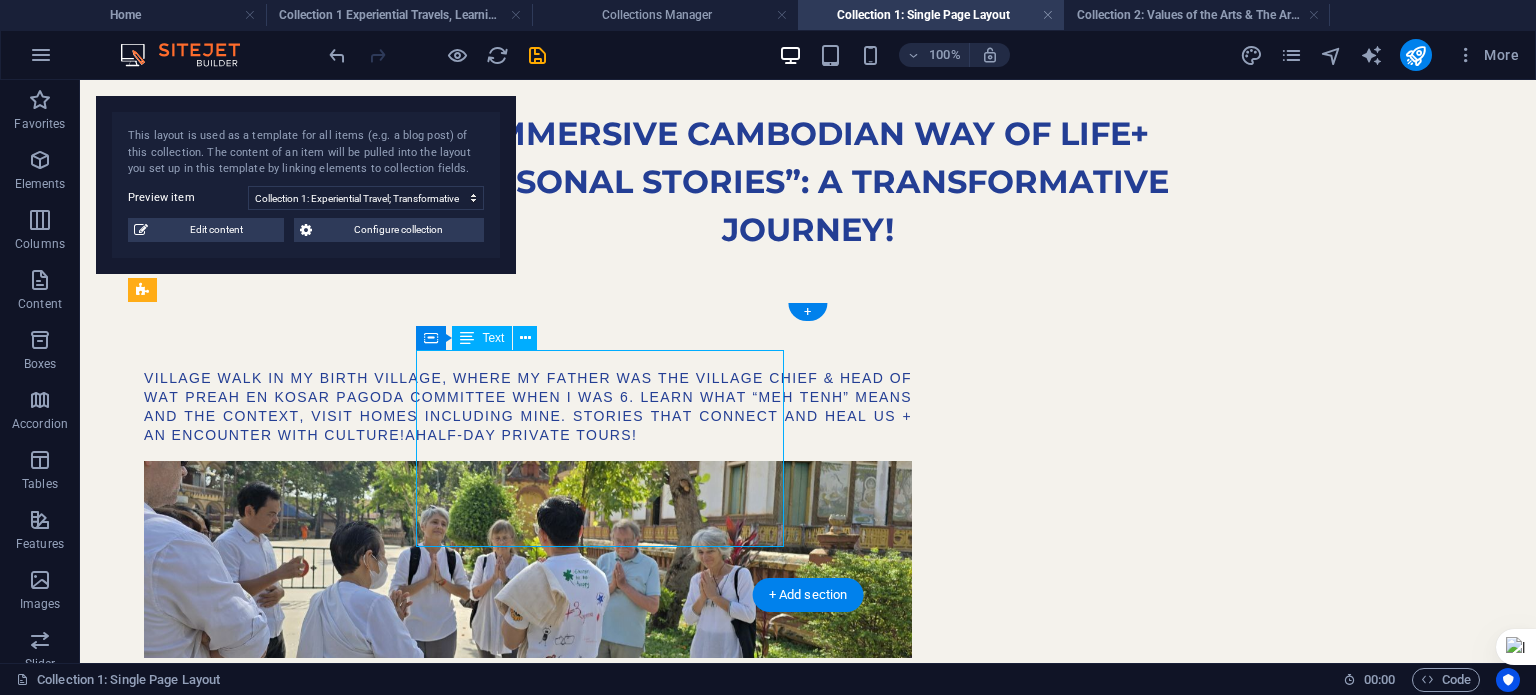 click on "village walk in my birth village, where my father was the village chief & head of wat Preah En Kosar pagoda committee when i was 6. learn what “meh tenh” means and the context, visit homes including mine. stories that connect and heal us + an encounter with culture!  A  half-day private tours!" at bounding box center (528, 397) 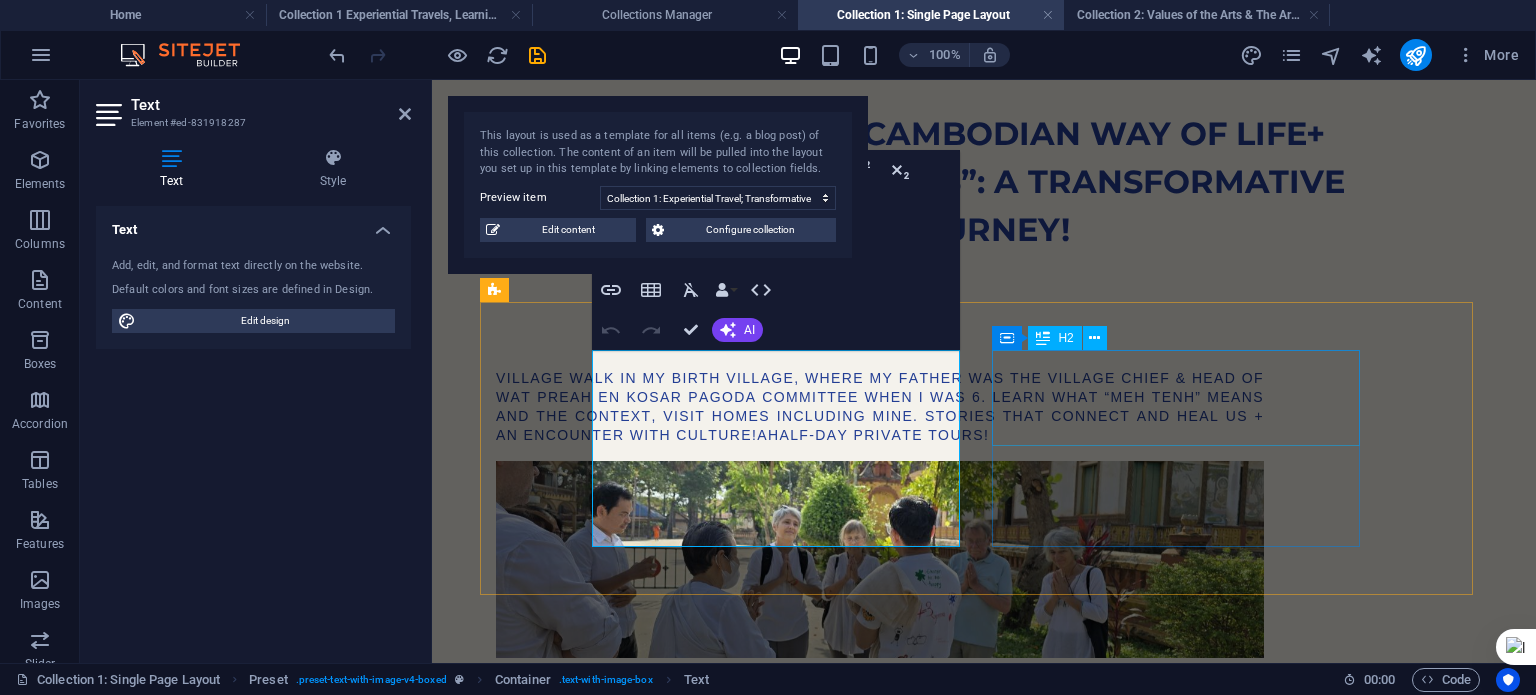 click on "our signature experience!" at bounding box center (880, 682) 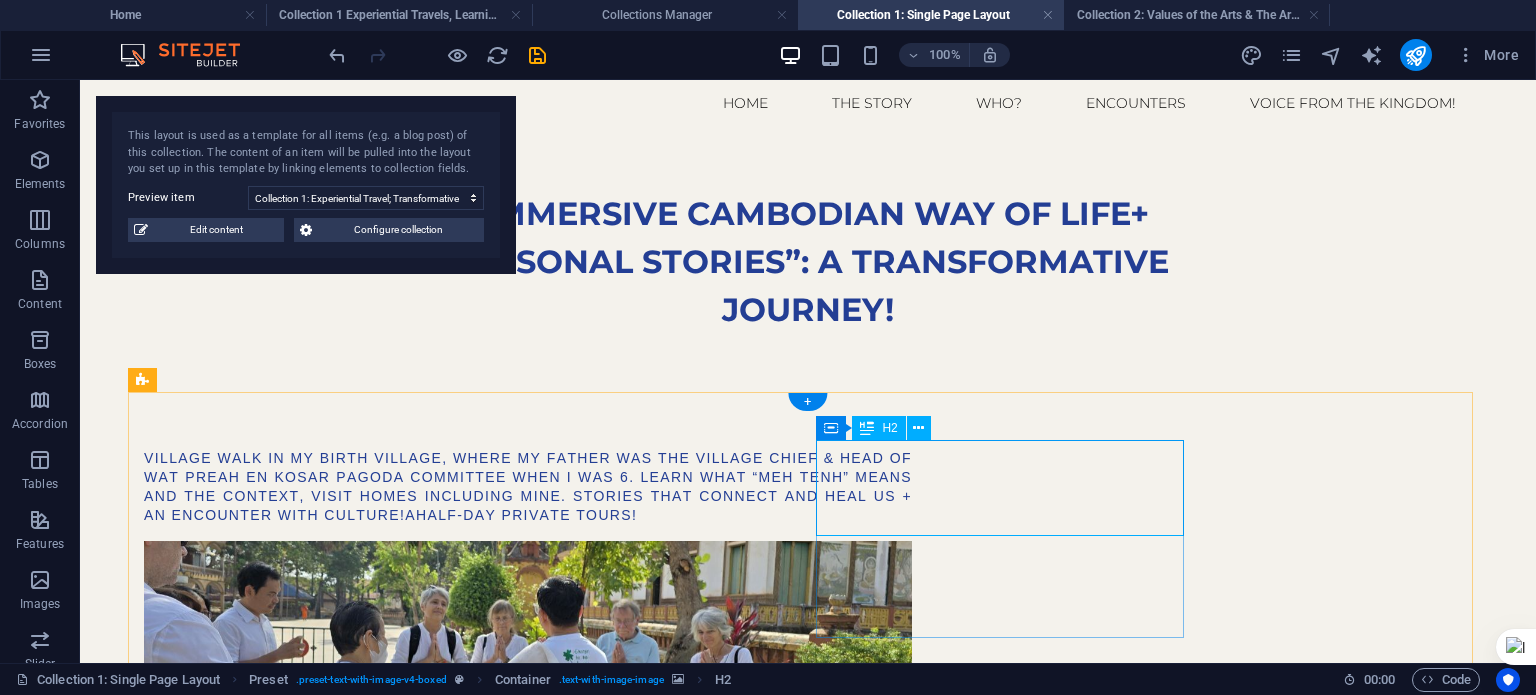 scroll, scrollTop: 0, scrollLeft: 0, axis: both 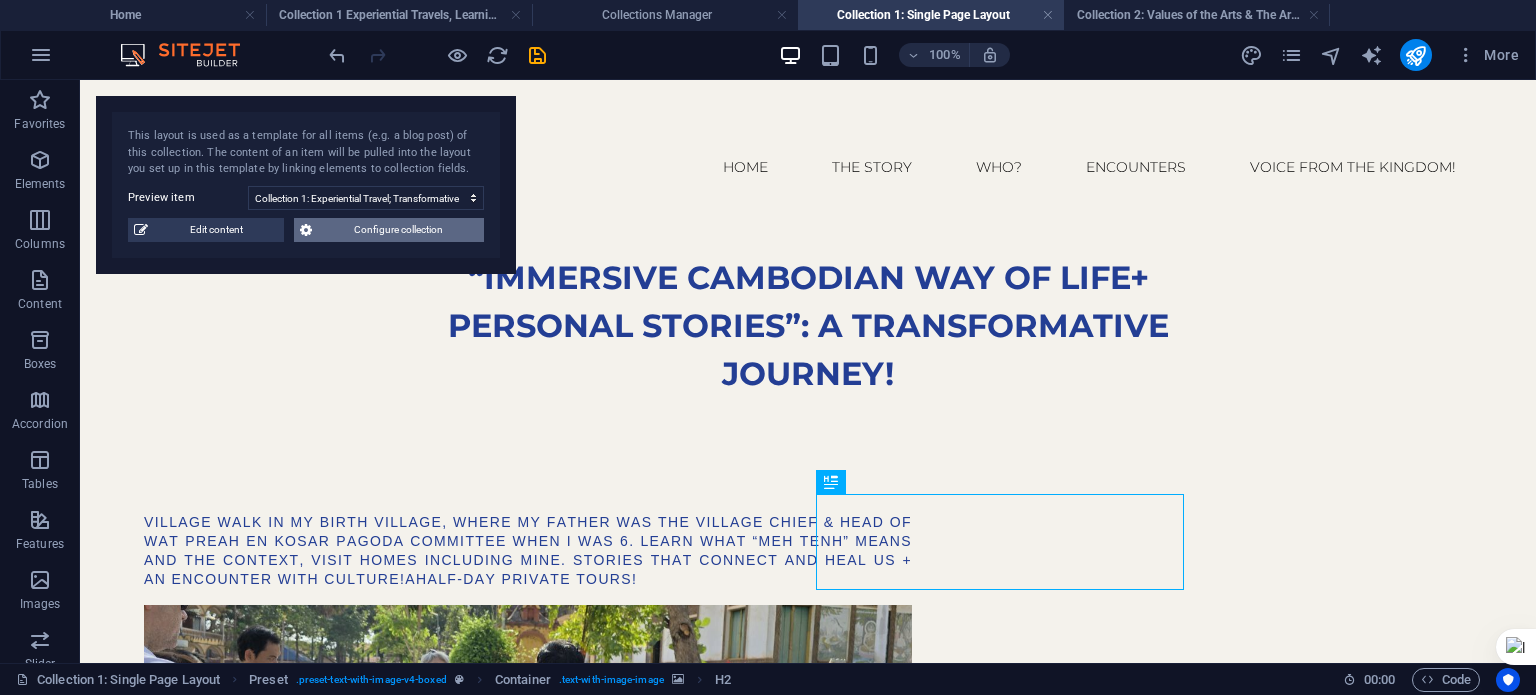 click on "Configure collection" at bounding box center (398, 230) 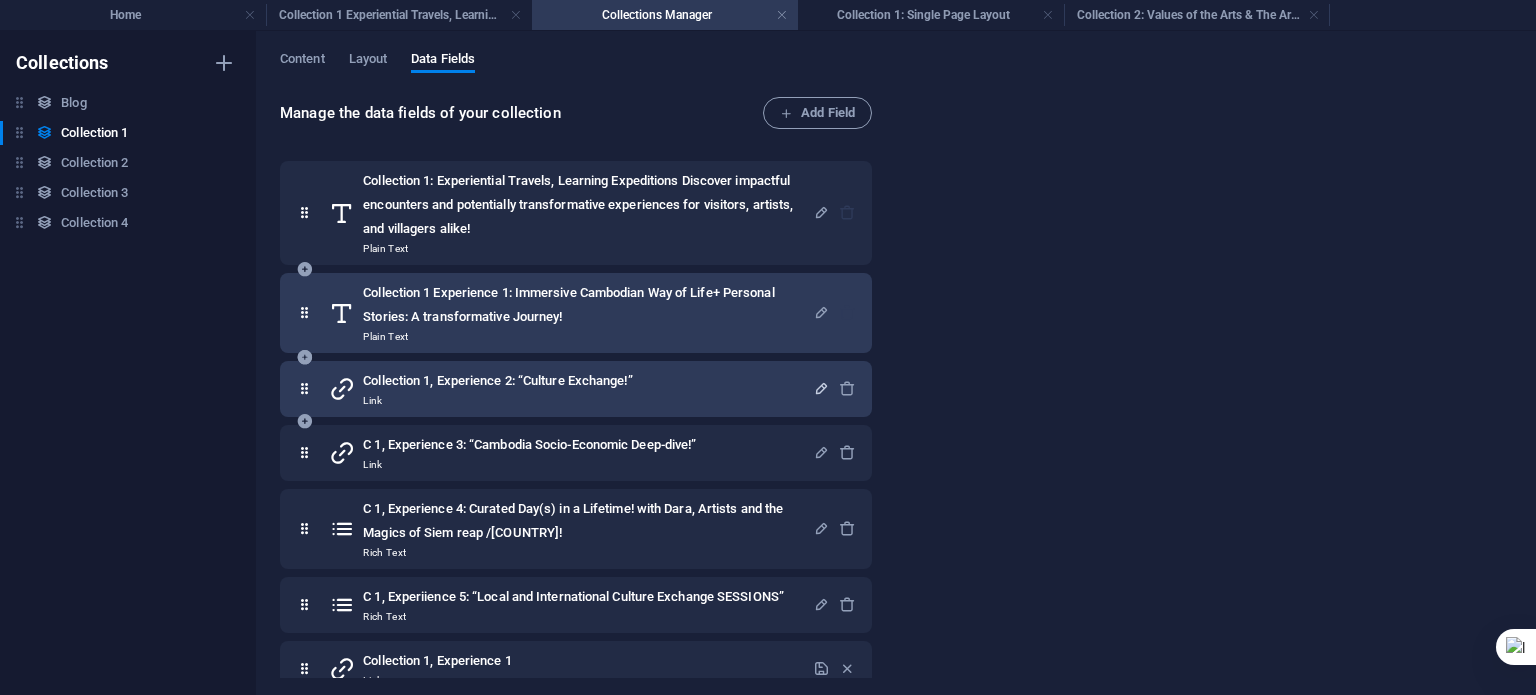 click on "Collection 1 Experience 1: Immersive Cambodian Way of Life+ Personal Stories: A transformative Journey!" at bounding box center [588, 305] 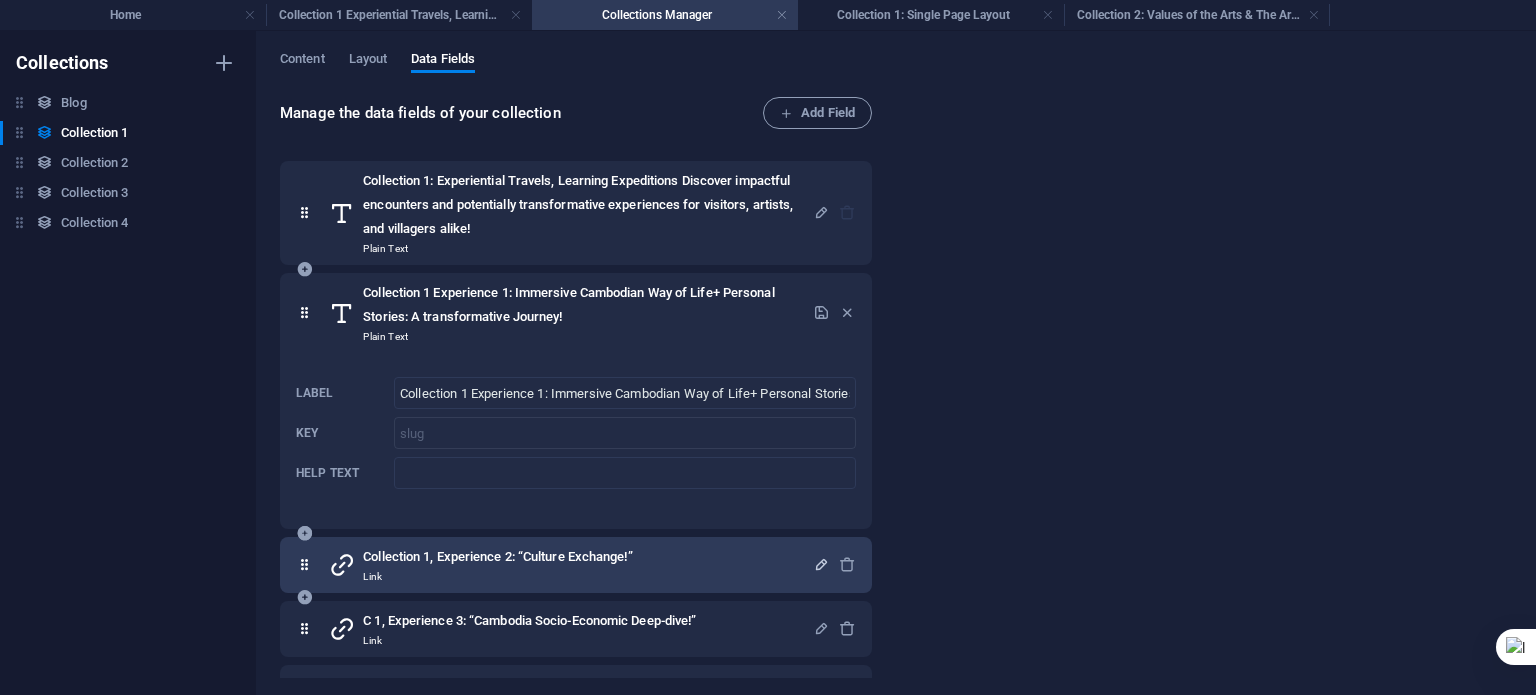 click at bounding box center (847, 312) 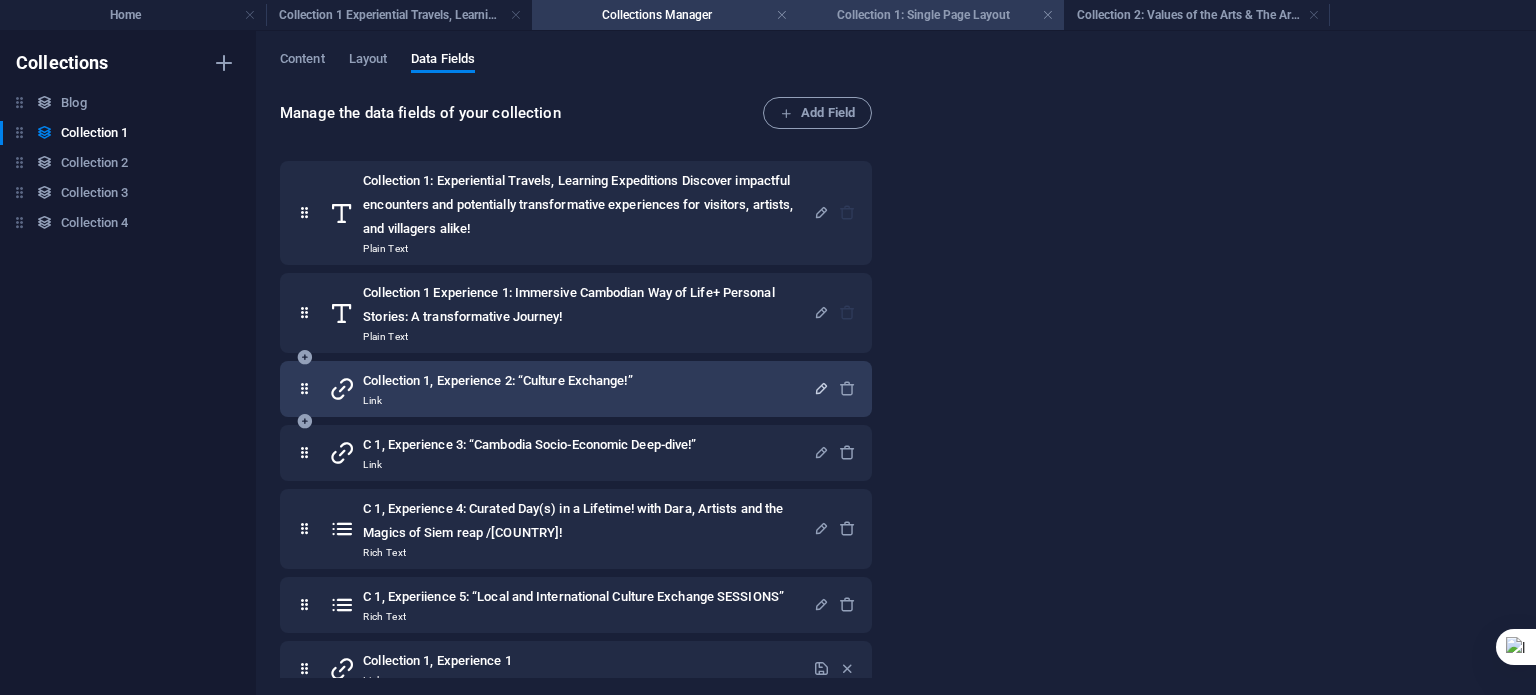 click on "Collection 1: Single Page Layout" at bounding box center (931, 15) 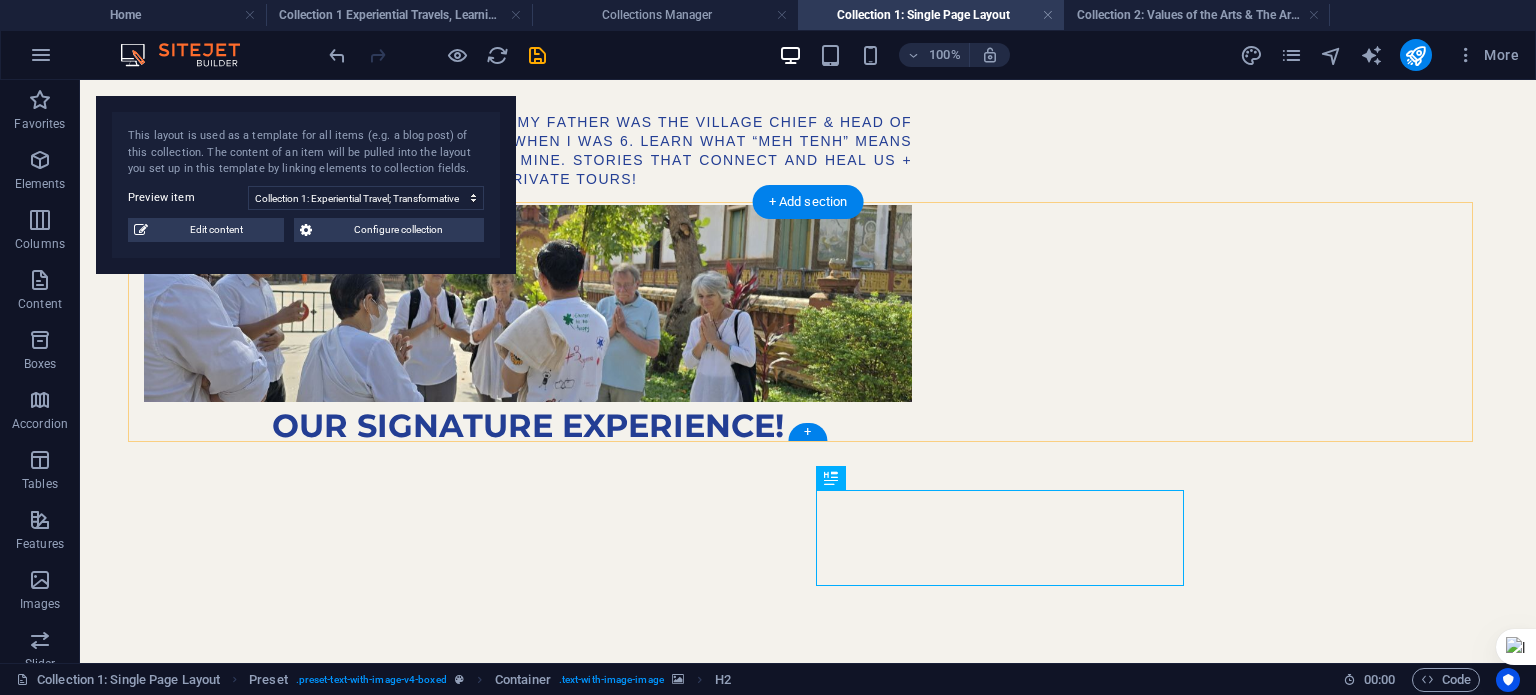 scroll, scrollTop: 0, scrollLeft: 0, axis: both 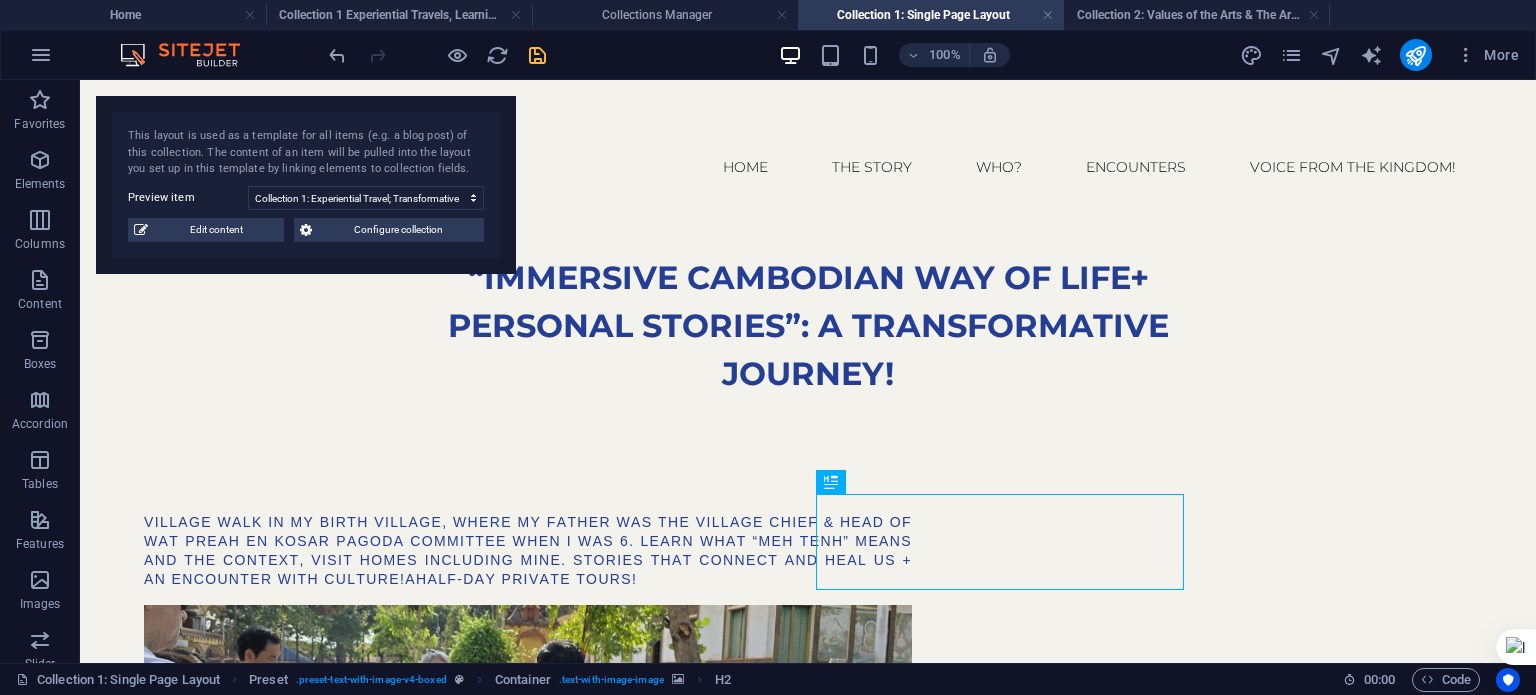click at bounding box center (537, 55) 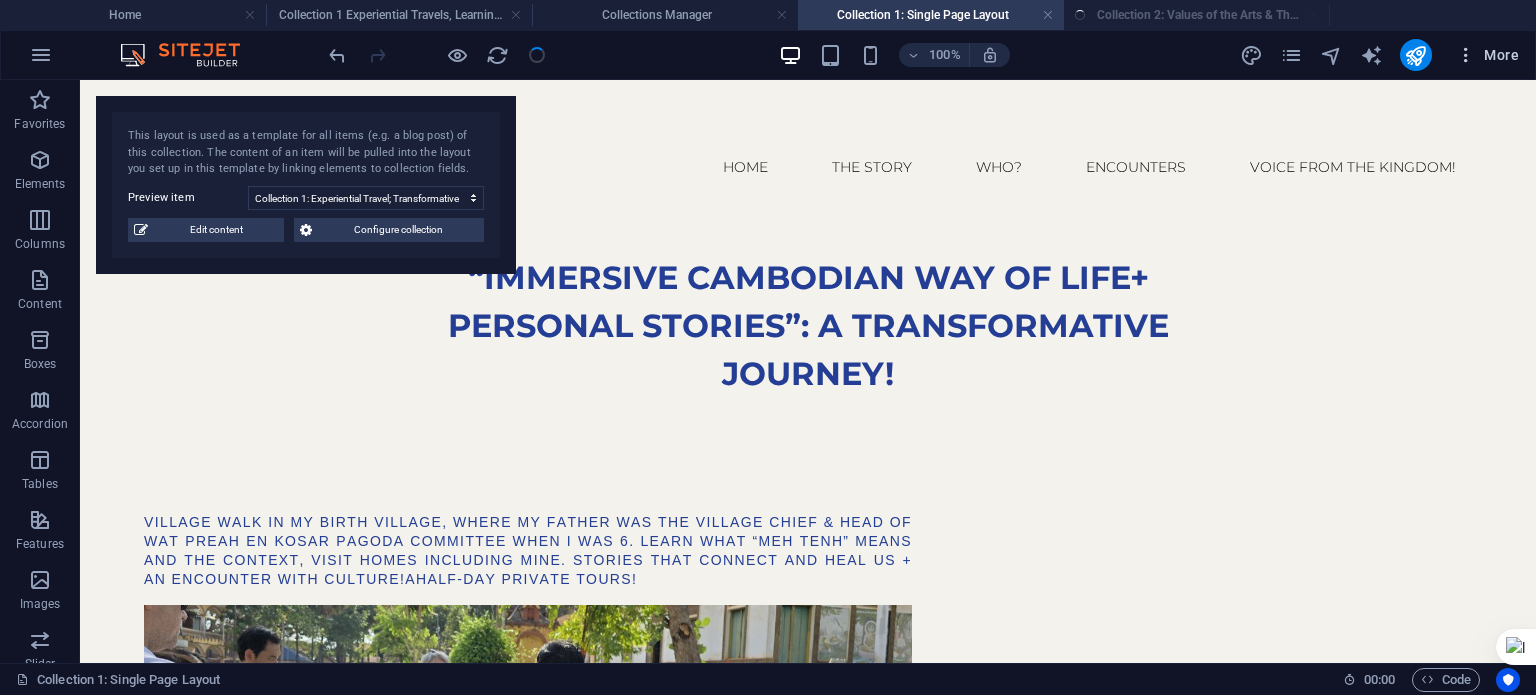 click on "More" at bounding box center (1487, 55) 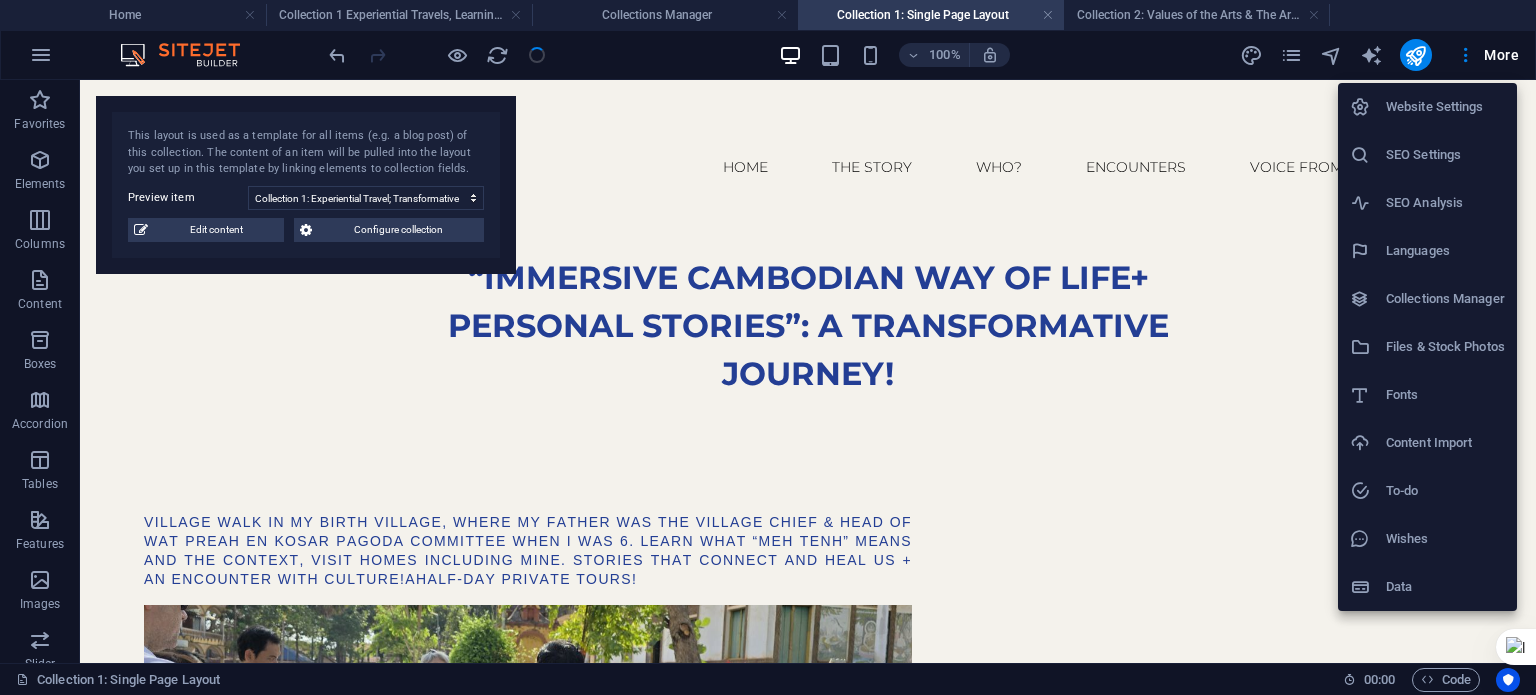 click at bounding box center (768, 347) 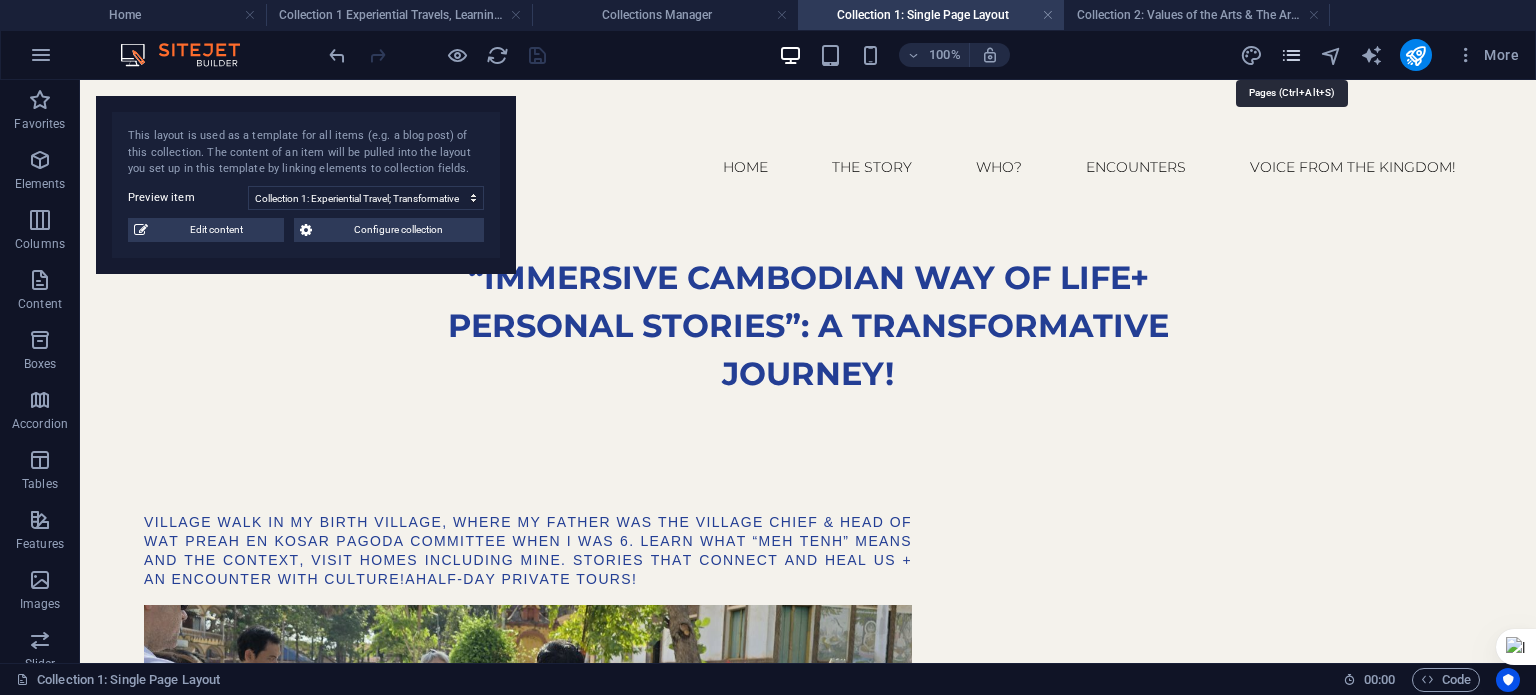 click at bounding box center (1291, 55) 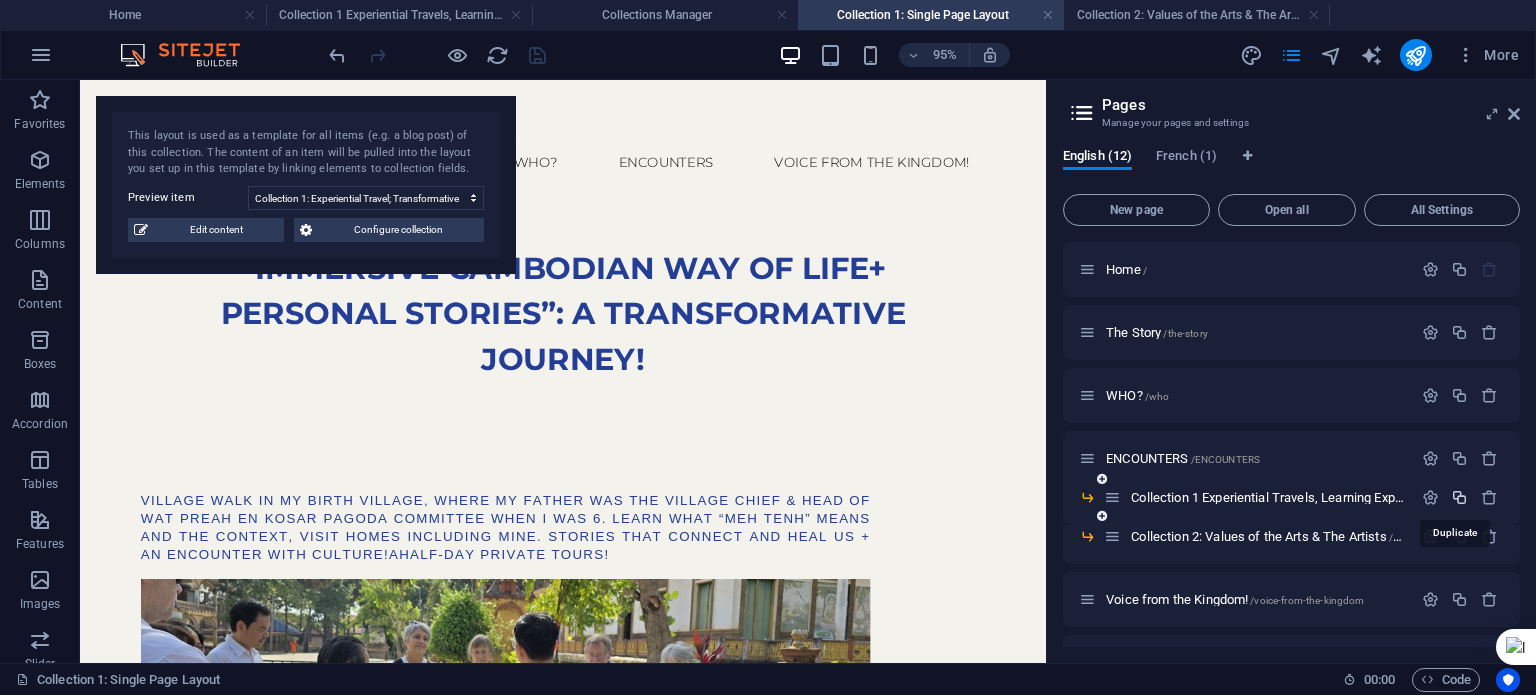 click at bounding box center (1459, 497) 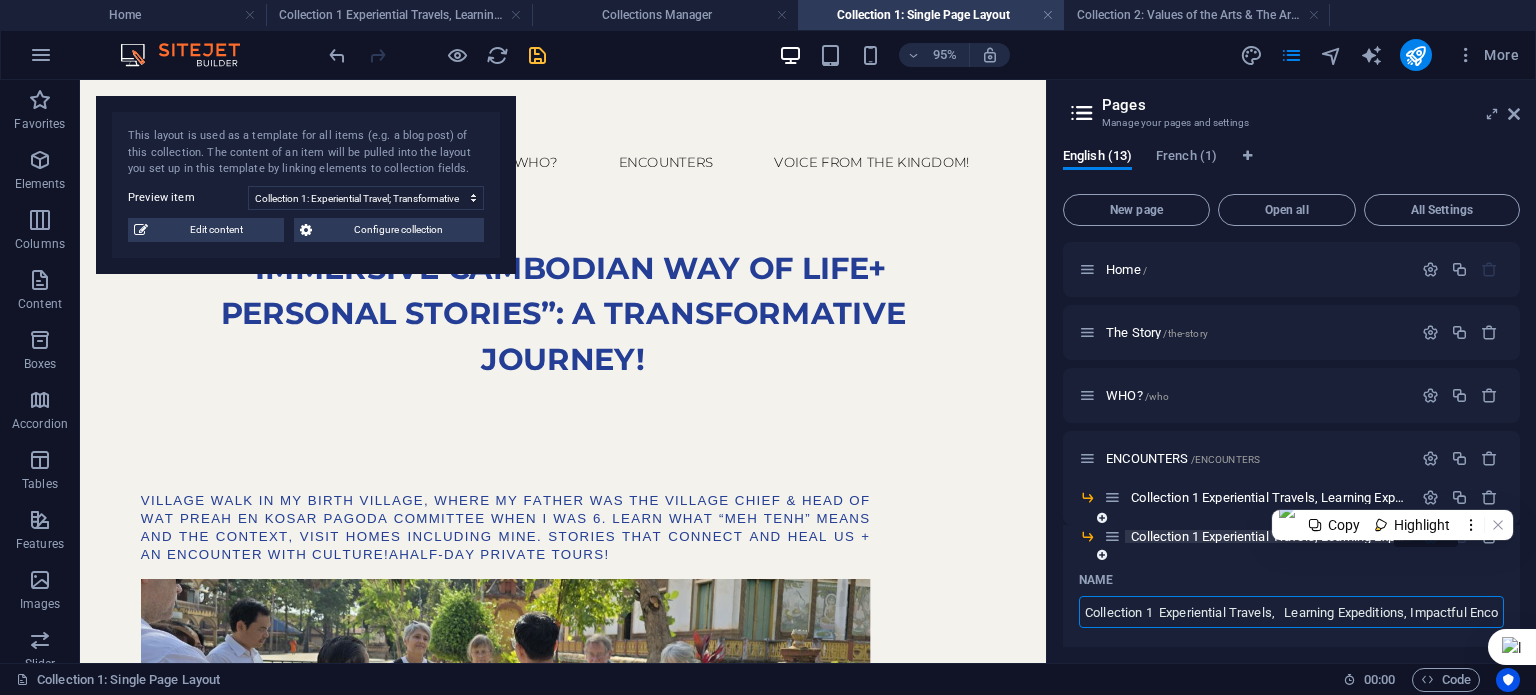 scroll, scrollTop: 0, scrollLeft: 62, axis: horizontal 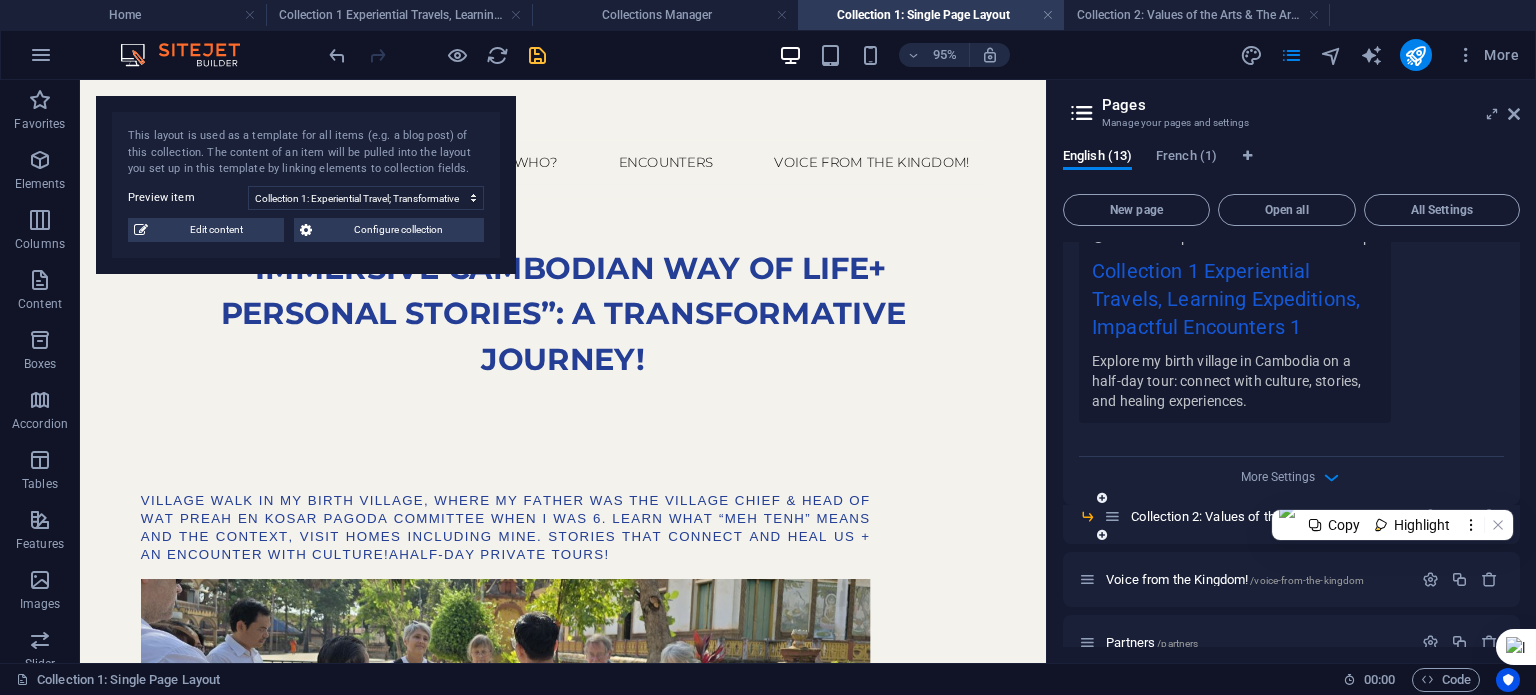 click on "Collection 2: Values of the Arts & The Artists /collection-2-values-of-the-arts-the-artists" at bounding box center [1258, 516] 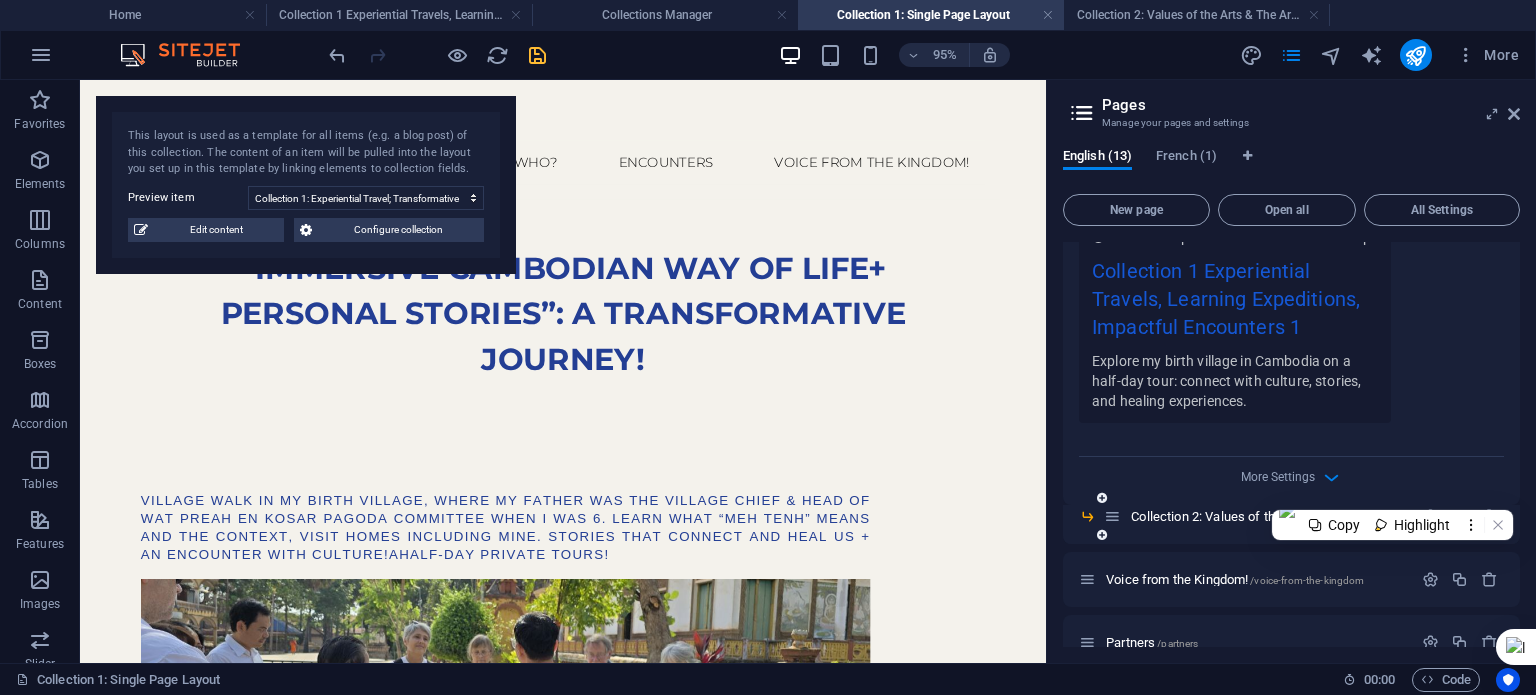 click at bounding box center [1112, 516] 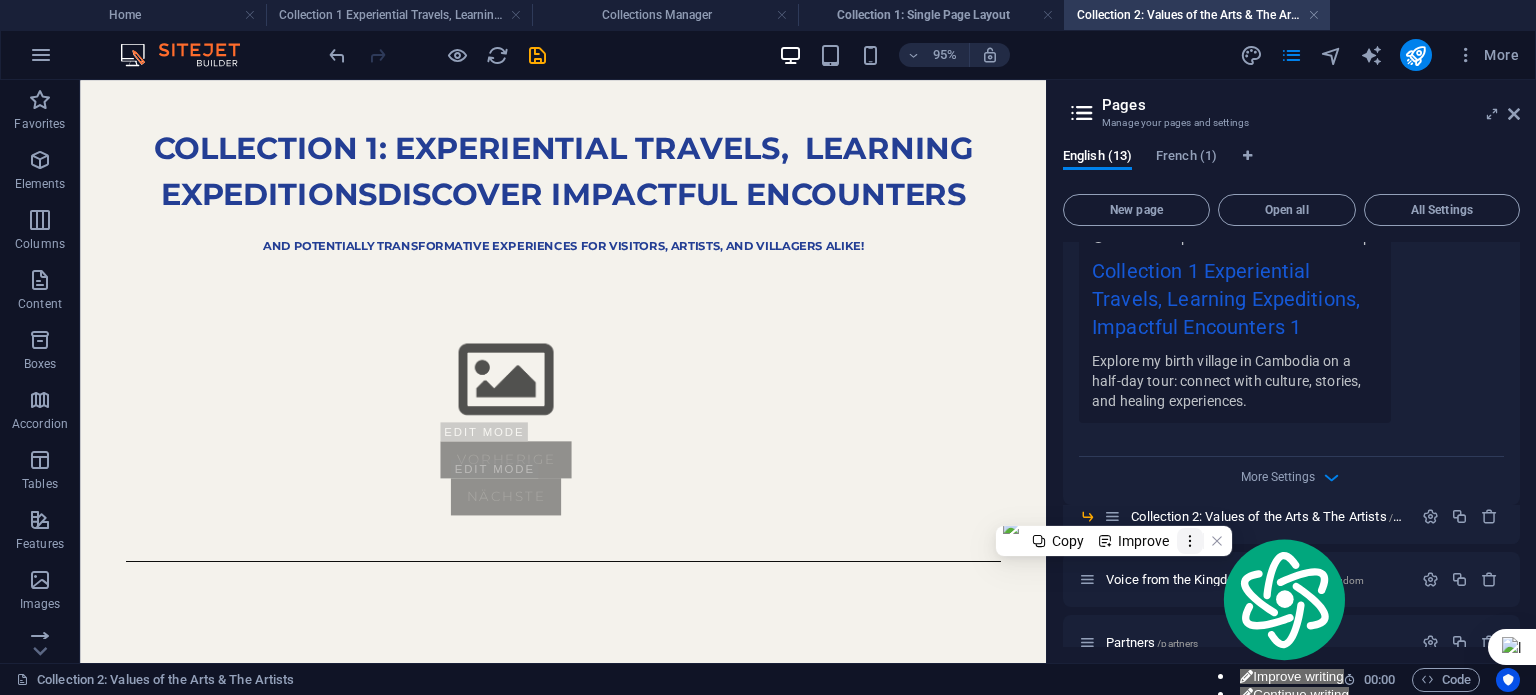 scroll, scrollTop: 0, scrollLeft: 0, axis: both 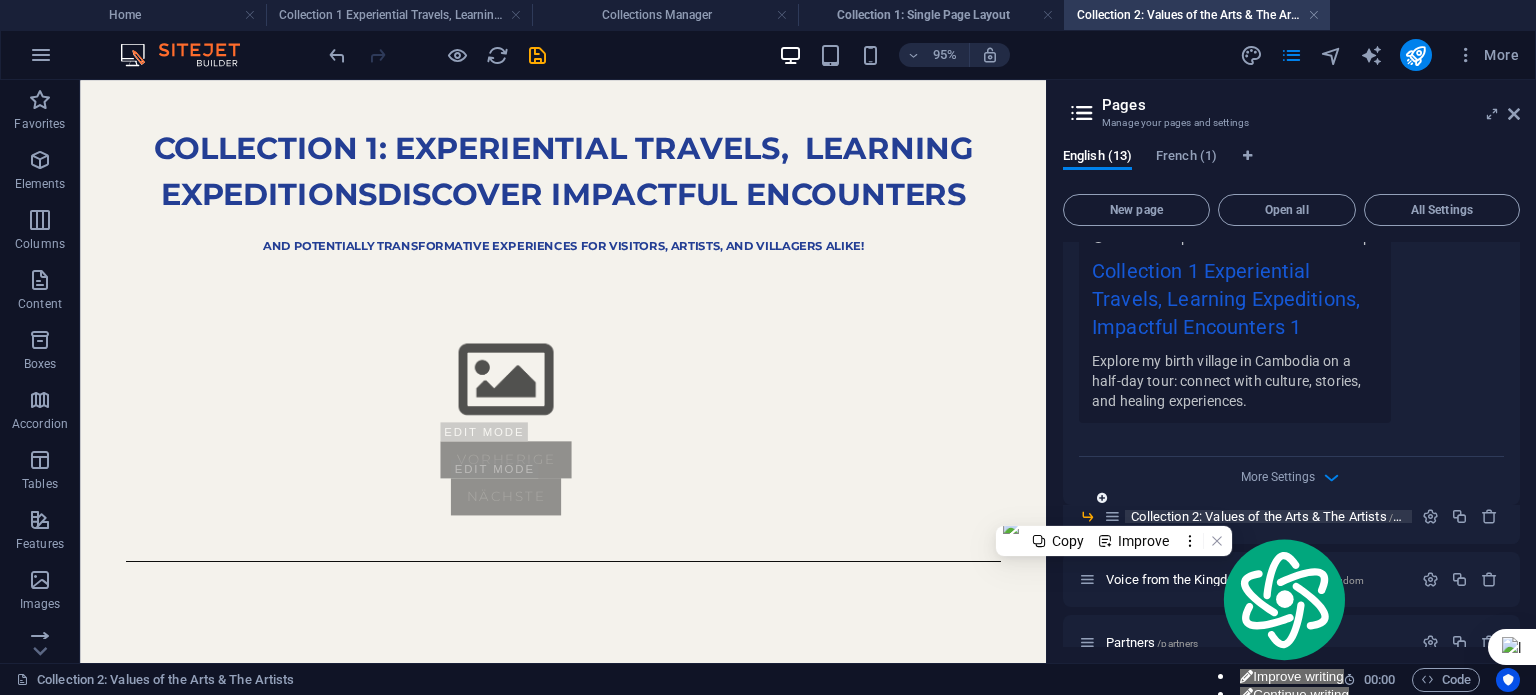 click on "Collection 2: Values of the Arts & The Artists /collection-2-values-of-the-arts-the-artists" at bounding box center [1353, 516] 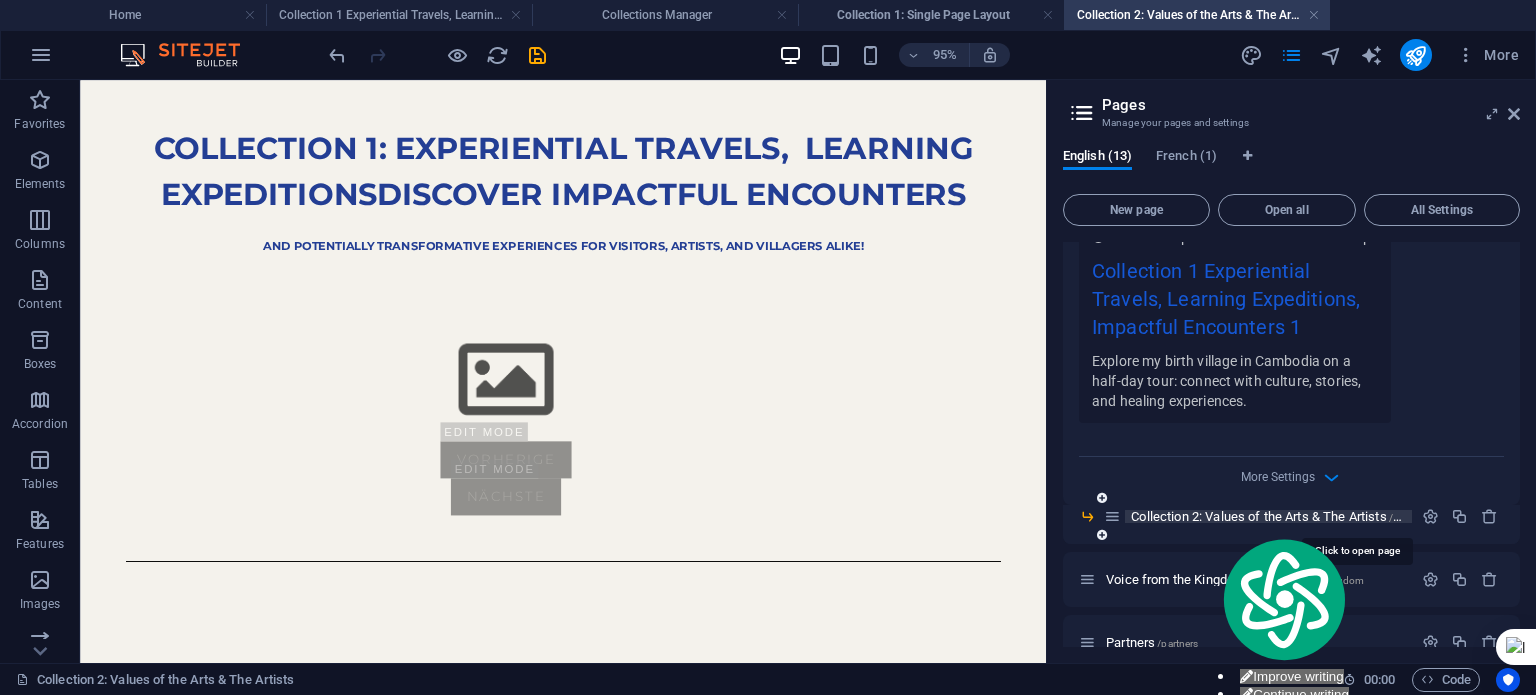 click on "Collection 2: Values of the Arts & The Artists /collection-2-values-of-the-arts-the-artists" at bounding box center (1353, 516) 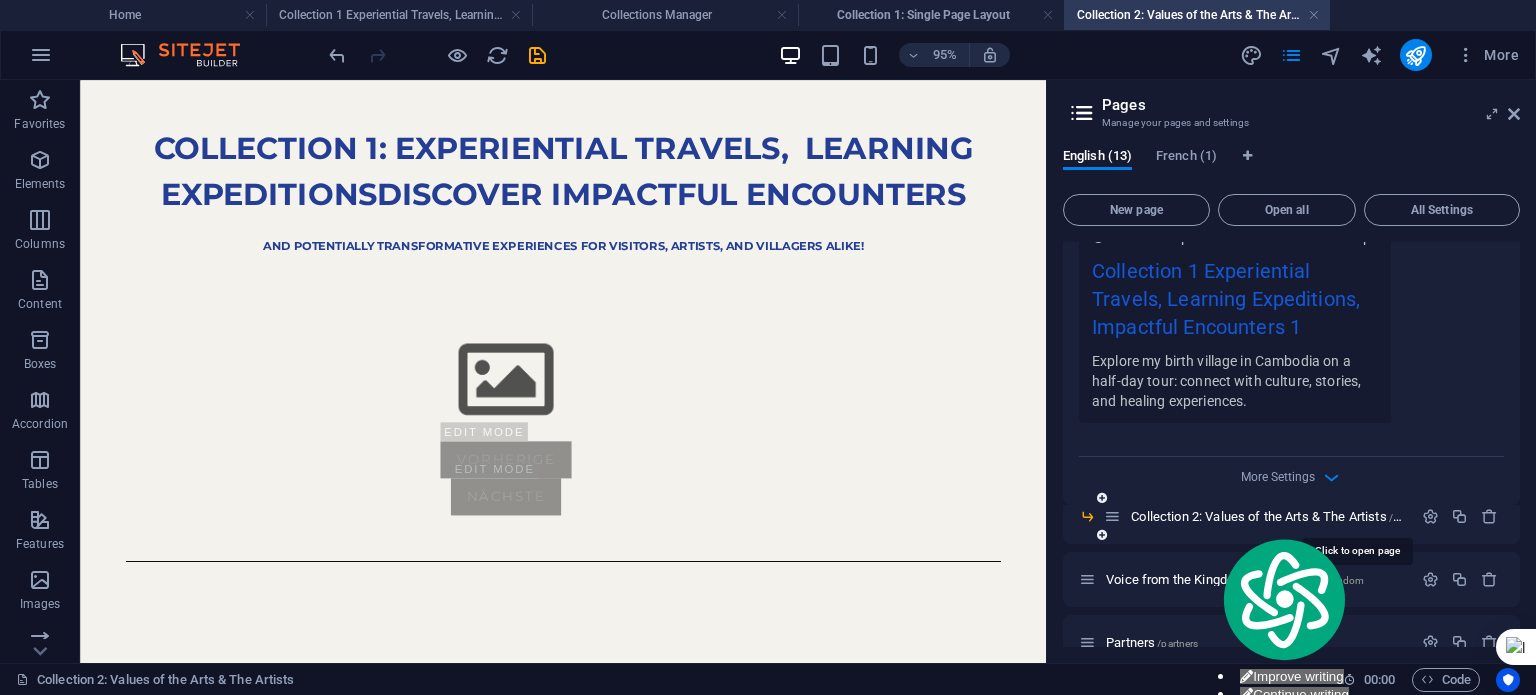 click at bounding box center [1112, 516] 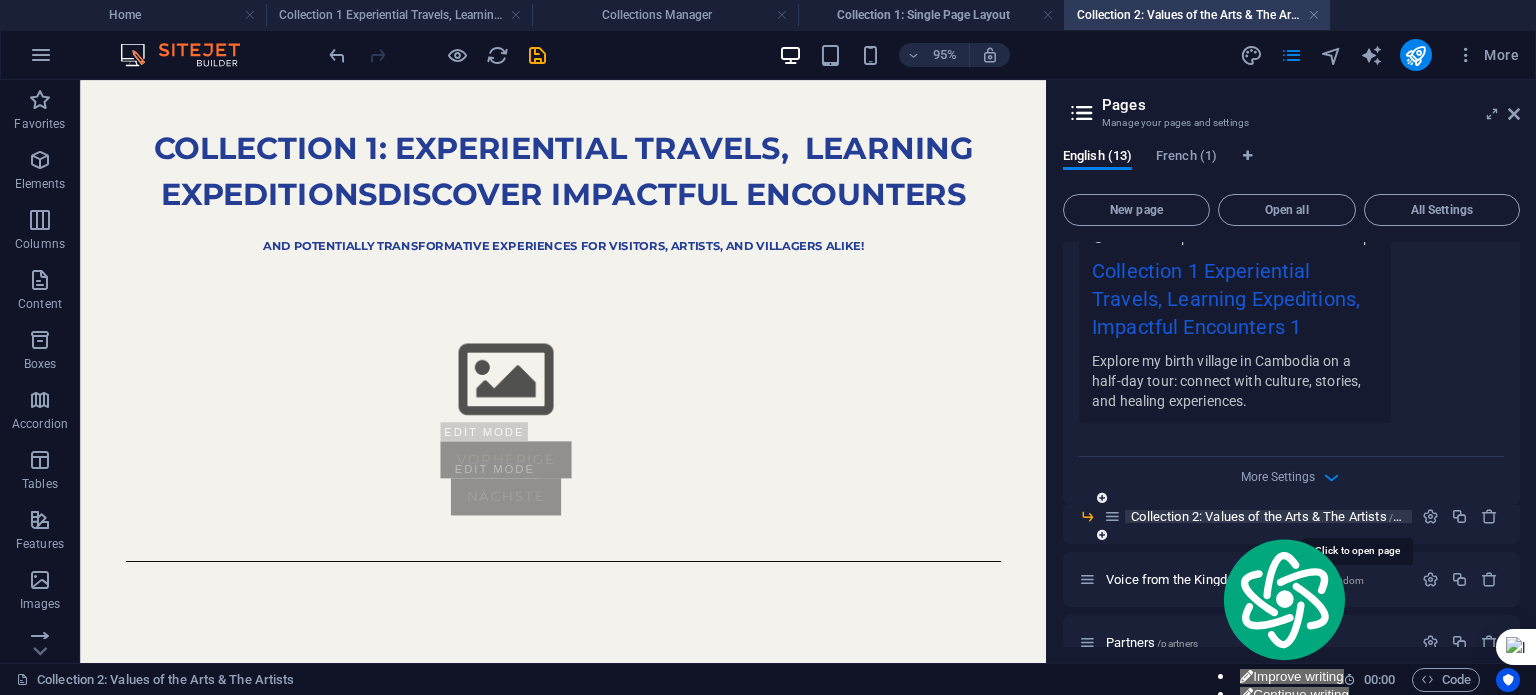 click on "Collection 2: Values of the Arts & The Artists /collection-2-values-of-the-arts-the-artists" at bounding box center [1353, 516] 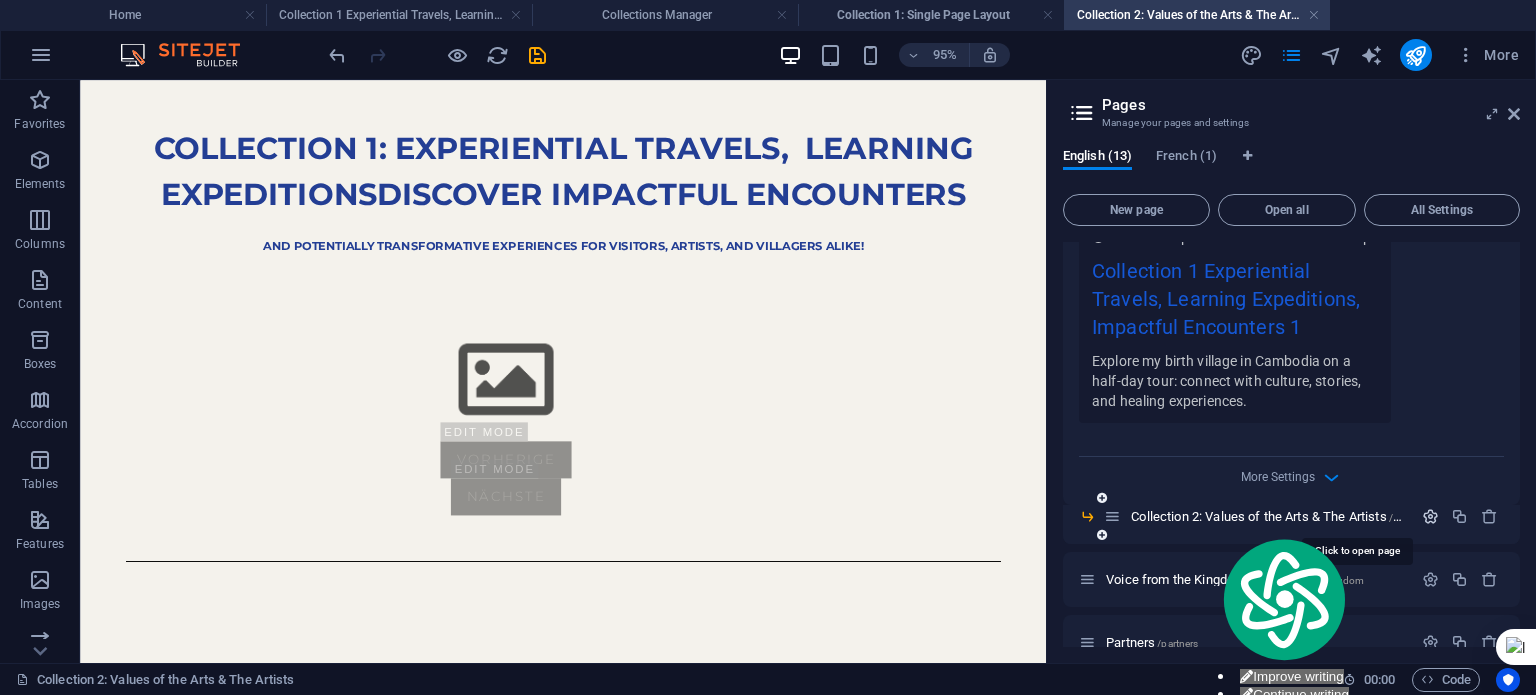 click at bounding box center [1430, 516] 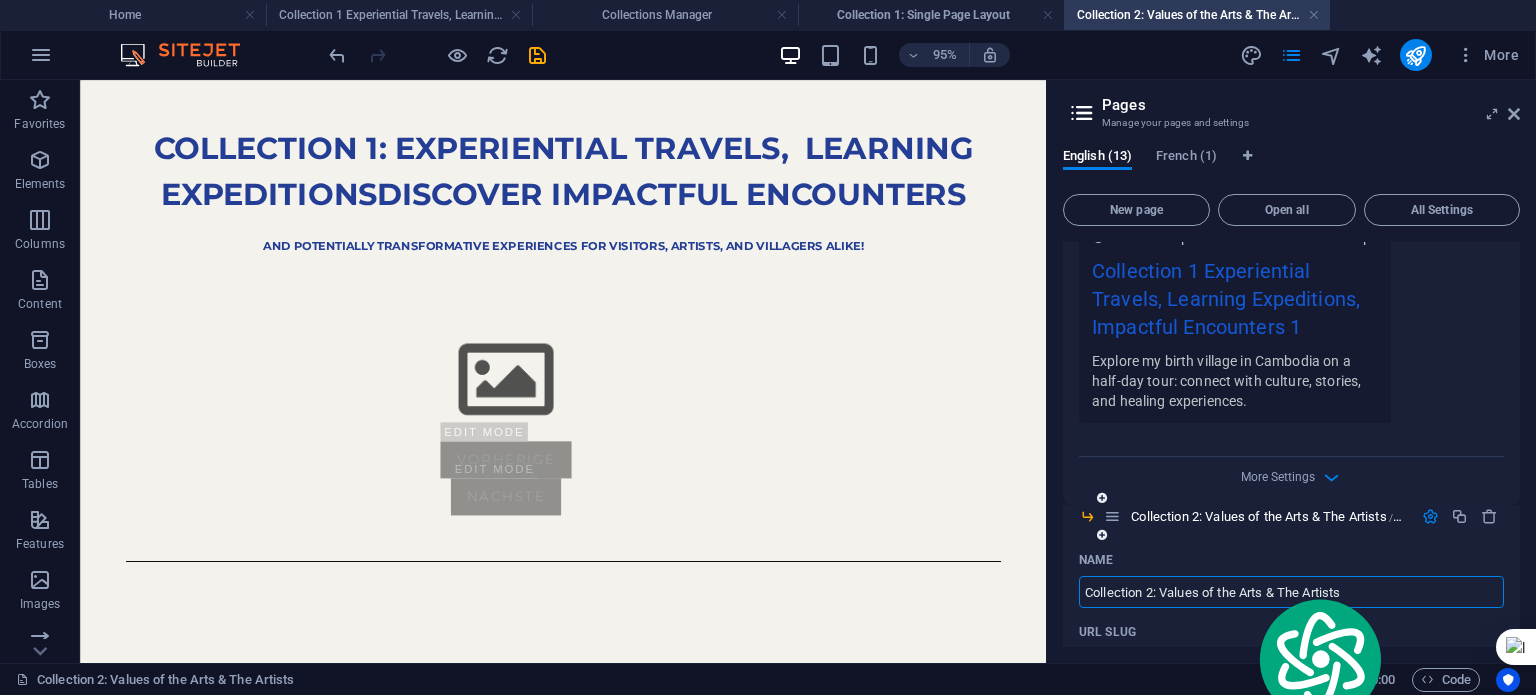 click on "Collection 2: Values of the Arts & The Artists" at bounding box center [1291, 592] 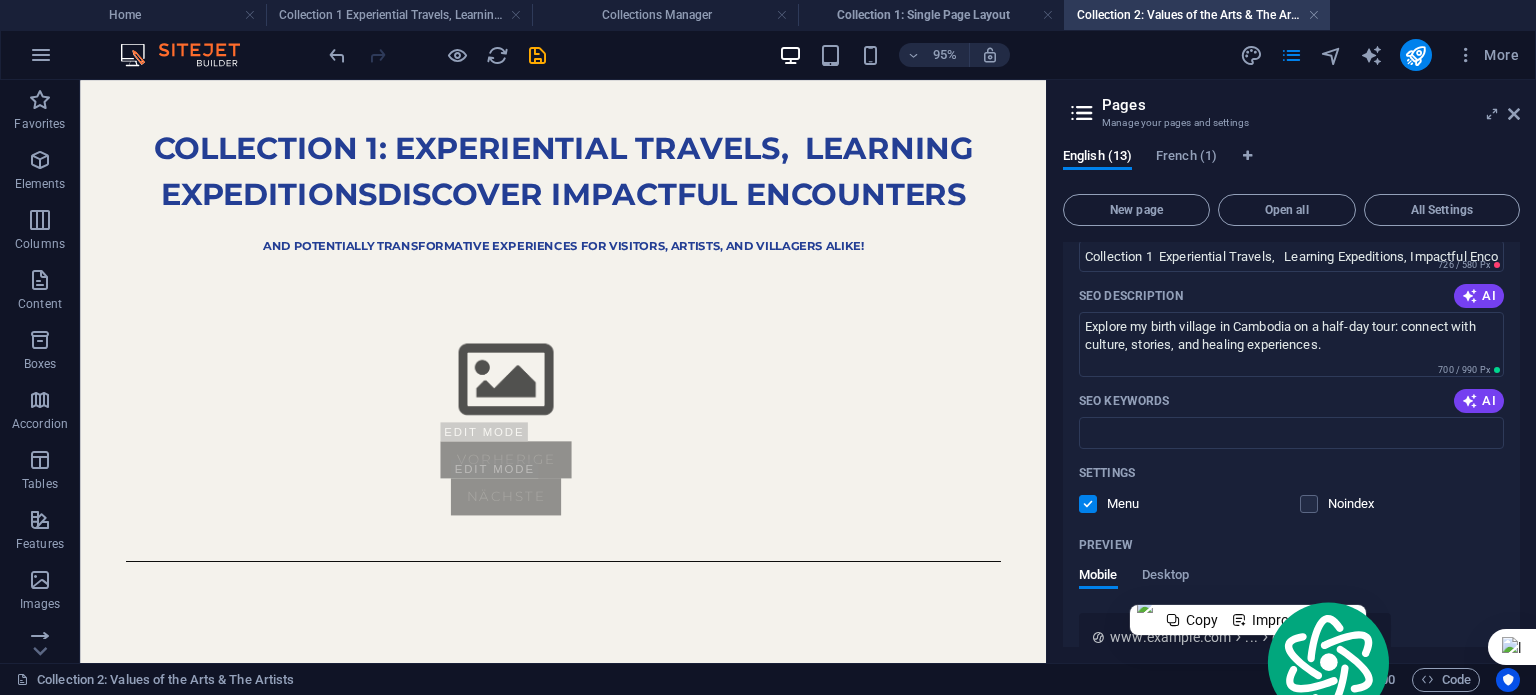 scroll, scrollTop: 200, scrollLeft: 0, axis: vertical 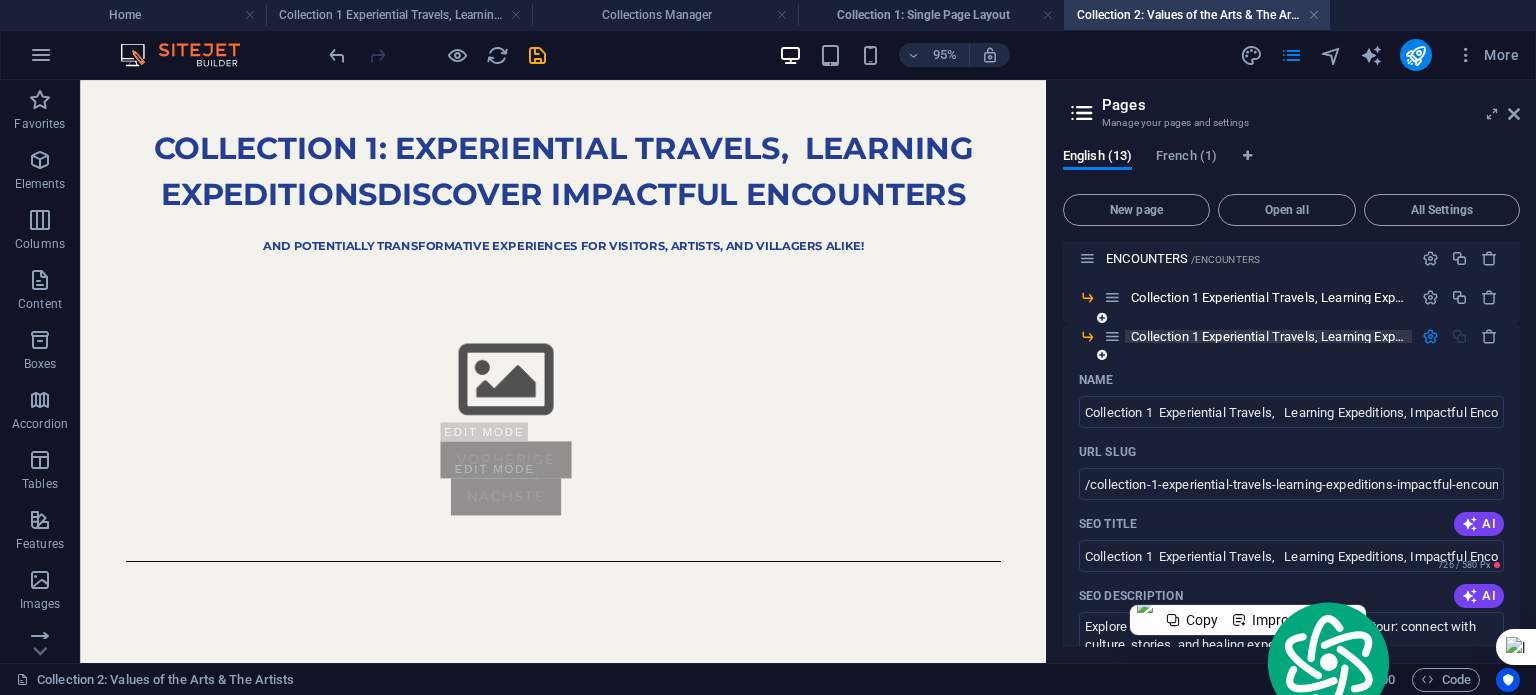 click on "Collection 1  Experiential Travels,   Learning Expeditions, Impactful Encounters 1 /collection-1-experiential-travels-learning-expeditions-impactful-encounters-1" at bounding box center (1531, 336) 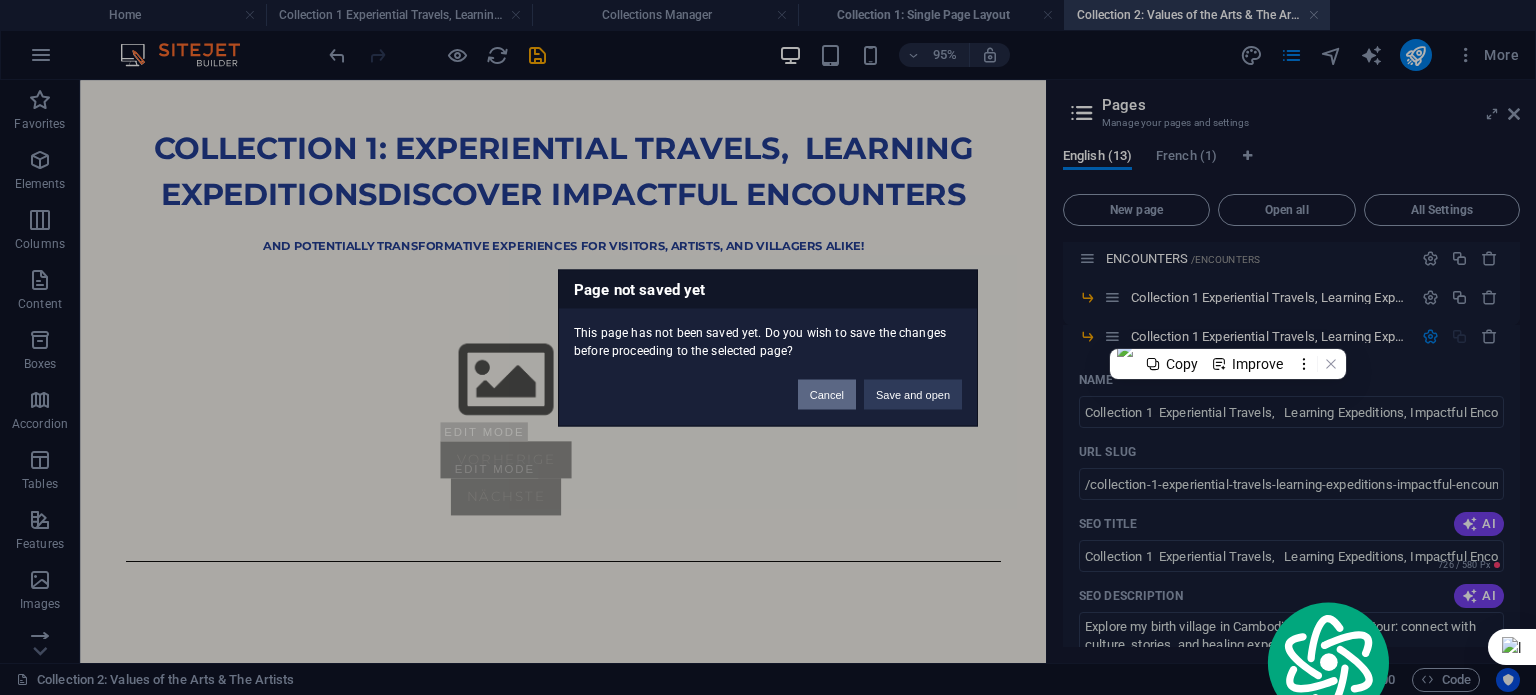 click on "Cancel" at bounding box center [827, 394] 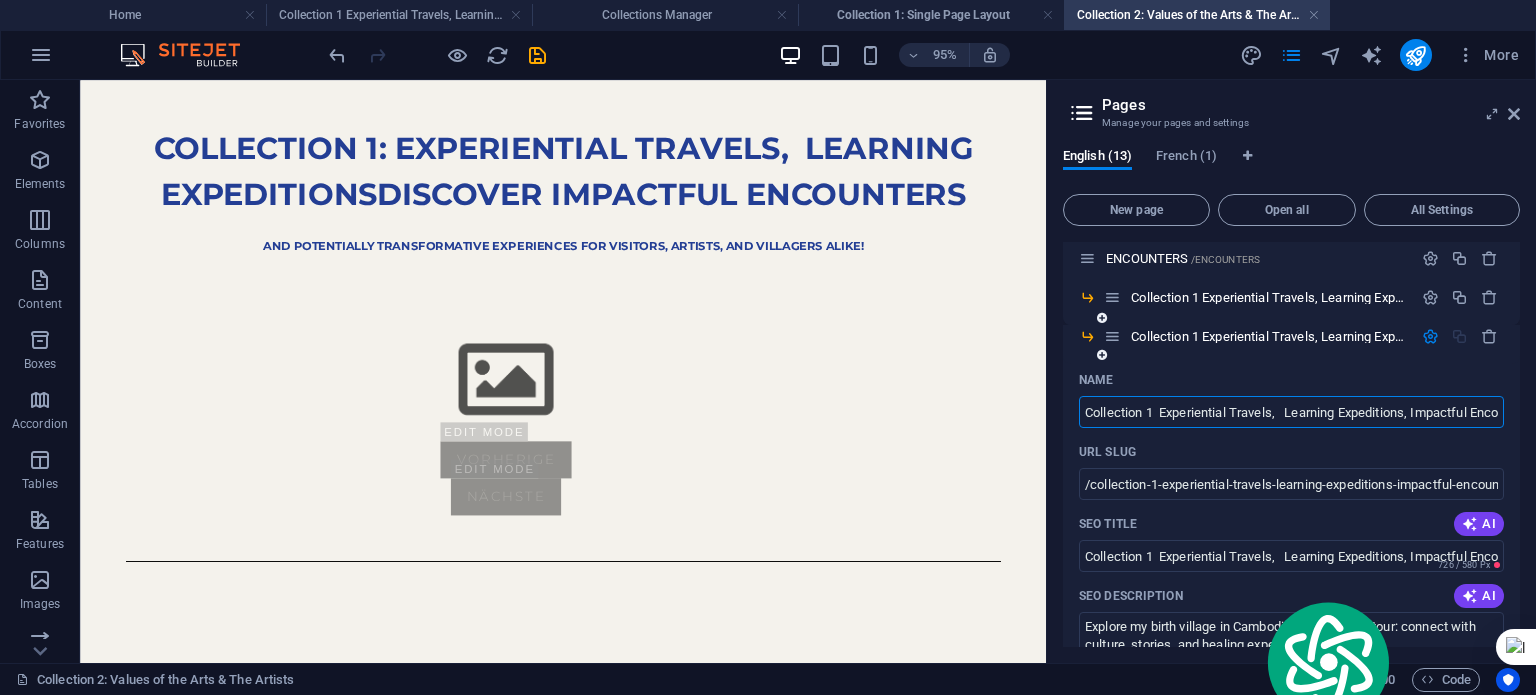 click on "Collection 1  Experiential Travels,   Learning Expeditions, Impactful Encounters 1" at bounding box center (1291, 412) 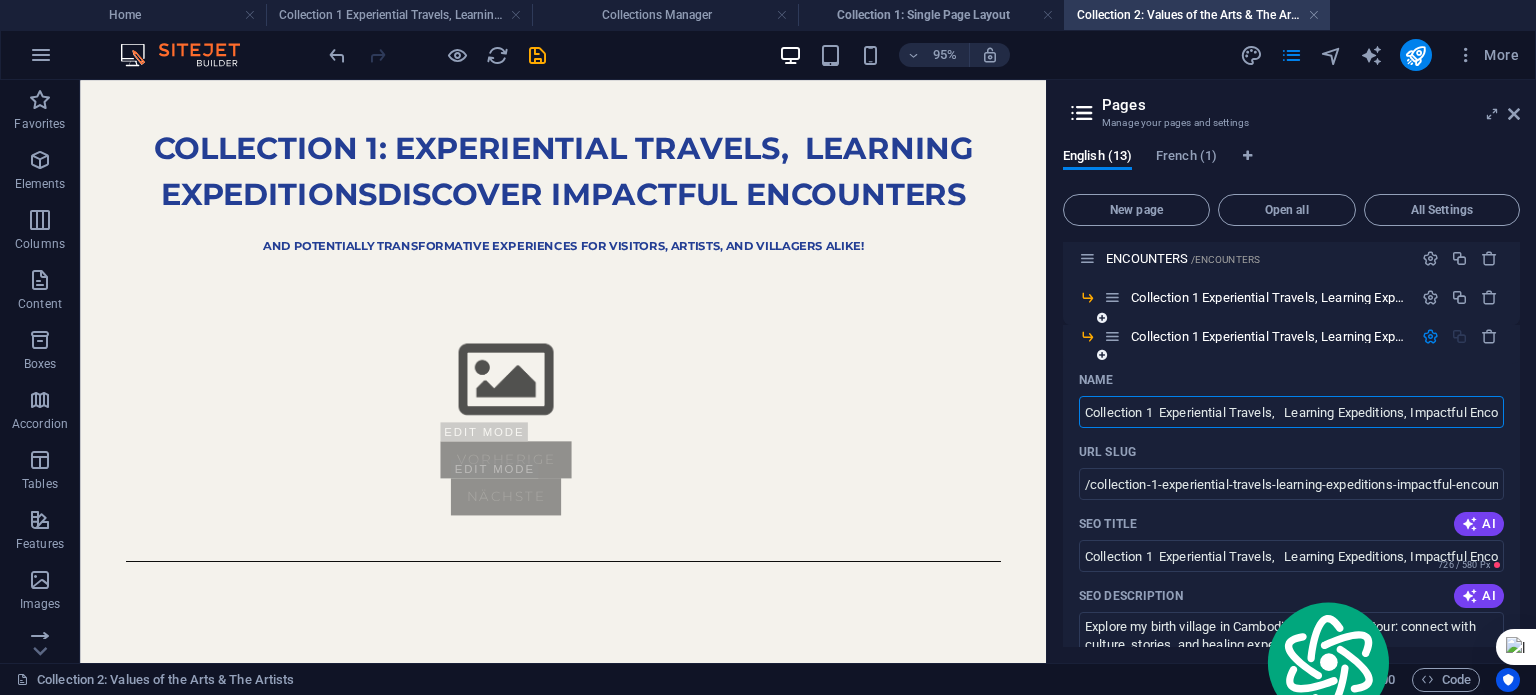paste on "2: Values of the Arts & The Artists" 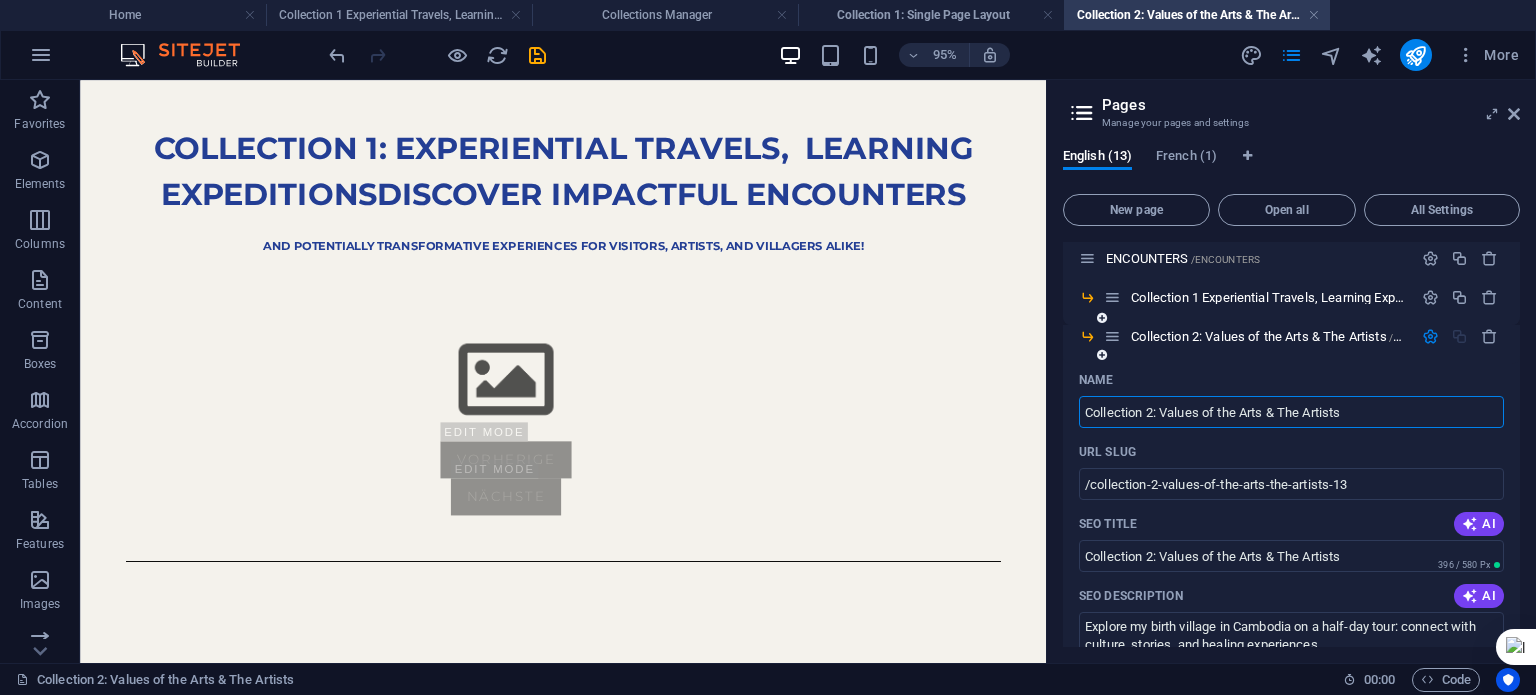 type on "Collection 2: Values of the Arts & The Artists" 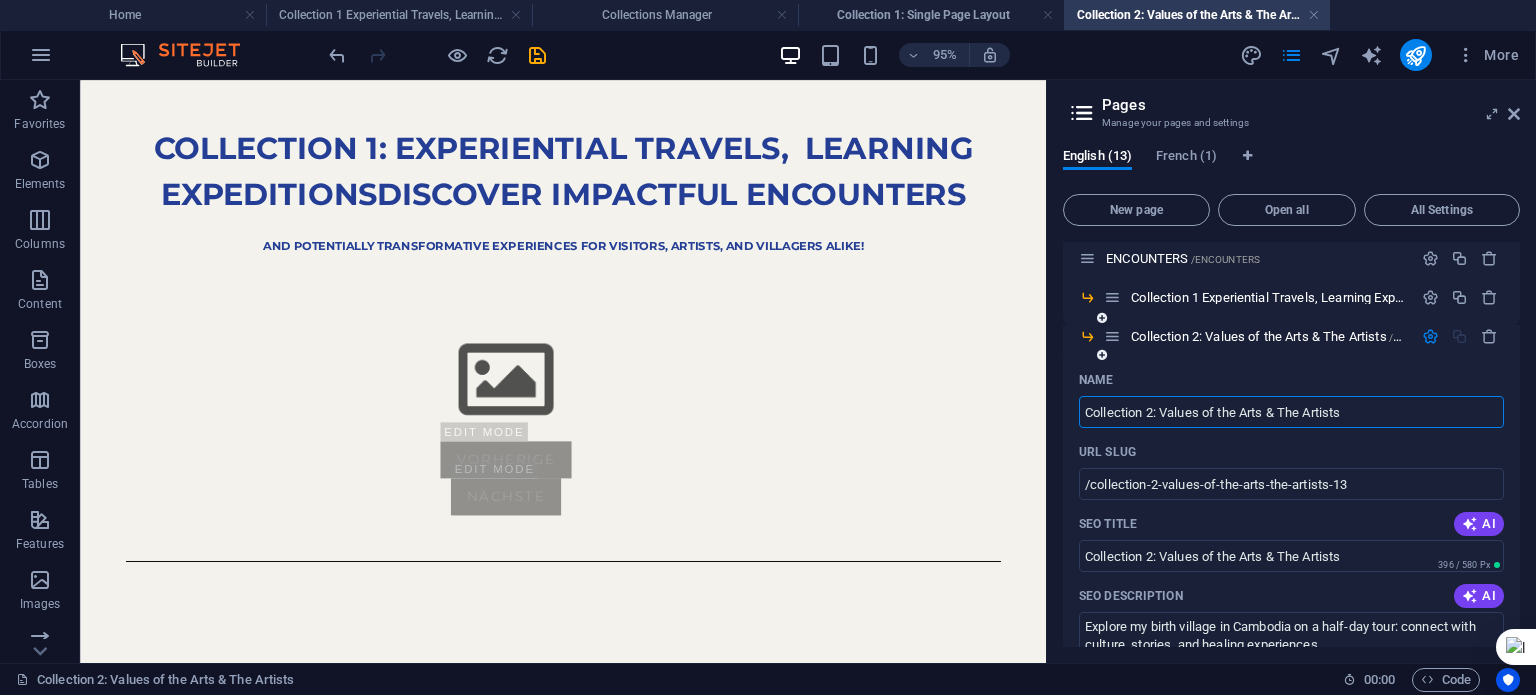 type on "/collection-2-values-of-the-arts-the-artists-13" 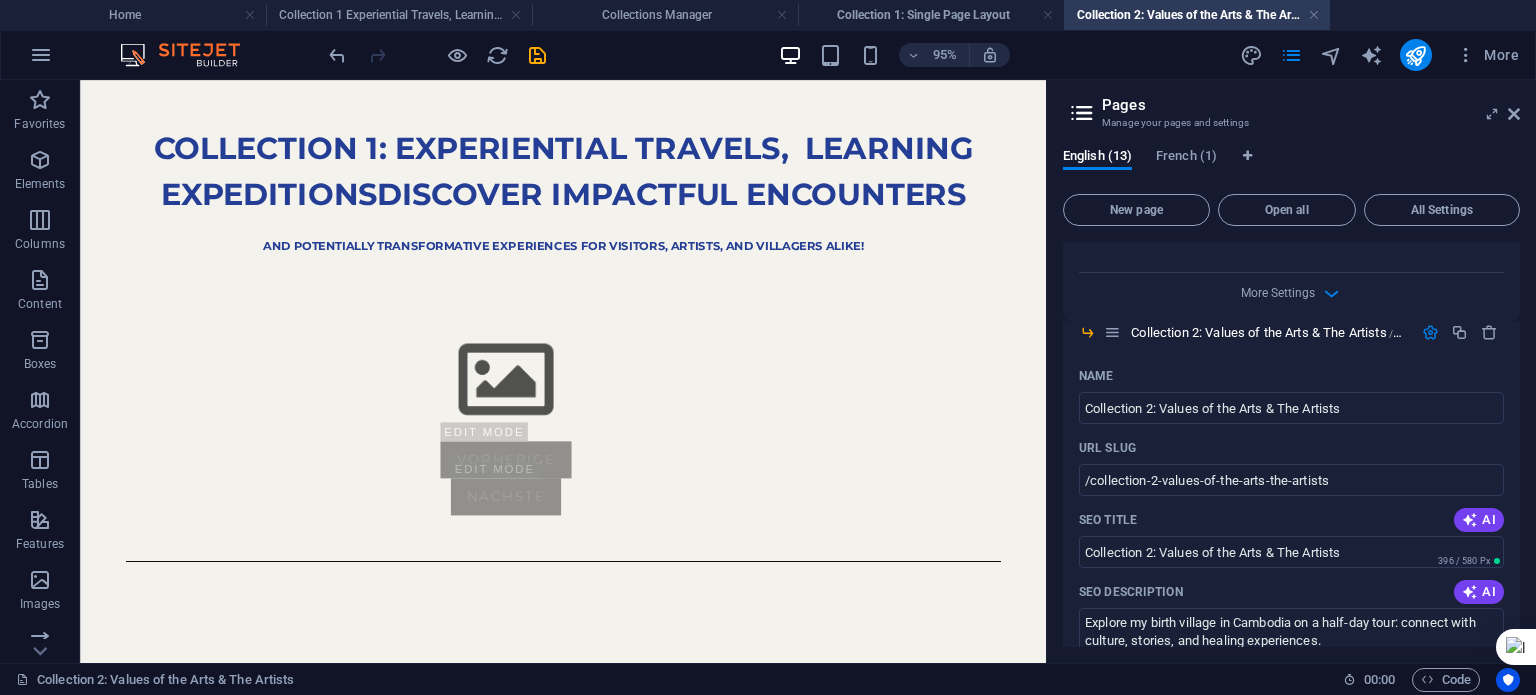 scroll, scrollTop: 1100, scrollLeft: 0, axis: vertical 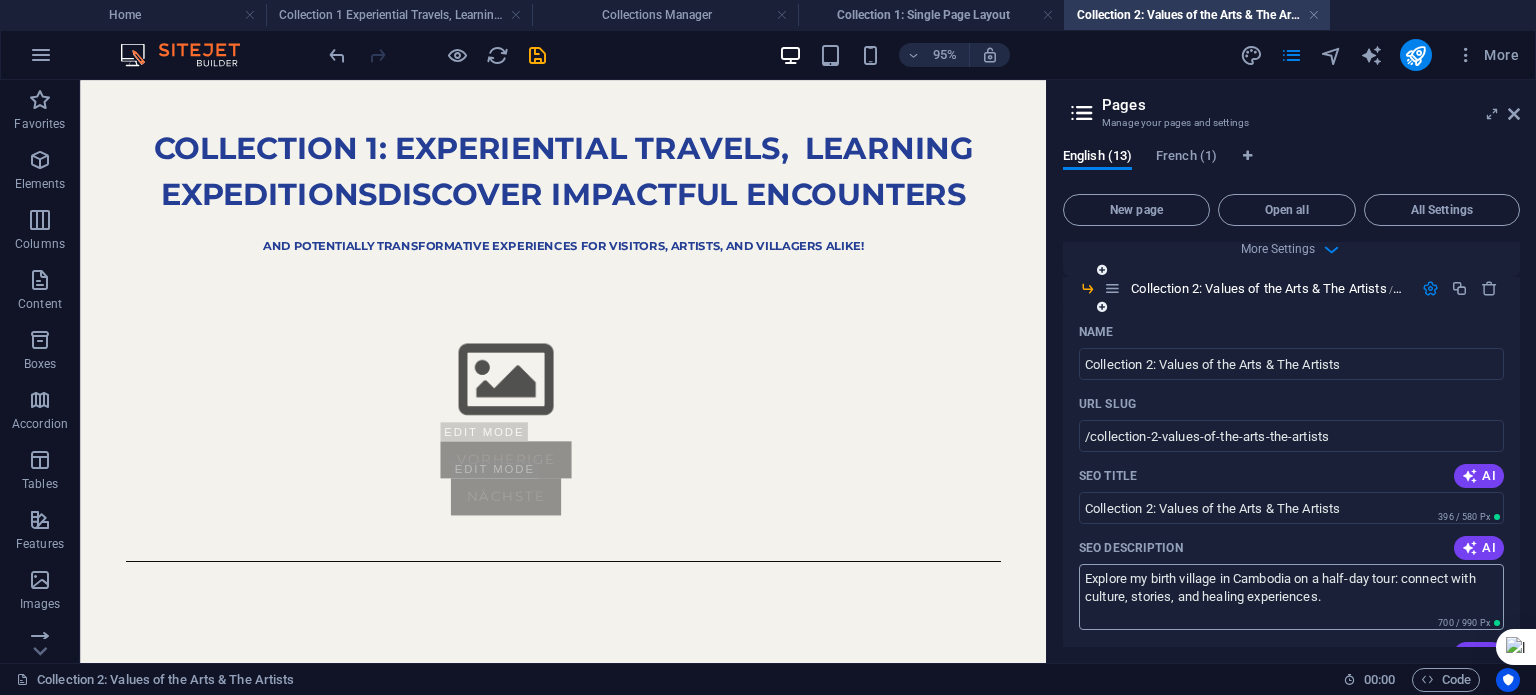 type on "Collection 2: Values of the Arts & The Artists" 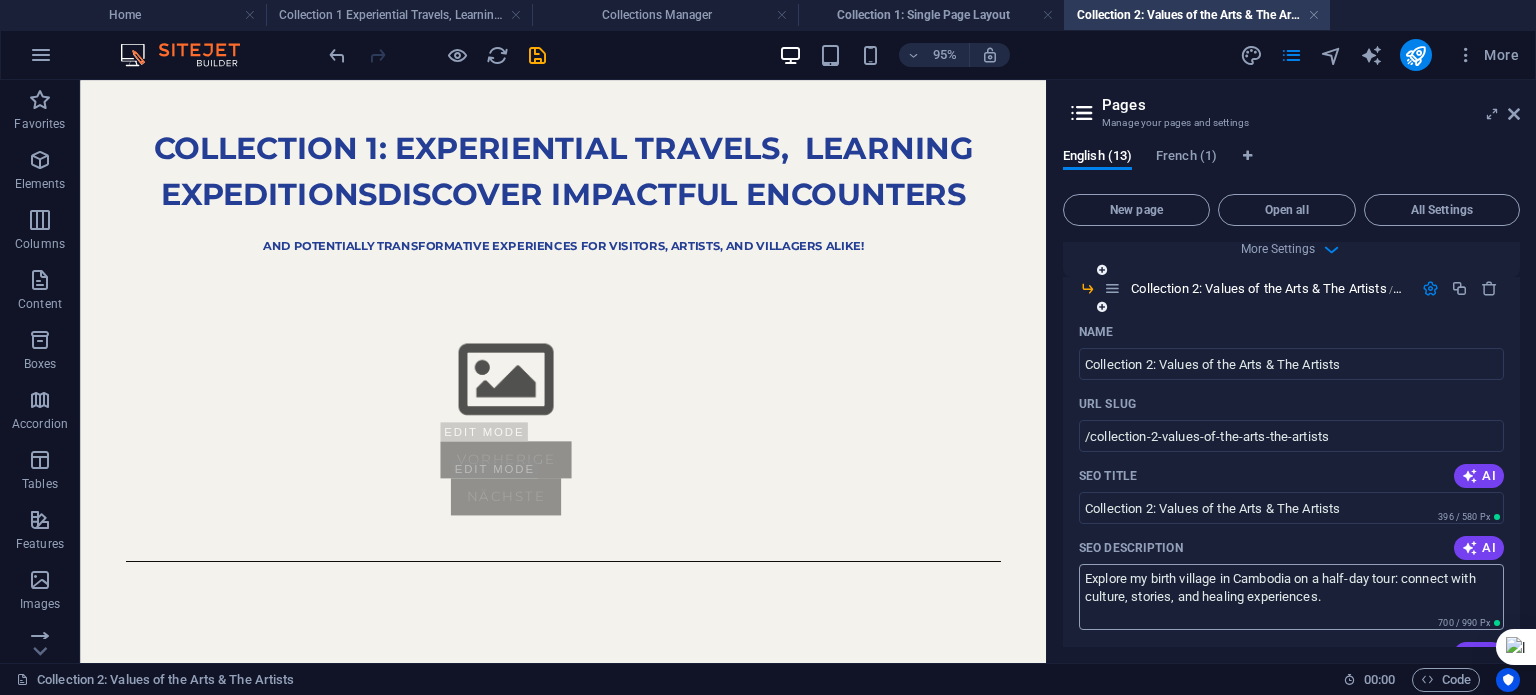 click on "Explore my birth village in CAMBODIA on a half-day tour: connect with culture, stories, and healing experiences." at bounding box center [1291, 596] 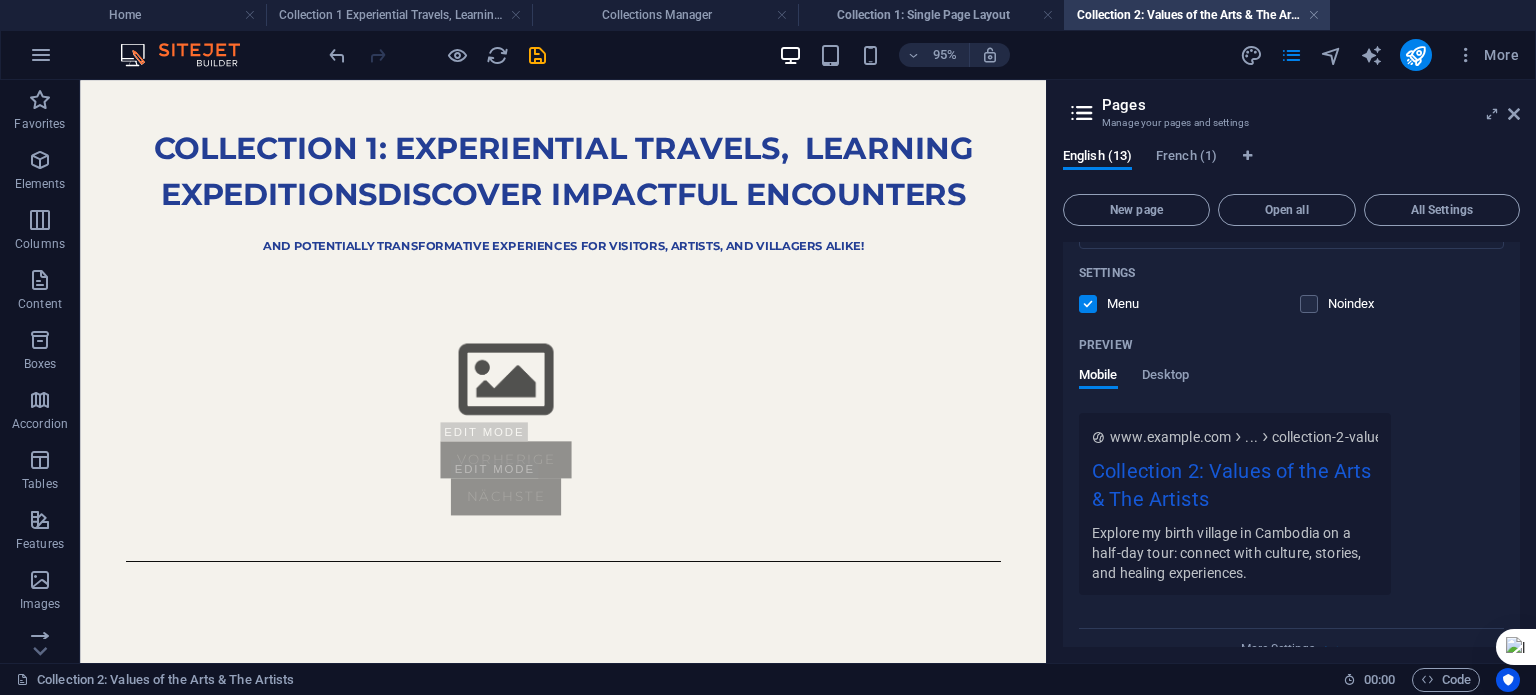 scroll, scrollTop: 500, scrollLeft: 0, axis: vertical 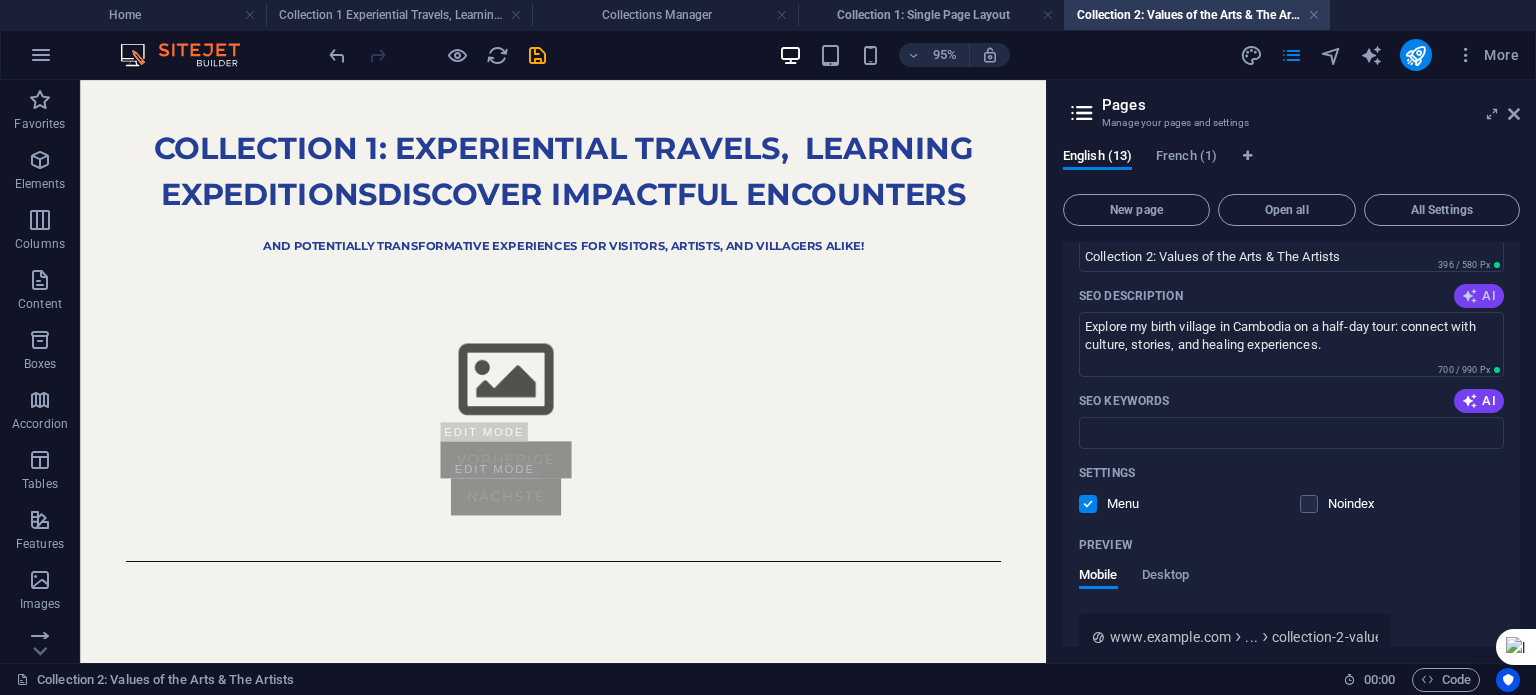click on "AI" at bounding box center (1479, 296) 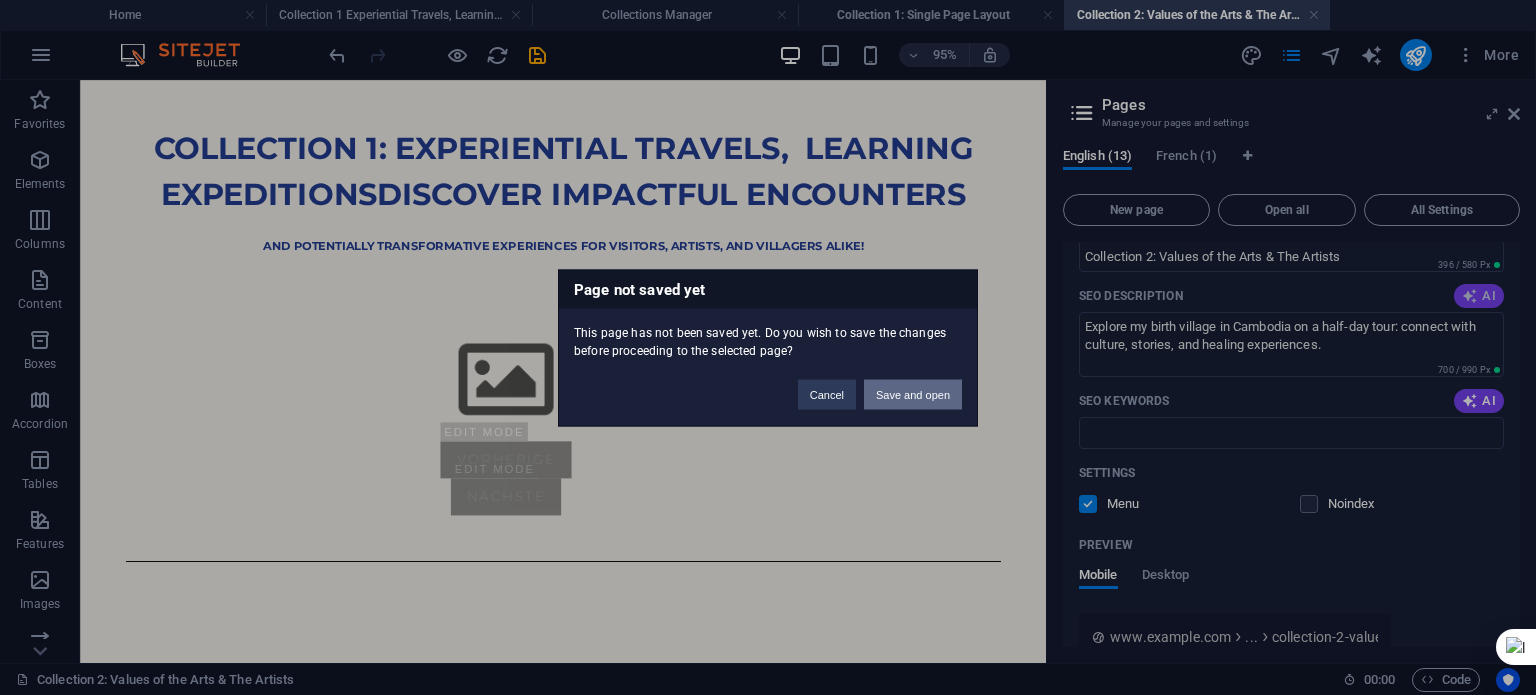 scroll, scrollTop: 300, scrollLeft: 0, axis: vertical 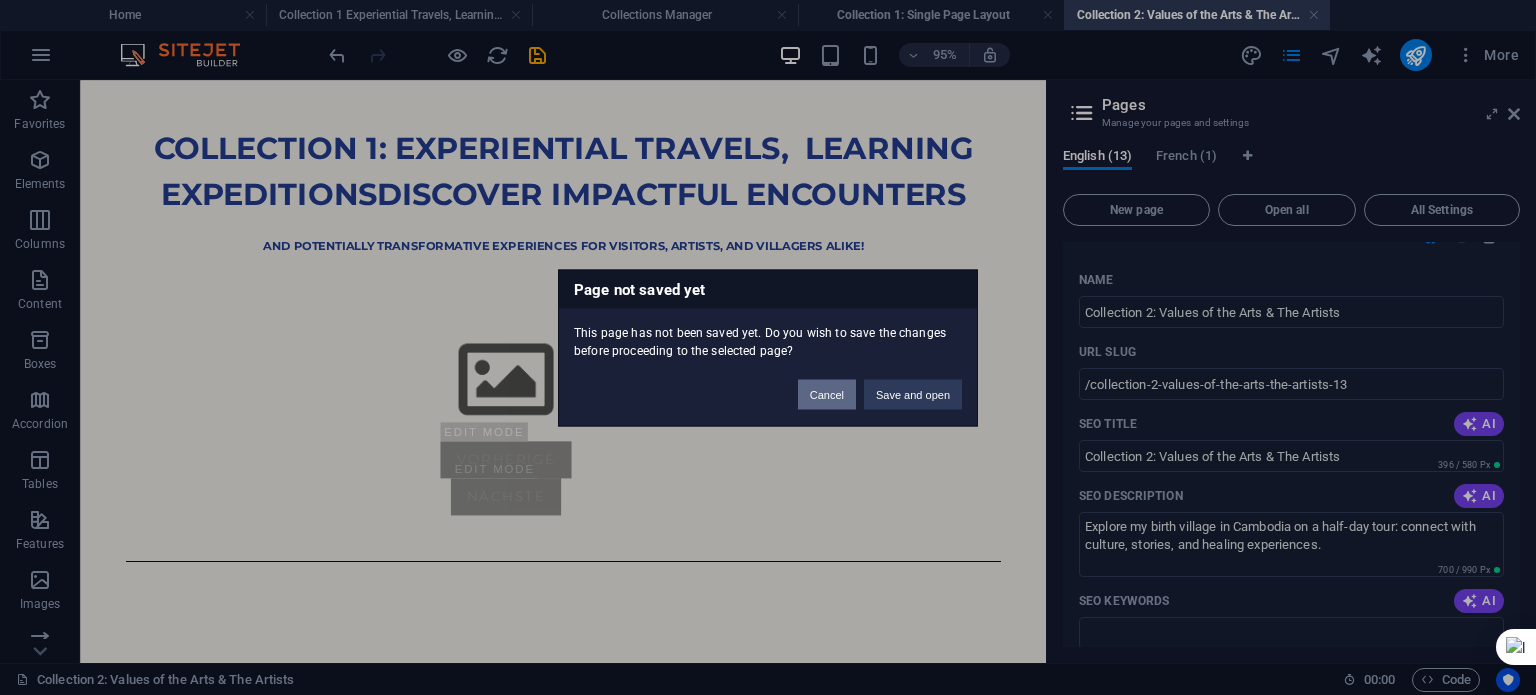 click on "Cancel" at bounding box center (827, 394) 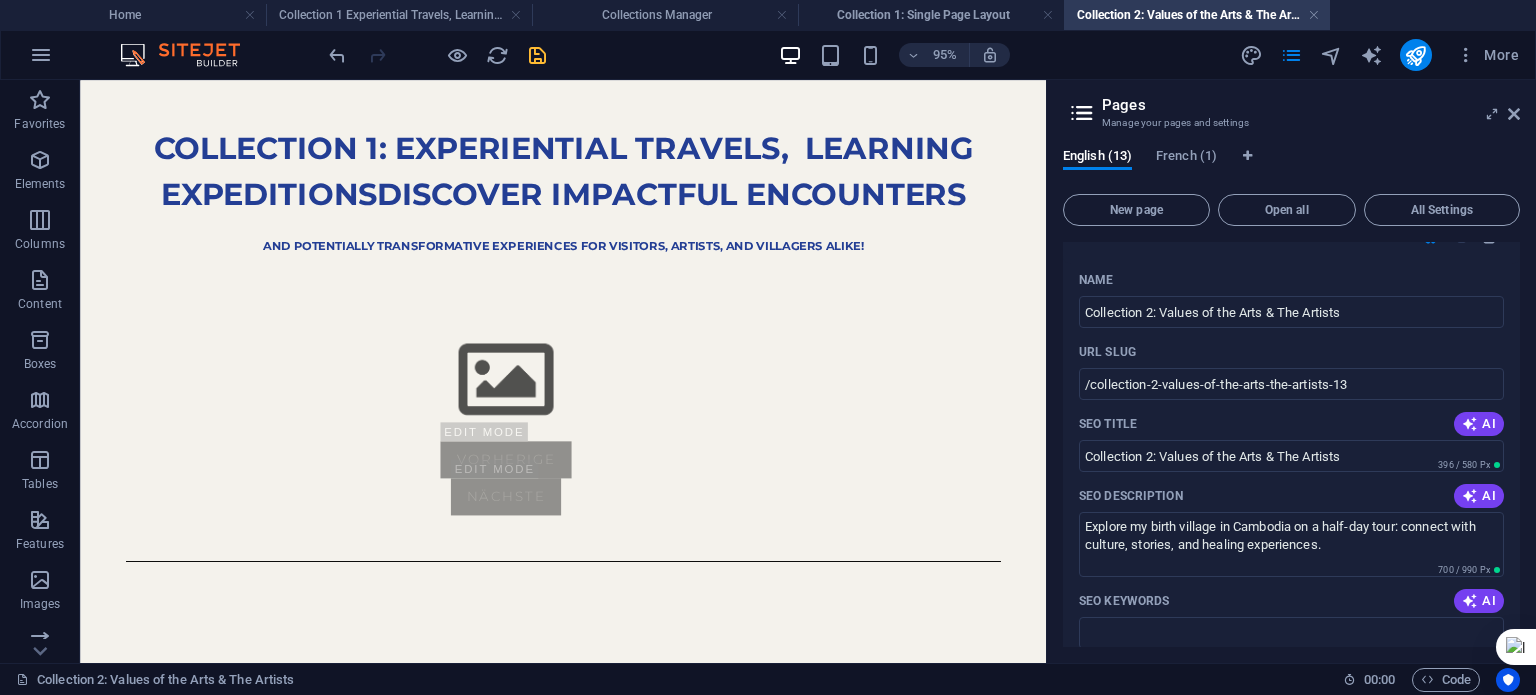 click at bounding box center [537, 55] 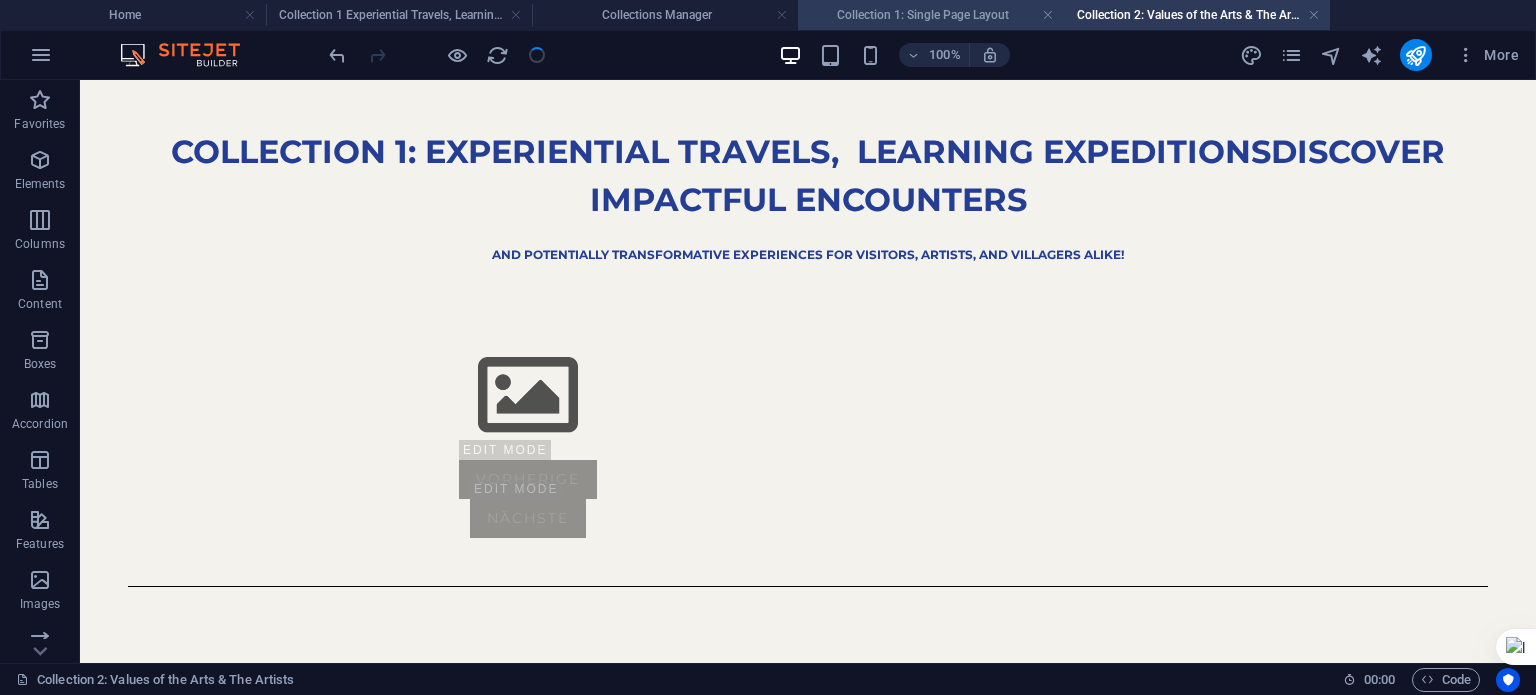 drag, startPoint x: 959, startPoint y: 23, endPoint x: 1164, endPoint y: 313, distance: 355.1408 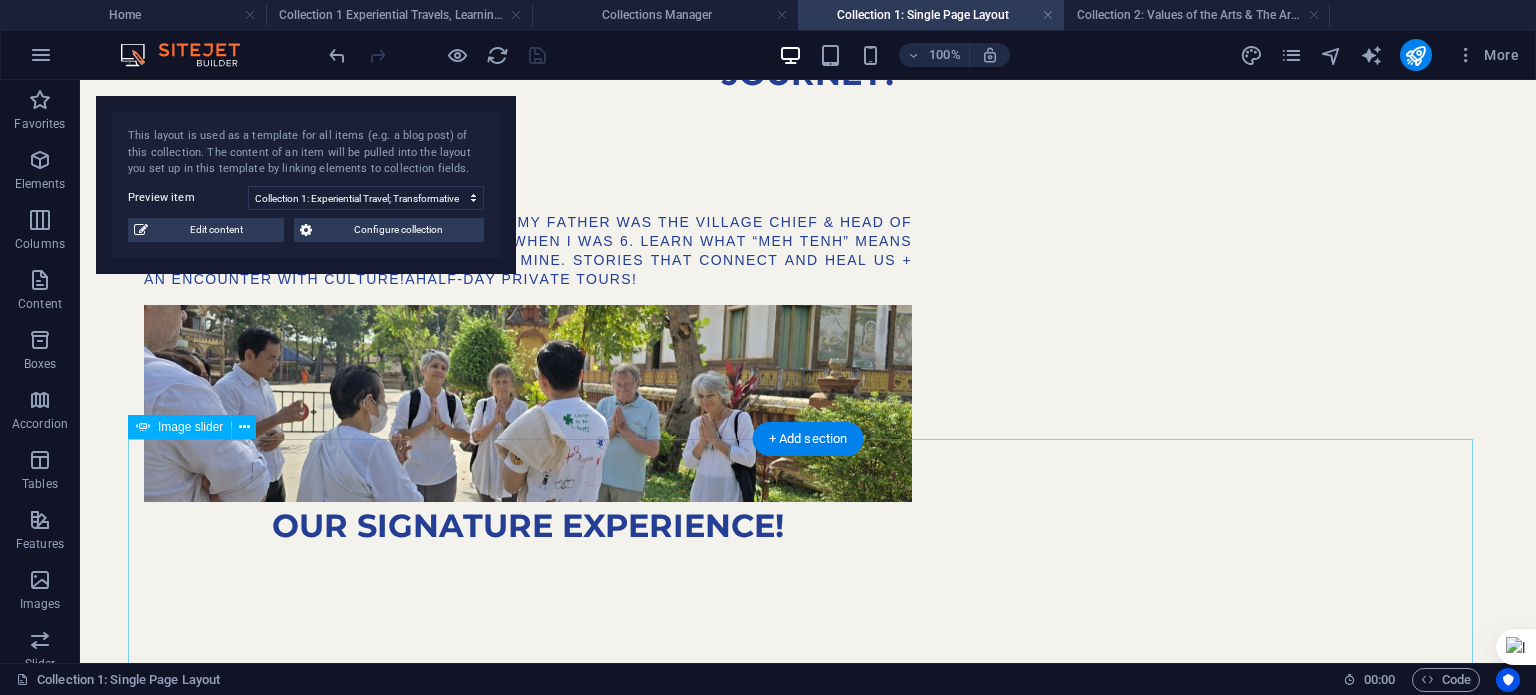scroll, scrollTop: 100, scrollLeft: 0, axis: vertical 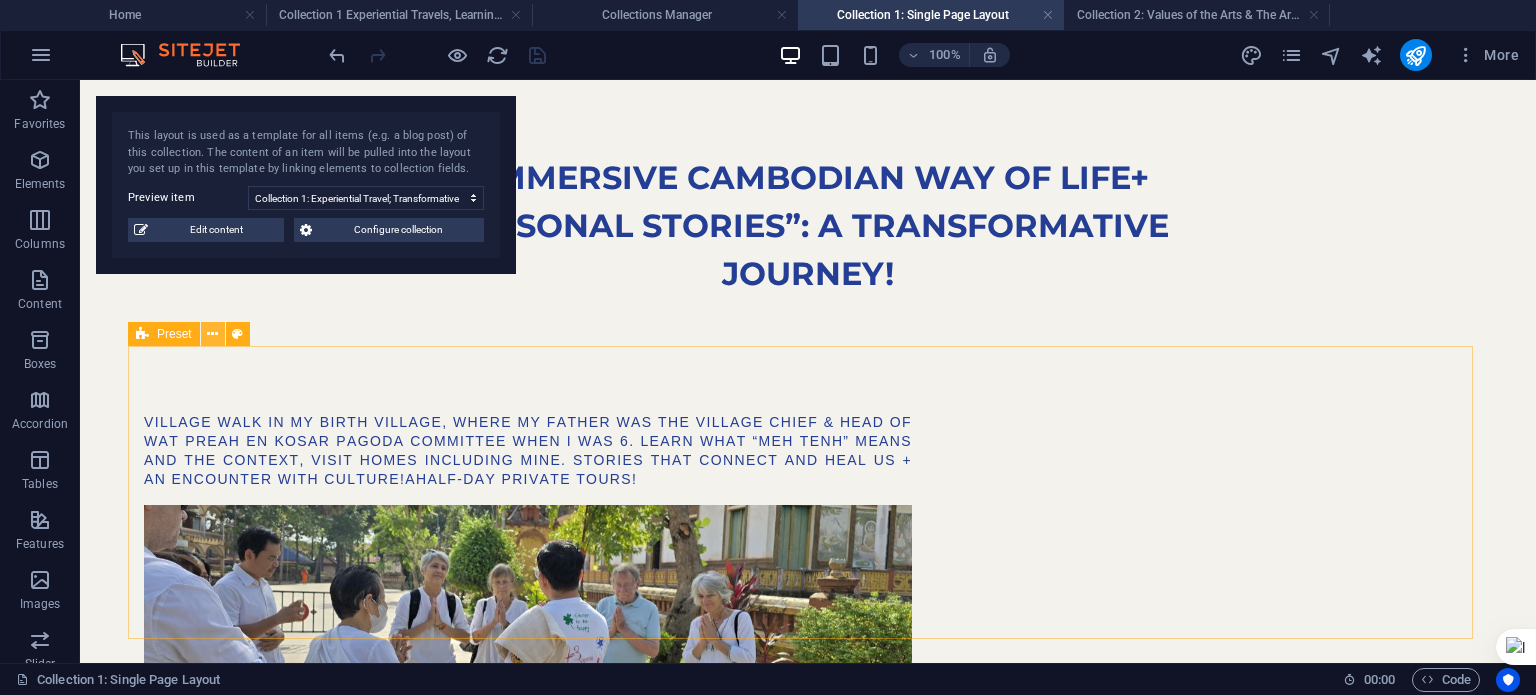 click at bounding box center [212, 334] 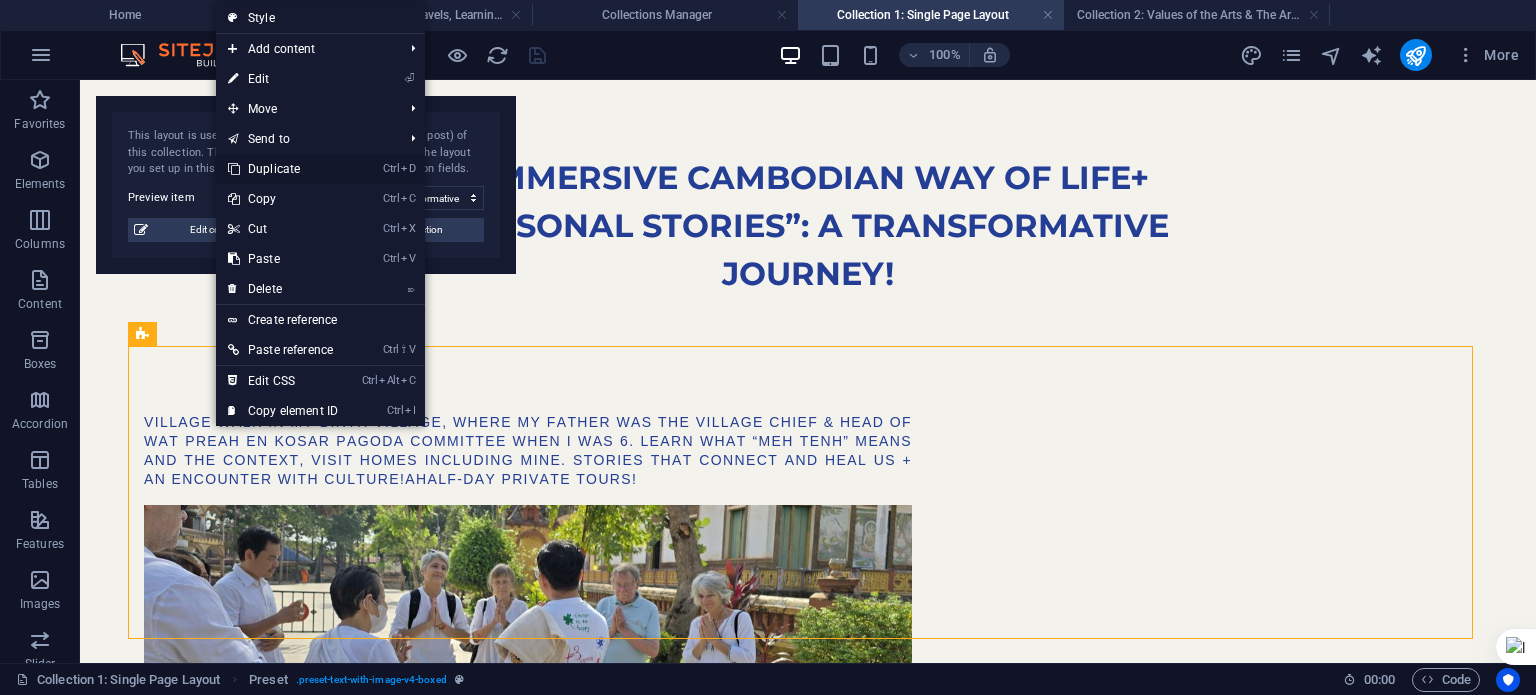 click on "Ctrl D  Duplicate" at bounding box center (283, 169) 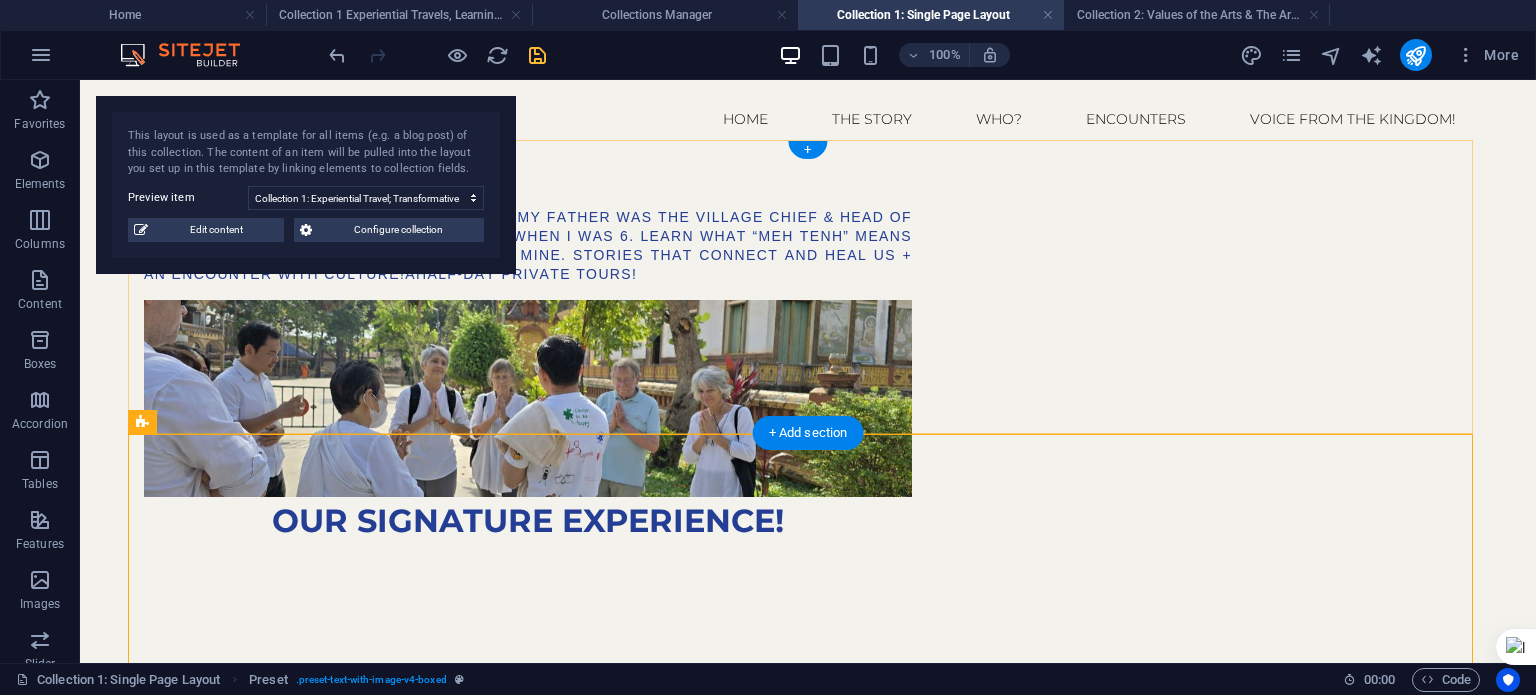scroll, scrollTop: 300, scrollLeft: 0, axis: vertical 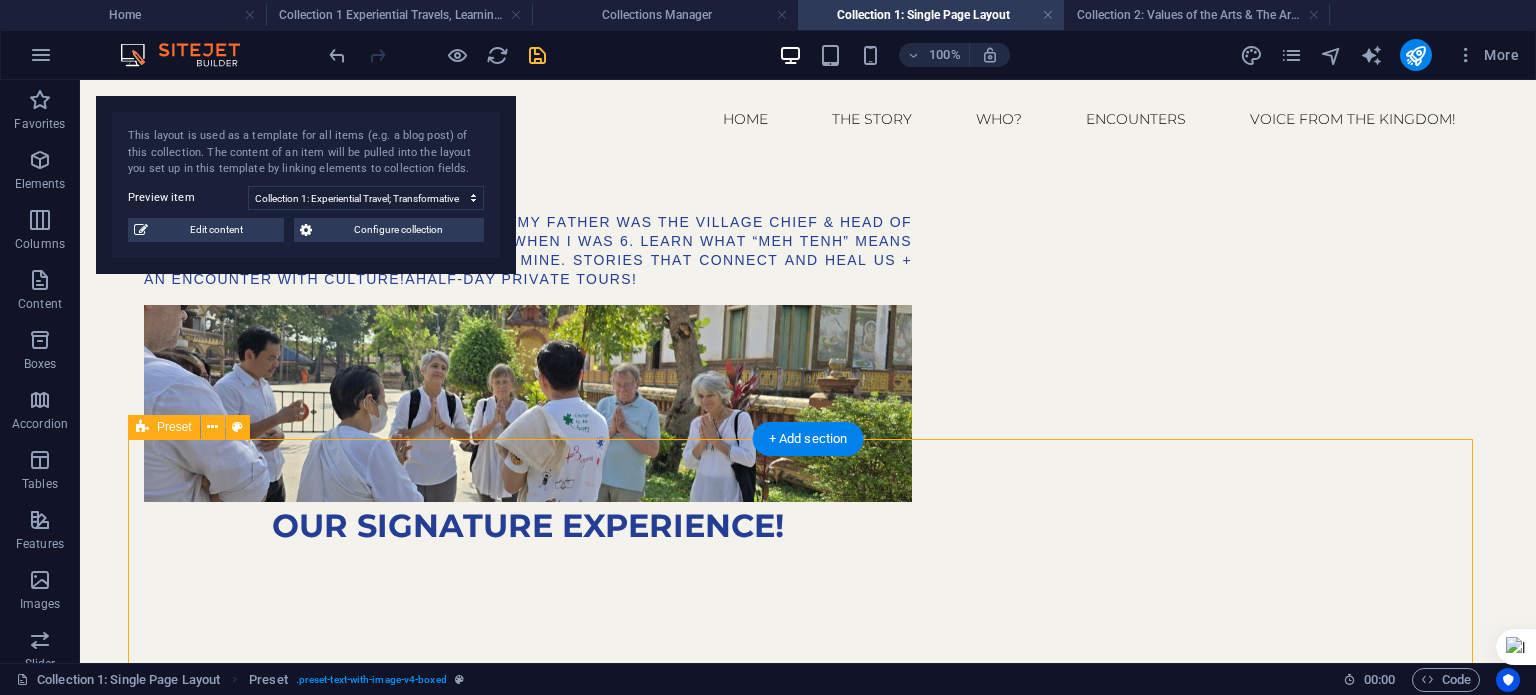 click on "village walk in my birth village, where my father was the village chief & head of wat Preah En Kosar pagoda committee when i was 6. learn what “meh tenh” means and the context, visit homes including mine. stories that connect and heal us + an encounter with culture!  A  half-day private tours! our signature experience!" at bounding box center (808, 824) 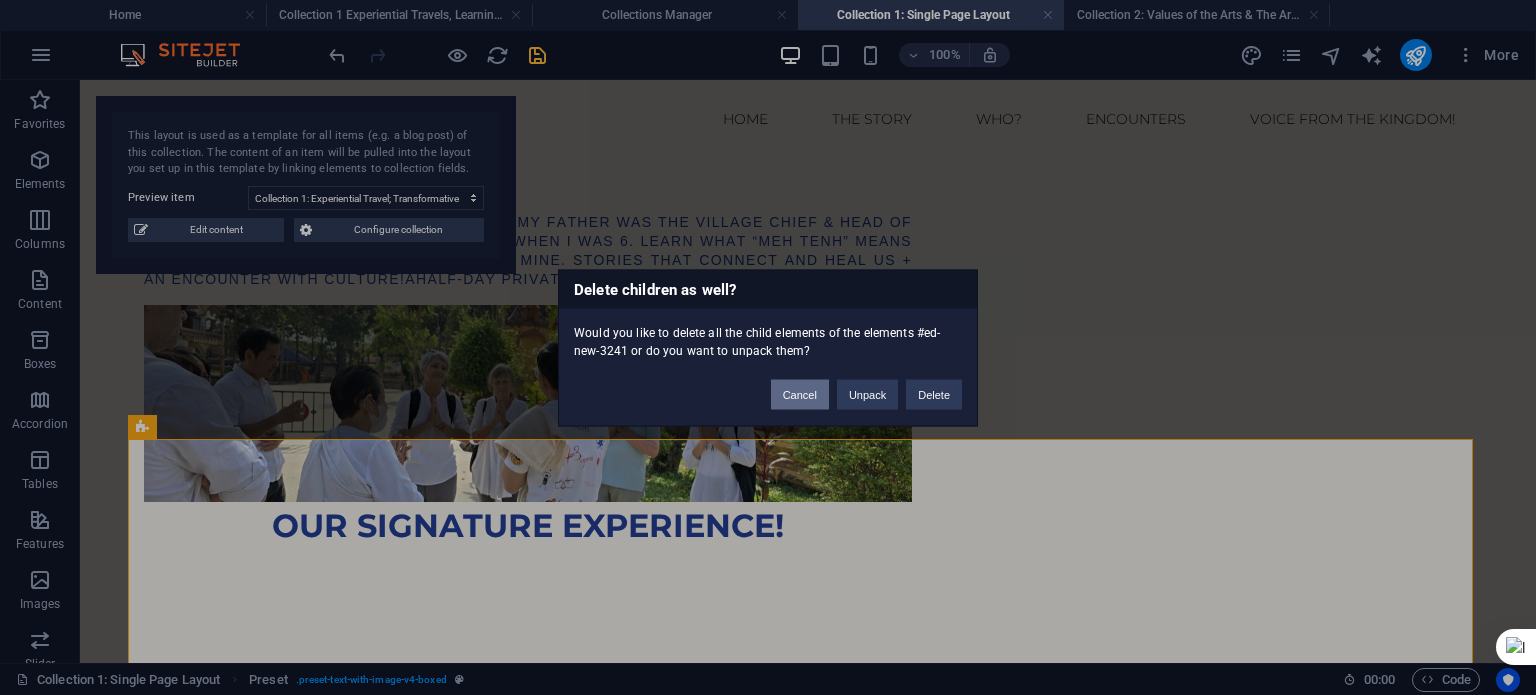 click on "Cancel" at bounding box center (800, 394) 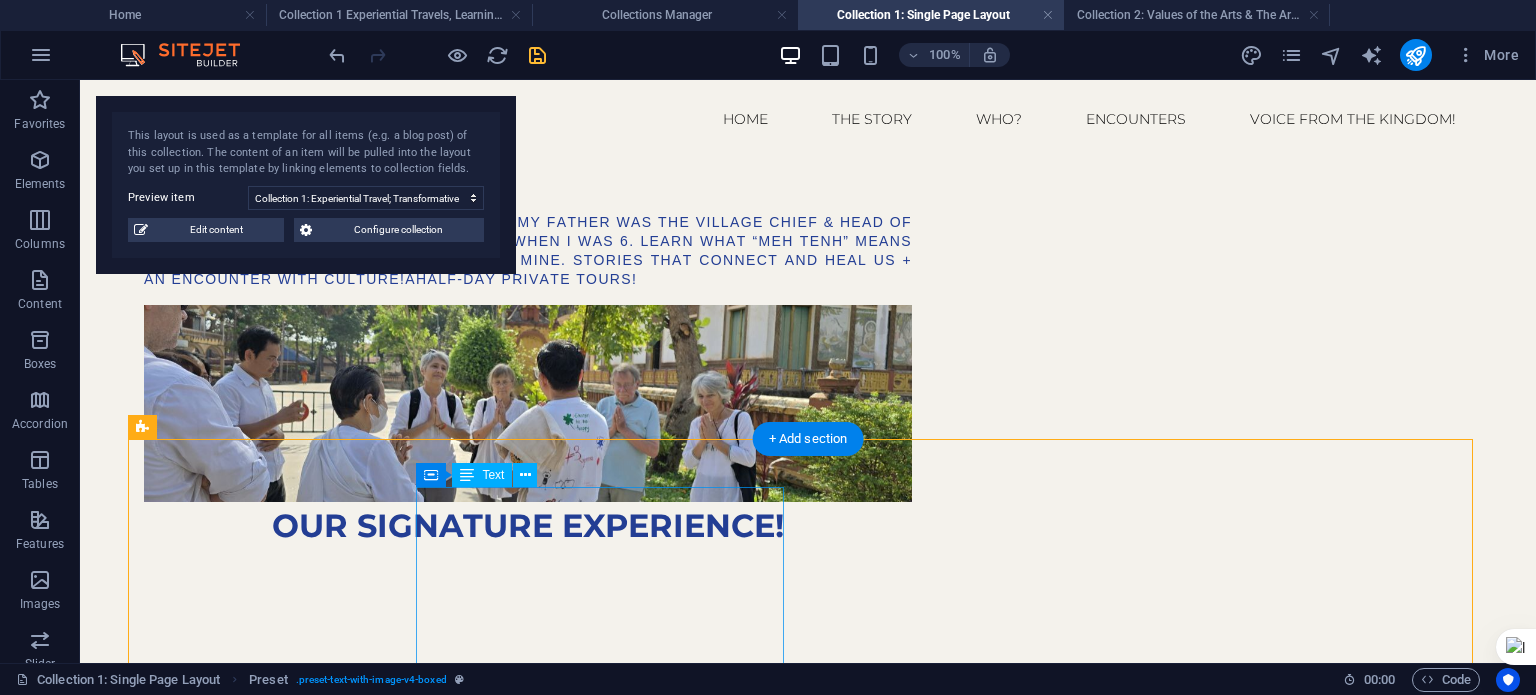 click on "village walk in my birth village, where my father was the village chief & head of wat Preah En Kosar pagoda committee when i was 6. learn what “meh tenh” means and the context, visit homes including mine. stories that connect and heal us + an encounter with culture!  A  half-day private tours!" at bounding box center (528, 693) 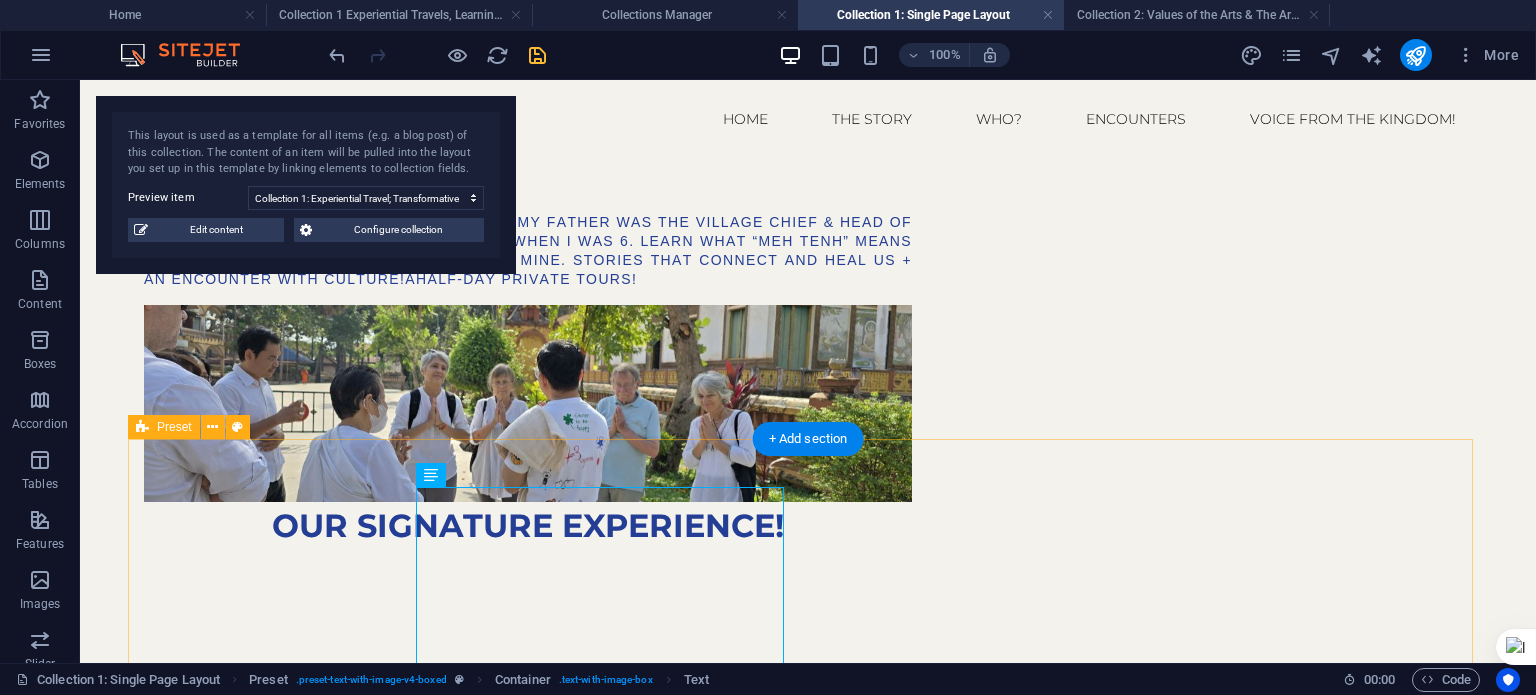 click on "village walk in my birth village, where my father was the village chief & head of wat Preah En Kosar pagoda committee when i was 6. learn what “meh tenh” means and the context, visit homes including mine. stories that connect and heal us + an encounter with culture!  A  half-day private tours! our signature experience!" at bounding box center [808, 824] 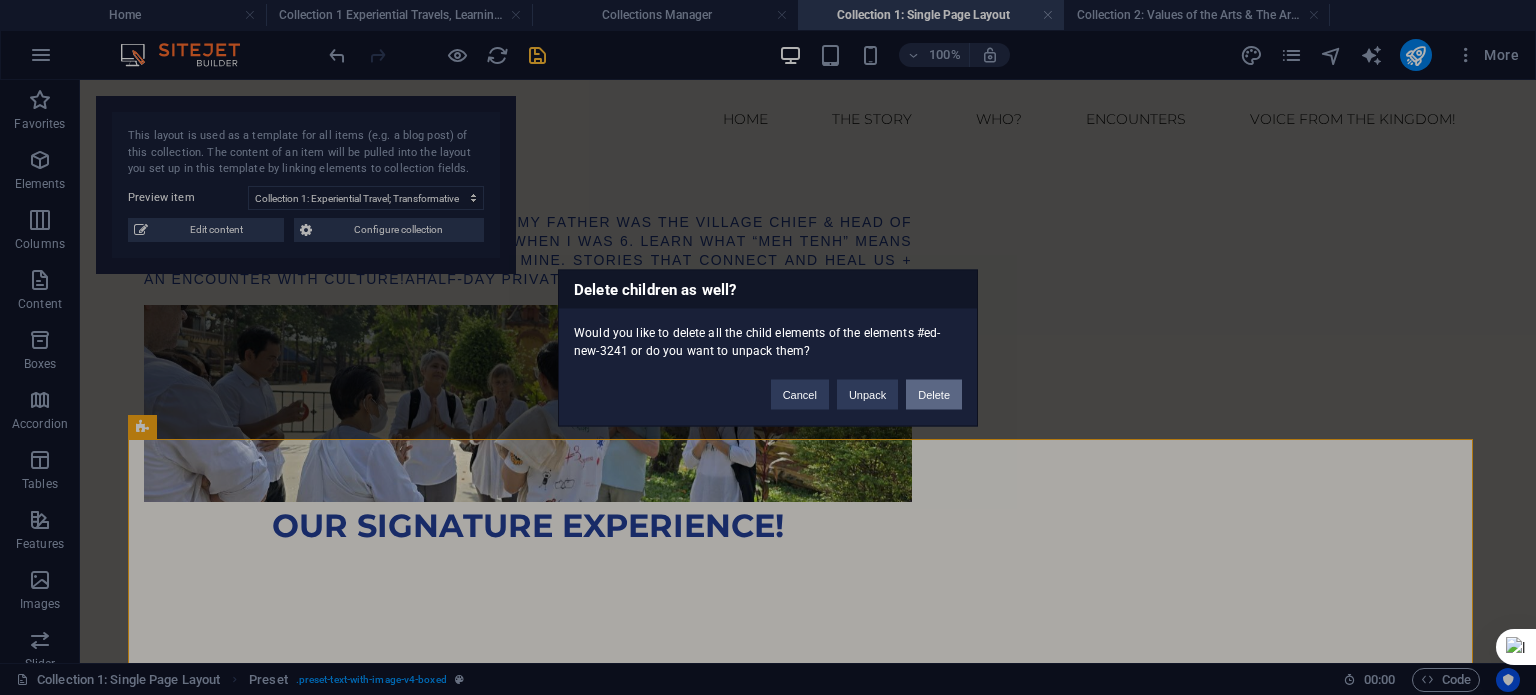 drag, startPoint x: 926, startPoint y: 391, endPoint x: 931, endPoint y: 327, distance: 64.195015 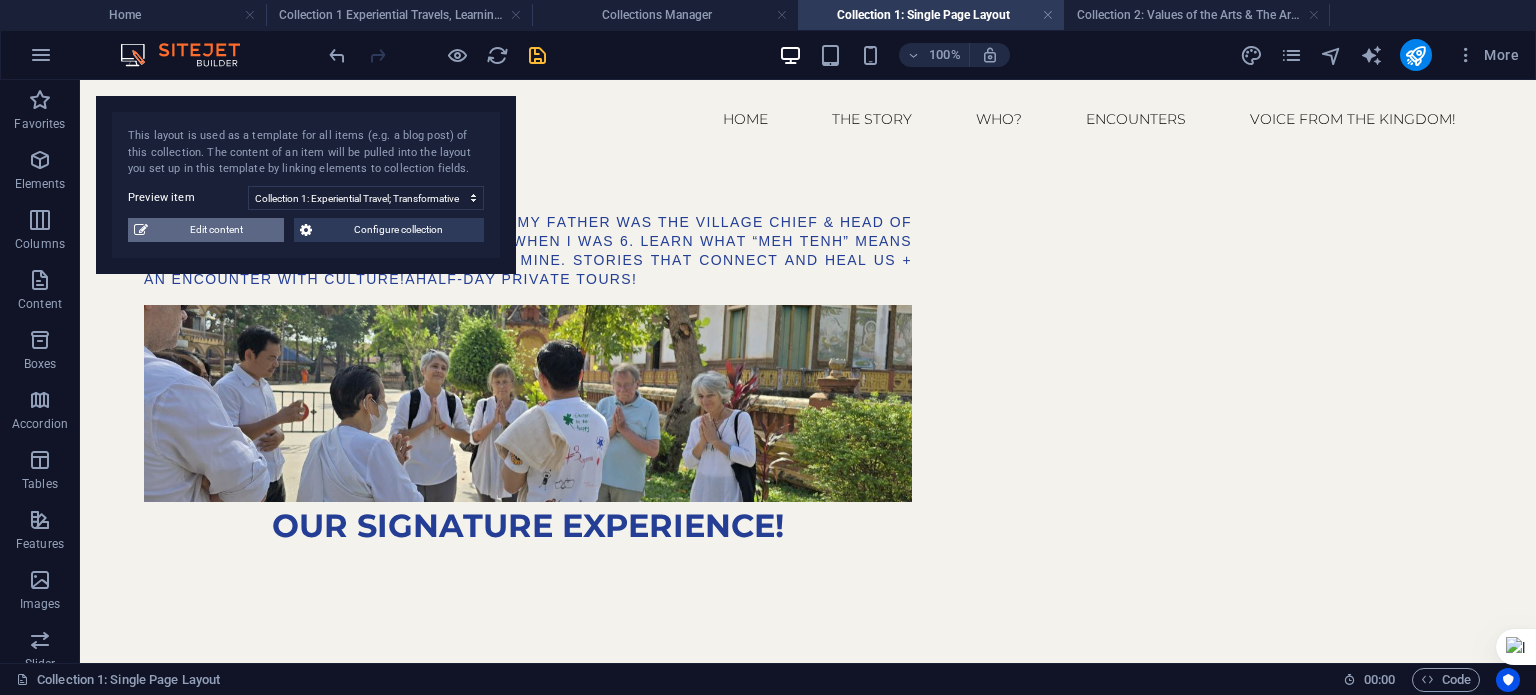 click on "Edit content" at bounding box center (216, 230) 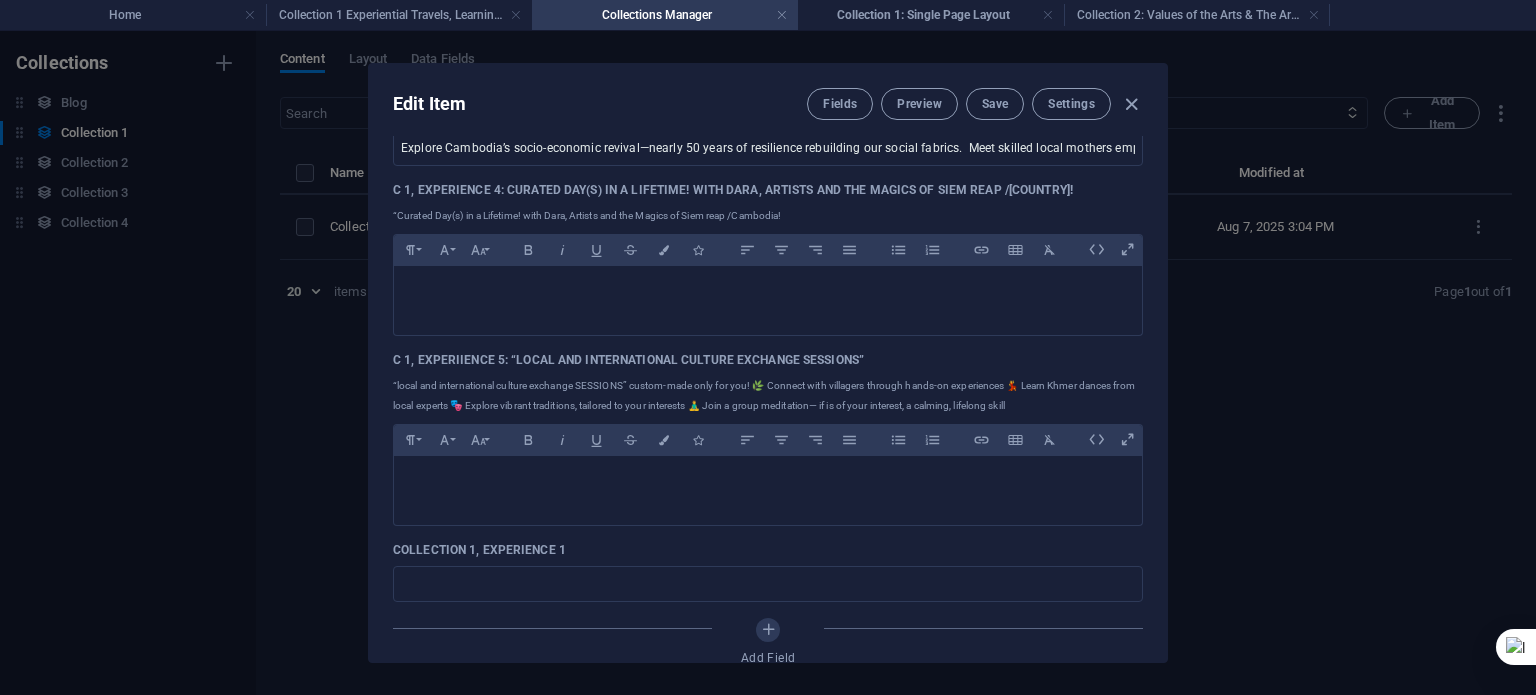 scroll, scrollTop: 300, scrollLeft: 0, axis: vertical 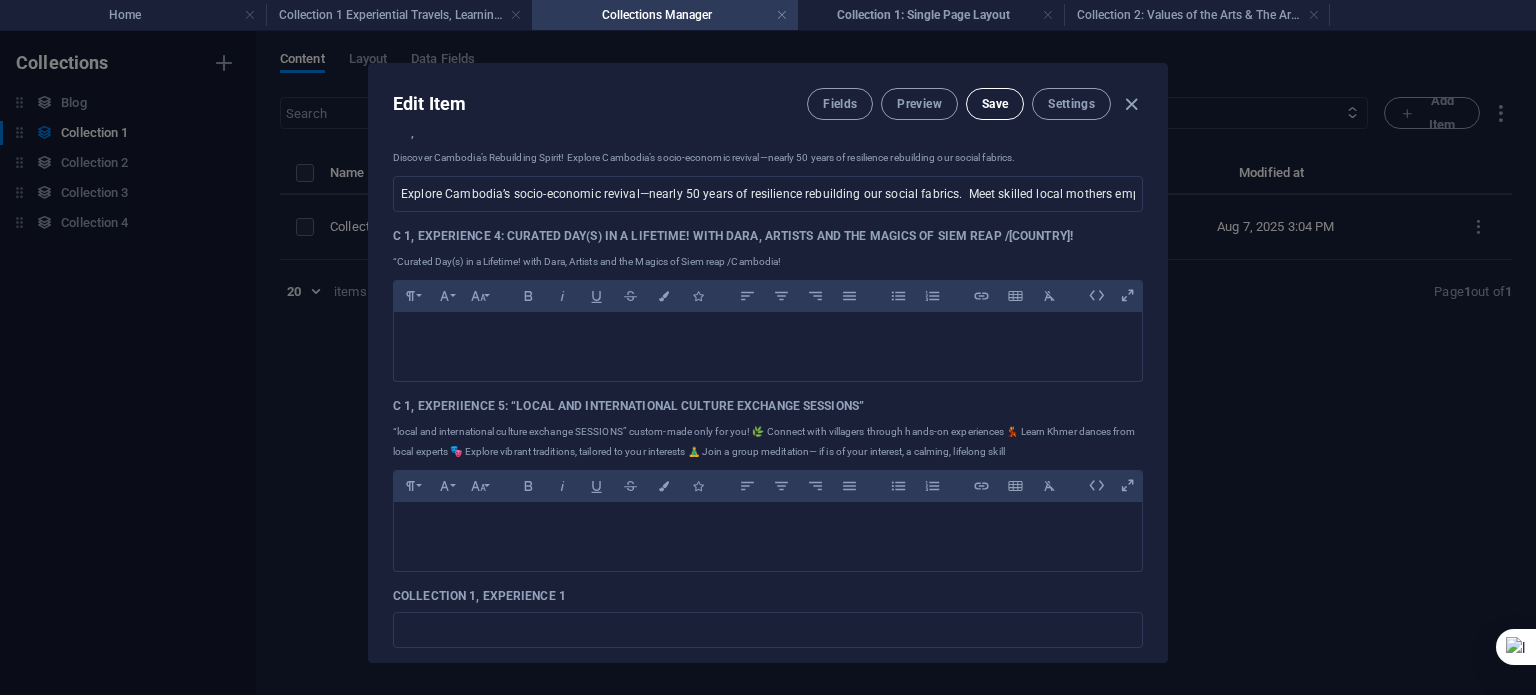 click on "Save" at bounding box center [995, 104] 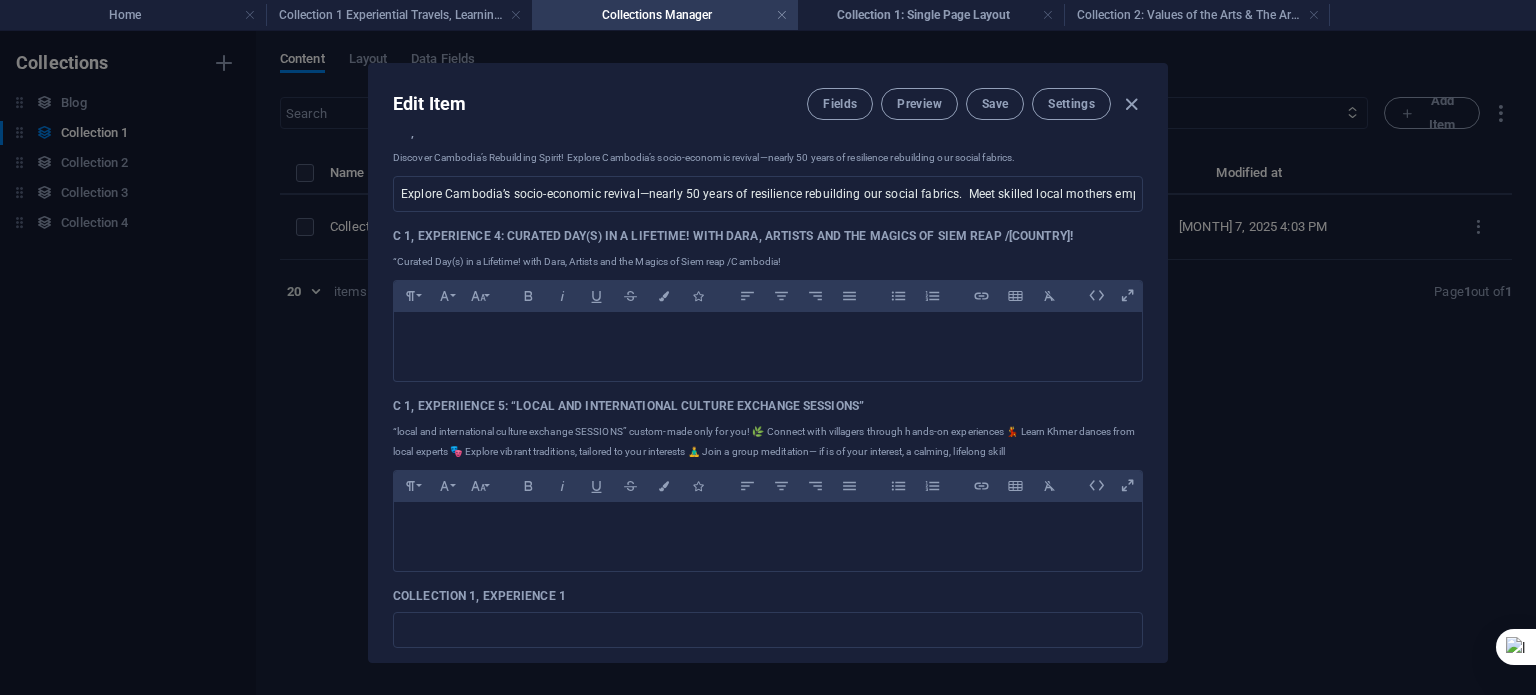 click on "Edit Item Fields Preview Save Settings Collection 1: Experiential Travels,   Learning Expeditions Discover impactful encounters and potentially transformative experiences for visitors, artists, and villagers alike! Collection 1: Experiential  Travel; Transformative Journeys ​ Collection 1 Experience 1: Immersive Cambodian Way of Life+ Personal Stories: A transformative Journey! www.example.com/collection-1-item/ collection-1-experiential-travel-transformative-journeys ​ Collection 1, Experience 2: “Culture Exchange!” “Culture Exchange!”   Learning and Doing Expedition! Discover Cambodia’s Living Heritage Step into a land shaped by thousands of years of culture and creativity. “Culture Exchange!”   Learning and Doing Expedition! Discover Cambodia’s Living Heritage Step into a land shaped by thousands of years of culture and creativity. ​ C 1, Experience 3: “Cambodia Socio-Economic Deep-dive!” ​ Paragraph Format Normal Heading 1 Heading 2 Heading 3 Heading 4 Heading 5 Heading 6 Code" at bounding box center [768, 363] 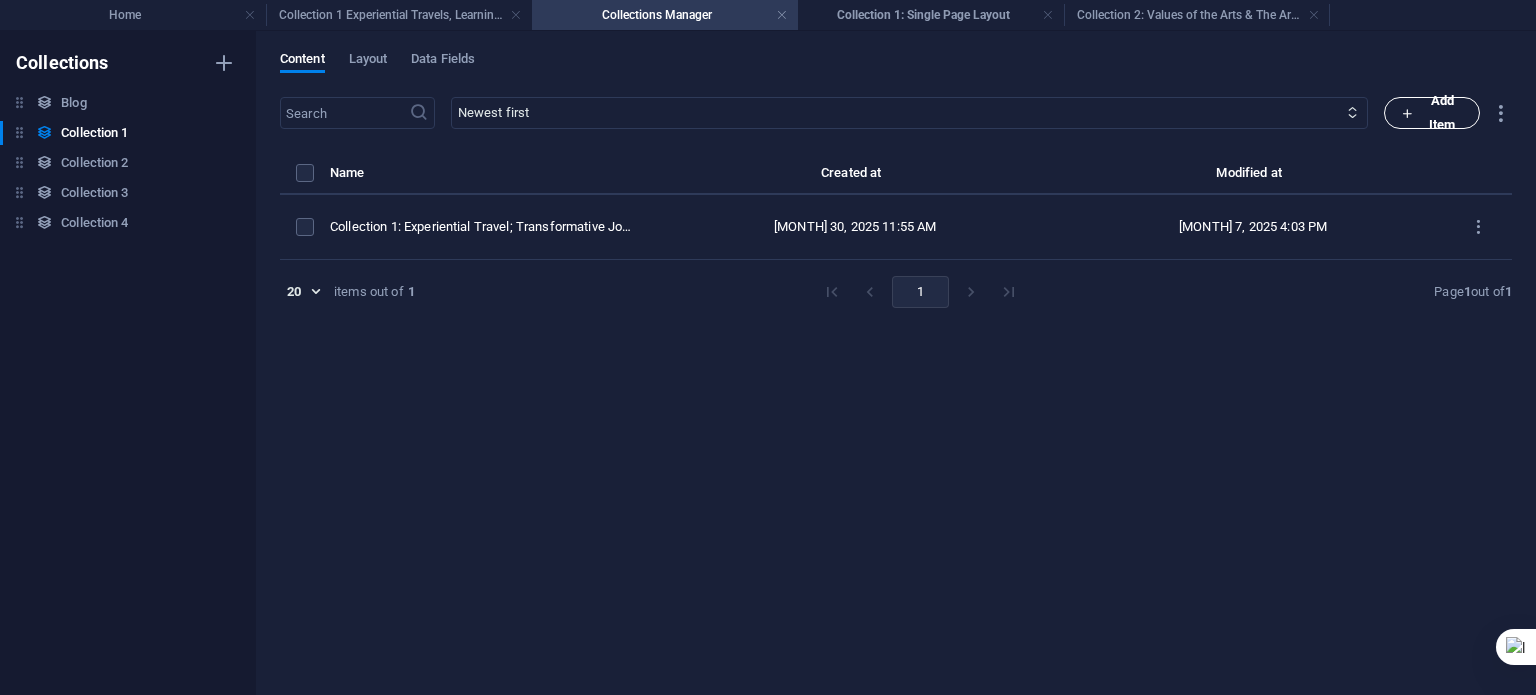 click on "Newest first Oldest first Last modified Collection 1: Experiential Travels,   Learning Expeditions Discover impactful encounters and potentially transformative experiences for visitors, artists, and villagers alike! (ascending) Collection 1: Experiential Travels,   Learning Expeditions Discover impactful encounters and potentially transformative experiences for visitors, artists, and villagers alike! (descending) Collection 1 Experience 1: Immersive Cambodian Way of Life+ Personal Stories: A transformative Journey! (ascending) Collection 1 Experience 1: Immersive Cambodian Way of Life+ Personal Stories: A transformative Journey! (descending)" at bounding box center (909, 113) 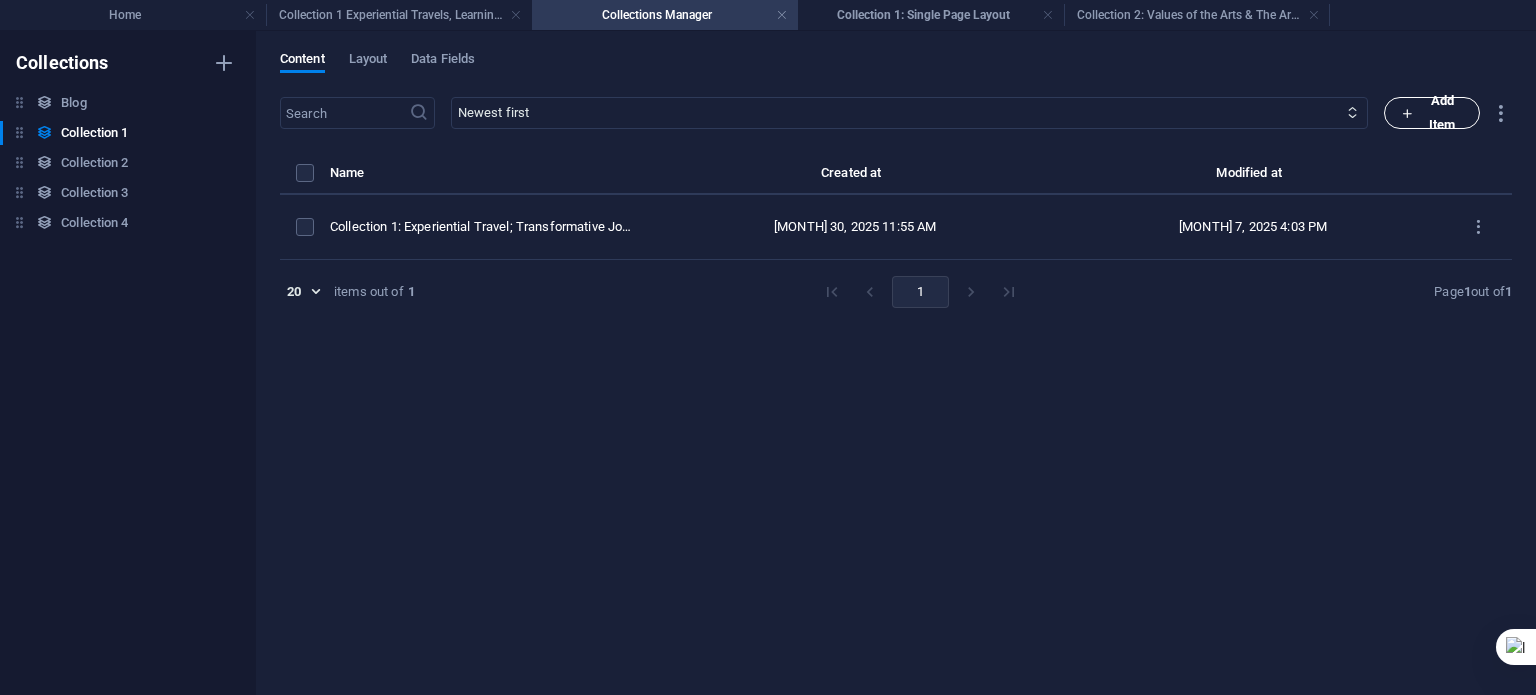 click on "Add Item" at bounding box center (1432, 113) 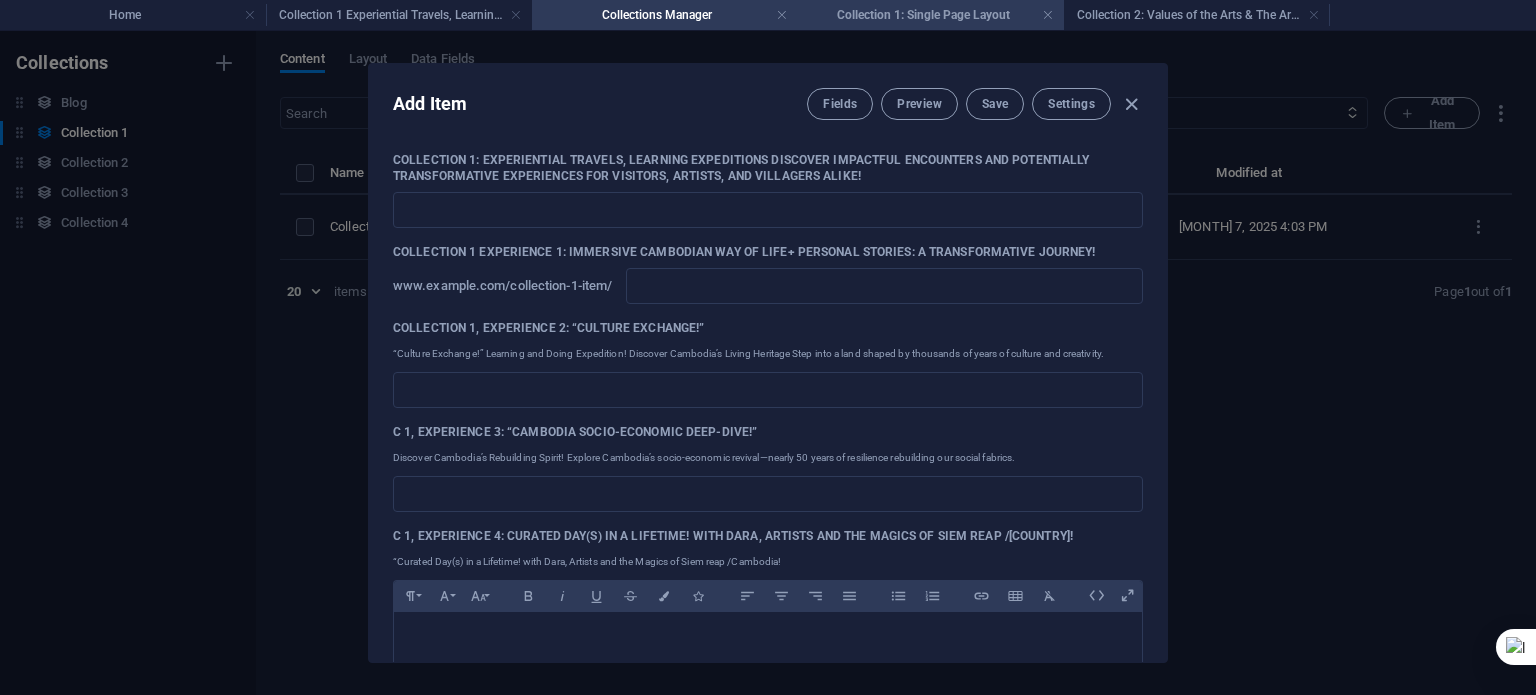 click on "Collection 1: Single Page Layout" at bounding box center (931, 15) 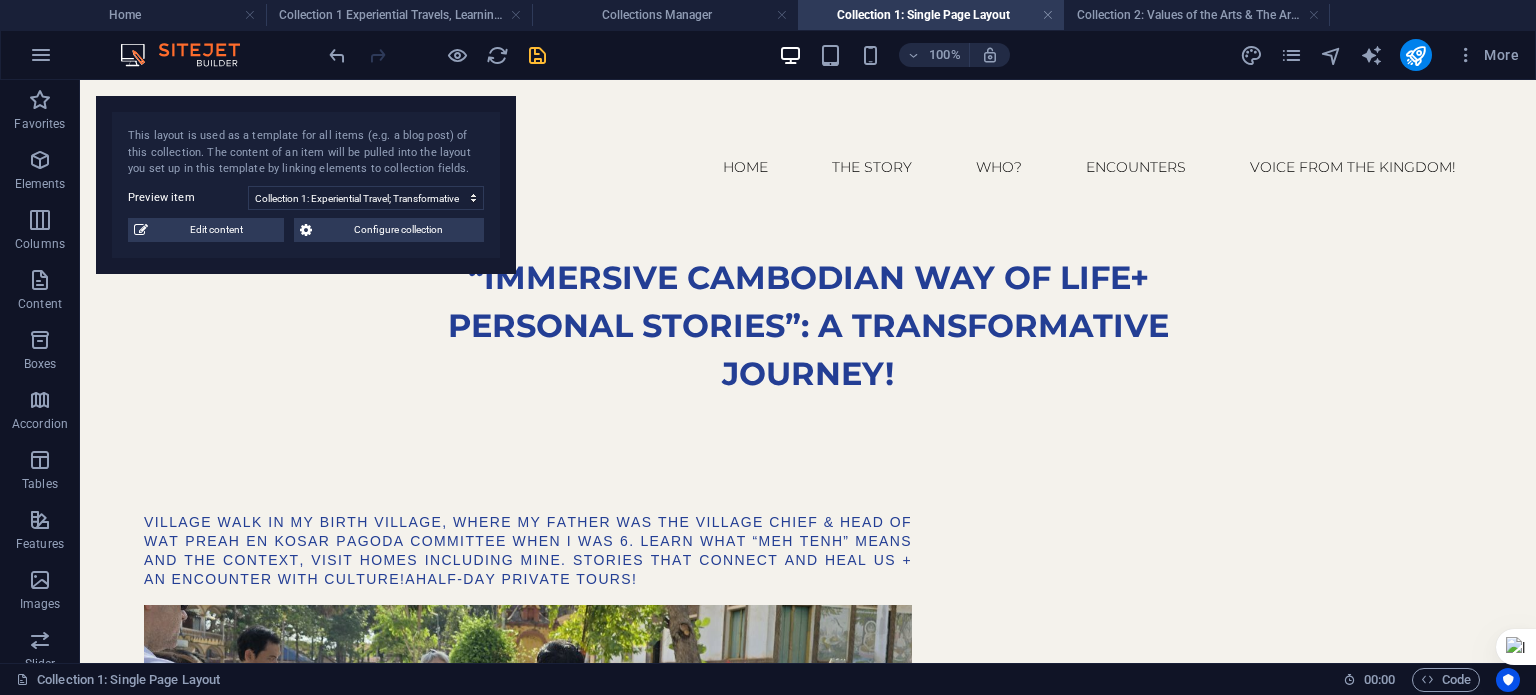 scroll, scrollTop: 300, scrollLeft: 0, axis: vertical 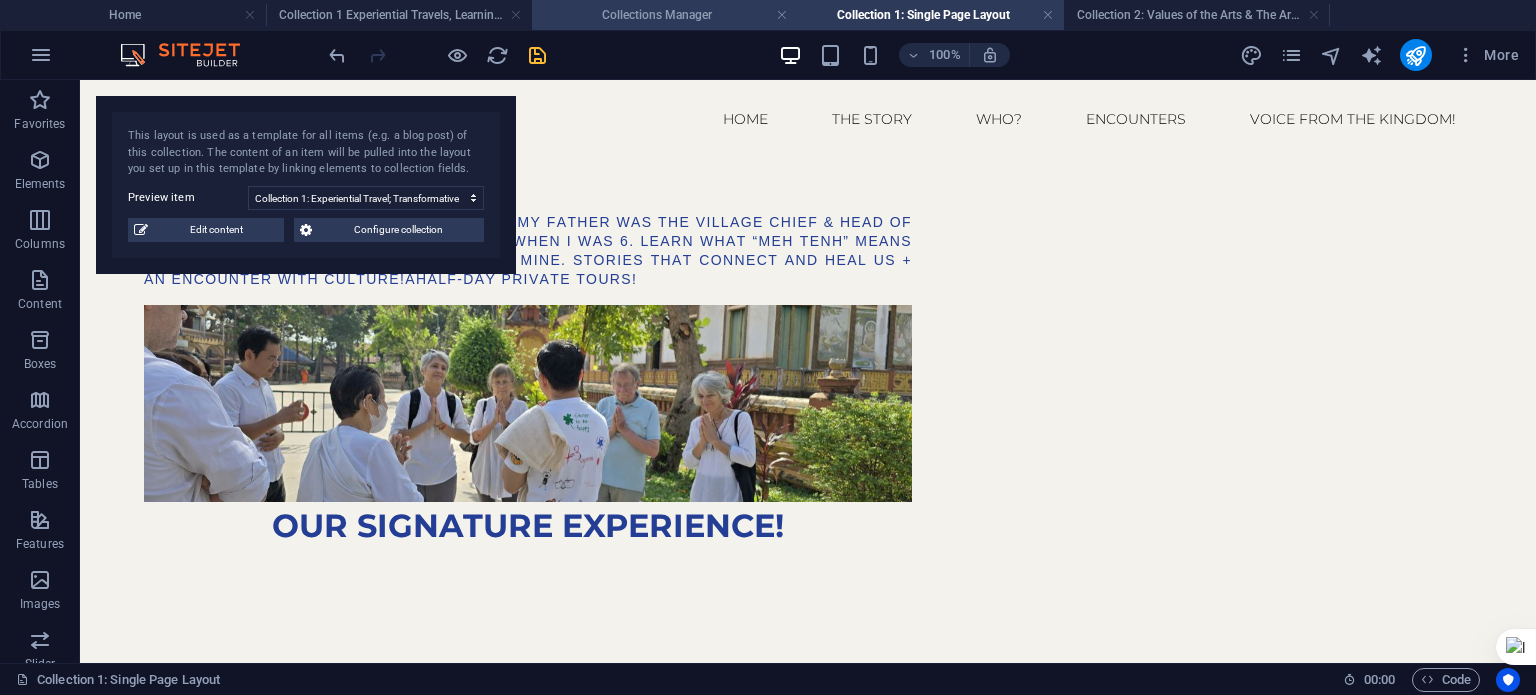 click on "Collections Manager" at bounding box center [665, 15] 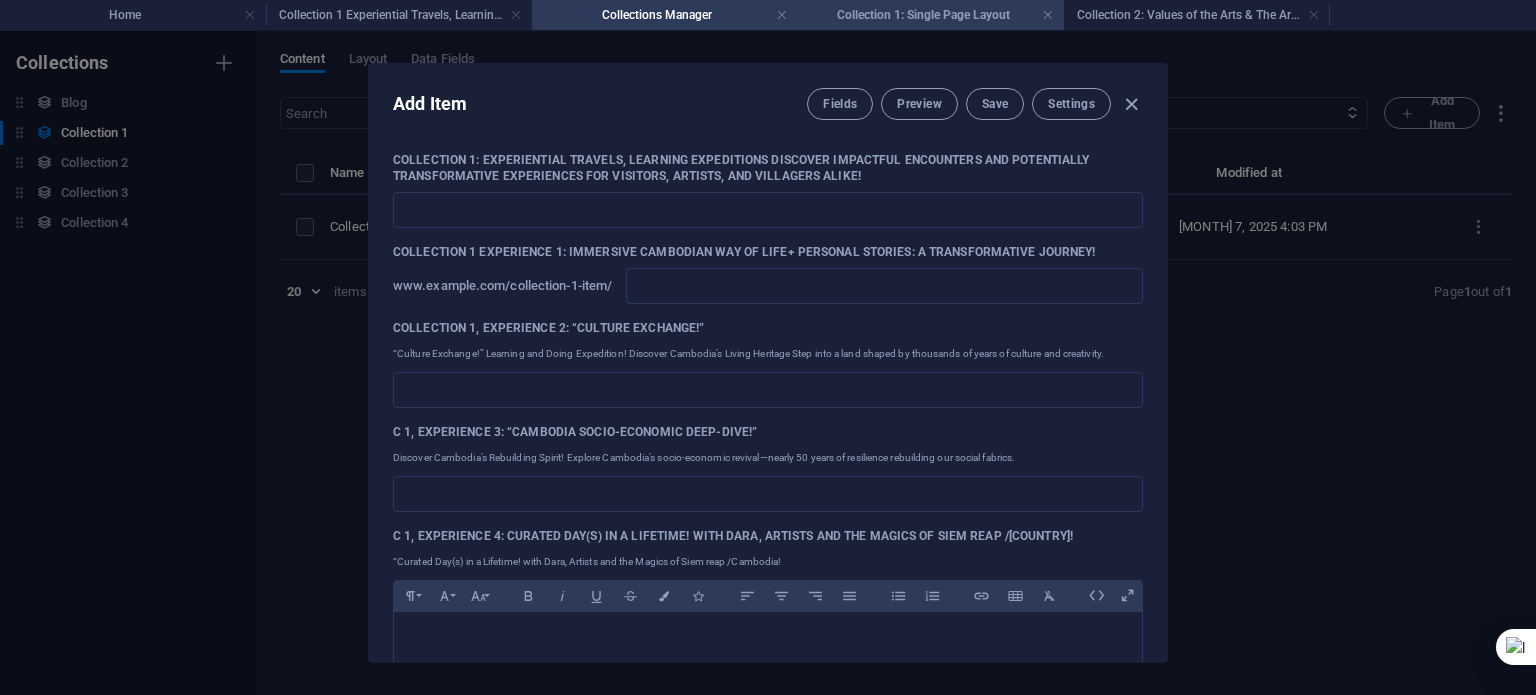 scroll, scrollTop: 0, scrollLeft: 0, axis: both 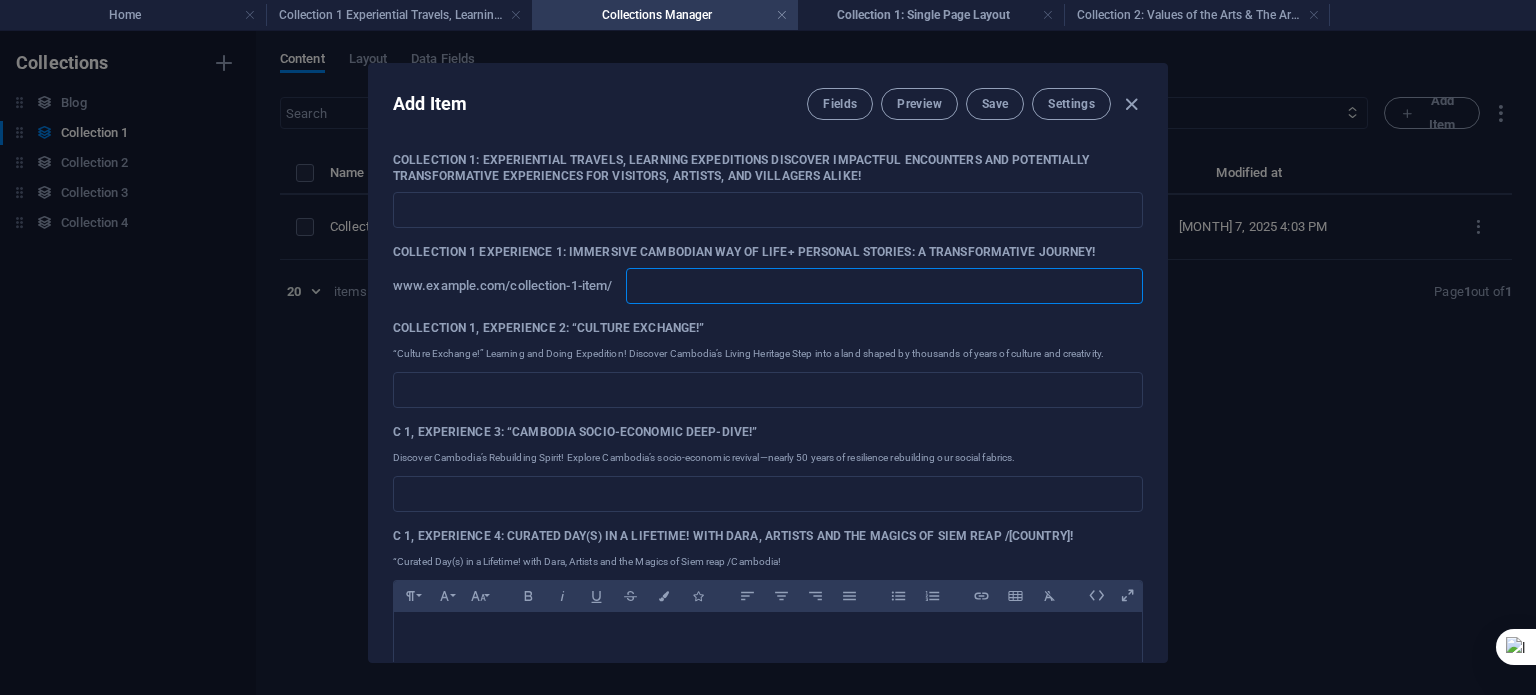 click at bounding box center [884, 286] 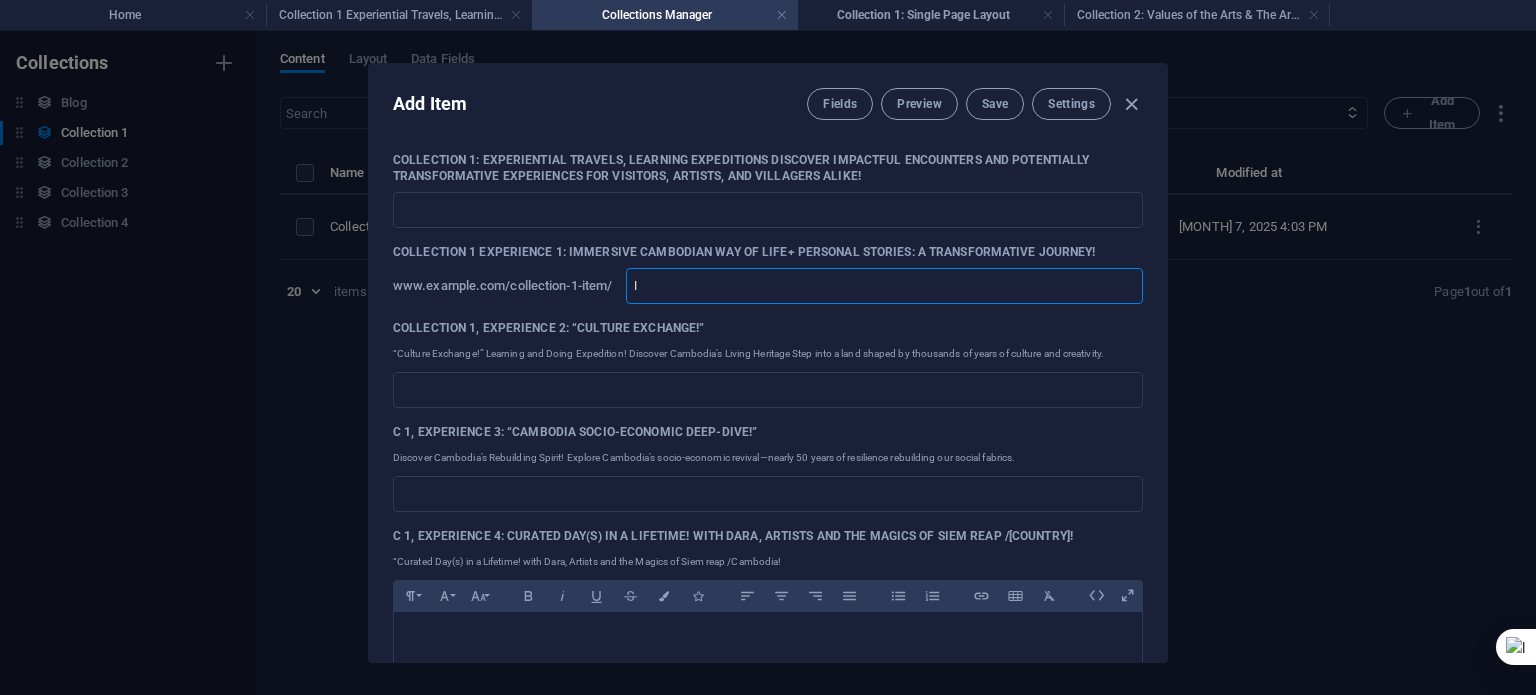 type on "I" 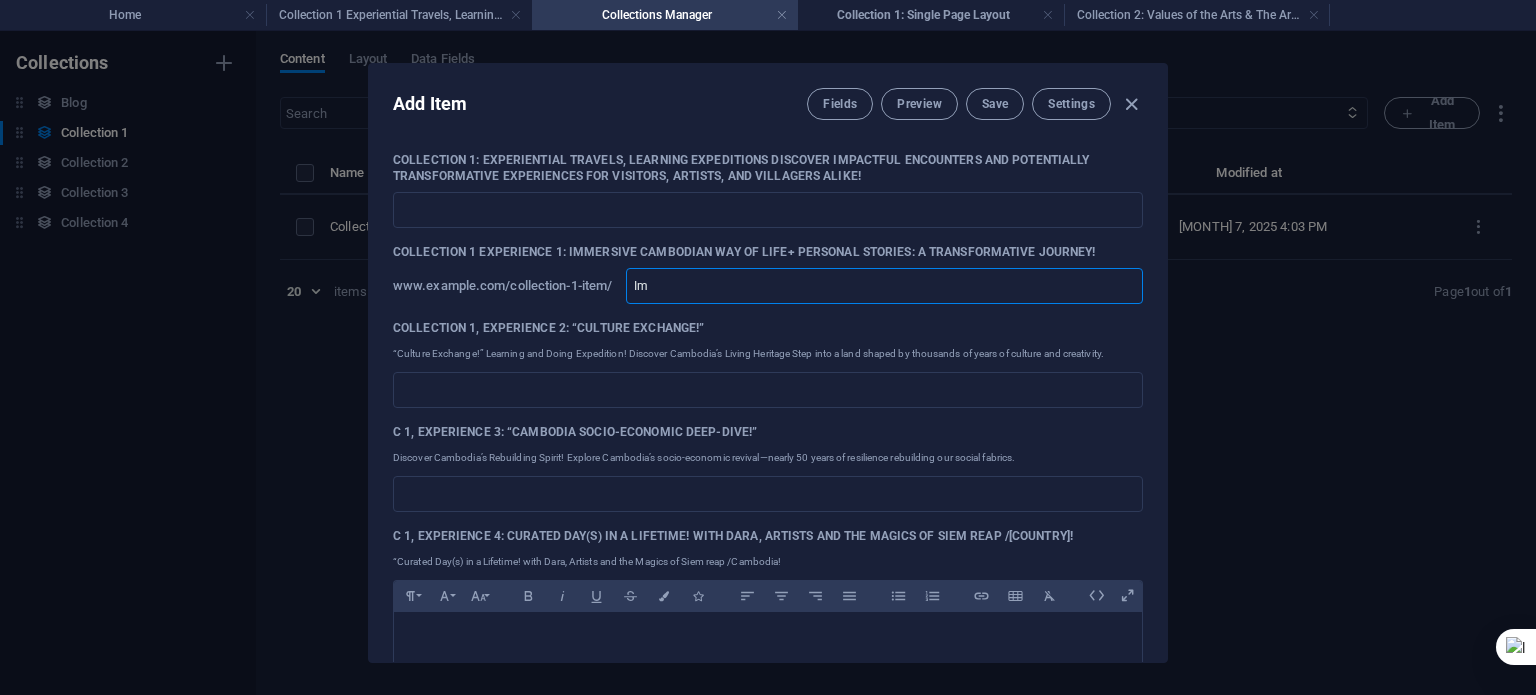 type on "Imm" 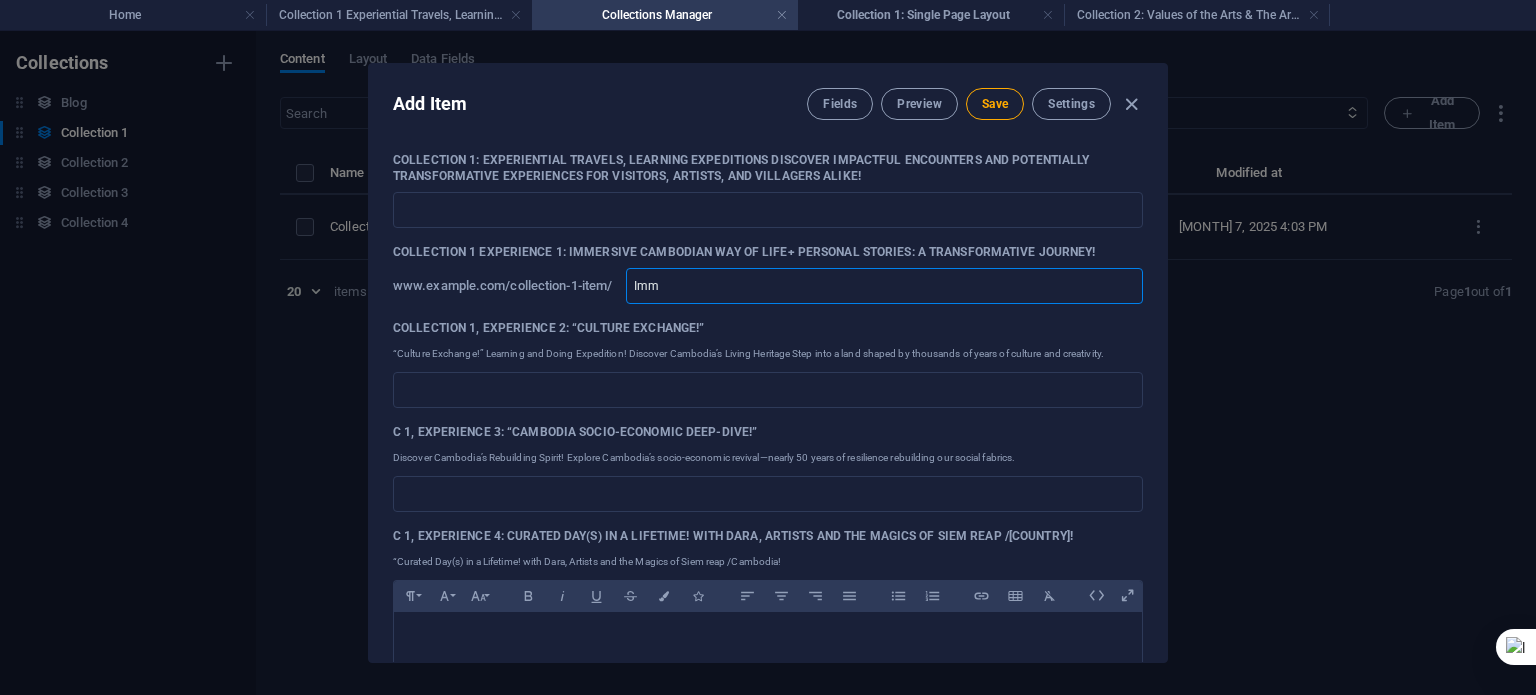 type on "Imm" 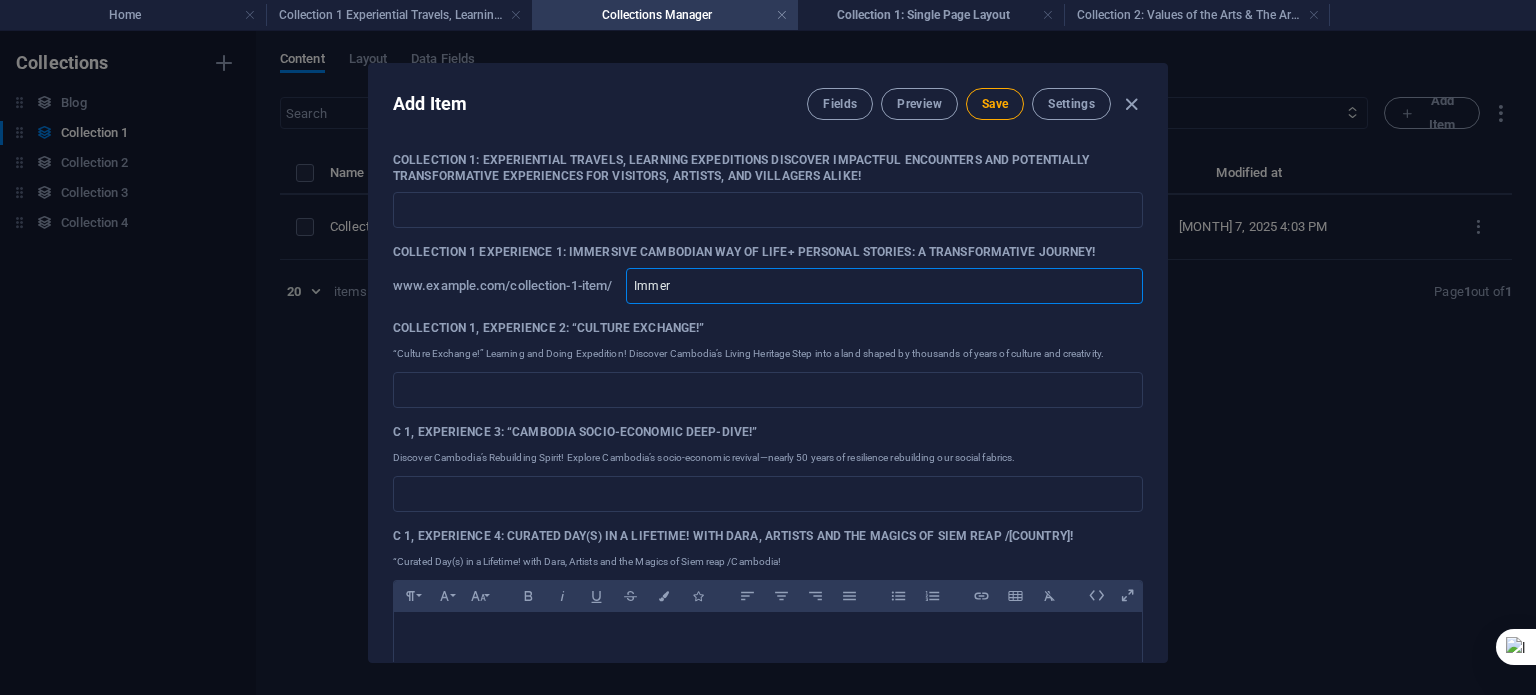 type on "Immere" 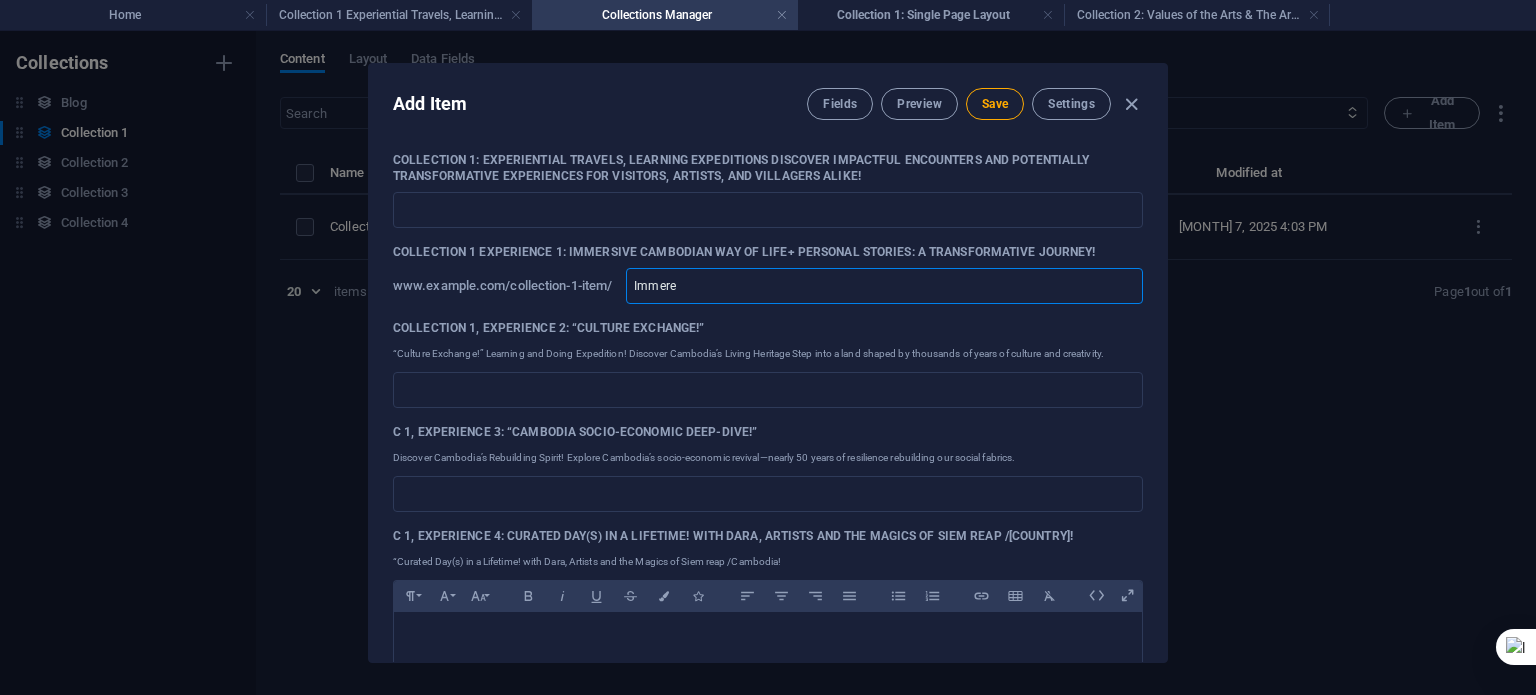 type on "Immere" 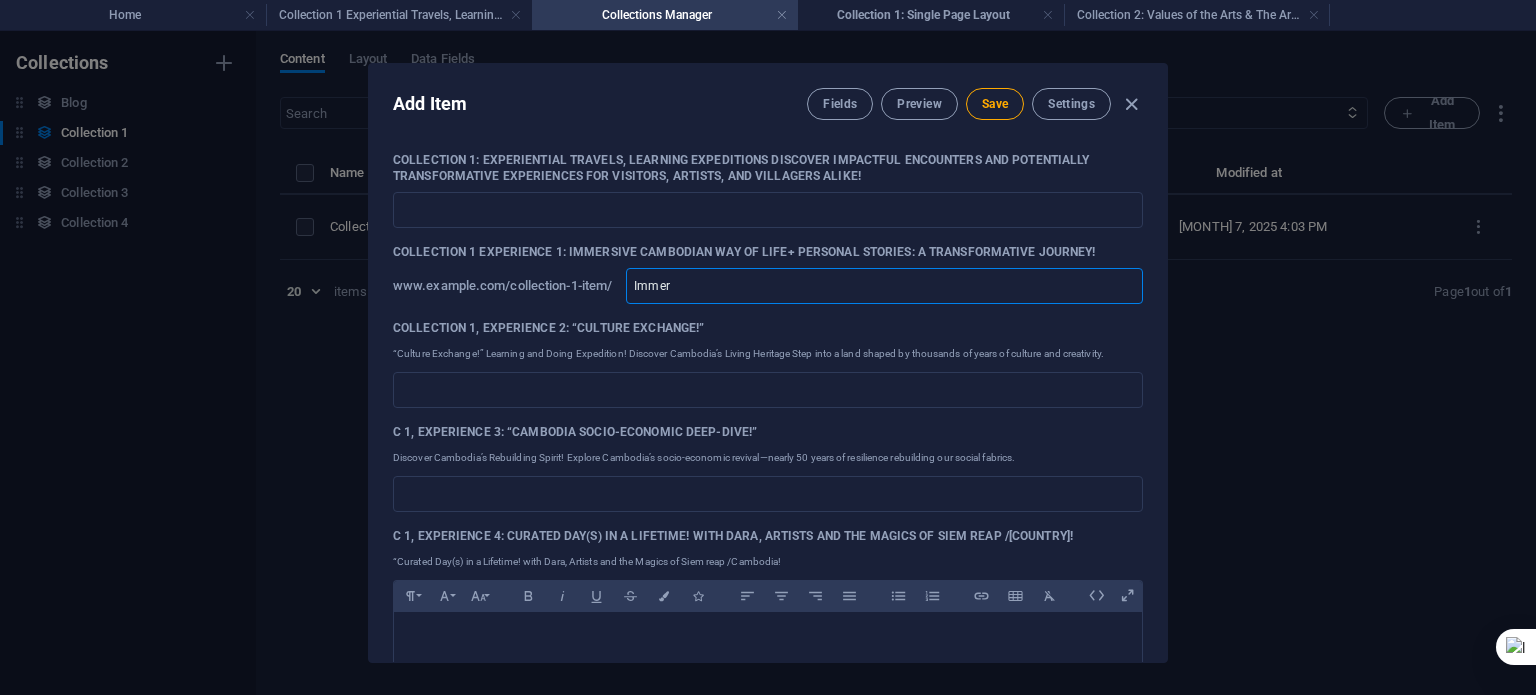 type on "Immer" 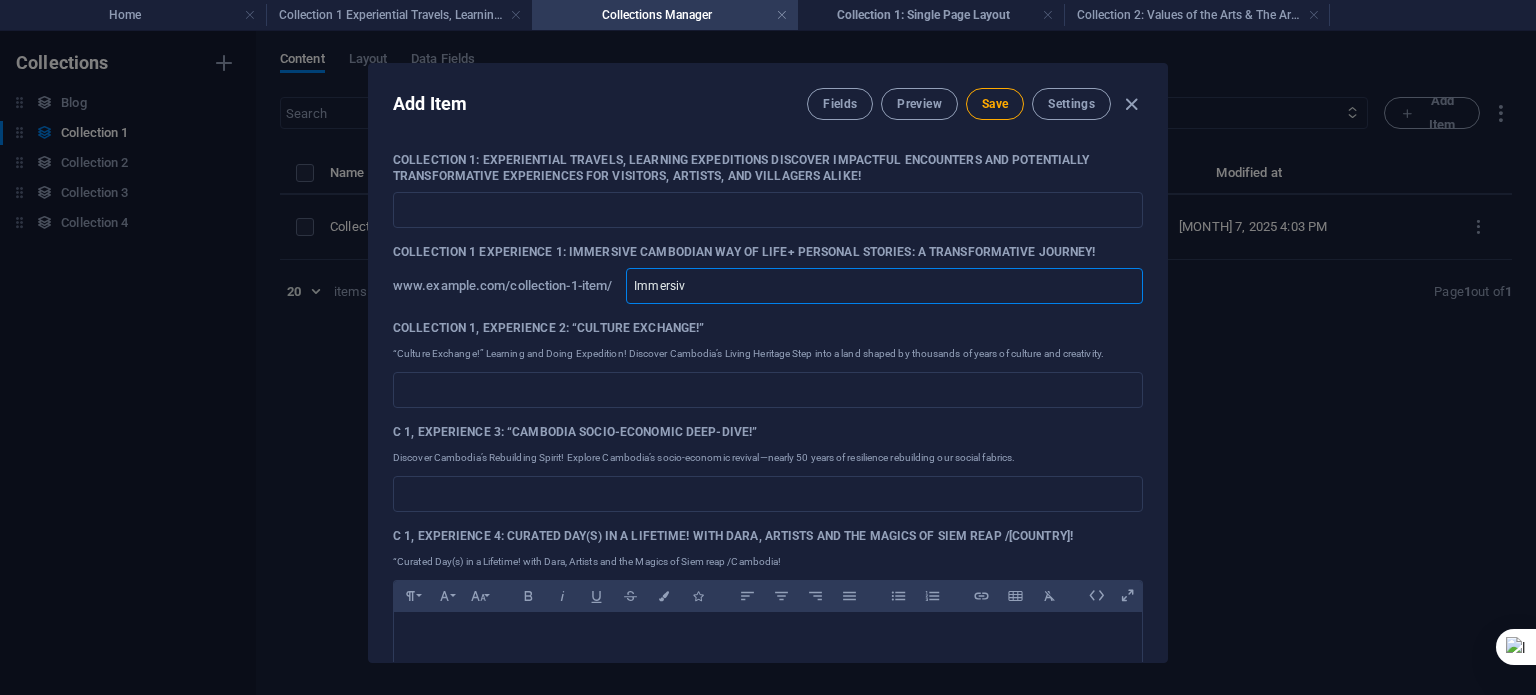 type on "Immersive" 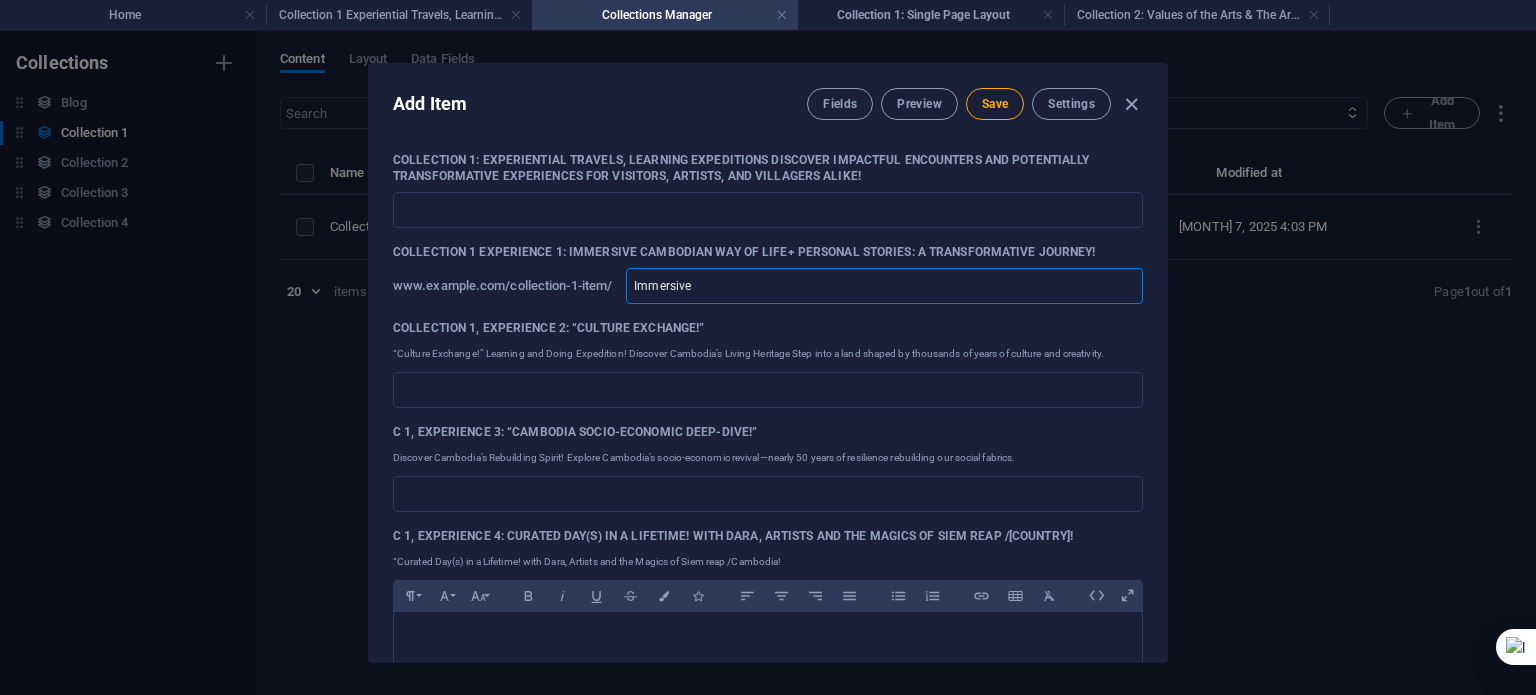 type on "Immersive" 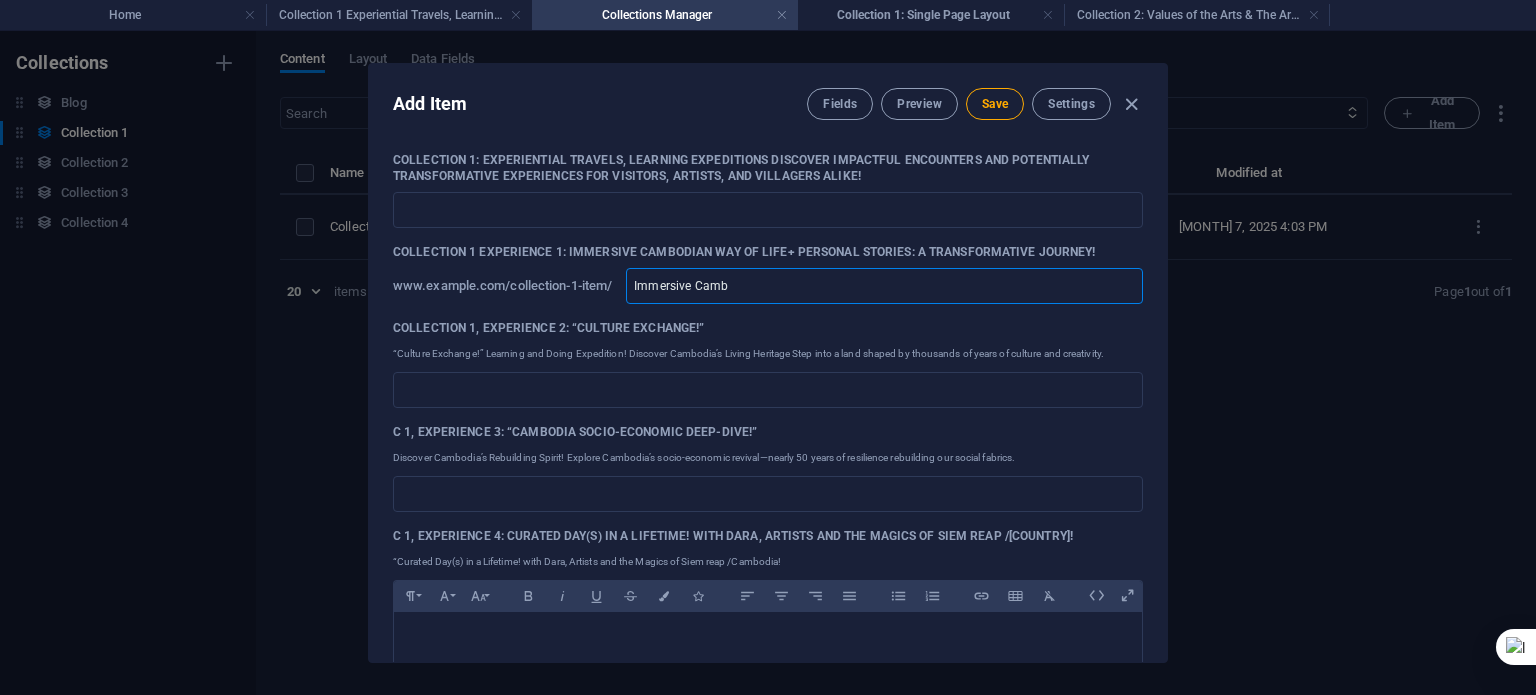 type on "Immersive Cambo" 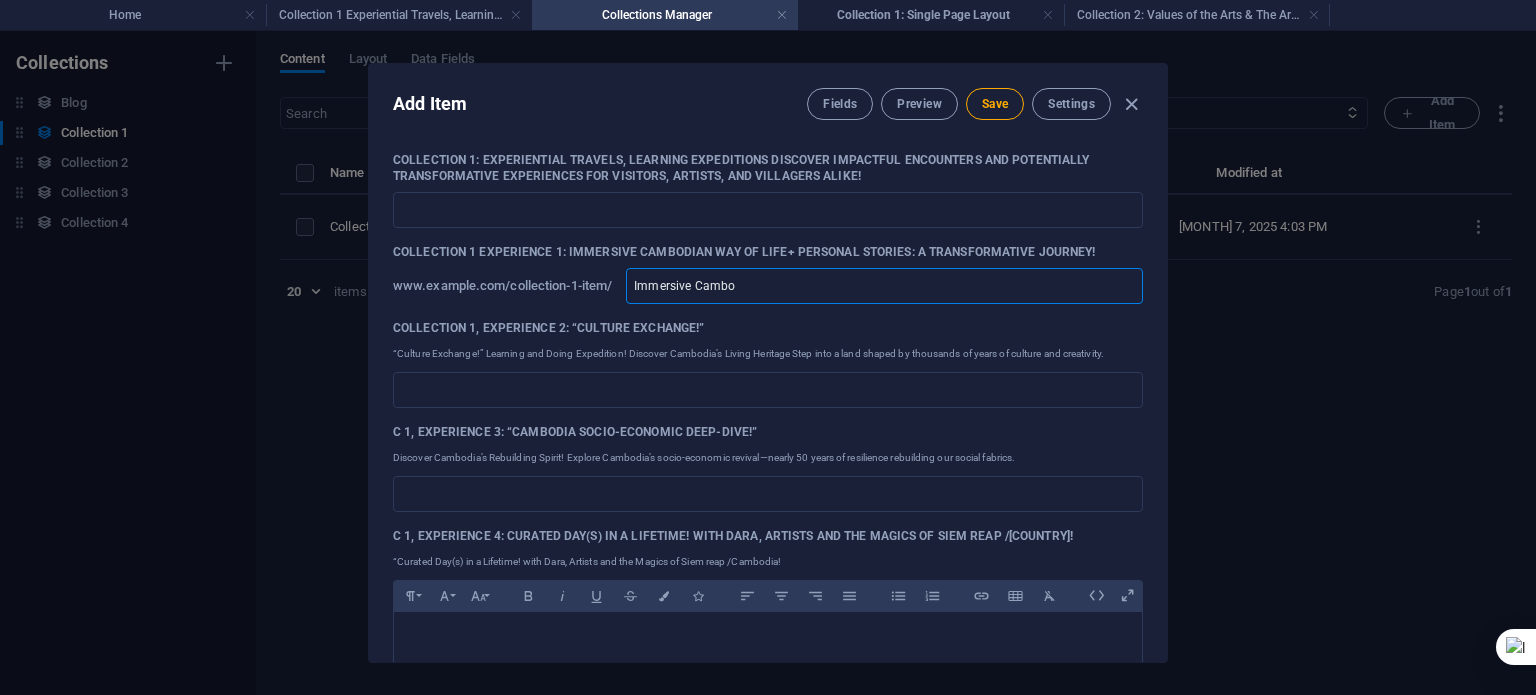 type on "Immersive Cambo" 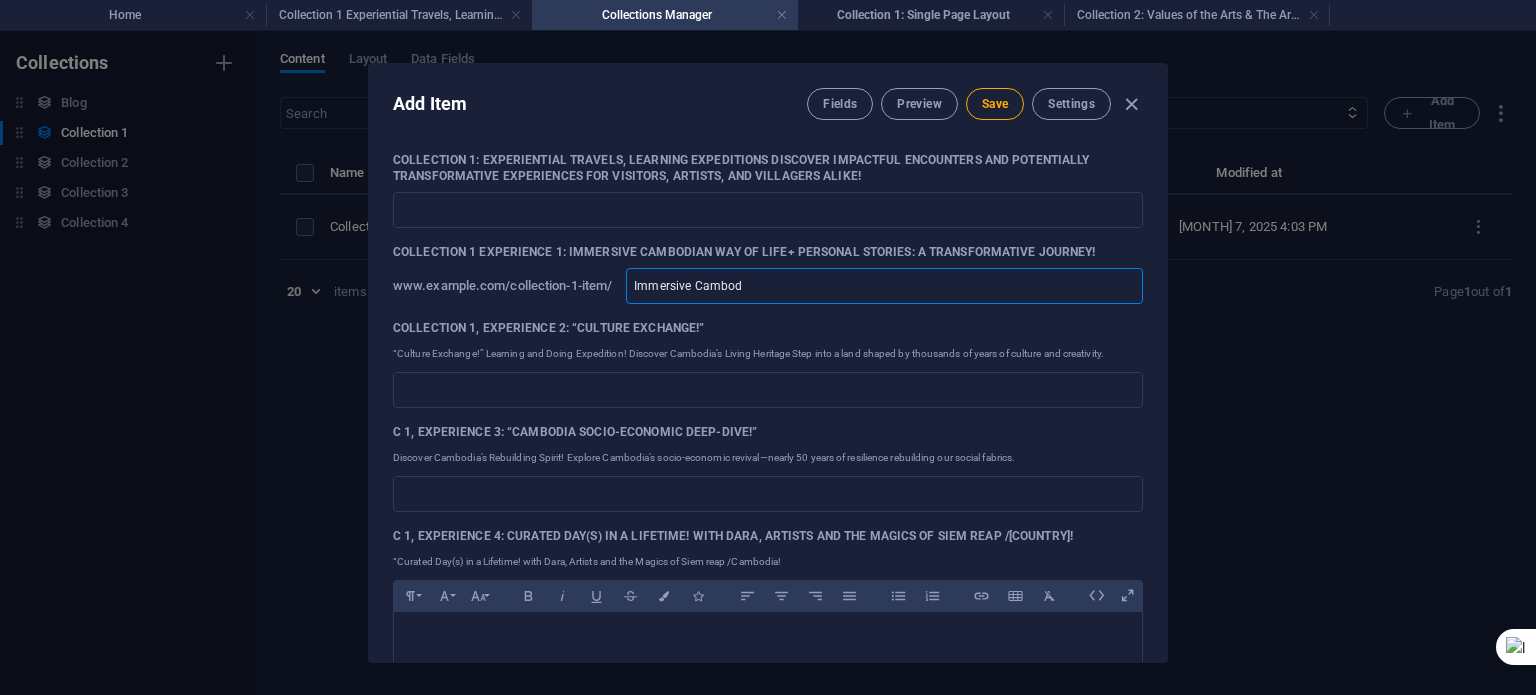 type on "Immersive Cambodi" 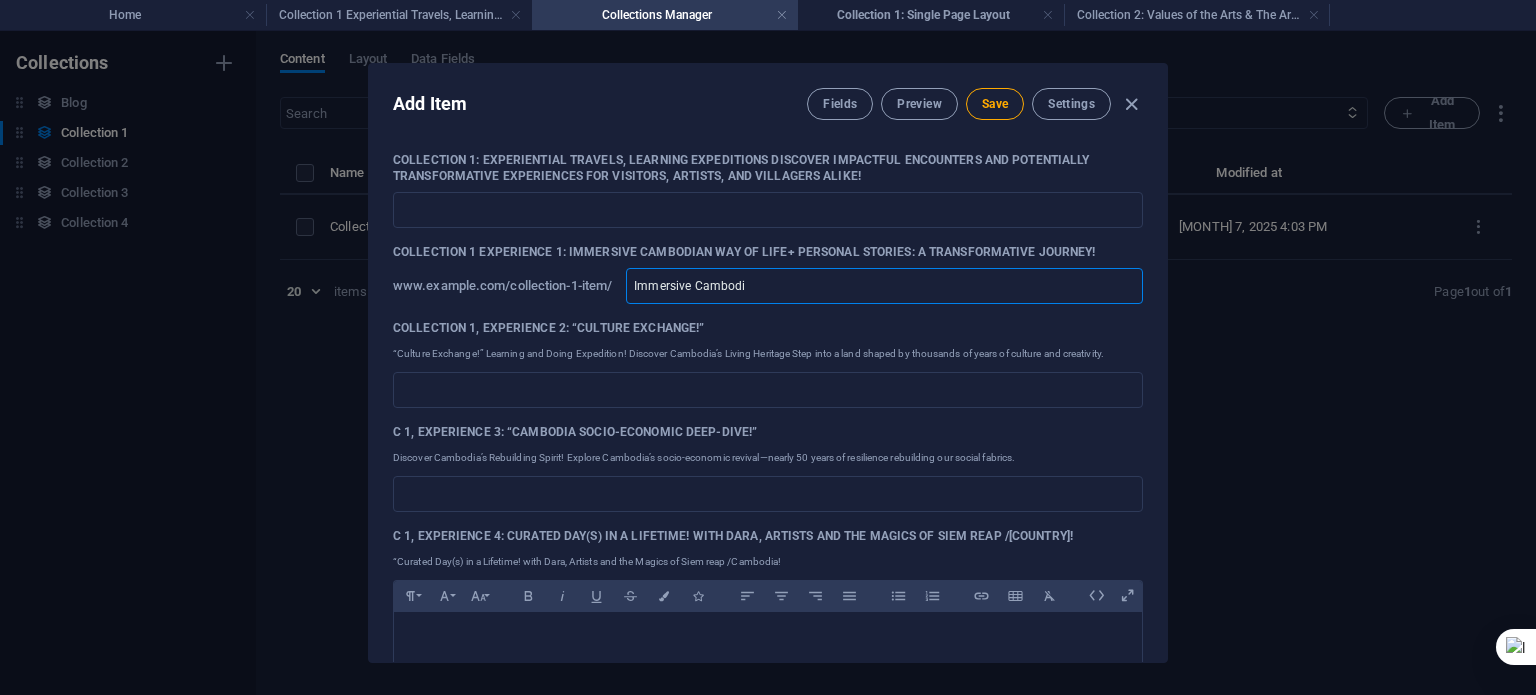 type on "Immersive Cambodi" 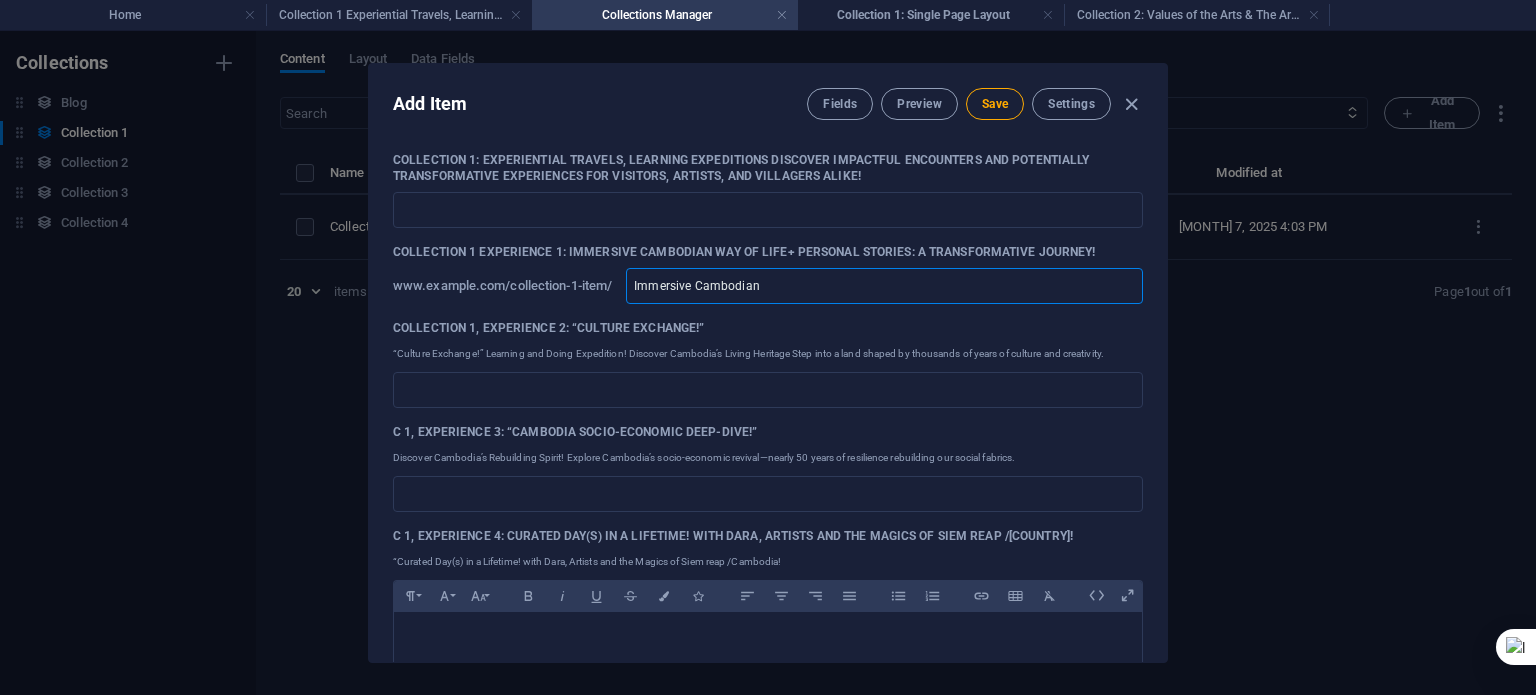 type on "Immersive Cambodian" 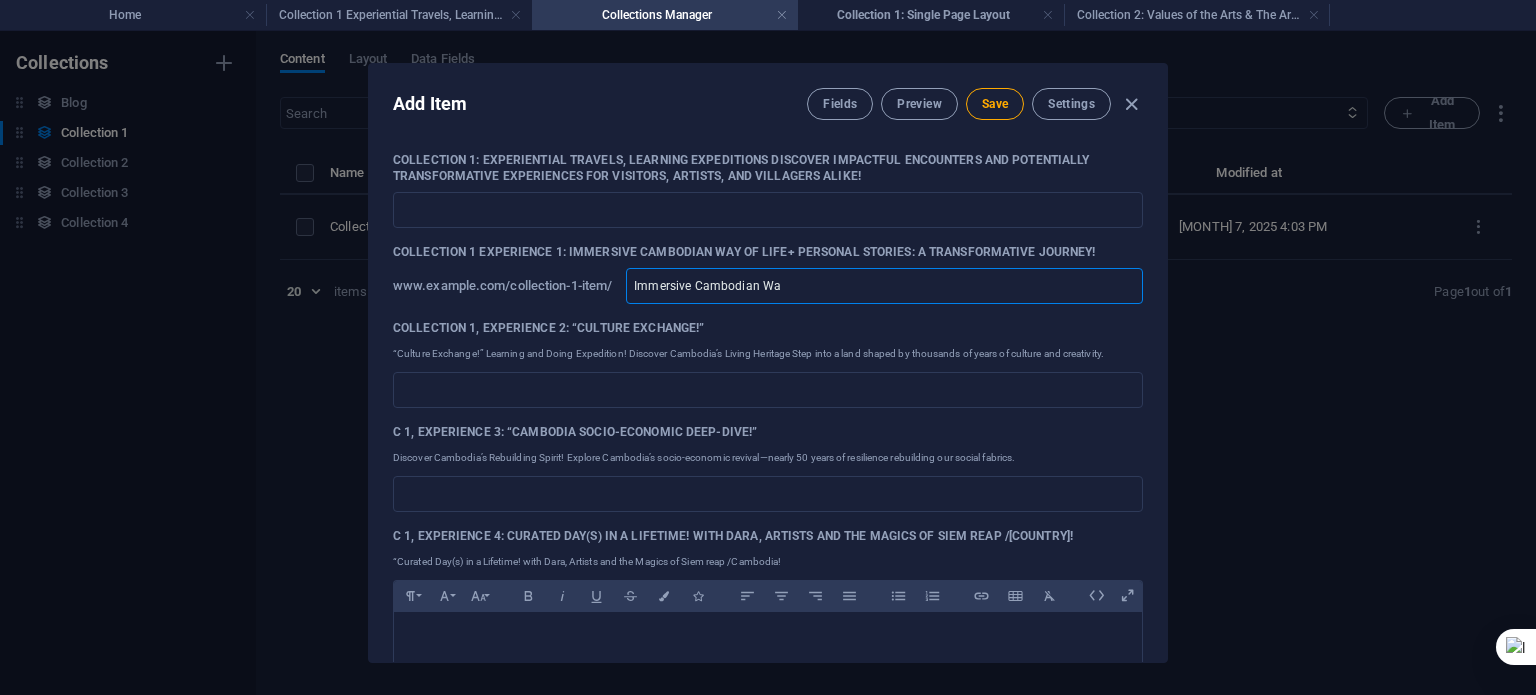 type on "Immersive Cambodian Way" 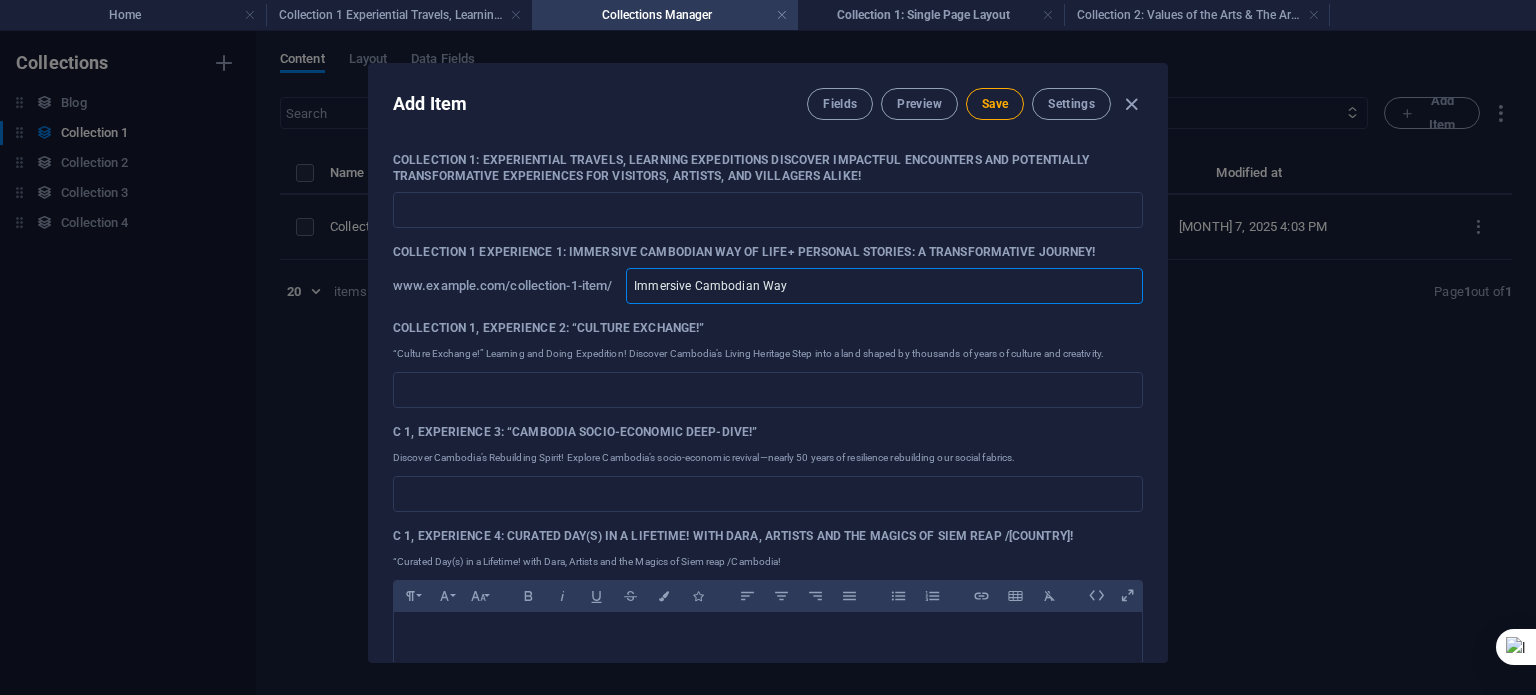 type on "Immersive Cambodian Way" 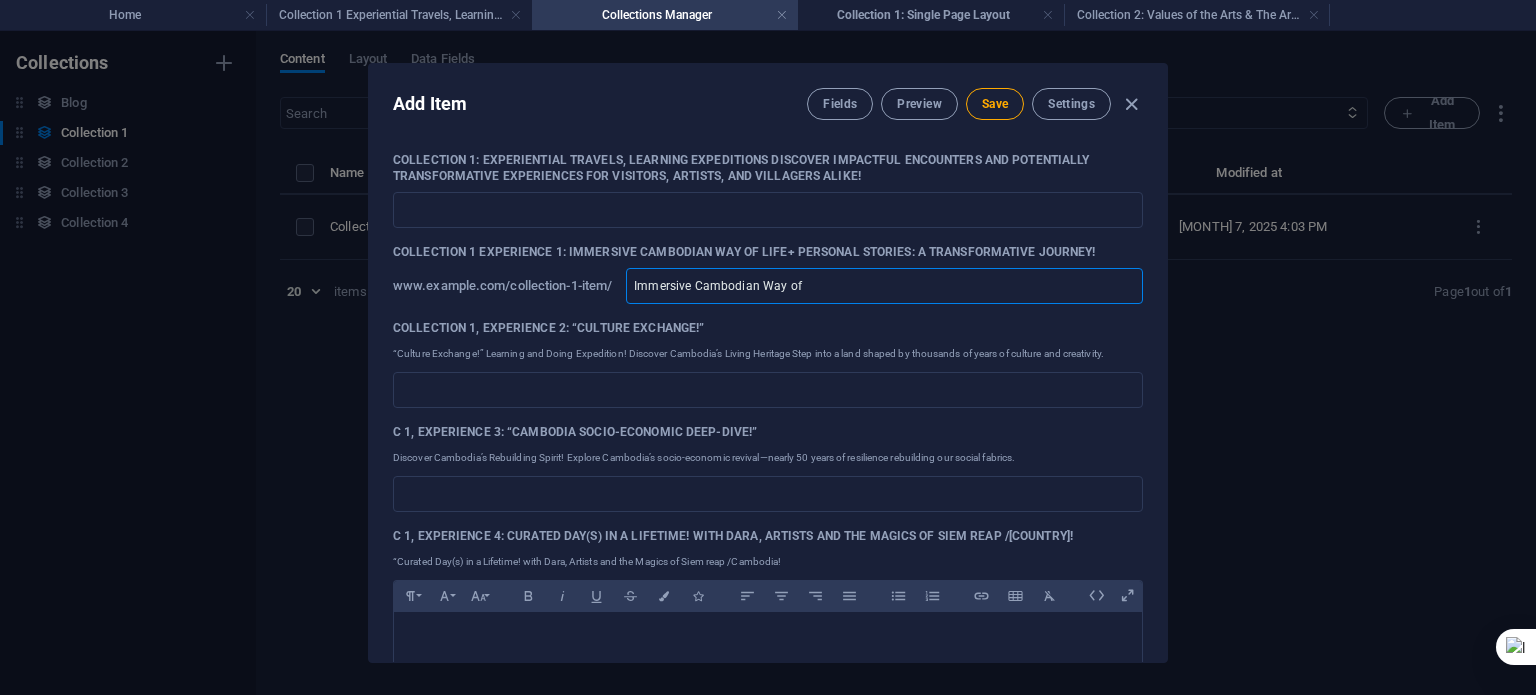 type on "Immersive Cambodian Way of" 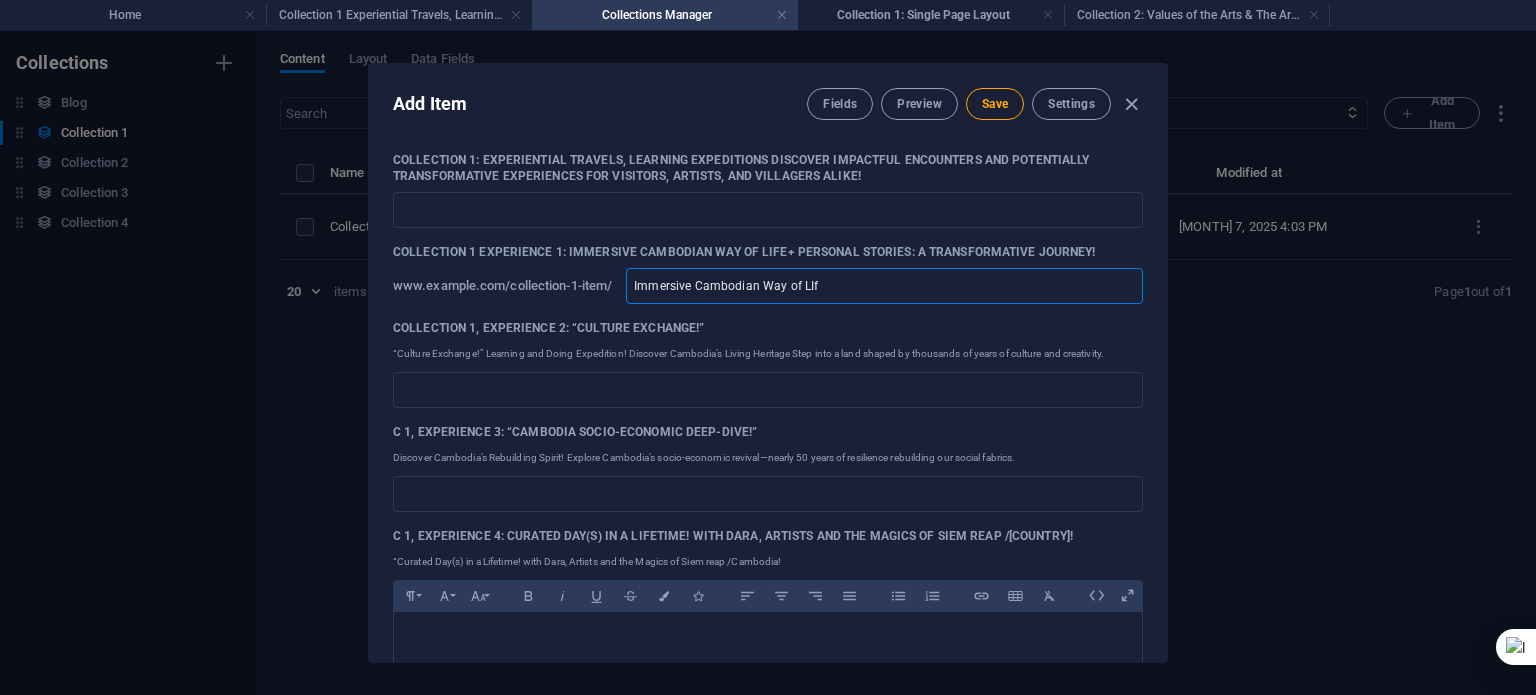 type on "Immersive Cambodian Way of LIfe" 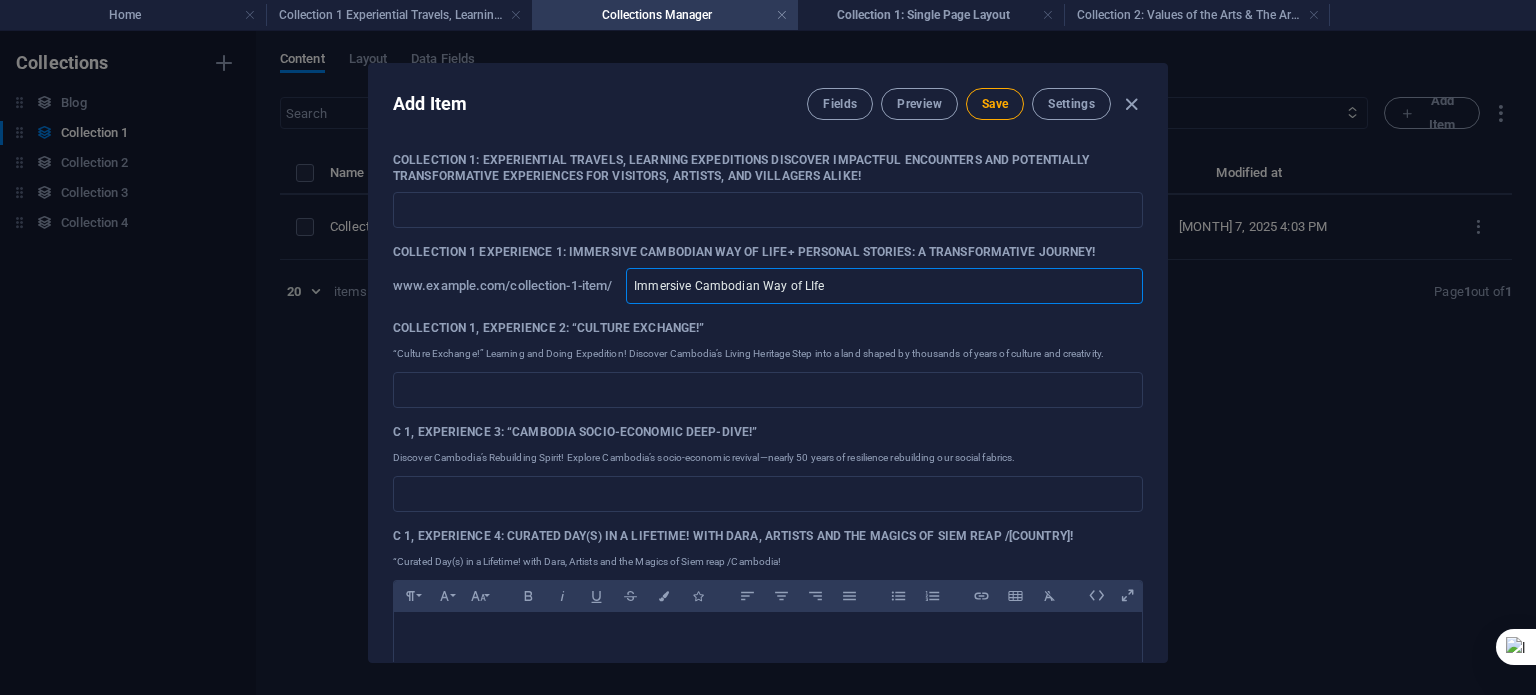 type on "Immersive Cambodian Way of LIfe" 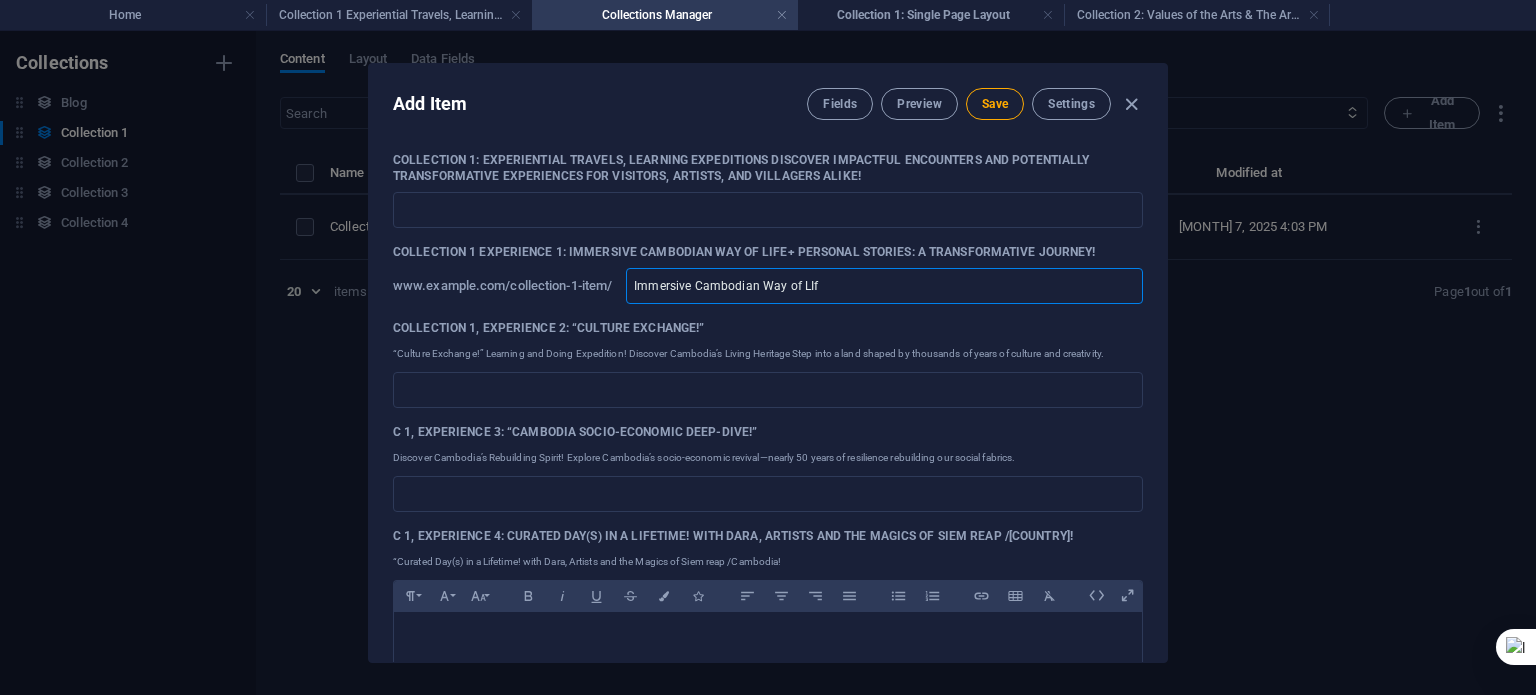 type on "Immersive Cambodian Way of LI" 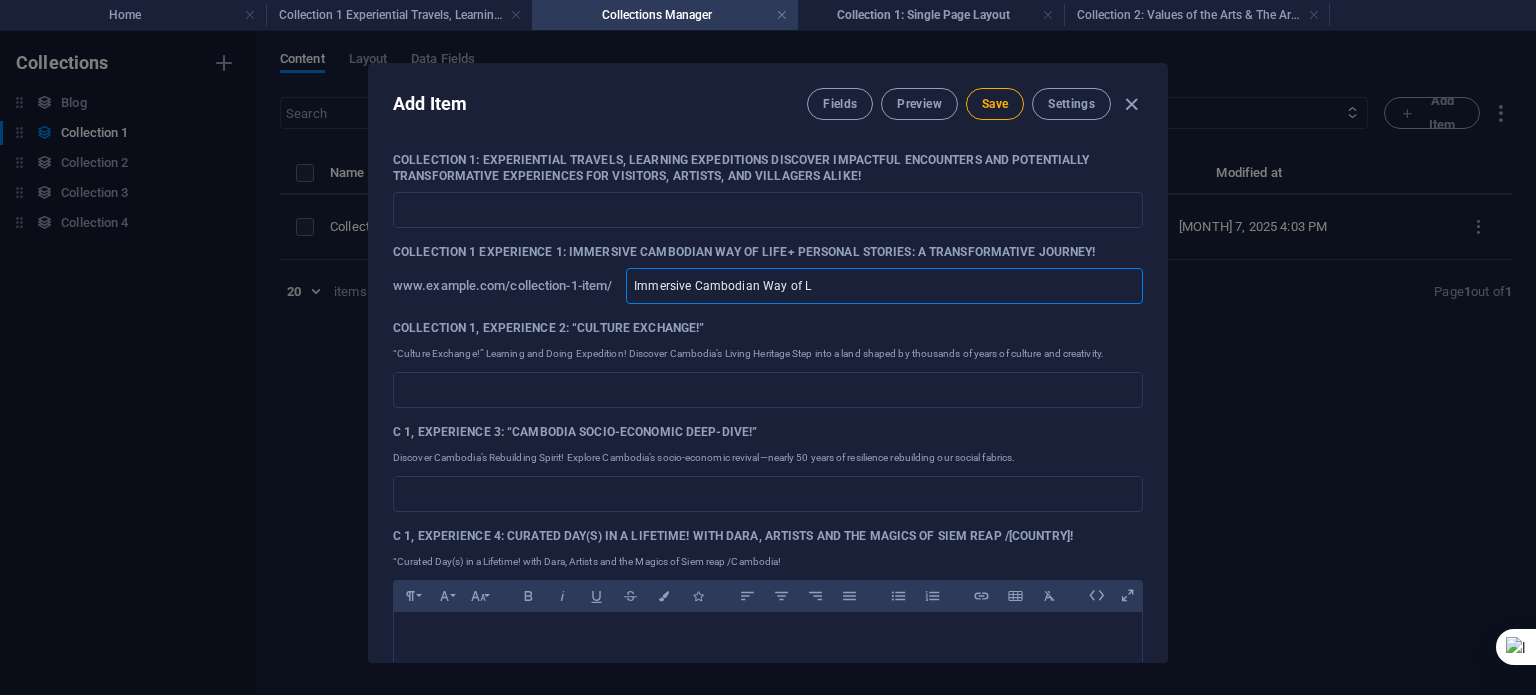 type on "Immersive Cambodian Way of" 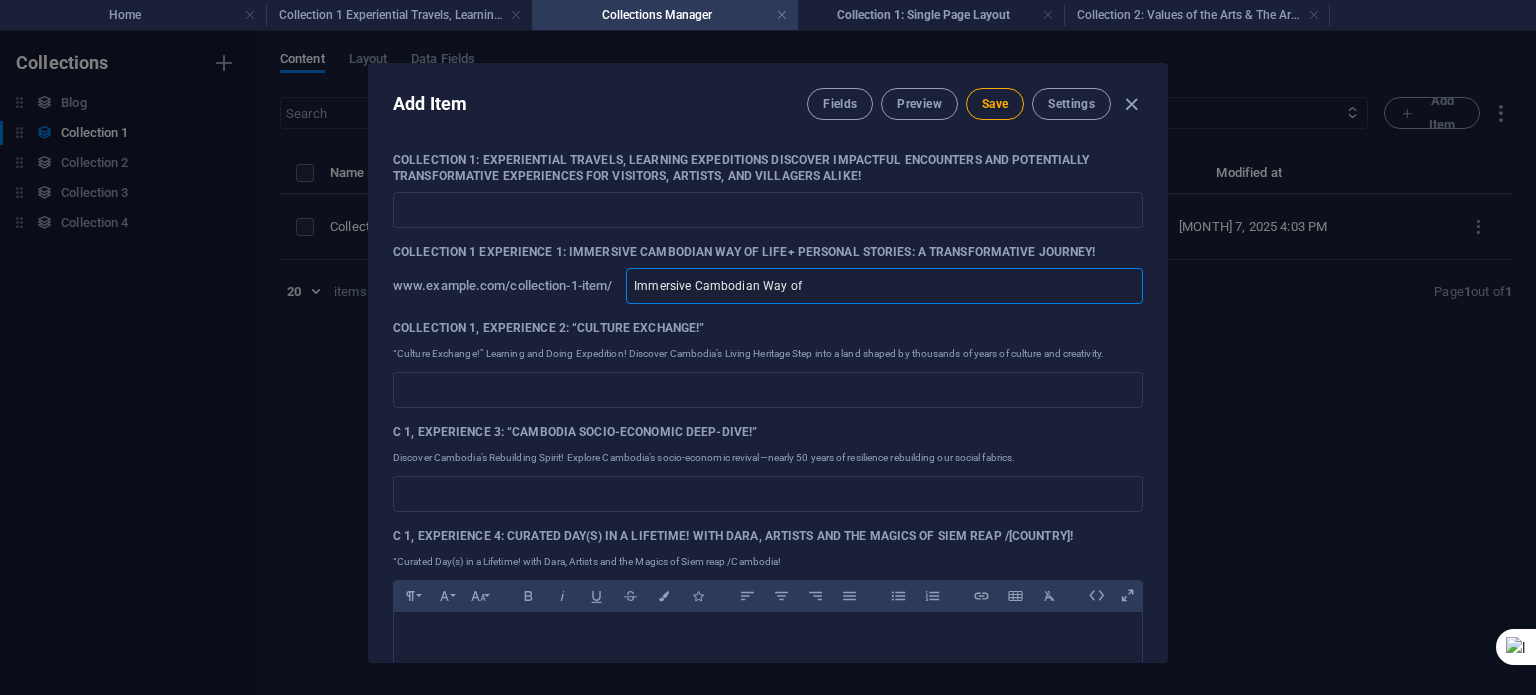 type on "Immersive Cambodian Way of" 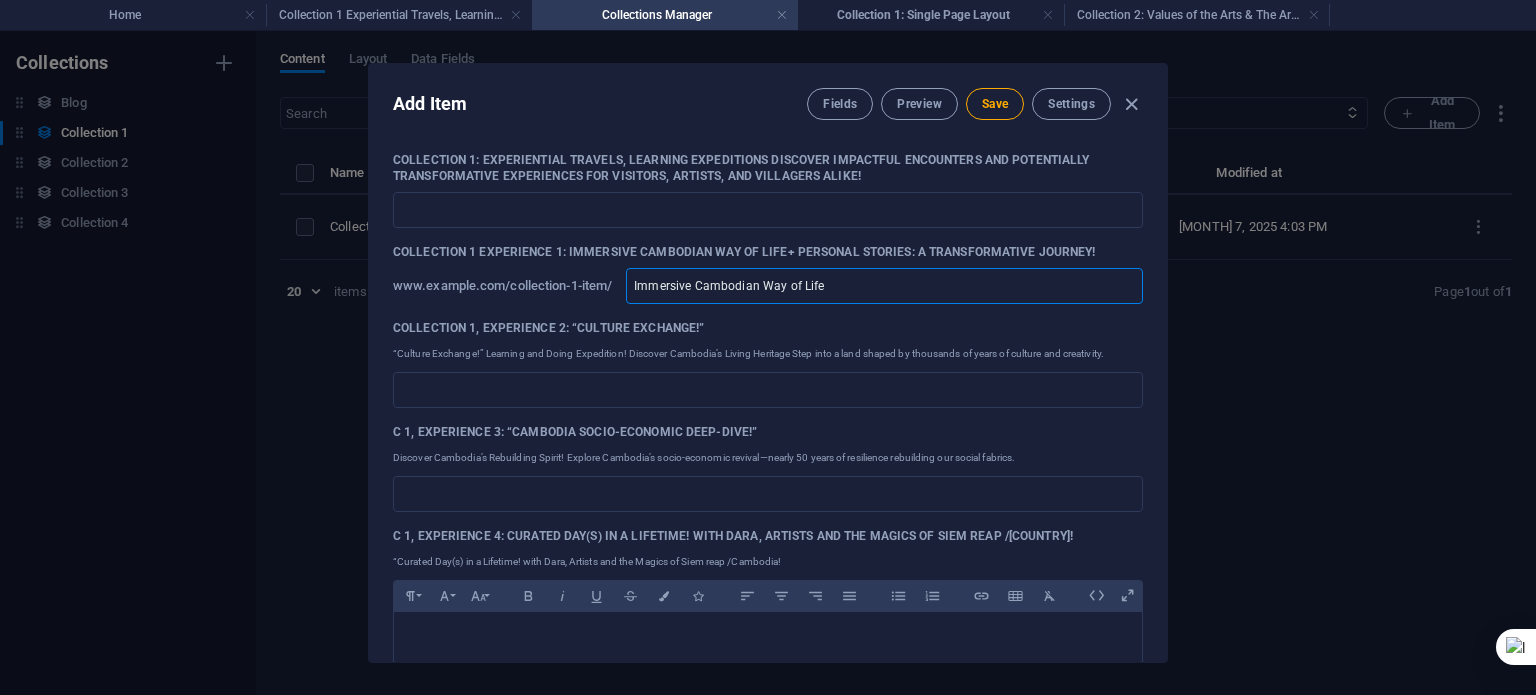 type on "Immersive Cambodian Way of Life" 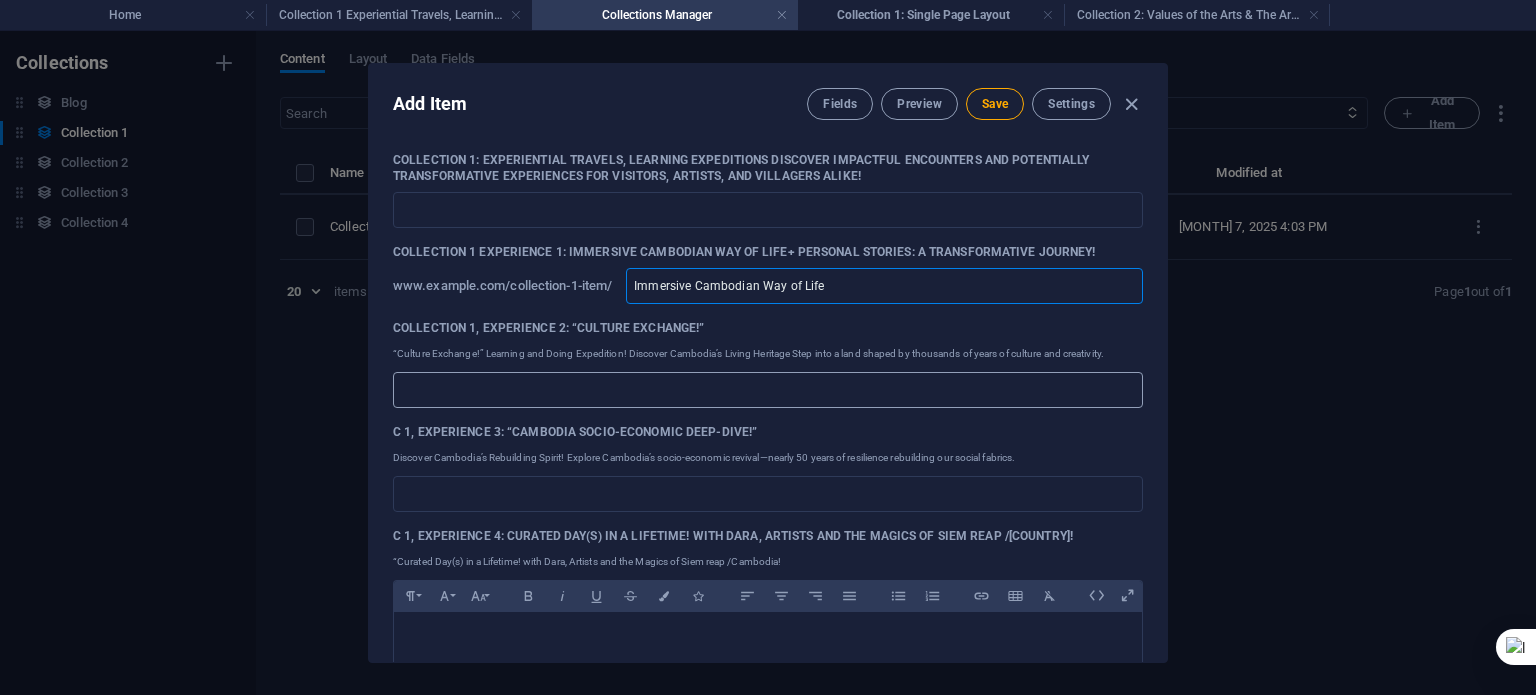 type on "immersive-cambodian-way-of-life" 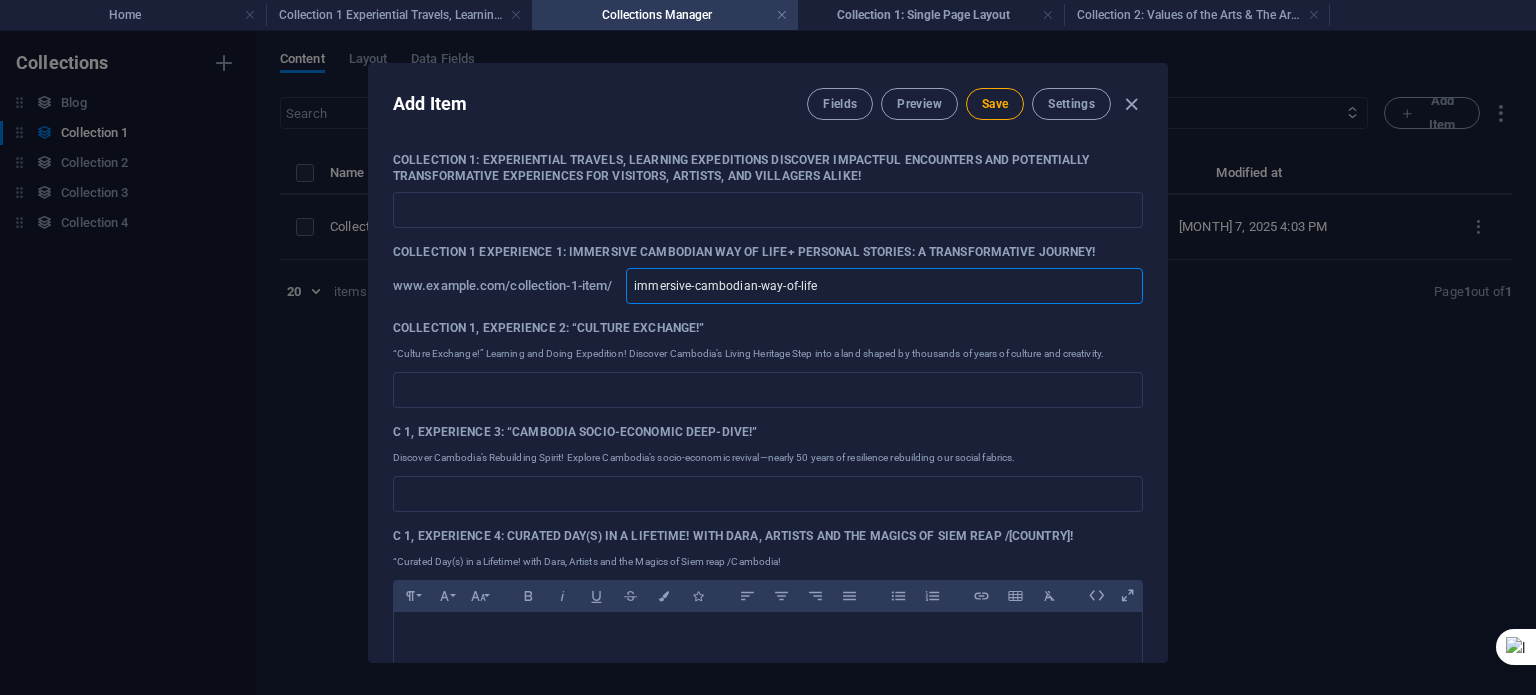 drag, startPoint x: 644, startPoint y: 376, endPoint x: 816, endPoint y: 336, distance: 176.58992 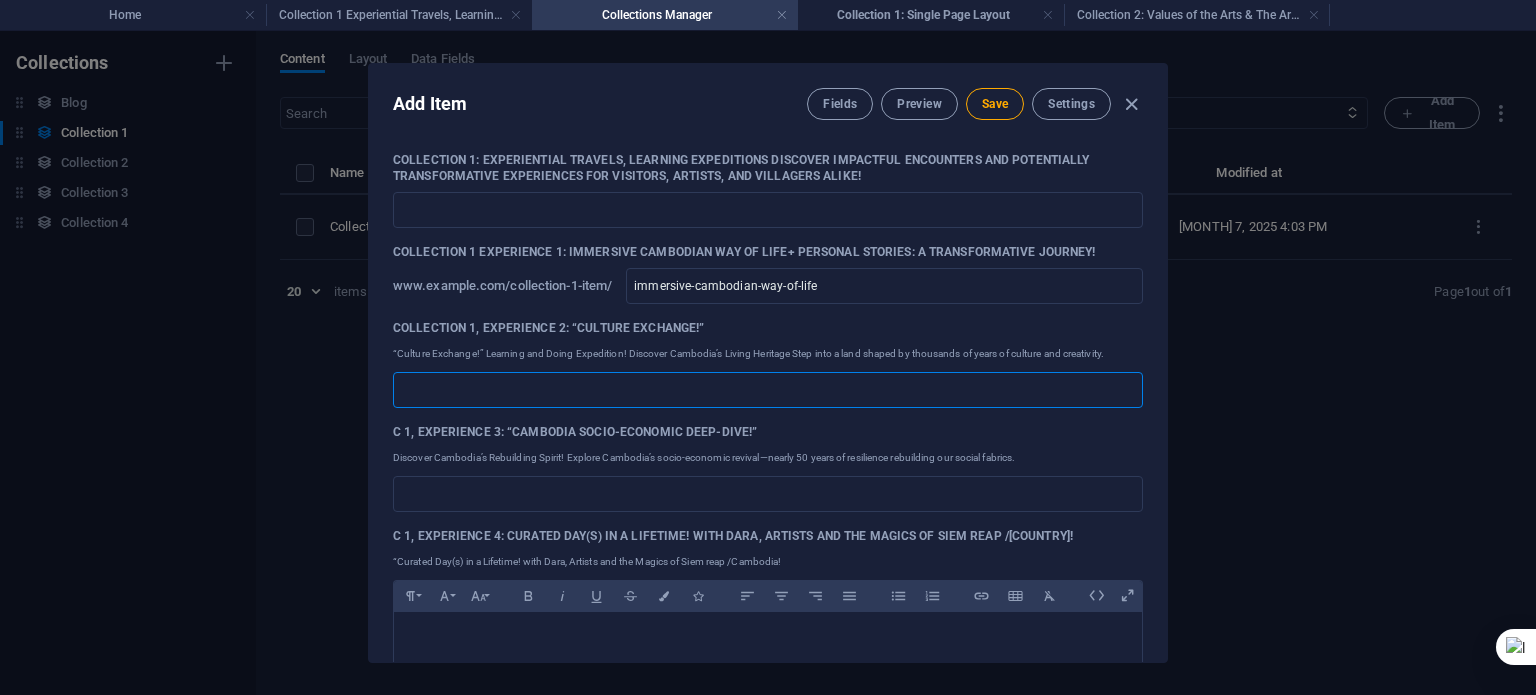 click on "Collection 1, Experience 2: “Culture Exchange!”" at bounding box center (768, 328) 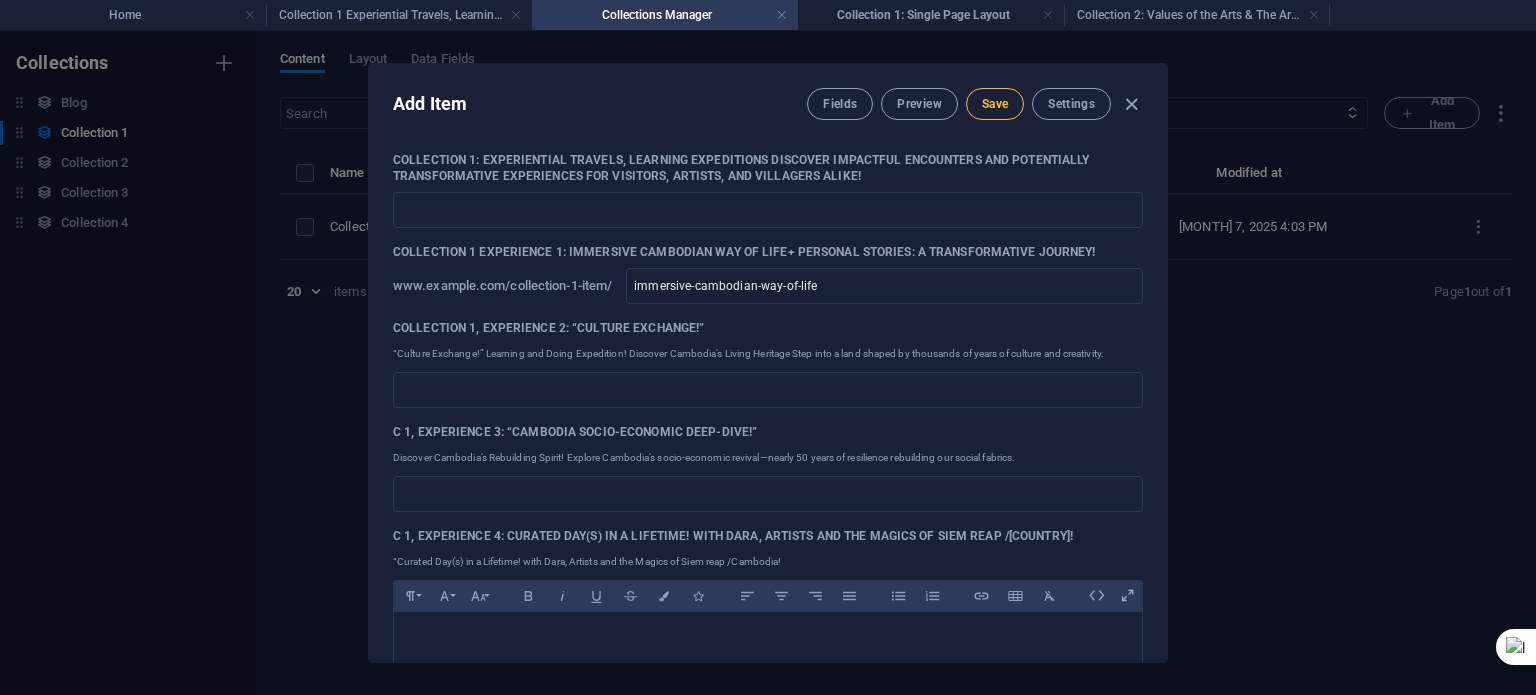 click on "Save" at bounding box center (995, 104) 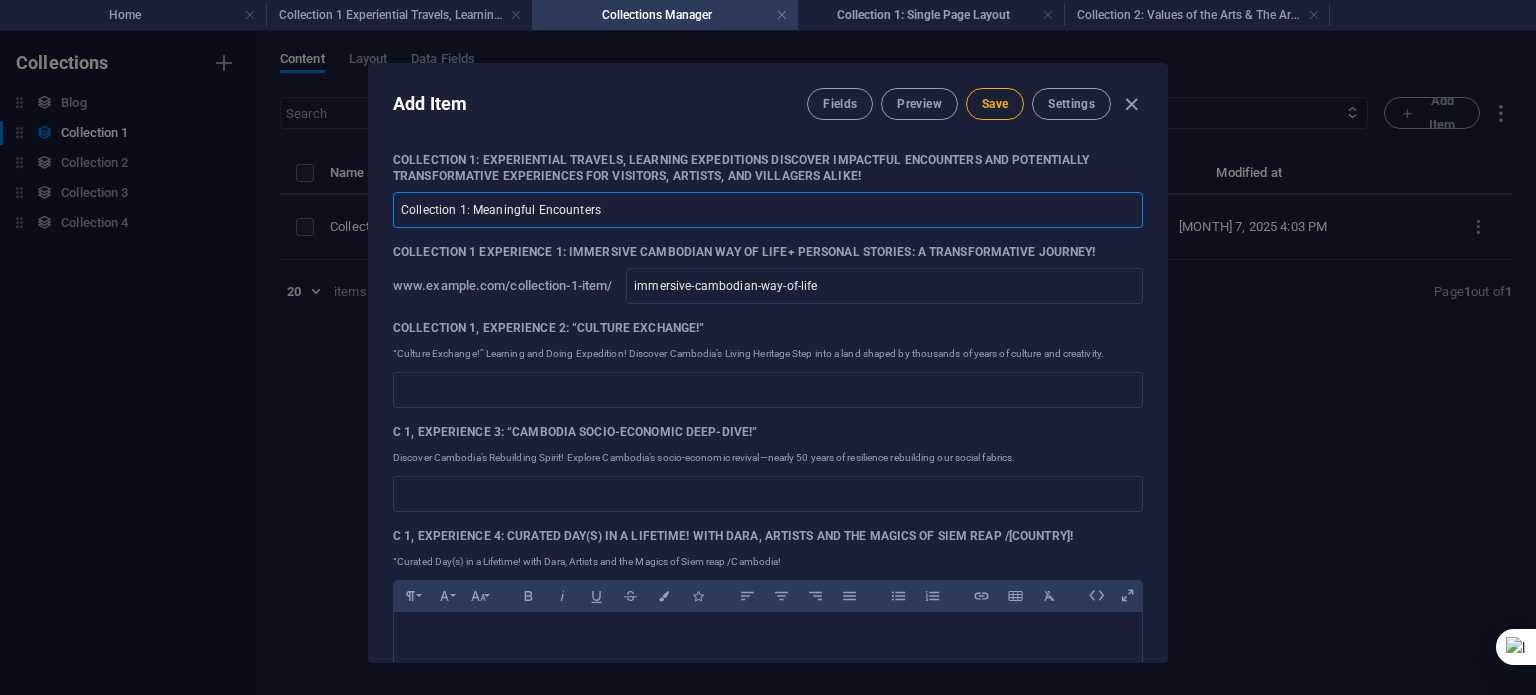type on "Collection 1: Meaningful Encounters" 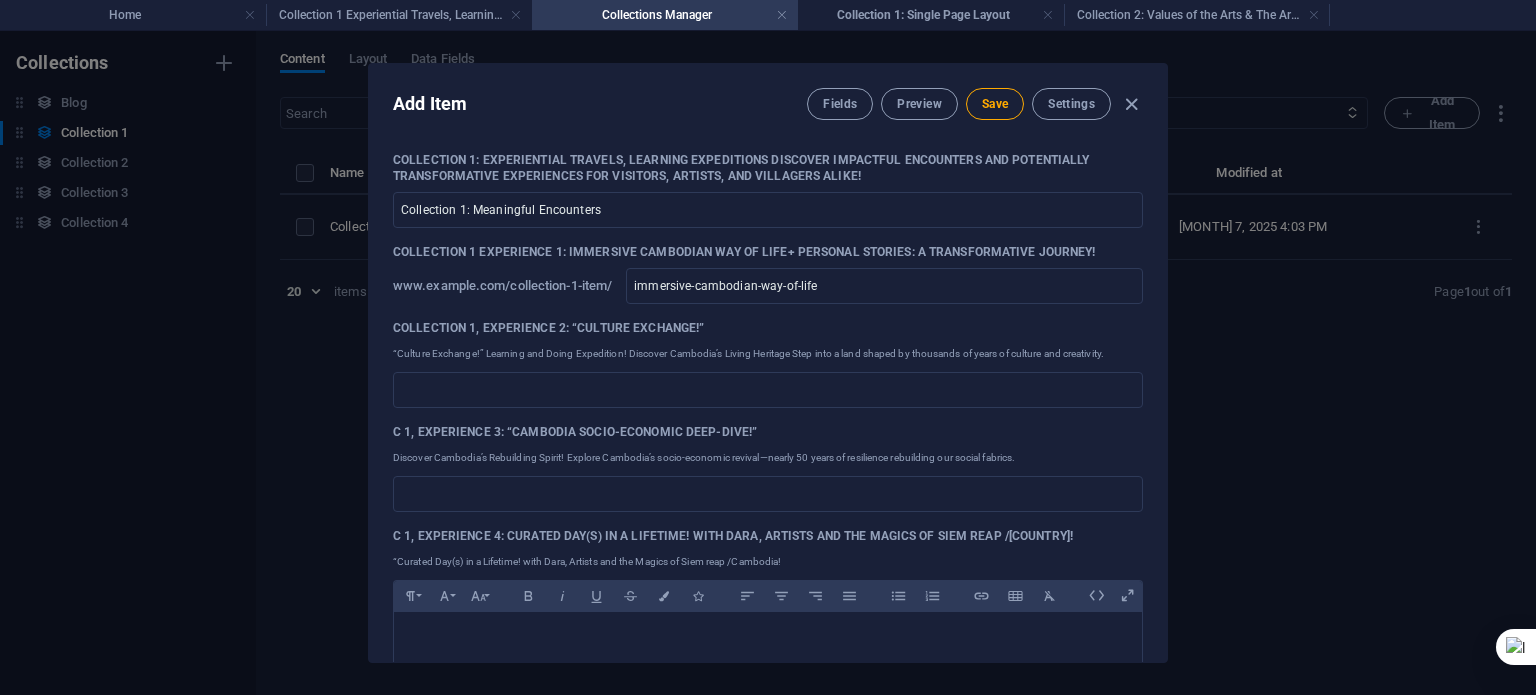 click on "“Culture Exchange!”   Learning and Doing Expedition! Discover Cambodia’s Living Heritage Step into a land shaped by thousands of years of culture and creativity." at bounding box center [768, 354] 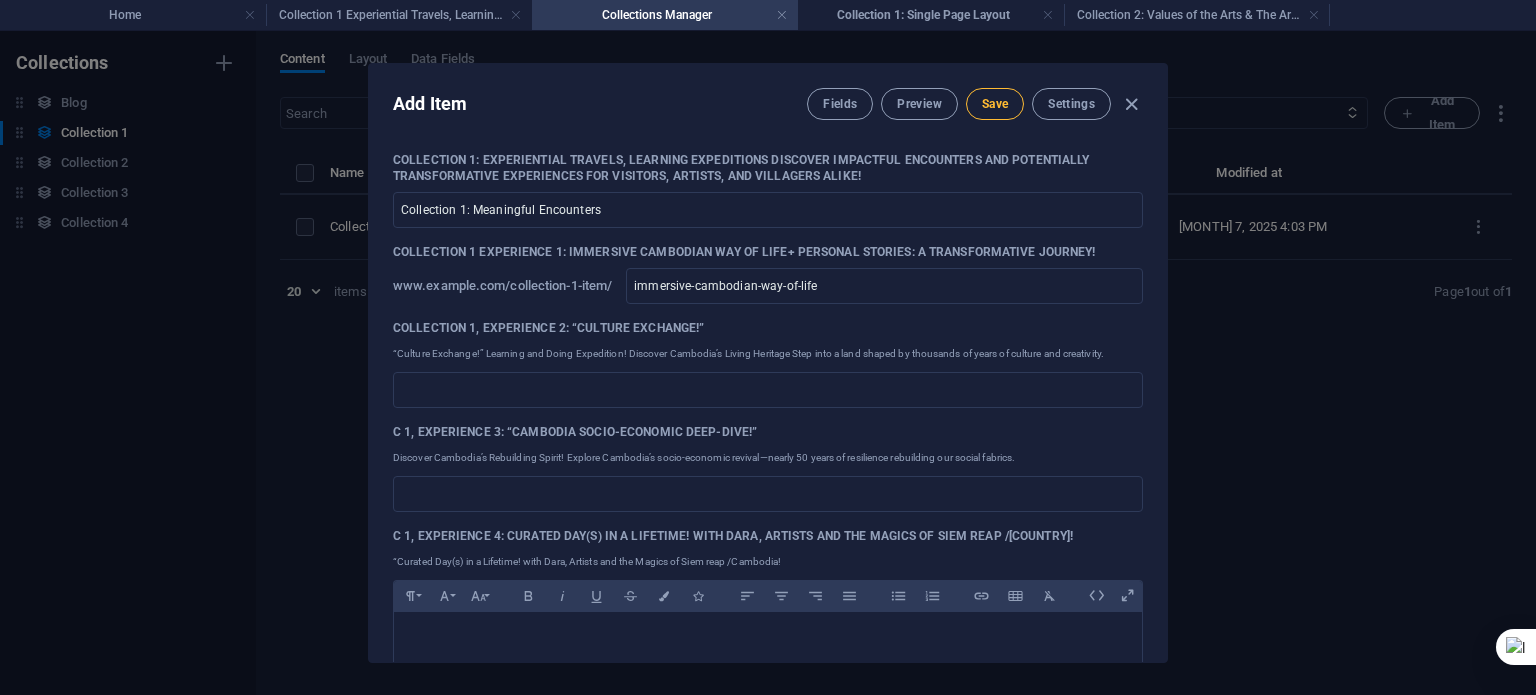 click on "Save" at bounding box center (995, 104) 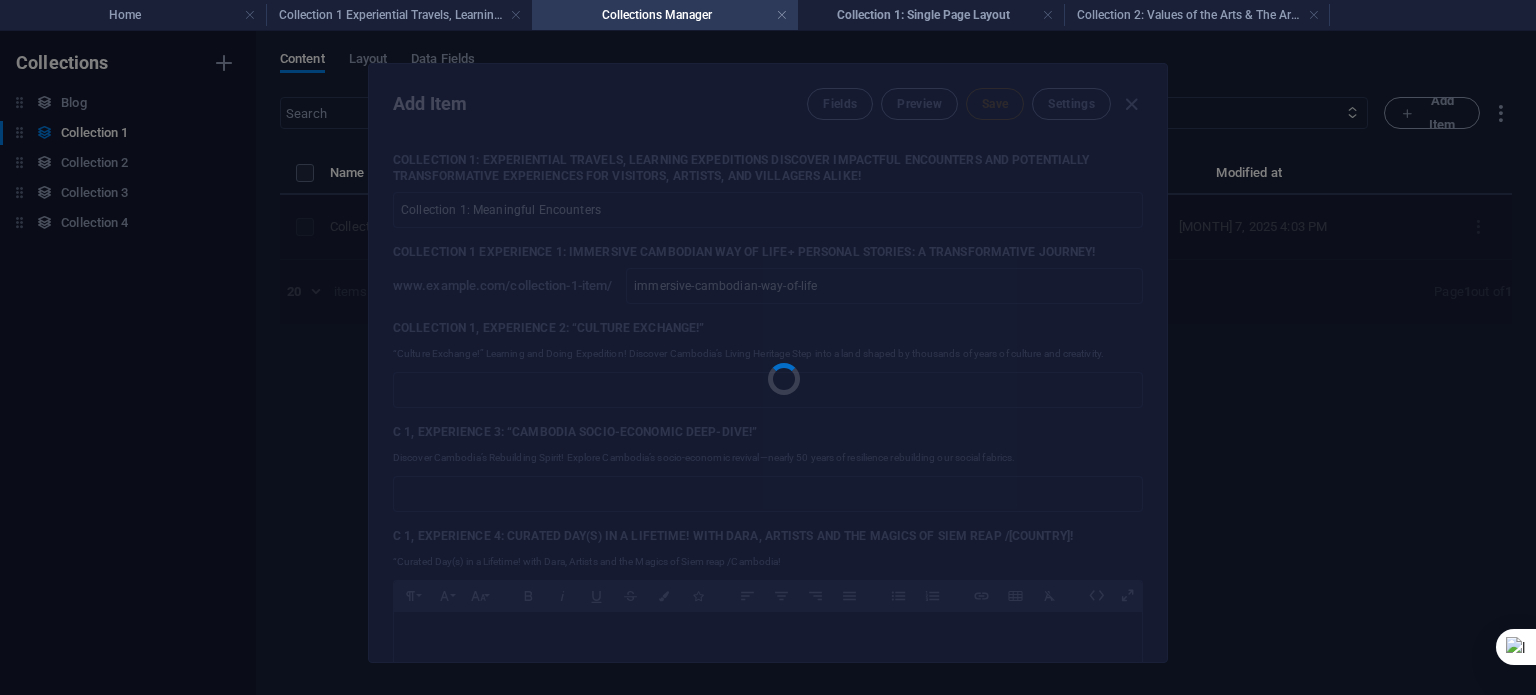 type on "immersive-cambodian-way-of-life" 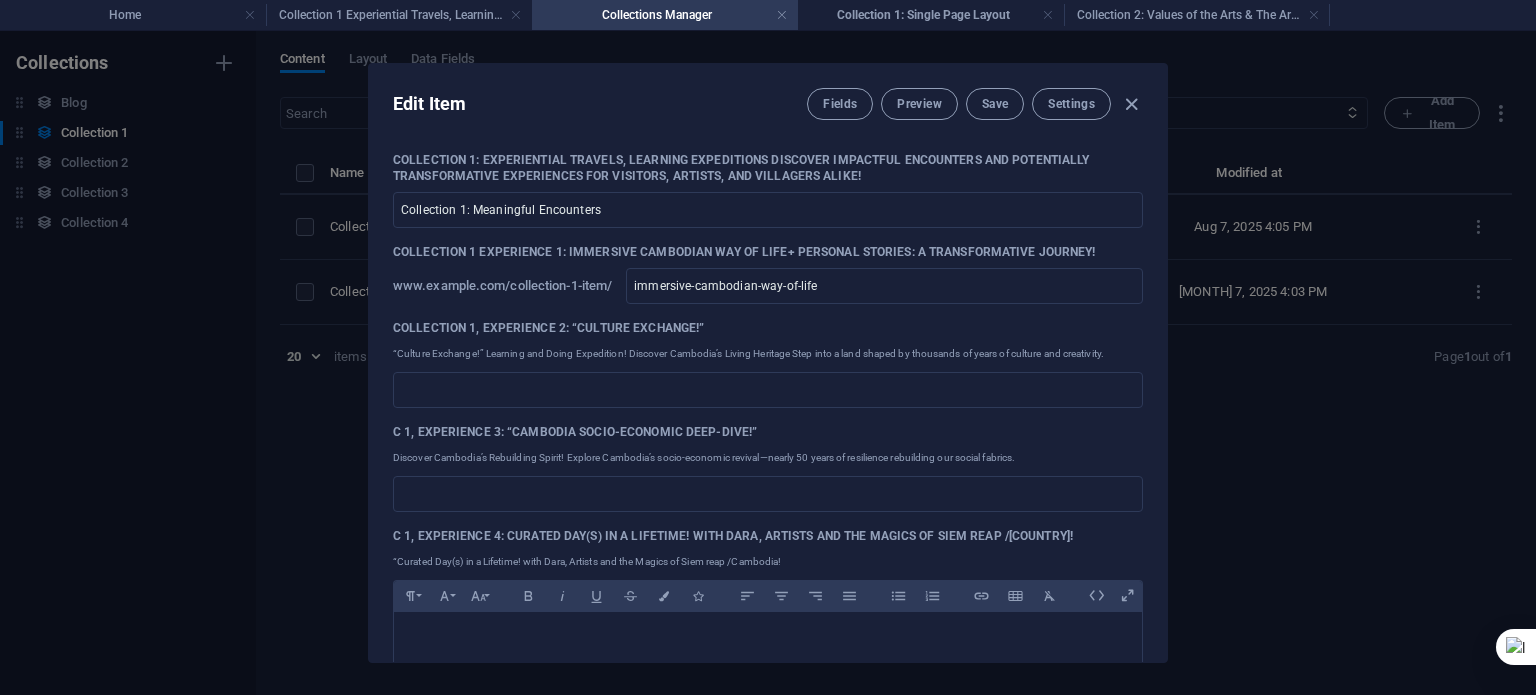 drag, startPoint x: 1535, startPoint y: 428, endPoint x: 971, endPoint y: 257, distance: 589.353 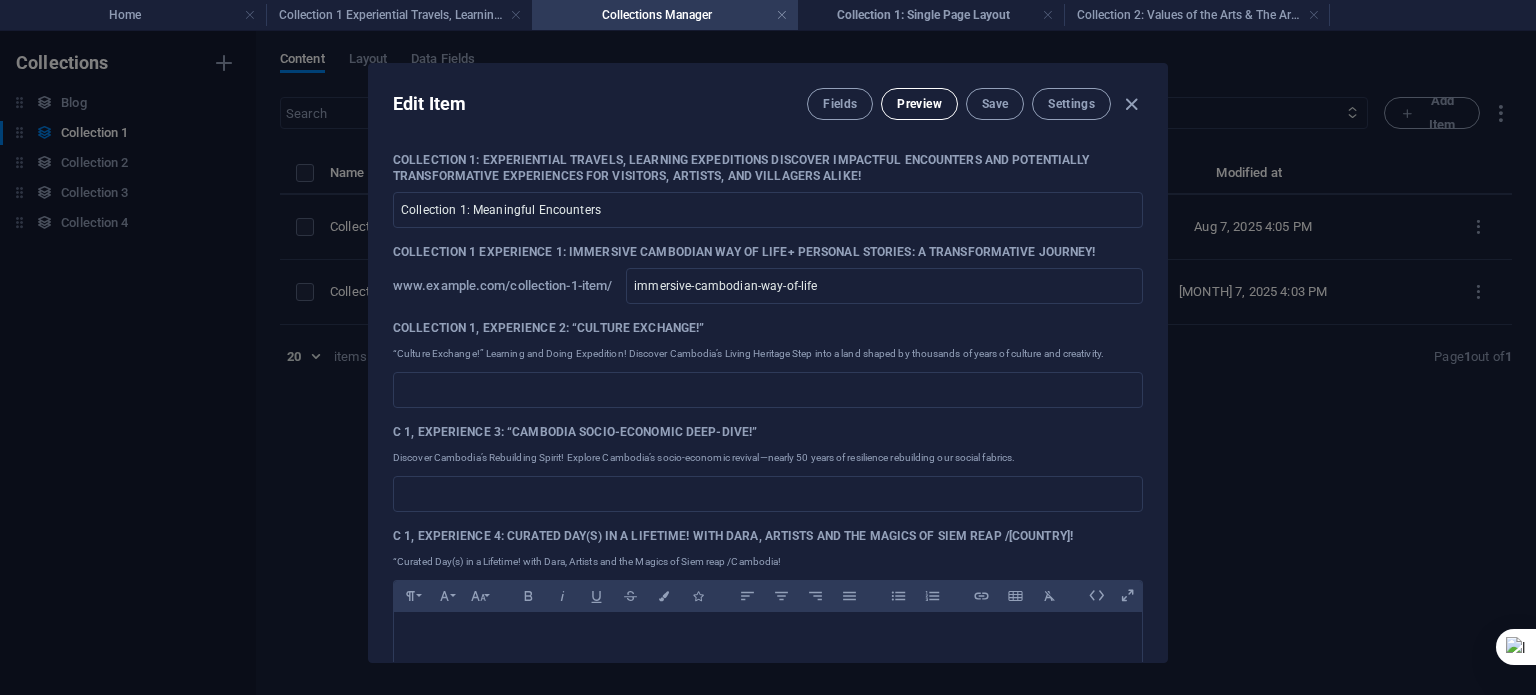 click on "Preview" at bounding box center (919, 104) 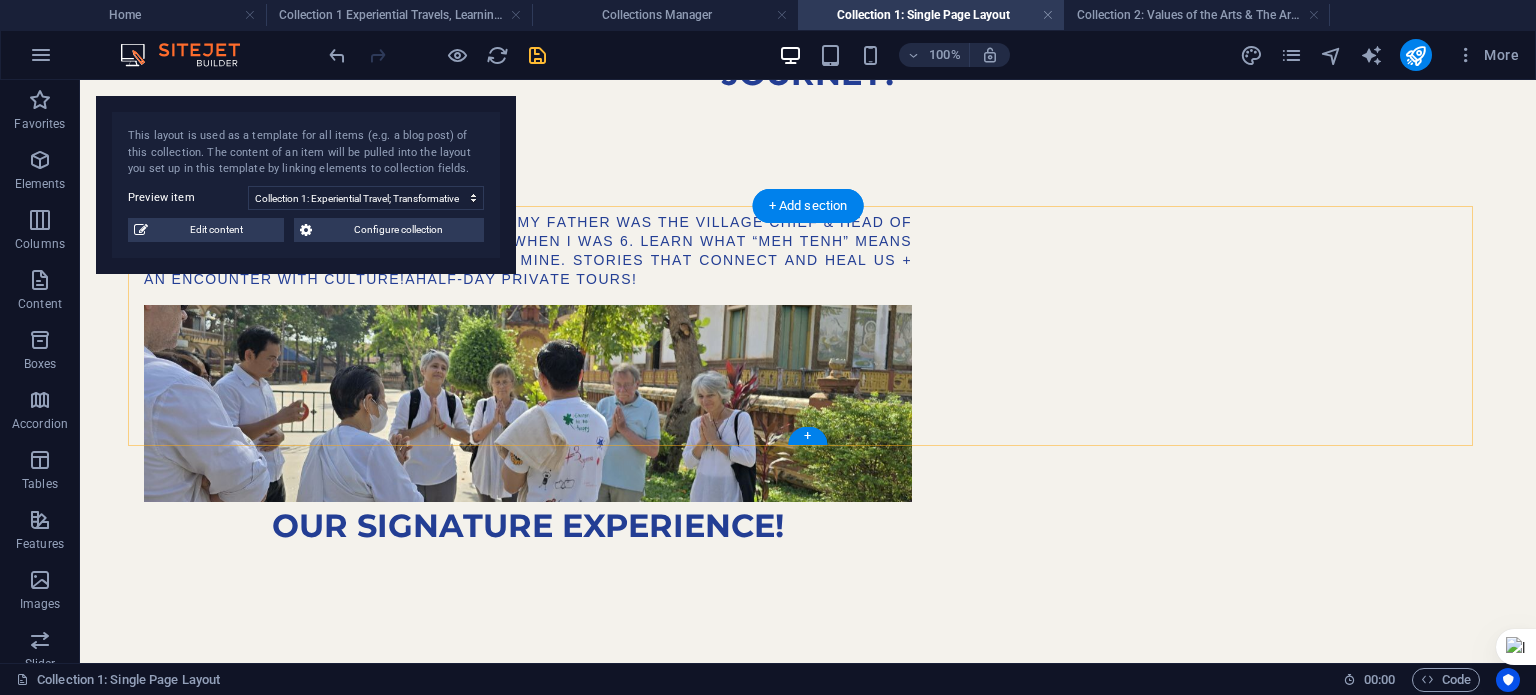 scroll, scrollTop: 0, scrollLeft: 0, axis: both 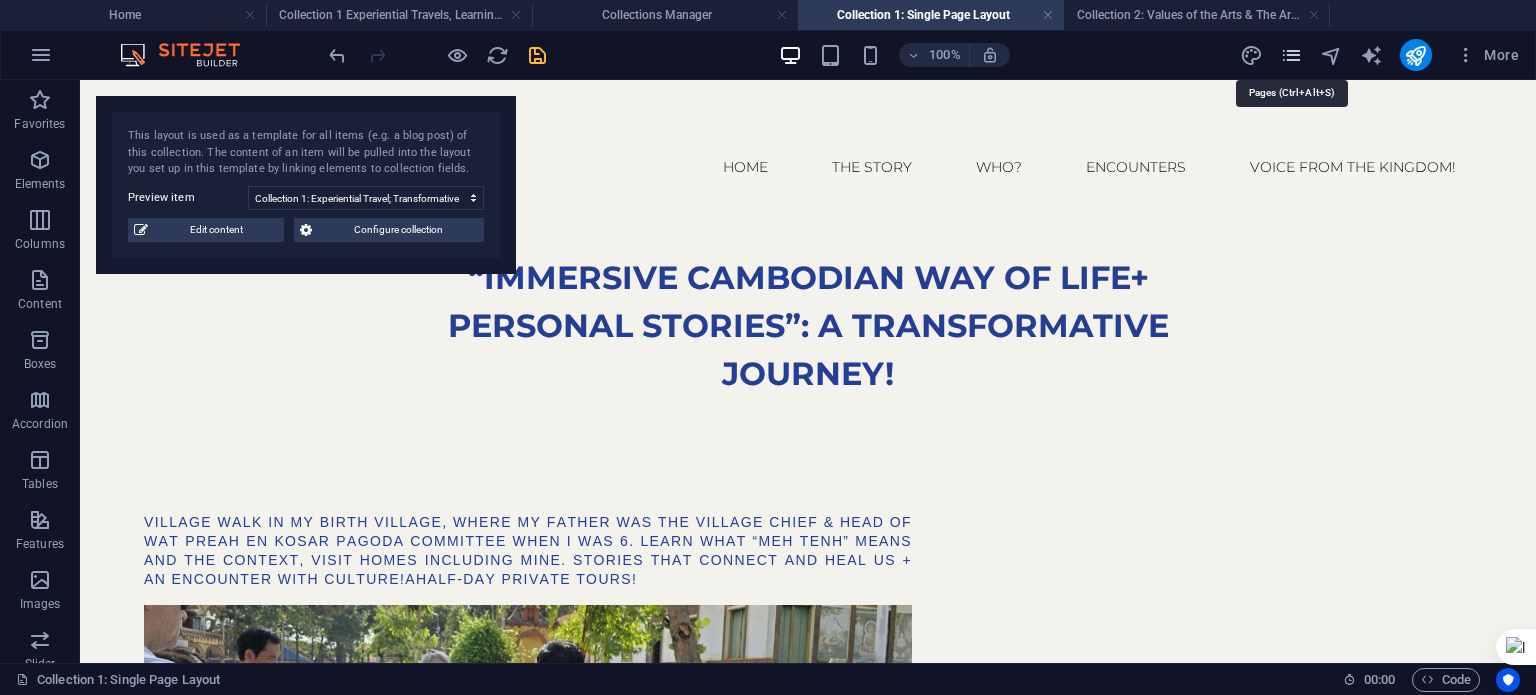 click at bounding box center (1291, 55) 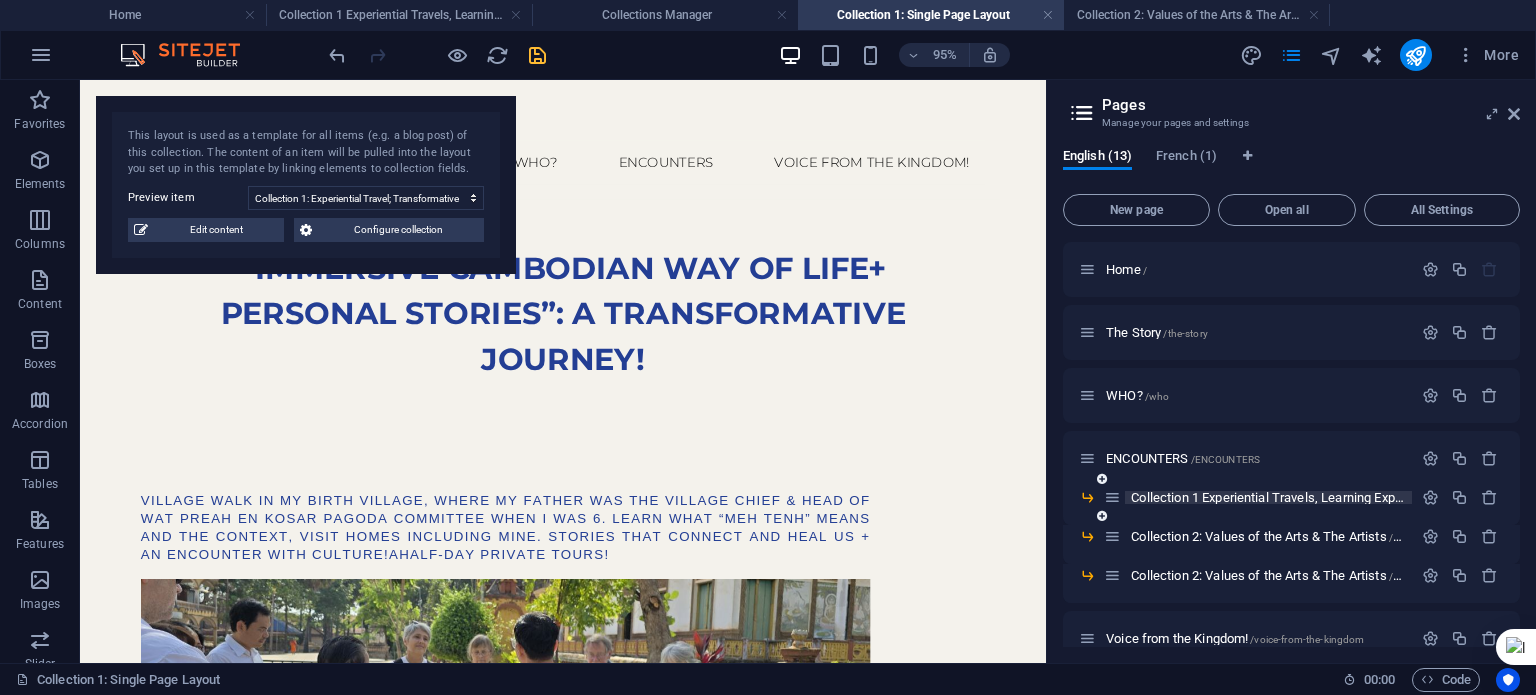 click on "Collection 1  Experiential Travels,   Learning Expeditions, Impactful Encounters /collection-1-experiential-travels-learning-expeditions-impactful-encounters" at bounding box center [1521, 497] 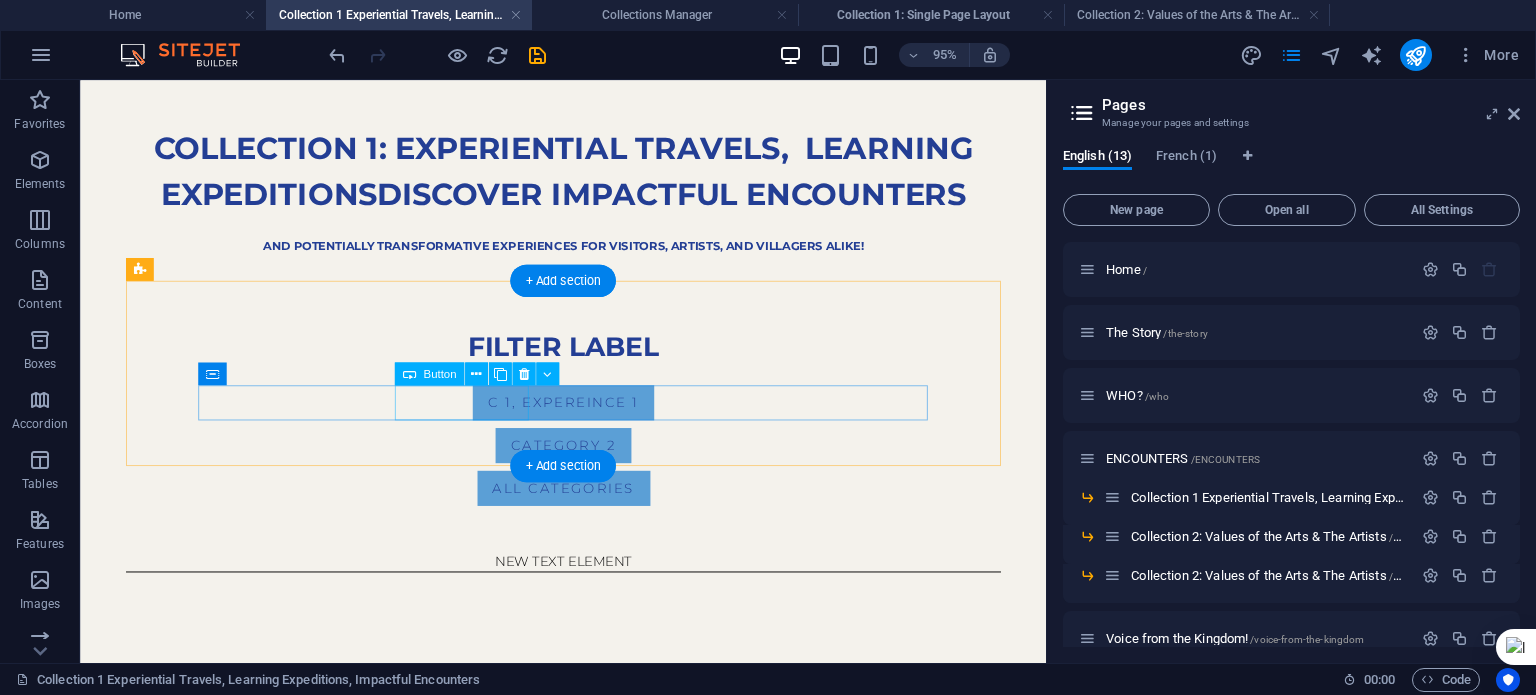 click on "Category 2" at bounding box center (589, 464) 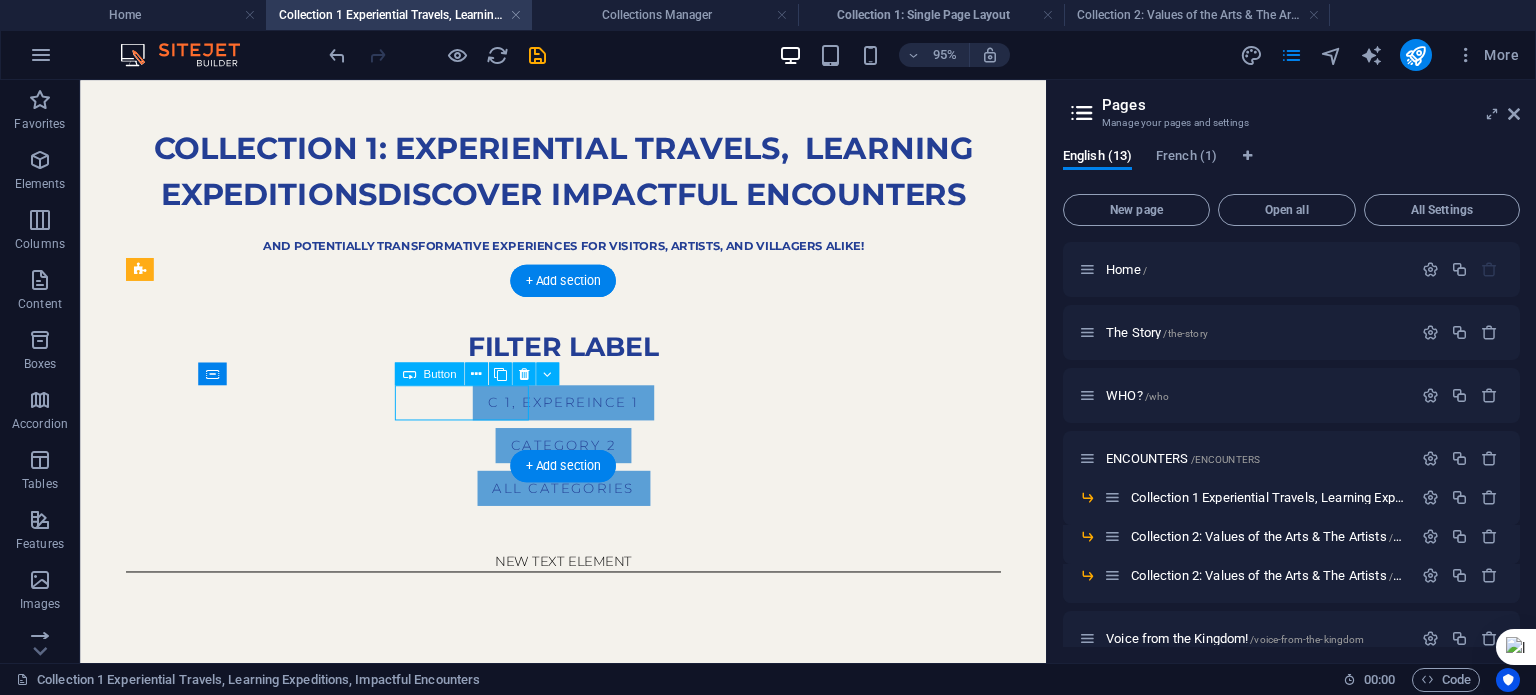 click on "Category 2" at bounding box center [589, 464] 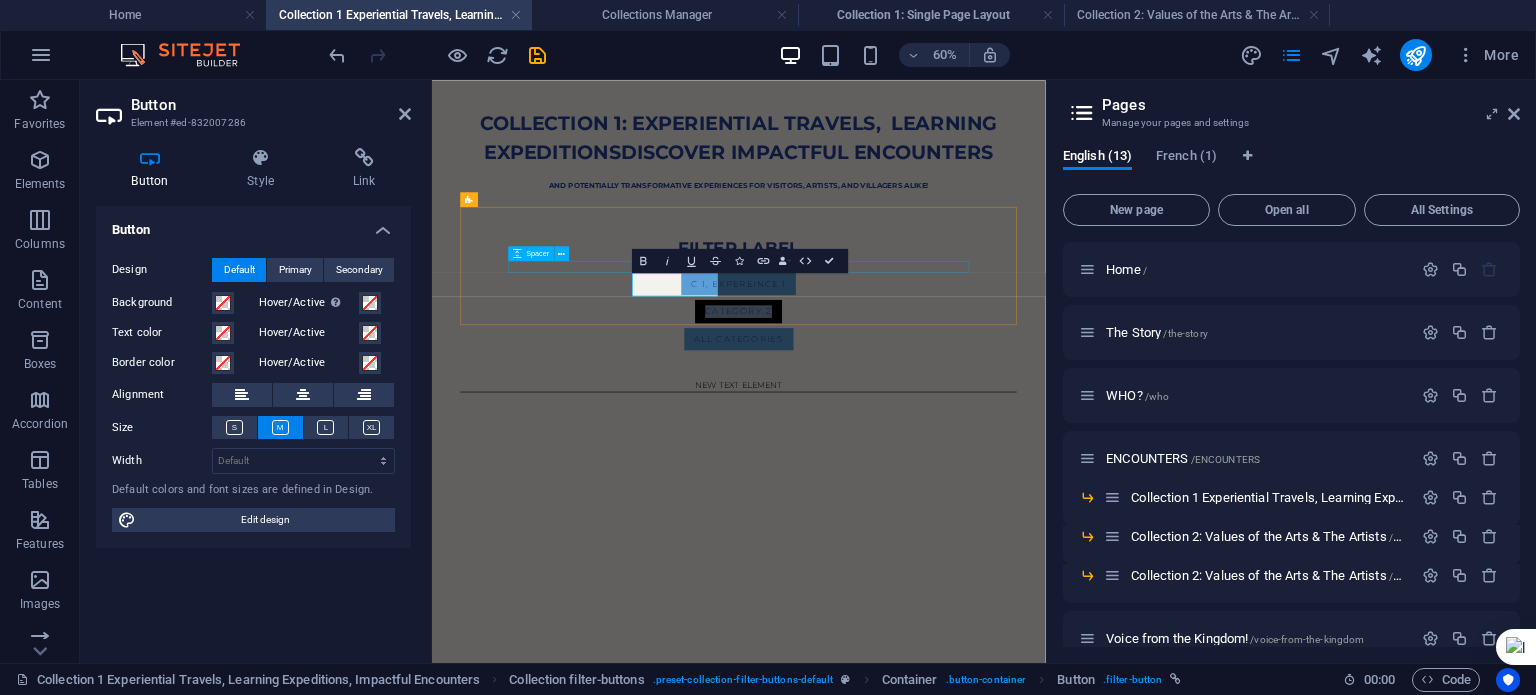 click on "C 1, expereince 1" at bounding box center [944, 419] 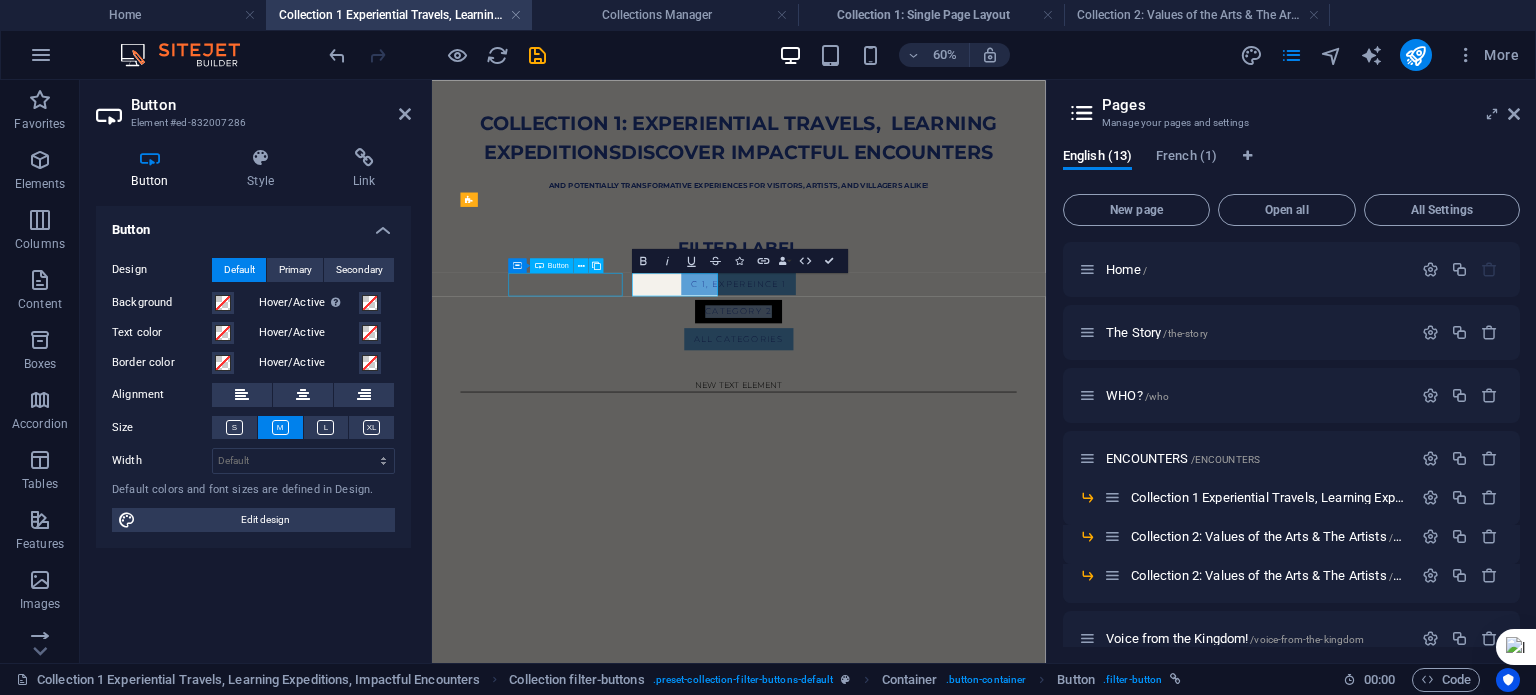 click on "C 1, expereince 1" at bounding box center (944, 419) 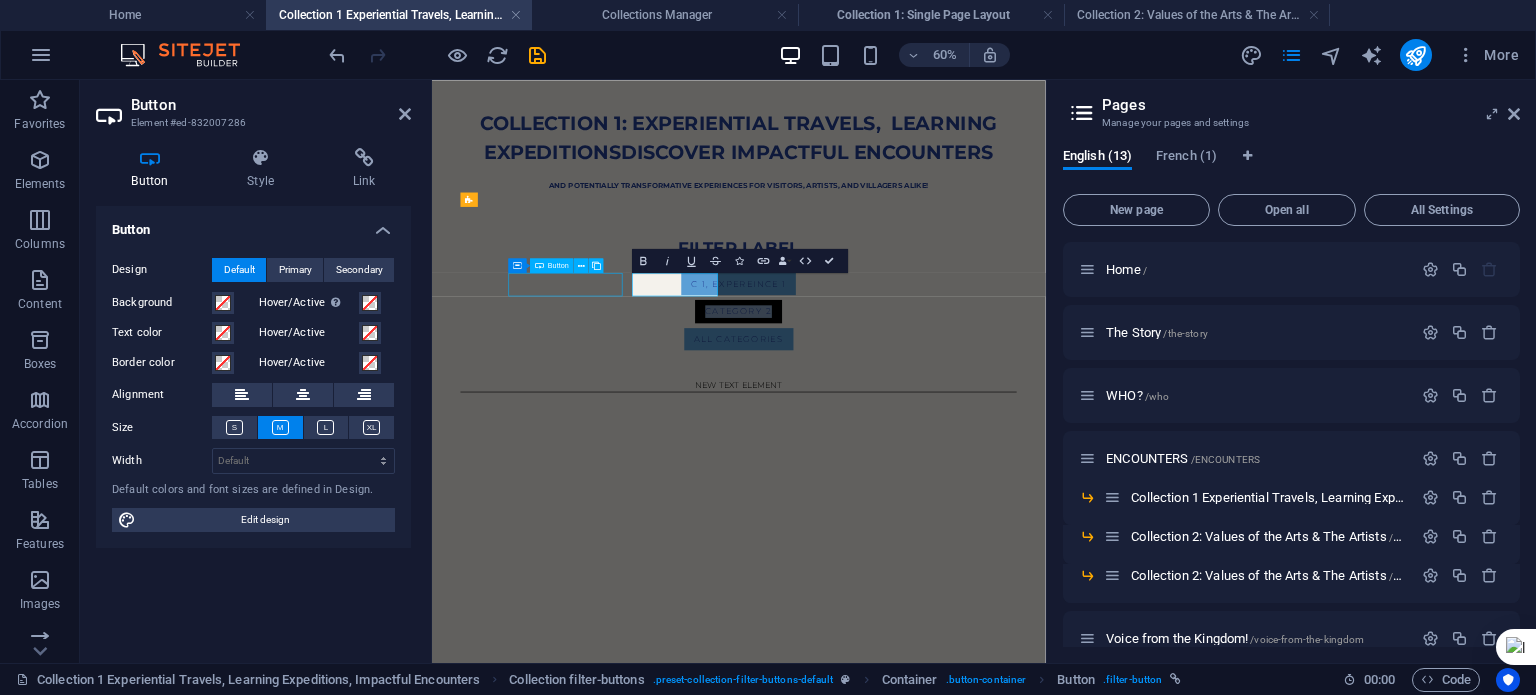 click on "C 1, expereince 1" at bounding box center [944, 419] 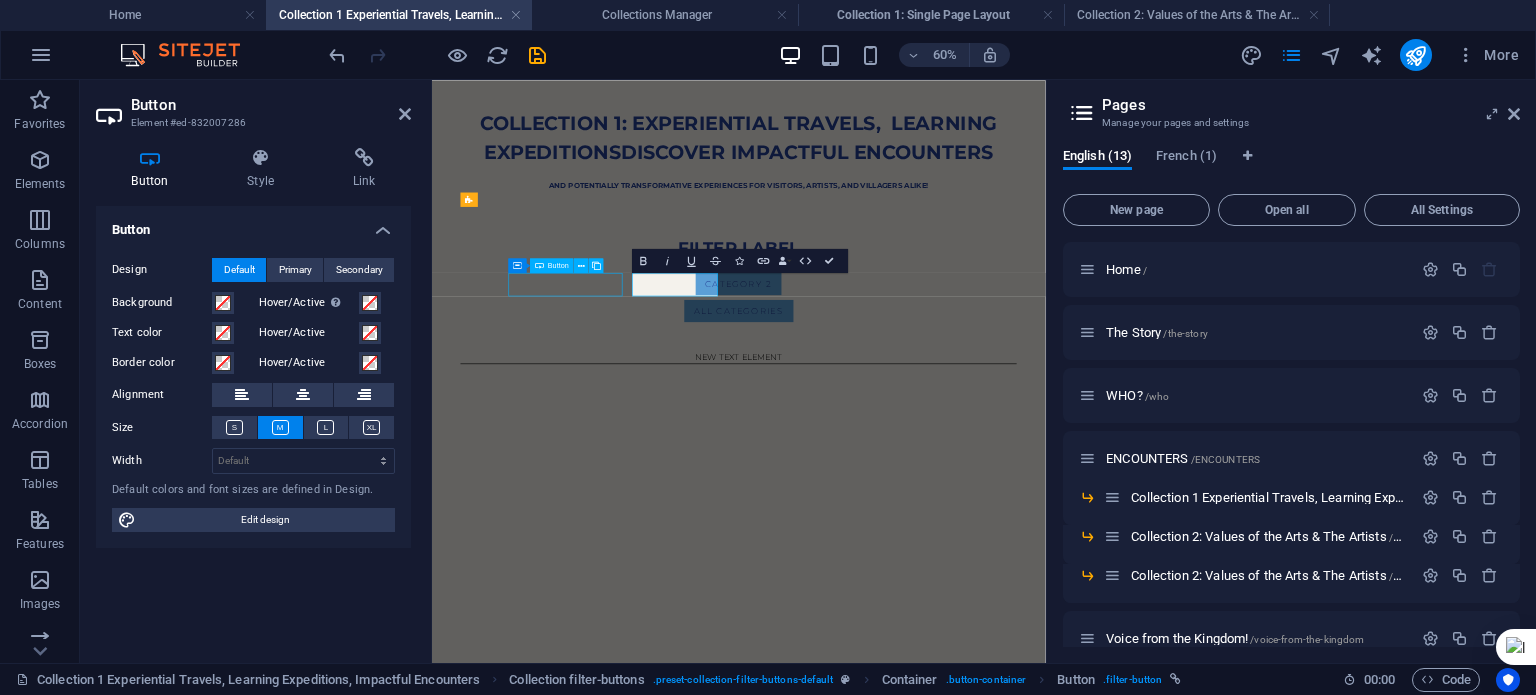select 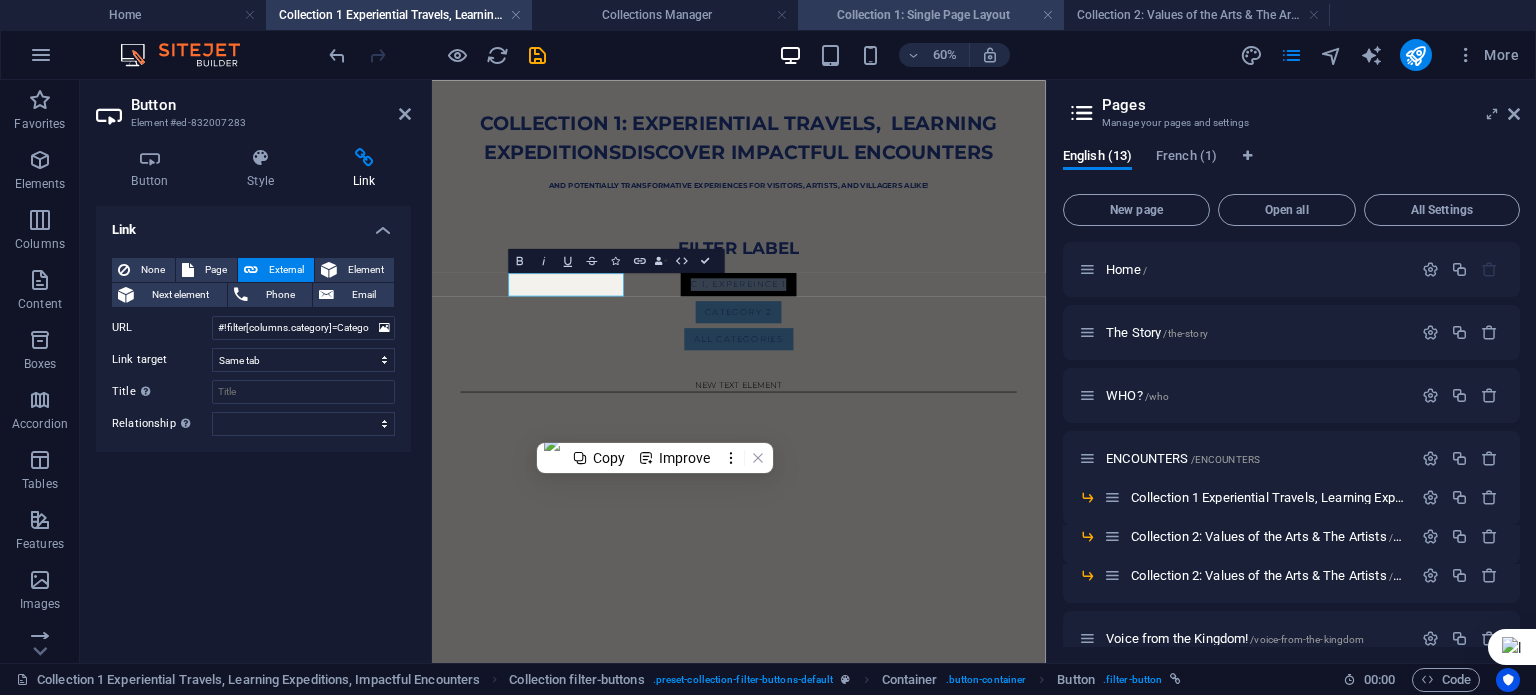 drag, startPoint x: 982, startPoint y: 19, endPoint x: 891, endPoint y: 1, distance: 92.76314 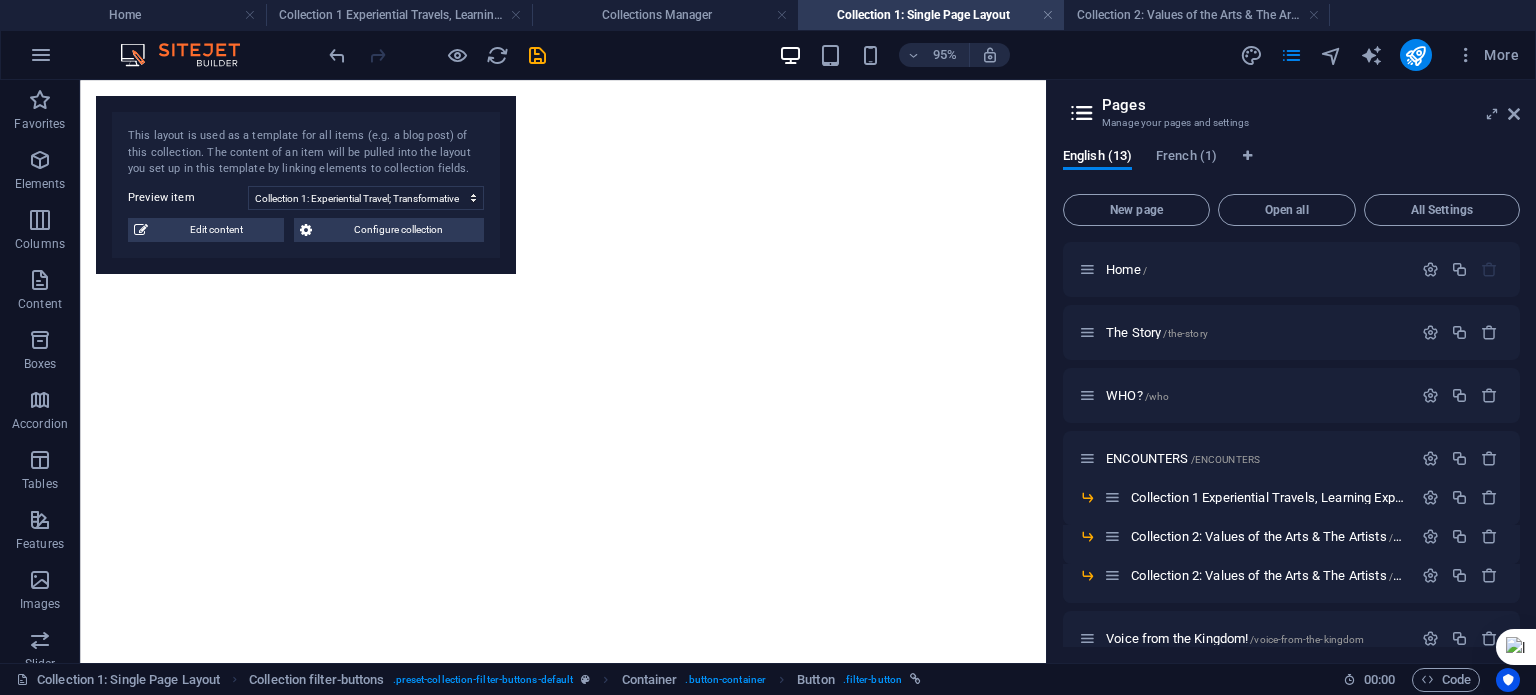 select 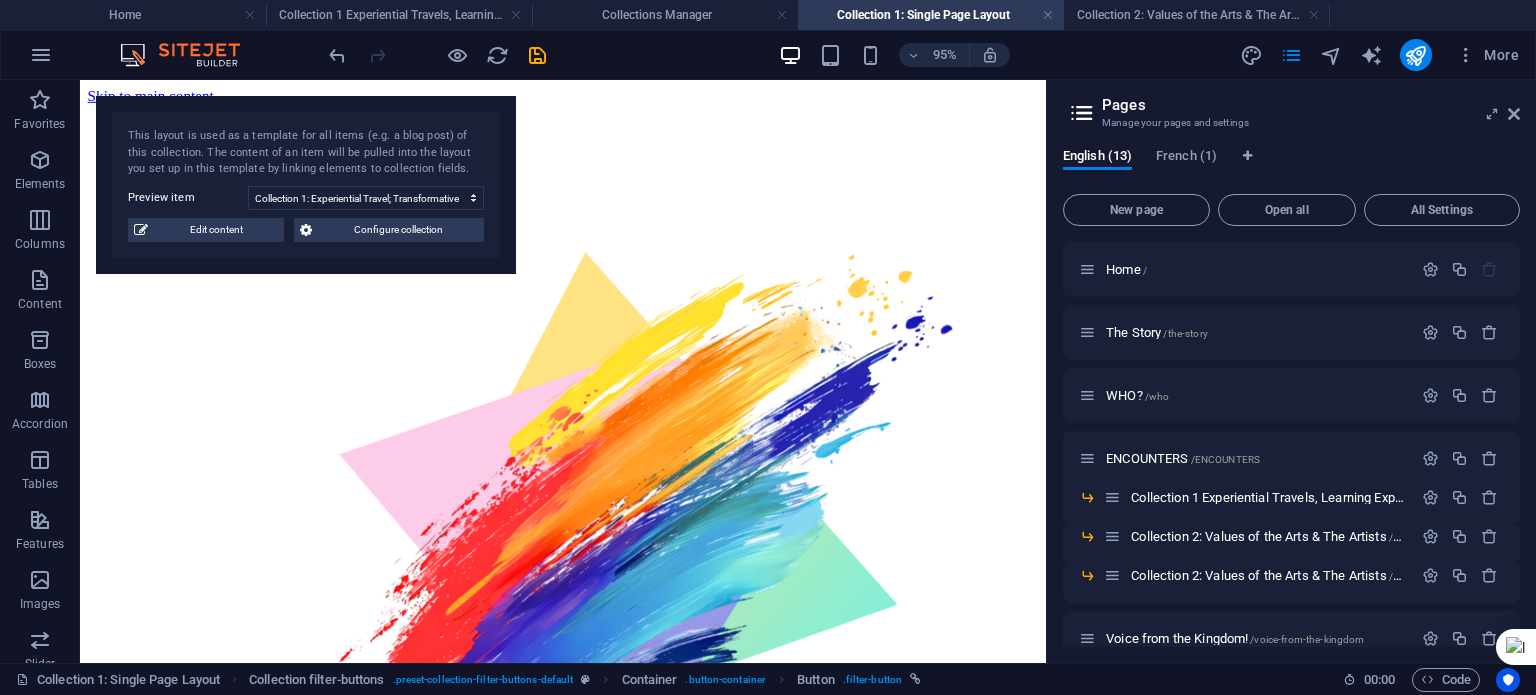 scroll, scrollTop: 0, scrollLeft: 0, axis: both 